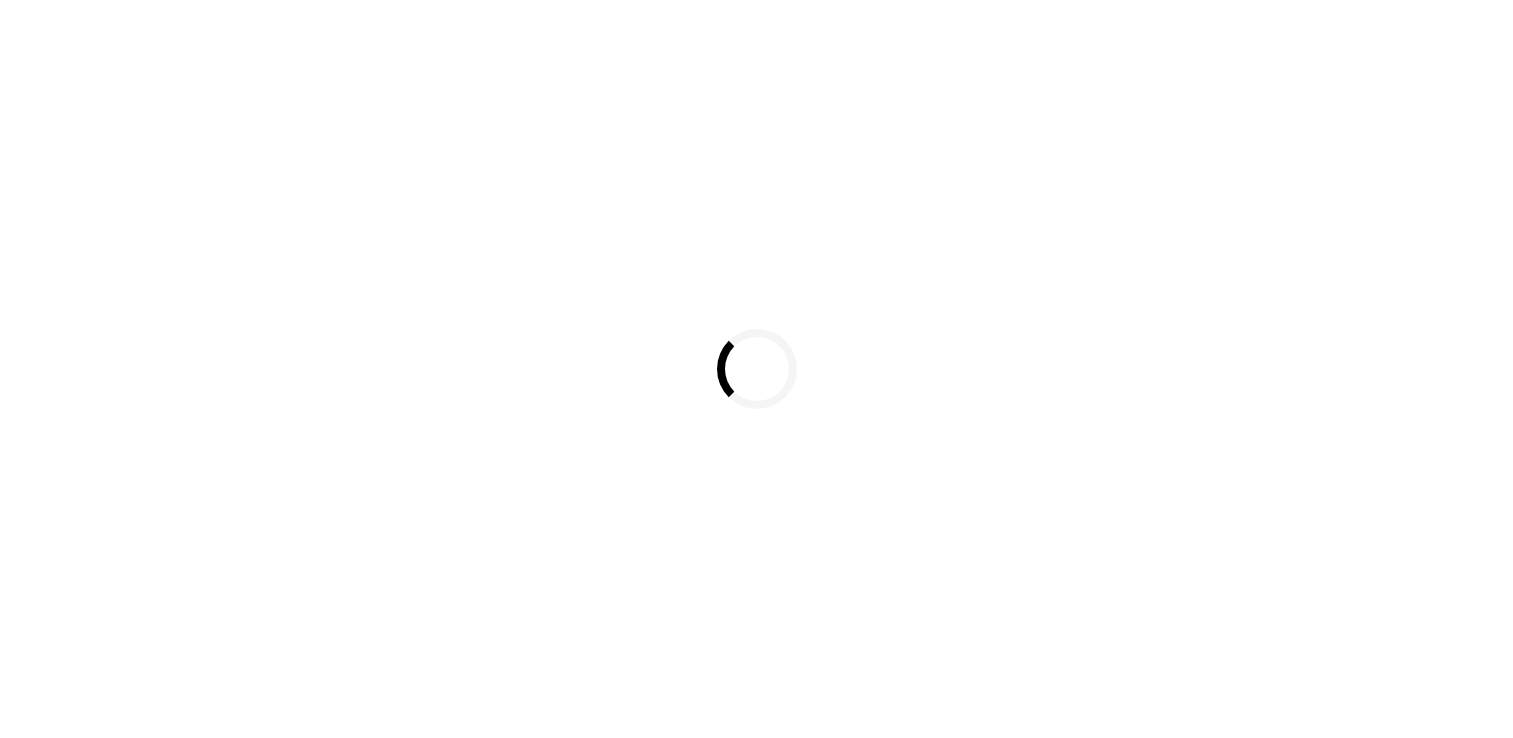 scroll, scrollTop: 0, scrollLeft: 0, axis: both 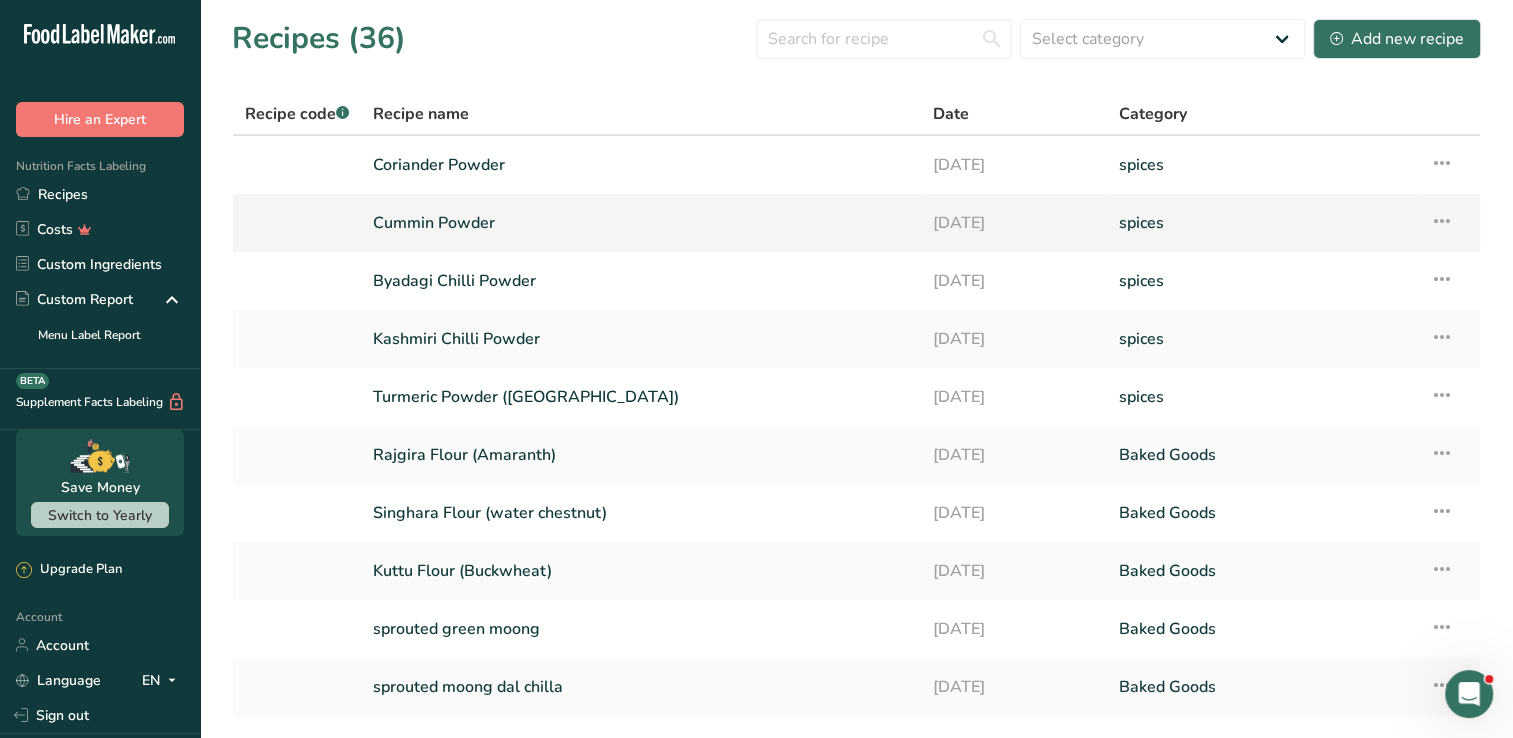 click on "Cummin Powder" at bounding box center [640, 223] 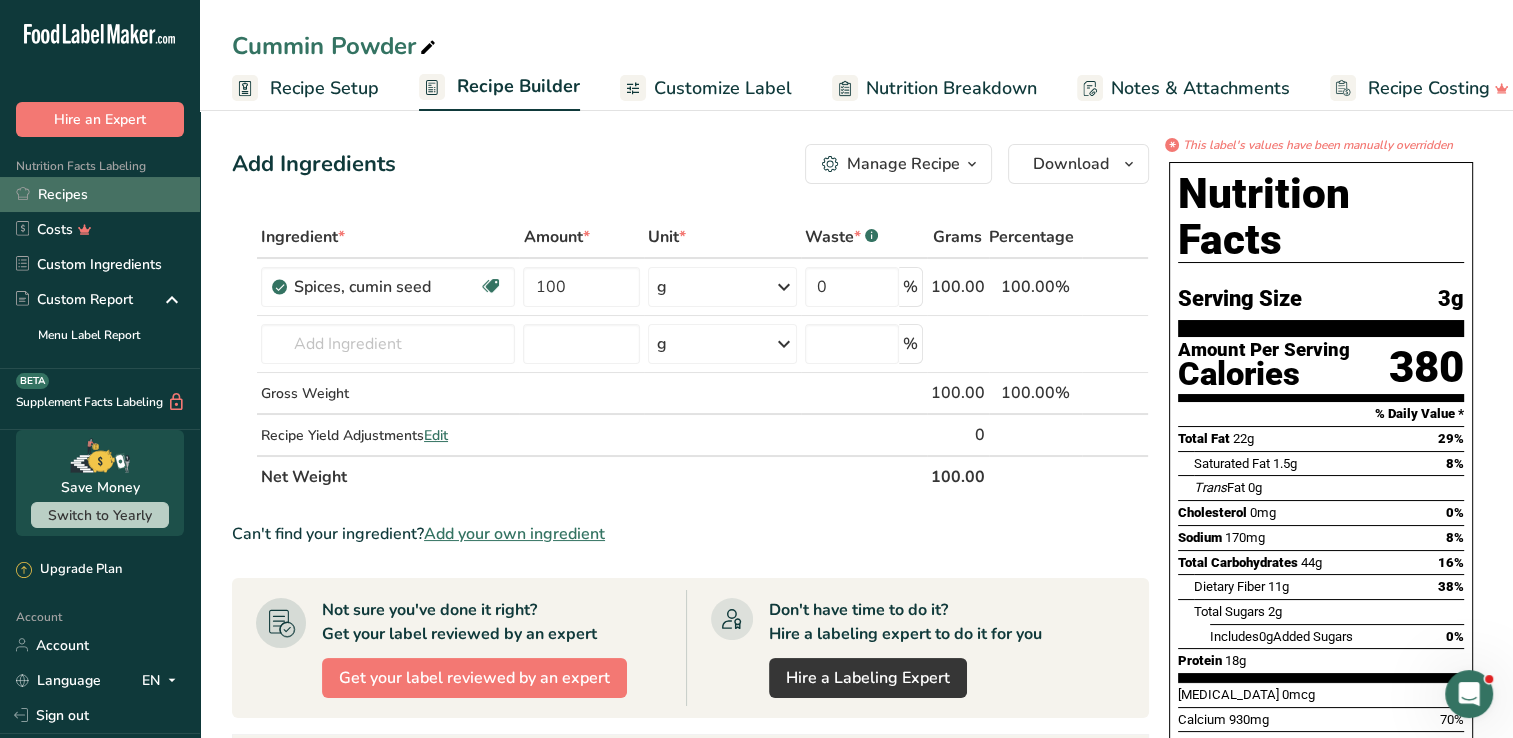 click on "Recipes" at bounding box center [100, 194] 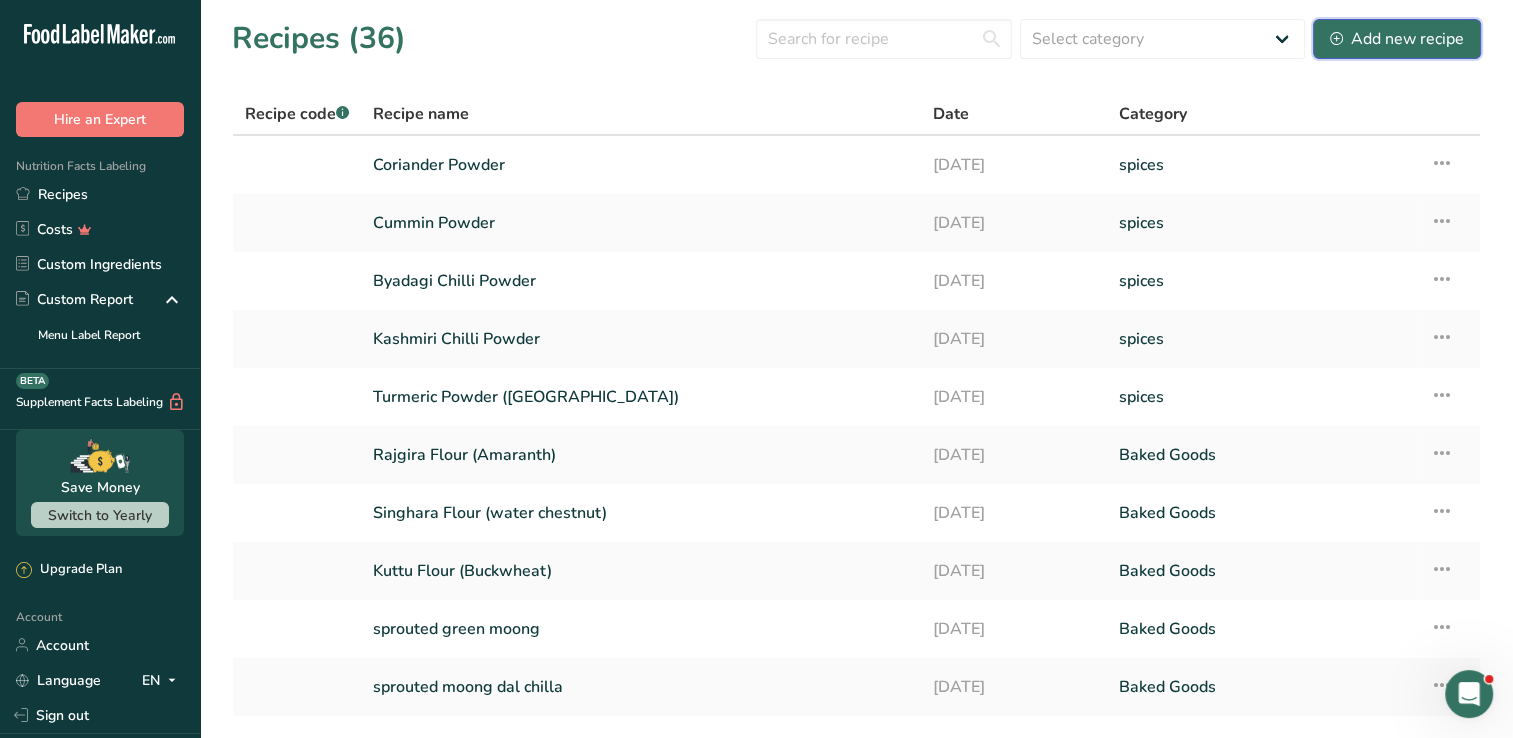 click on "Add new recipe" at bounding box center (1397, 39) 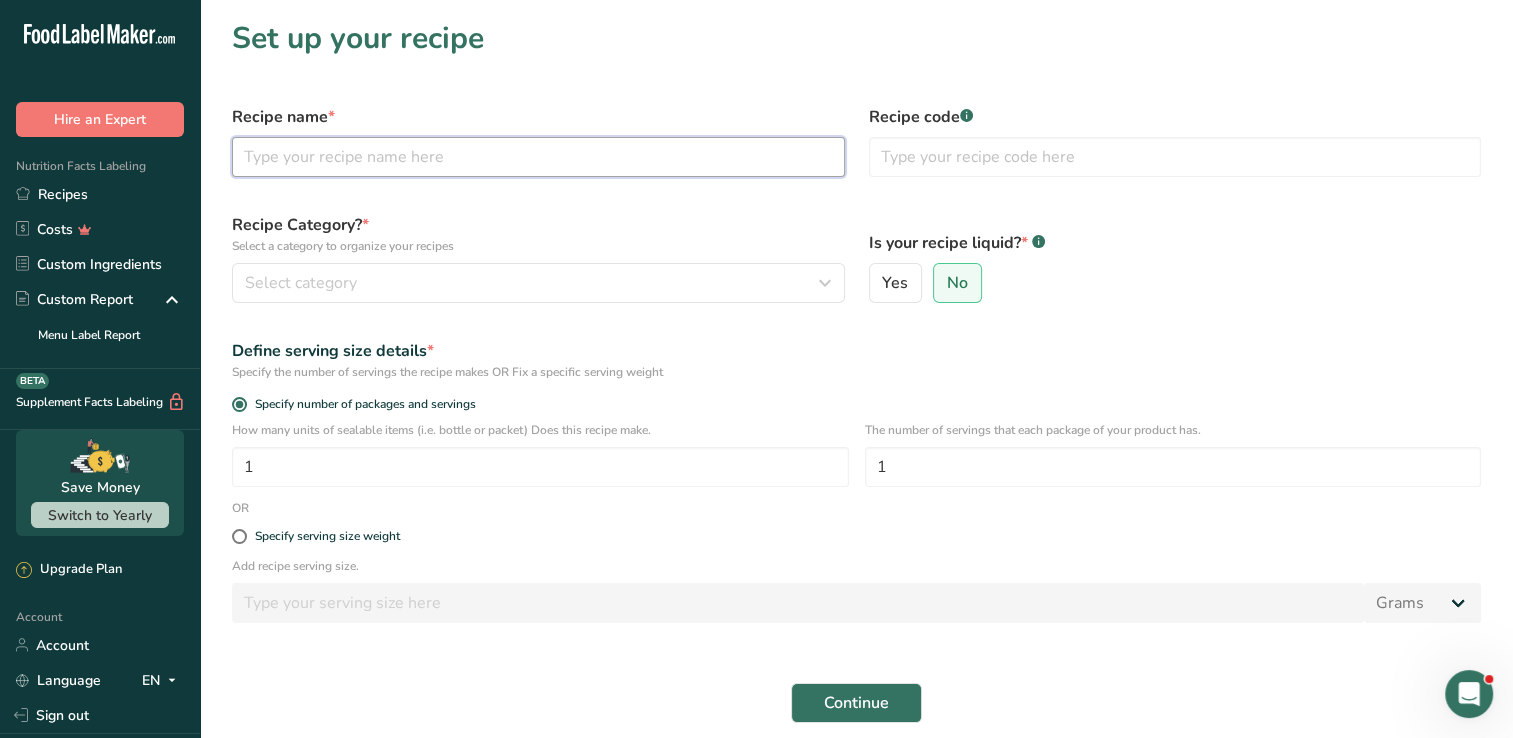 click at bounding box center (538, 157) 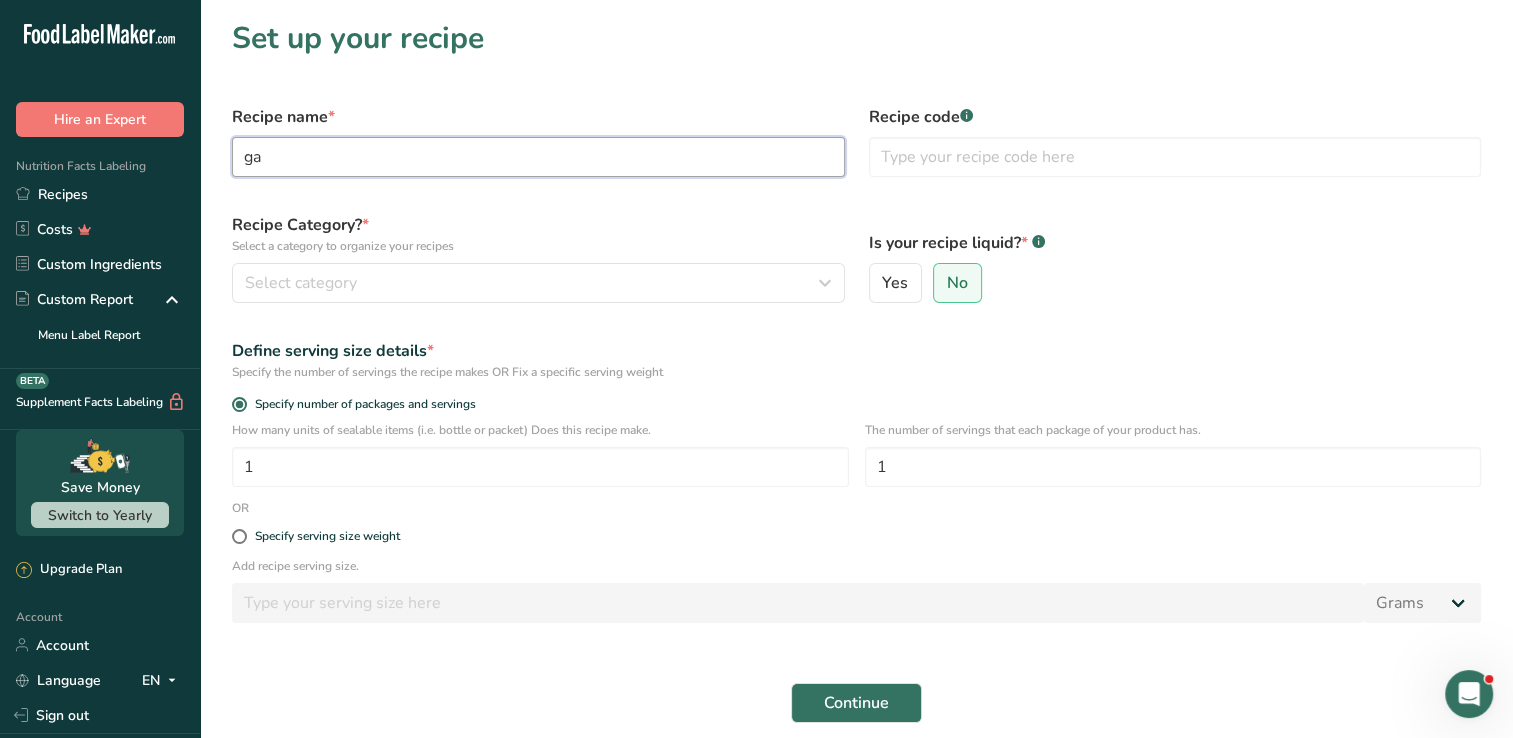type on "g" 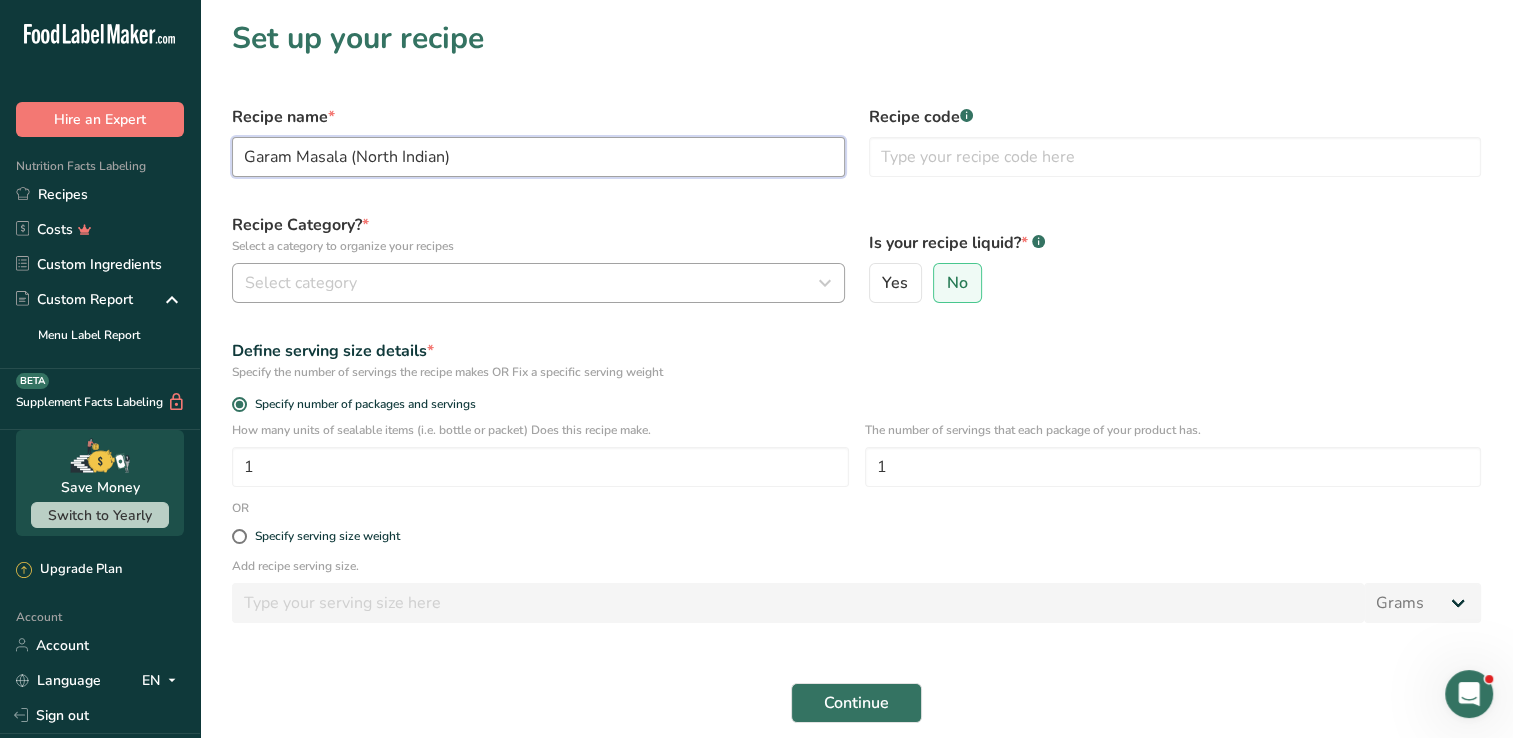 type on "Garam Masala (North Indian)" 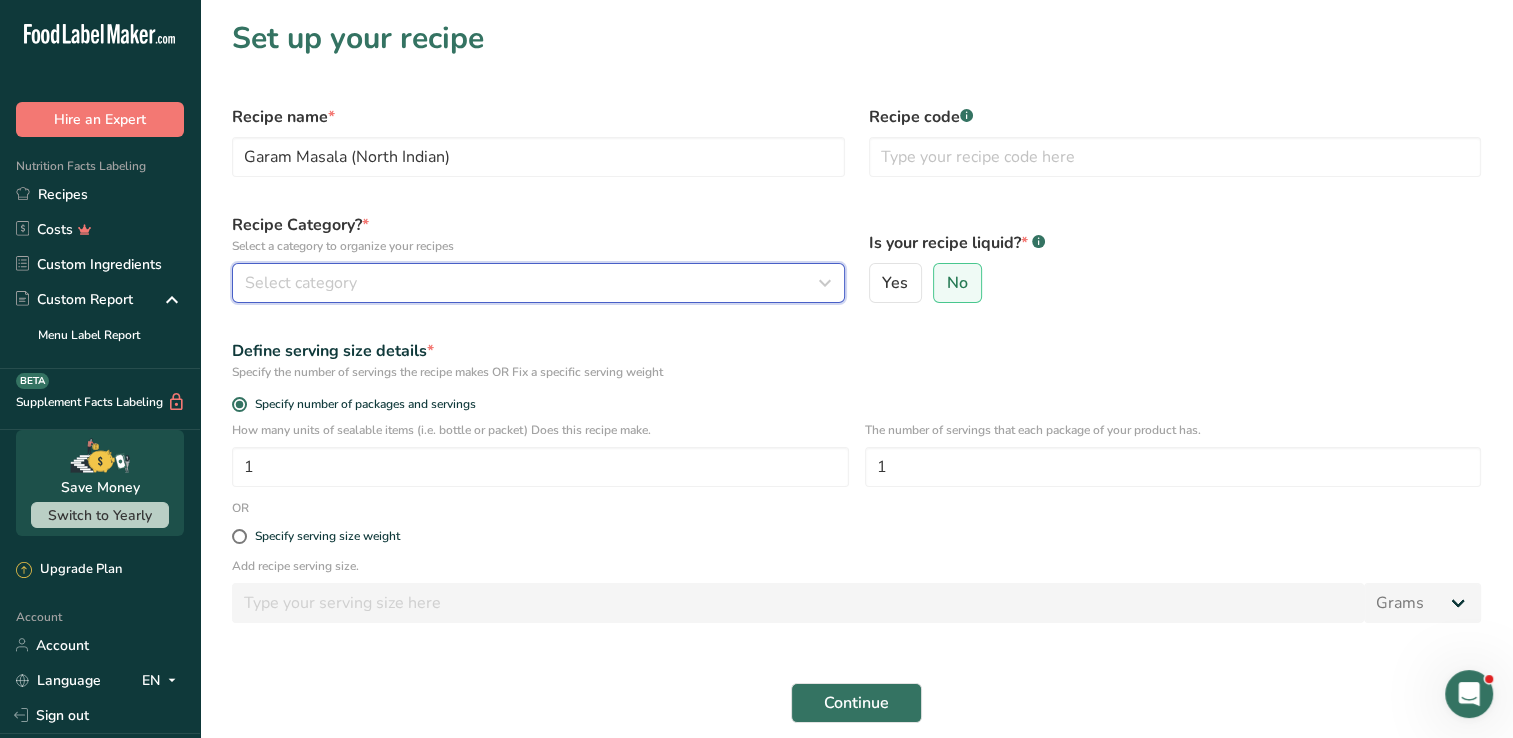 click on "Select category" at bounding box center [532, 283] 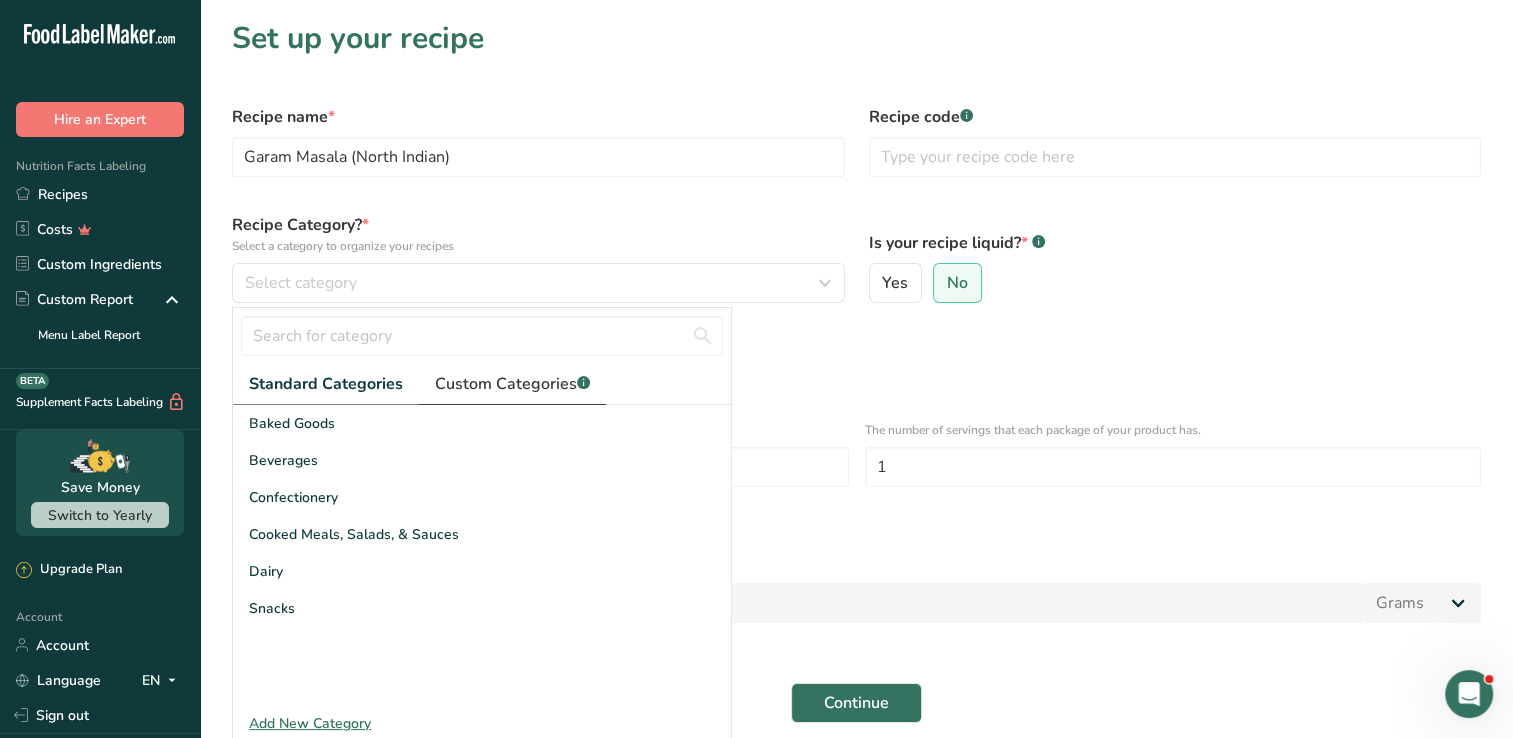click on "Custom Categories
.a-a{fill:#347362;}.b-a{fill:#fff;}" at bounding box center (512, 384) 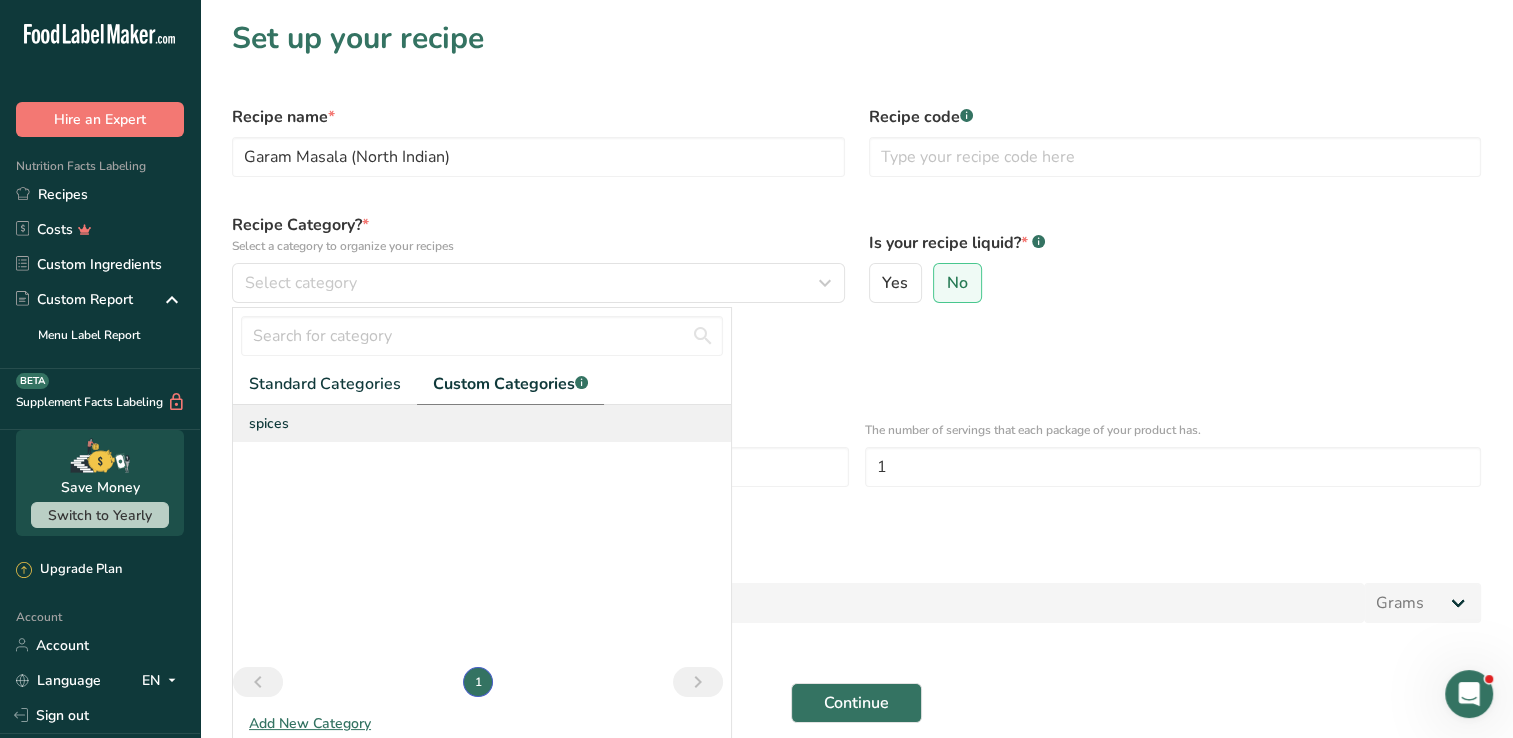 click on "spices" at bounding box center [269, 423] 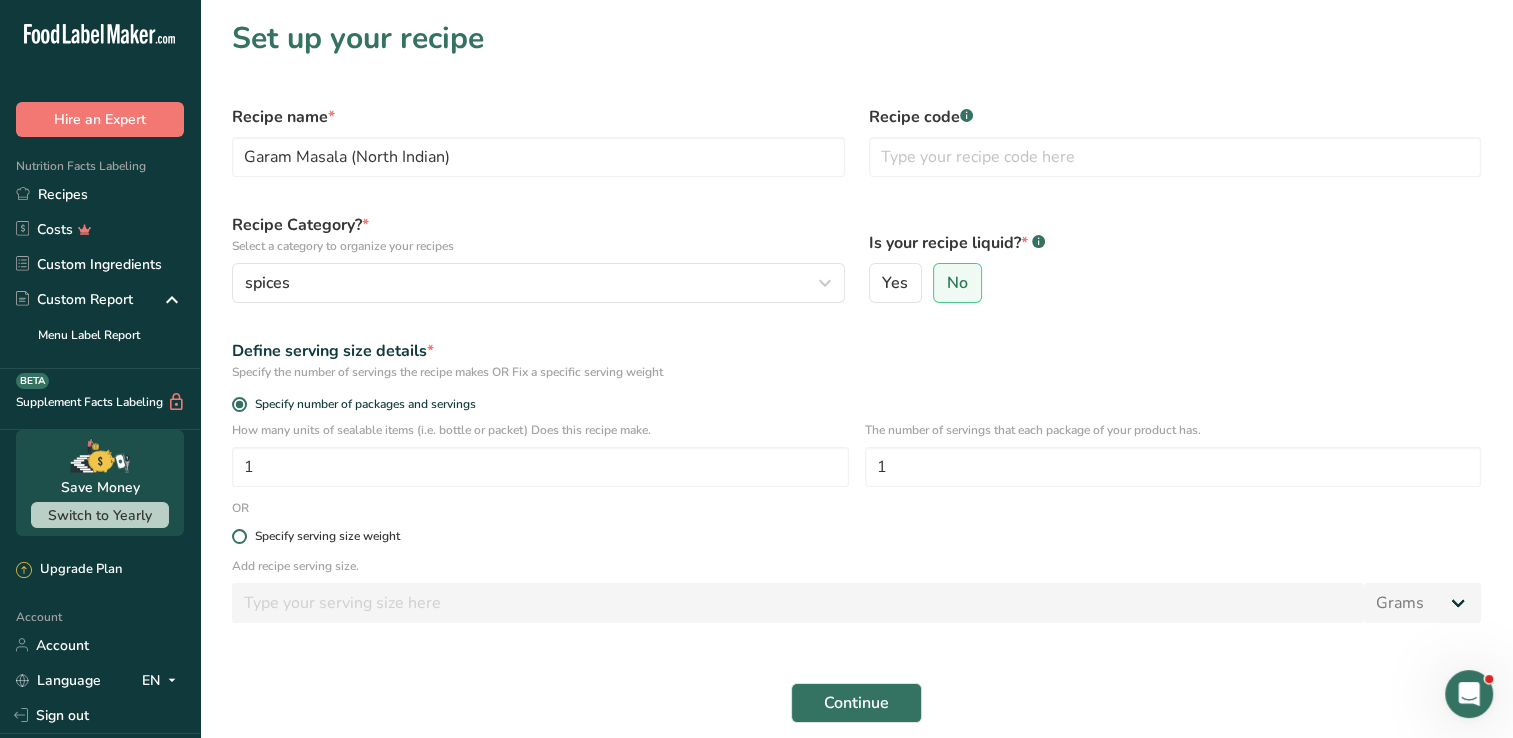 click on "Specify serving size weight" at bounding box center (327, 536) 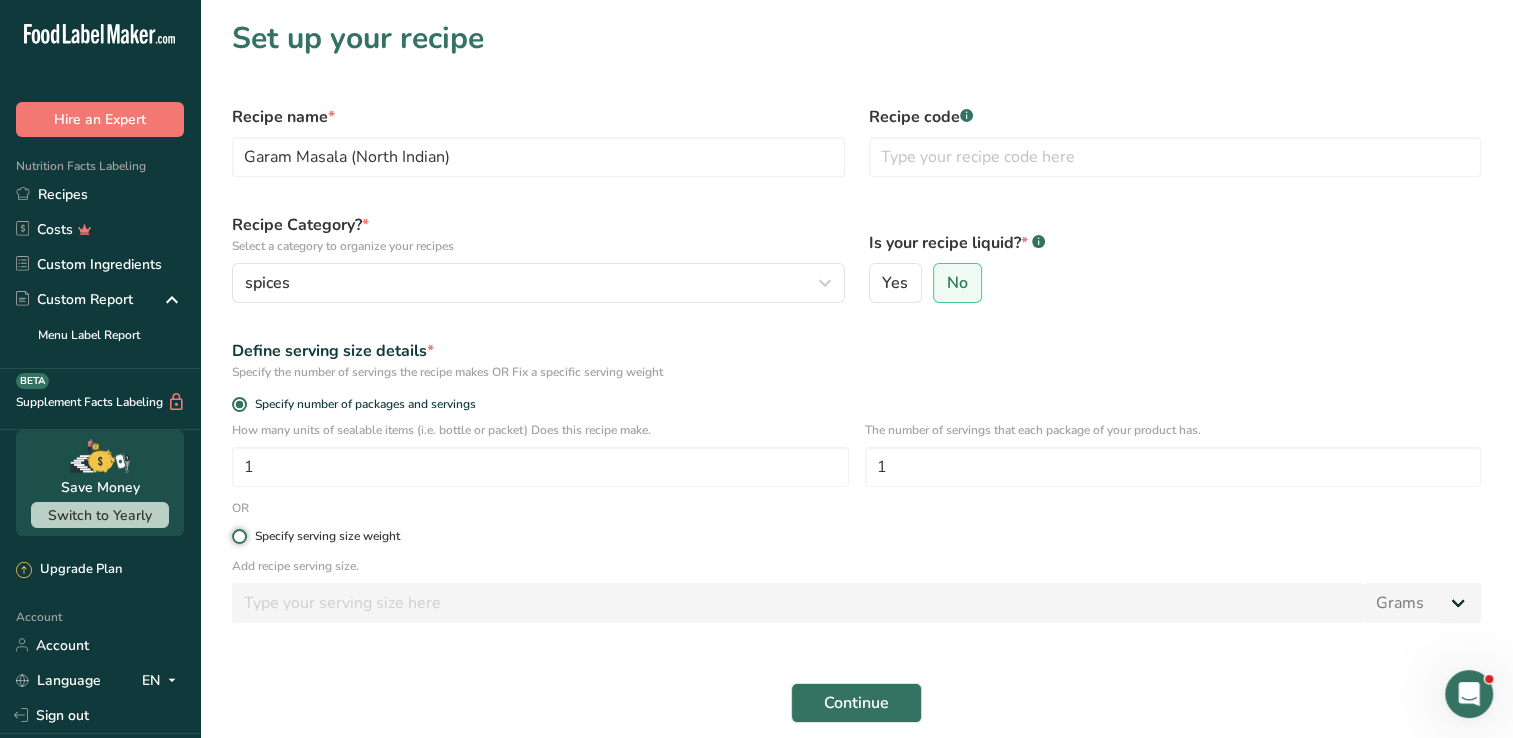 click on "Specify serving size weight" at bounding box center [238, 536] 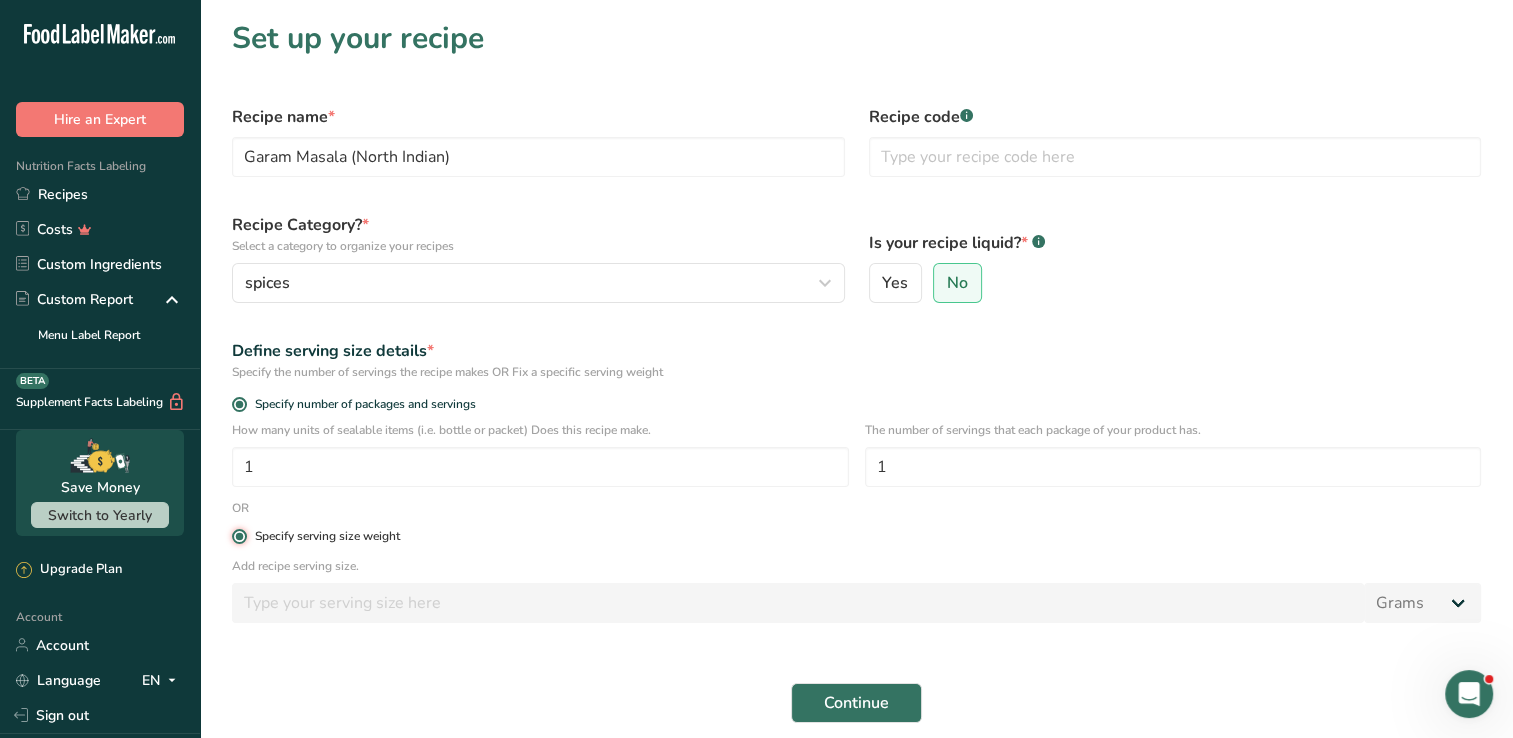 radio on "false" 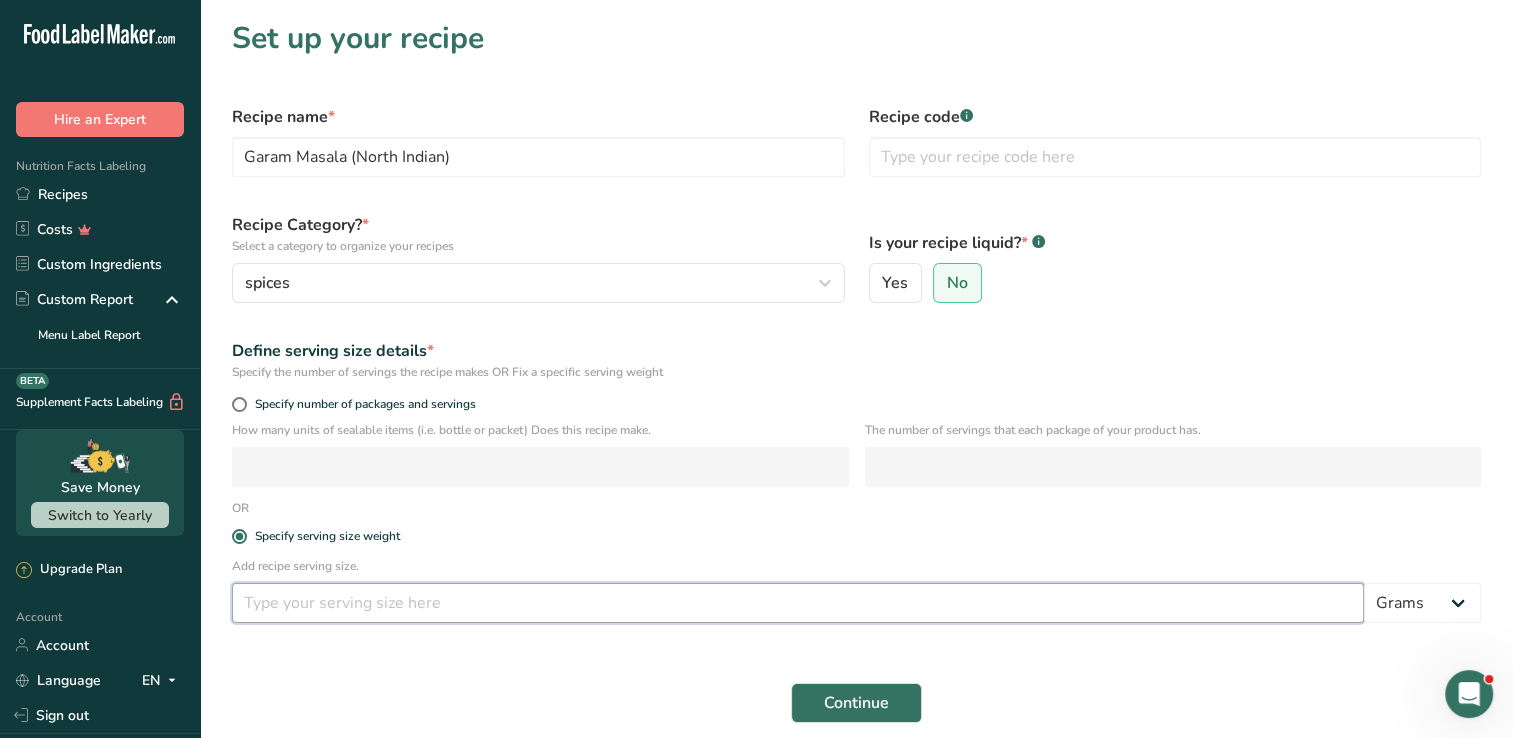 click at bounding box center [798, 603] 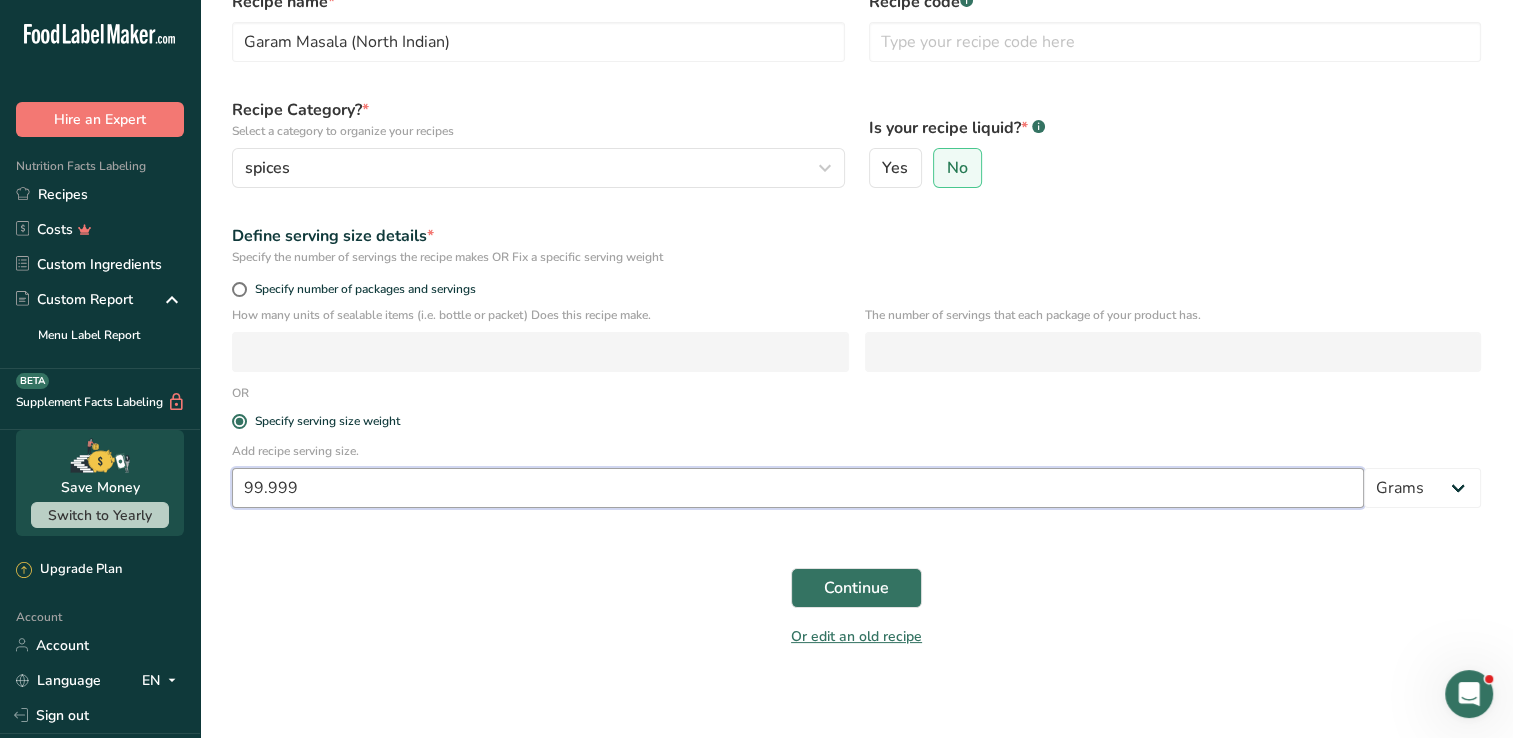 scroll, scrollTop: 120, scrollLeft: 0, axis: vertical 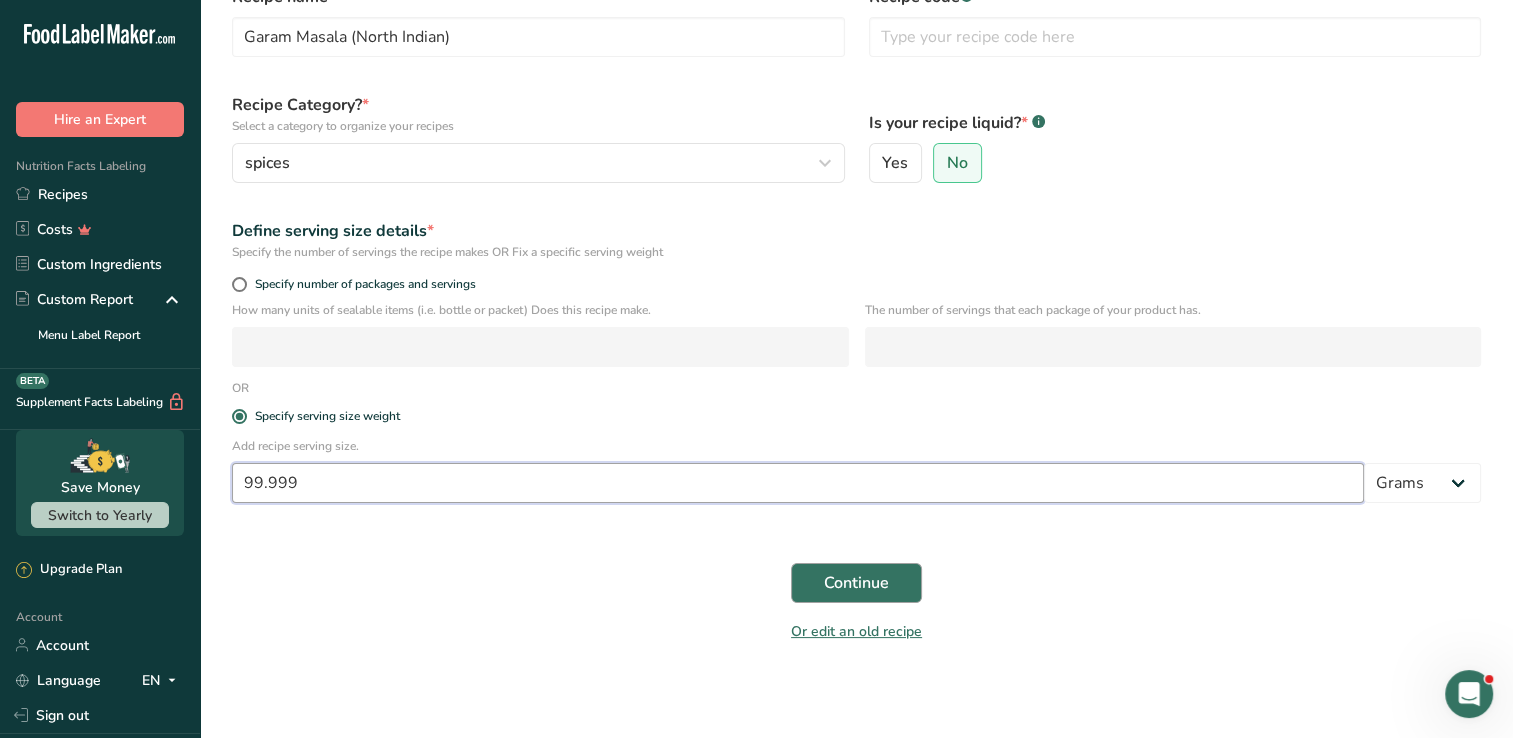 type on "99.999" 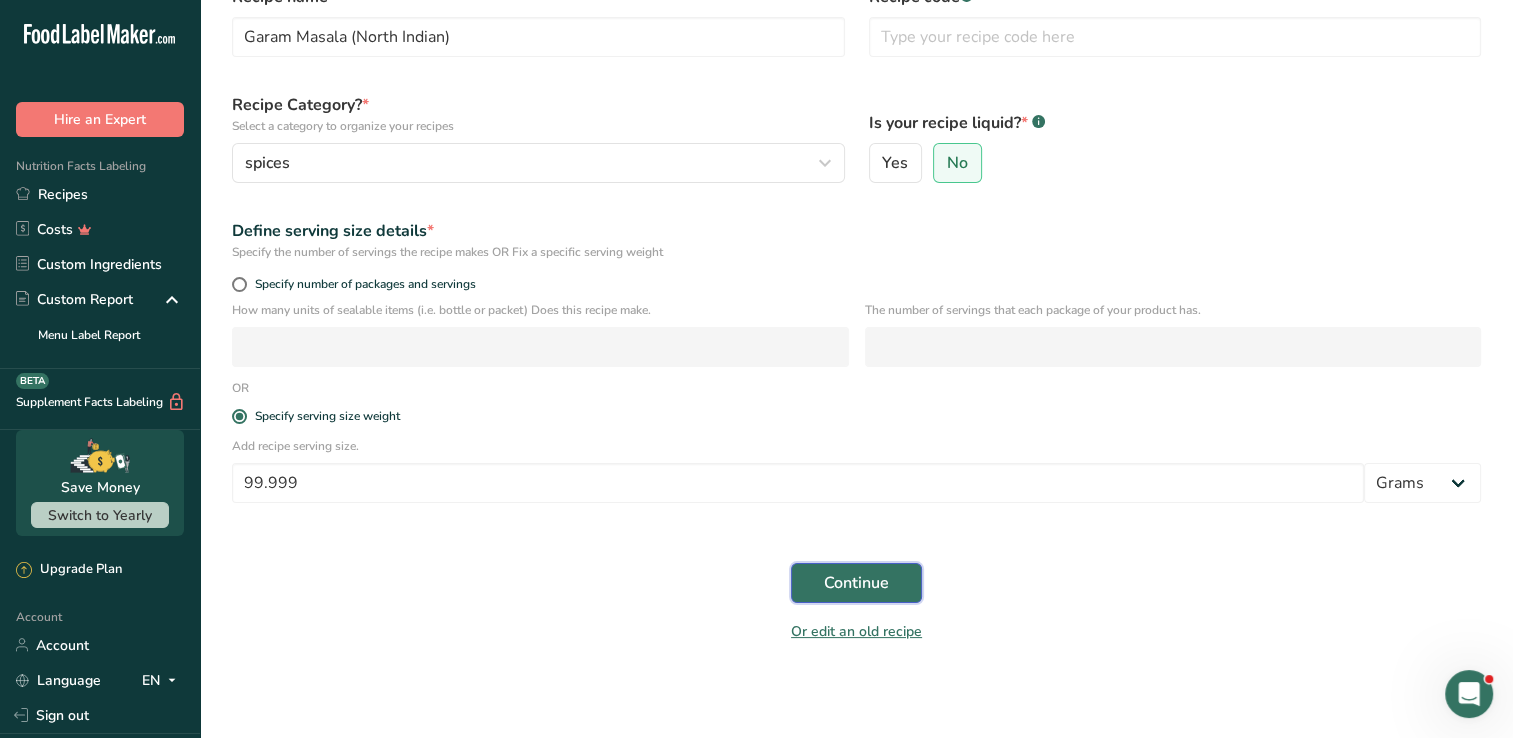 click on "Continue" at bounding box center (856, 583) 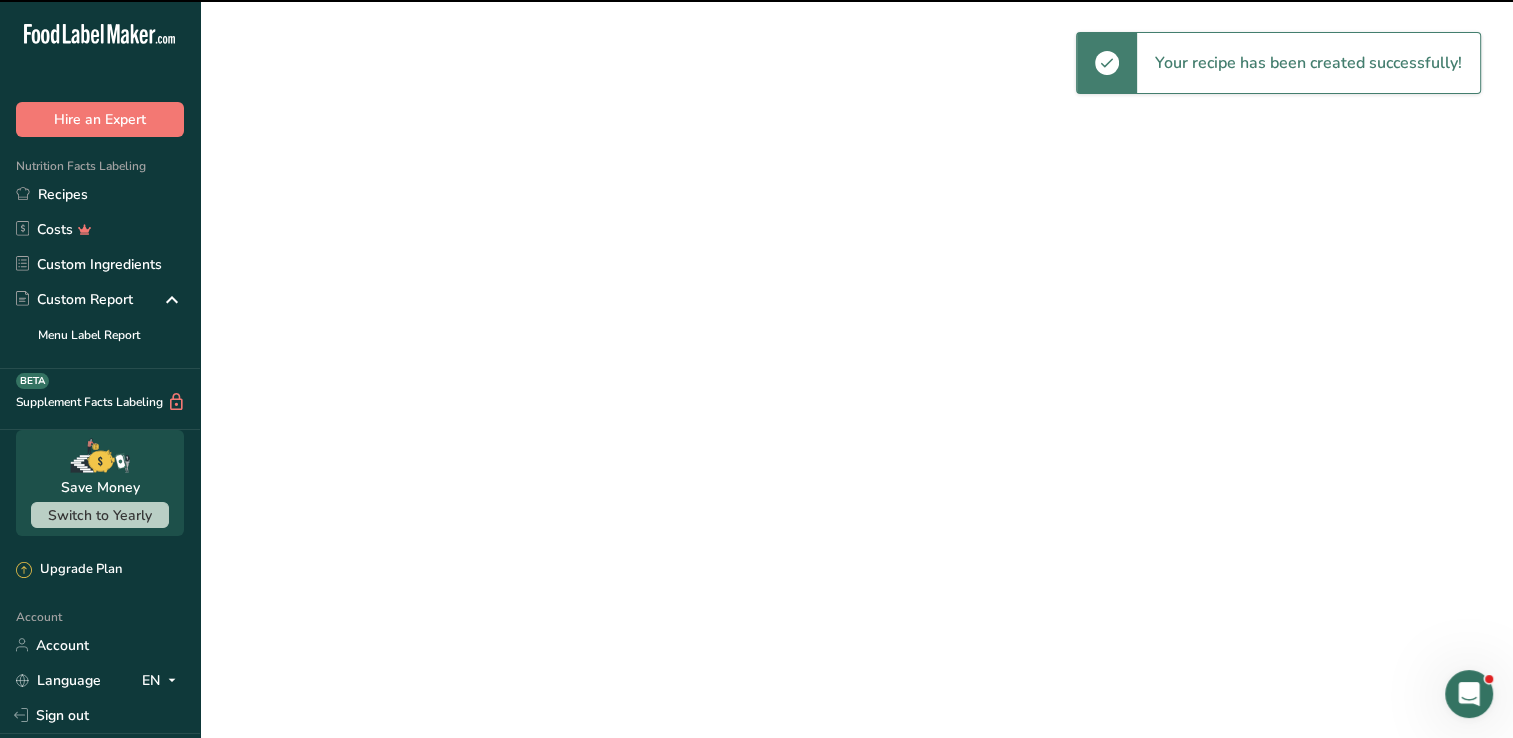 scroll, scrollTop: 0, scrollLeft: 0, axis: both 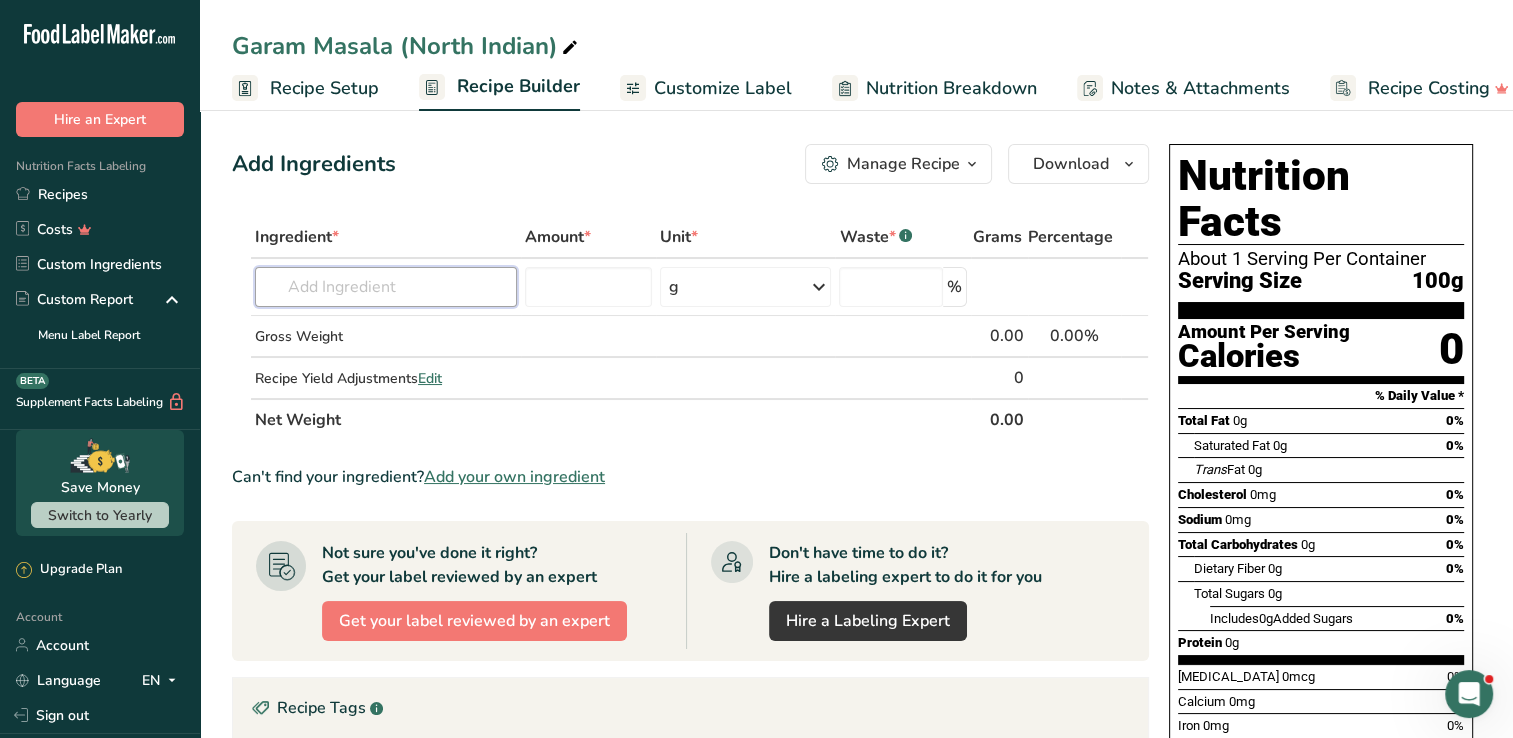 click at bounding box center (386, 287) 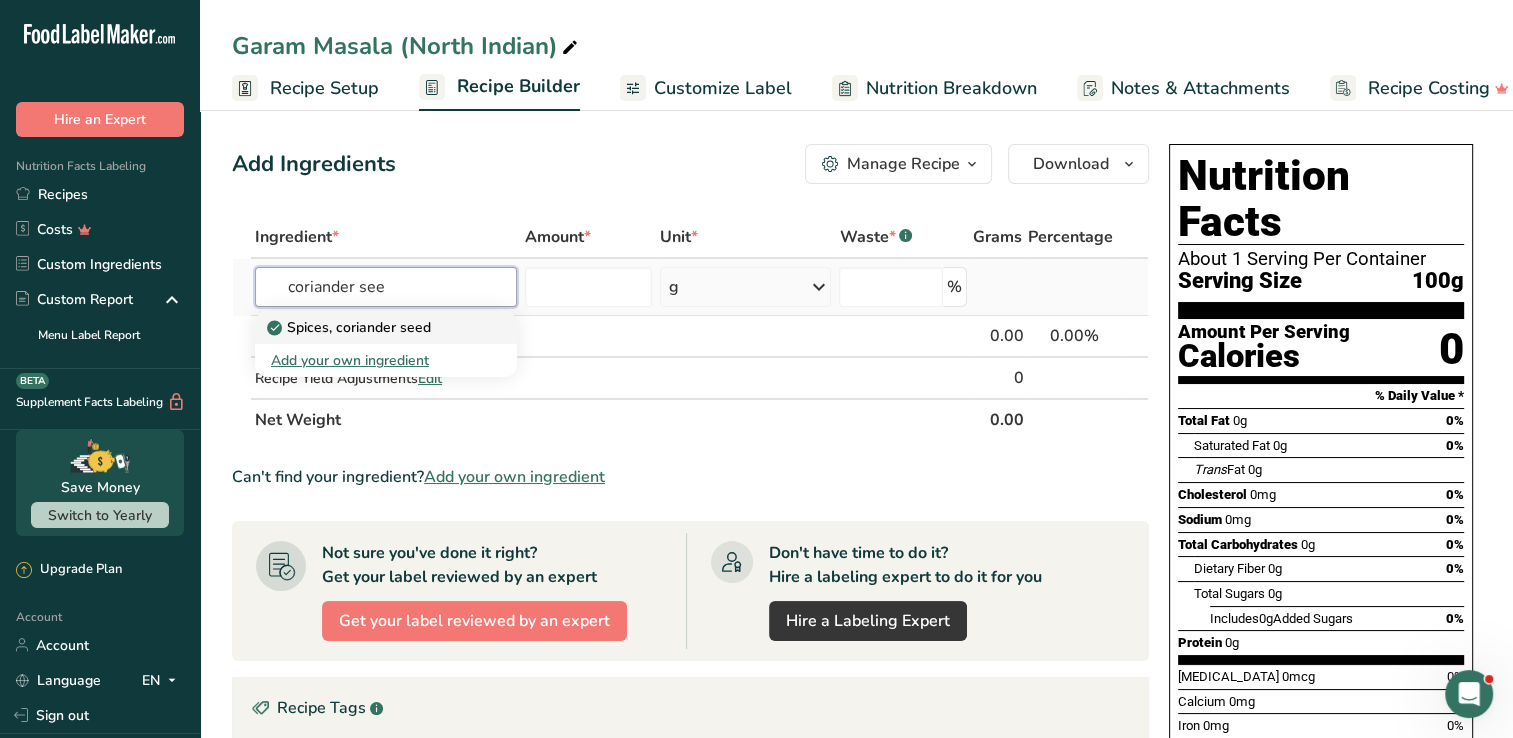 type on "coriander see" 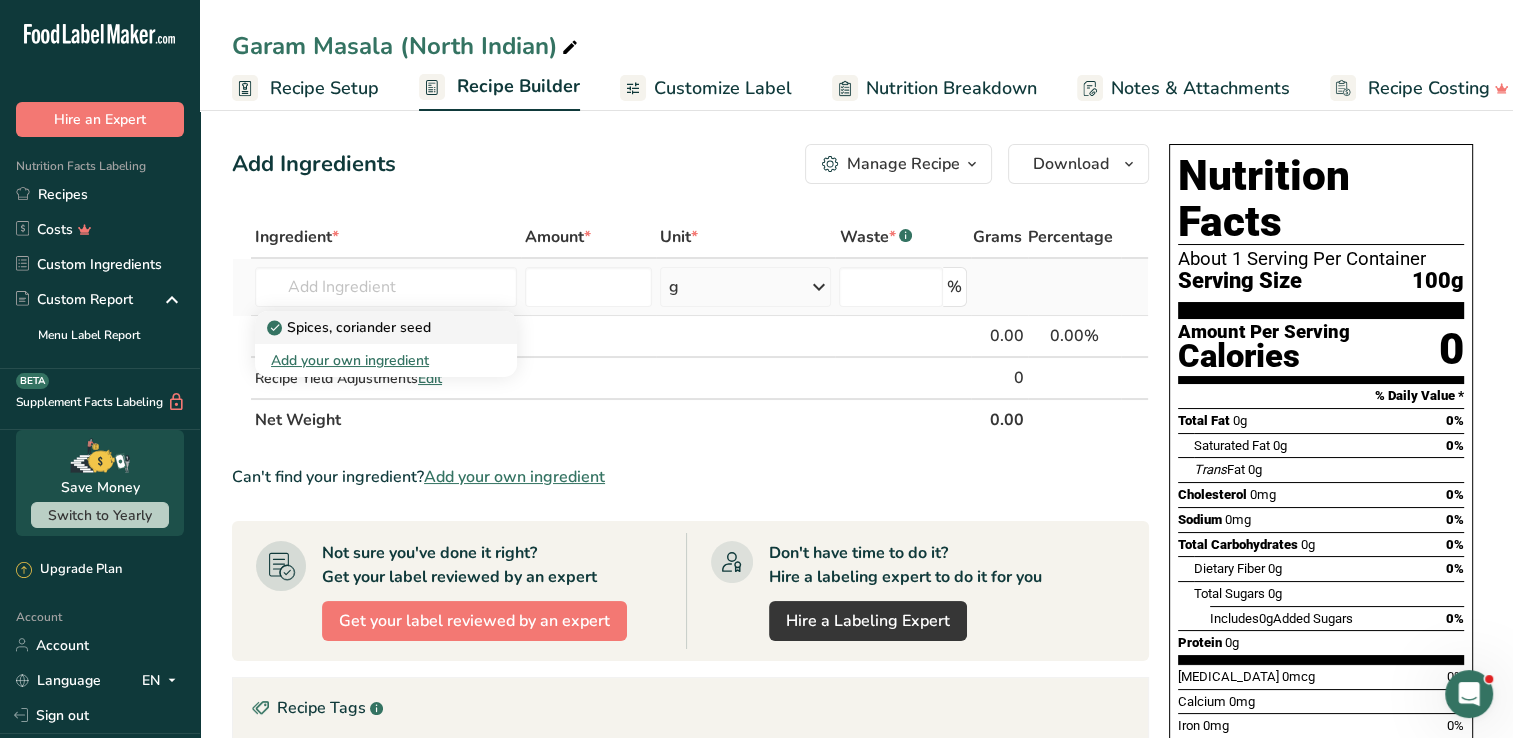 click on "Spices, coriander seed" at bounding box center (351, 327) 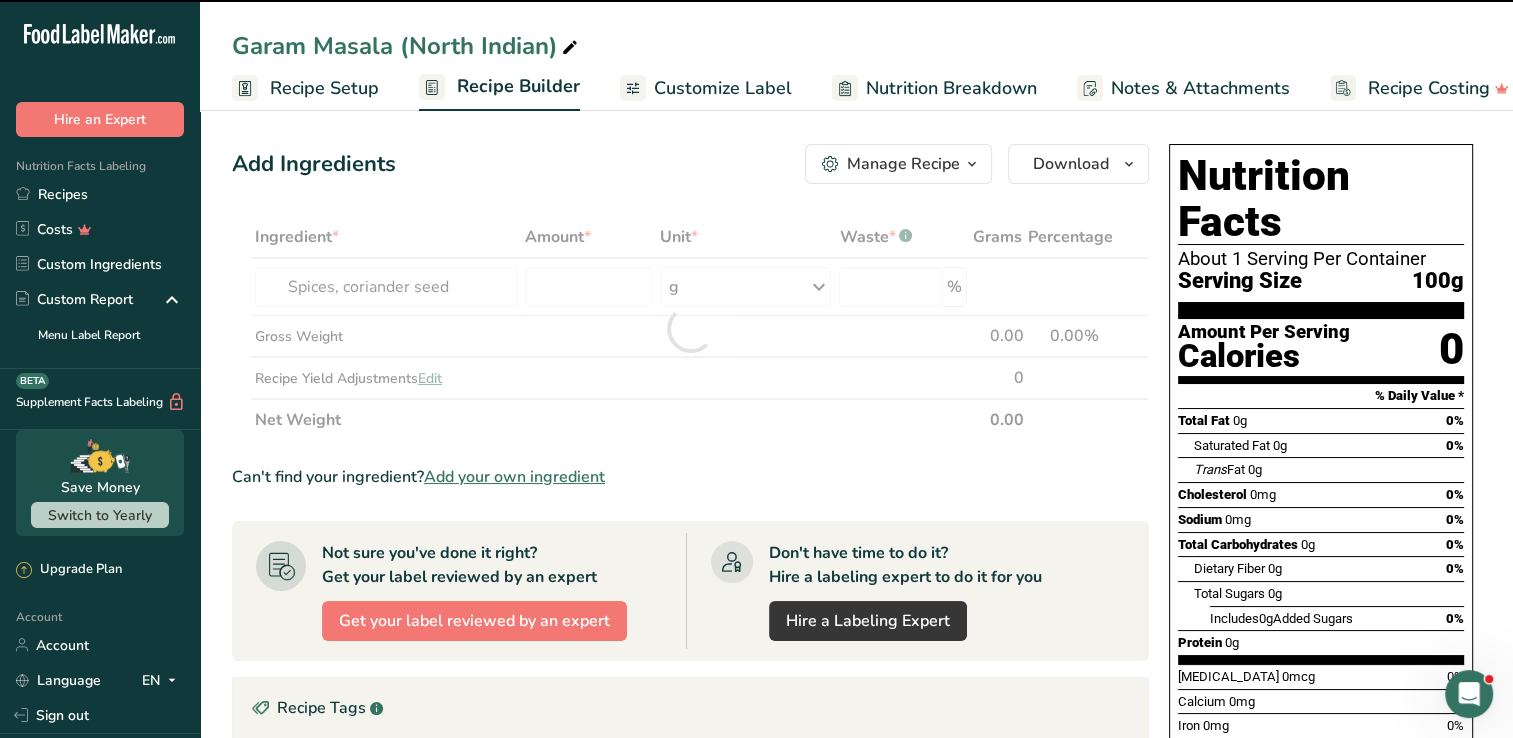 type on "0" 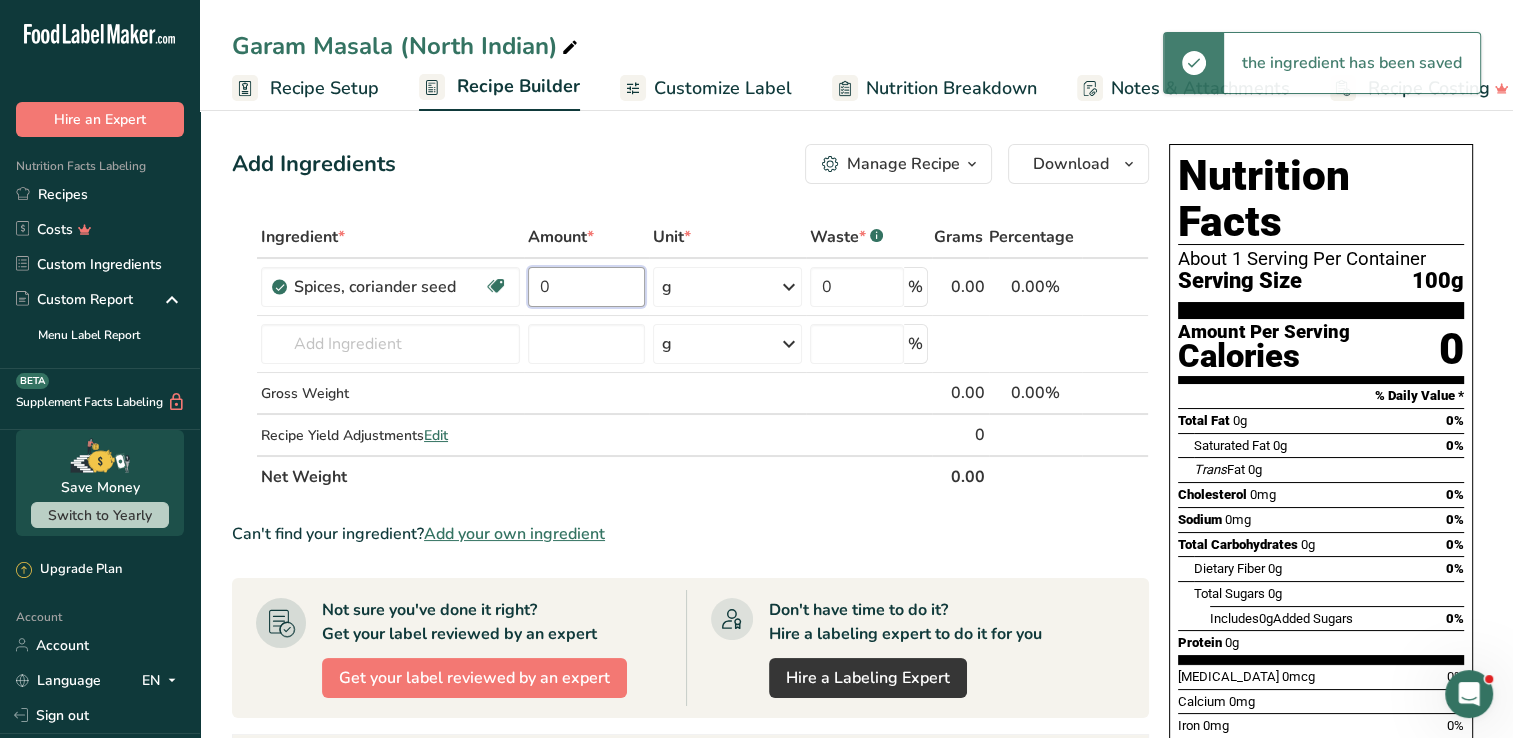 click on "0" at bounding box center [586, 287] 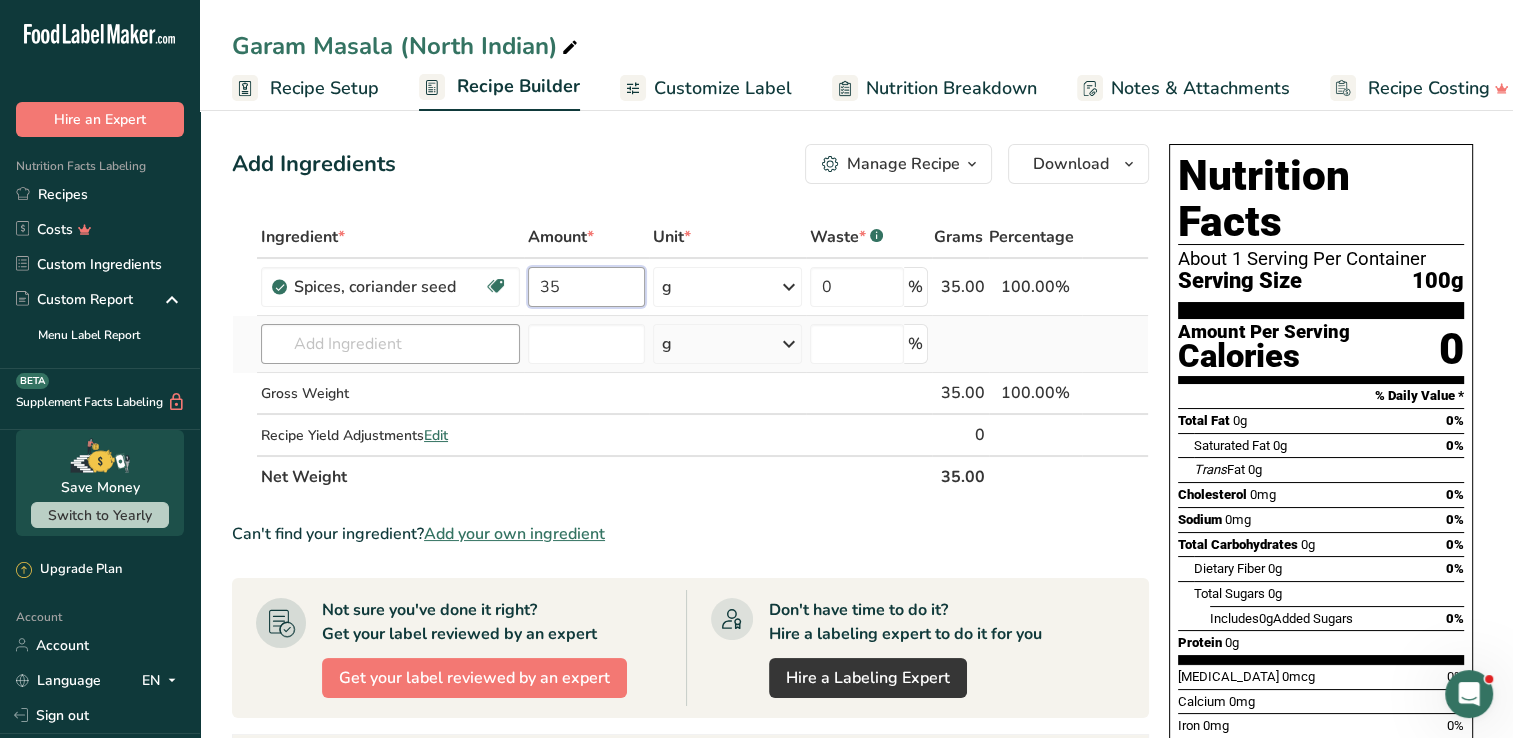 type on "35" 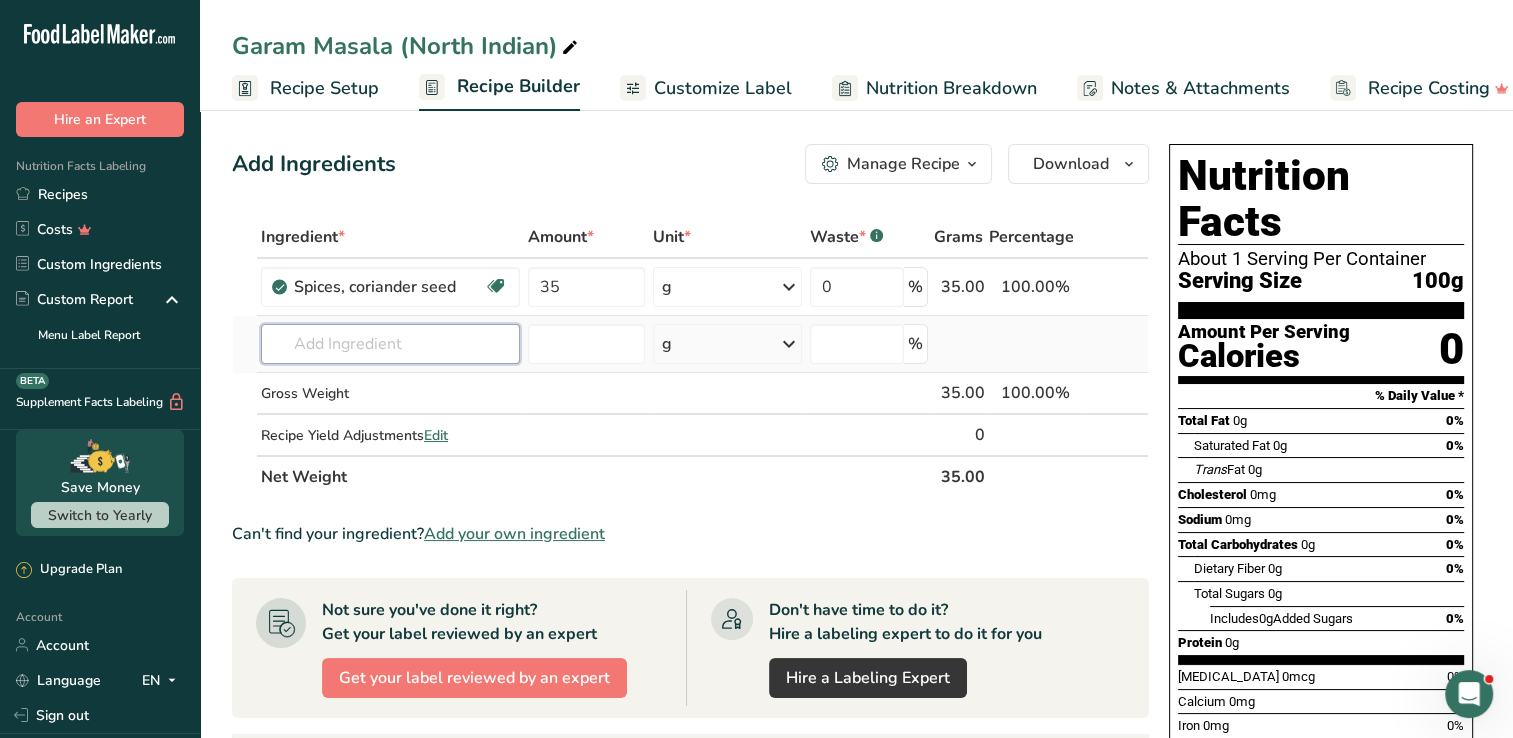 click on "Ingredient *
Amount *
Unit *
Waste *   .a-a{fill:#347362;}.b-a{fill:#fff;}          Grams
Percentage
Spices, coriander seed
Source of Antioxidants
Dairy free
Gluten free
Vegan
Vegetarian
Soy free
35
g
Portions
1 tsp
1 tbsp
Weight Units
g
kg
mg
See more
Volume Units
l
Volume units require a density conversion. If you know your ingredient's density enter it below. Otherwise, click on "RIA" our AI Regulatory bot - she will be able to help you
lb/ft3
g/cm3
Confirm
mL" at bounding box center (690, 357) 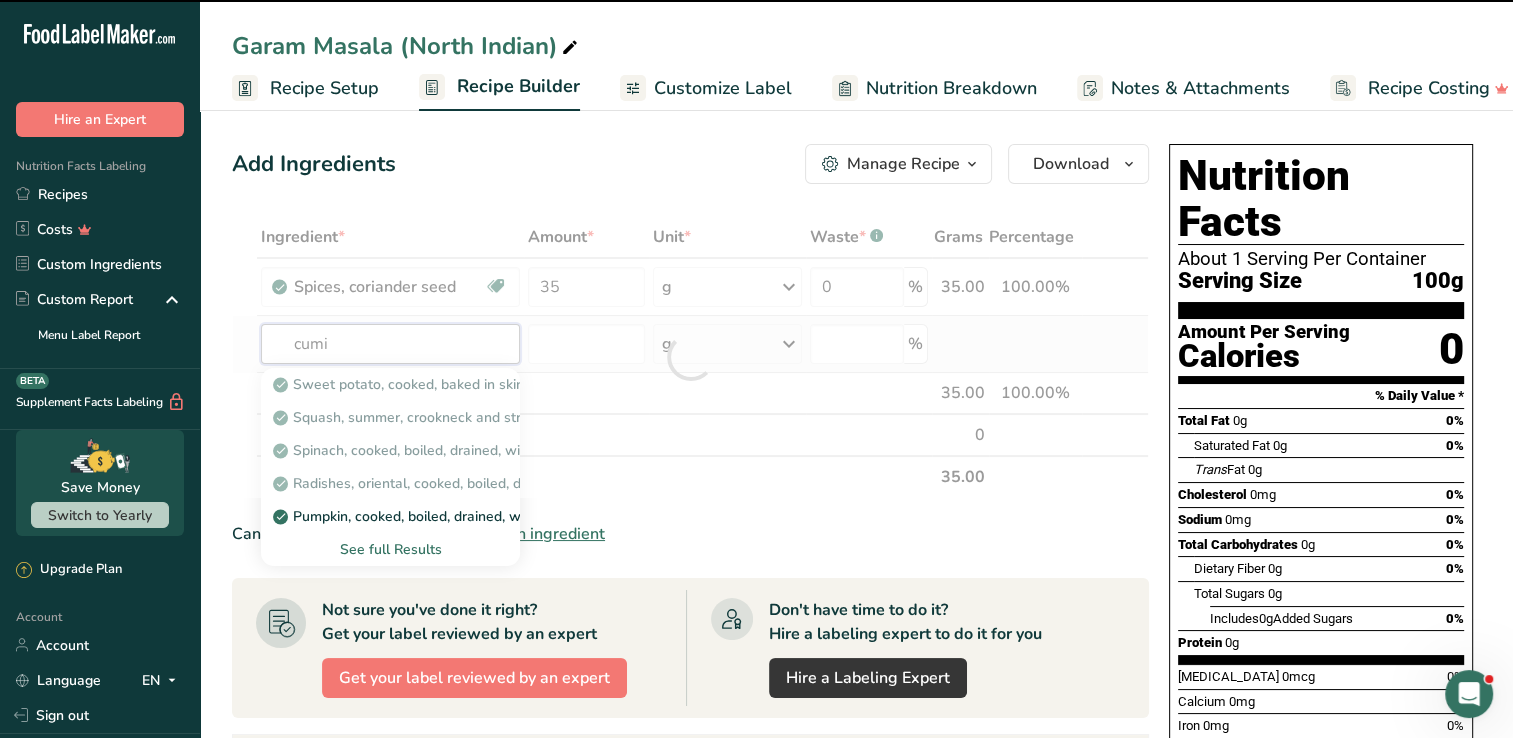type on "cumin" 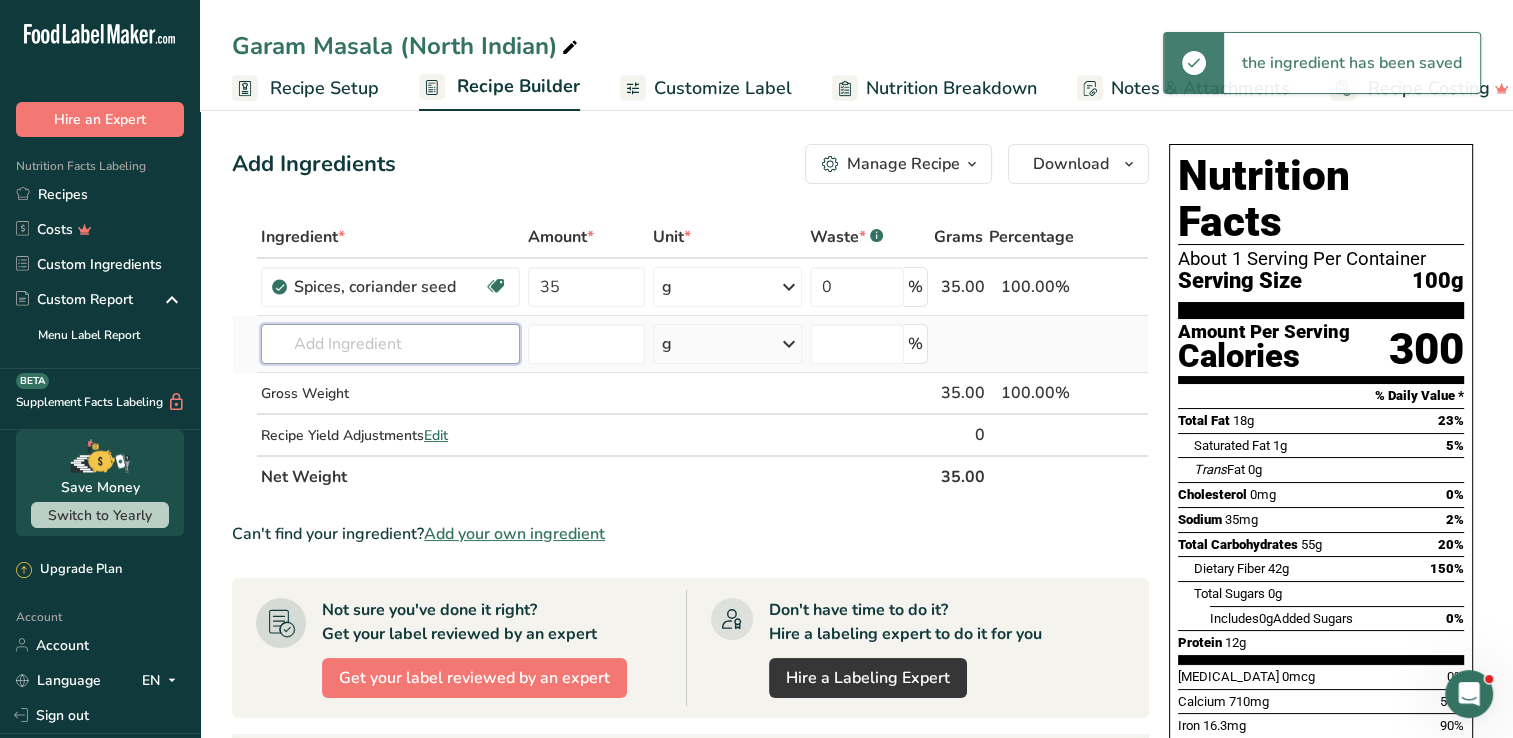 click at bounding box center (390, 344) 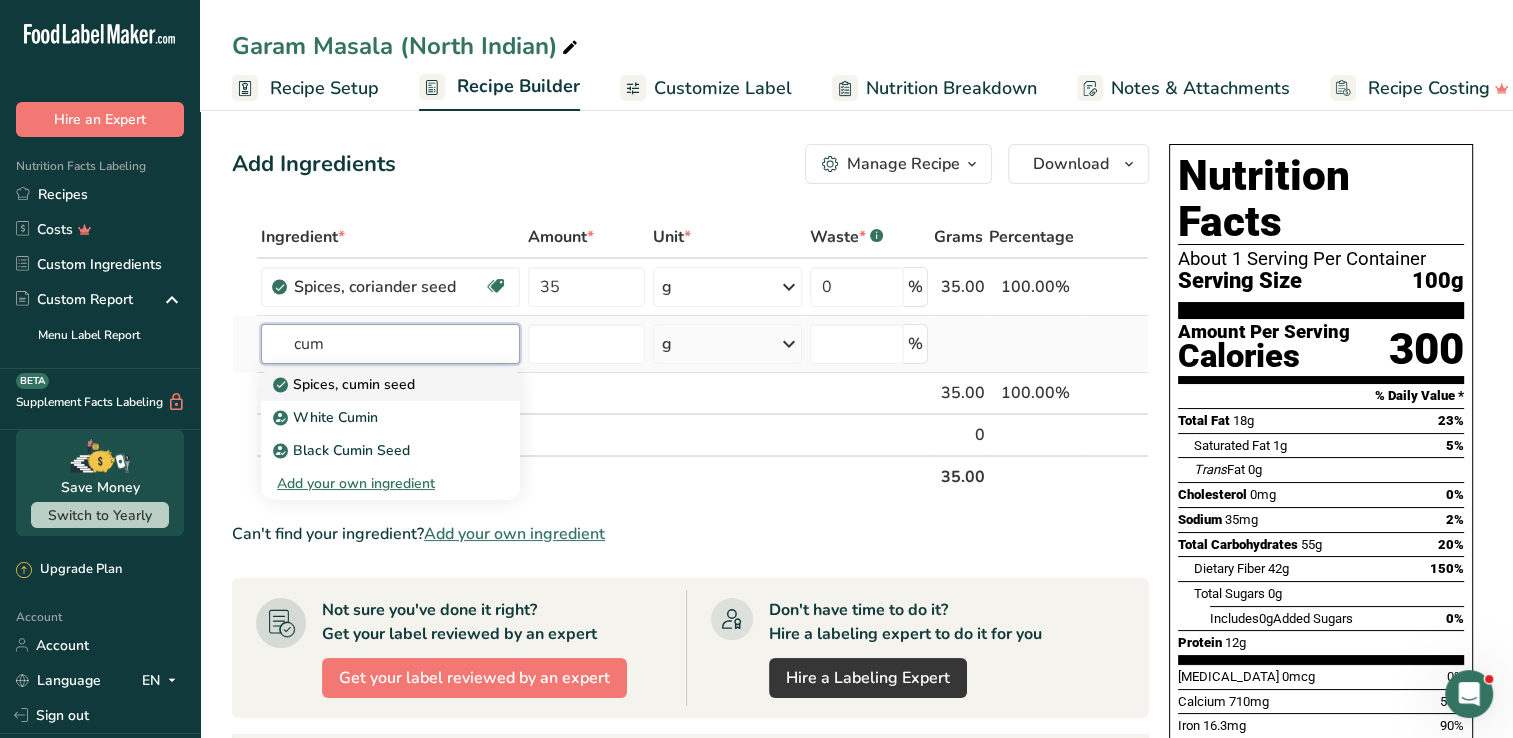 type on "cum" 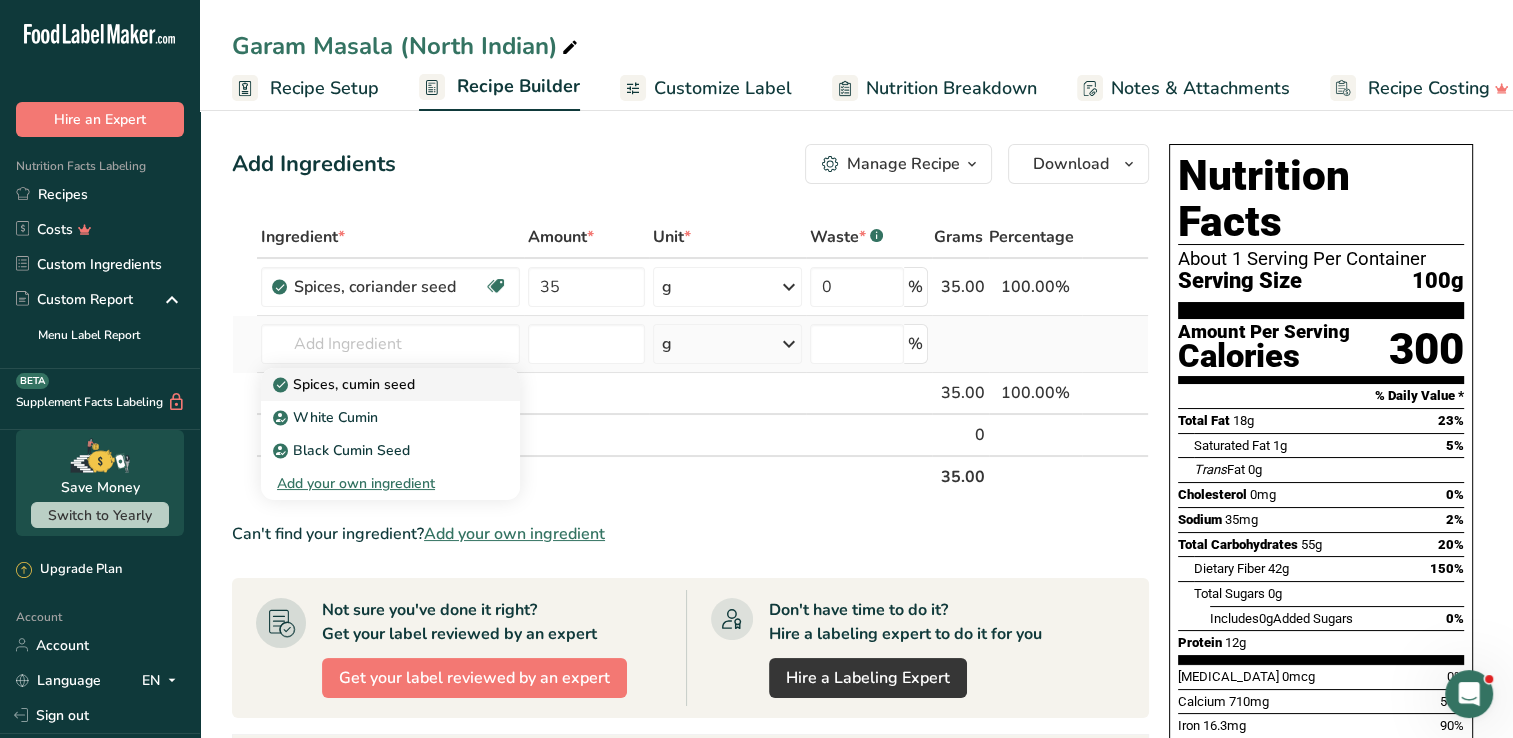 click on "Spices, cumin seed" at bounding box center [346, 384] 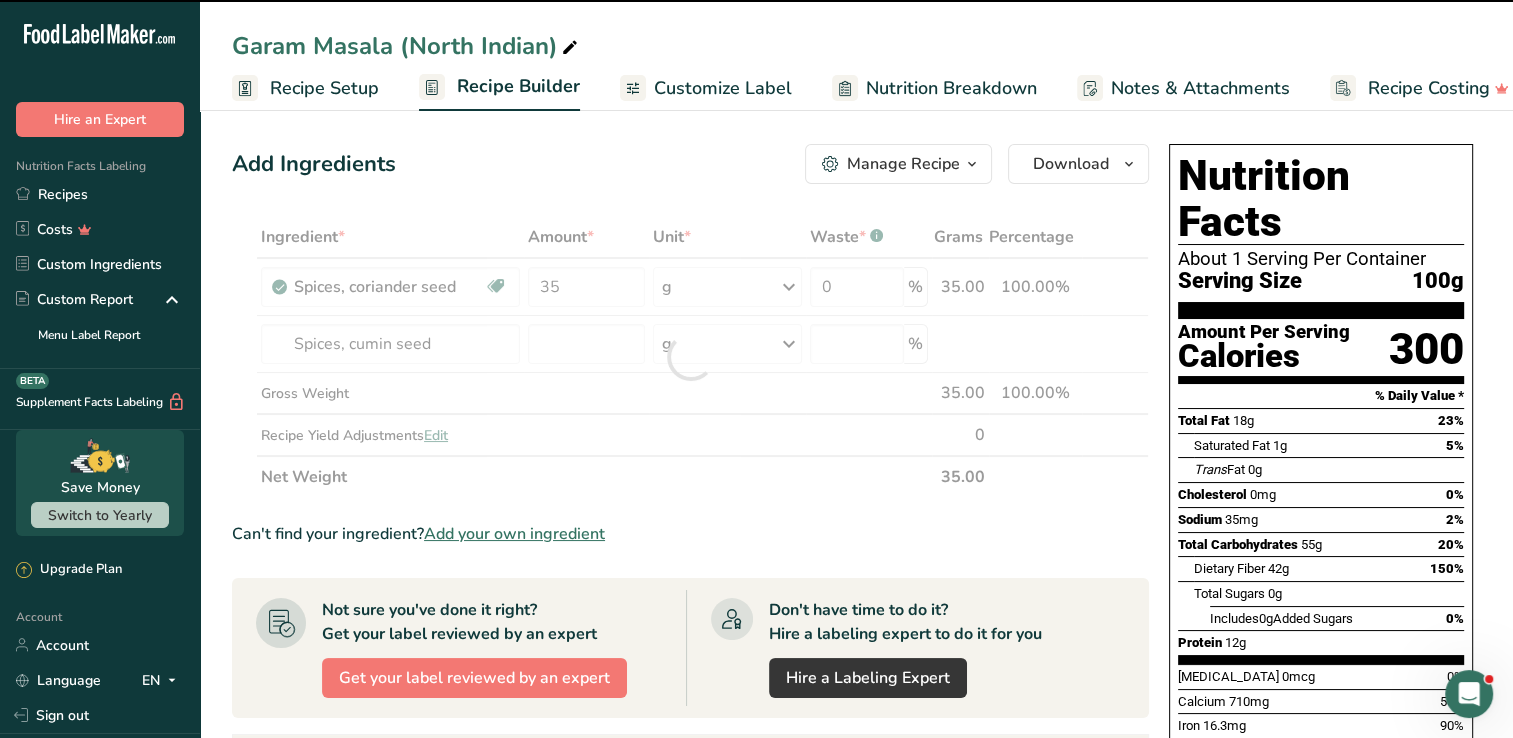 type on "0" 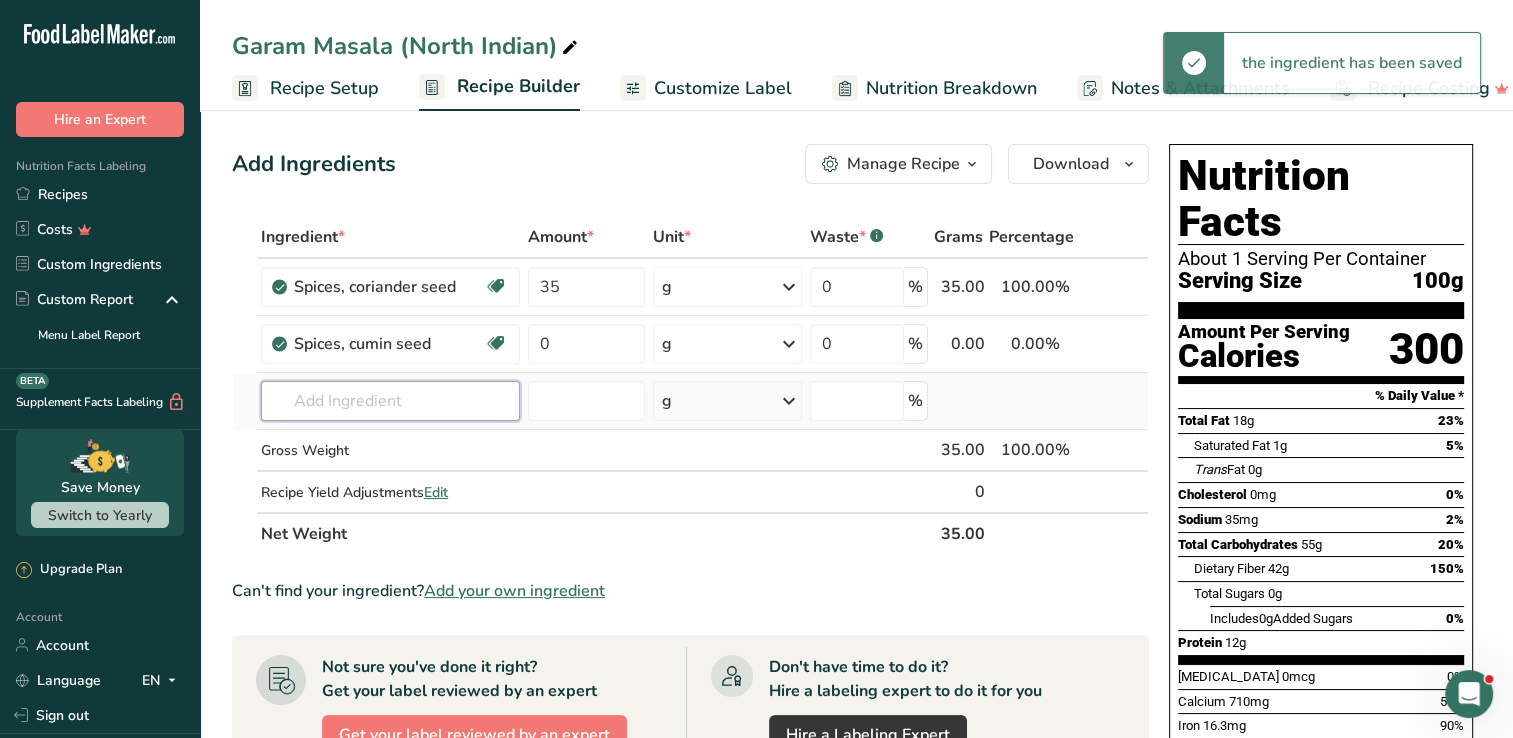 click at bounding box center (390, 401) 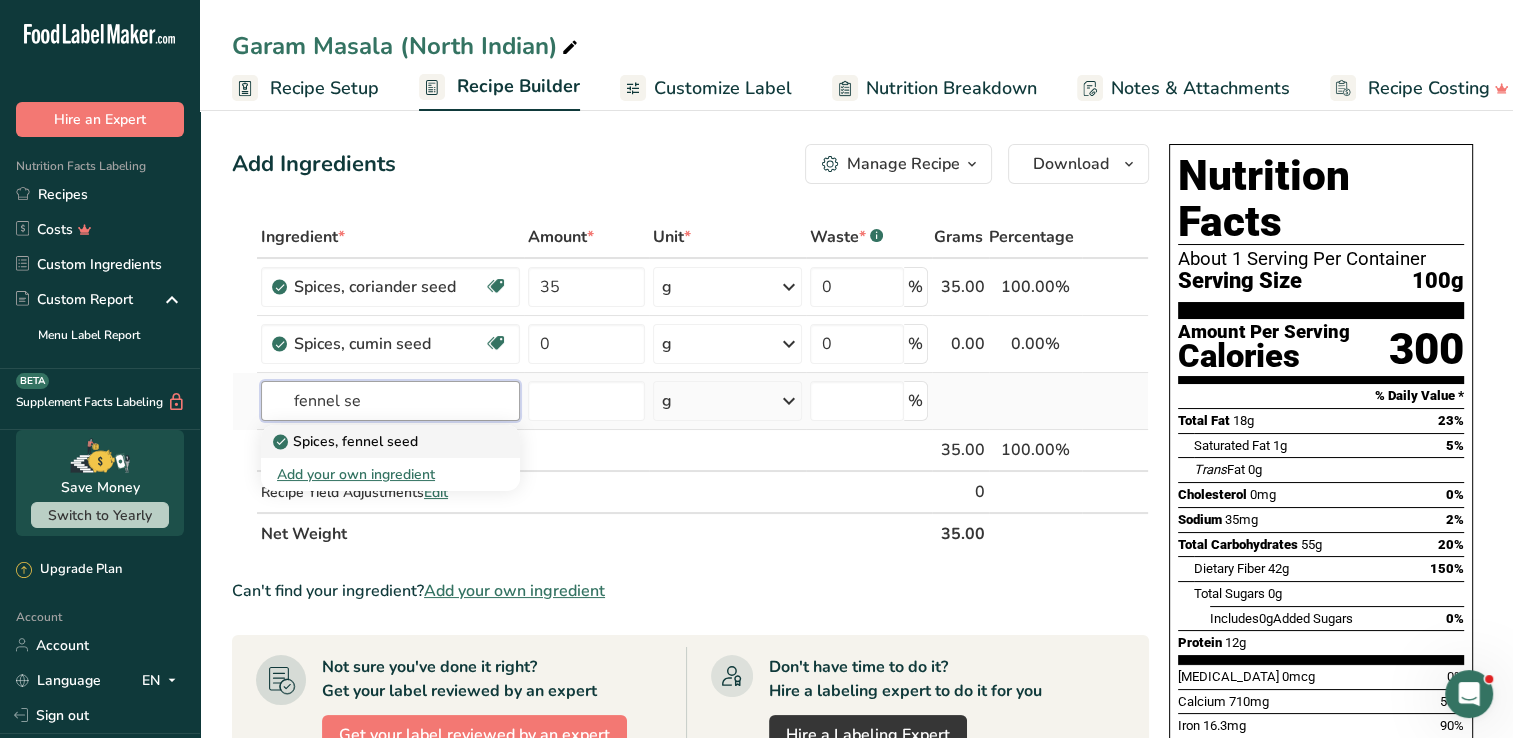type on "fennel se" 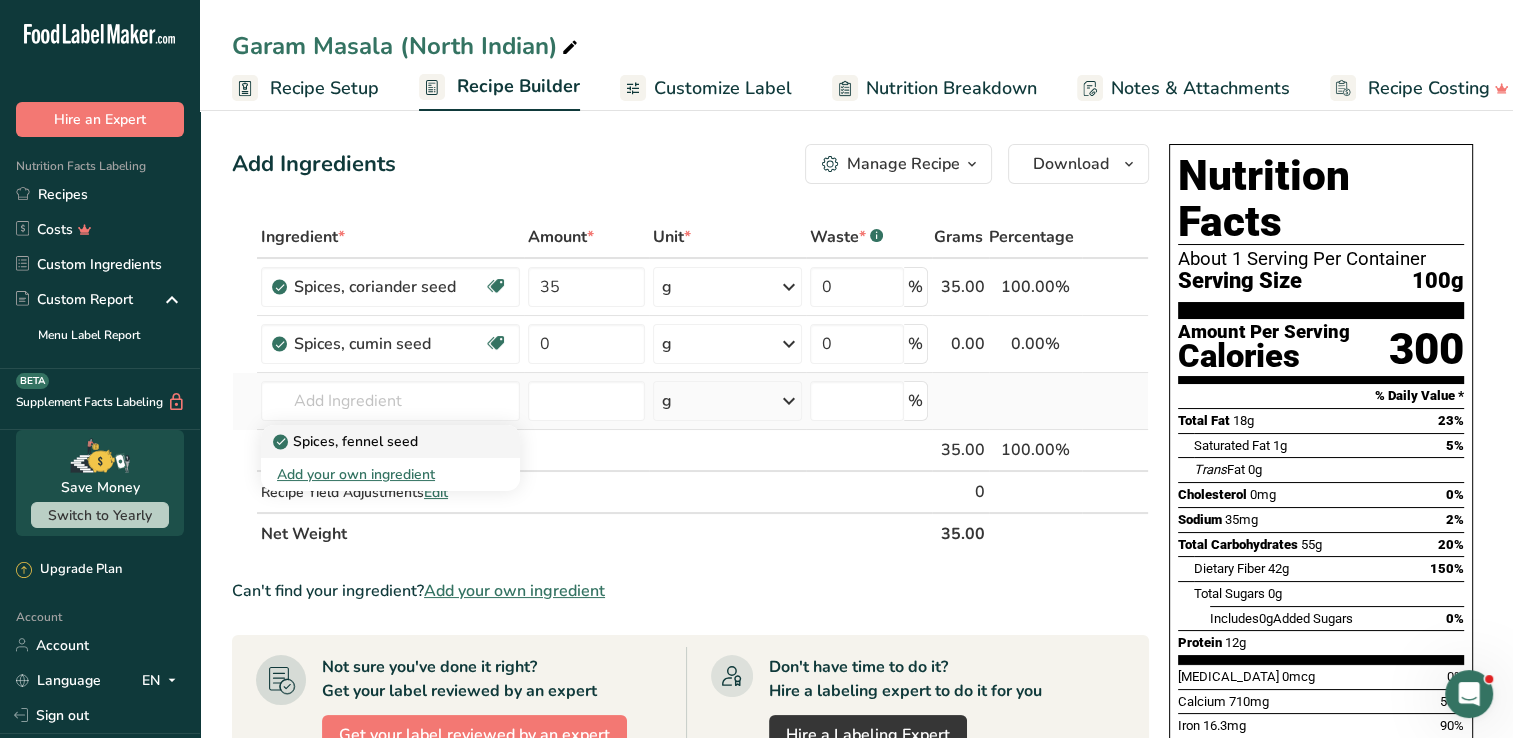 click on "Spices, fennel seed" at bounding box center (347, 441) 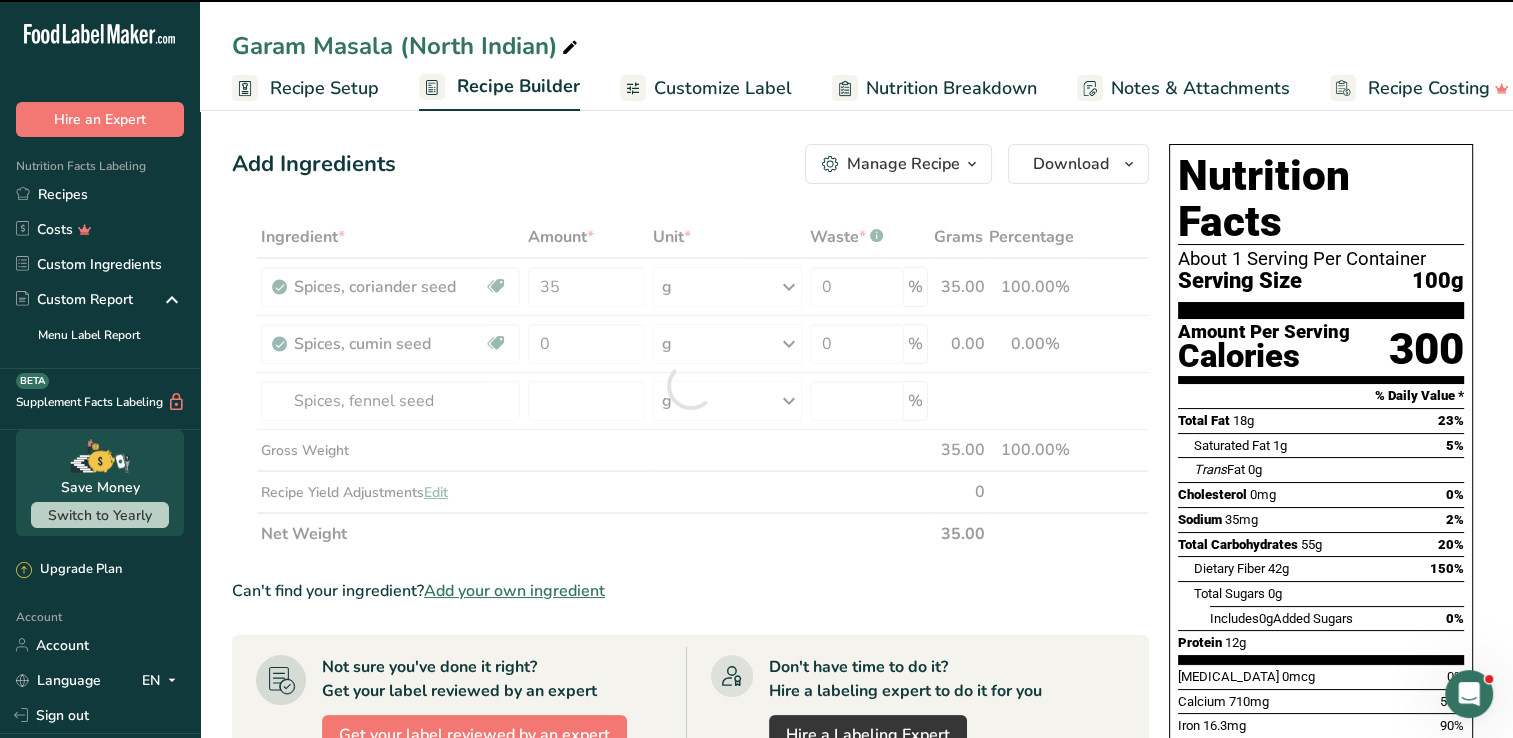 type on "0" 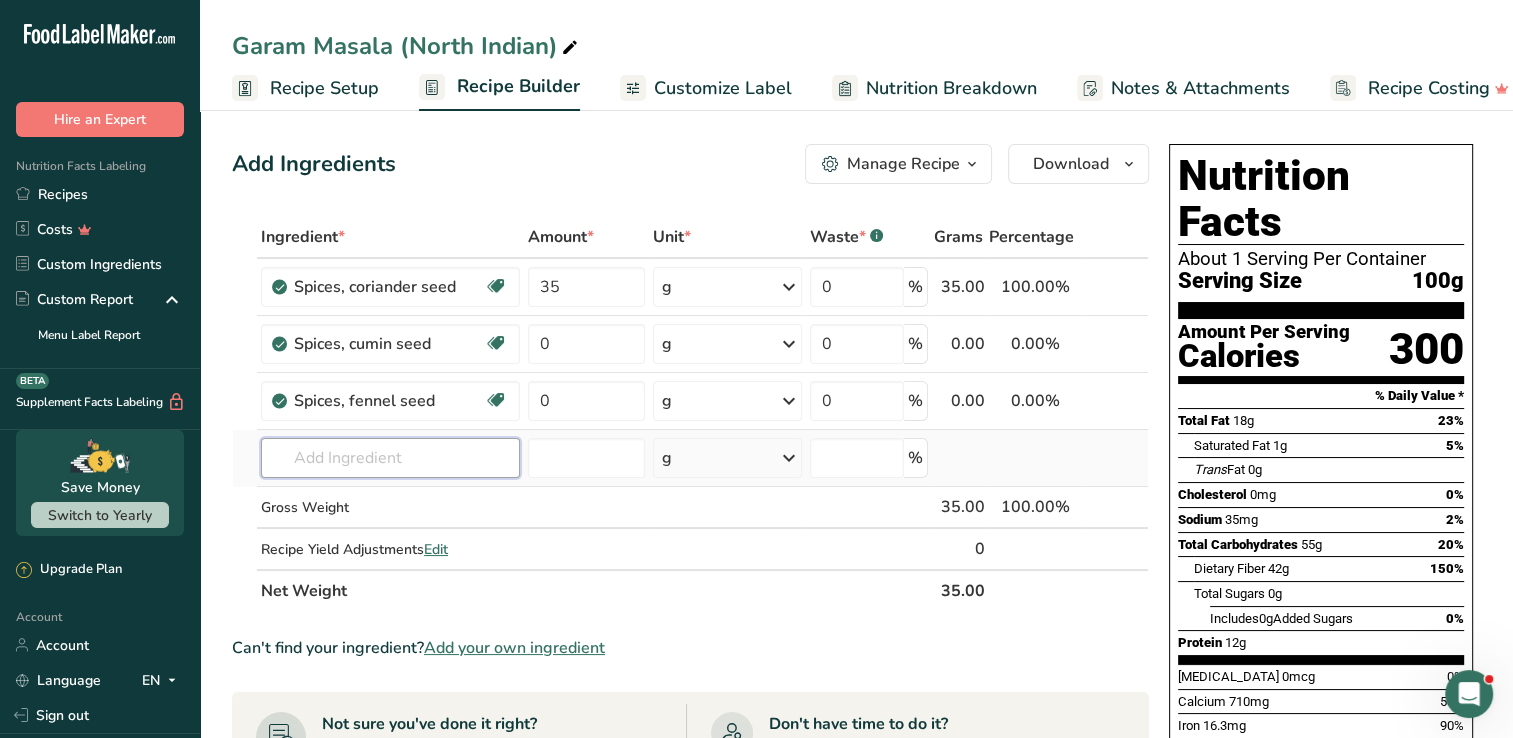 click at bounding box center [390, 458] 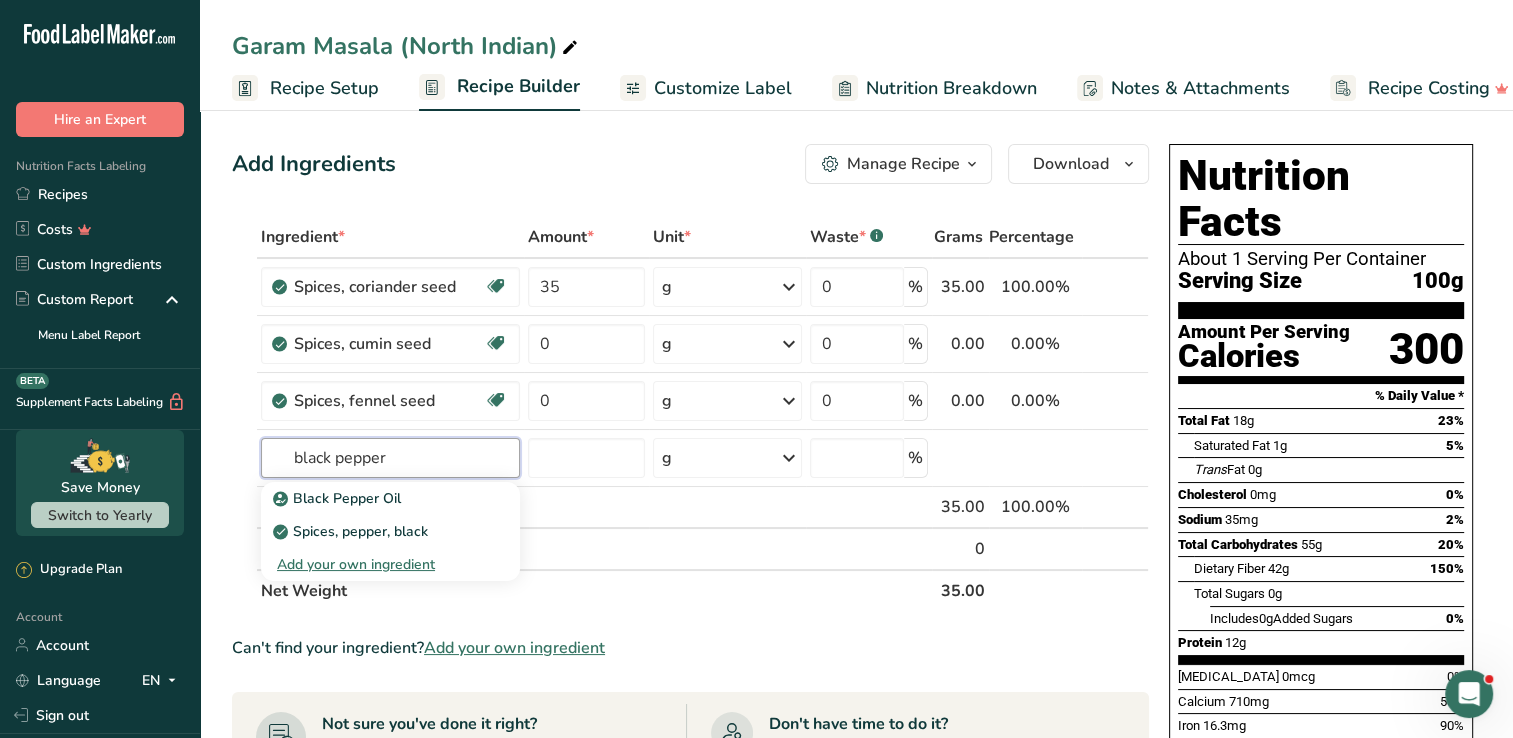 type on "black pepper" 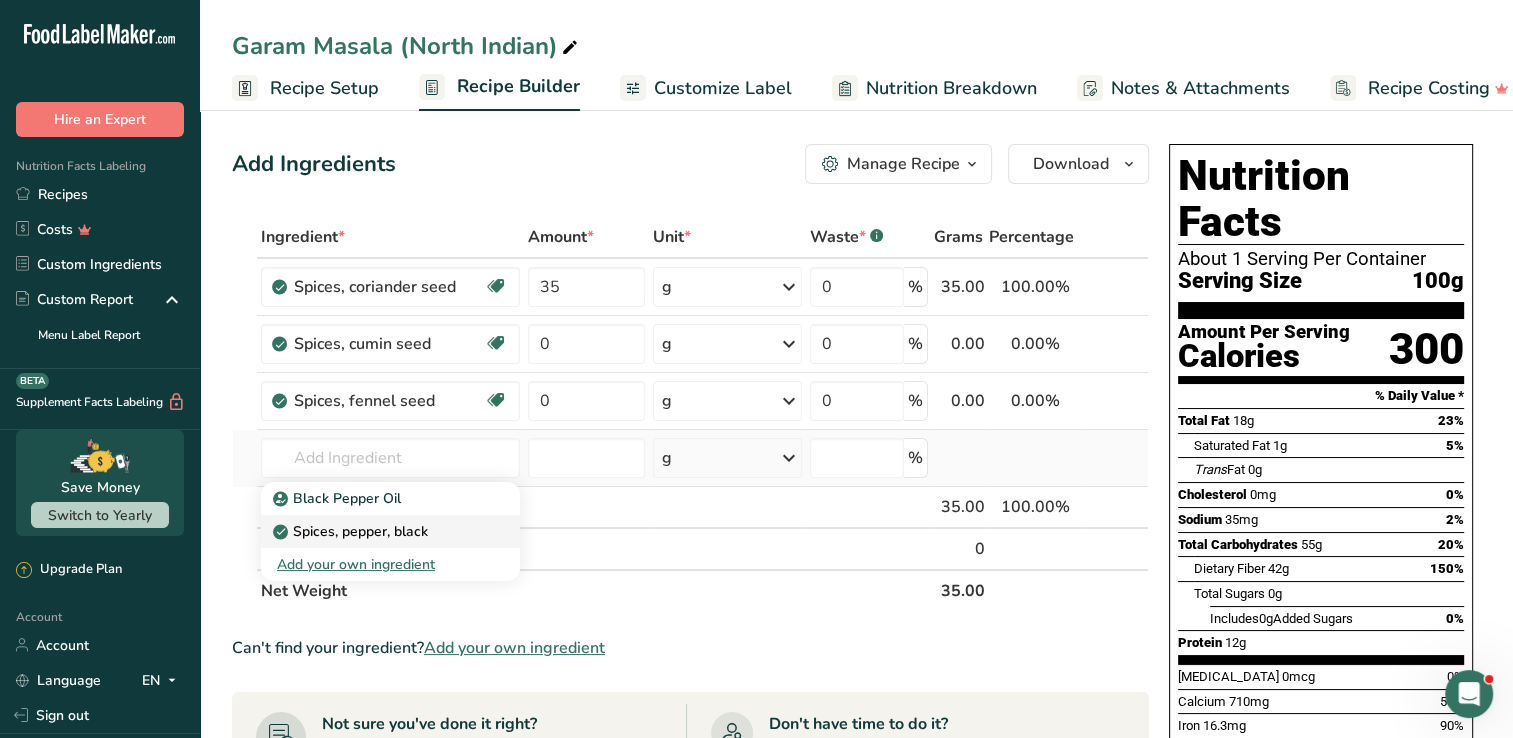 click on "Spices, pepper, black" at bounding box center [352, 531] 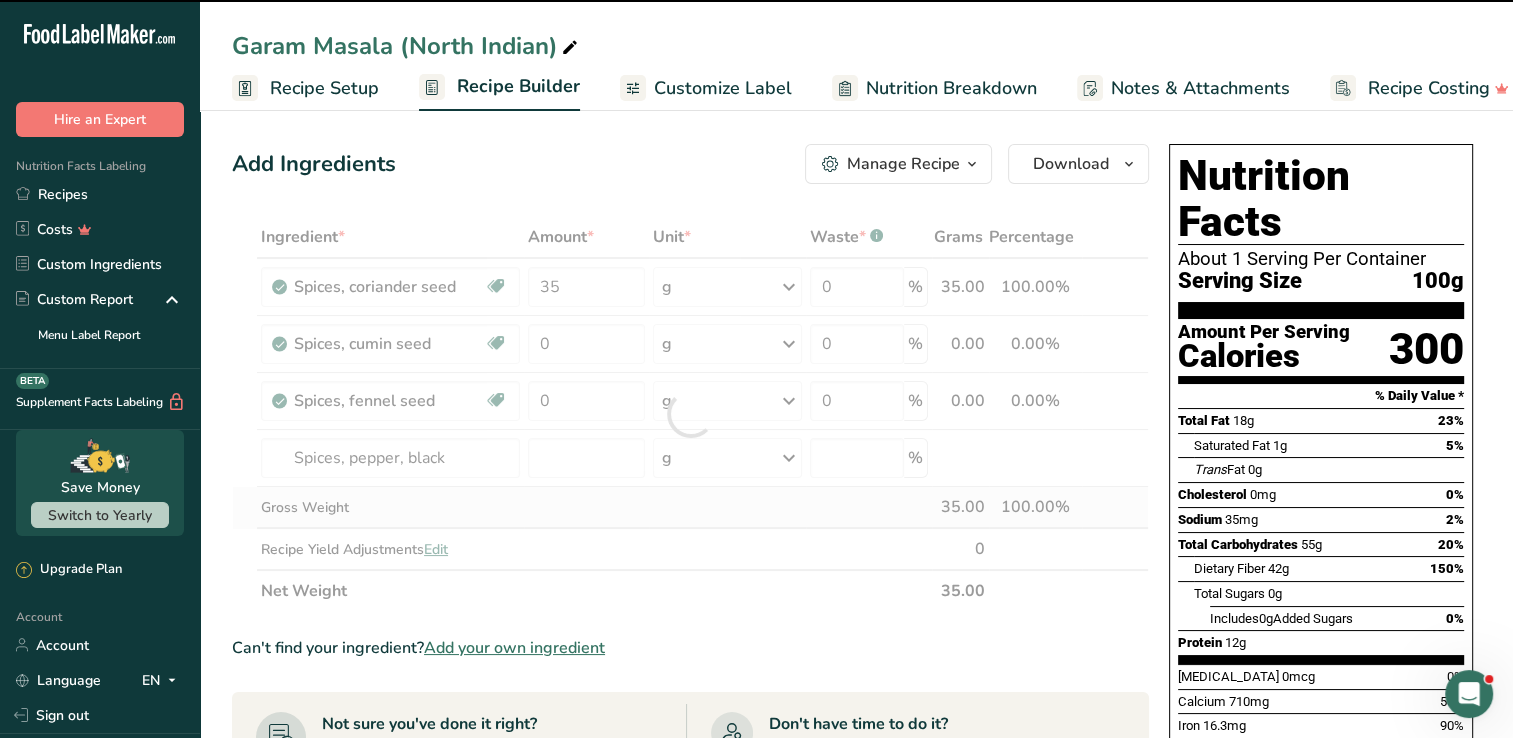 type on "0" 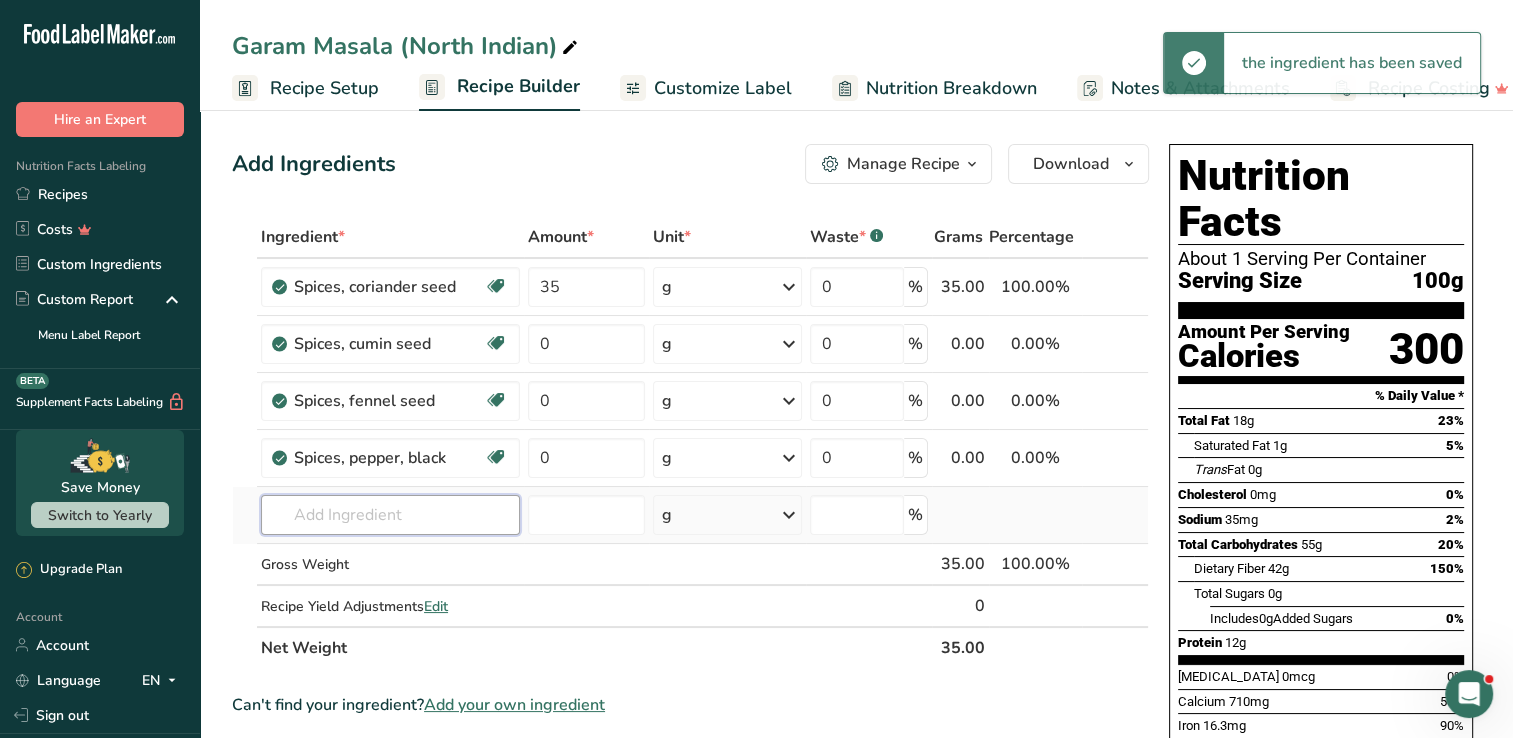 click at bounding box center [390, 515] 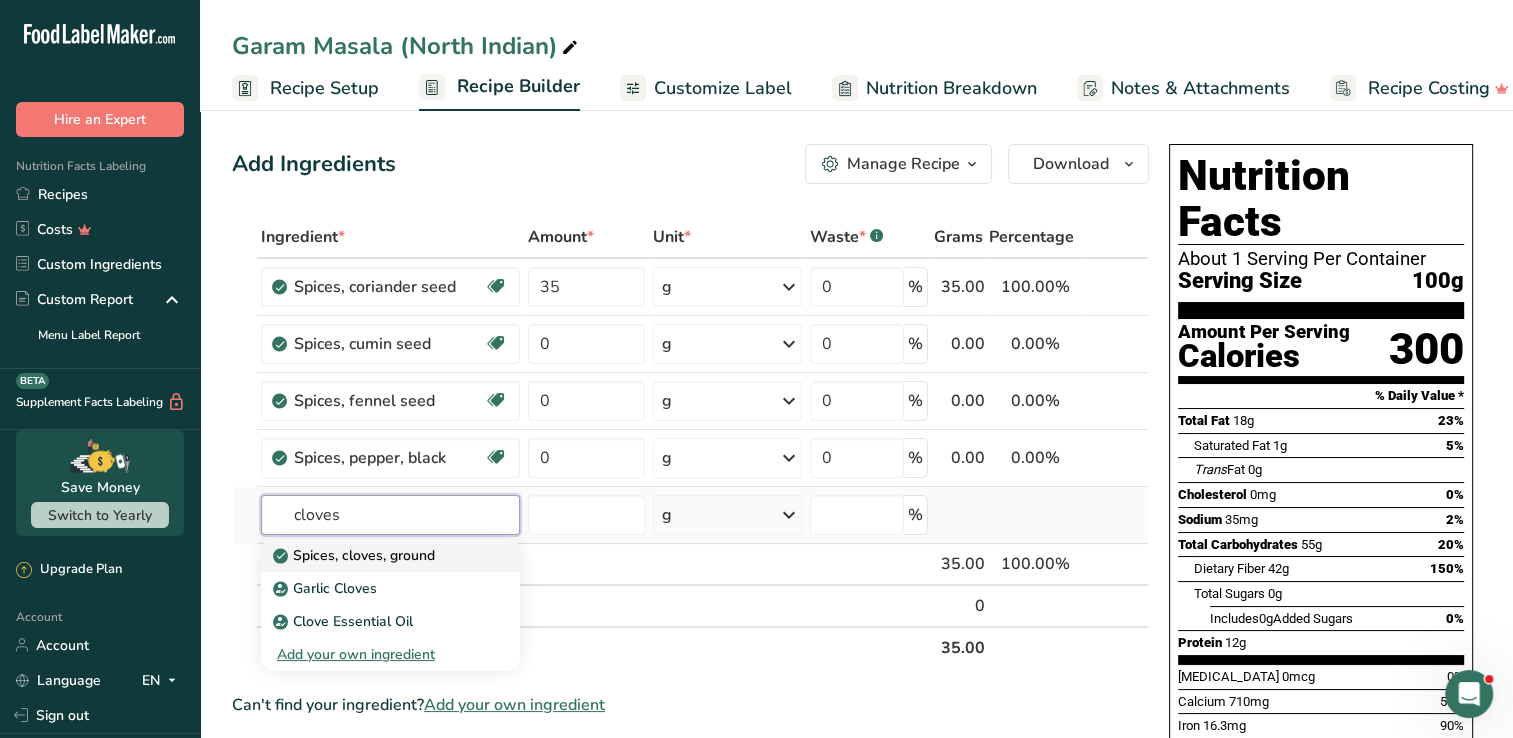 type on "cloves" 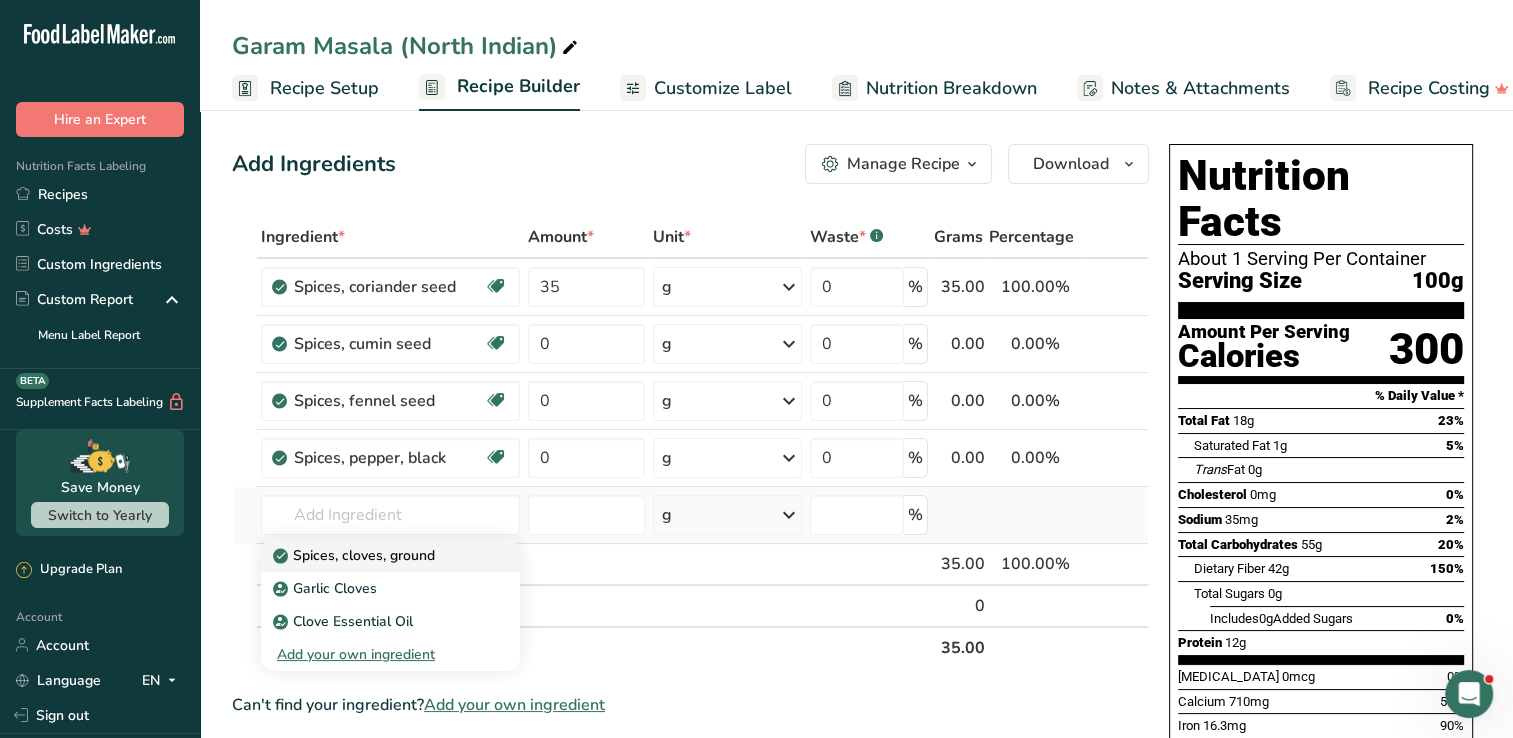 click on "Spices, cloves, ground" at bounding box center (356, 555) 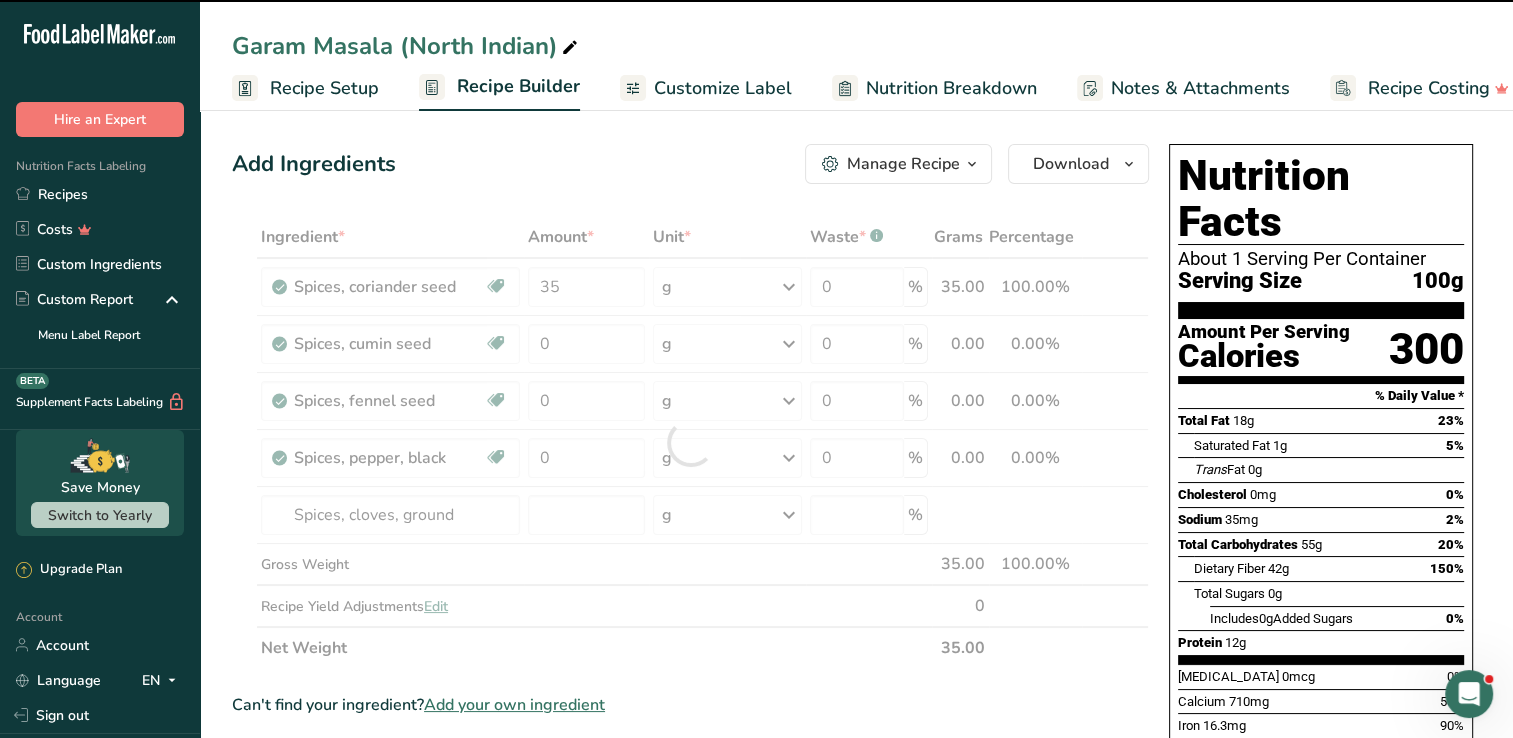 type on "0" 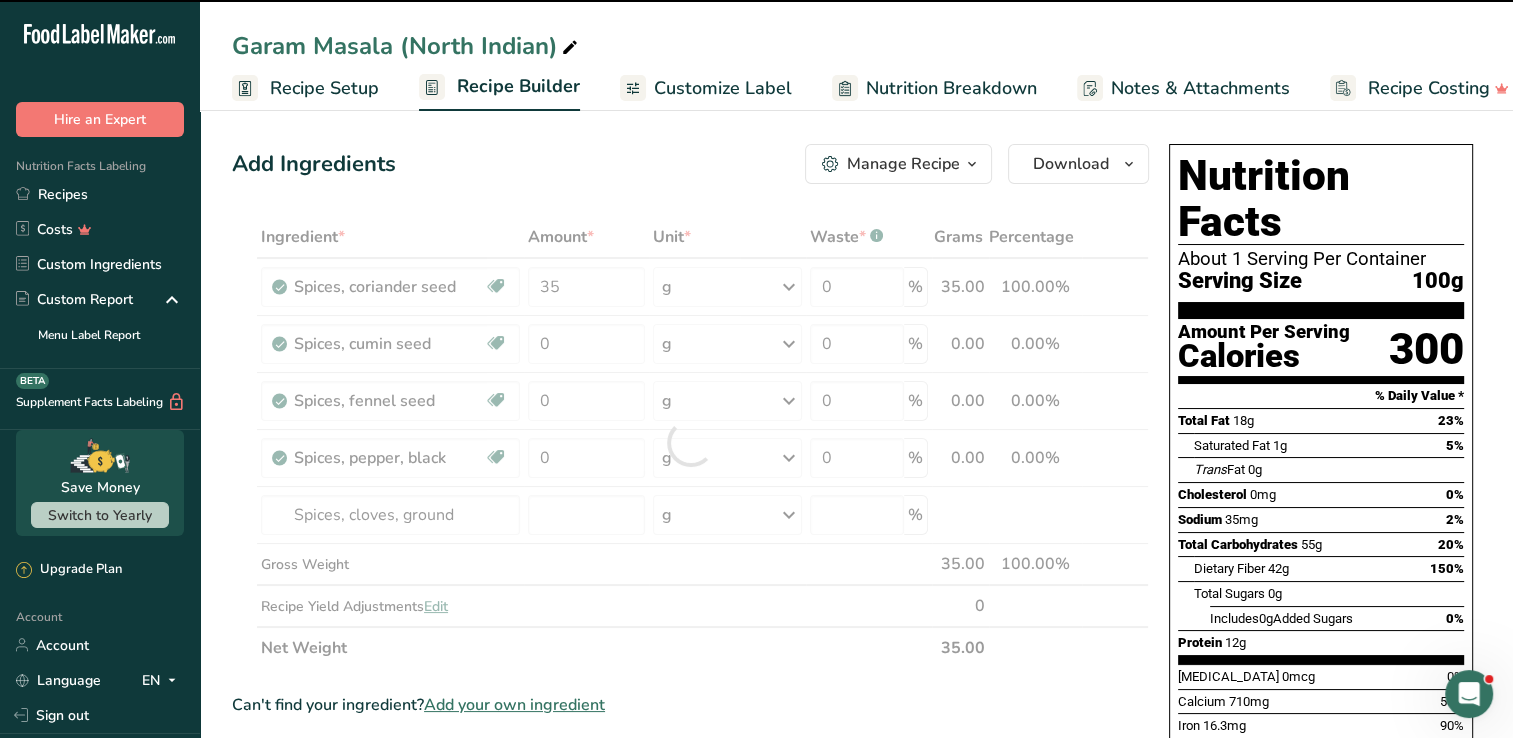 type on "0" 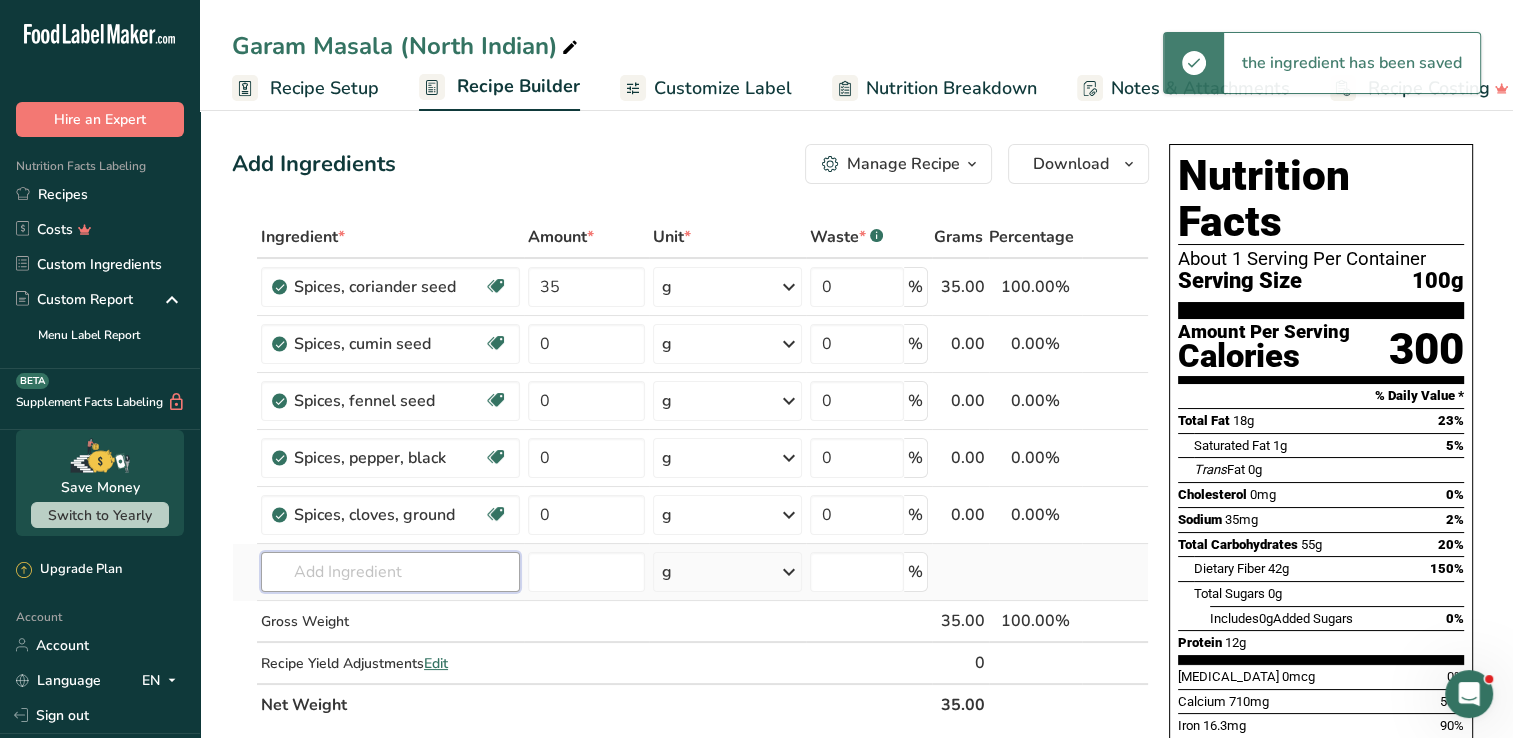 click at bounding box center [390, 572] 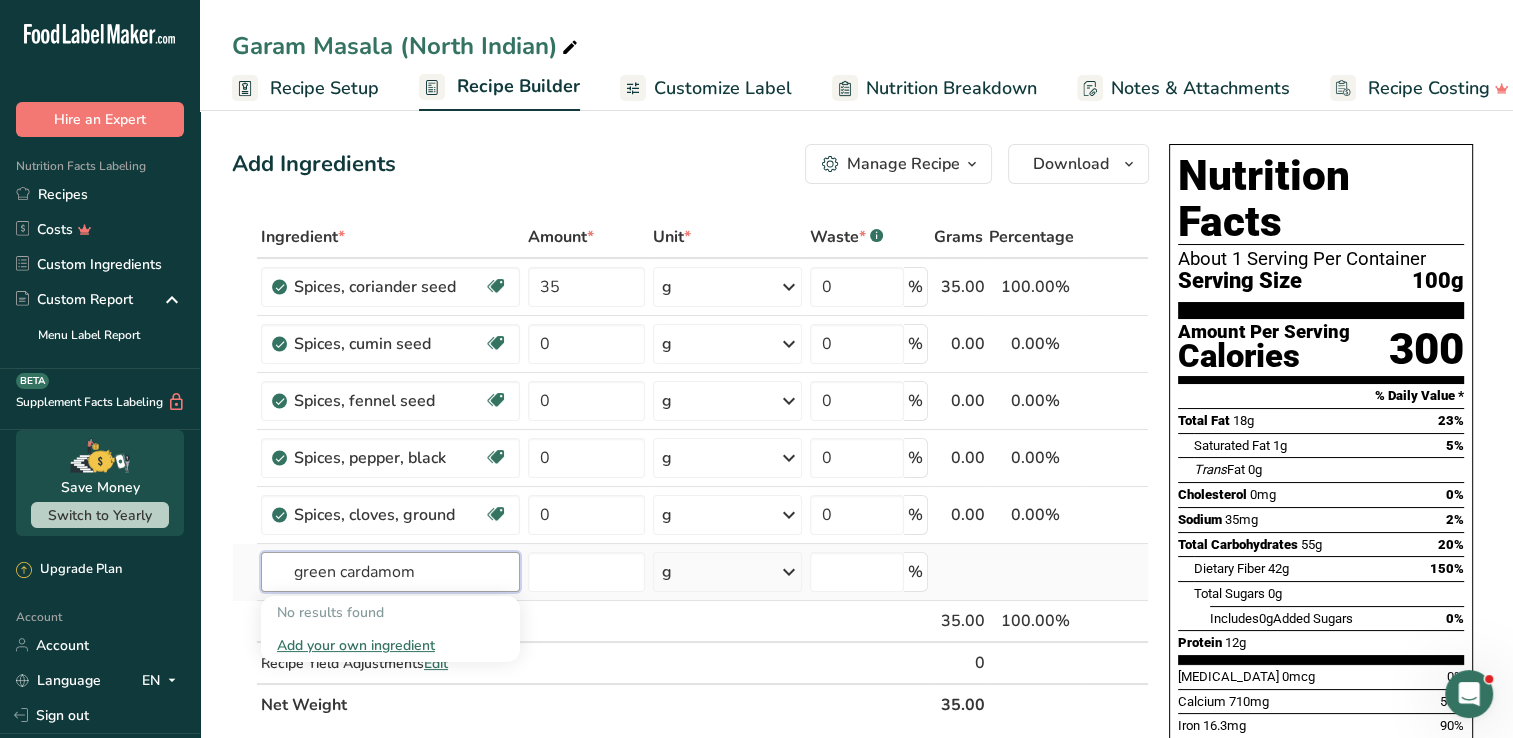 click on "green cardamom" at bounding box center (390, 572) 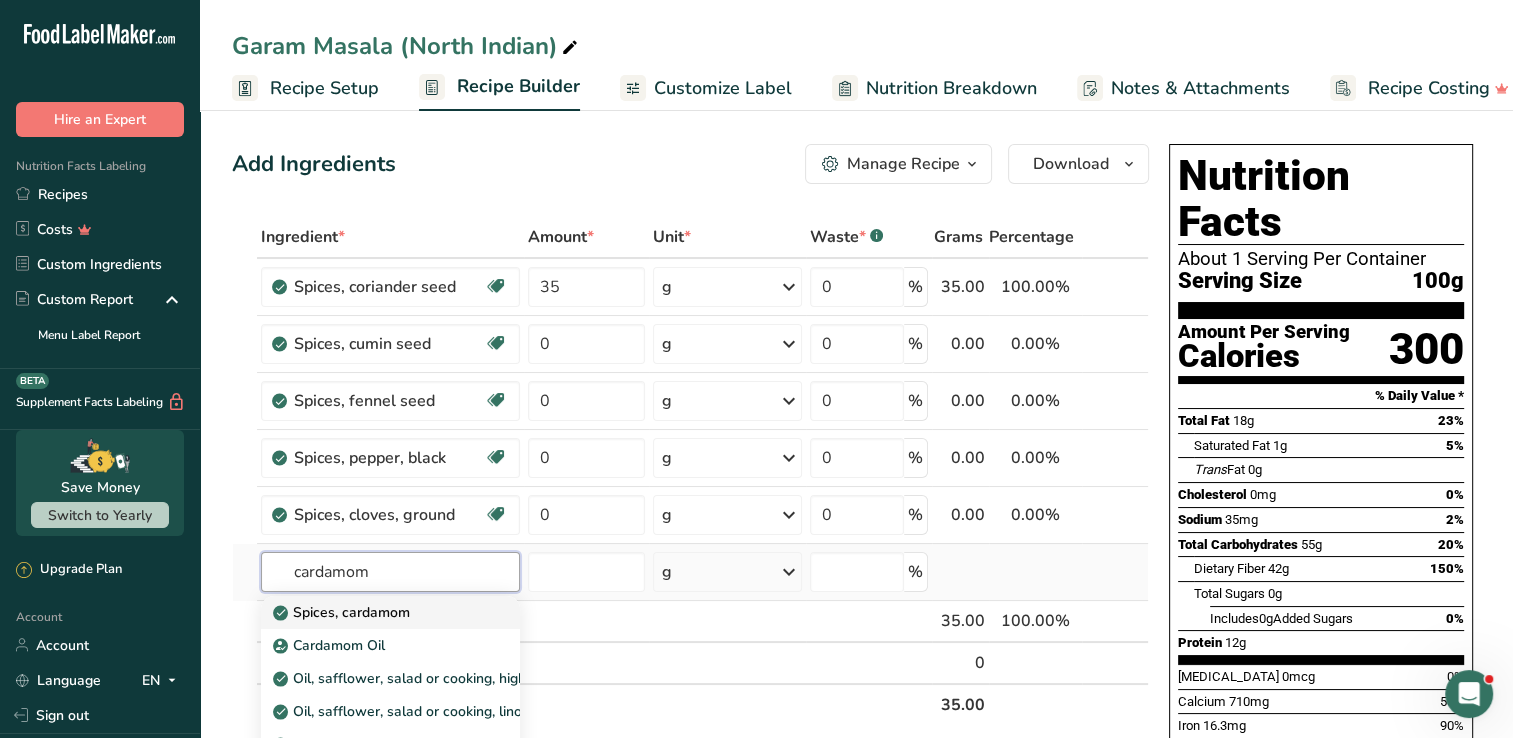 type on "cardamom" 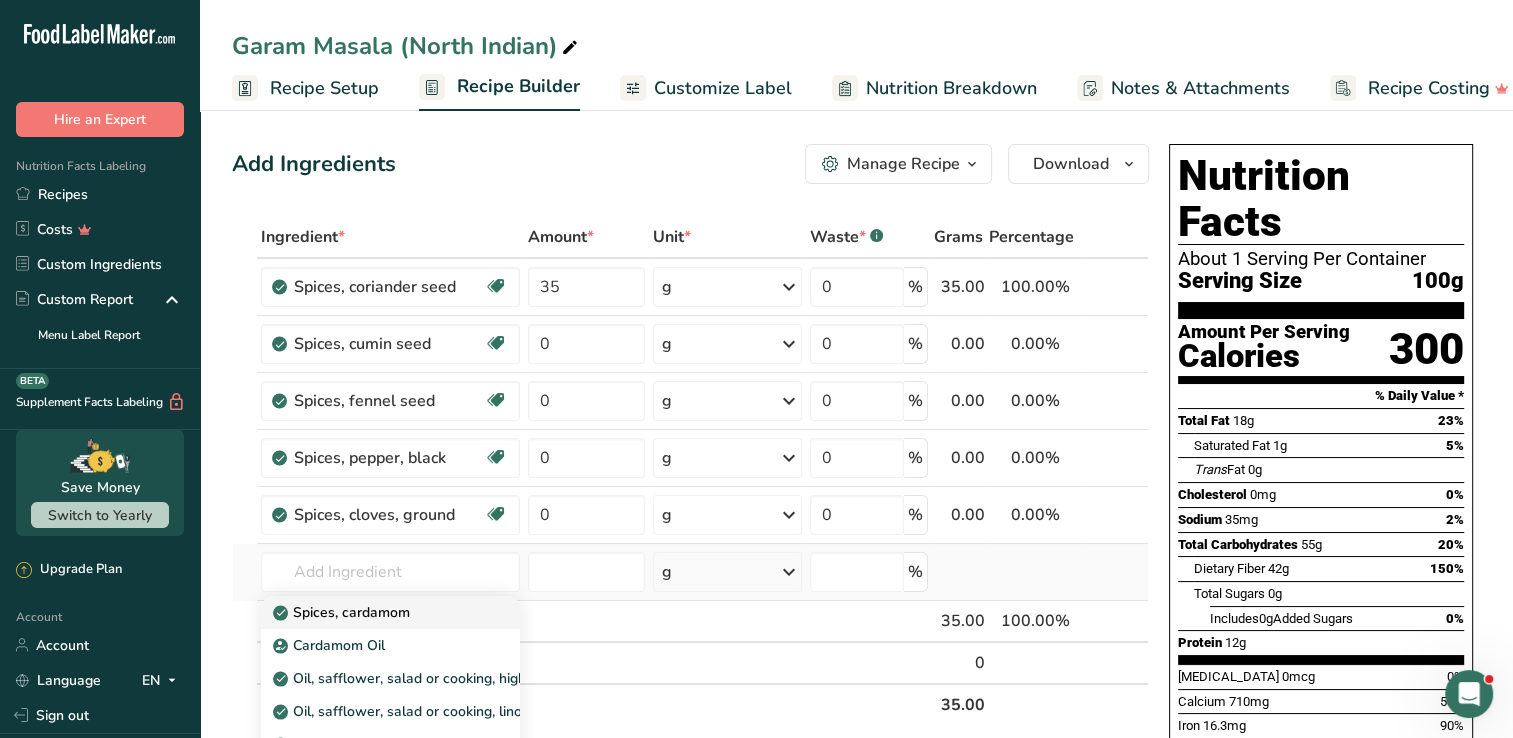 click on "Spices, cardamom" at bounding box center [343, 612] 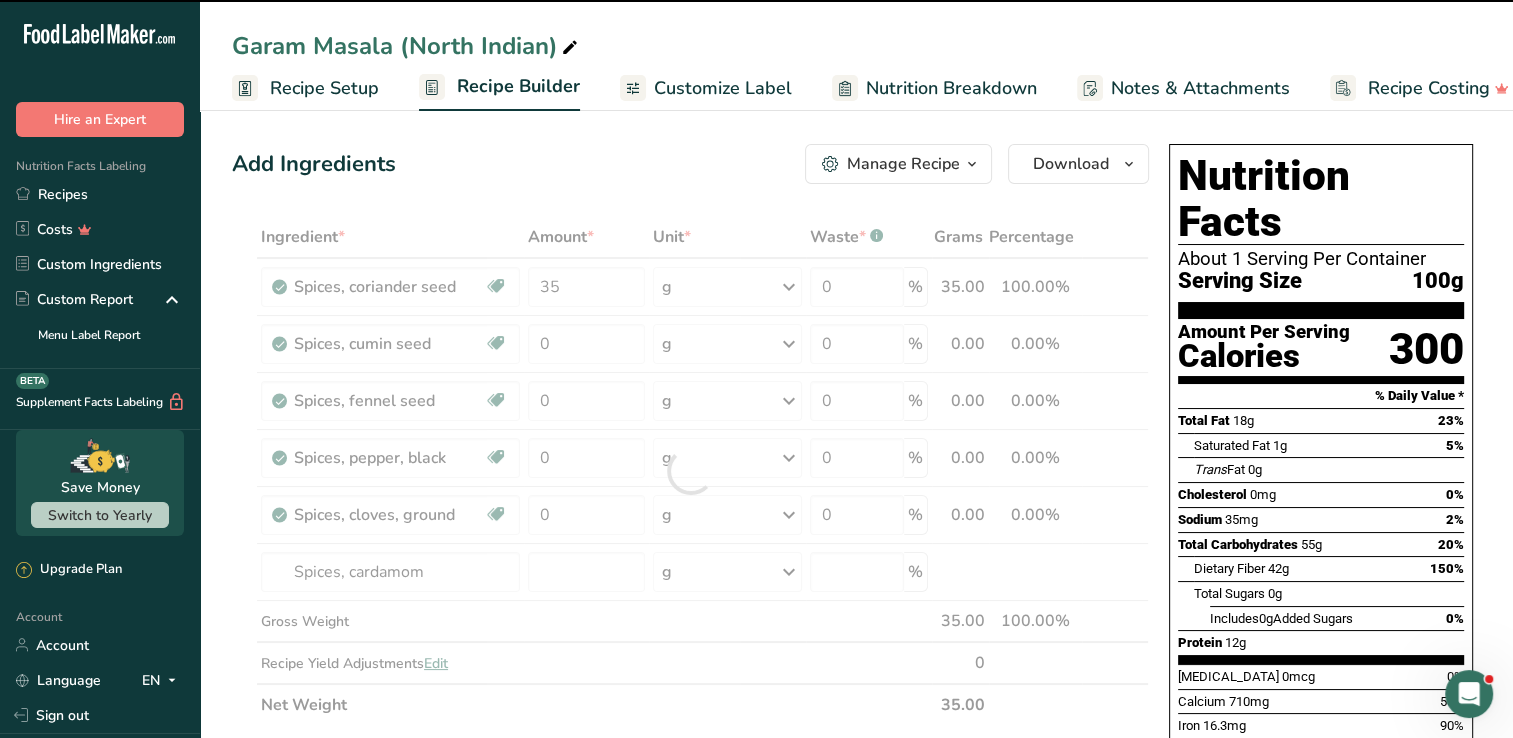 type on "0" 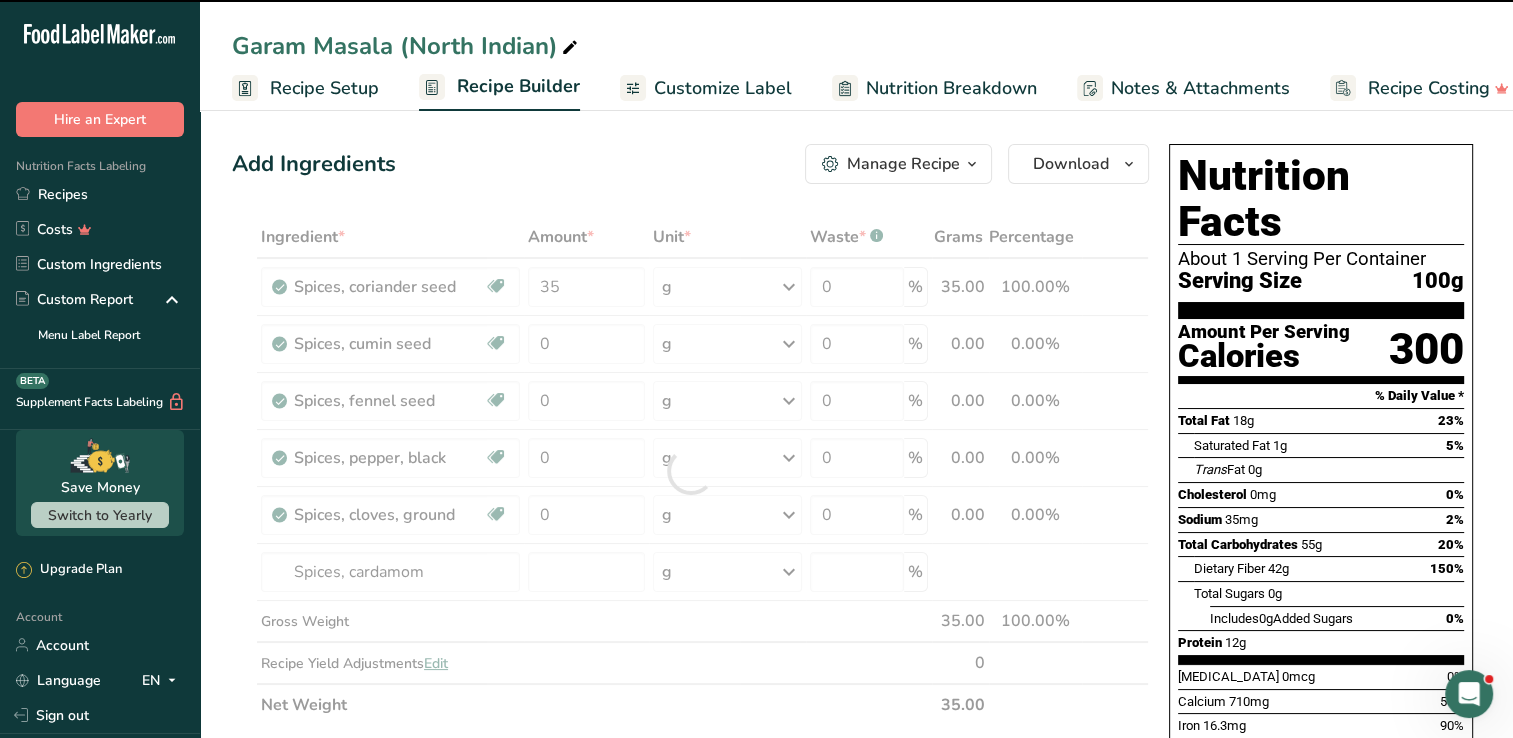 type on "0" 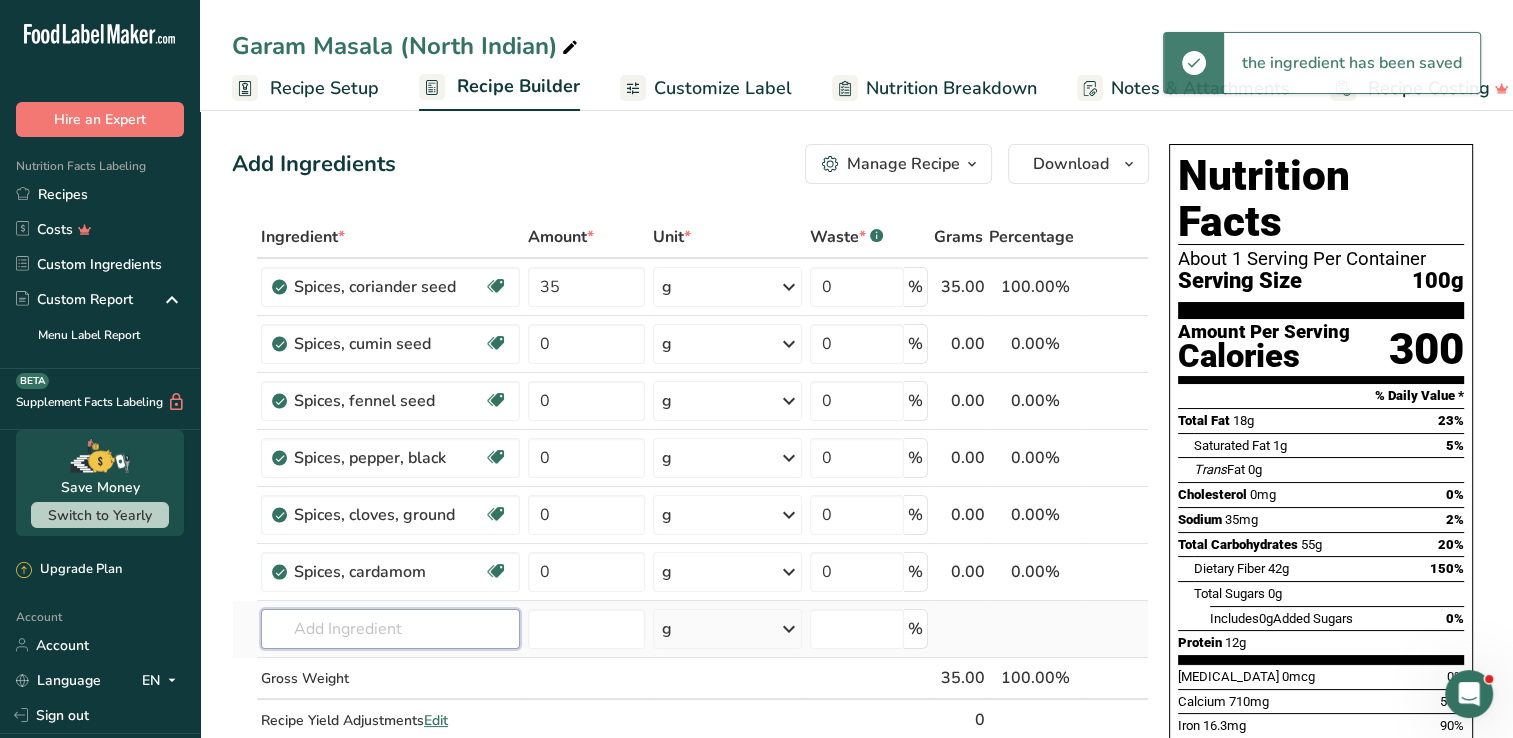 click at bounding box center [390, 629] 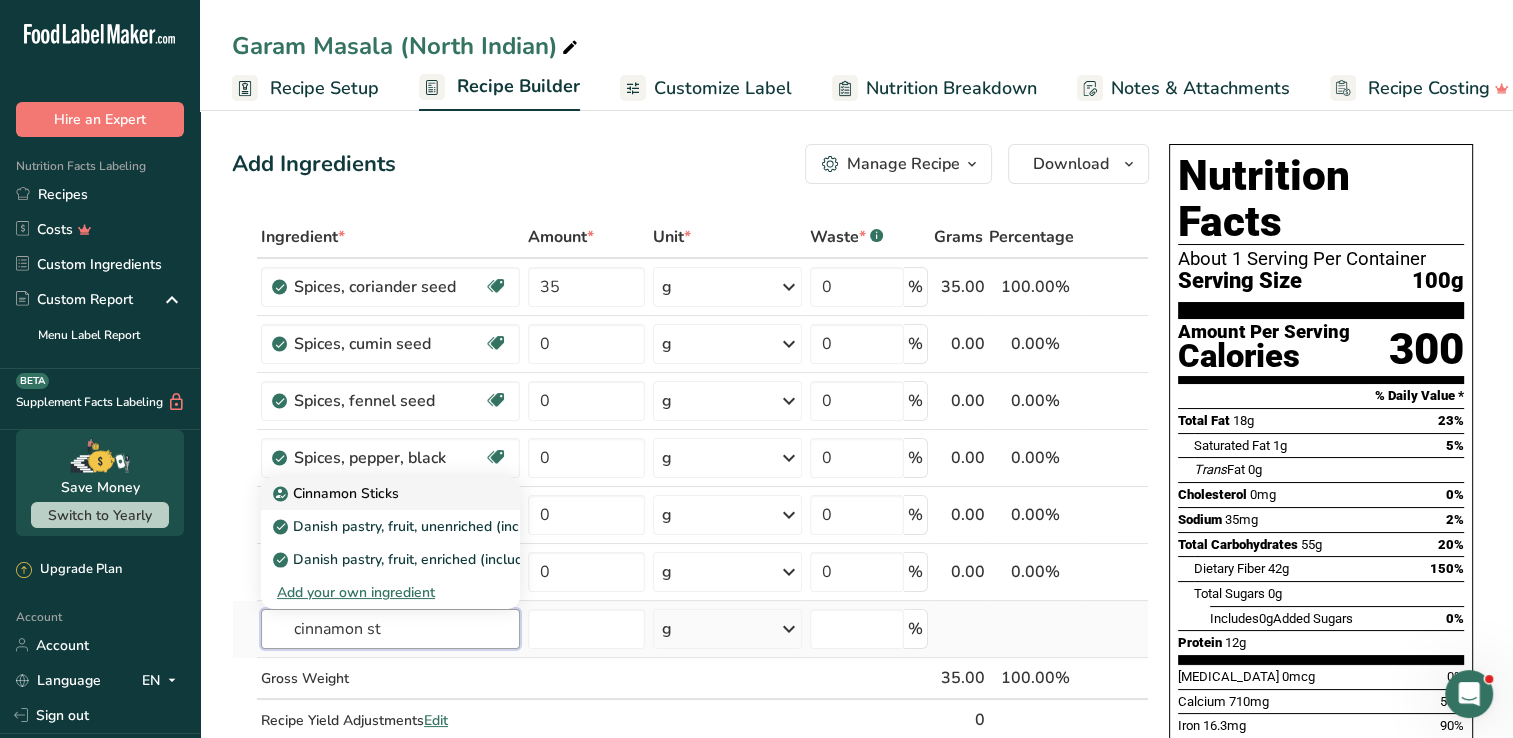 type on "cinnamon st" 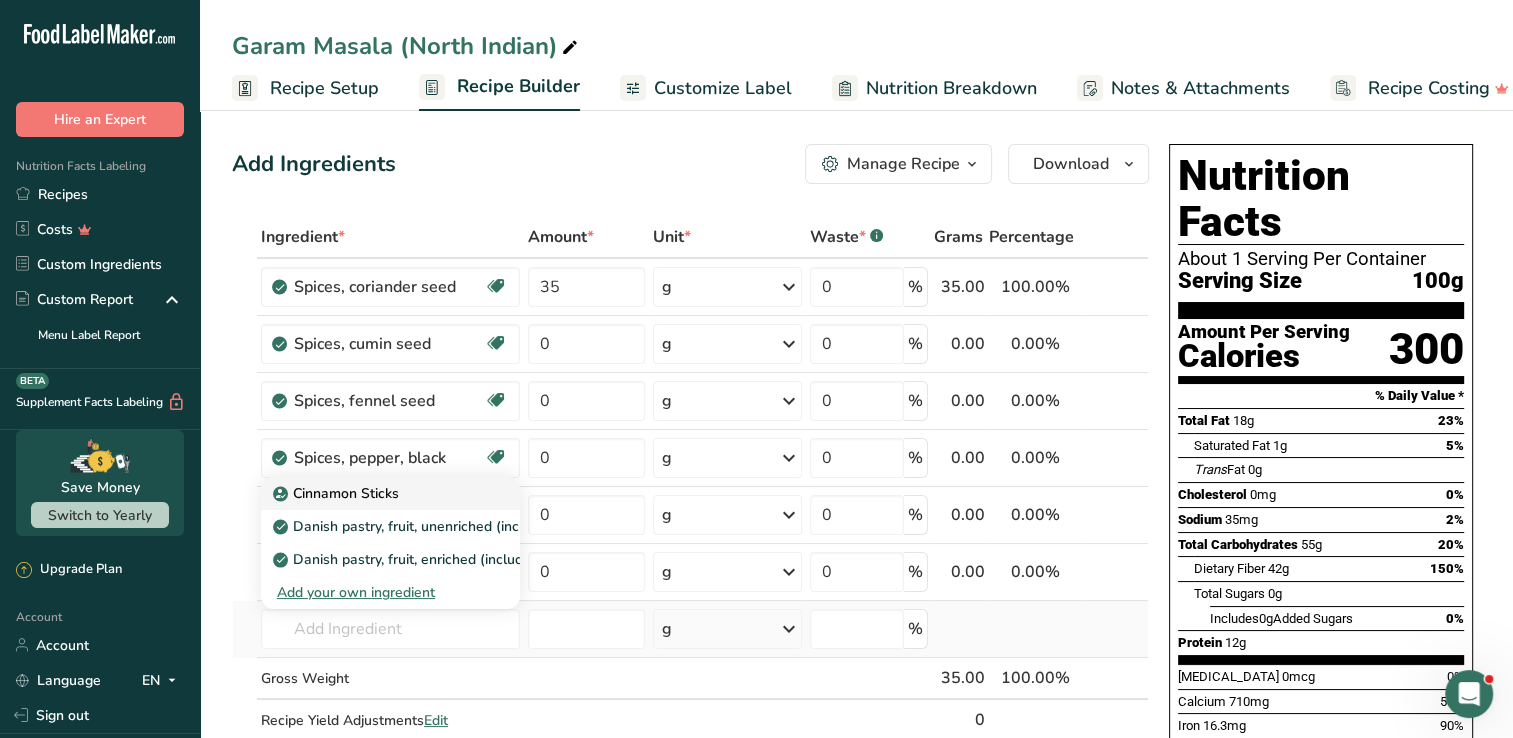 click on "Cinnamon Sticks" at bounding box center [338, 493] 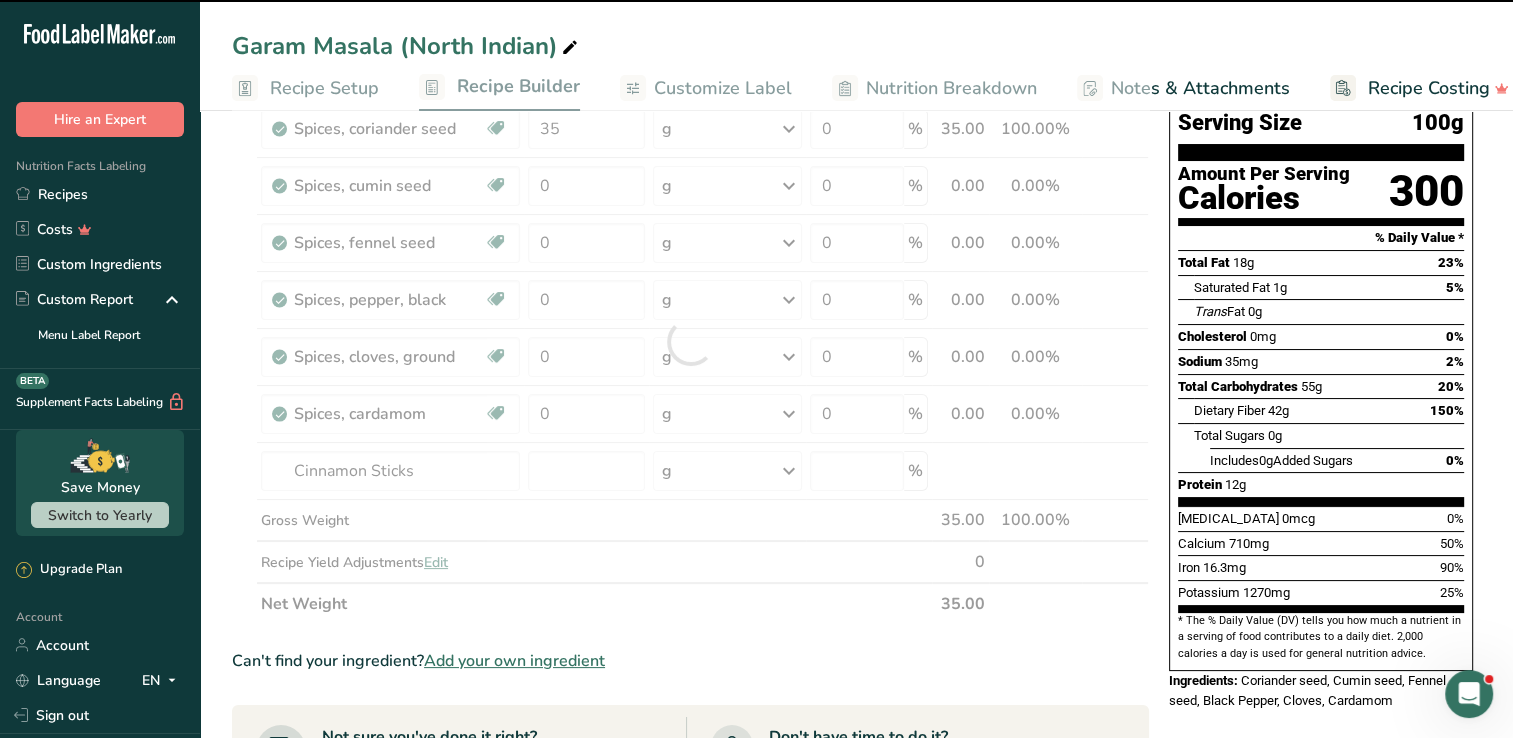 scroll, scrollTop: 184, scrollLeft: 0, axis: vertical 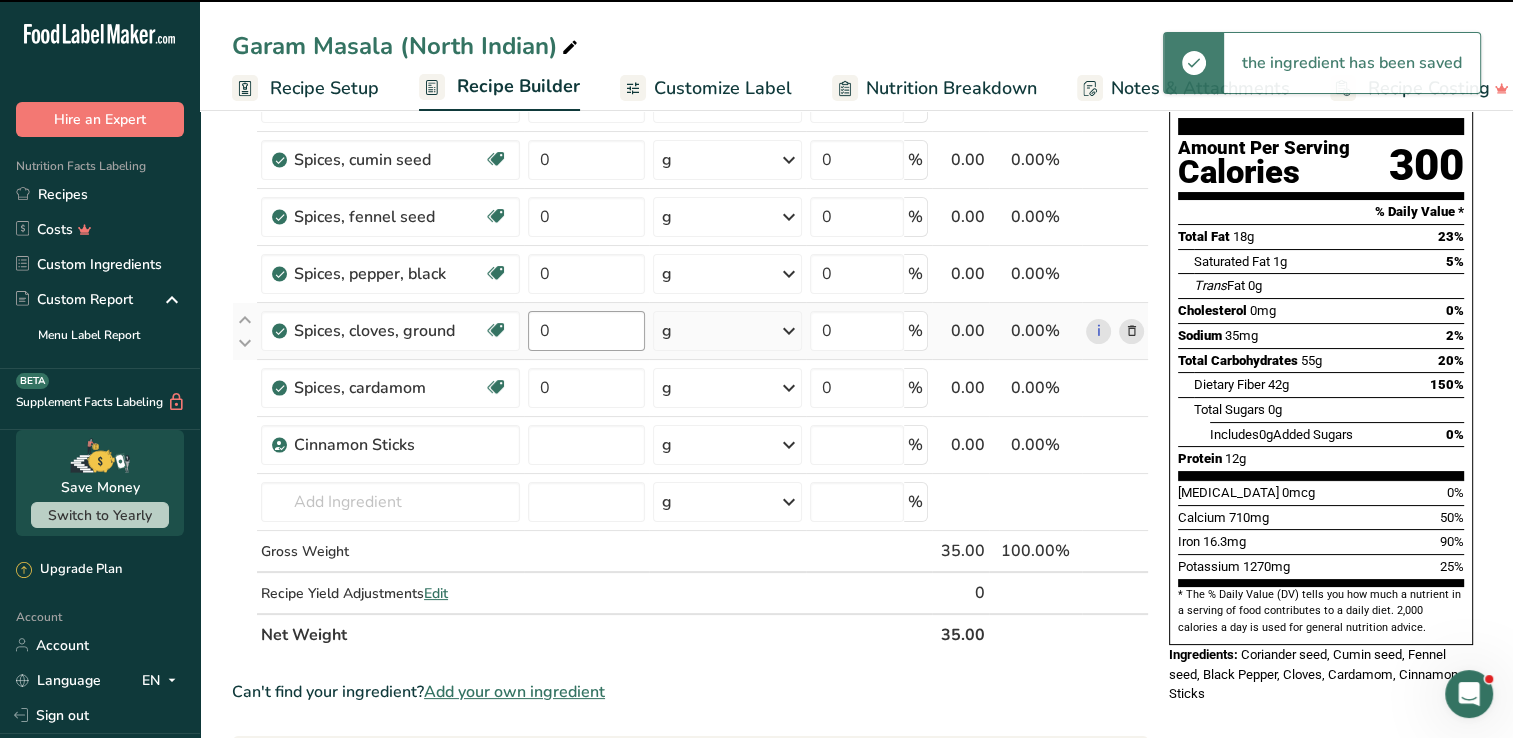 type on "0" 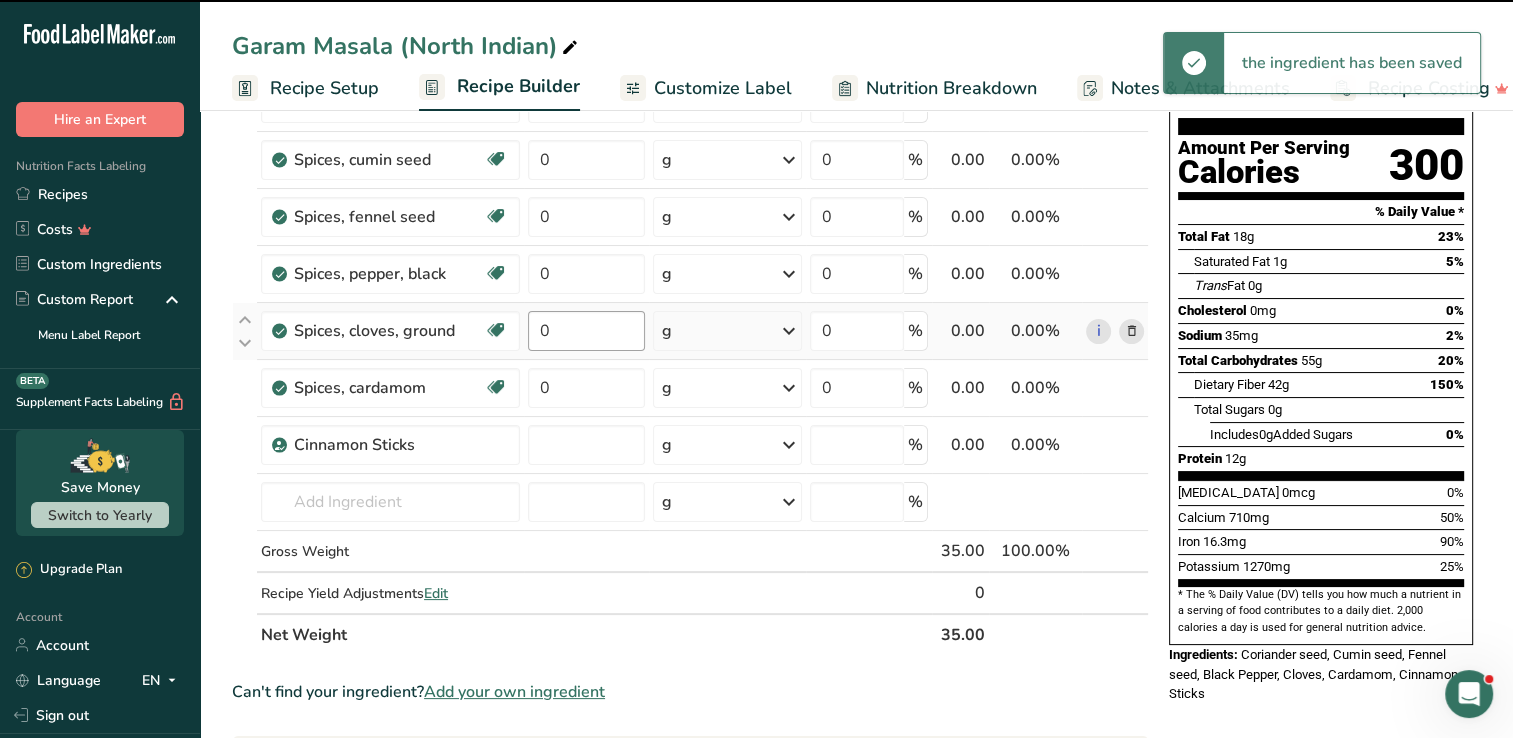 type on "0" 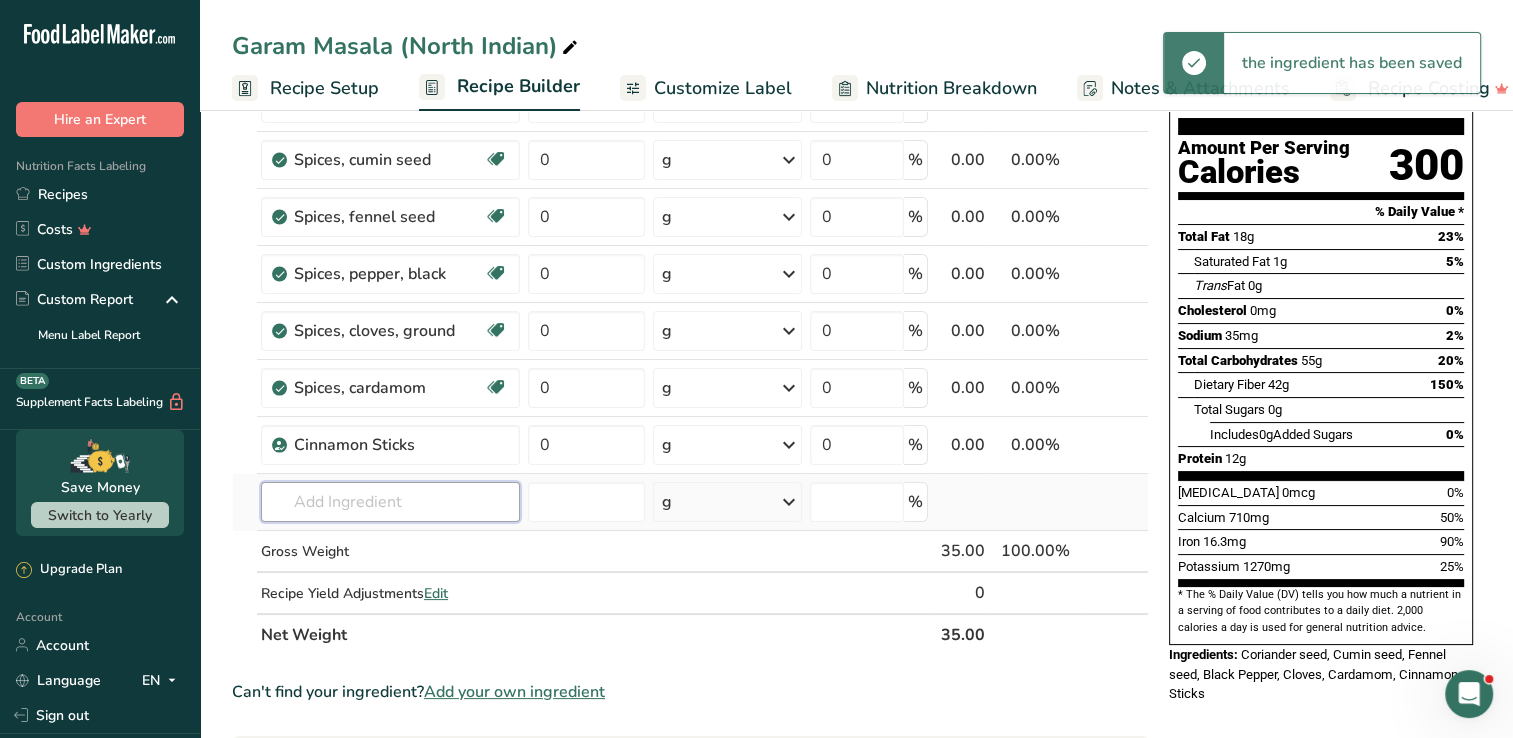 click at bounding box center (390, 502) 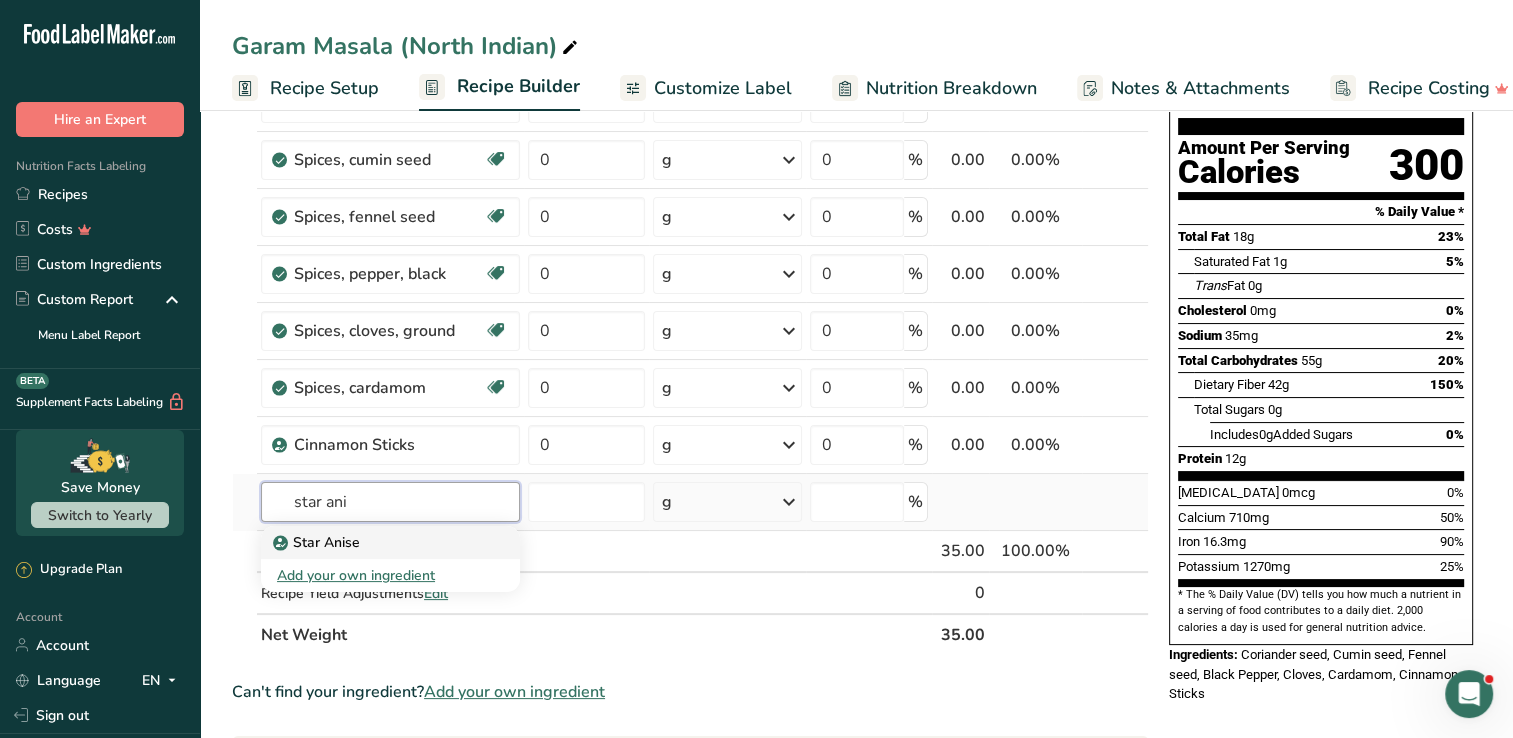 type on "star ani" 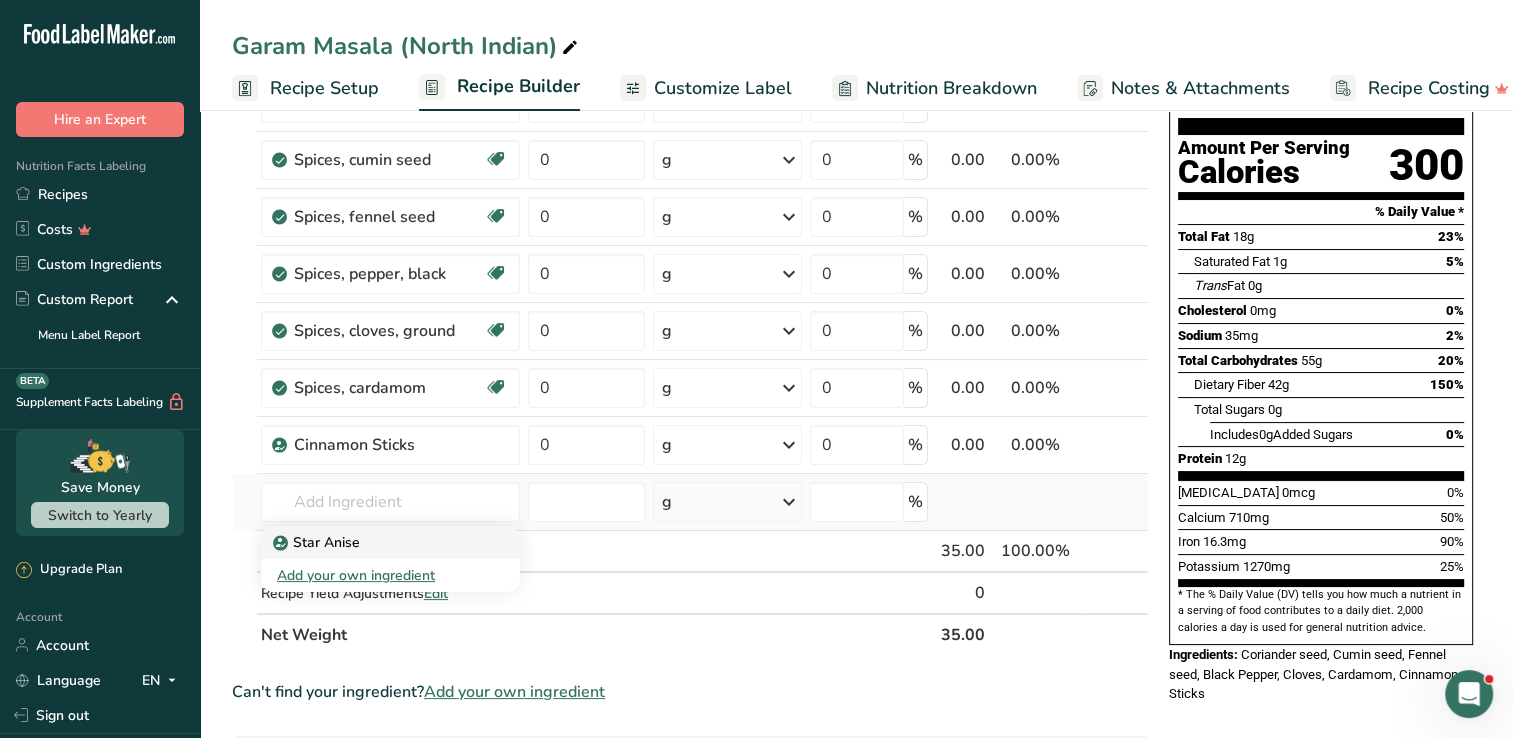 click on "Star Anise" at bounding box center [390, 542] 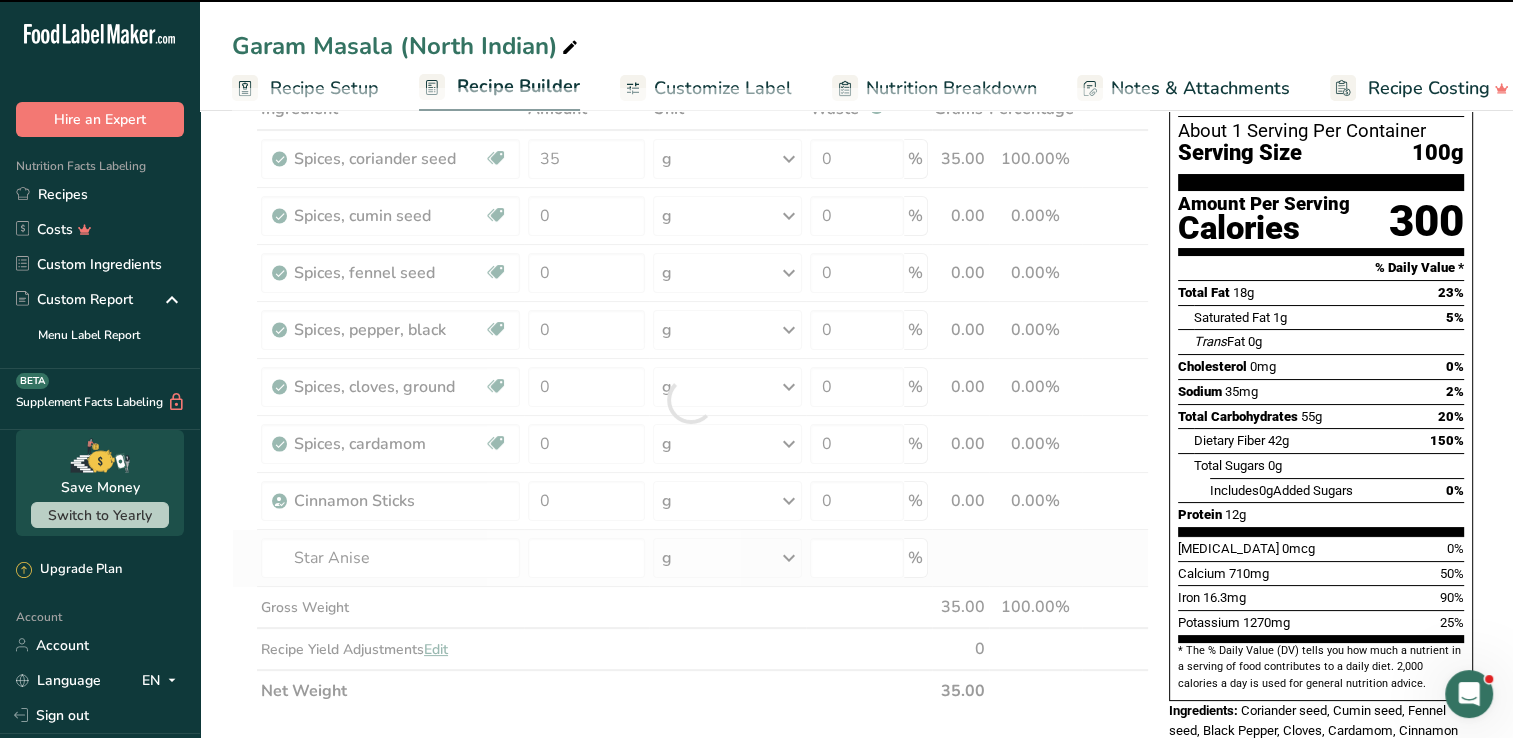 scroll, scrollTop: 127, scrollLeft: 0, axis: vertical 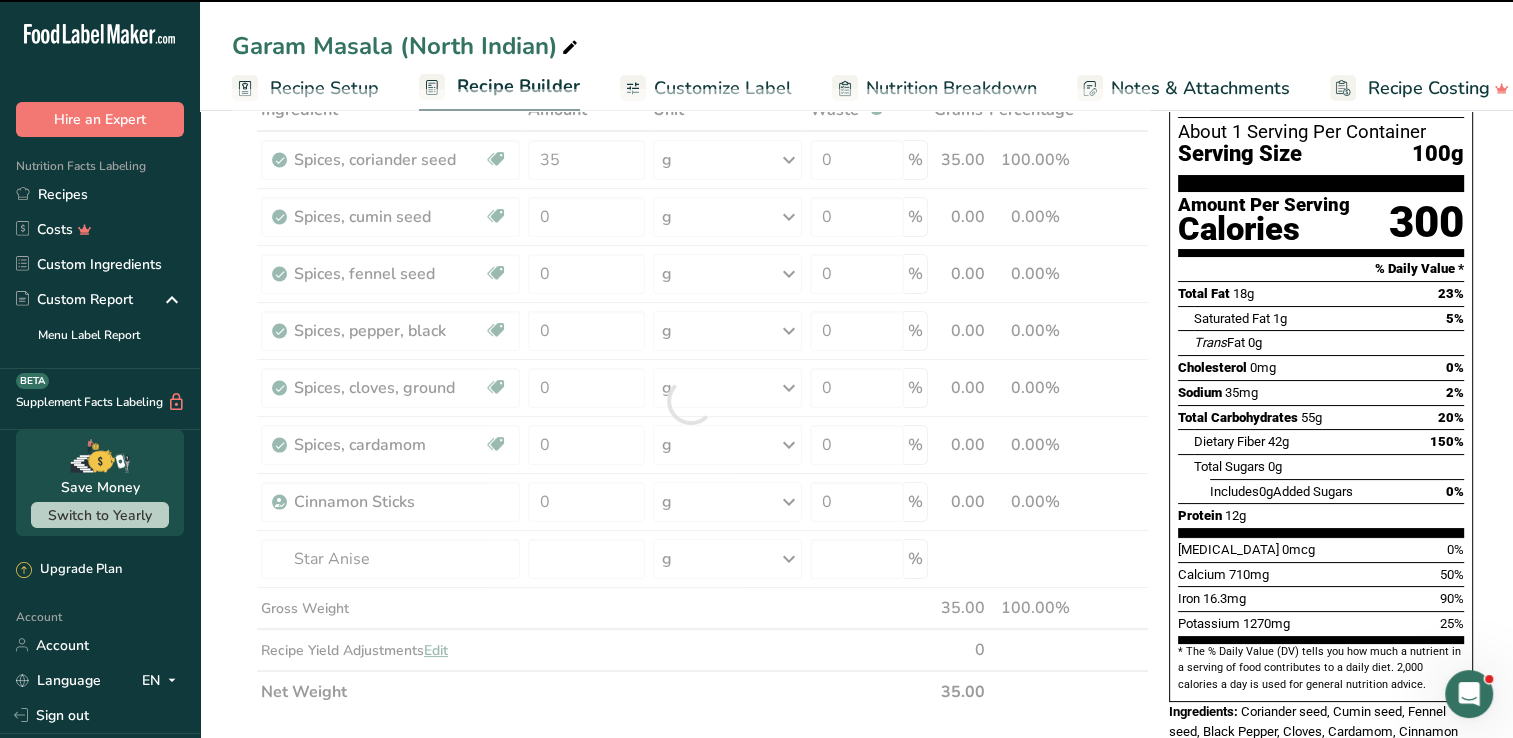 type on "0" 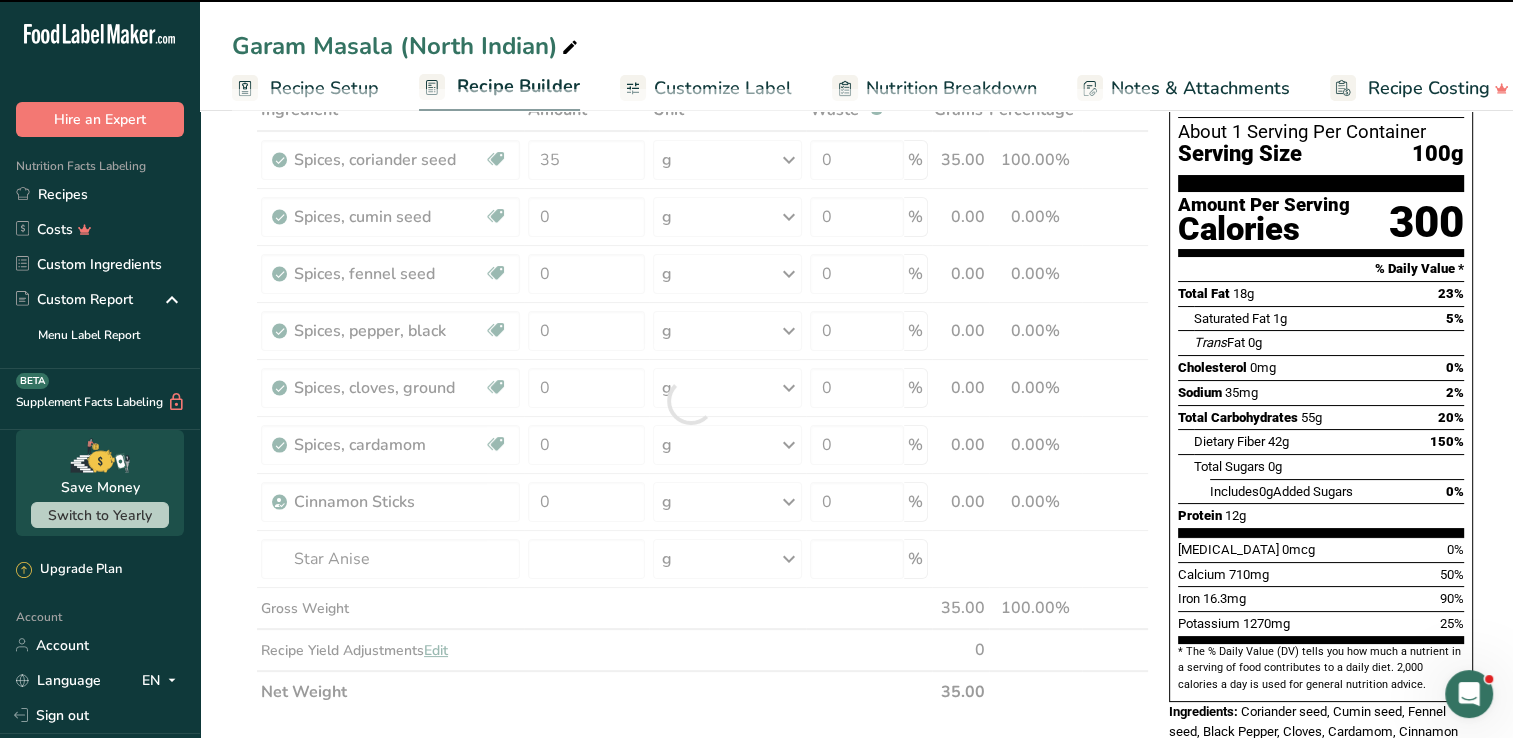 type on "0" 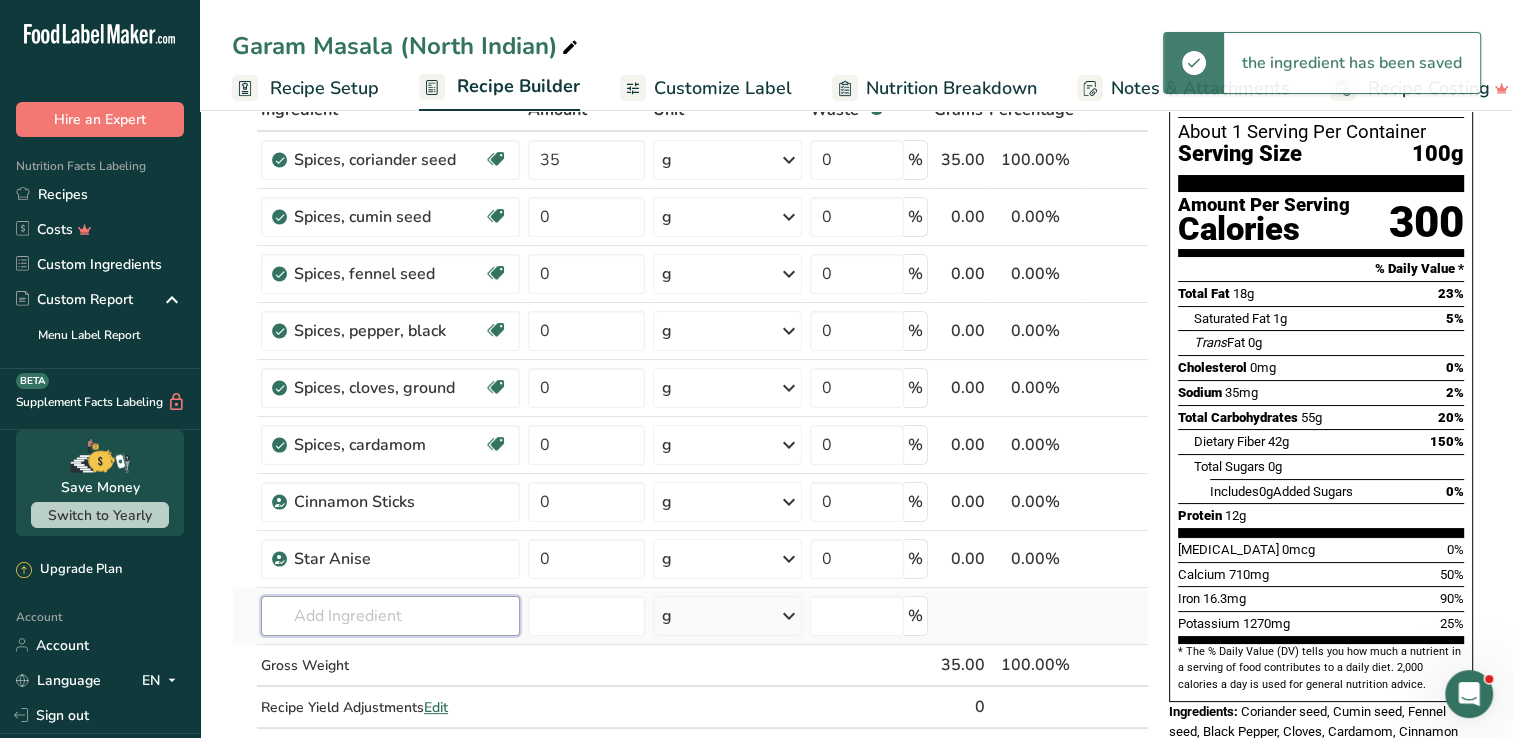 click at bounding box center [390, 616] 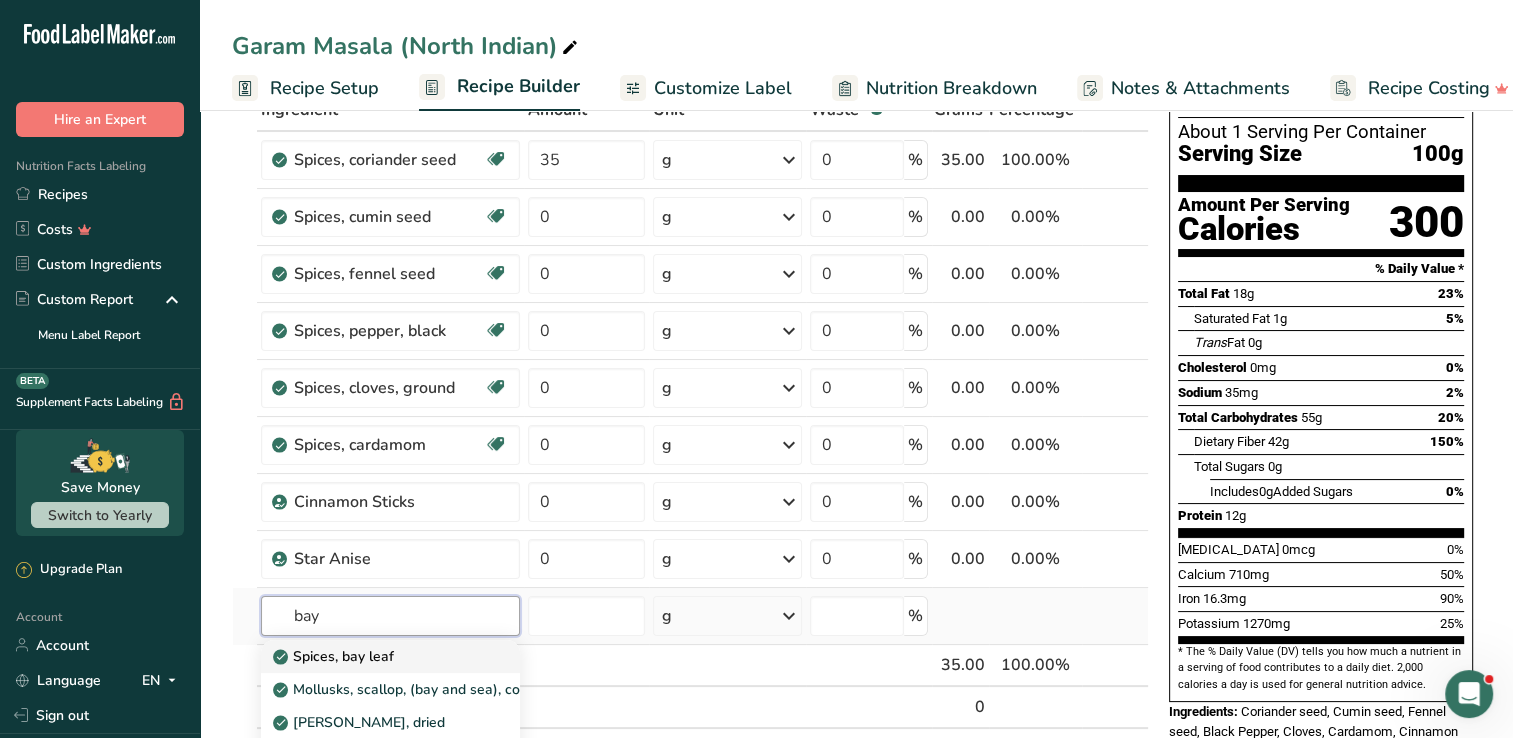 type on "bay" 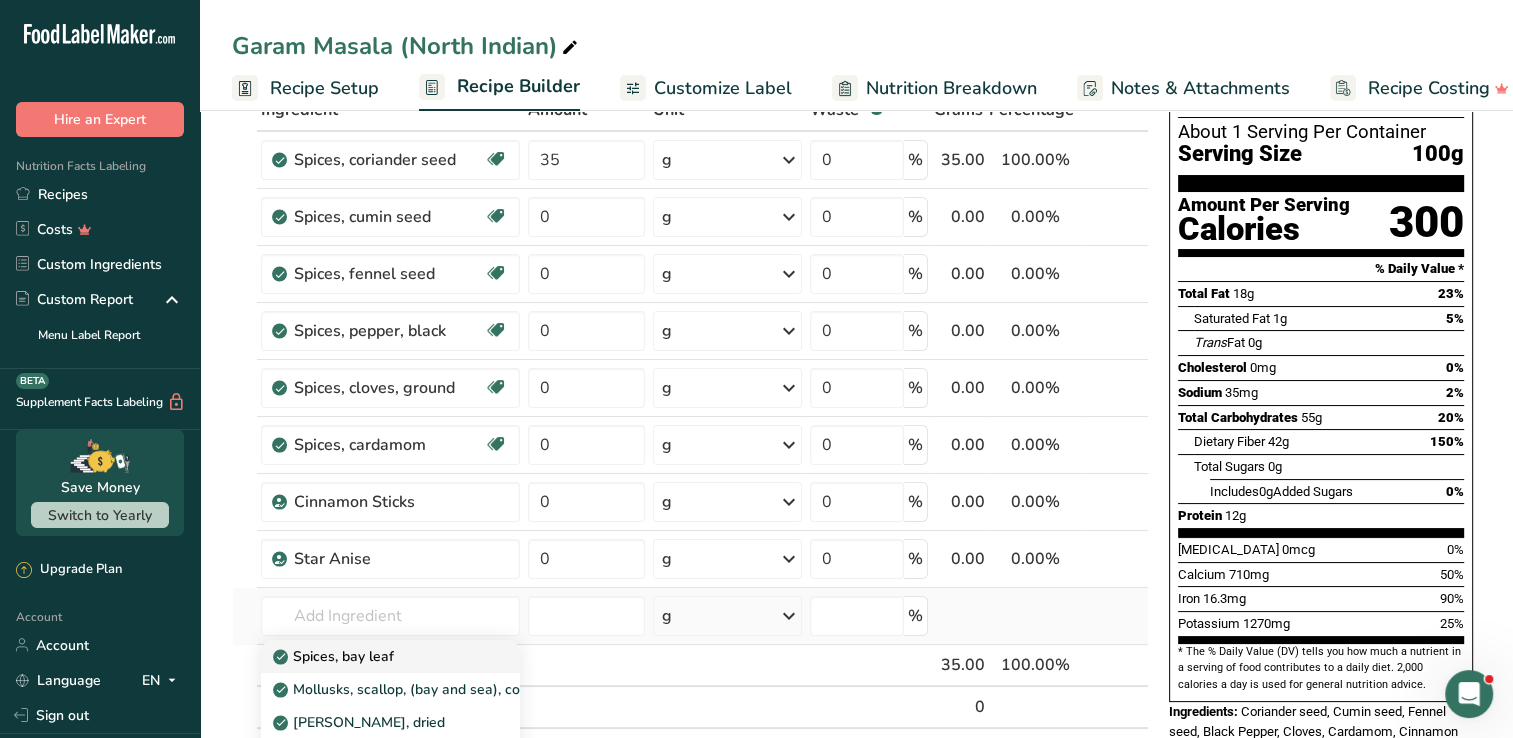 click on "Spices, bay leaf" at bounding box center [335, 656] 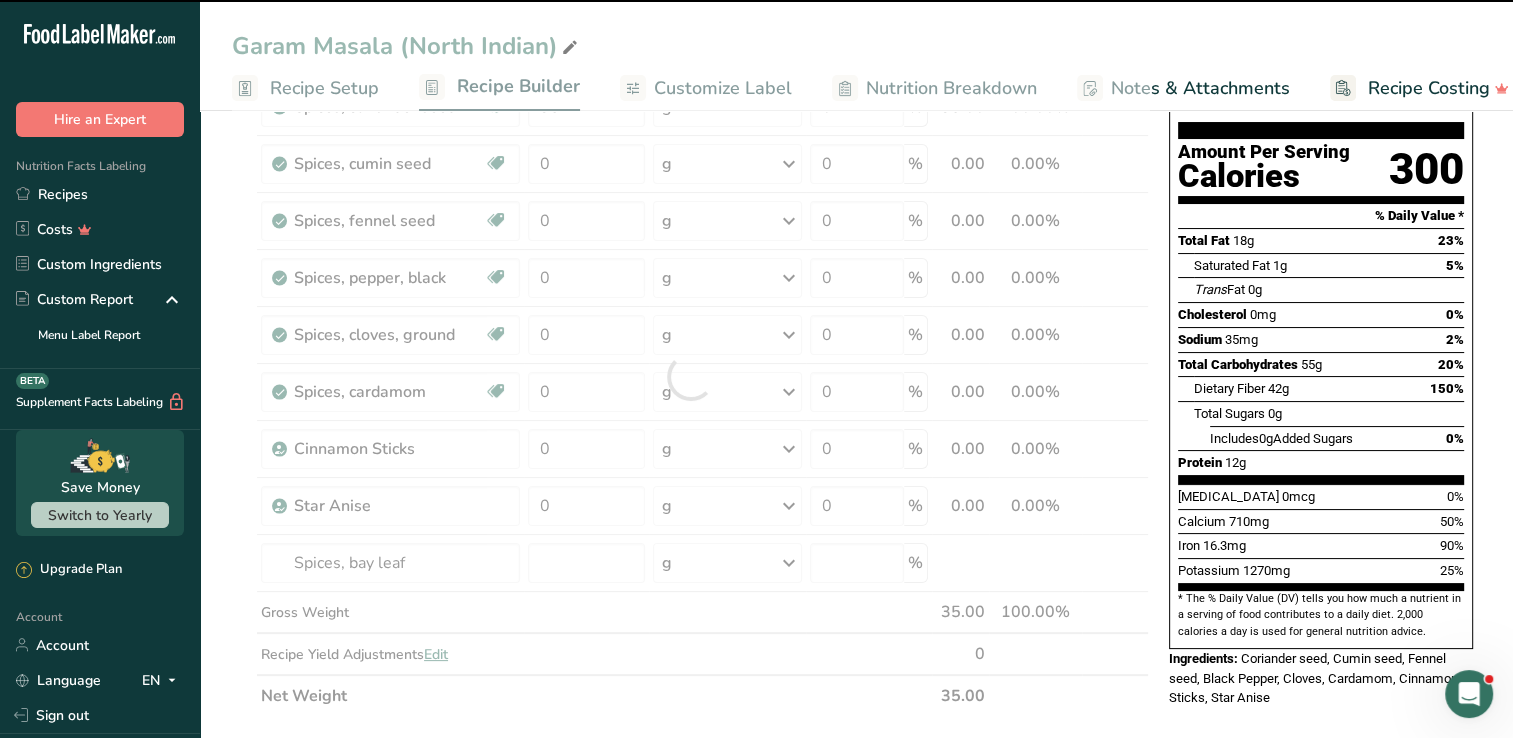 scroll, scrollTop: 204, scrollLeft: 0, axis: vertical 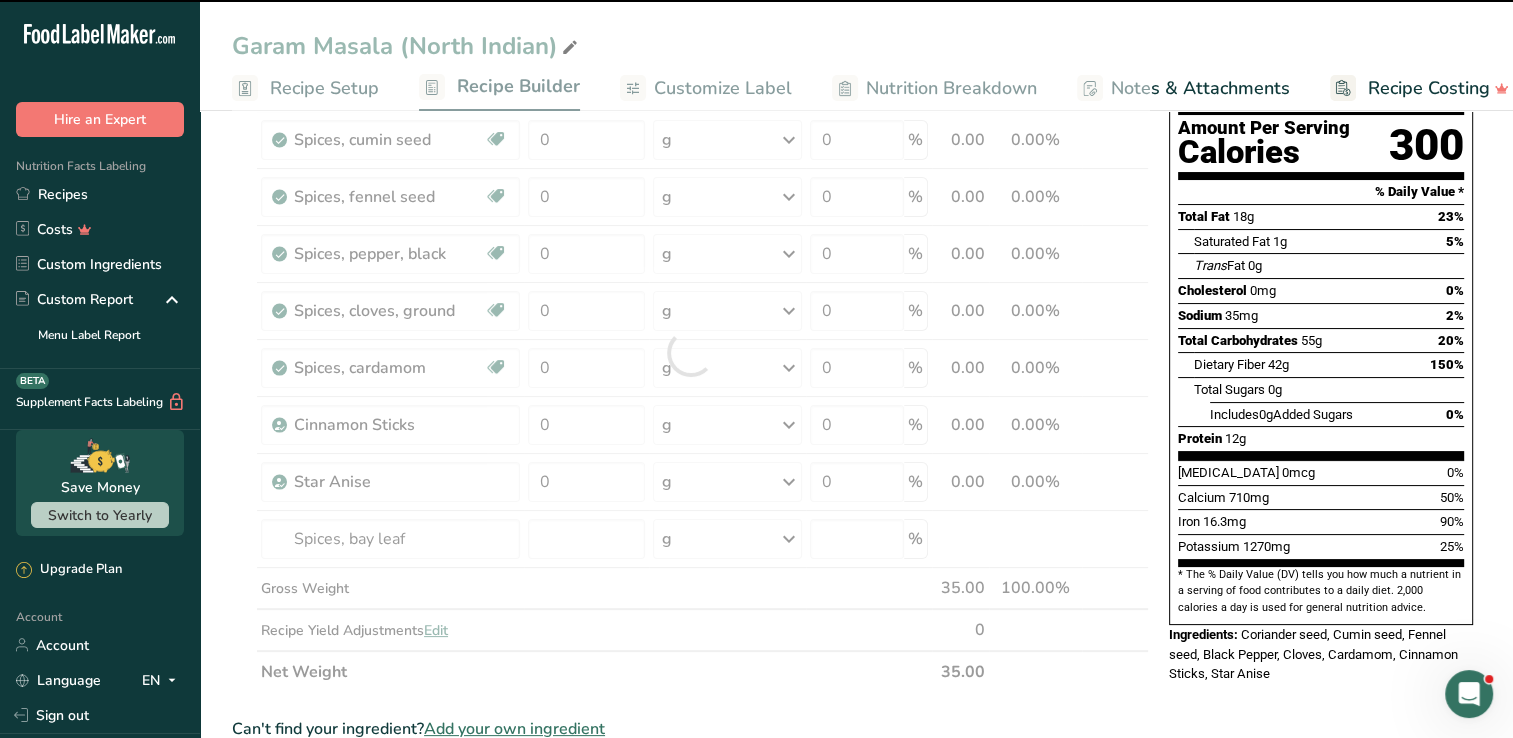 type on "0" 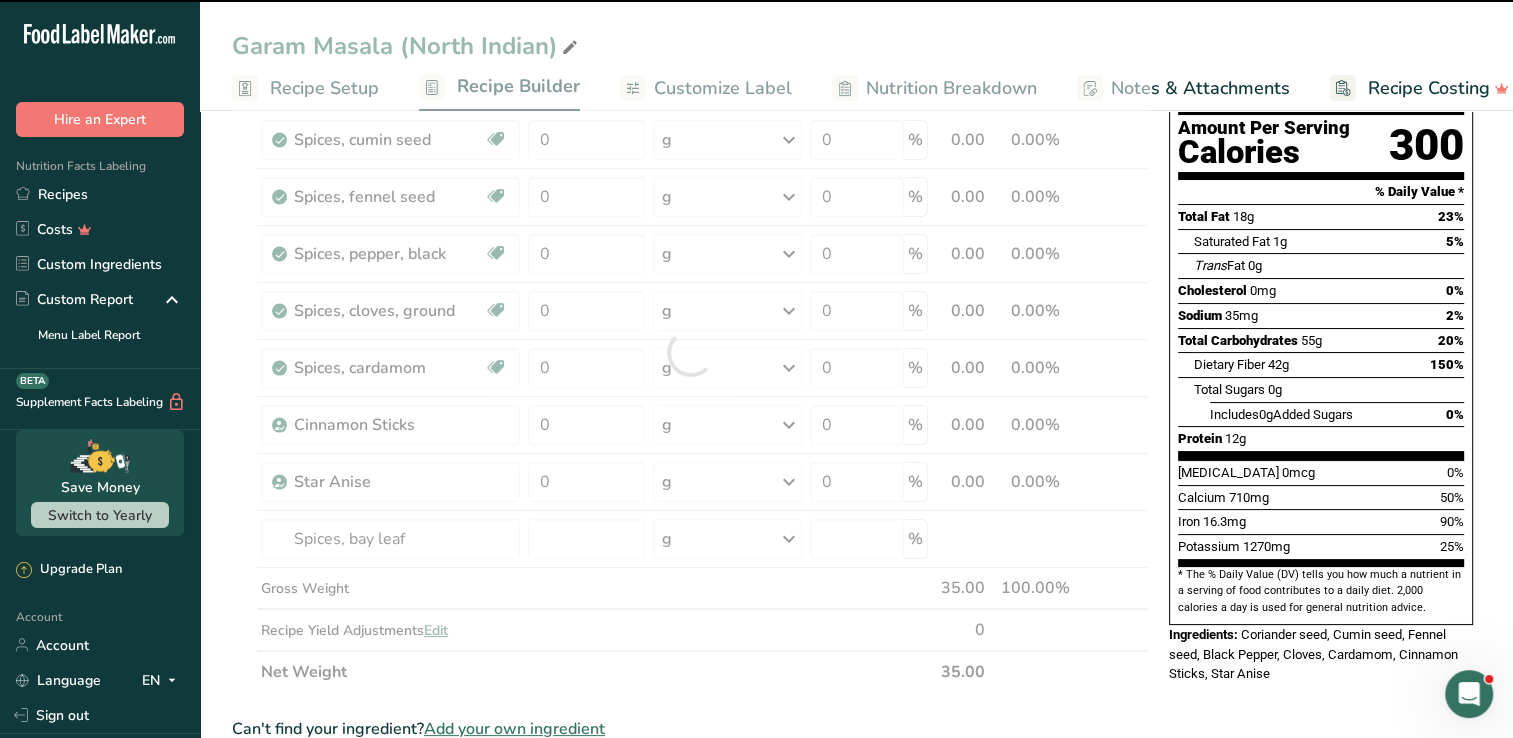 type on "0" 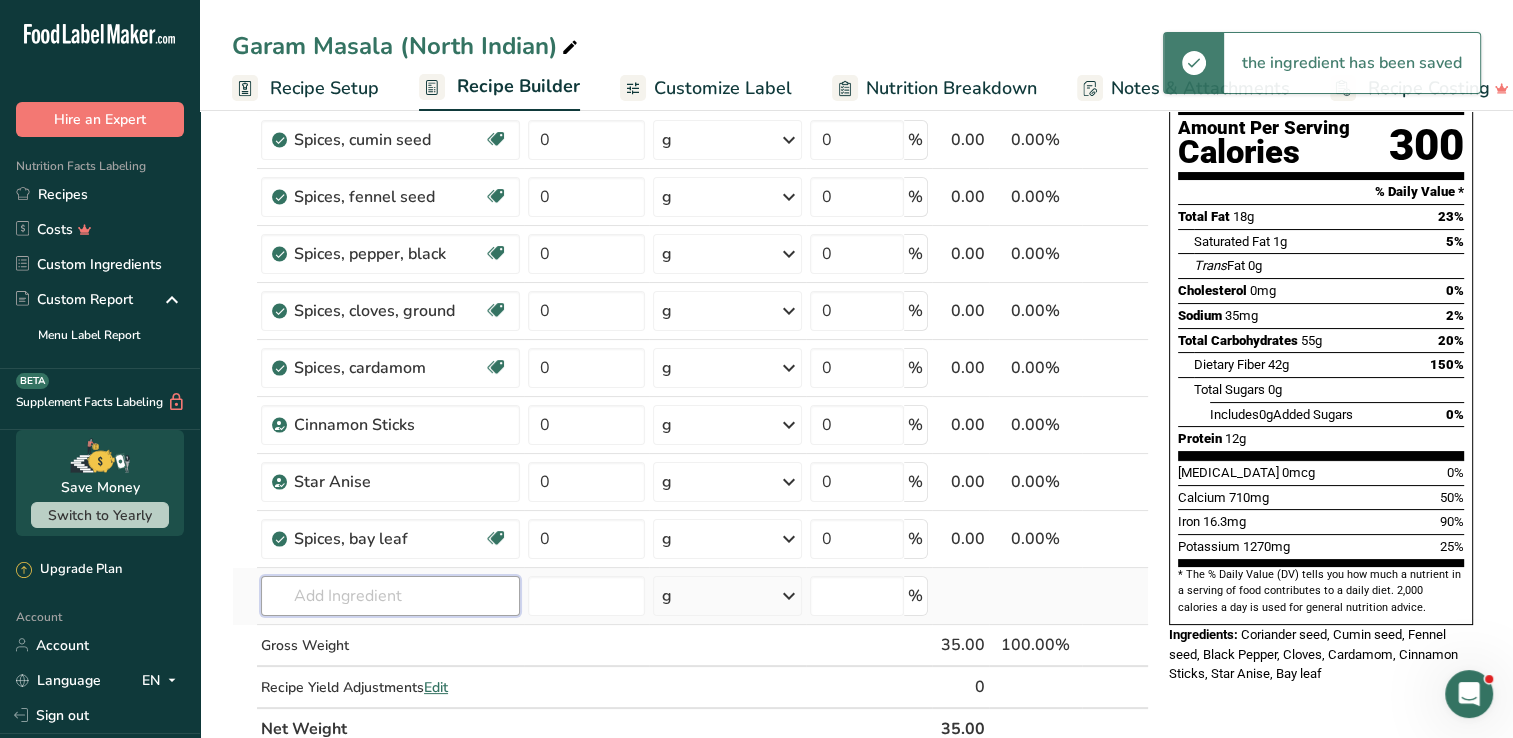 click at bounding box center (390, 596) 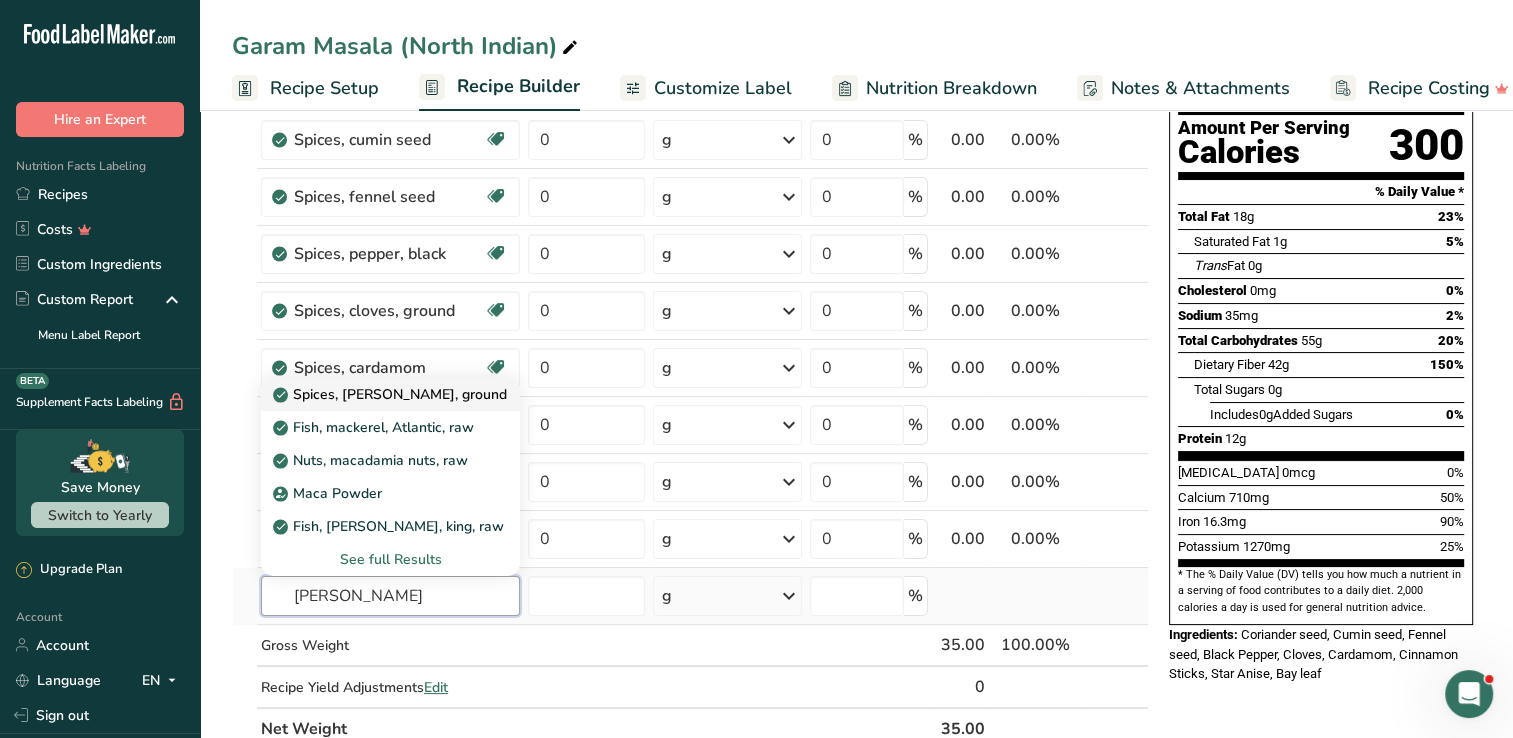 type on "mace" 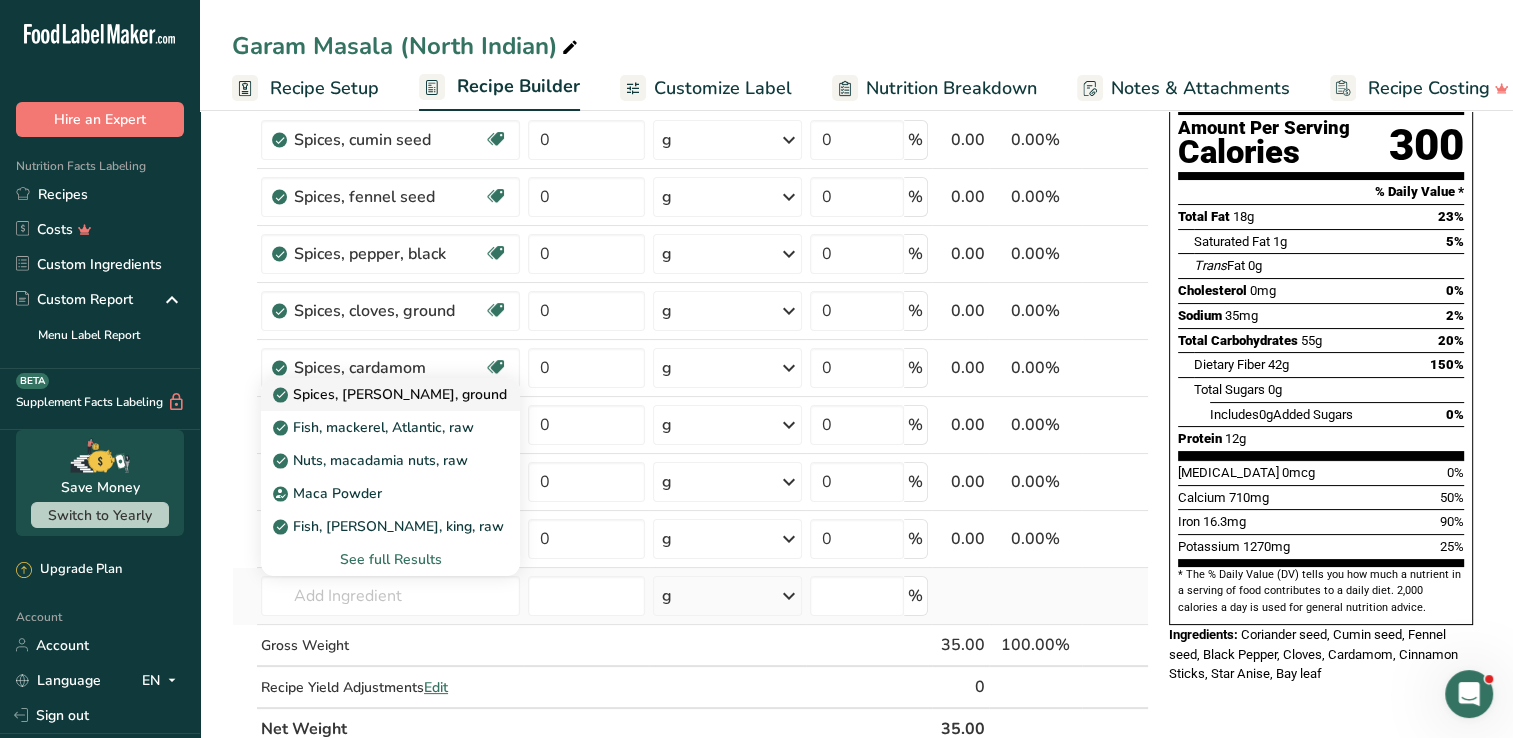 click on "Spices, mace, ground" at bounding box center (374, 394) 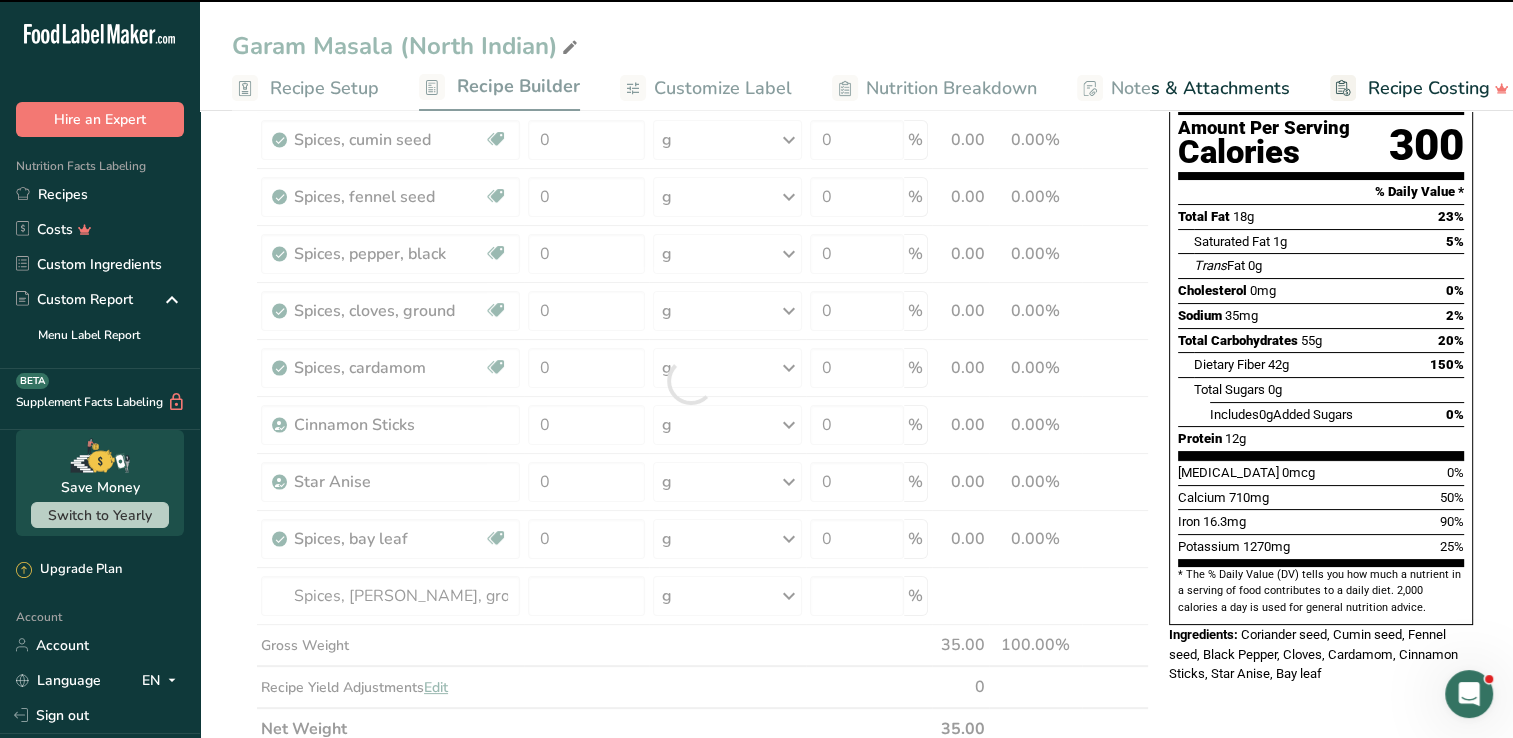 type on "0" 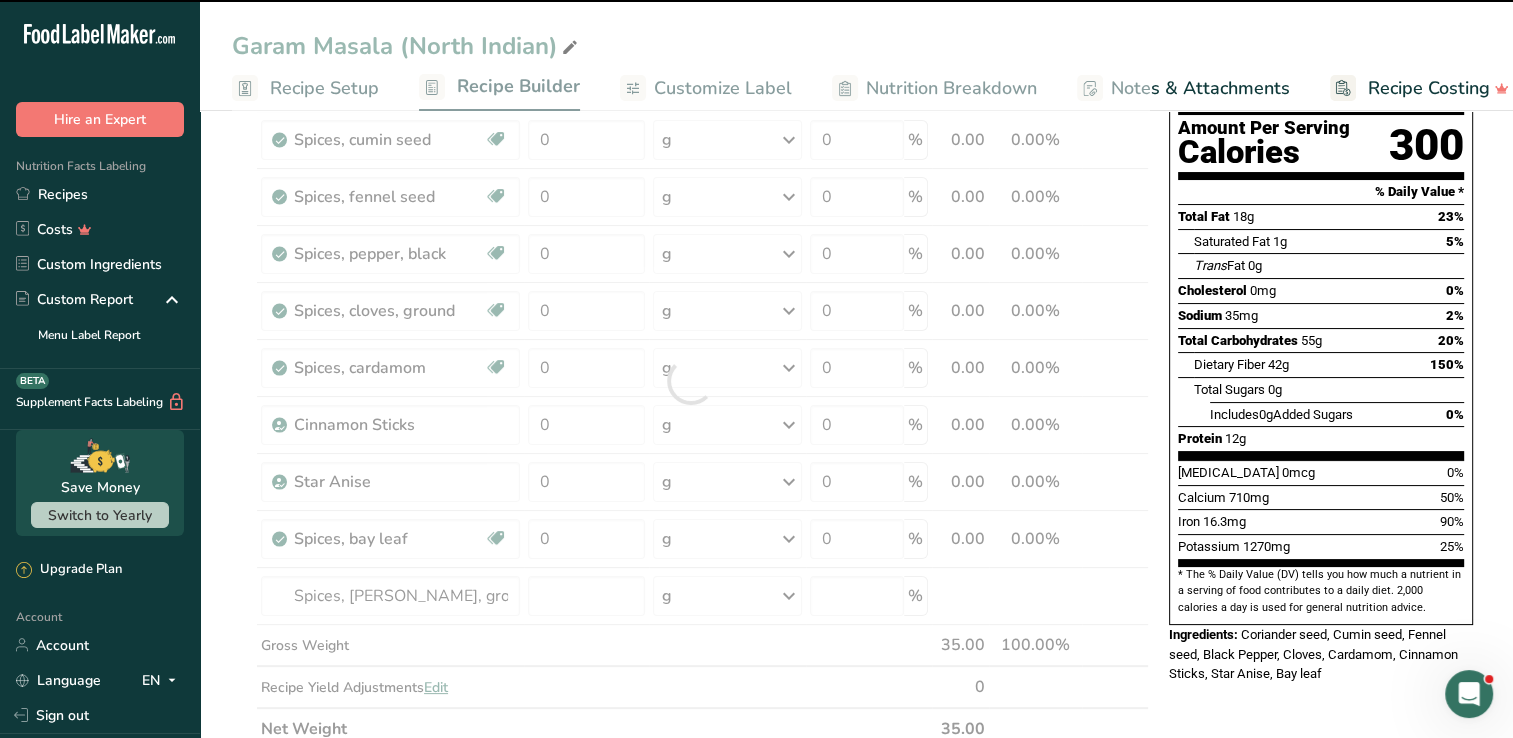 type on "0" 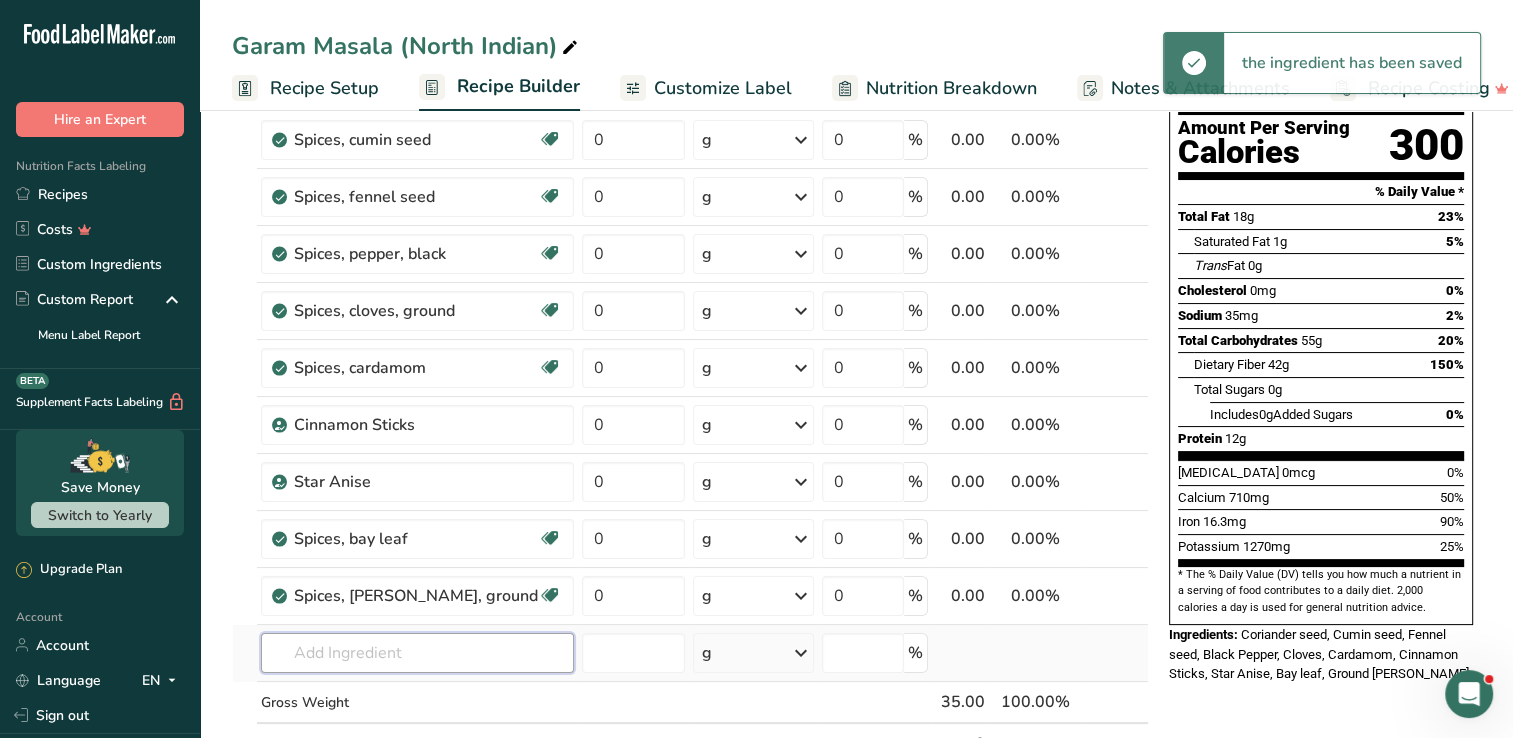 click at bounding box center (417, 653) 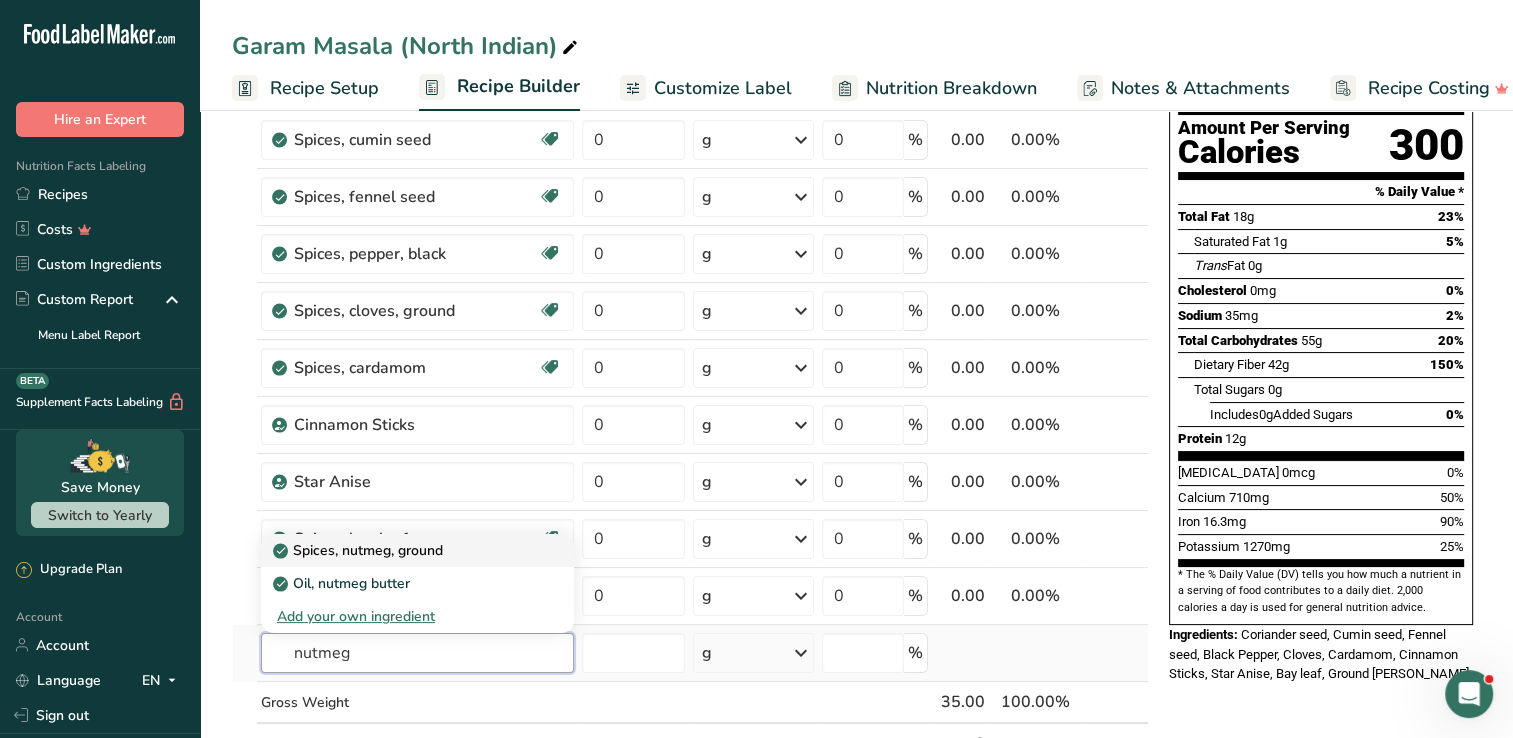 type on "nutmeg" 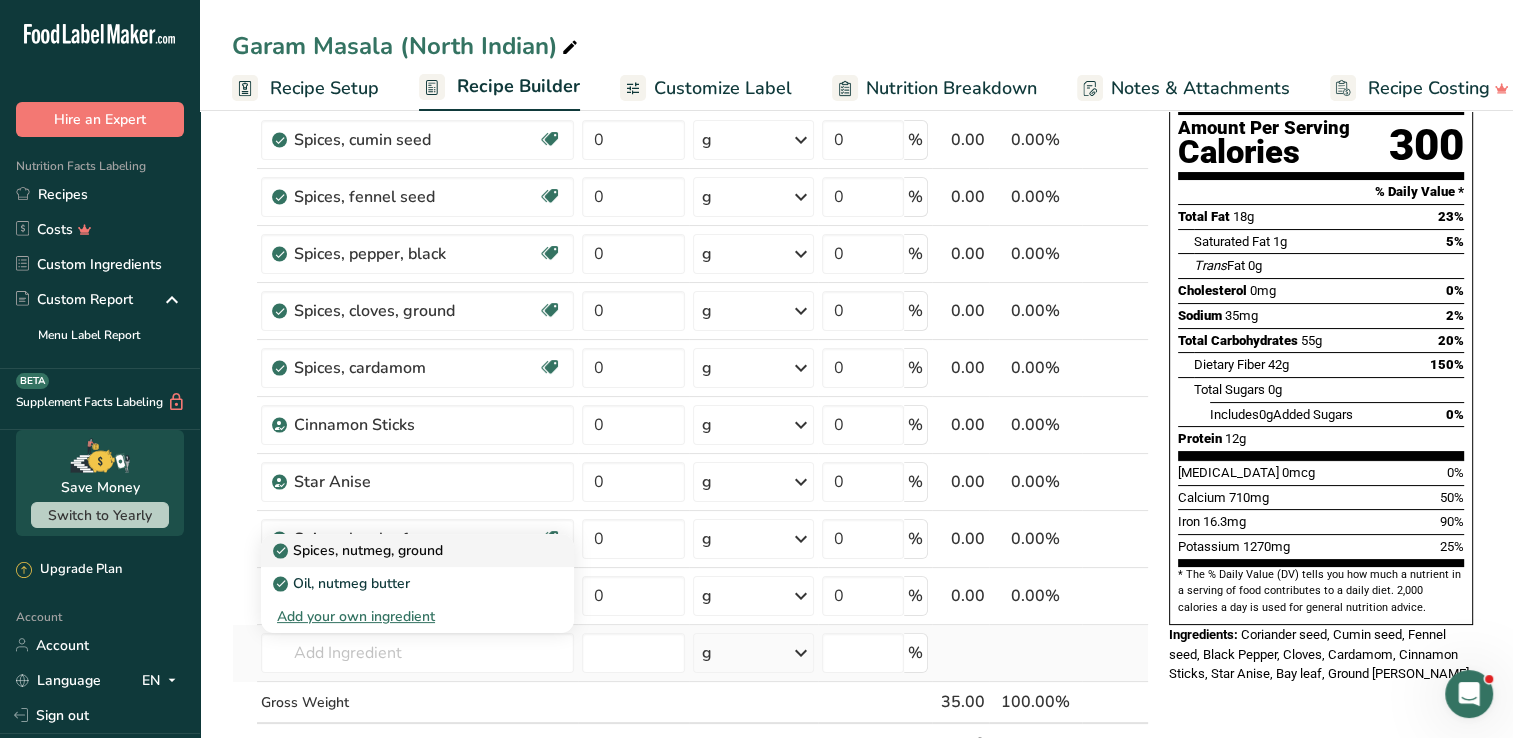 click on "Spices, nutmeg, ground" at bounding box center (360, 550) 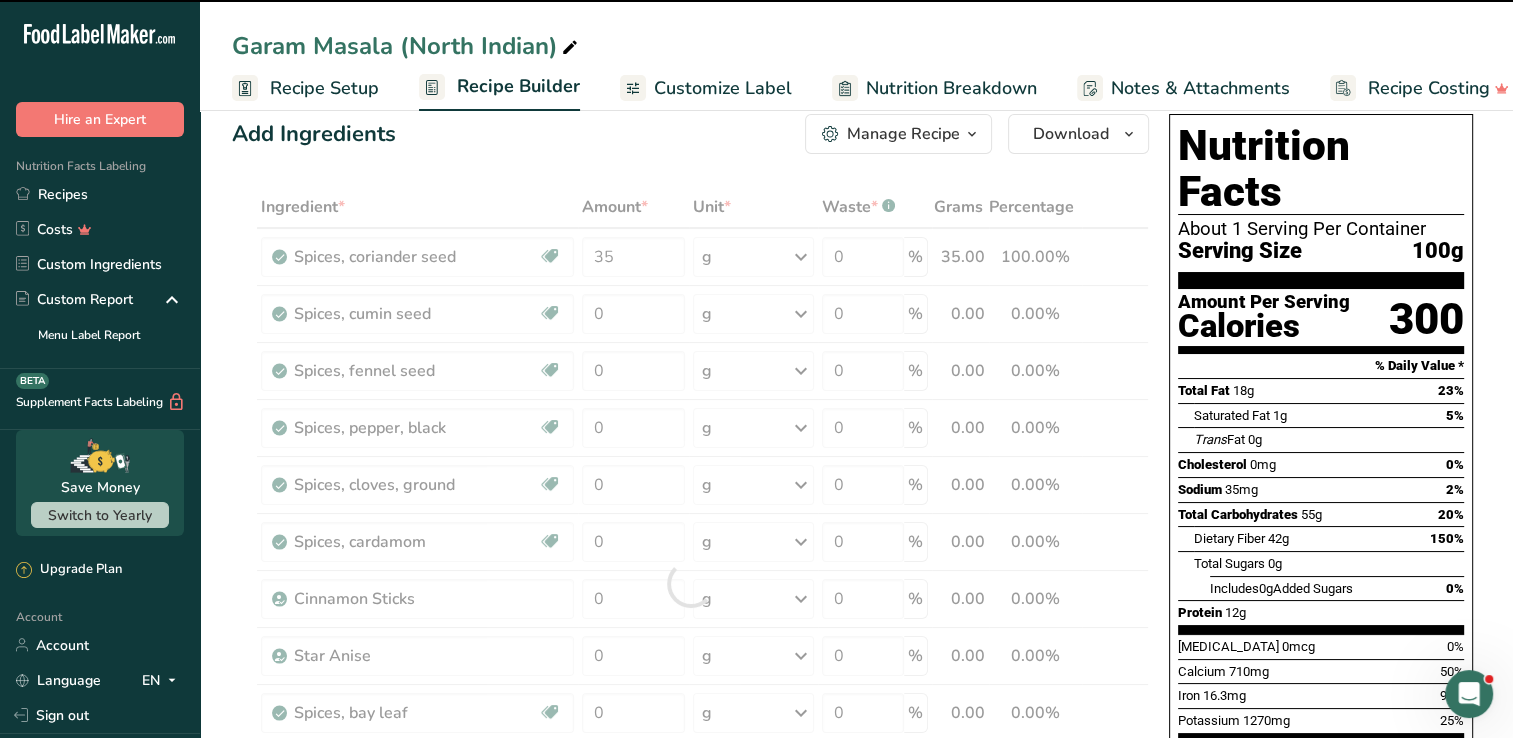scroll, scrollTop: 28, scrollLeft: 0, axis: vertical 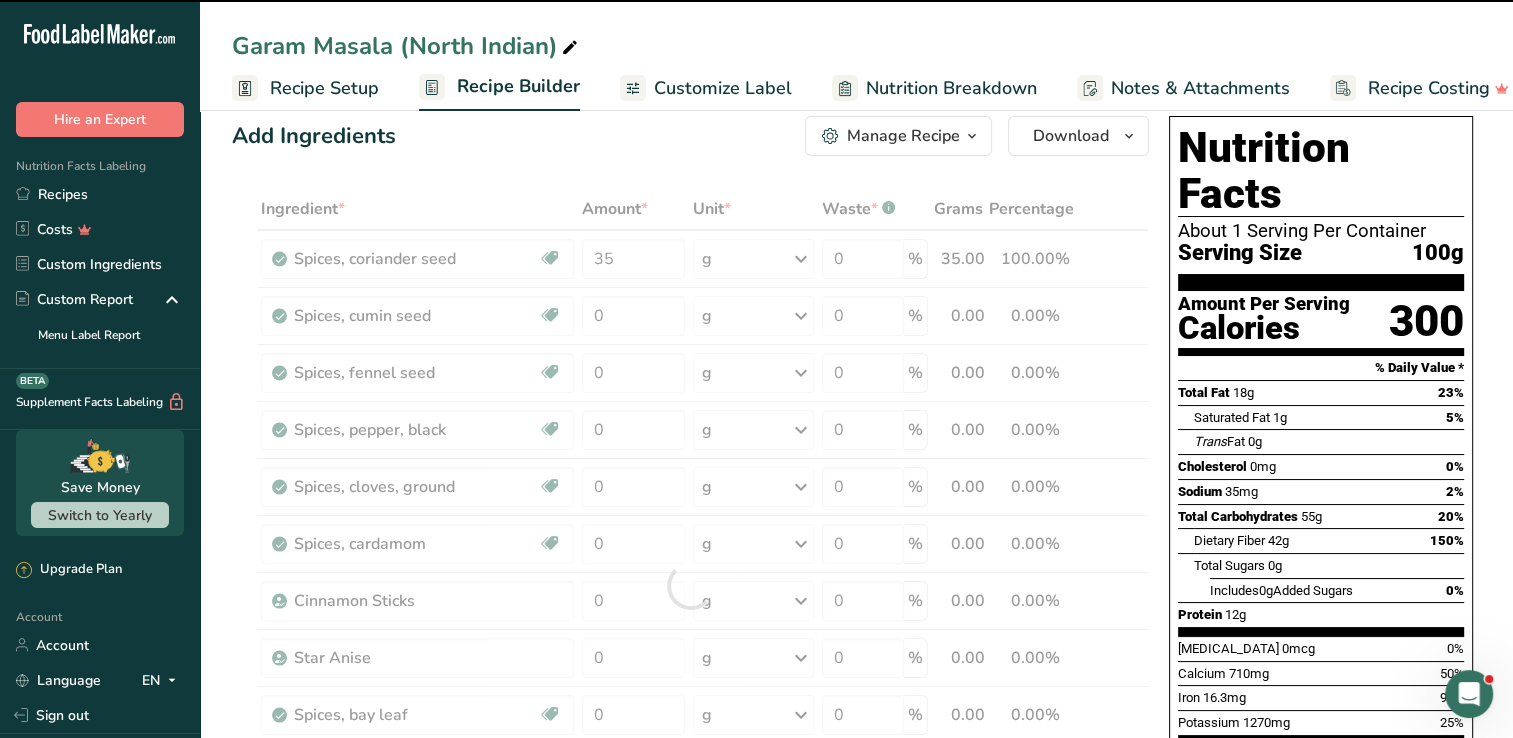 click at bounding box center [690, 585] 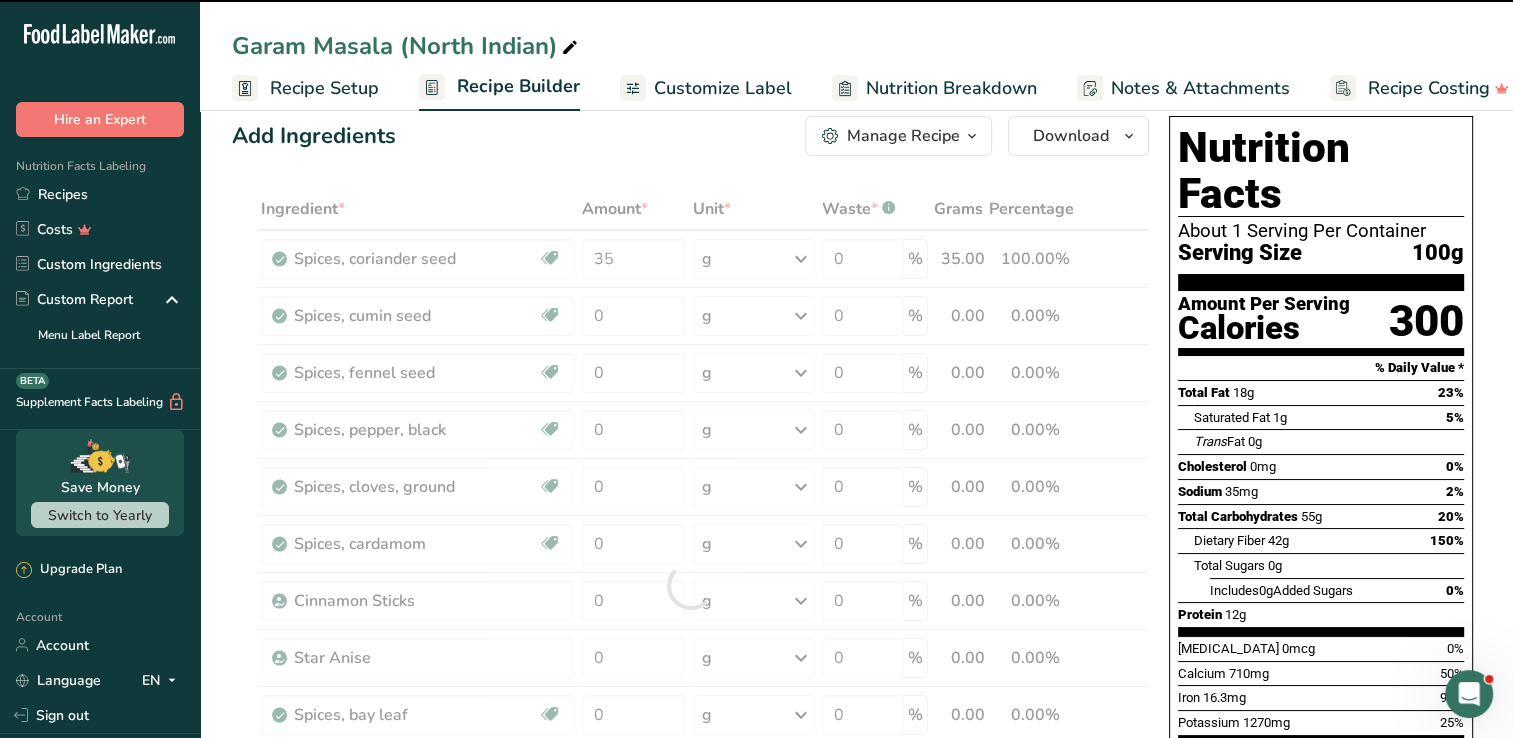 type on "0" 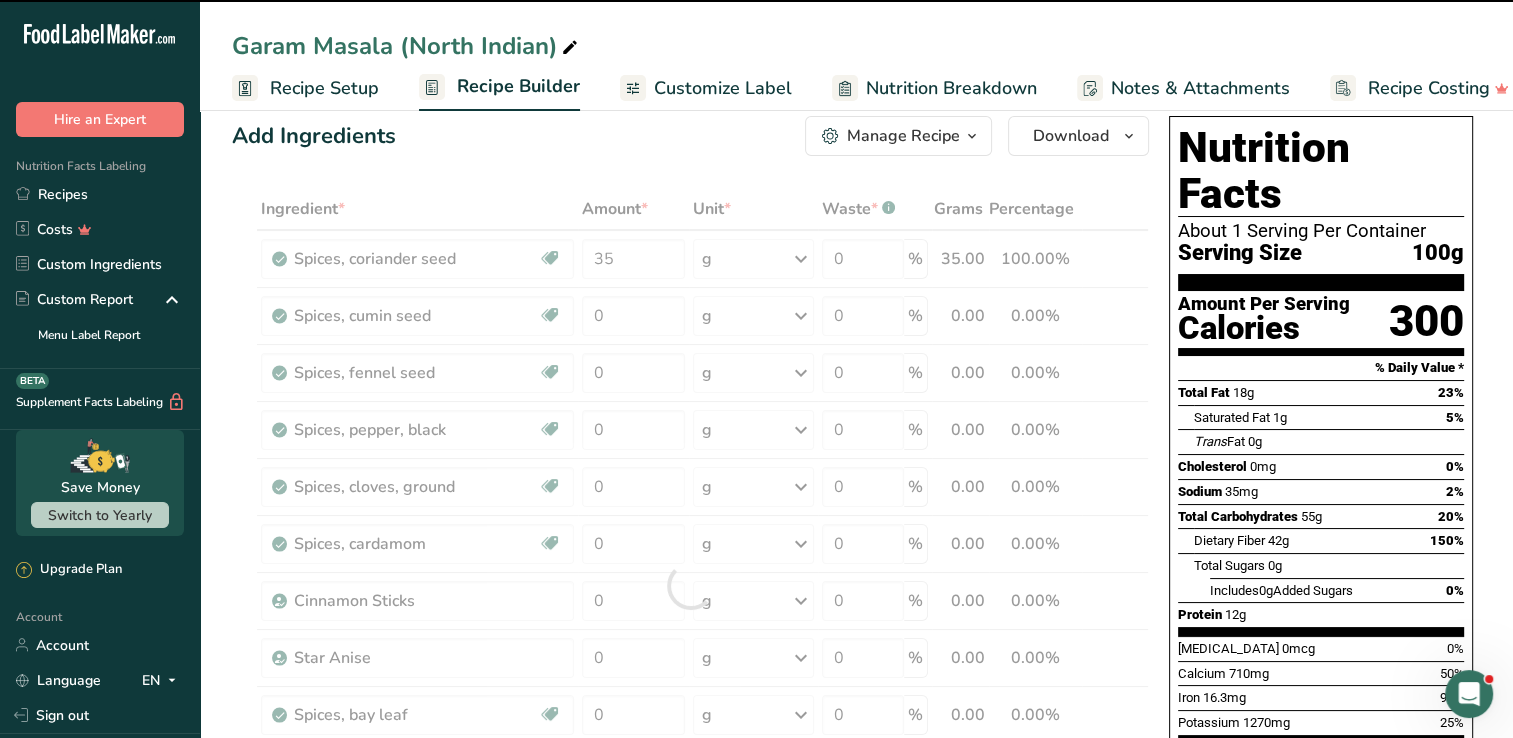 type on "0" 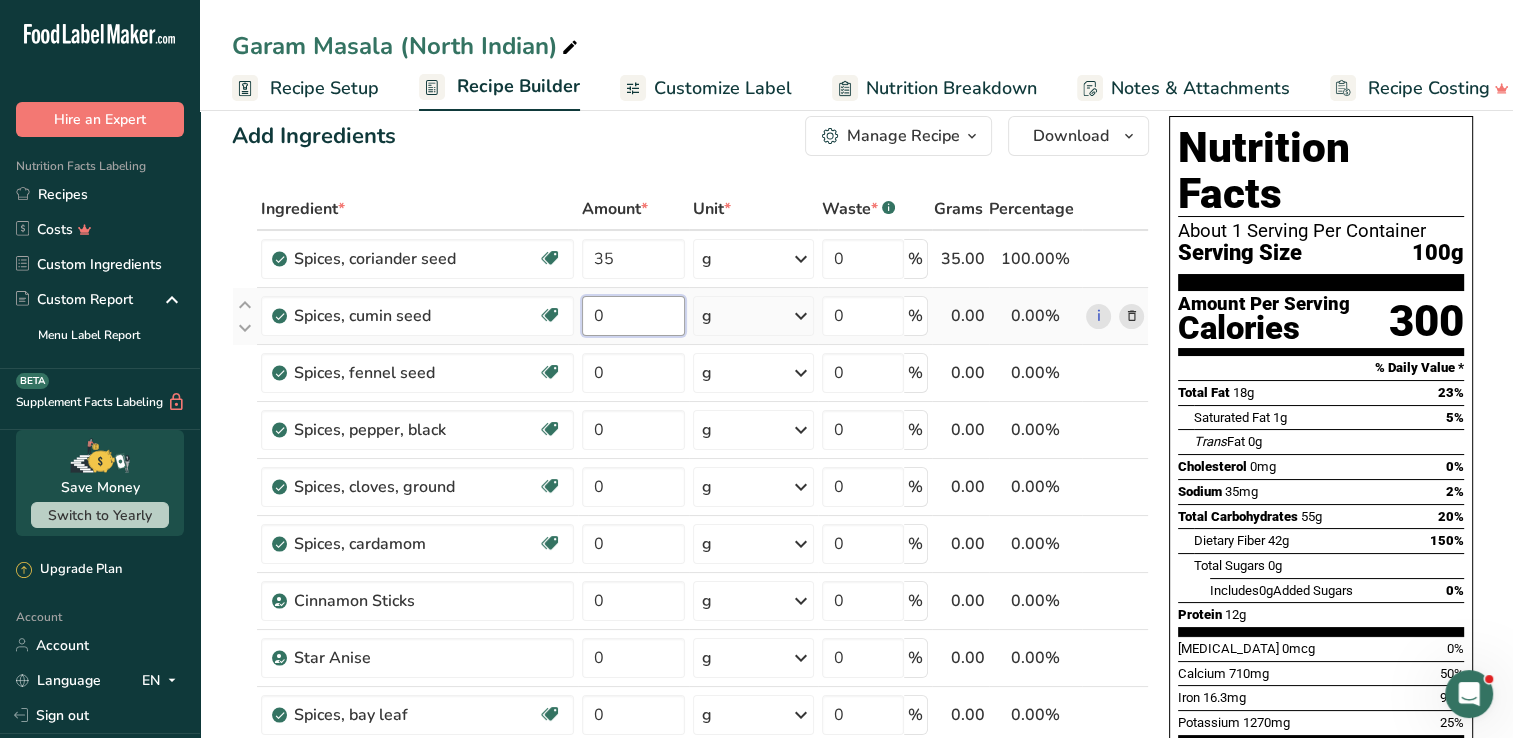 click on "0" at bounding box center [633, 316] 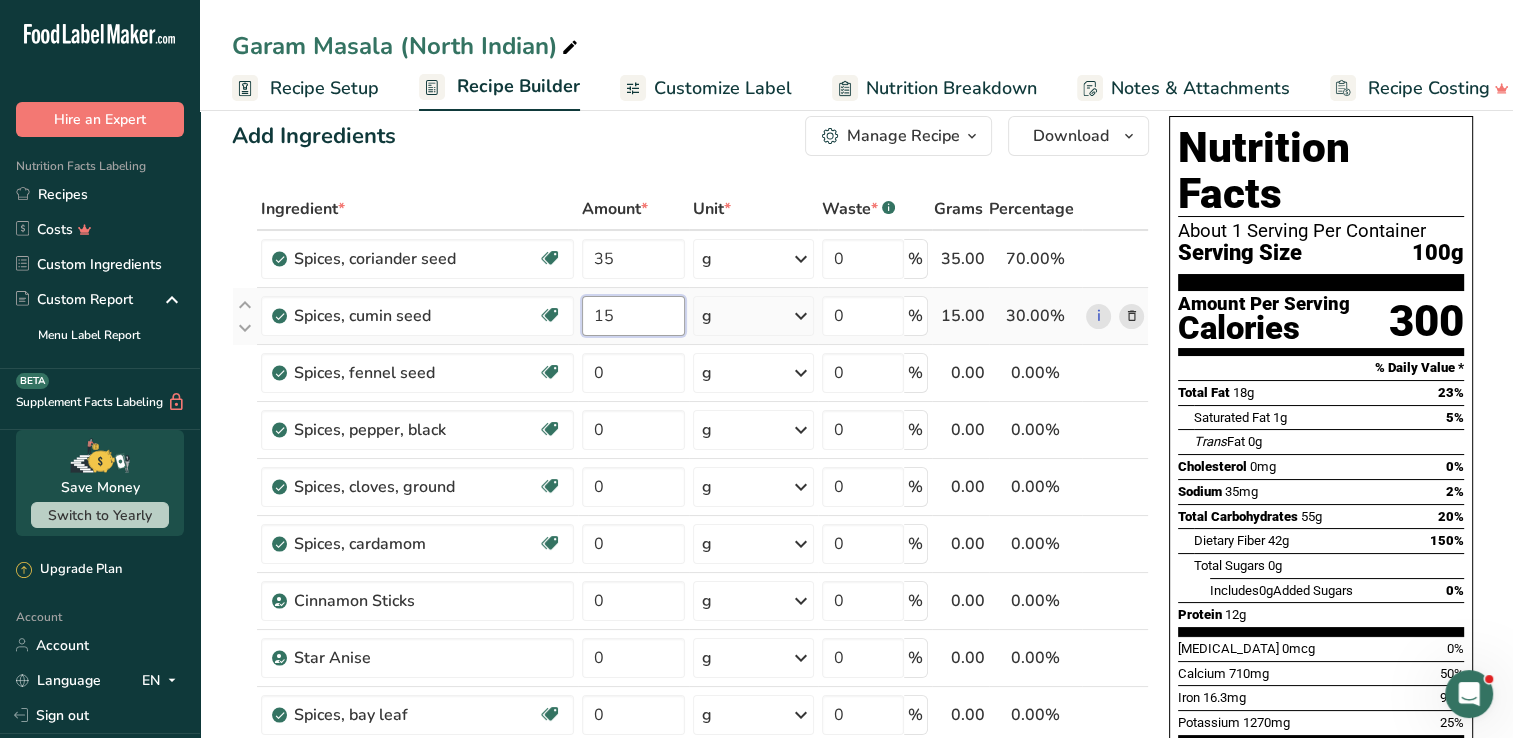 type on "15" 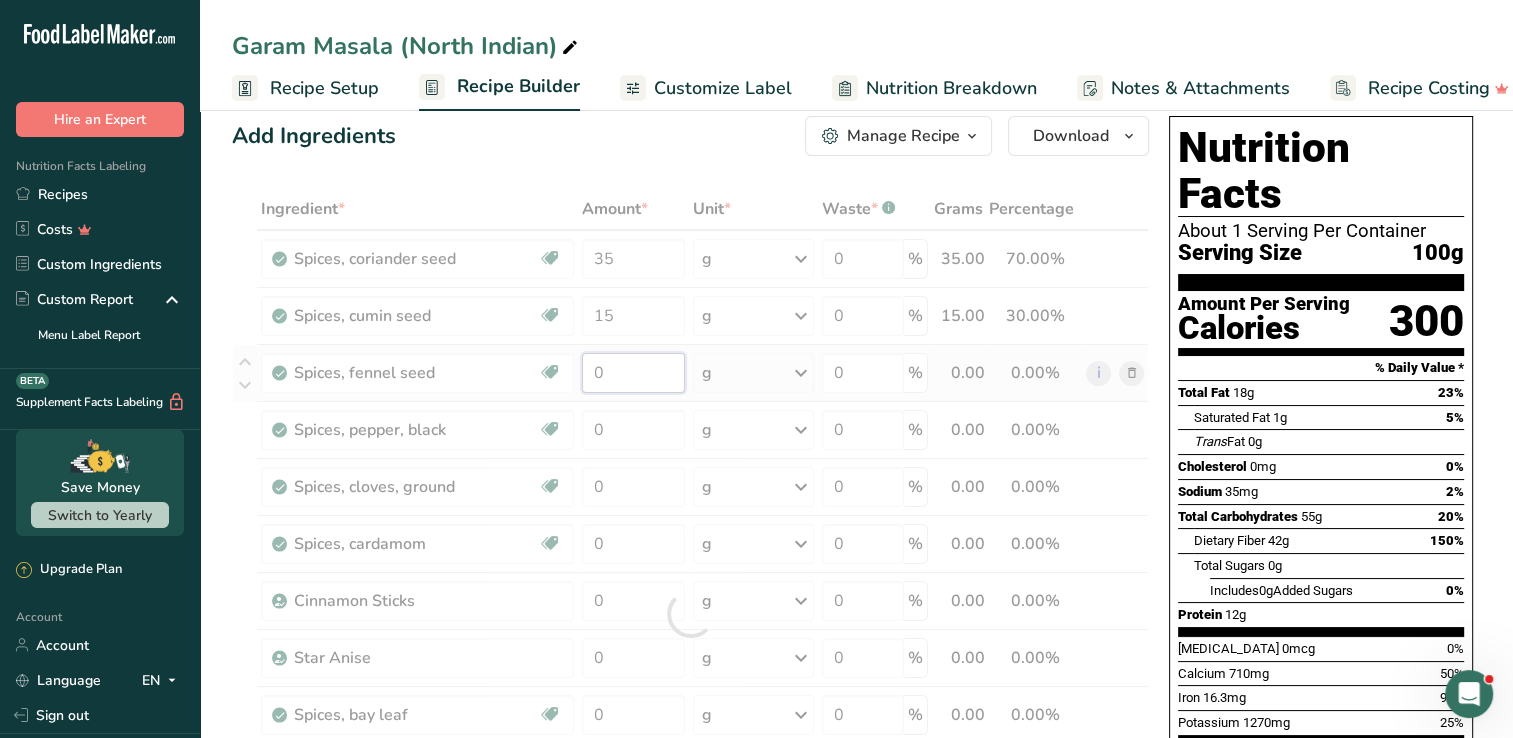 click on "Ingredient *
Amount *
Unit *
Waste *   .a-a{fill:#347362;}.b-a{fill:#fff;}          Grams
Percentage
Spices, coriander seed
Source of Antioxidants
Dairy free
Gluten free
Vegan
Vegetarian
Soy free
35
g
Portions
1 tsp
1 tbsp
Weight Units
g
kg
mg
See more
Volume Units
l
Volume units require a density conversion. If you know your ingredient's density enter it below. Otherwise, click on "RIA" our AI Regulatory bot - she will be able to help you
lb/ft3
g/cm3
Confirm
mL" at bounding box center [690, 614] 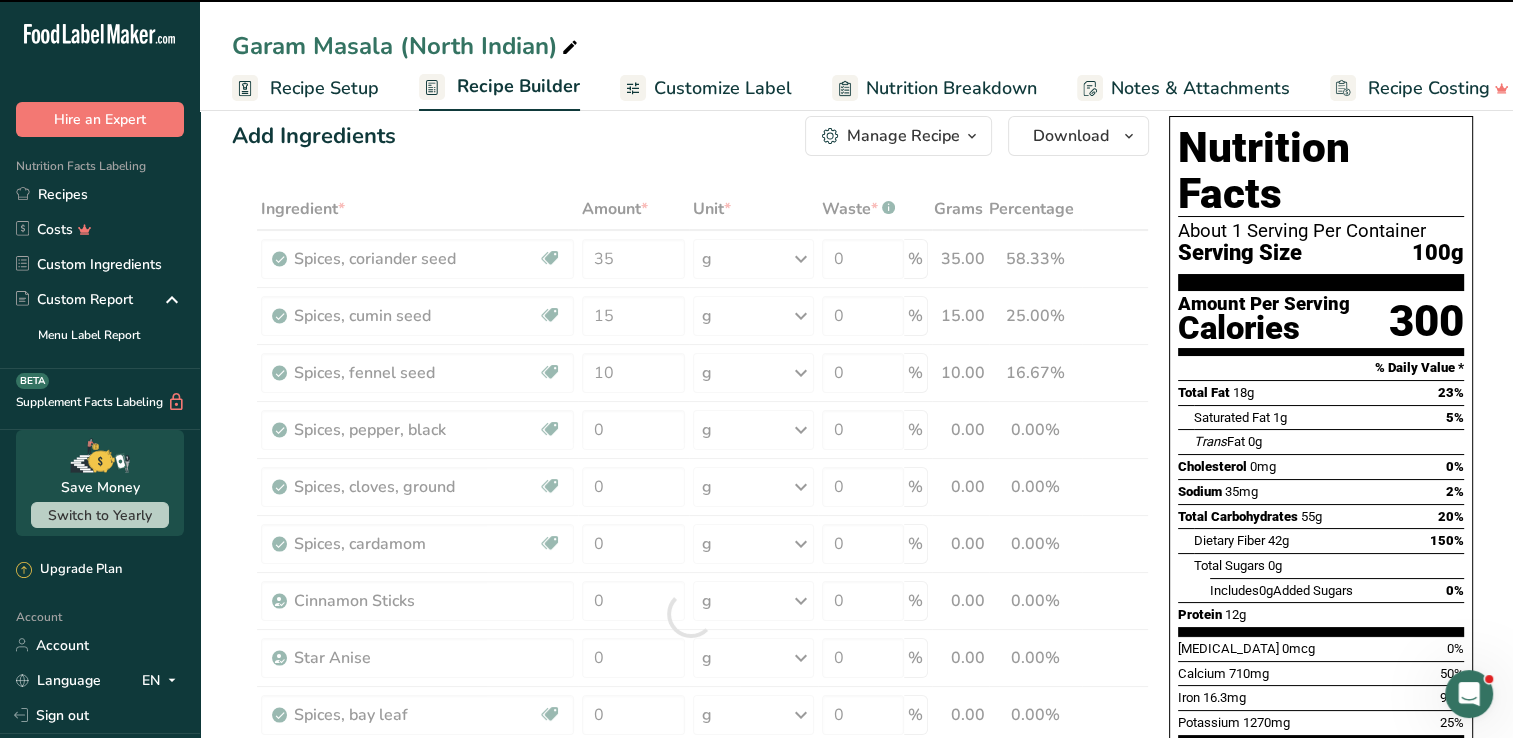 click at bounding box center [690, 614] 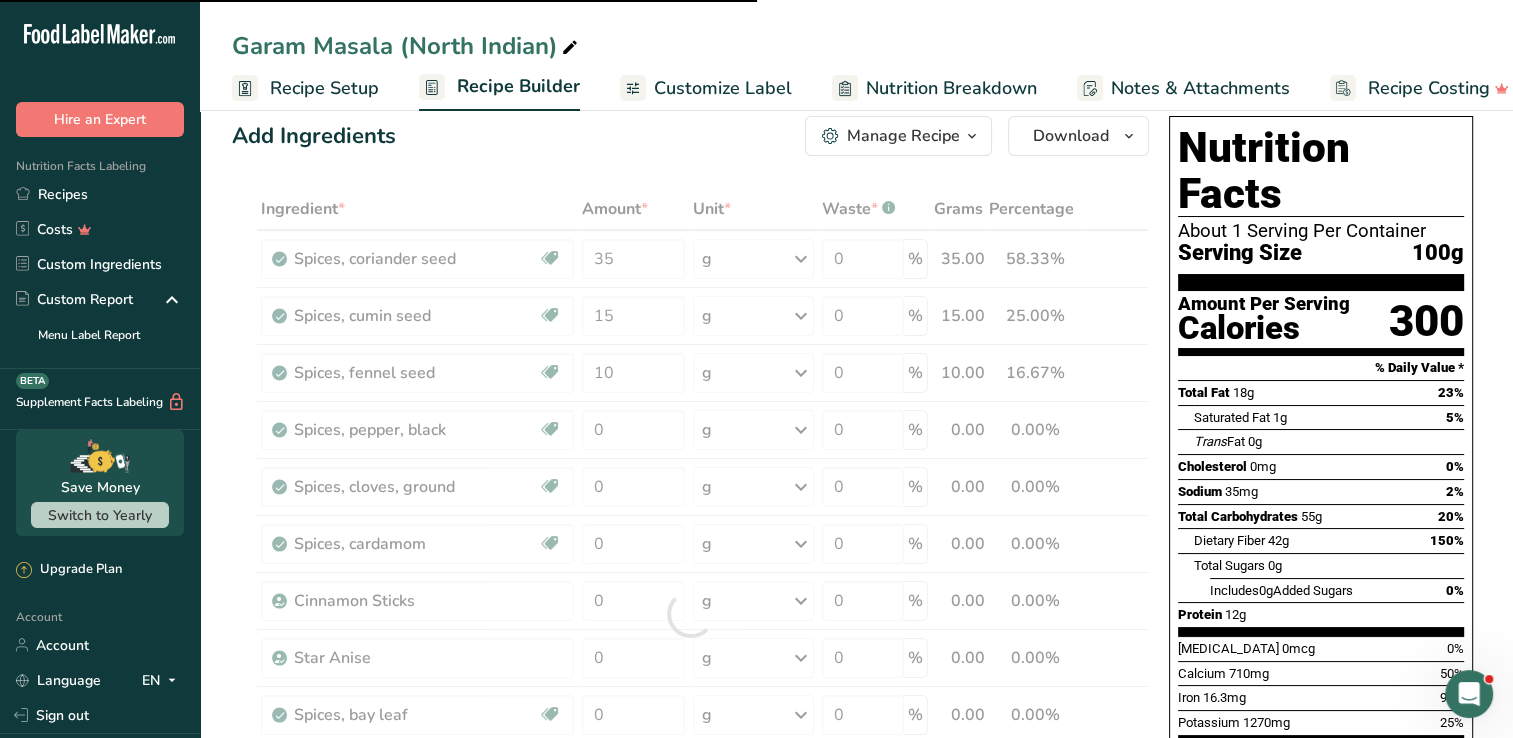 click at bounding box center (690, 614) 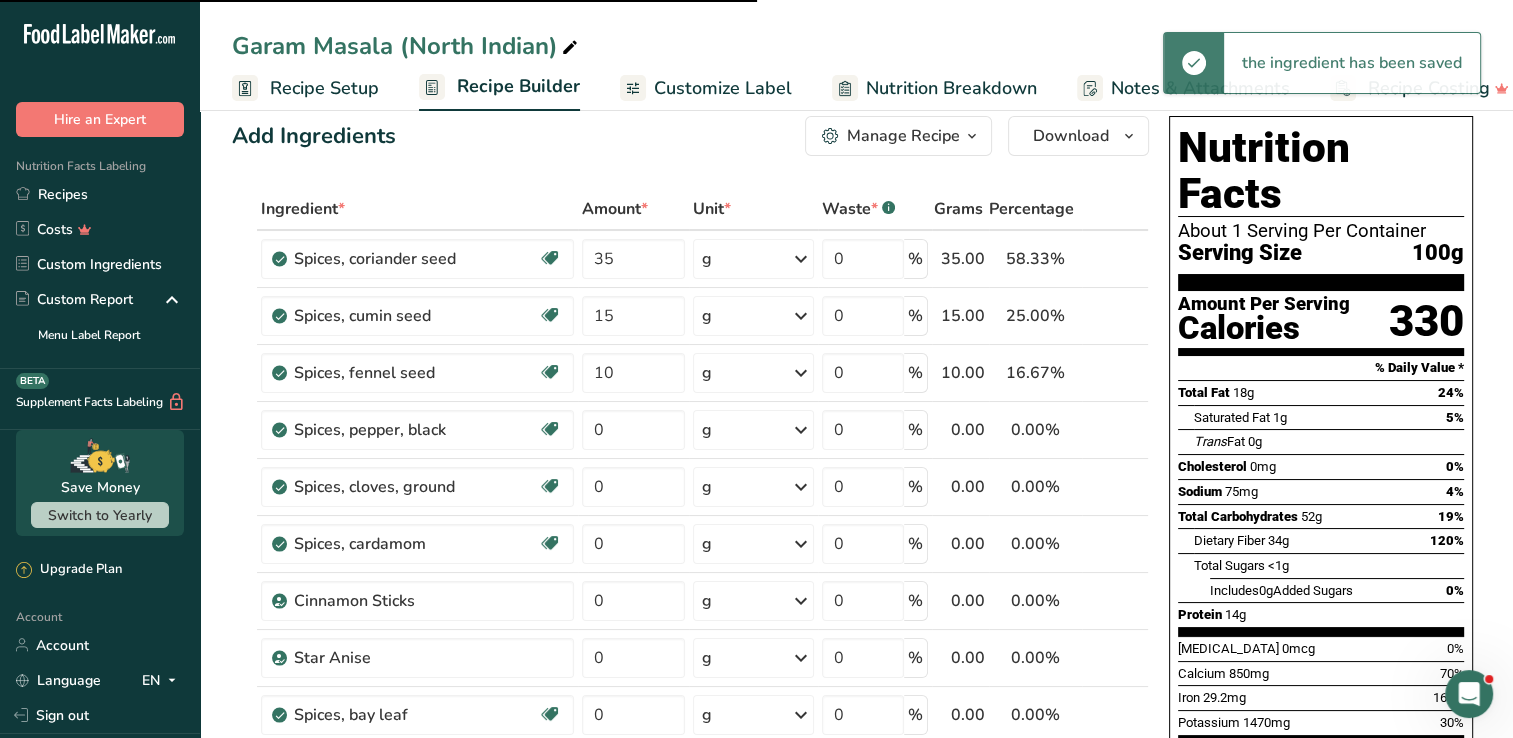 type on "0" 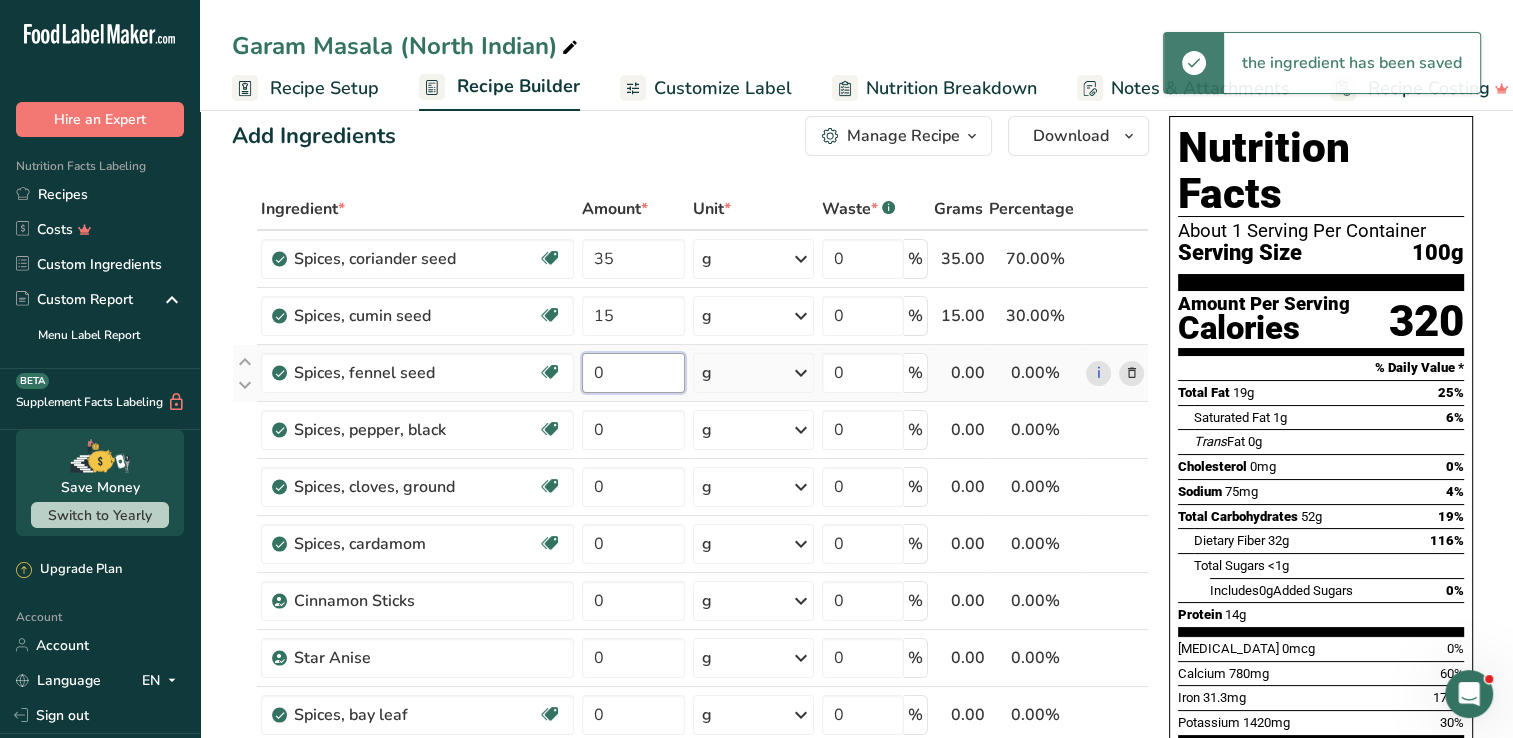 click on "0" at bounding box center [633, 373] 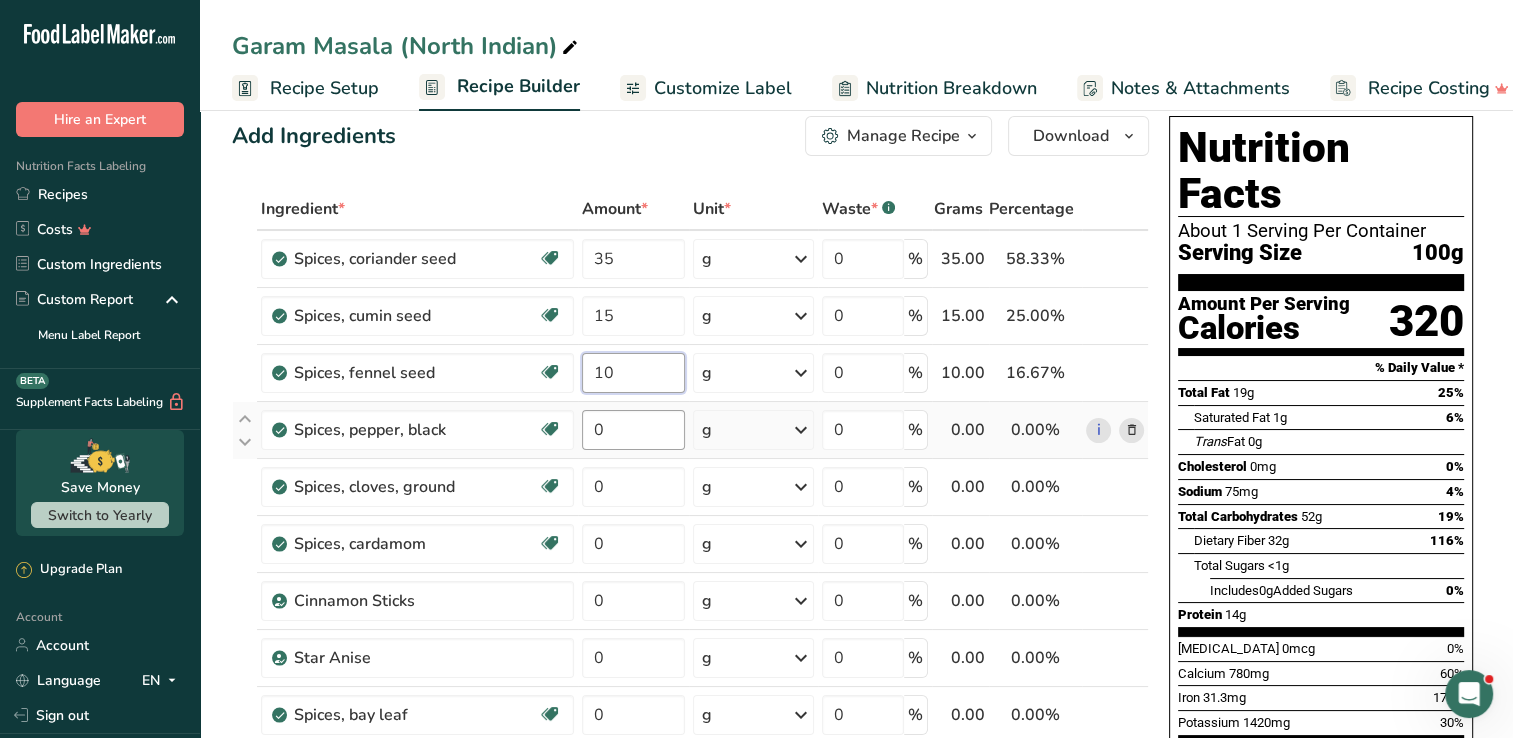 type on "10" 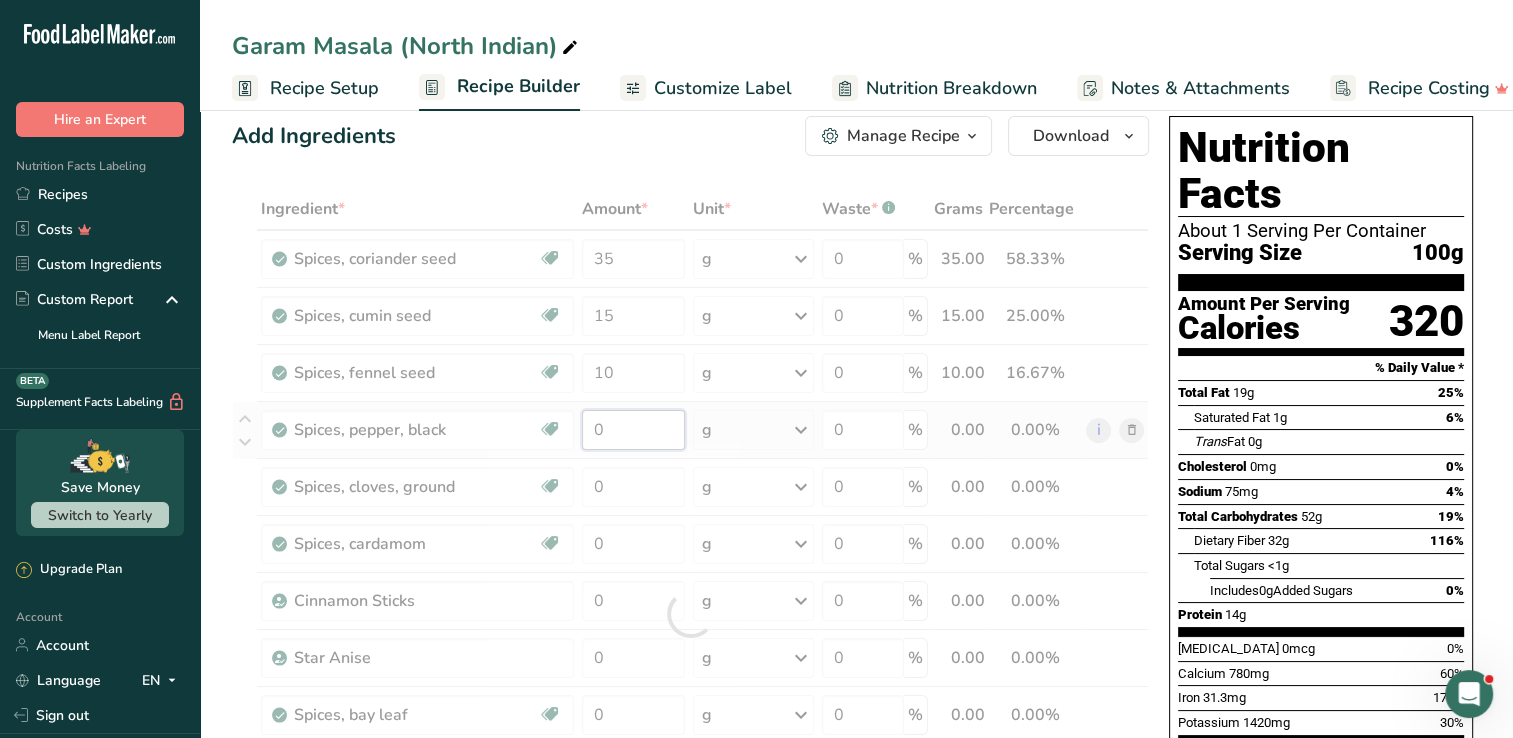 click on "Ingredient *
Amount *
Unit *
Waste *   .a-a{fill:#347362;}.b-a{fill:#fff;}          Grams
Percentage
Spices, coriander seed
Source of Antioxidants
Dairy free
Gluten free
Vegan
Vegetarian
Soy free
35
g
Portions
1 tsp
1 tbsp
Weight Units
g
kg
mg
See more
Volume Units
l
Volume units require a density conversion. If you know your ingredient's density enter it below. Otherwise, click on "RIA" our AI Regulatory bot - she will be able to help you
lb/ft3
g/cm3
Confirm
mL" at bounding box center [690, 614] 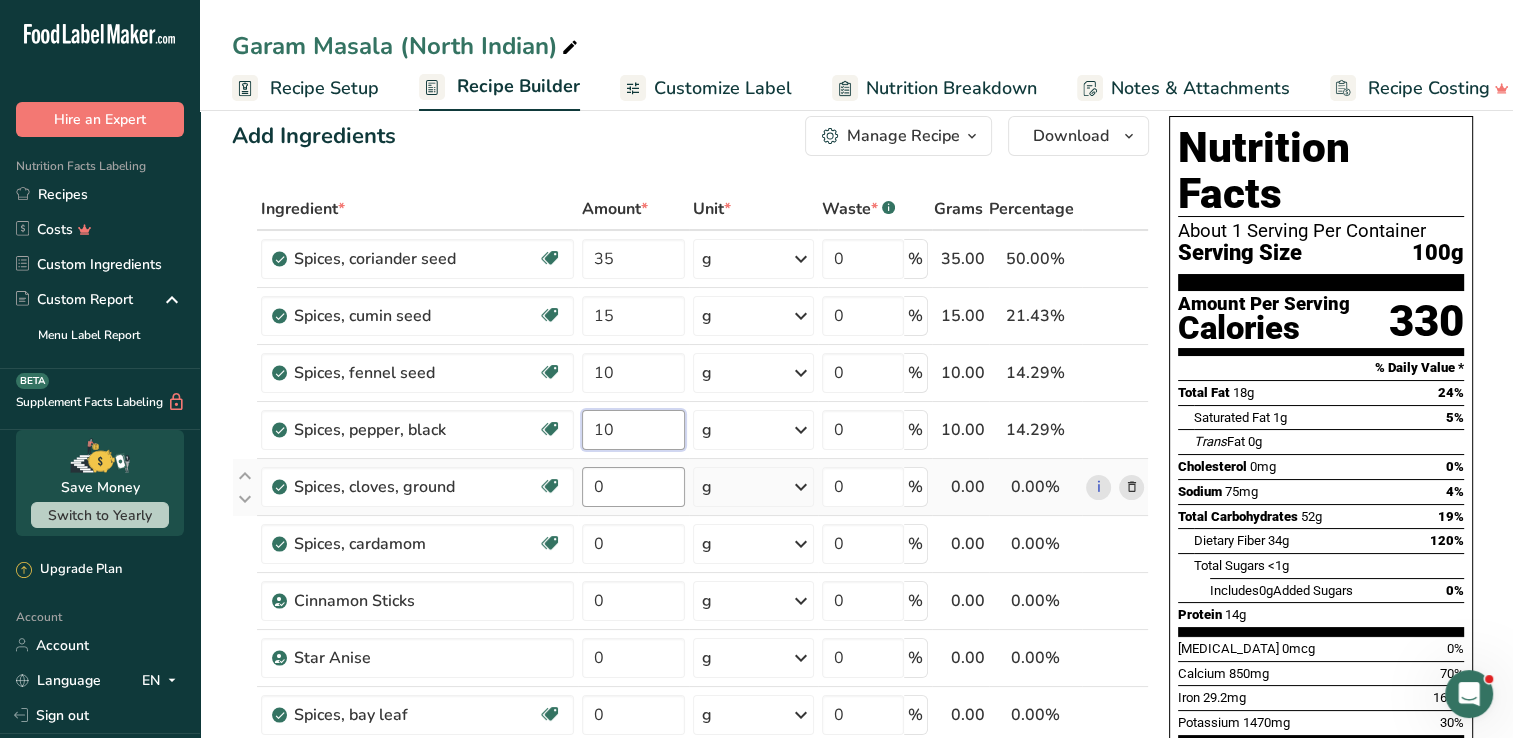 type on "10" 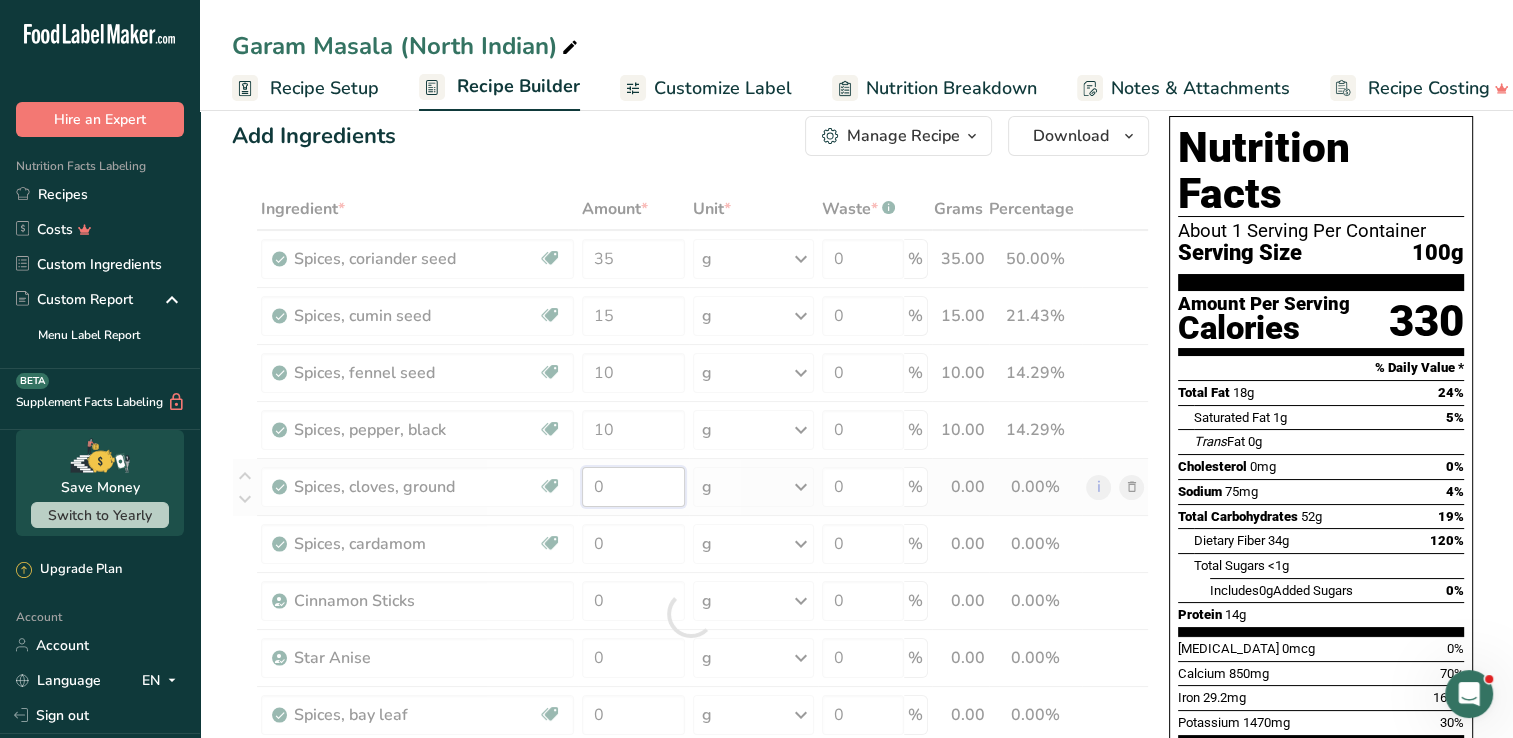 click on "Ingredient *
Amount *
Unit *
Waste *   .a-a{fill:#347362;}.b-a{fill:#fff;}          Grams
Percentage
Spices, coriander seed
Source of Antioxidants
Dairy free
Gluten free
Vegan
Vegetarian
Soy free
35
g
Portions
1 tsp
1 tbsp
Weight Units
g
kg
mg
See more
Volume Units
l
Volume units require a density conversion. If you know your ingredient's density enter it below. Otherwise, click on "RIA" our AI Regulatory bot - she will be able to help you
lb/ft3
g/cm3
Confirm
mL" at bounding box center (690, 614) 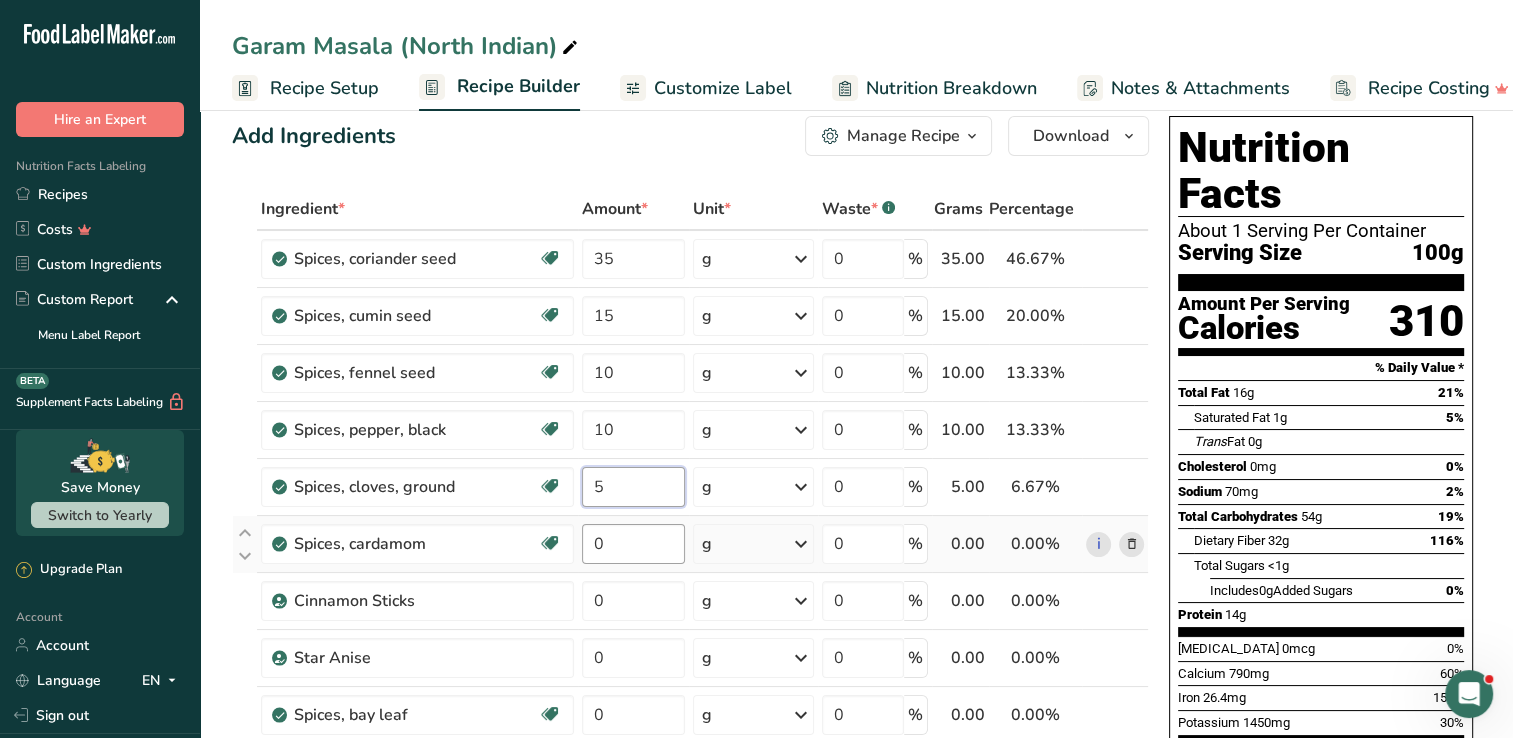 type on "5" 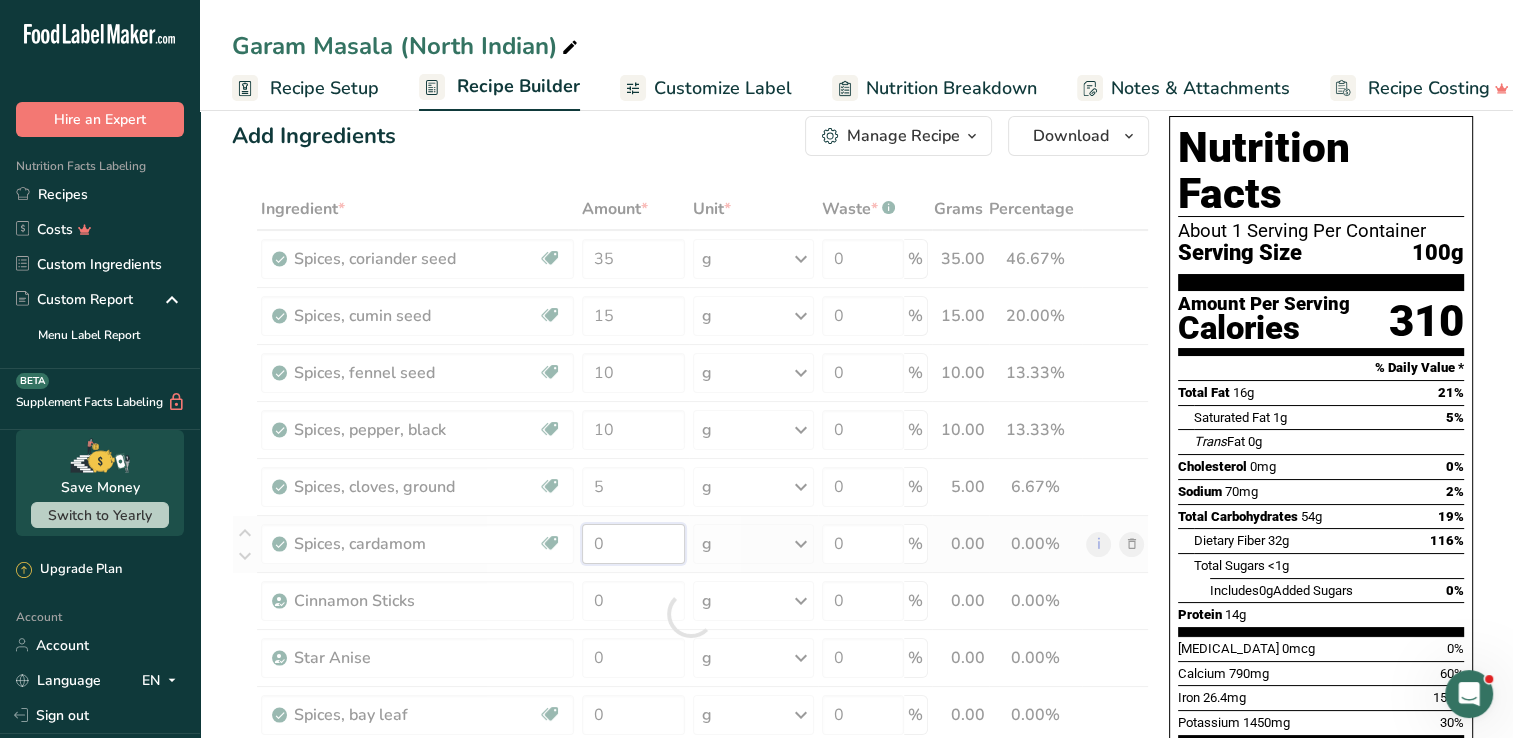 click on "Ingredient *
Amount *
Unit *
Waste *   .a-a{fill:#347362;}.b-a{fill:#fff;}          Grams
Percentage
Spices, coriander seed
Source of Antioxidants
Dairy free
Gluten free
Vegan
Vegetarian
Soy free
35
g
Portions
1 tsp
1 tbsp
Weight Units
g
kg
mg
See more
Volume Units
l
Volume units require a density conversion. If you know your ingredient's density enter it below. Otherwise, click on "RIA" our AI Regulatory bot - she will be able to help you
lb/ft3
g/cm3
Confirm
mL" at bounding box center (690, 614) 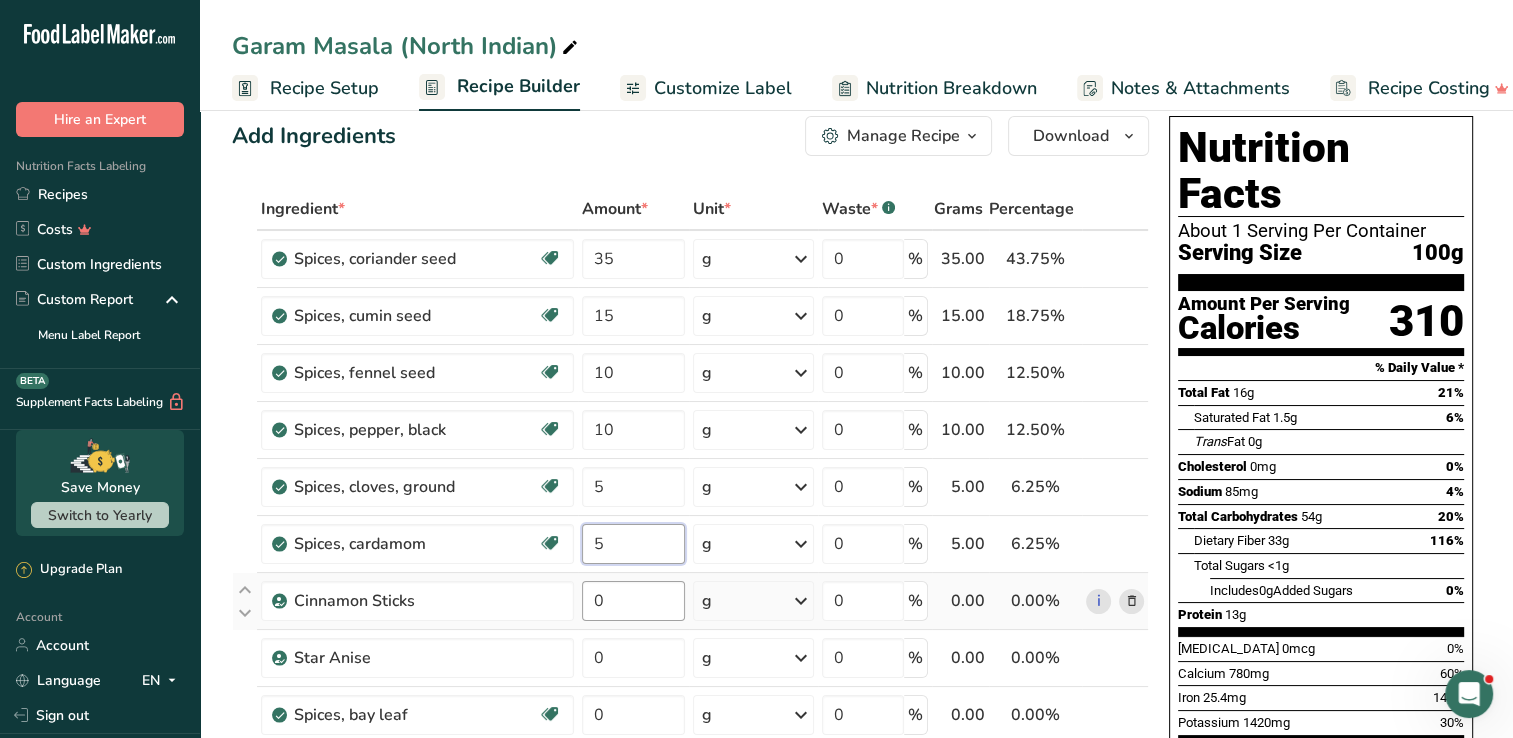 type on "5" 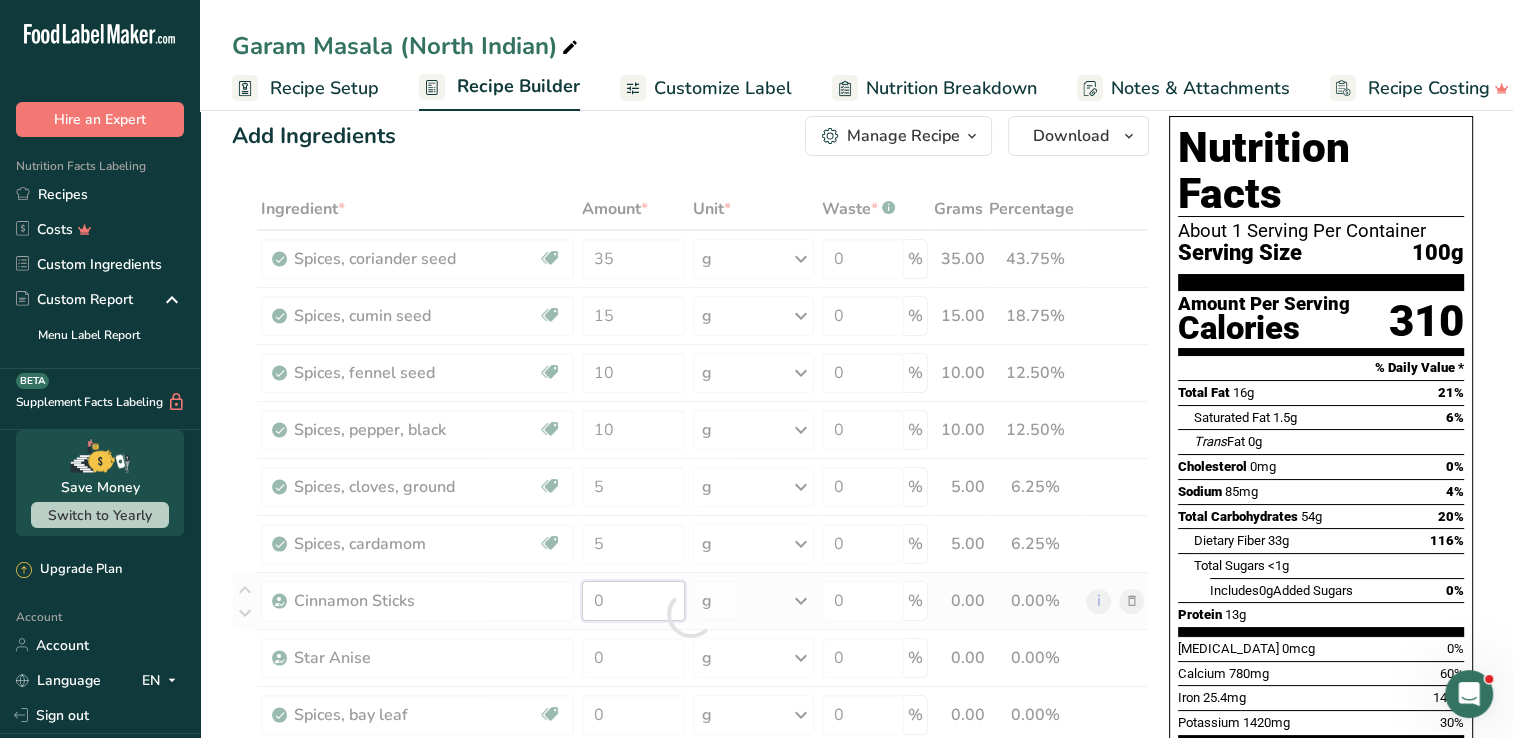 click on "Ingredient *
Amount *
Unit *
Waste *   .a-a{fill:#347362;}.b-a{fill:#fff;}          Grams
Percentage
Spices, coriander seed
Source of Antioxidants
Dairy free
Gluten free
Vegan
Vegetarian
Soy free
35
g
Portions
1 tsp
1 tbsp
Weight Units
g
kg
mg
See more
Volume Units
l
Volume units require a density conversion. If you know your ingredient's density enter it below. Otherwise, click on "RIA" our AI Regulatory bot - she will be able to help you
lb/ft3
g/cm3
Confirm
mL" at bounding box center (690, 614) 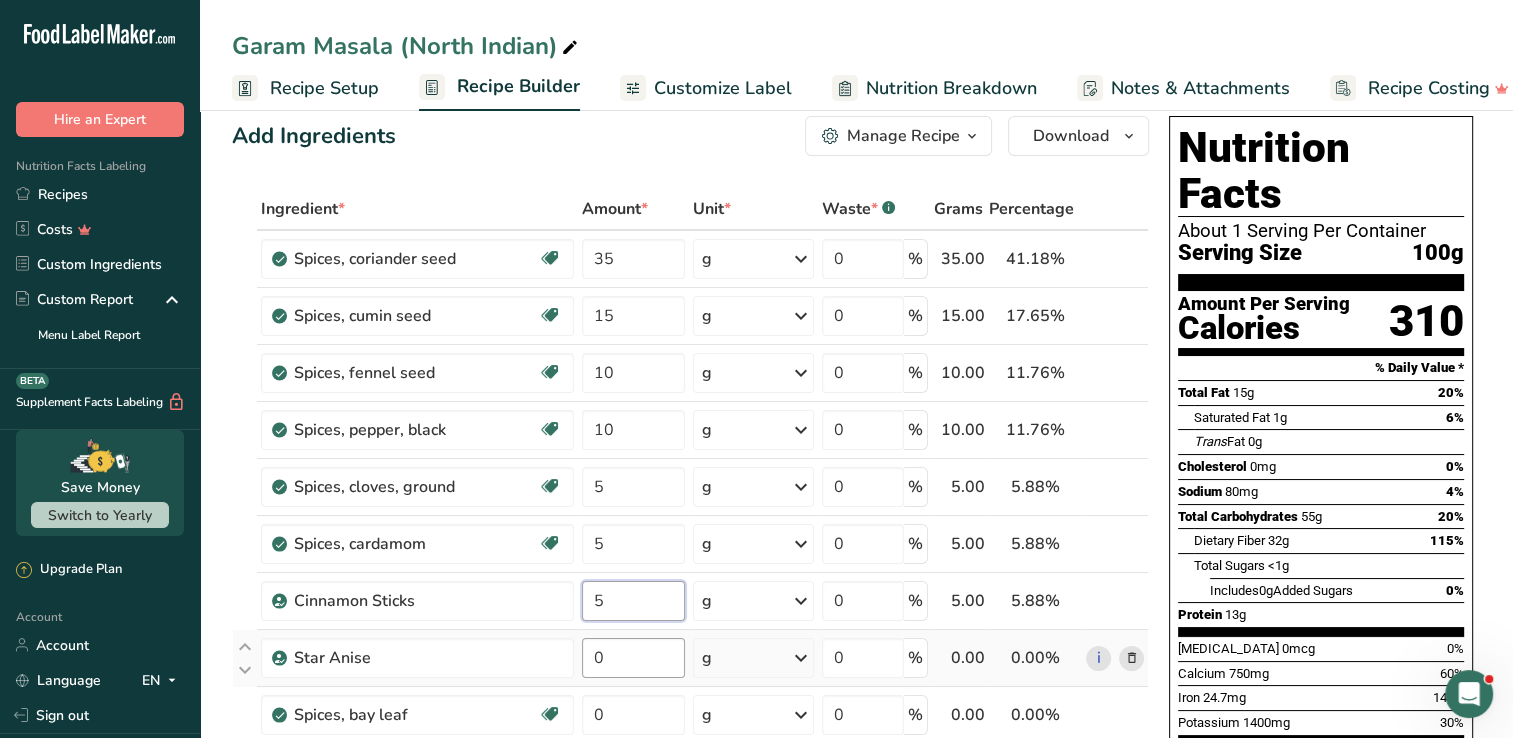 type on "5" 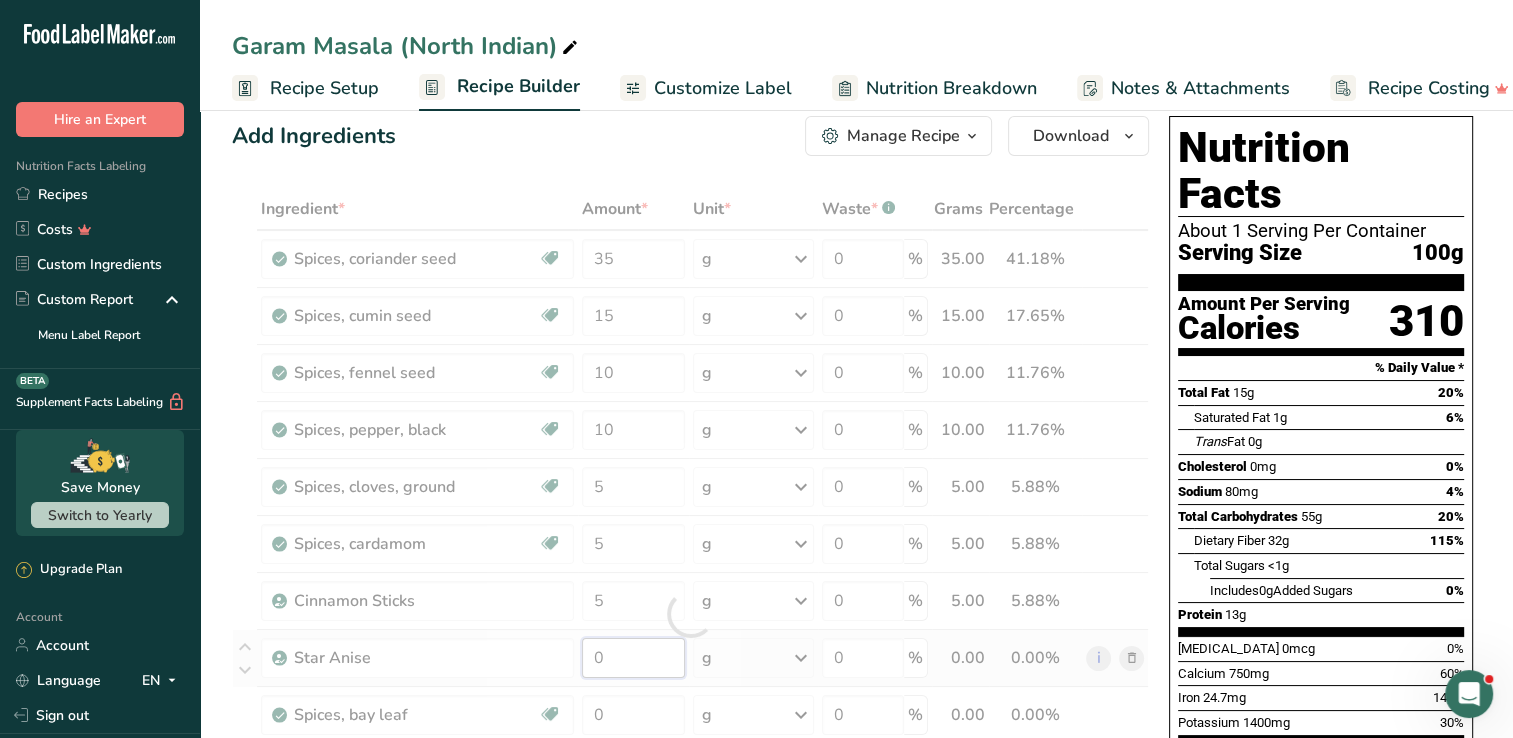 click on "Ingredient *
Amount *
Unit *
Waste *   .a-a{fill:#347362;}.b-a{fill:#fff;}          Grams
Percentage
Spices, coriander seed
Source of Antioxidants
Dairy free
Gluten free
Vegan
Vegetarian
Soy free
35
g
Portions
1 tsp
1 tbsp
Weight Units
g
kg
mg
See more
Volume Units
l
Volume units require a density conversion. If you know your ingredient's density enter it below. Otherwise, click on "RIA" our AI Regulatory bot - she will be able to help you
lb/ft3
g/cm3
Confirm
mL" at bounding box center (690, 614) 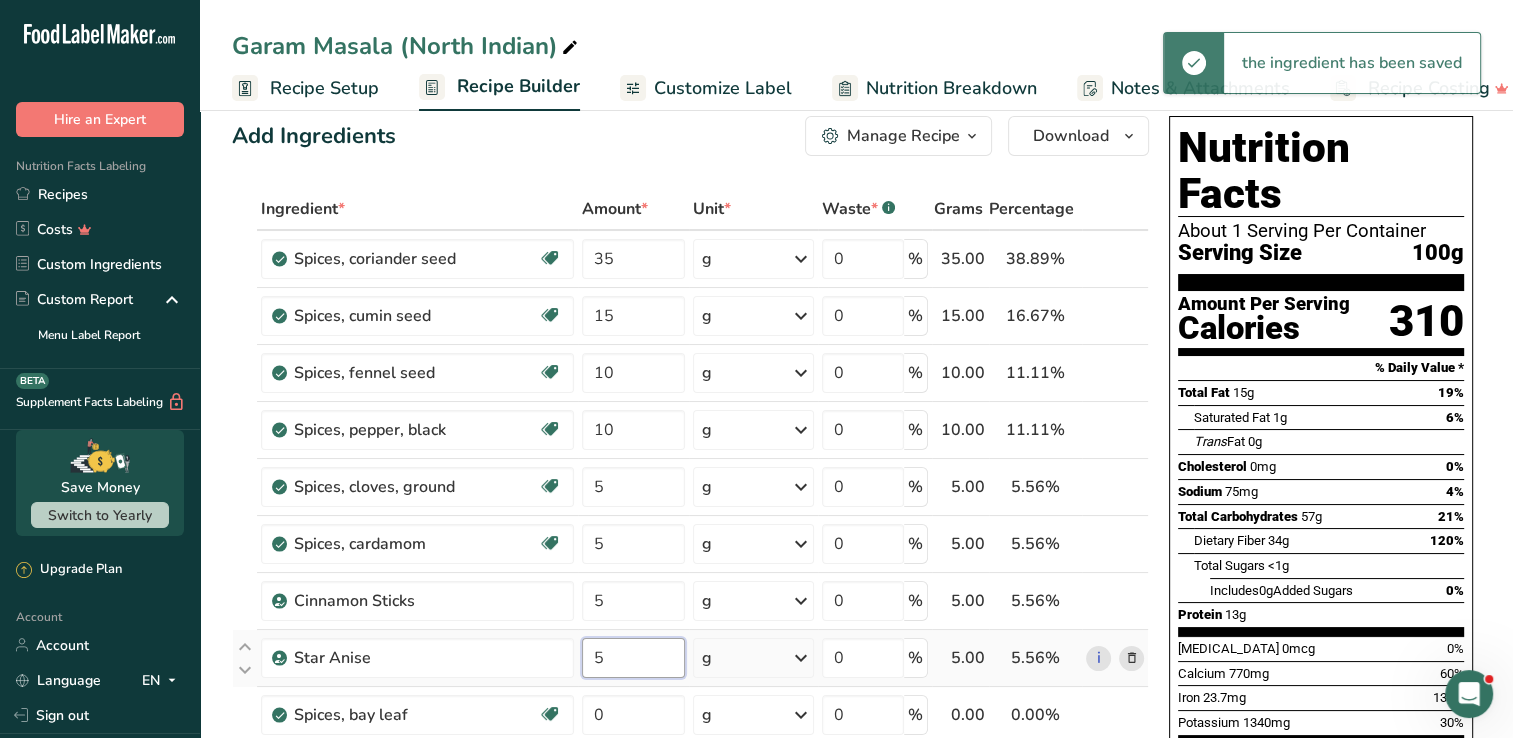 type on "5" 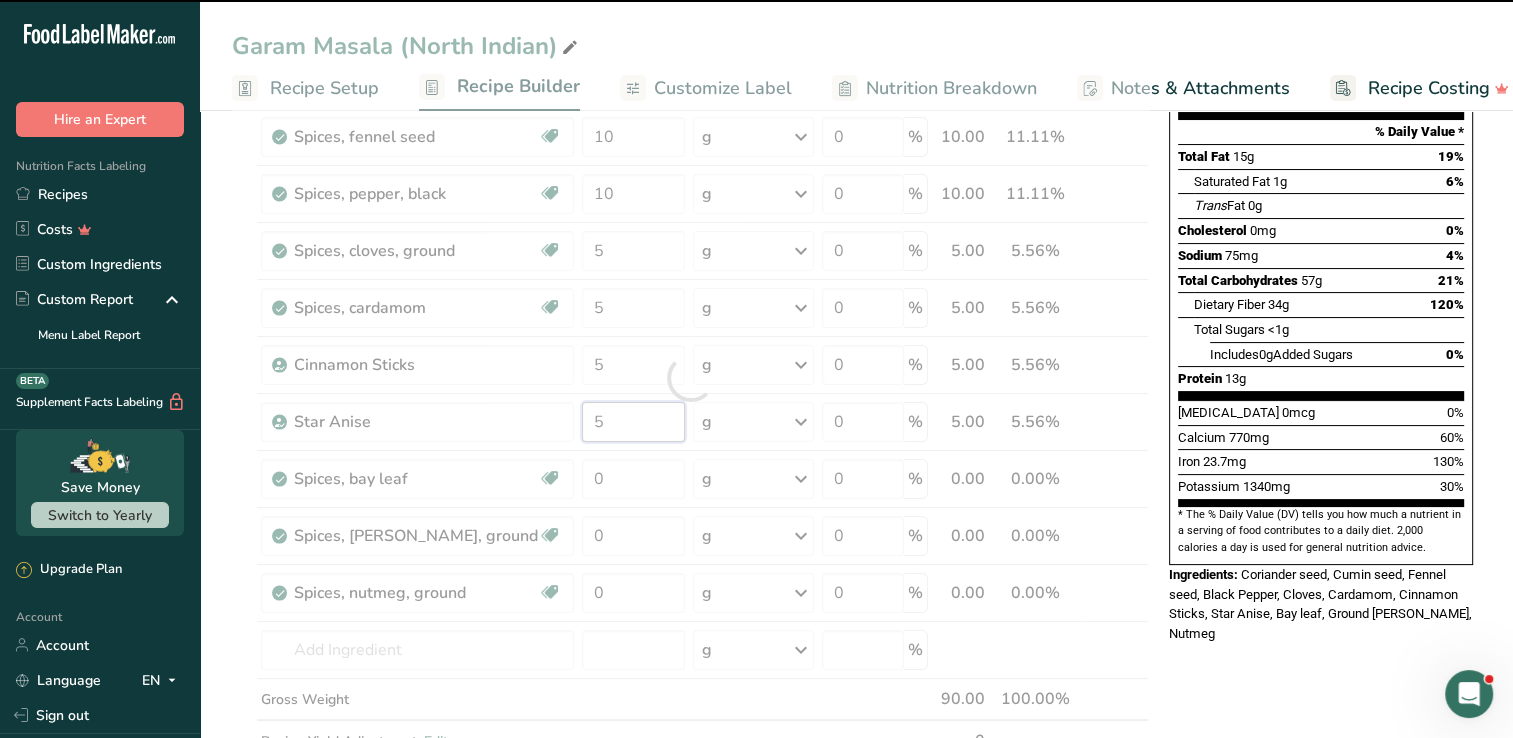 scroll, scrollTop: 266, scrollLeft: 0, axis: vertical 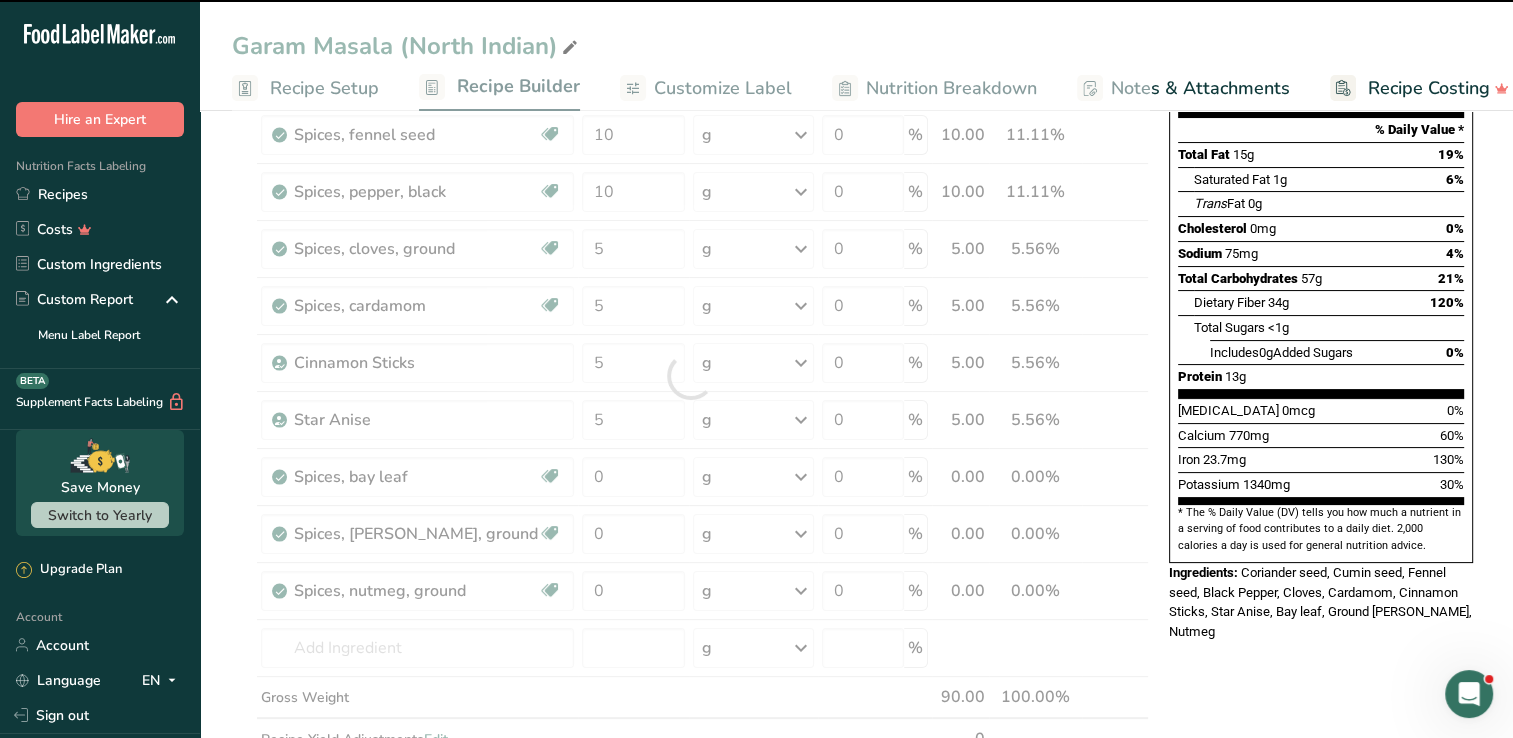 click at bounding box center (690, 376) 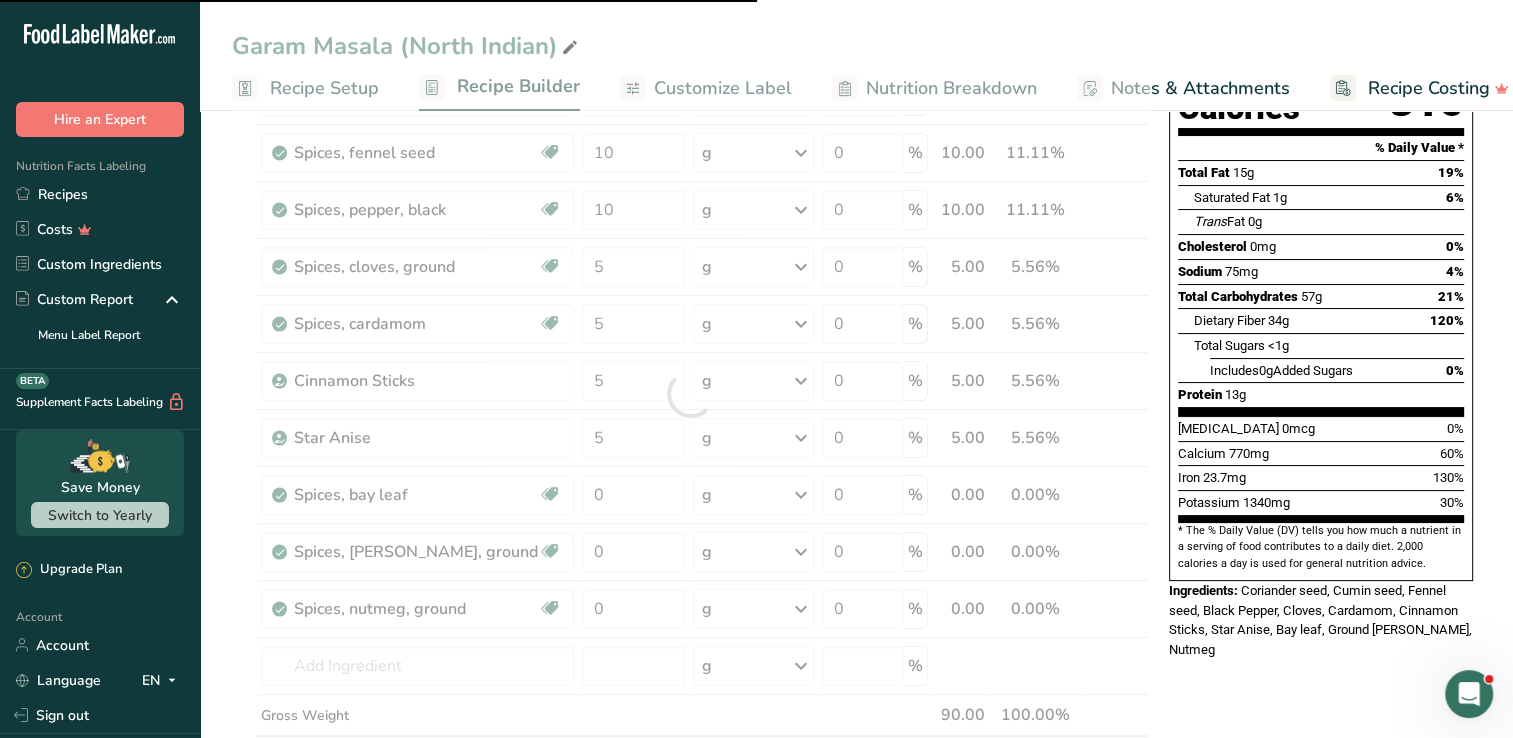 scroll, scrollTop: 250, scrollLeft: 0, axis: vertical 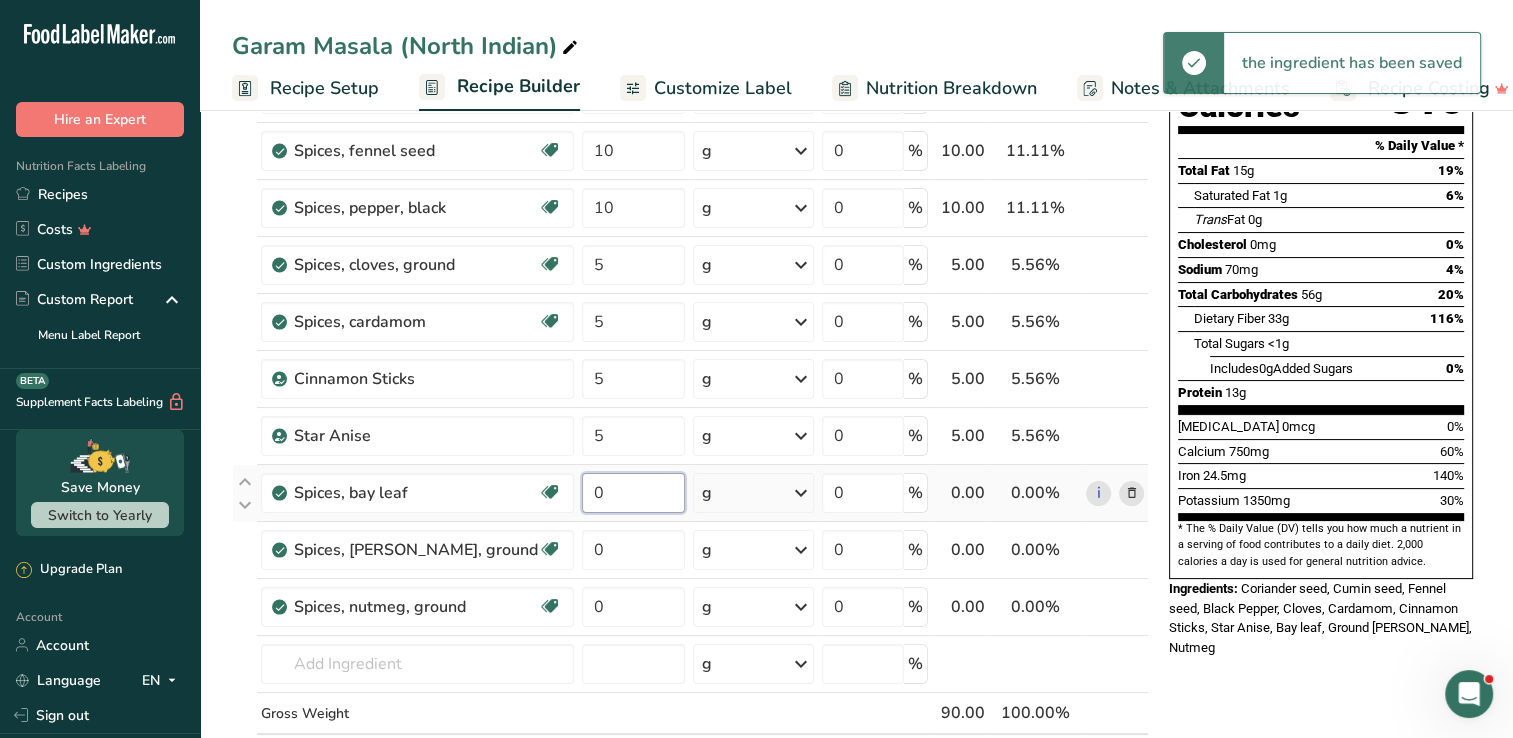 click on "0" at bounding box center [633, 493] 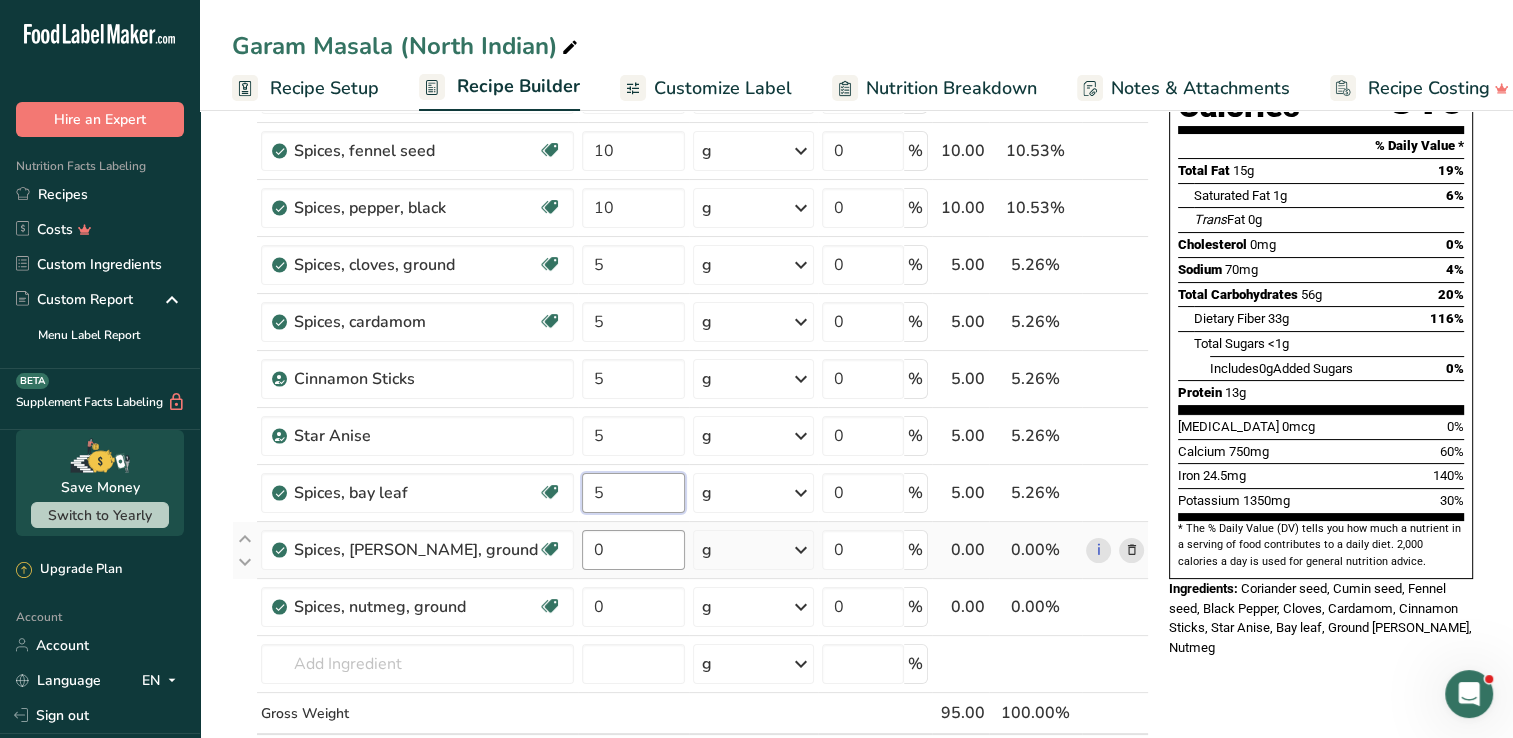 type on "5" 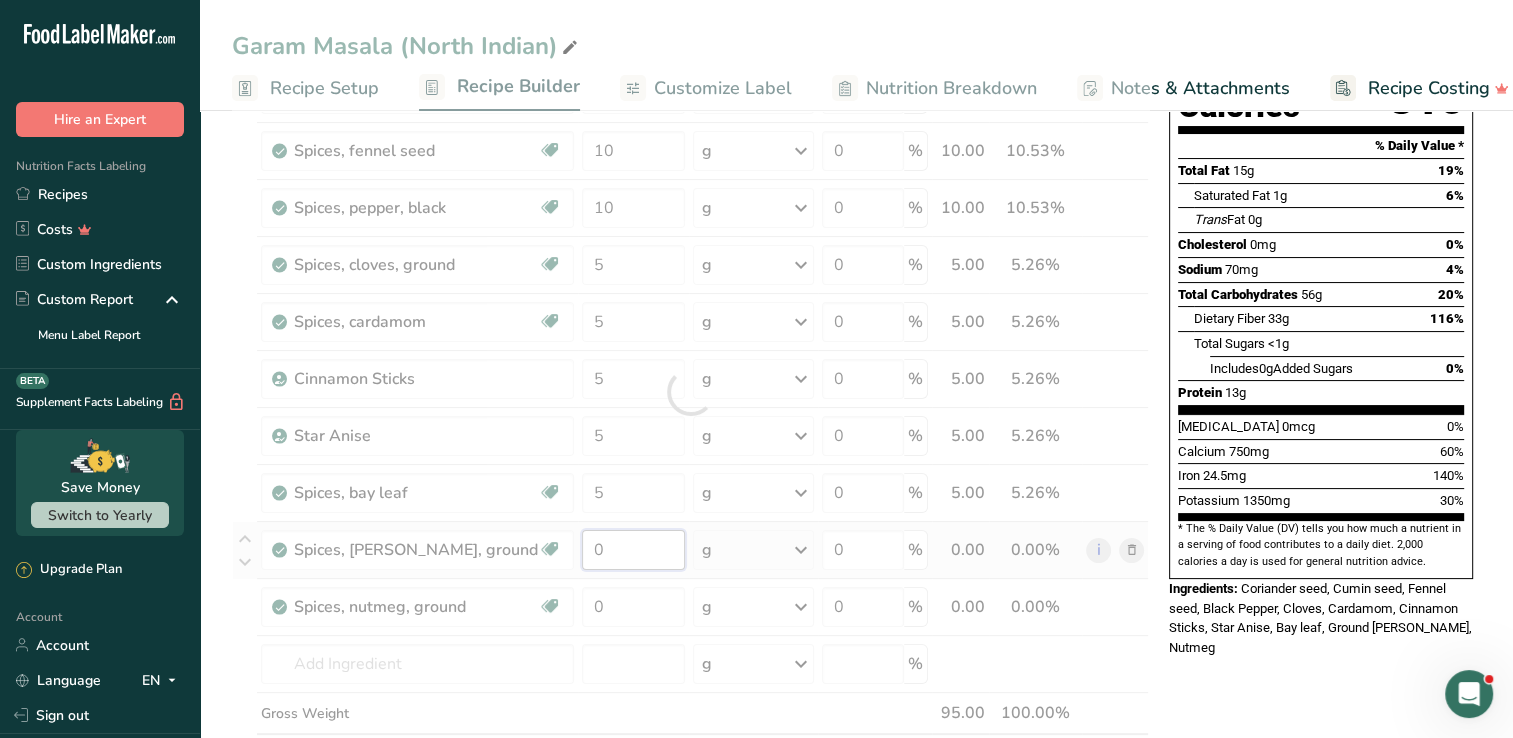 click on "Ingredient *
Amount *
Unit *
Waste *   .a-a{fill:#347362;}.b-a{fill:#fff;}          Grams
Percentage
Spices, coriander seed
Source of Antioxidants
Dairy free
Gluten free
Vegan
Vegetarian
Soy free
35
g
Portions
1 tsp
1 tbsp
Weight Units
g
kg
mg
See more
Volume Units
l
Volume units require a density conversion. If you know your ingredient's density enter it below. Otherwise, click on "RIA" our AI Regulatory bot - she will be able to help you
lb/ft3
g/cm3
Confirm
mL" at bounding box center (690, 392) 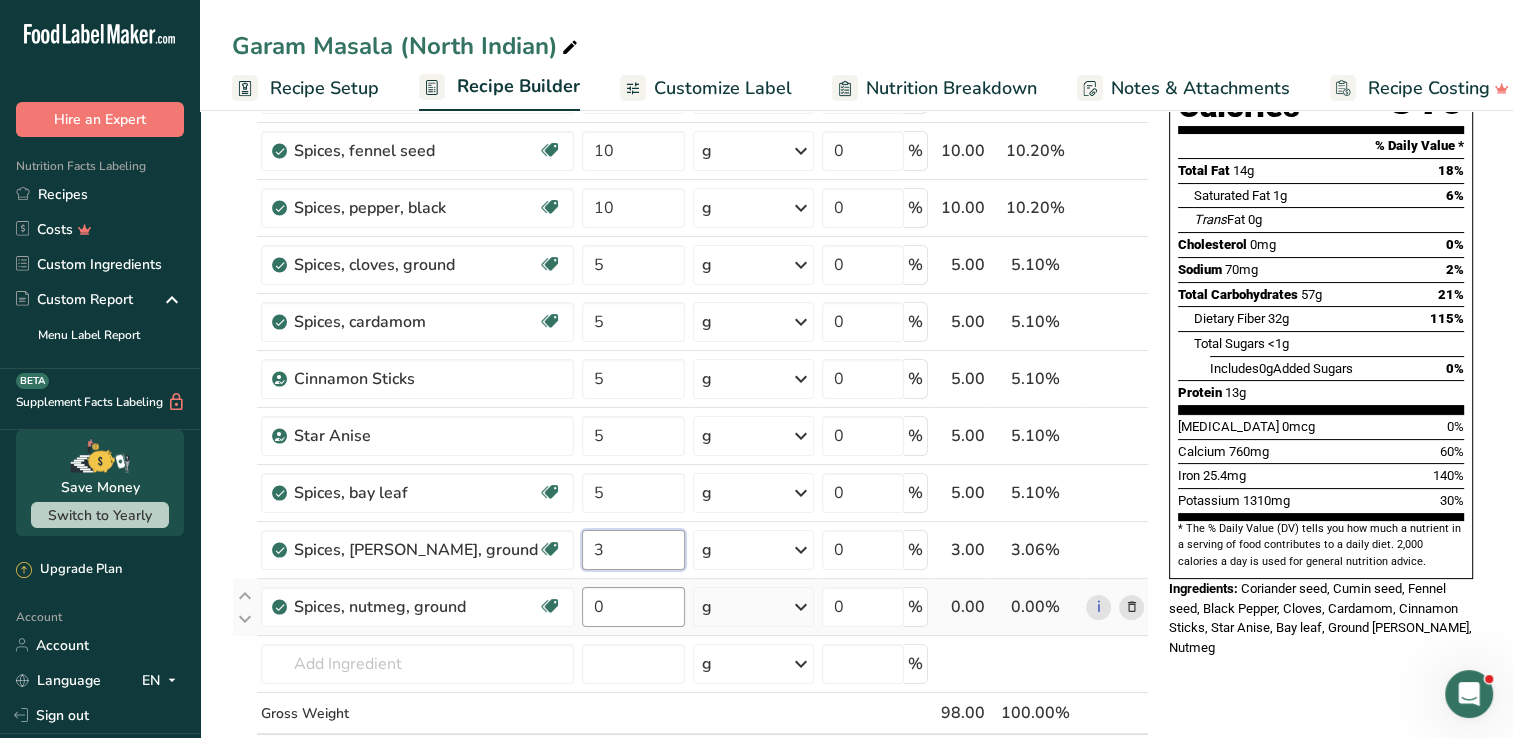 type on "3" 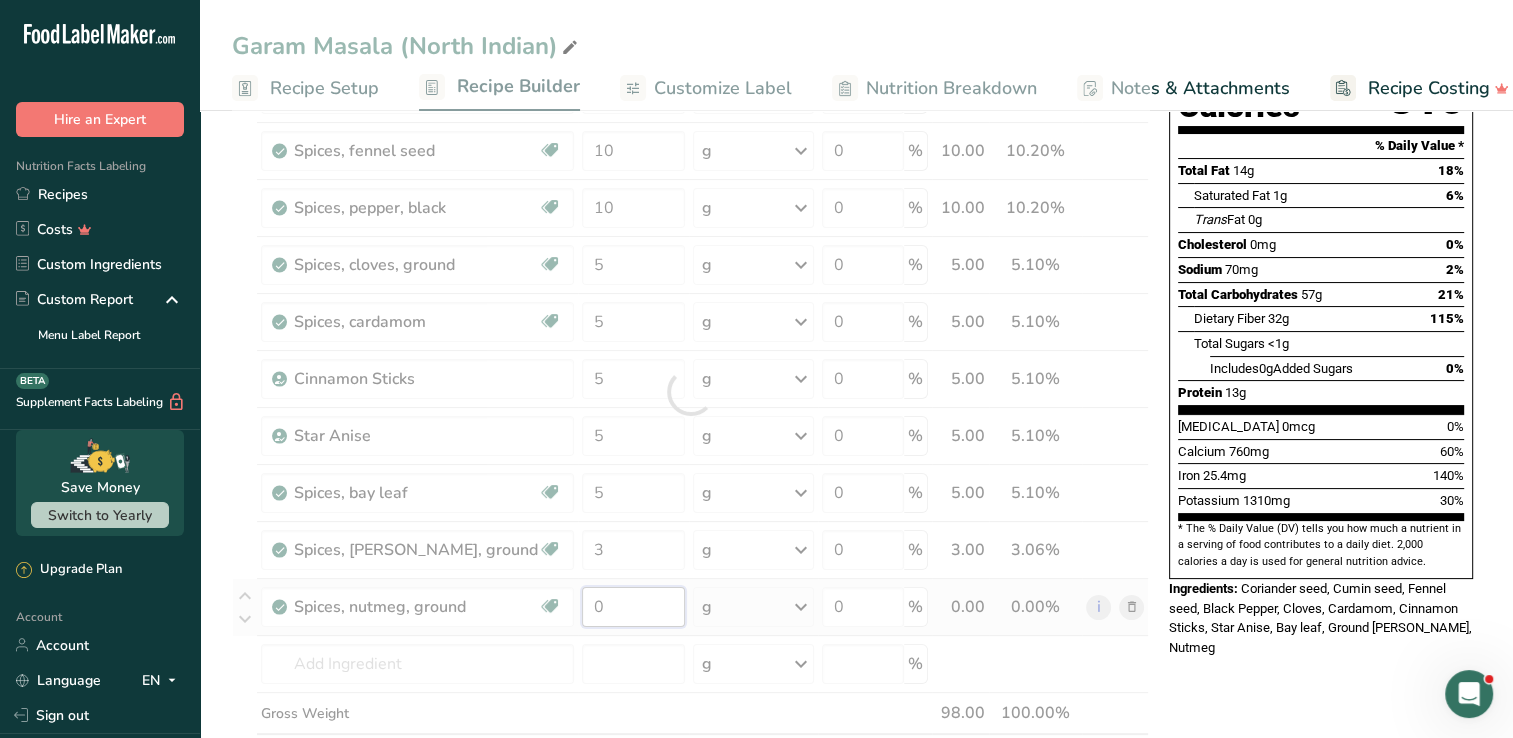 click on "Ingredient *
Amount *
Unit *
Waste *   .a-a{fill:#347362;}.b-a{fill:#fff;}          Grams
Percentage
Spices, coriander seed
Source of Antioxidants
Dairy free
Gluten free
Vegan
Vegetarian
Soy free
35
g
Portions
1 tsp
1 tbsp
Weight Units
g
kg
mg
See more
Volume Units
l
Volume units require a density conversion. If you know your ingredient's density enter it below. Otherwise, click on "RIA" our AI Regulatory bot - she will be able to help you
lb/ft3
g/cm3
Confirm
mL" at bounding box center (690, 392) 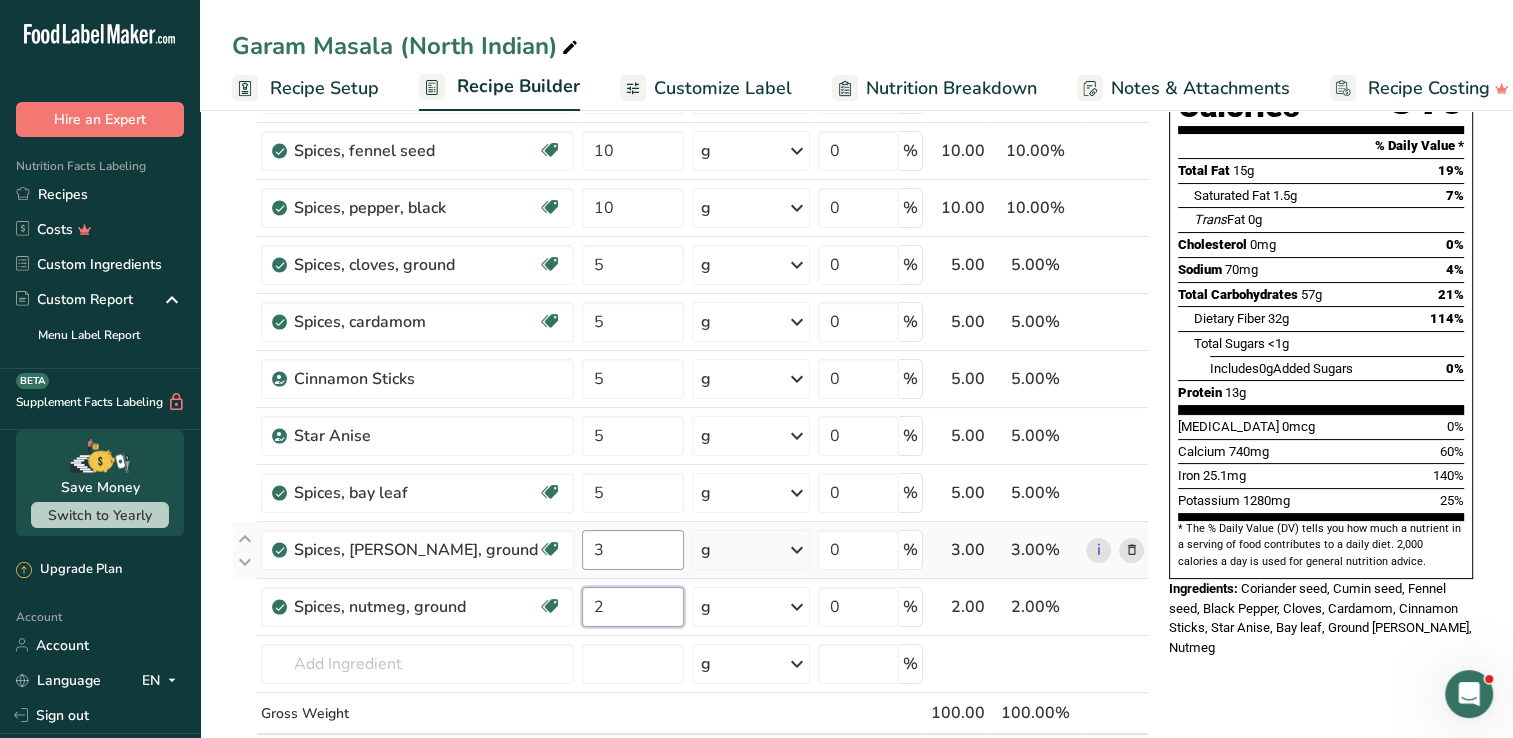type on "2" 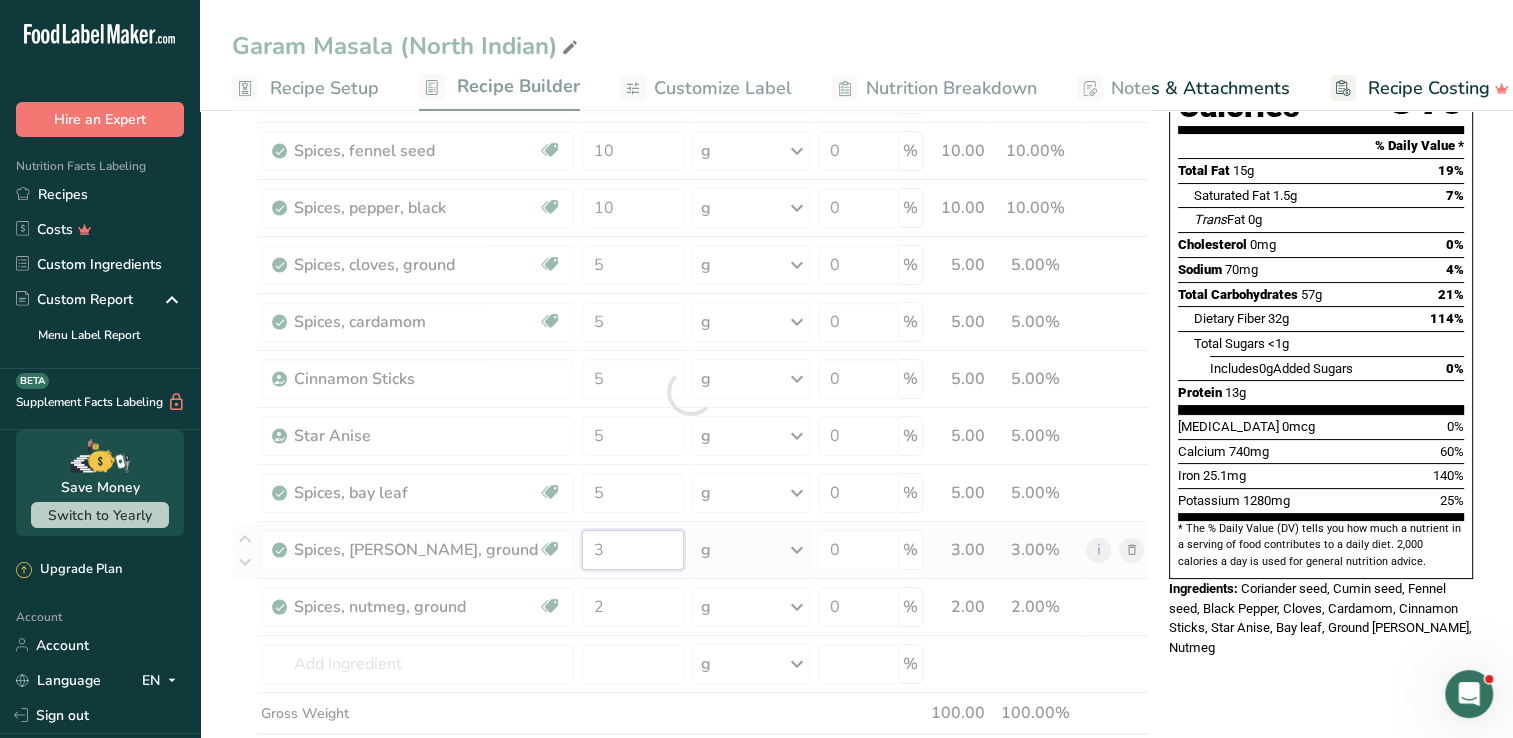 click on "Ingredient *
Amount *
Unit *
Waste *   .a-a{fill:#347362;}.b-a{fill:#fff;}          Grams
Percentage
Spices, coriander seed
Source of Antioxidants
Dairy free
Gluten free
Vegan
Vegetarian
Soy free
35
g
Portions
1 tsp
1 tbsp
Weight Units
g
kg
mg
See more
Volume Units
l
Volume units require a density conversion. If you know your ingredient's density enter it below. Otherwise, click on "RIA" our AI Regulatory bot - she will be able to help you
lb/ft3
g/cm3
Confirm
mL" at bounding box center (690, 392) 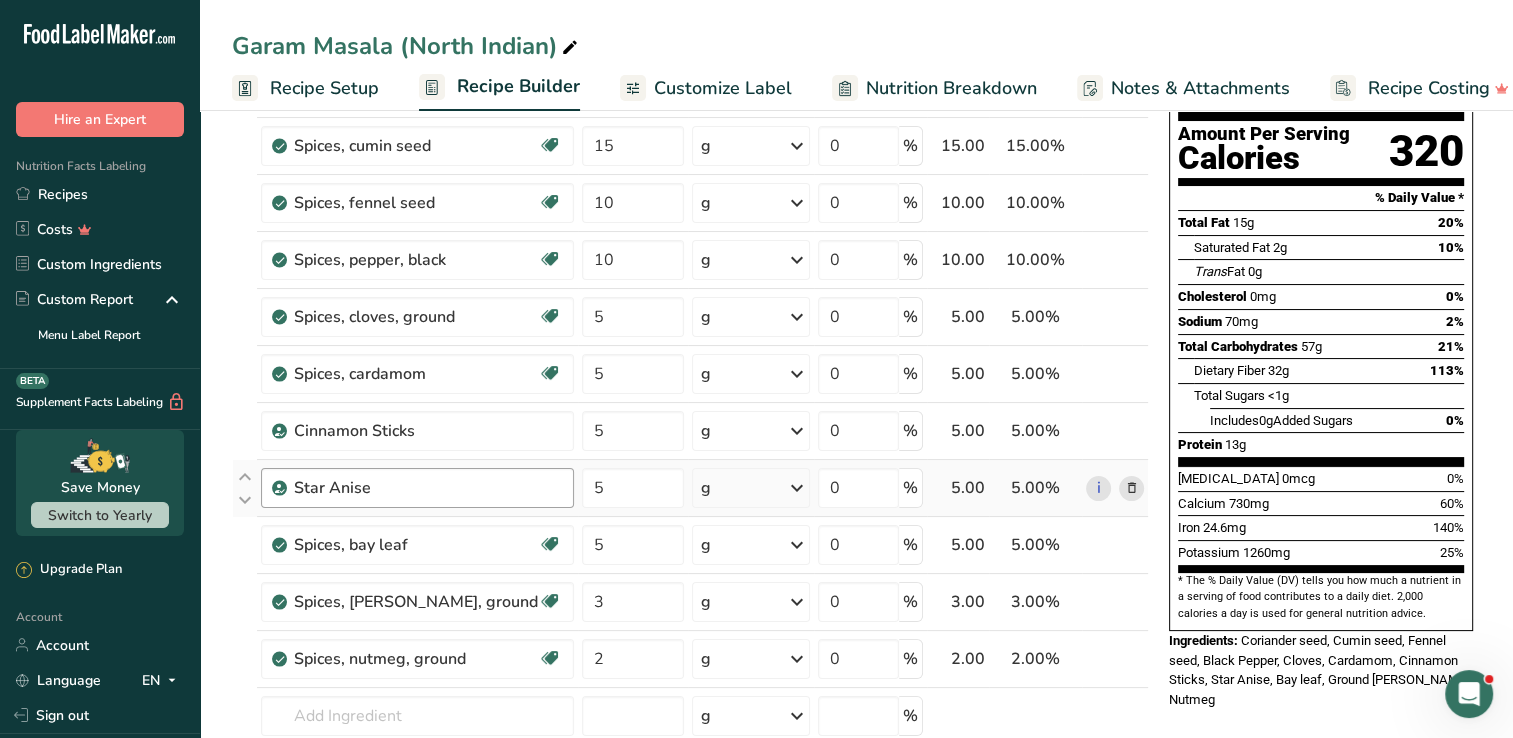 scroll, scrollTop: 80, scrollLeft: 0, axis: vertical 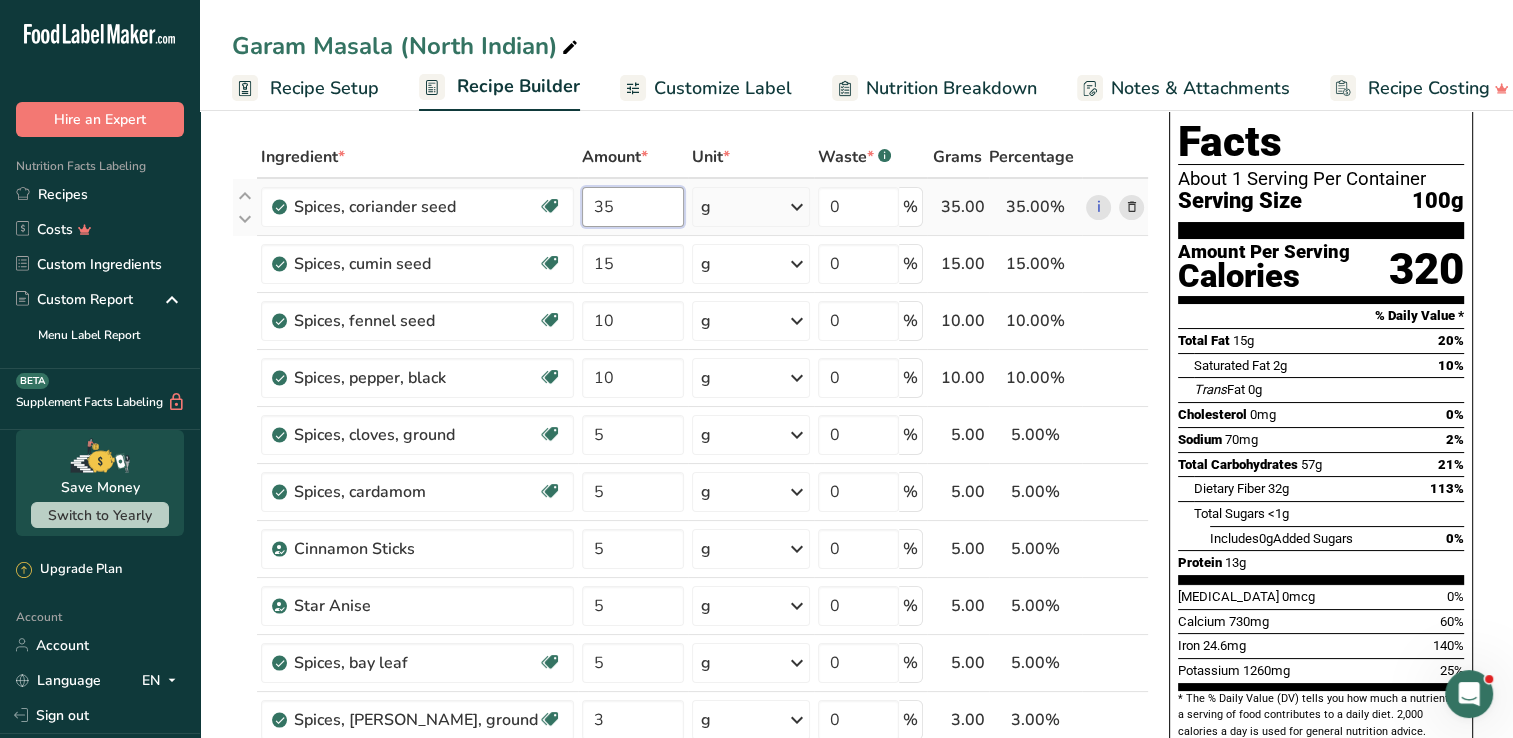 click on "Ingredient *
Amount *
Unit *
Waste *   .a-a{fill:#347362;}.b-a{fill:#fff;}          Grams
Percentage
Spices, coriander seed
Source of Antioxidants
Dairy free
Gluten free
Vegan
Vegetarian
Soy free
35
g
Portions
1 tsp
1 tbsp
Weight Units
g
kg
mg
See more
Volume Units
l
Volume units require a density conversion. If you know your ingredient's density enter it below. Otherwise, click on "RIA" our AI Regulatory bot - she will be able to help you
lb/ft3
g/cm3
Confirm
mL" at bounding box center (690, 562) 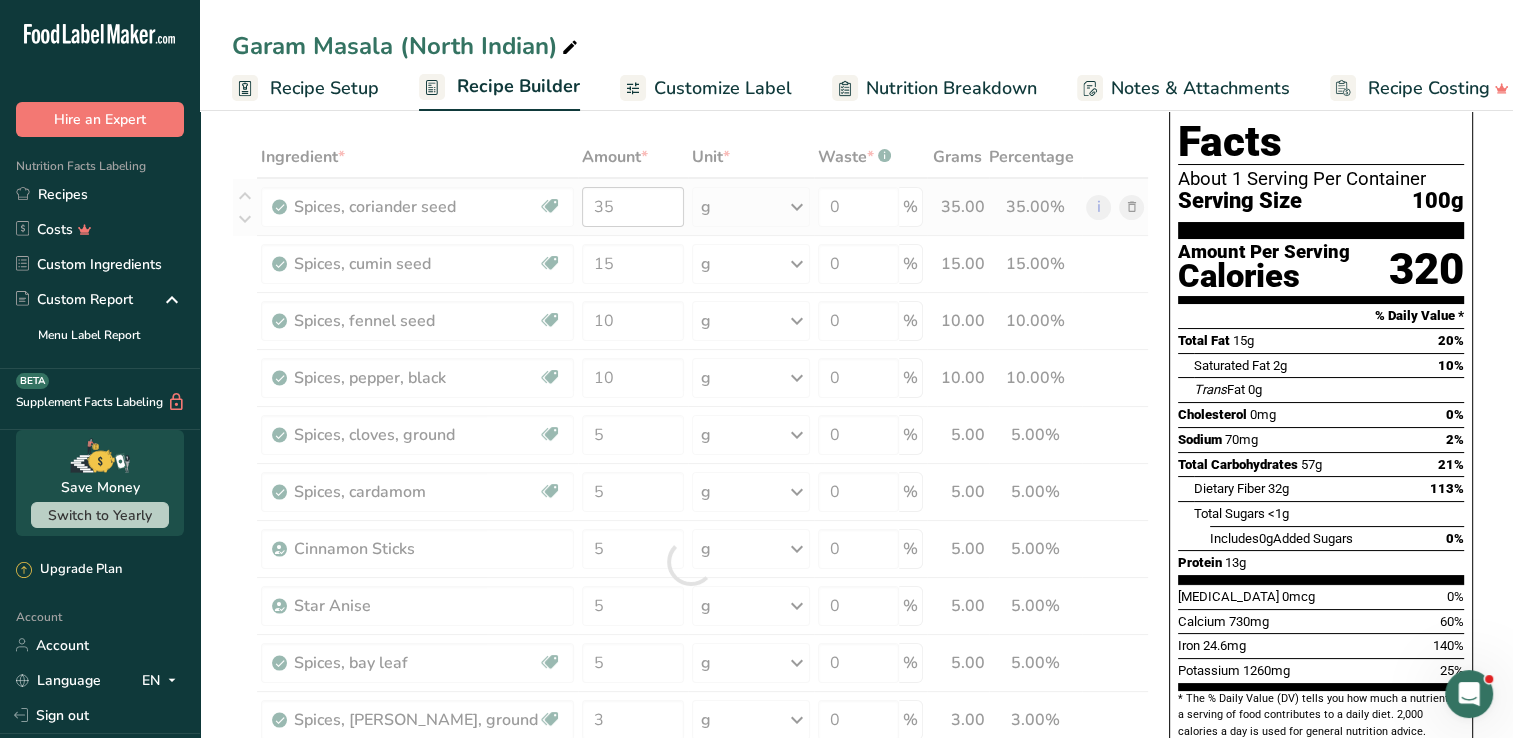 click at bounding box center (690, 562) 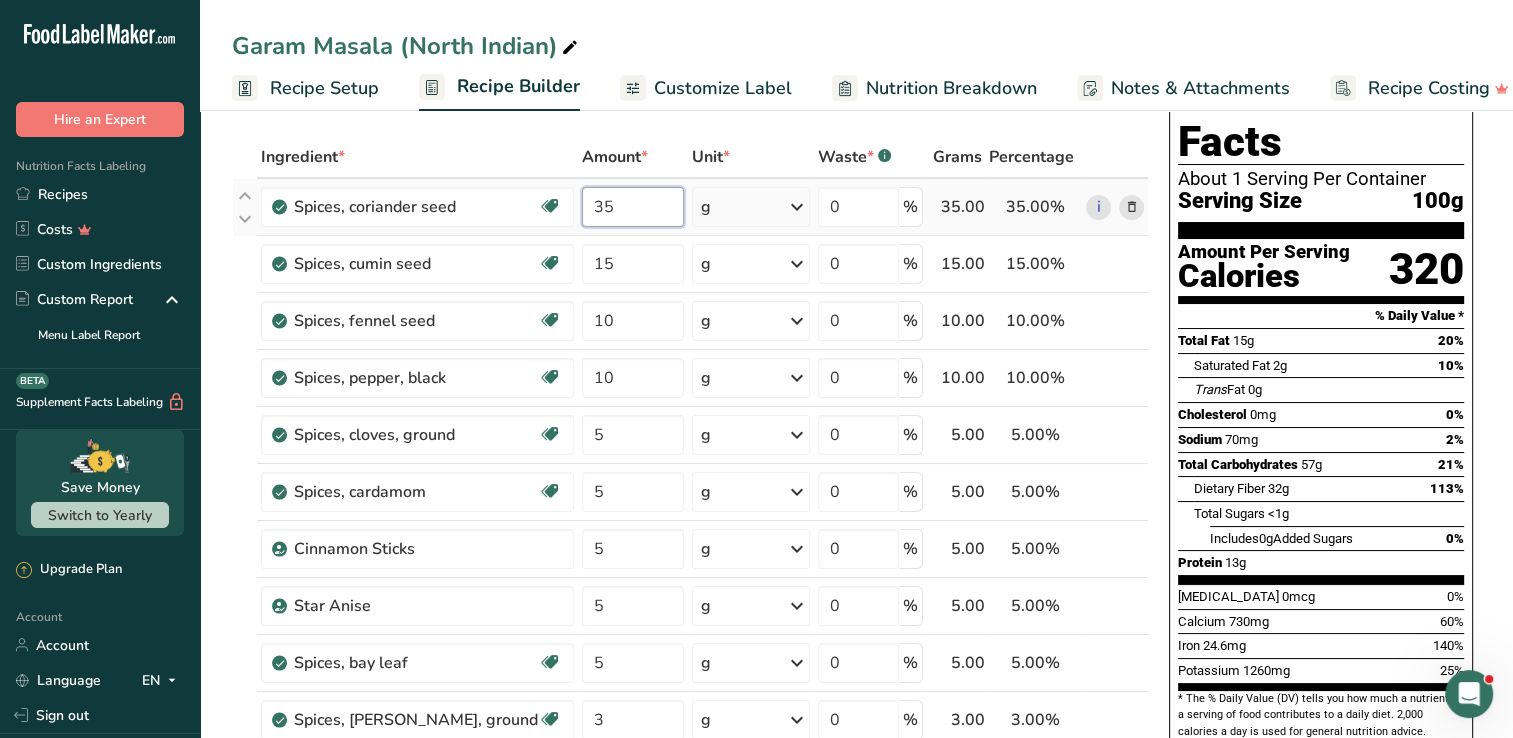 click on "35" at bounding box center [633, 207] 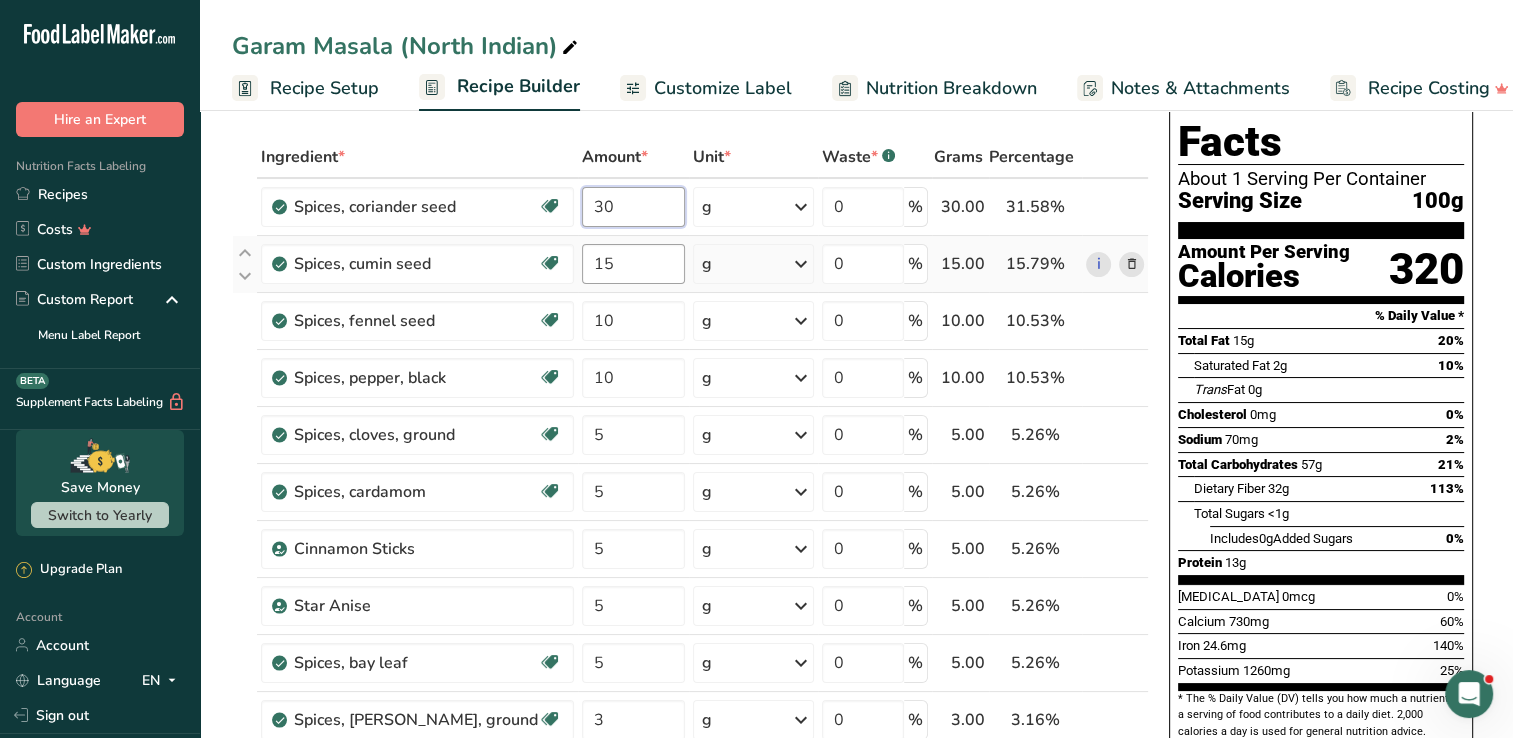 type on "30" 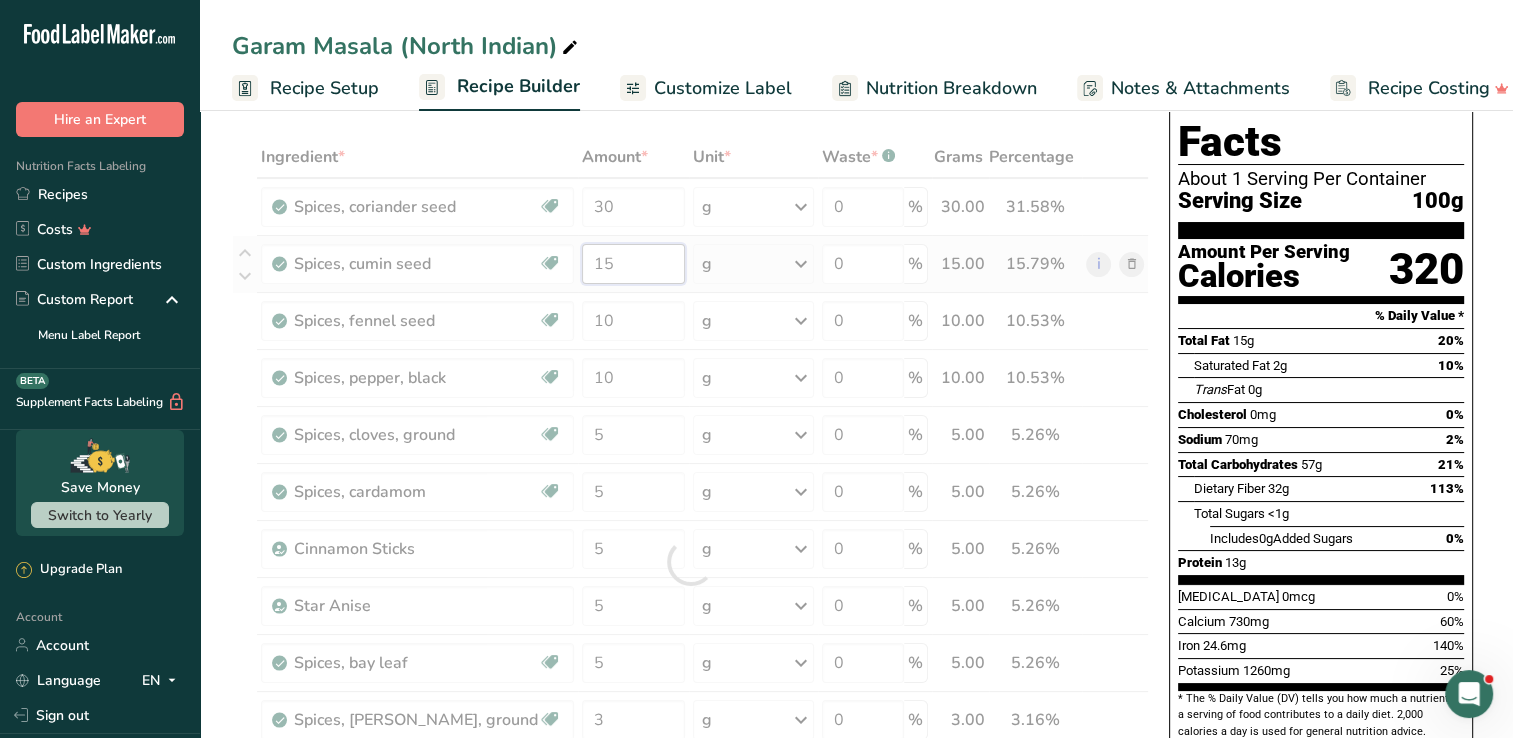 click on "Ingredient *
Amount *
Unit *
Waste *   .a-a{fill:#347362;}.b-a{fill:#fff;}          Grams
Percentage
Spices, coriander seed
Source of Antioxidants
Dairy free
Gluten free
Vegan
Vegetarian
Soy free
30
g
Portions
1 tsp
1 tbsp
Weight Units
g
kg
mg
See more
Volume Units
l
Volume units require a density conversion. If you know your ingredient's density enter it below. Otherwise, click on "RIA" our AI Regulatory bot - she will be able to help you
lb/ft3
g/cm3
Confirm
mL" at bounding box center [690, 562] 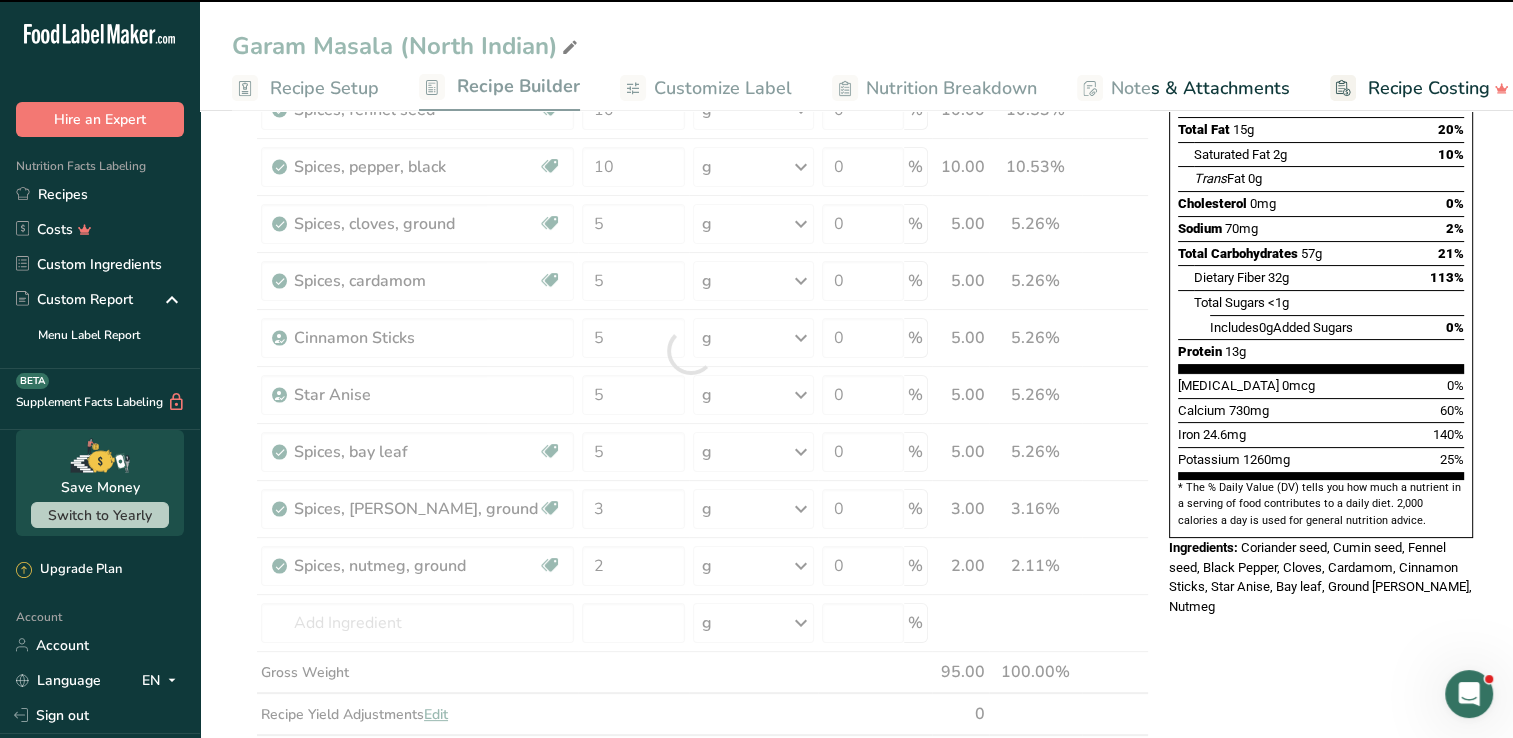 scroll, scrollTop: 292, scrollLeft: 0, axis: vertical 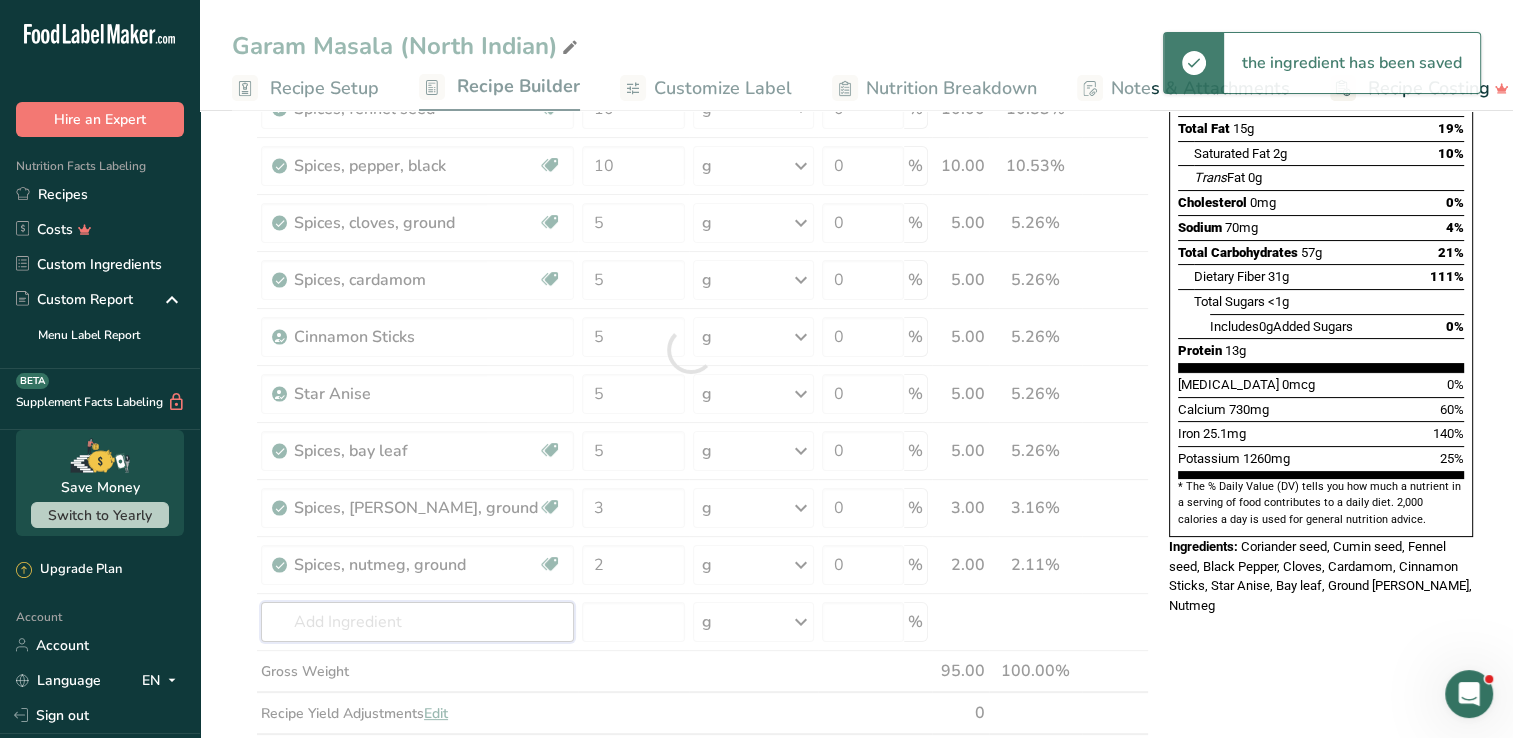 click on "Ingredient *
Amount *
Unit *
Waste *   .a-a{fill:#347362;}.b-a{fill:#fff;}          Grams
Percentage
Spices, coriander seed
Source of Antioxidants
Dairy free
Gluten free
Vegan
Vegetarian
Soy free
30
g
Portions
1 tsp
1 tbsp
Weight Units
g
kg
mg
See more
Volume Units
l
Volume units require a density conversion. If you know your ingredient's density enter it below. Otherwise, click on "RIA" our AI Regulatory bot - she will be able to help you
lb/ft3
g/cm3
Confirm
mL" at bounding box center [690, 350] 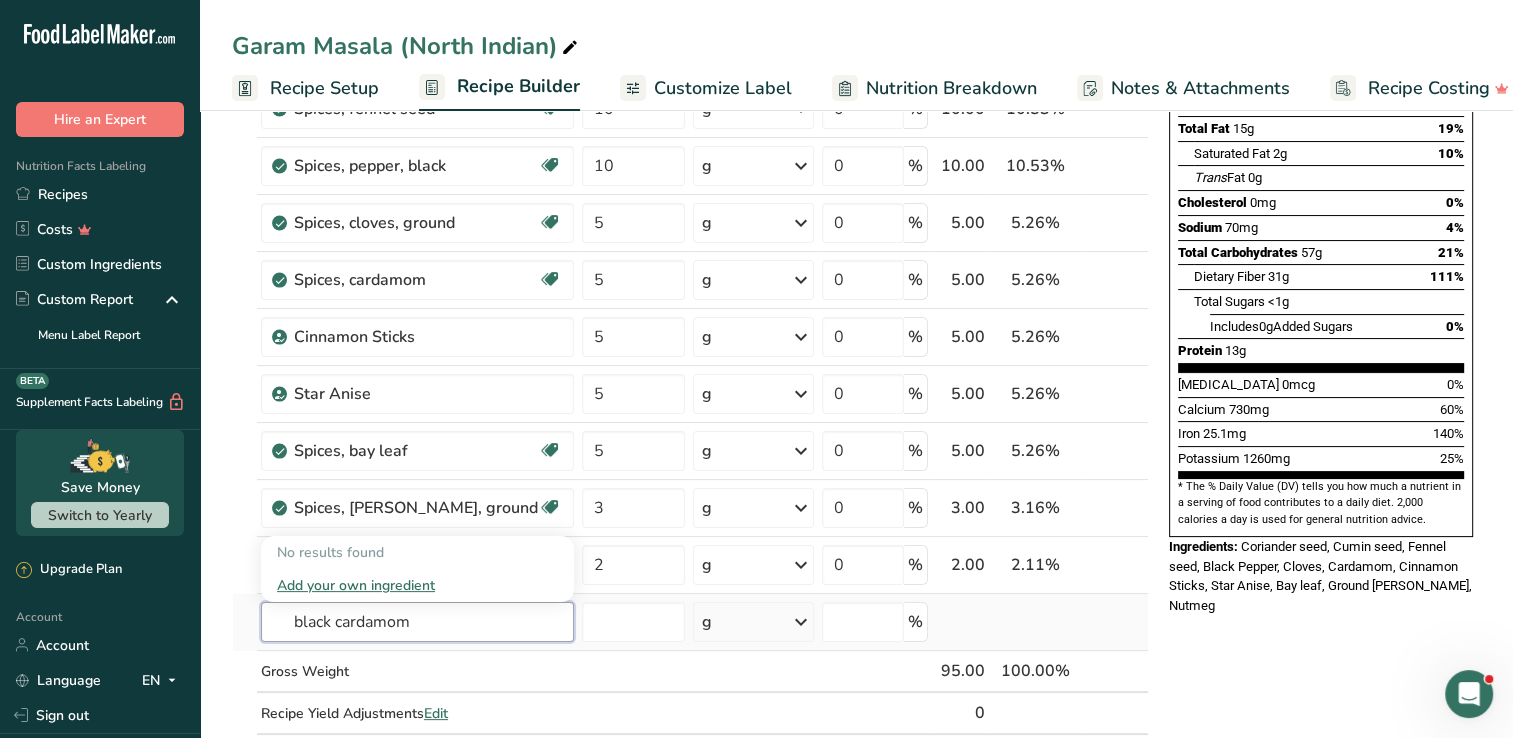 type on "black cardamom" 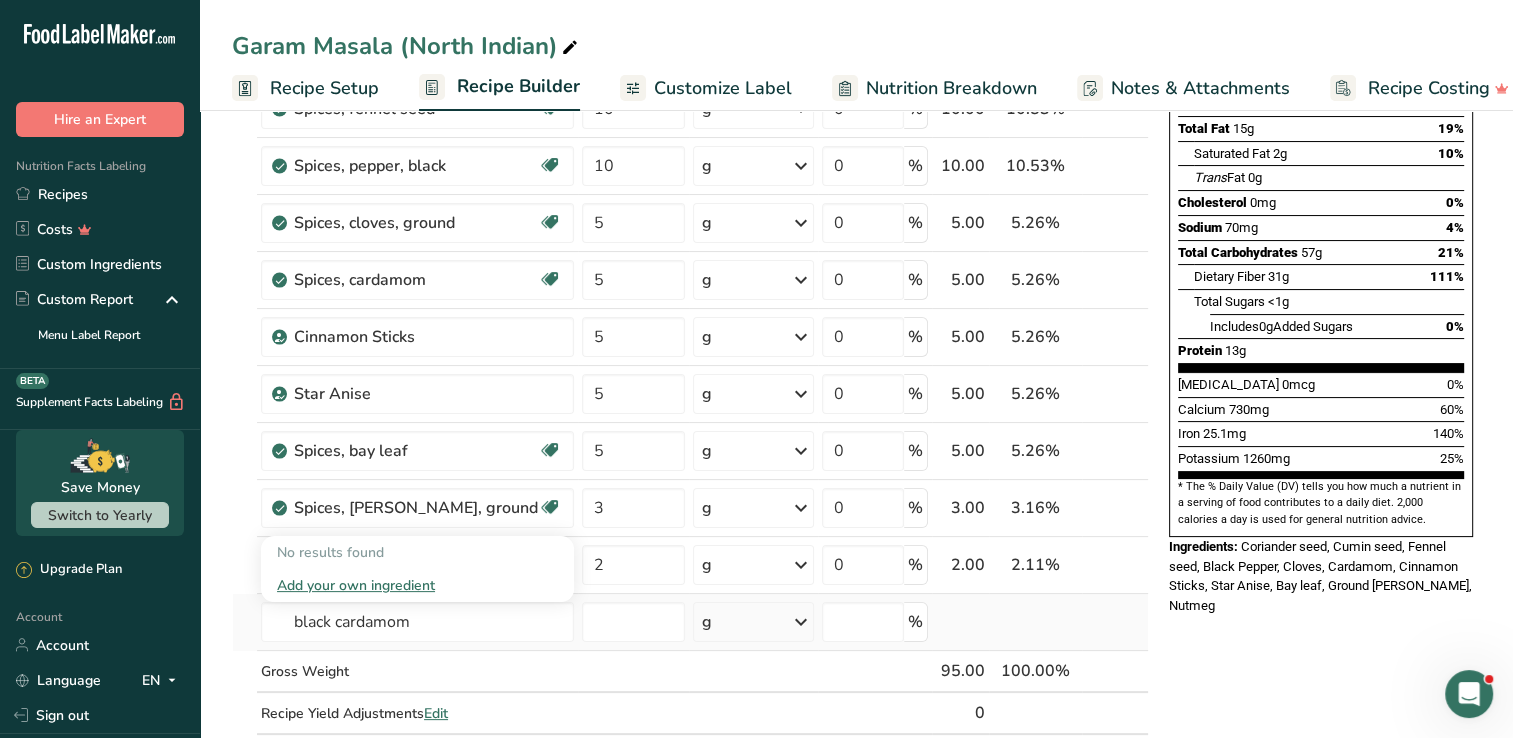 type 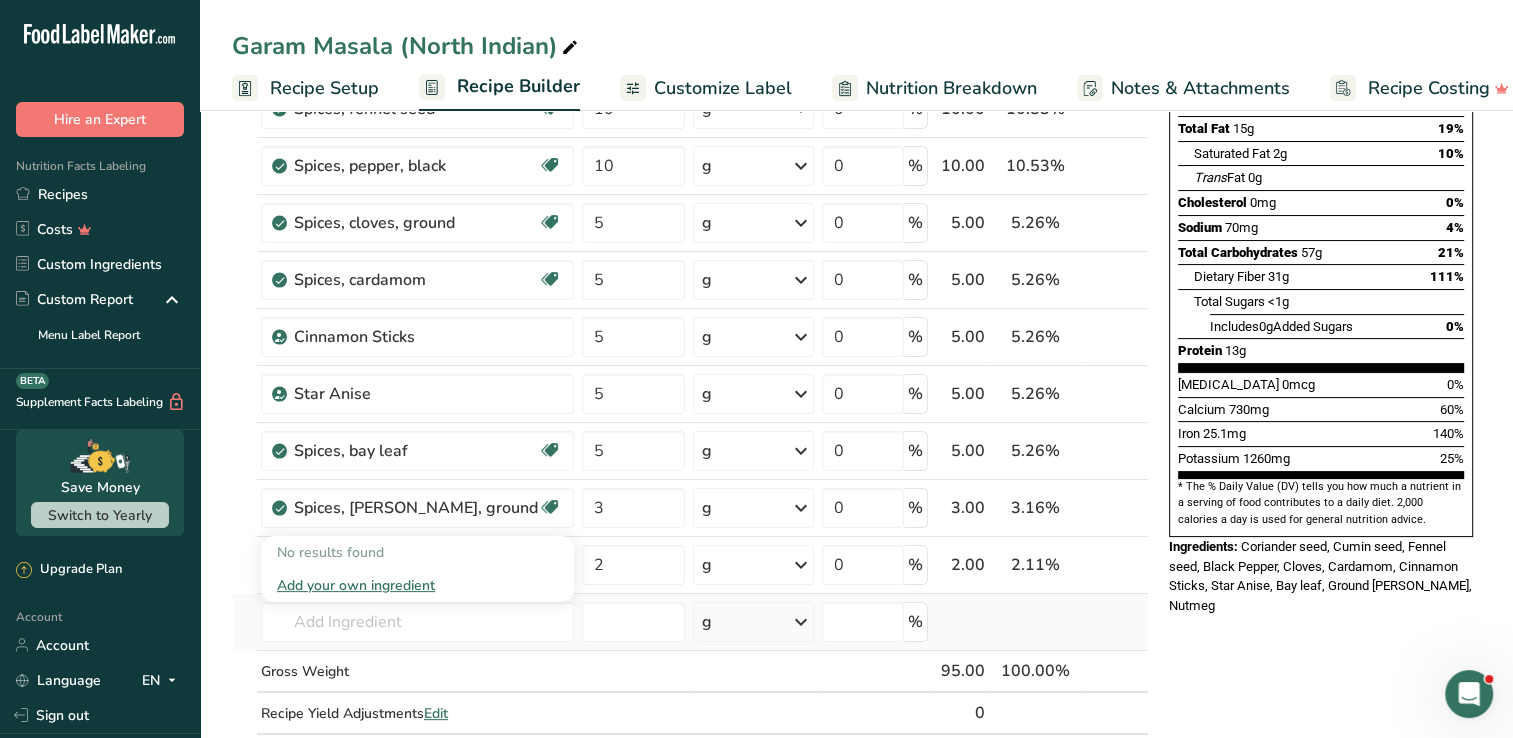 click on "Add your own ingredient" at bounding box center (417, 585) 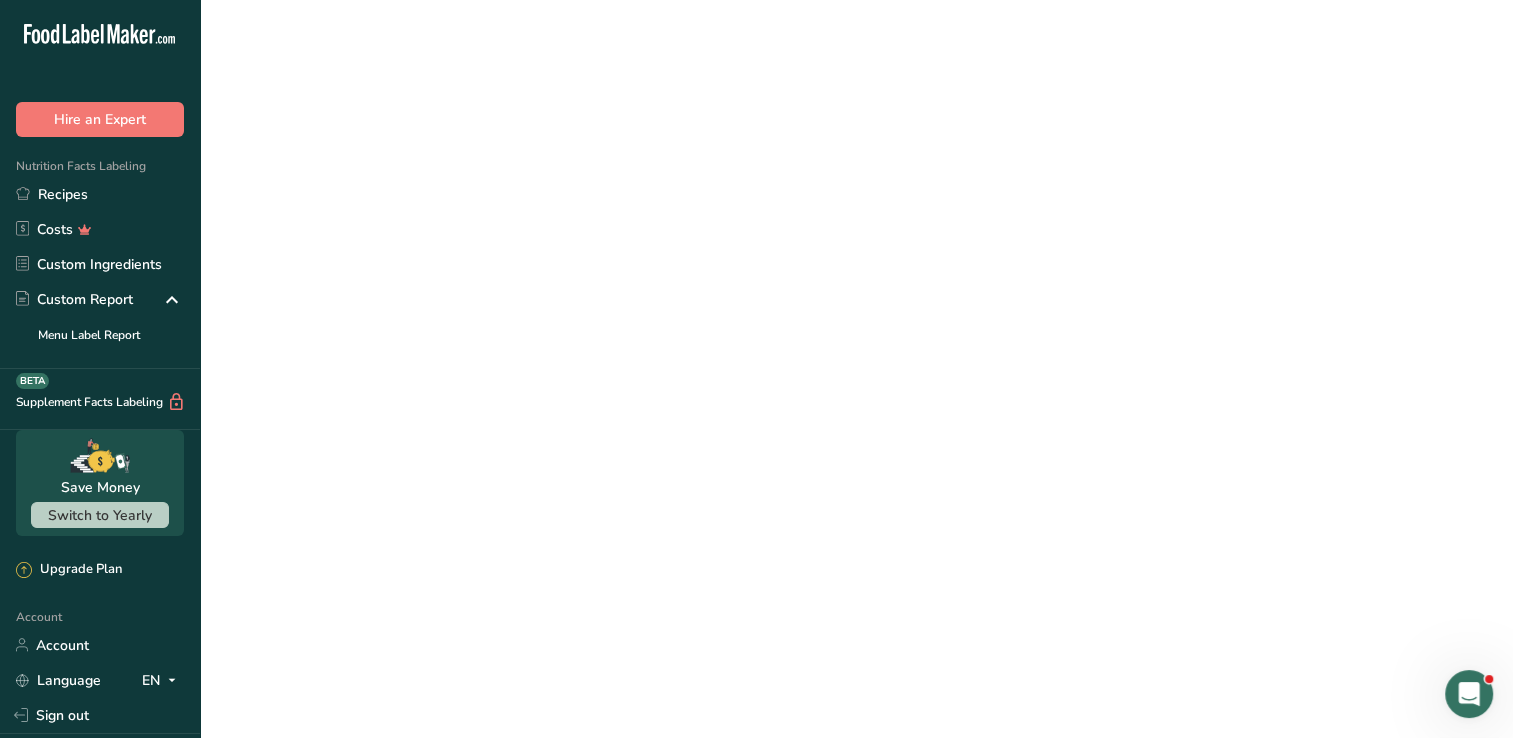 scroll, scrollTop: 0, scrollLeft: 0, axis: both 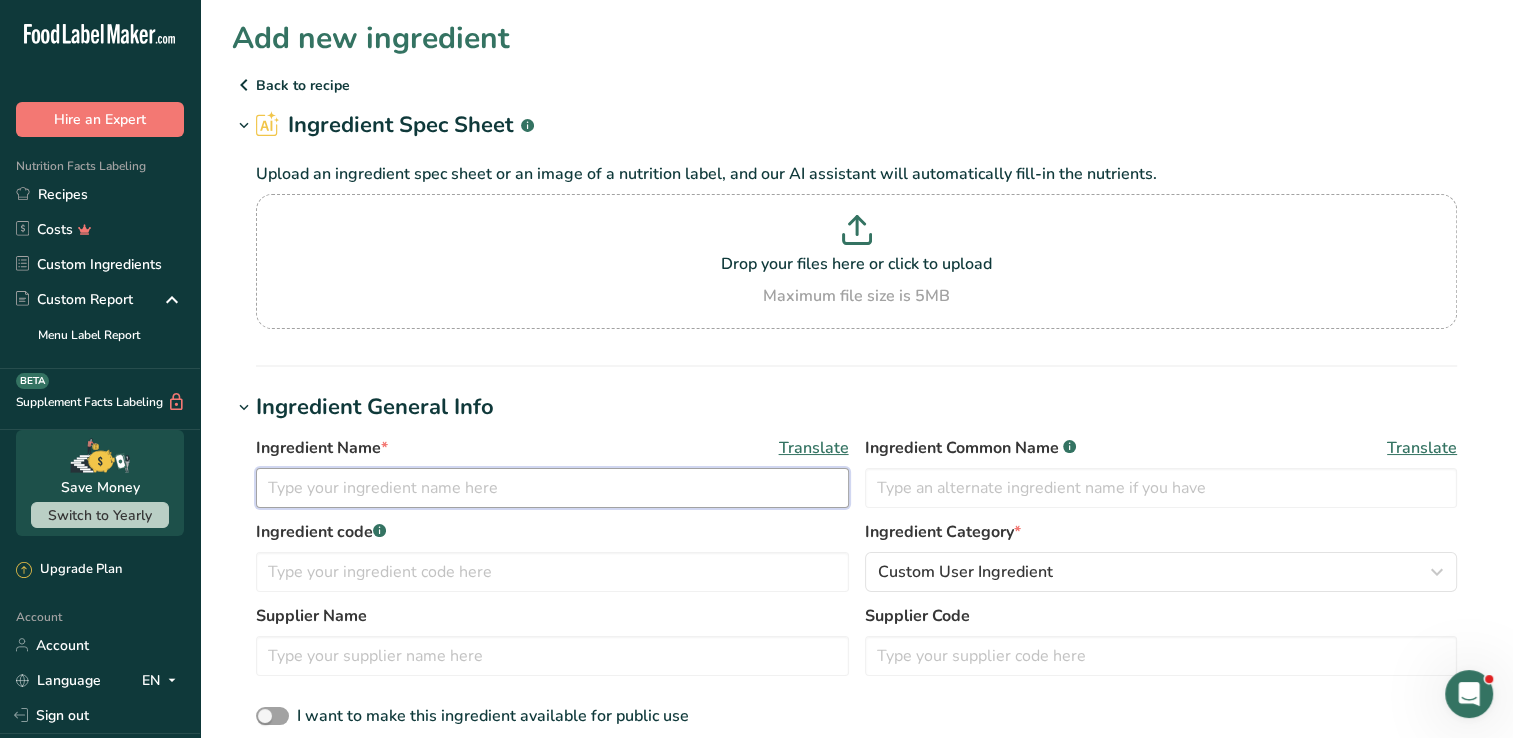 click at bounding box center (552, 488) 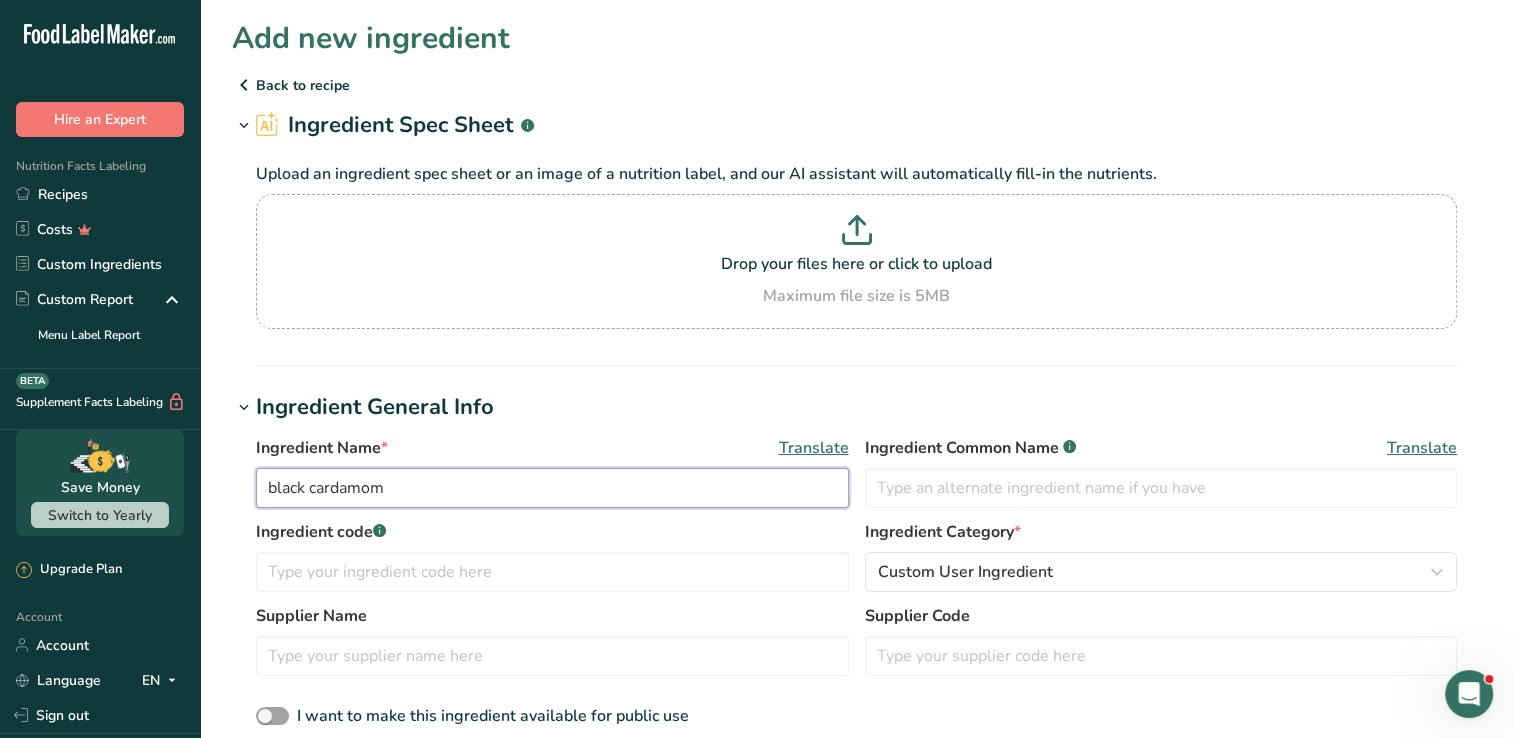 click on "black cardamom" at bounding box center (552, 488) 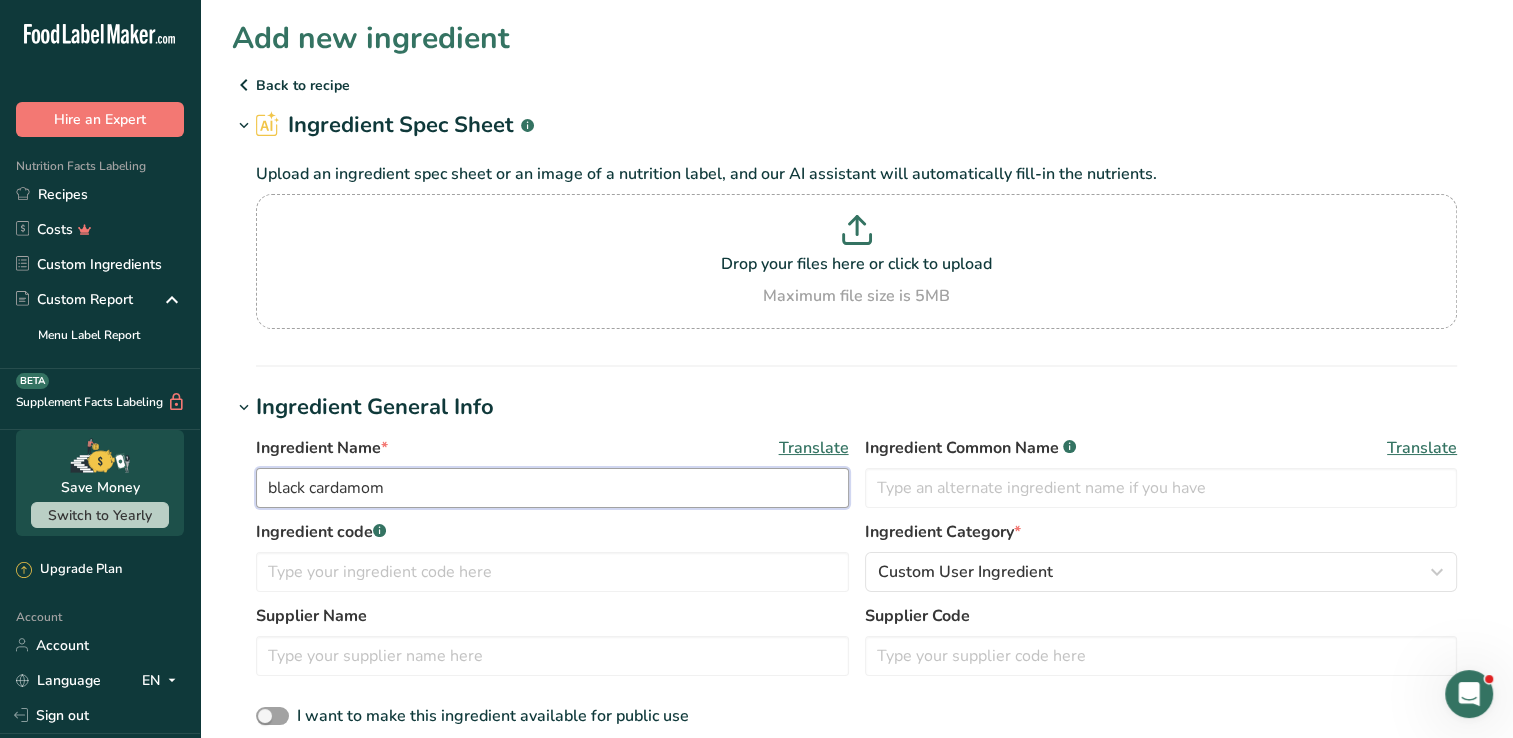 click on "black cardamom" at bounding box center (552, 488) 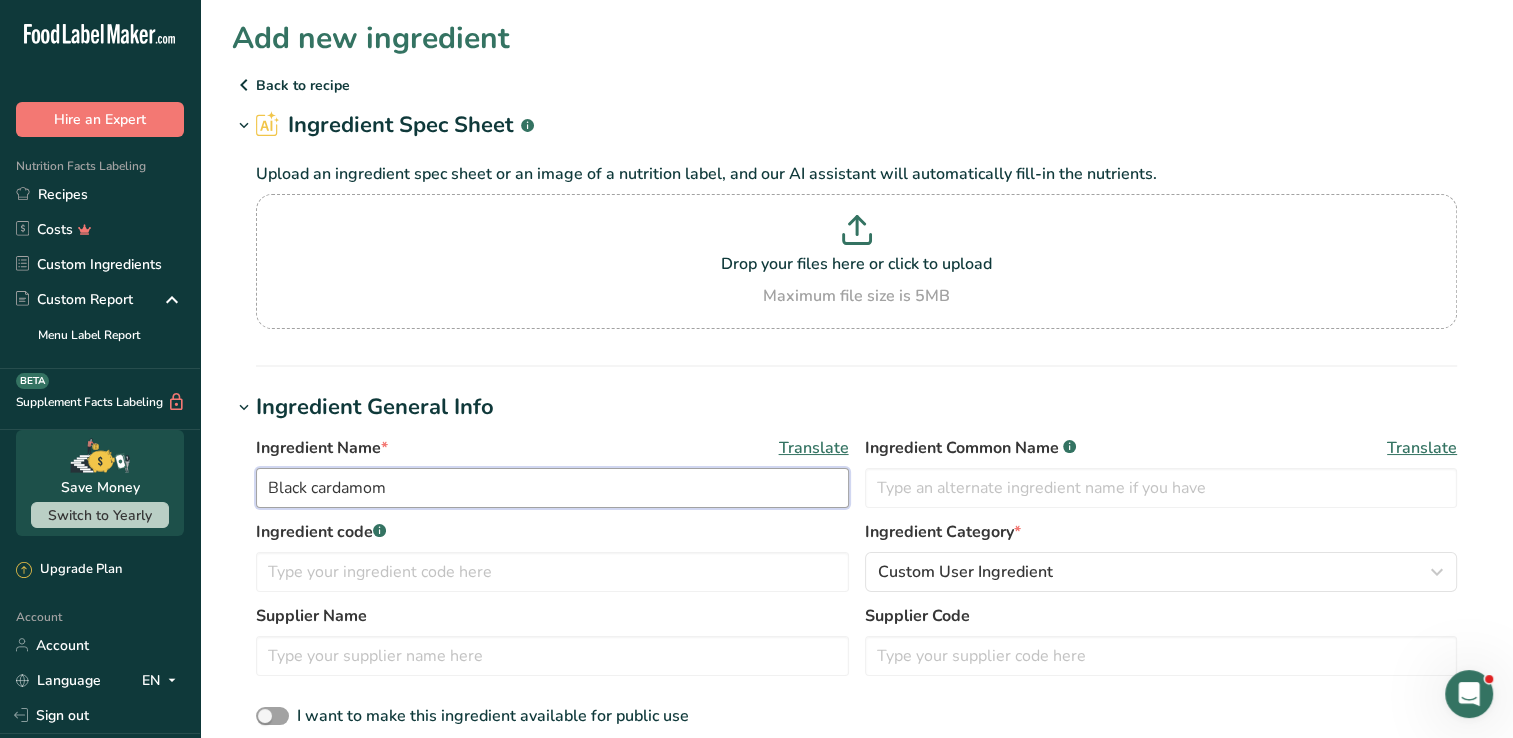 click on "Black cardamom" at bounding box center [552, 488] 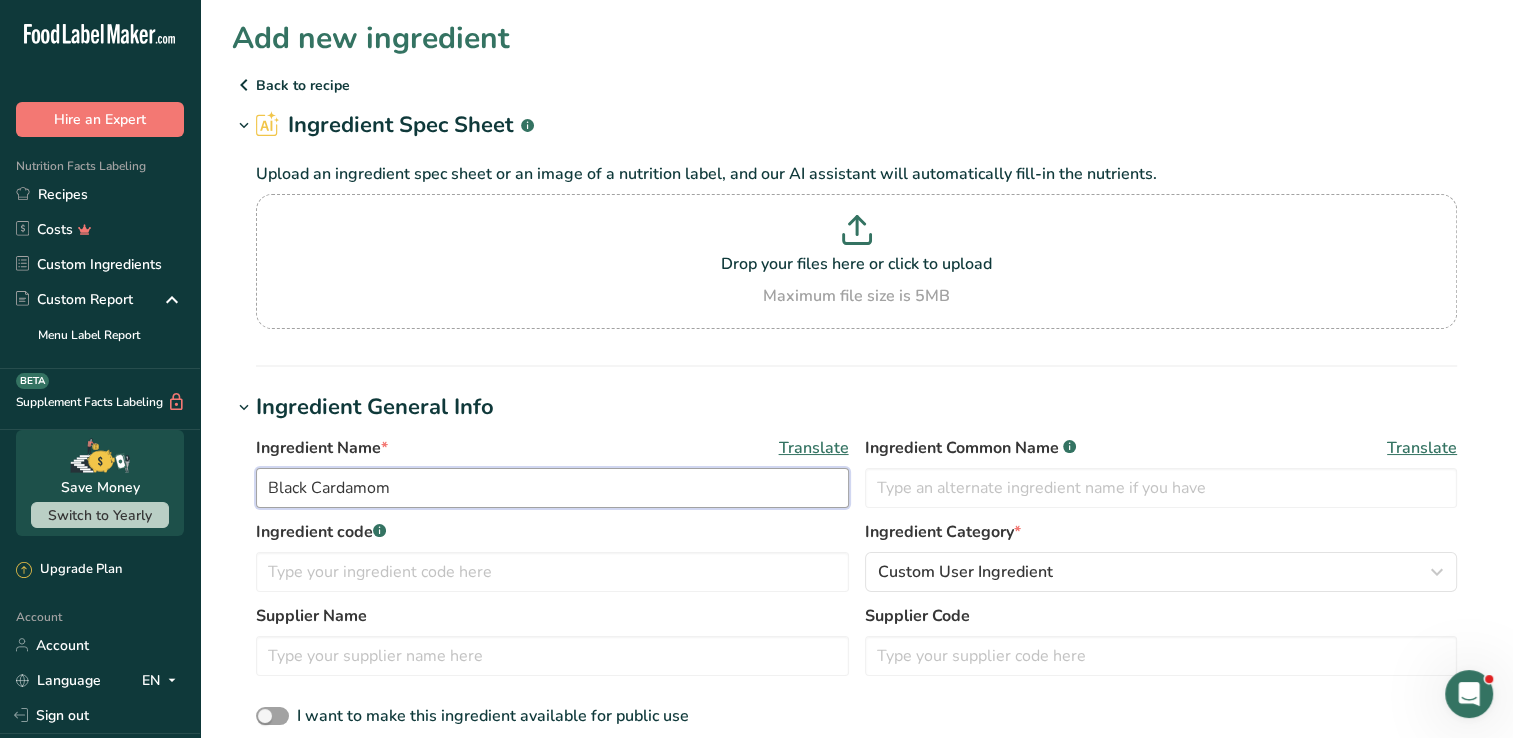 type on "Black Cardamom" 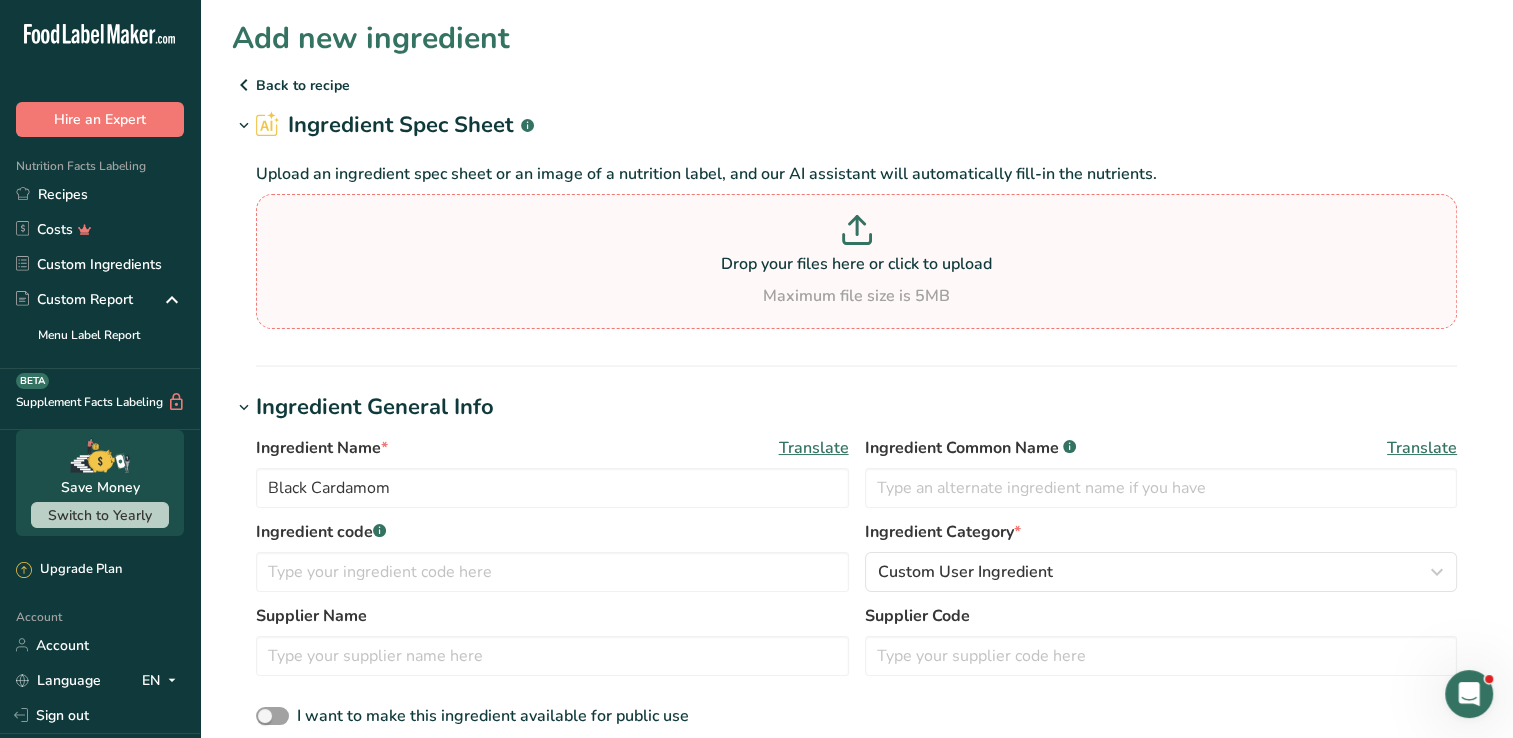 click 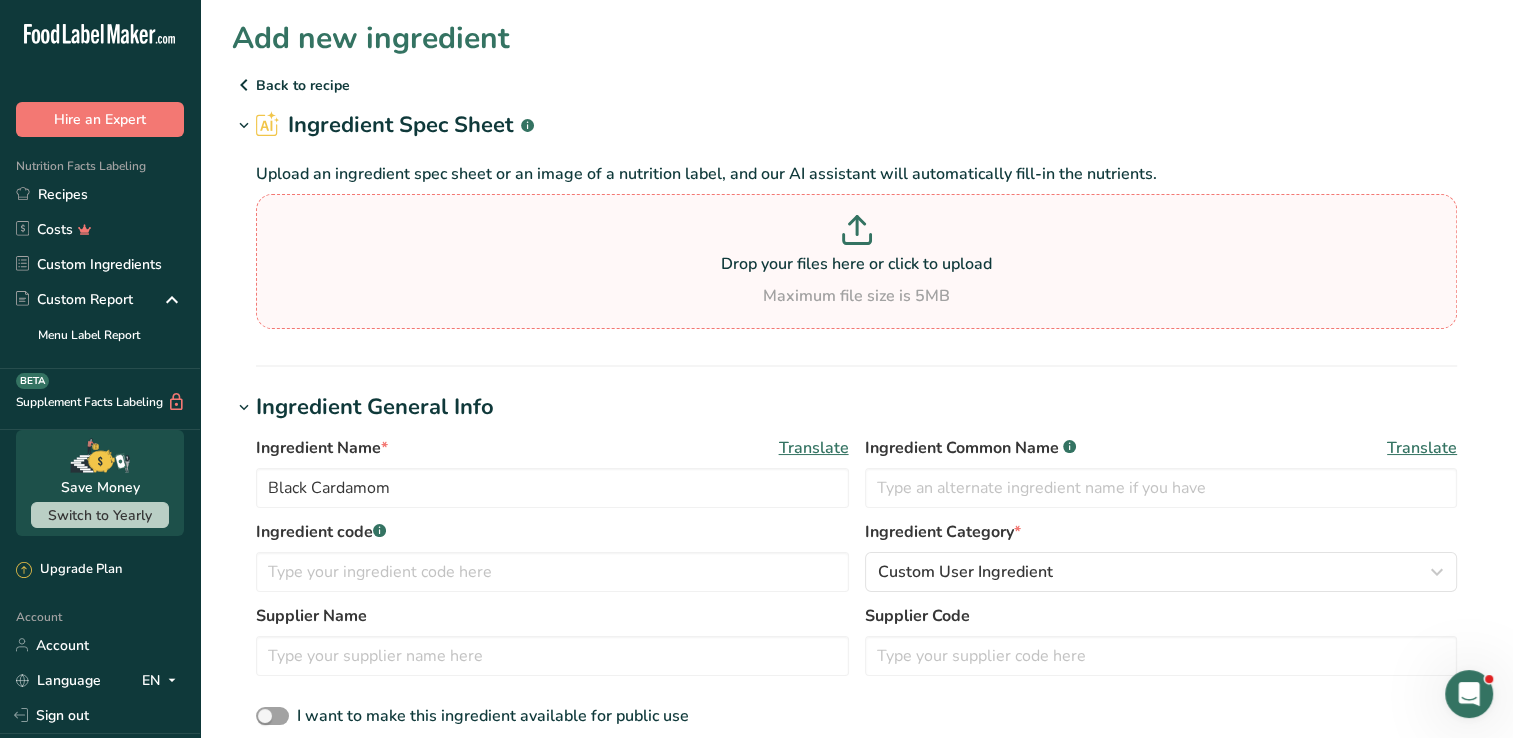type on "C:\fakepath\Screenshot 2025-07-14 170546.png" 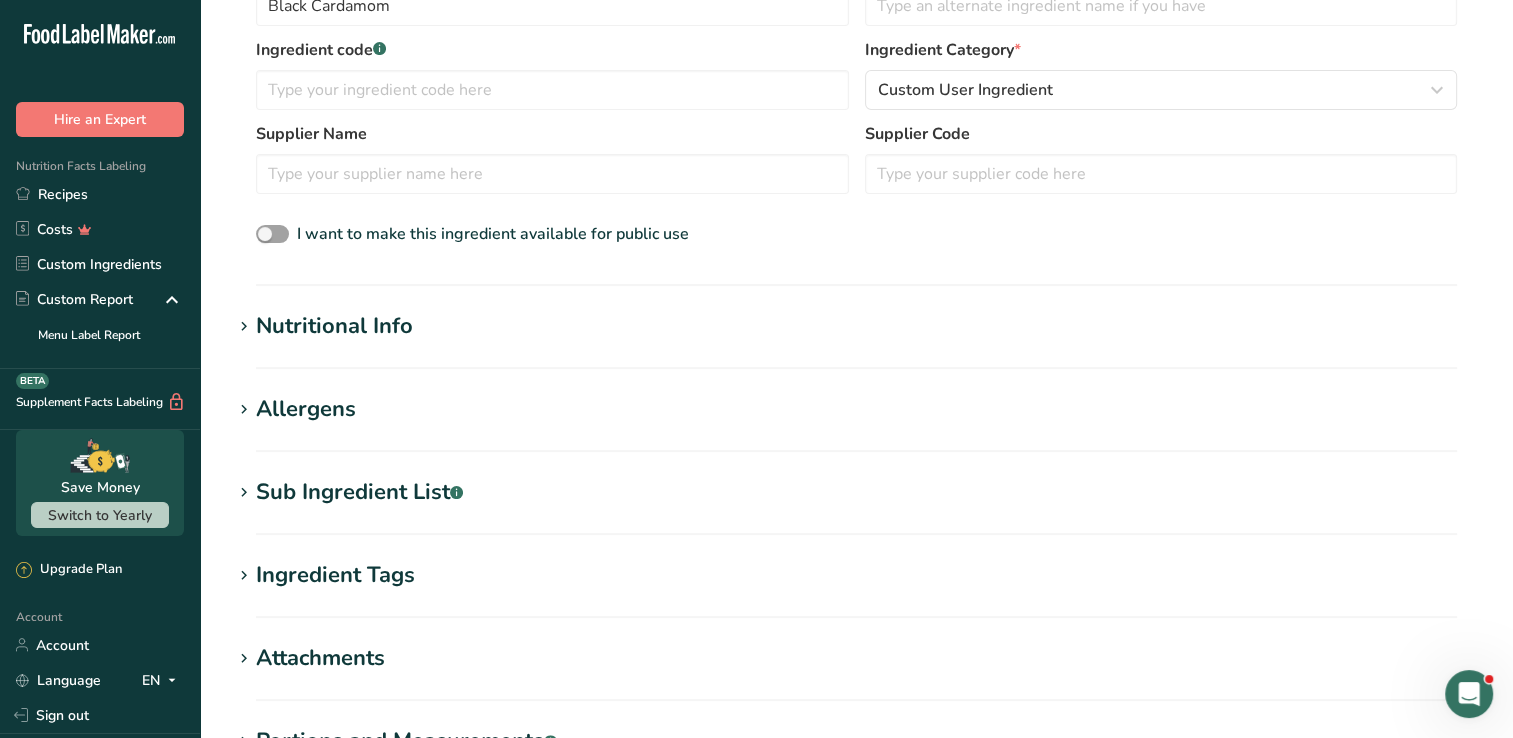 scroll, scrollTop: 400, scrollLeft: 0, axis: vertical 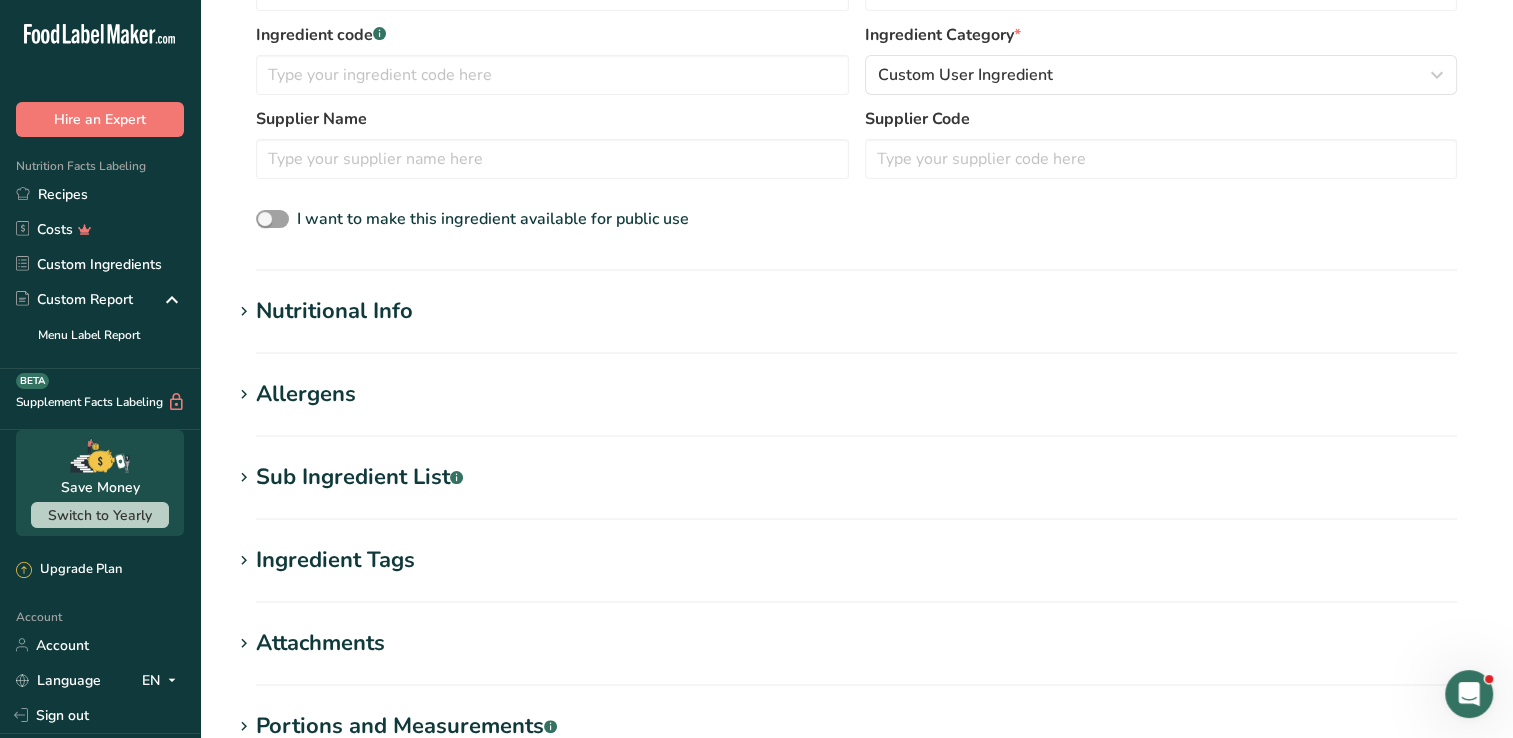 click on "Add new ingredient
Back to recipe
Ingredient Spec Sheet
.a-a{fill:#347362;}.b-a{fill:#fff;}
Upload an ingredient spec sheet or an image of a nutrition label, and our AI assistant will automatically fill-in the nutrients.
Screenshot 2025-07-14 170546.png
Hold Tight!
Our AI tool is busy reading your ingredient spec sheet and pulling out all the juicy details.
Just a moment, and we'll have everything sorted for you!
Ingredient General Info
Ingredient Name *
Translate
Black Cardamom
Ingredient Common Name
.a-a{fill:#347362;}.b-a{fill:#fff;}
Translate
Ingredient code
.a-a{fill:#347362;}.b-a{fill:#fff;}
Ingredient Category *" at bounding box center [856, 273] 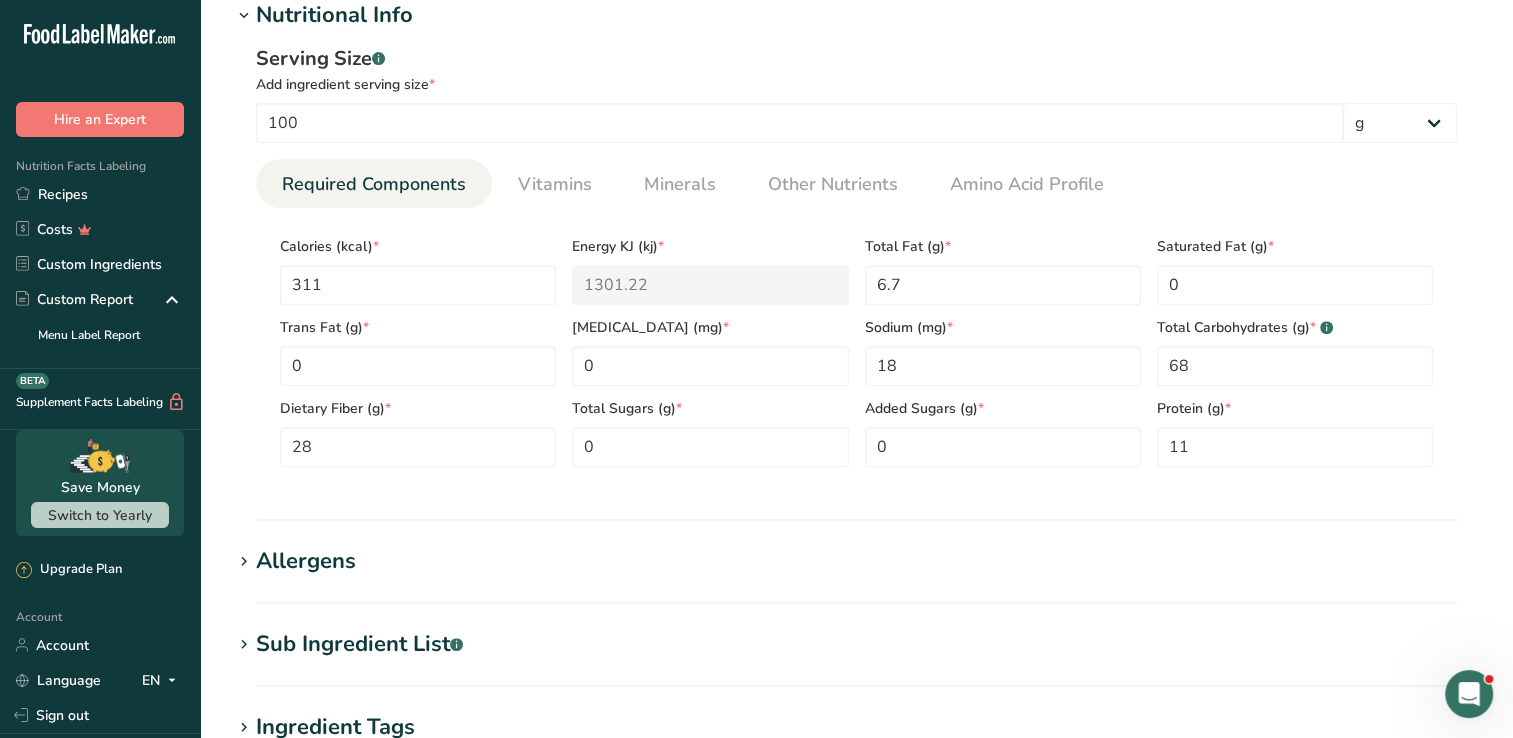 scroll, scrollTop: 700, scrollLeft: 0, axis: vertical 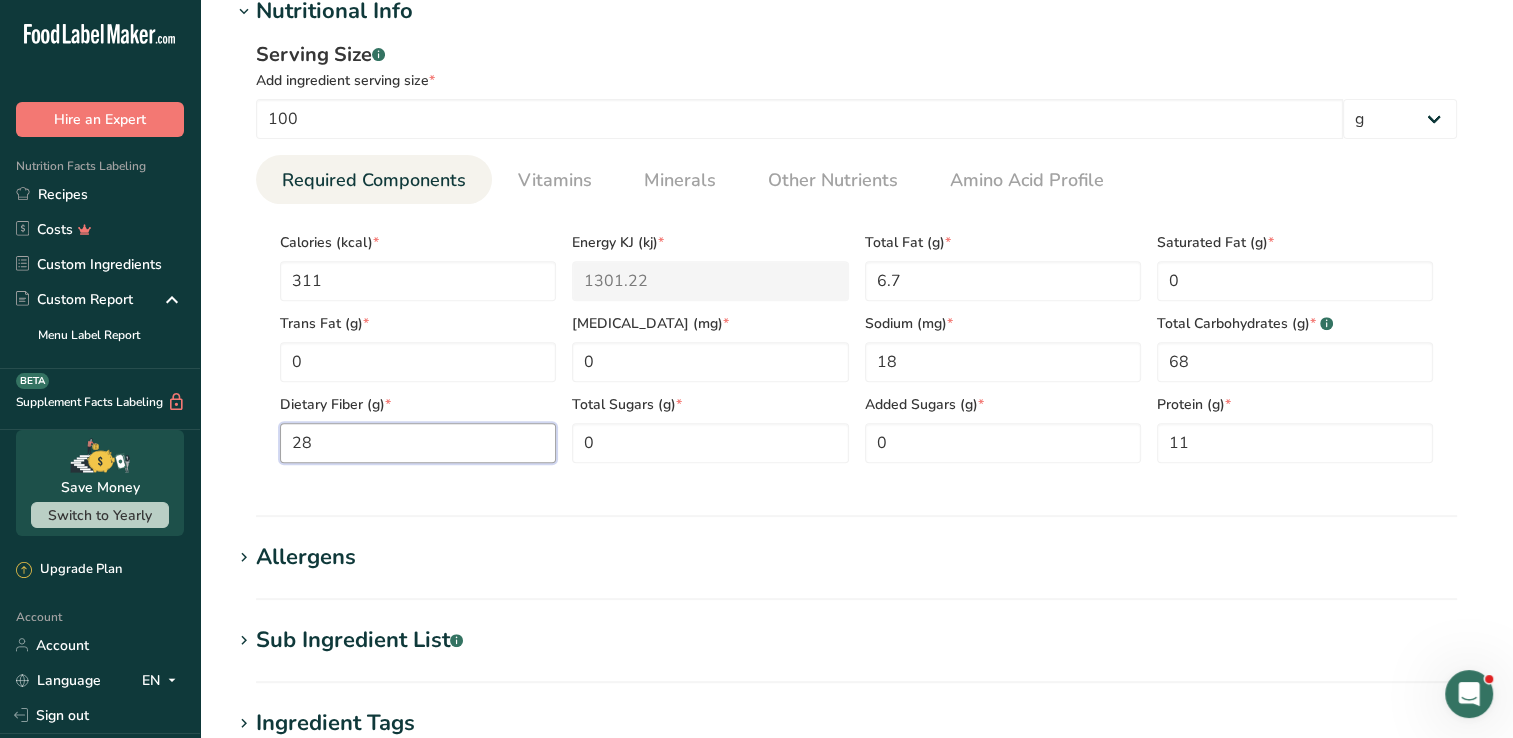 click on "28" at bounding box center (418, 443) 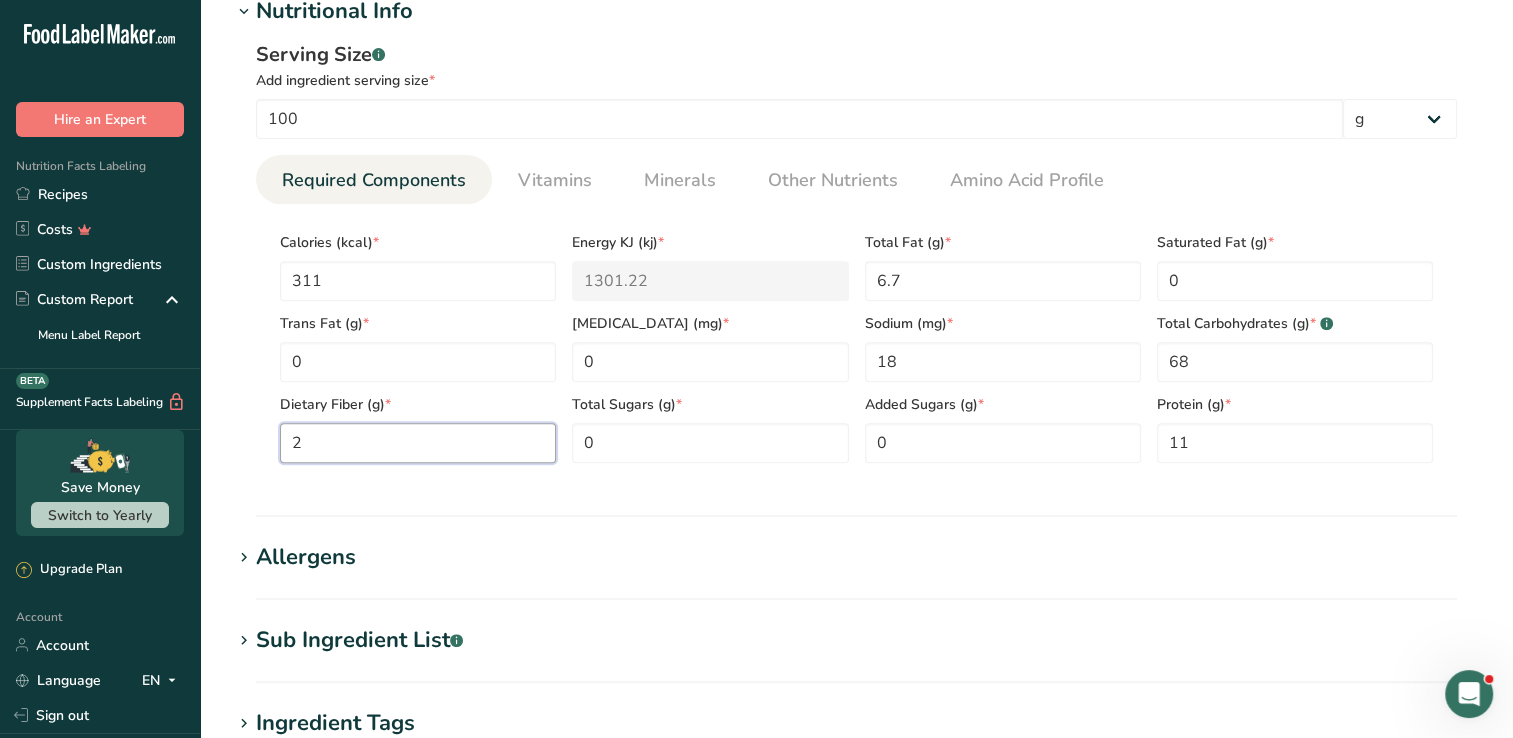 type on "0" 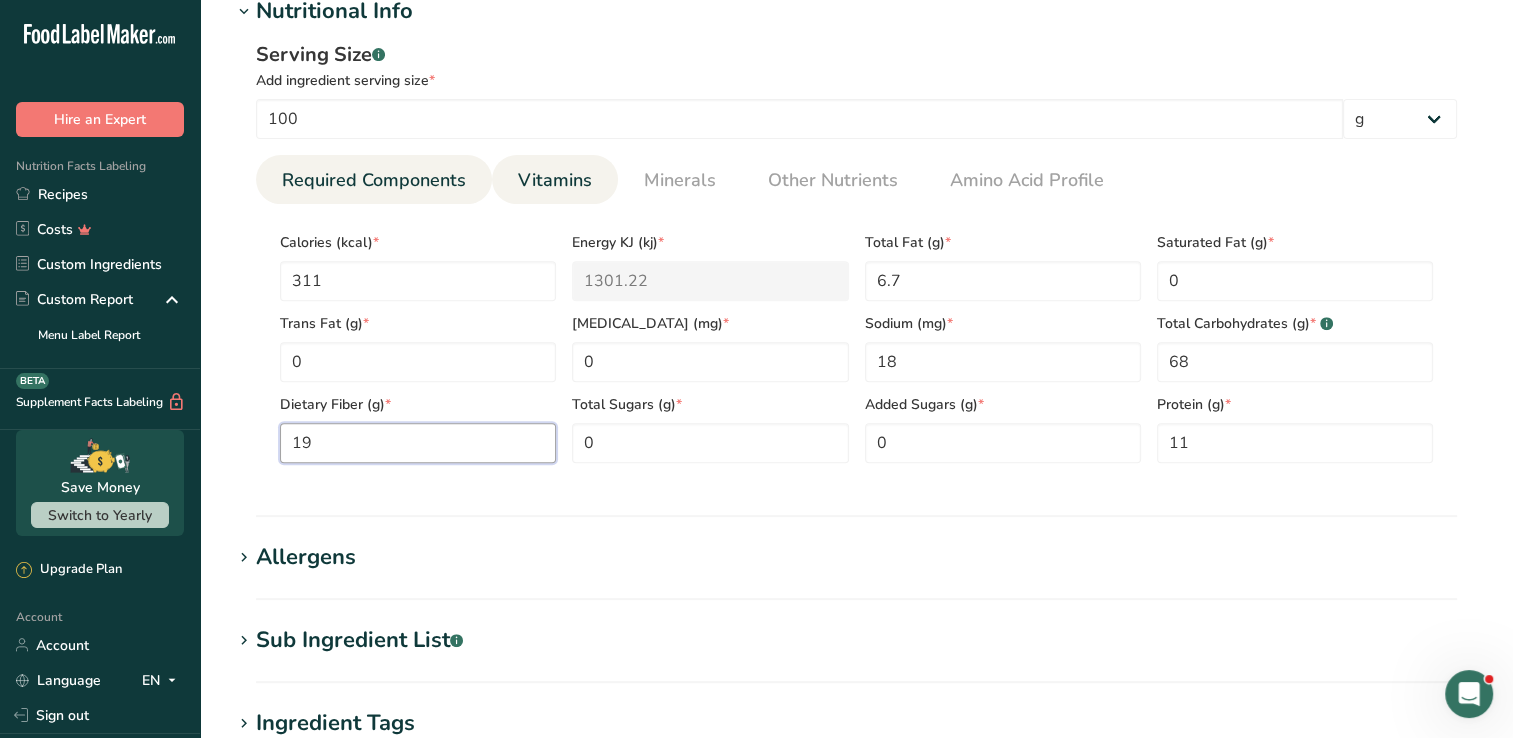 type on "19" 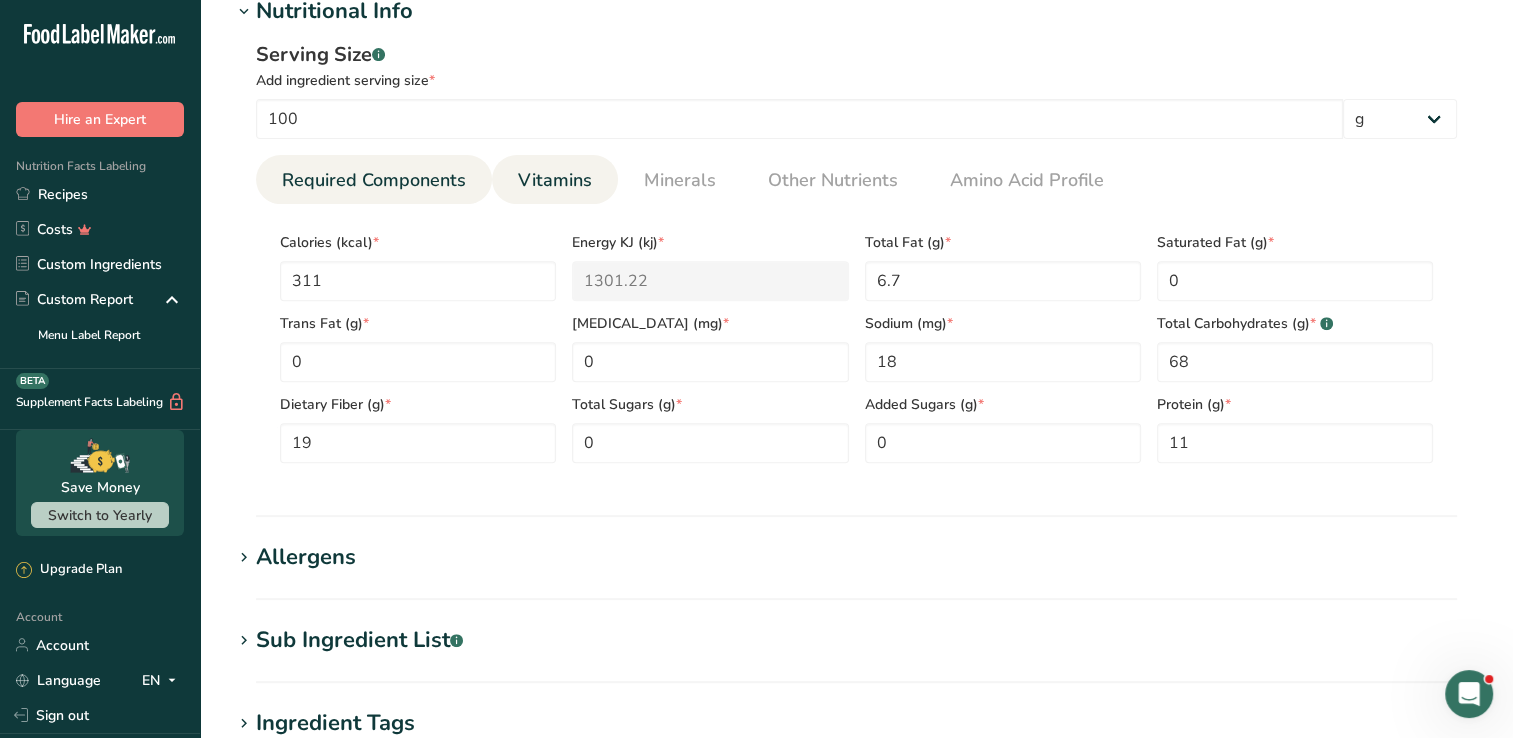click on "Vitamins" at bounding box center (555, 180) 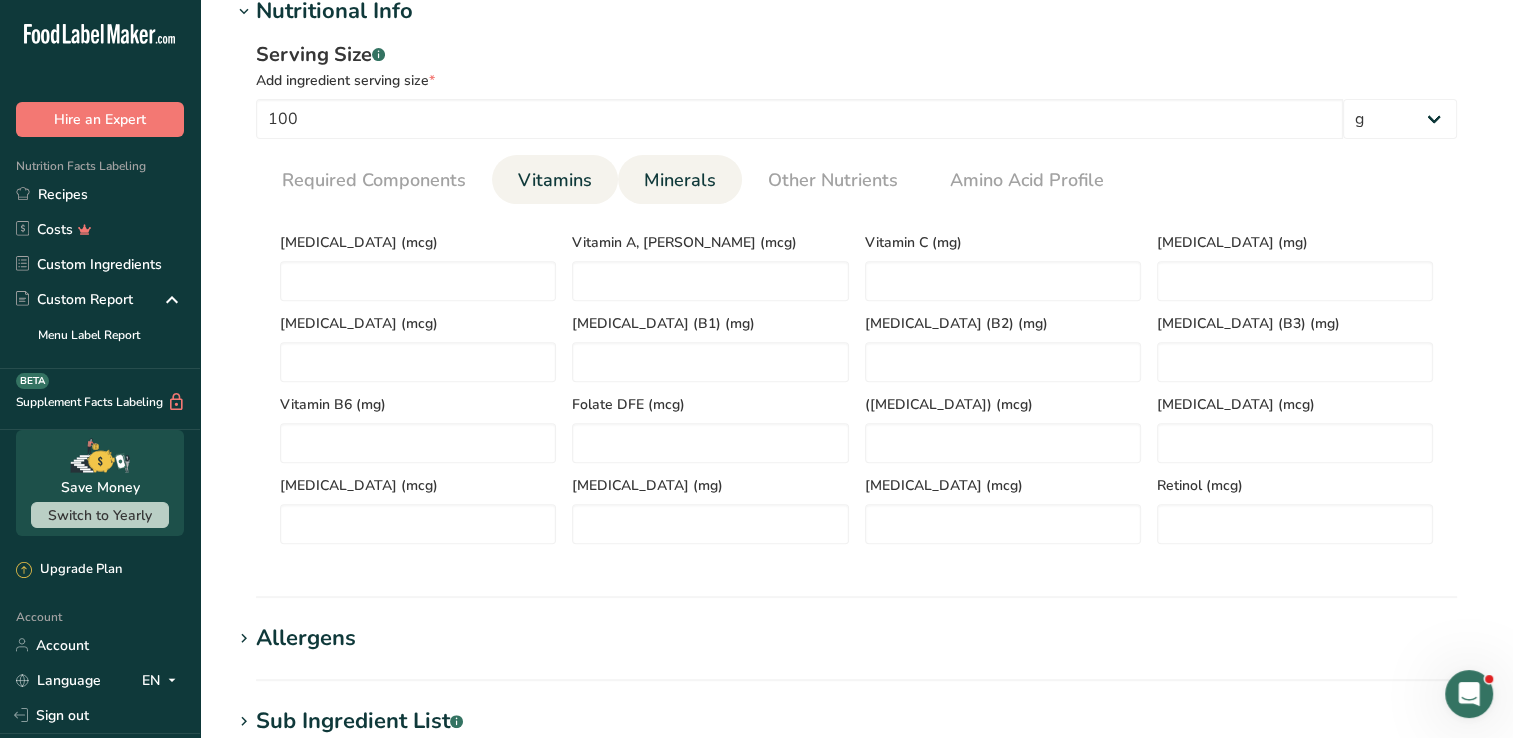 click on "Minerals" at bounding box center [680, 180] 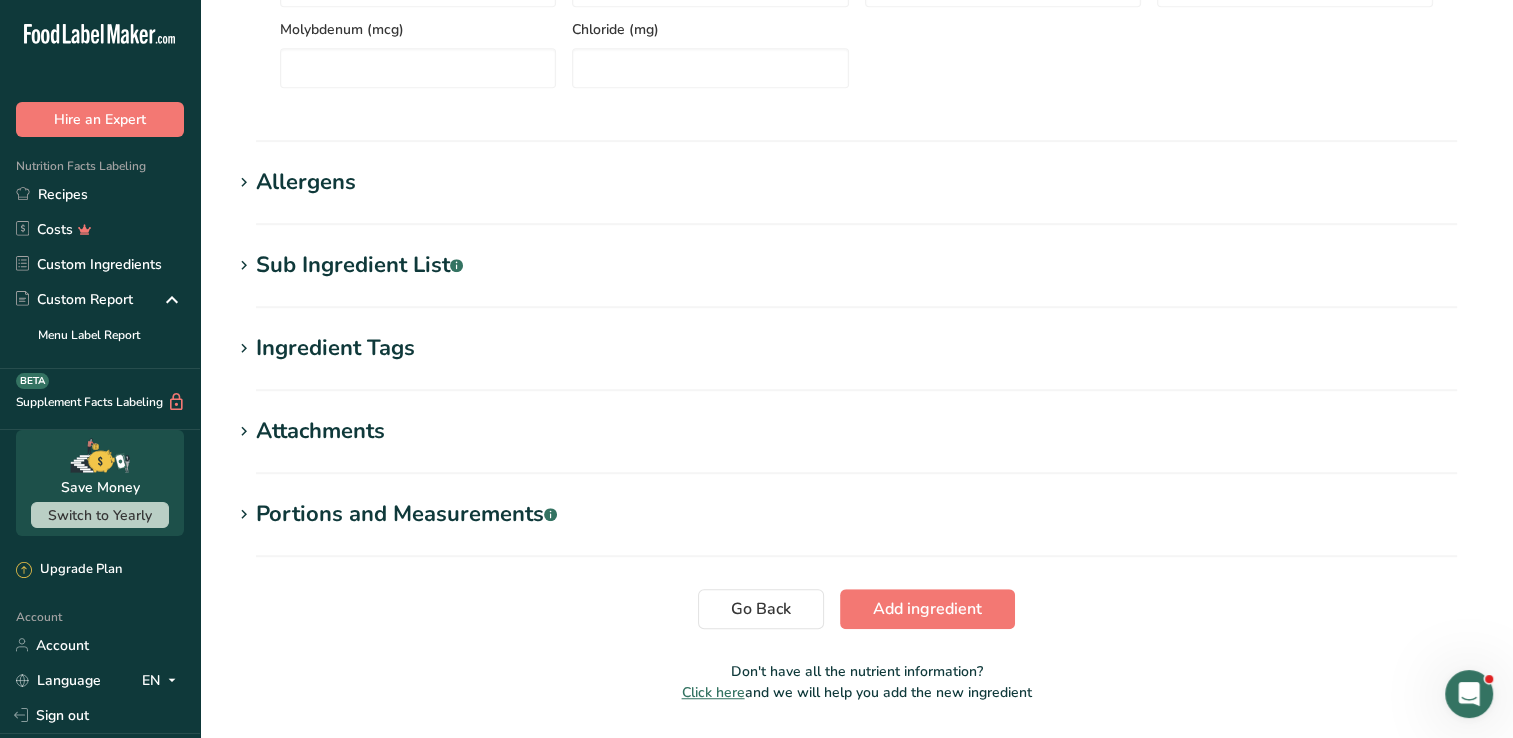 scroll, scrollTop: 1216, scrollLeft: 0, axis: vertical 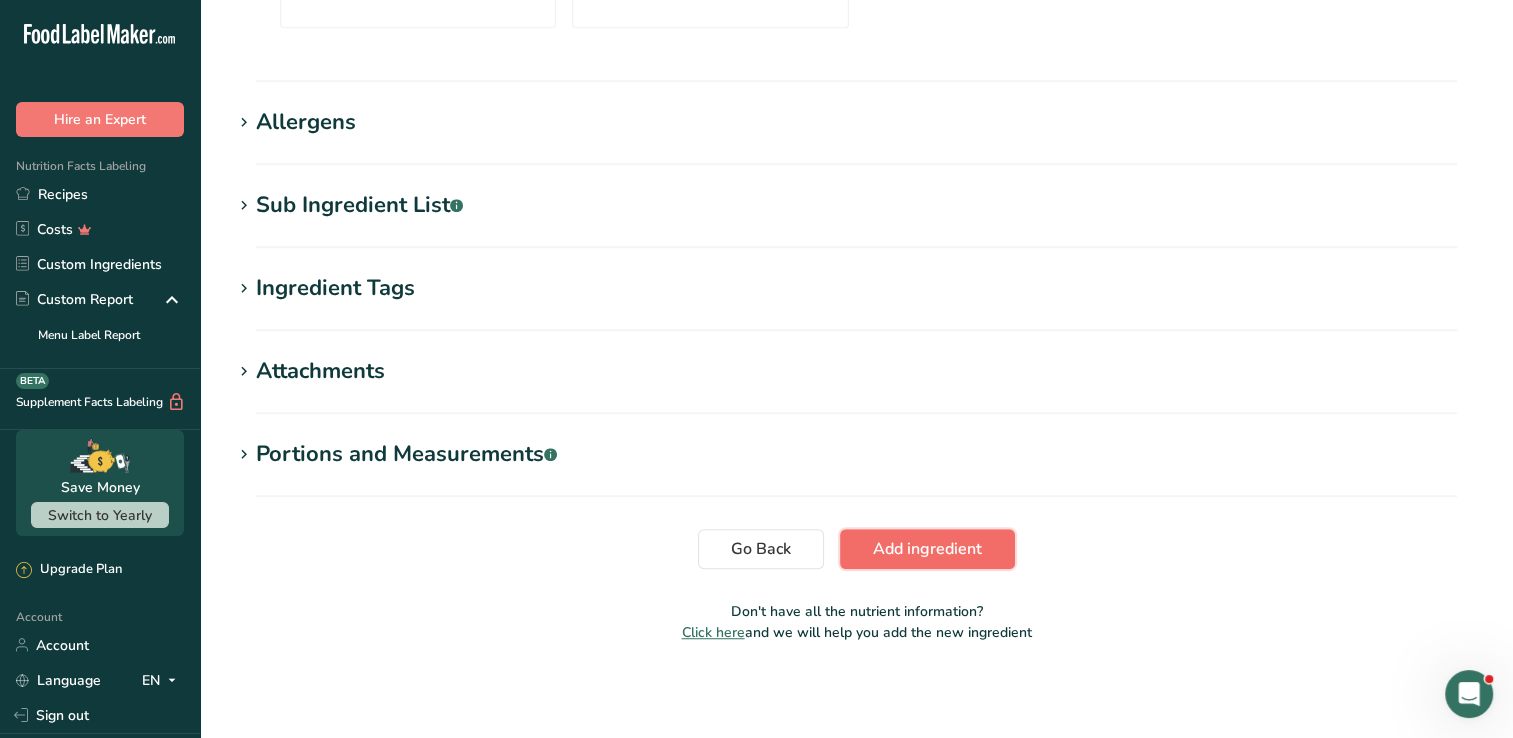 click on "Add ingredient" at bounding box center [927, 549] 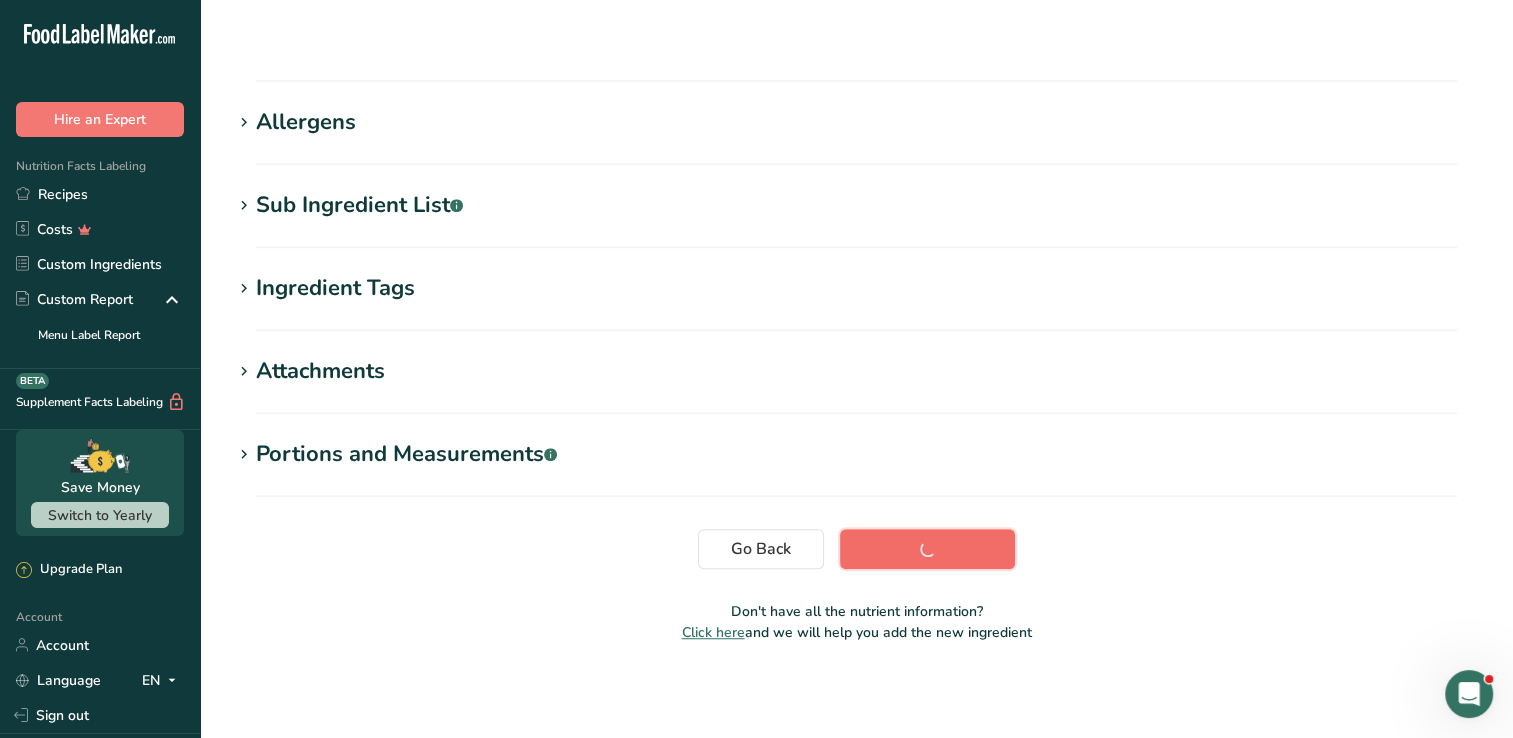 scroll, scrollTop: 252, scrollLeft: 0, axis: vertical 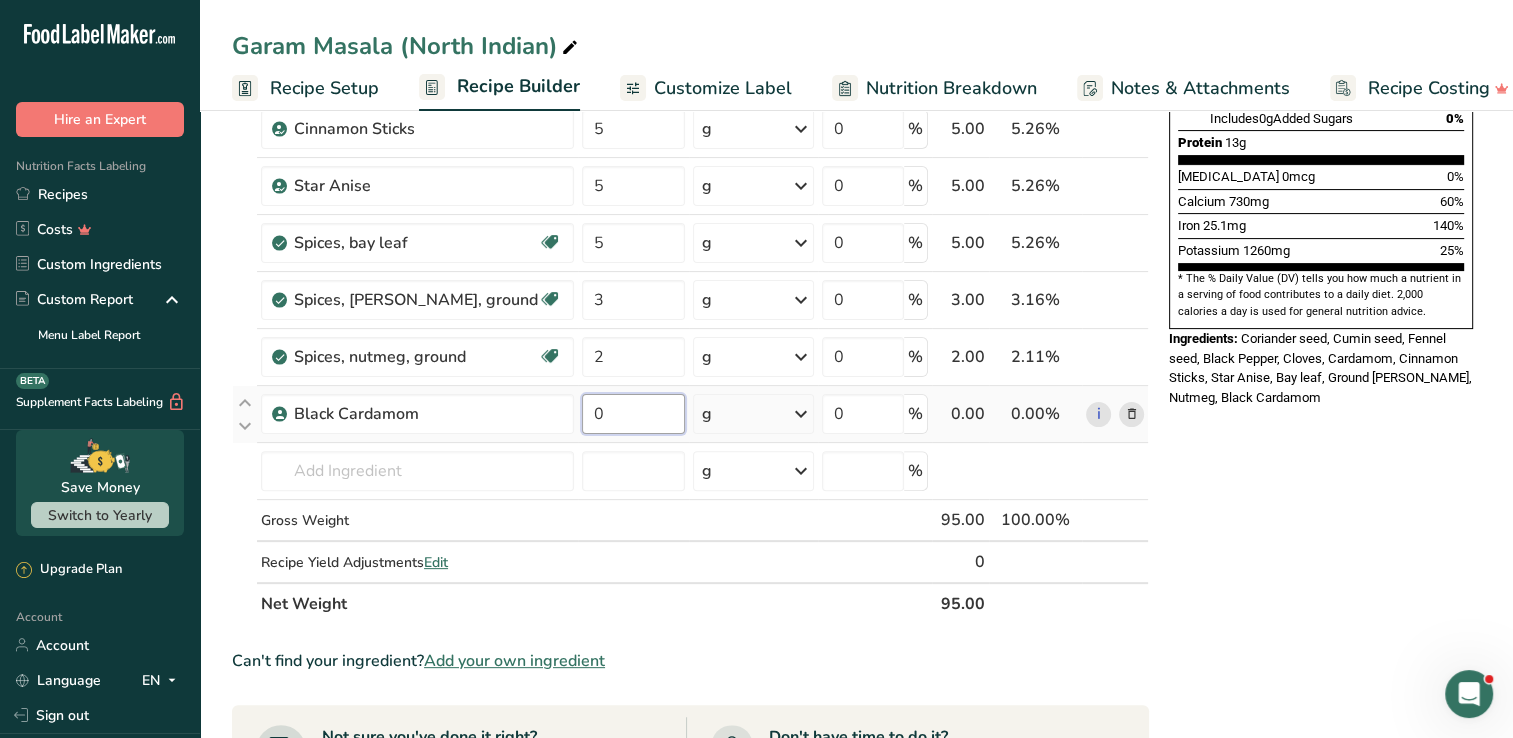 click on "0" at bounding box center [633, 414] 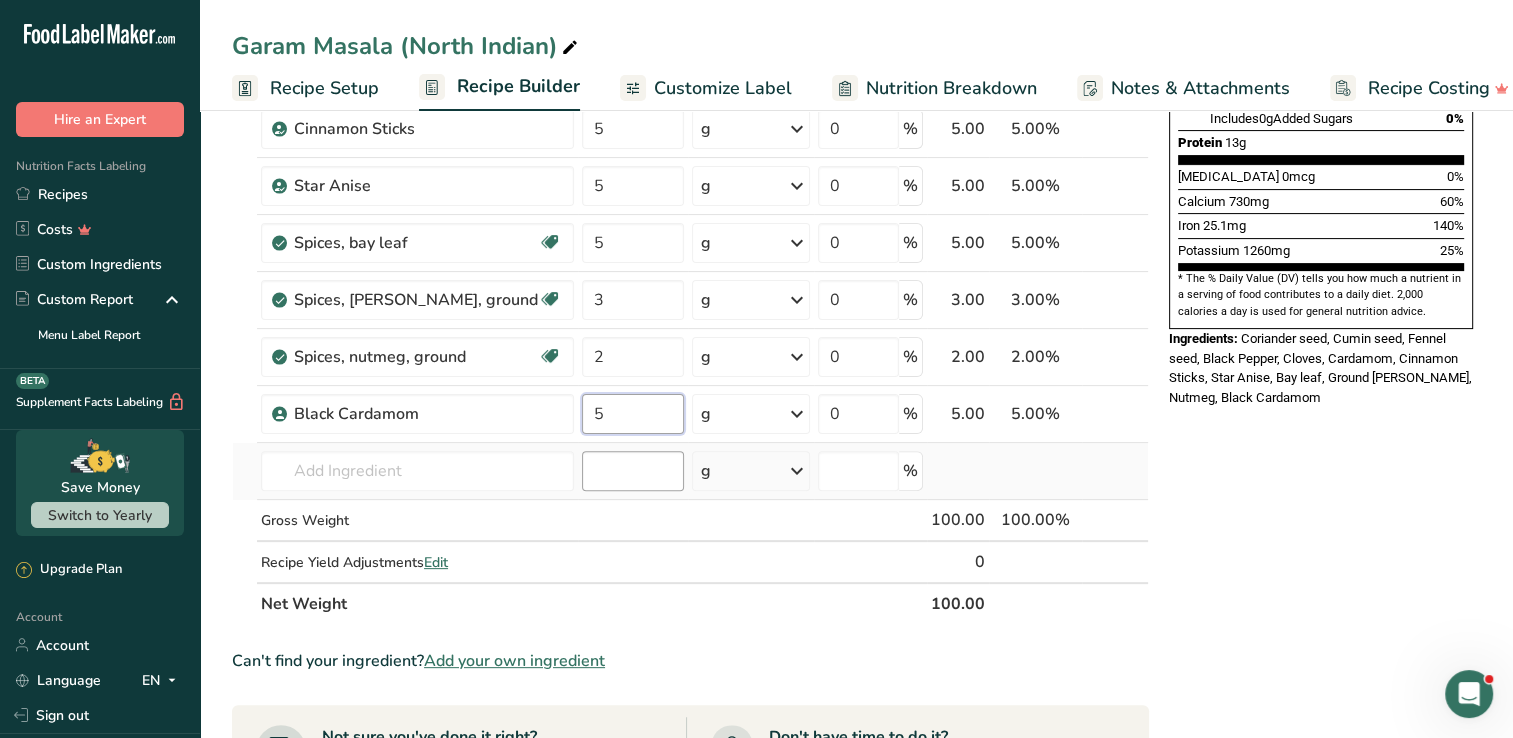 type on "5" 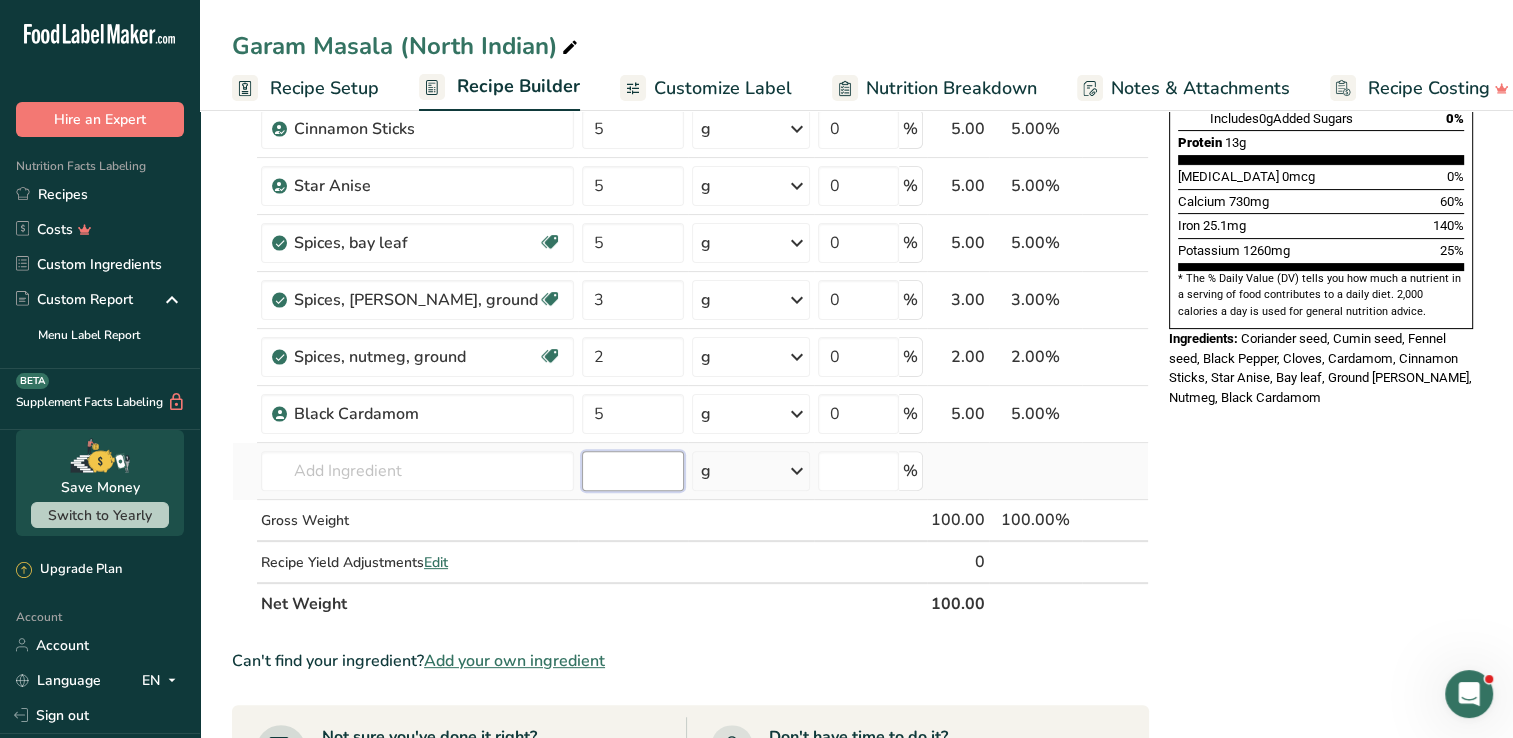 click on "Ingredient *
Amount *
Unit *
Waste *   .a-a{fill:#347362;}.b-a{fill:#fff;}          Grams
Percentage
Spices, coriander seed
Source of Antioxidants
Dairy free
Gluten free
Vegan
Vegetarian
Soy free
30
g
Portions
1 tsp
1 tbsp
Weight Units
g
kg
mg
See more
Volume Units
l
Volume units require a density conversion. If you know your ingredient's density enter it below. Otherwise, click on "RIA" our AI Regulatory bot - she will be able to help you
lb/ft3
g/cm3
Confirm
mL" at bounding box center [690, 170] 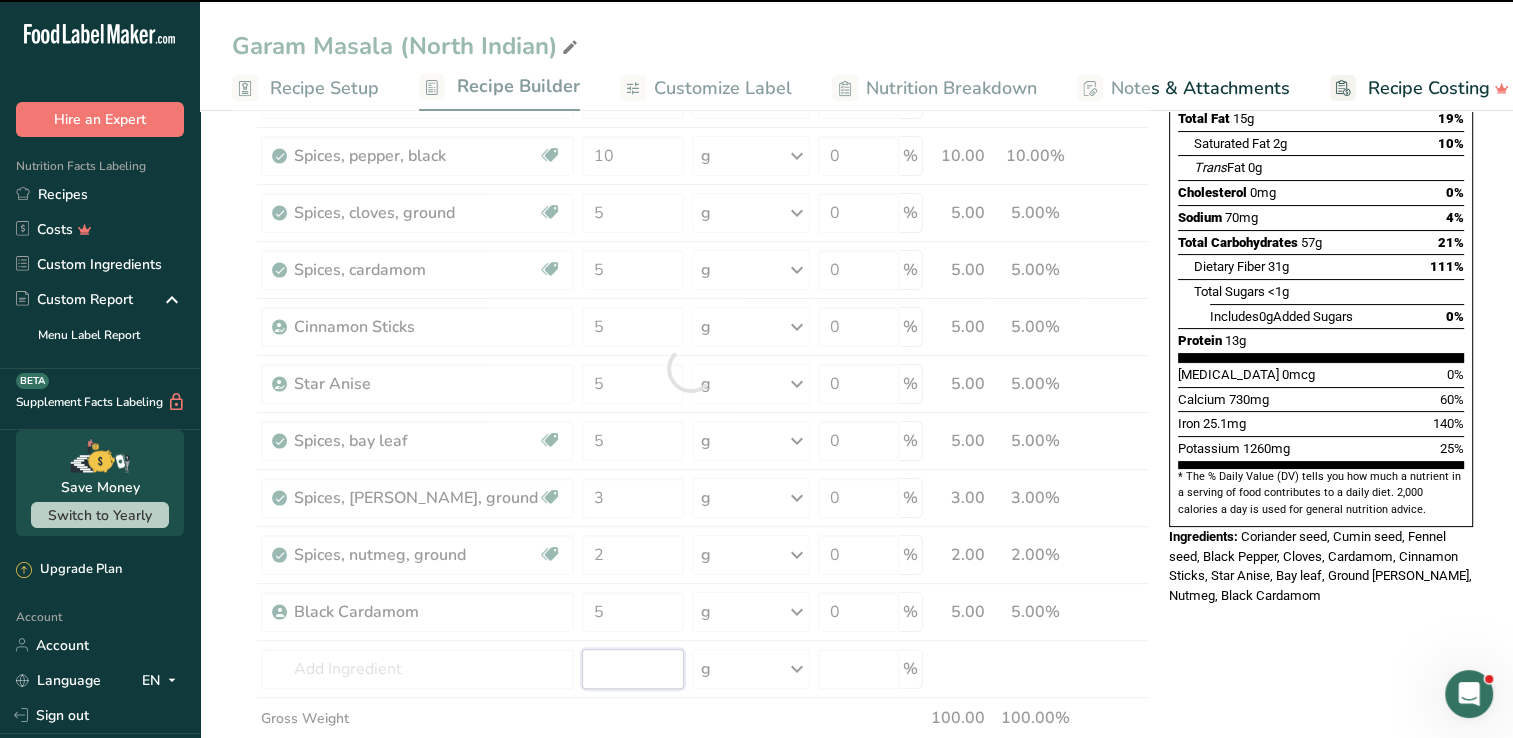 scroll, scrollTop: 300, scrollLeft: 0, axis: vertical 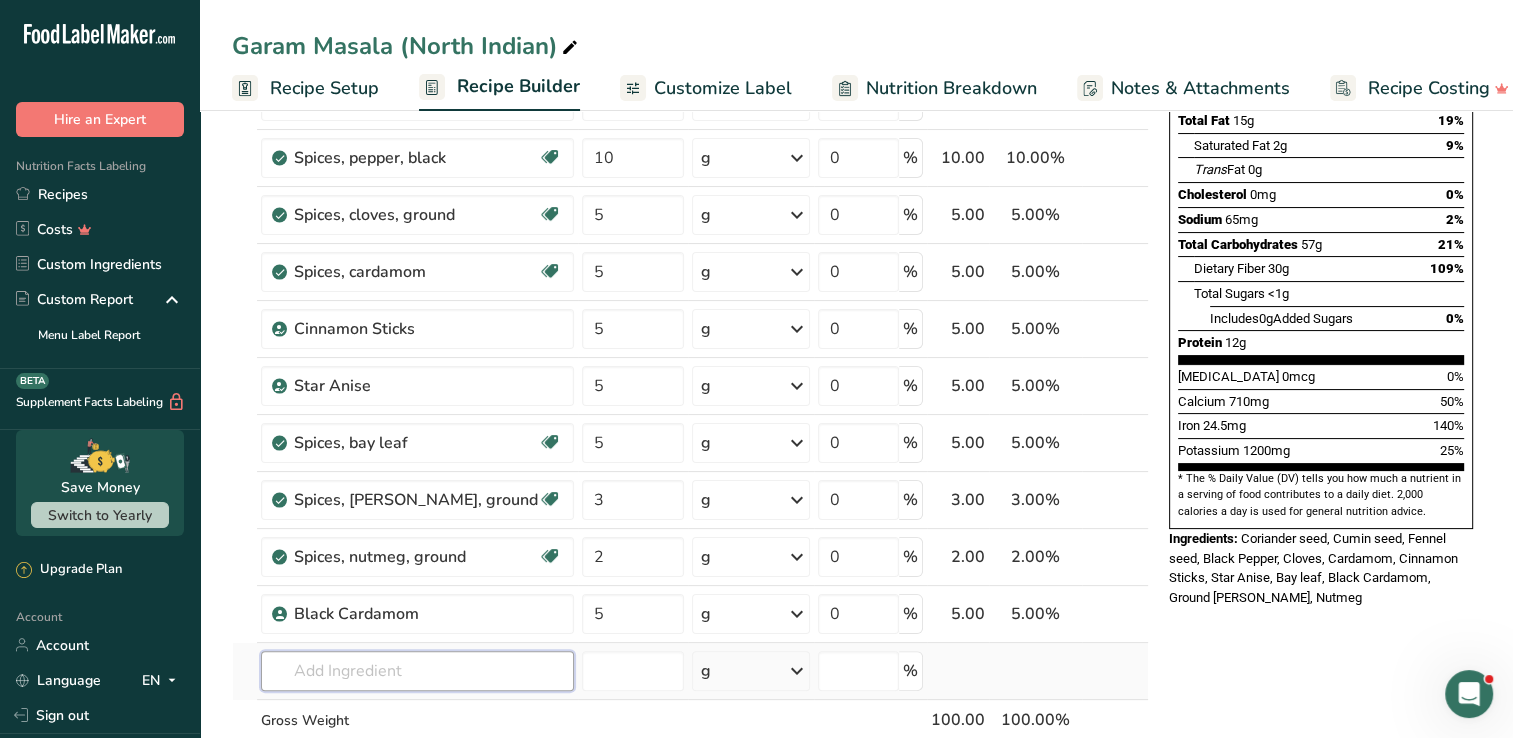 click at bounding box center [417, 671] 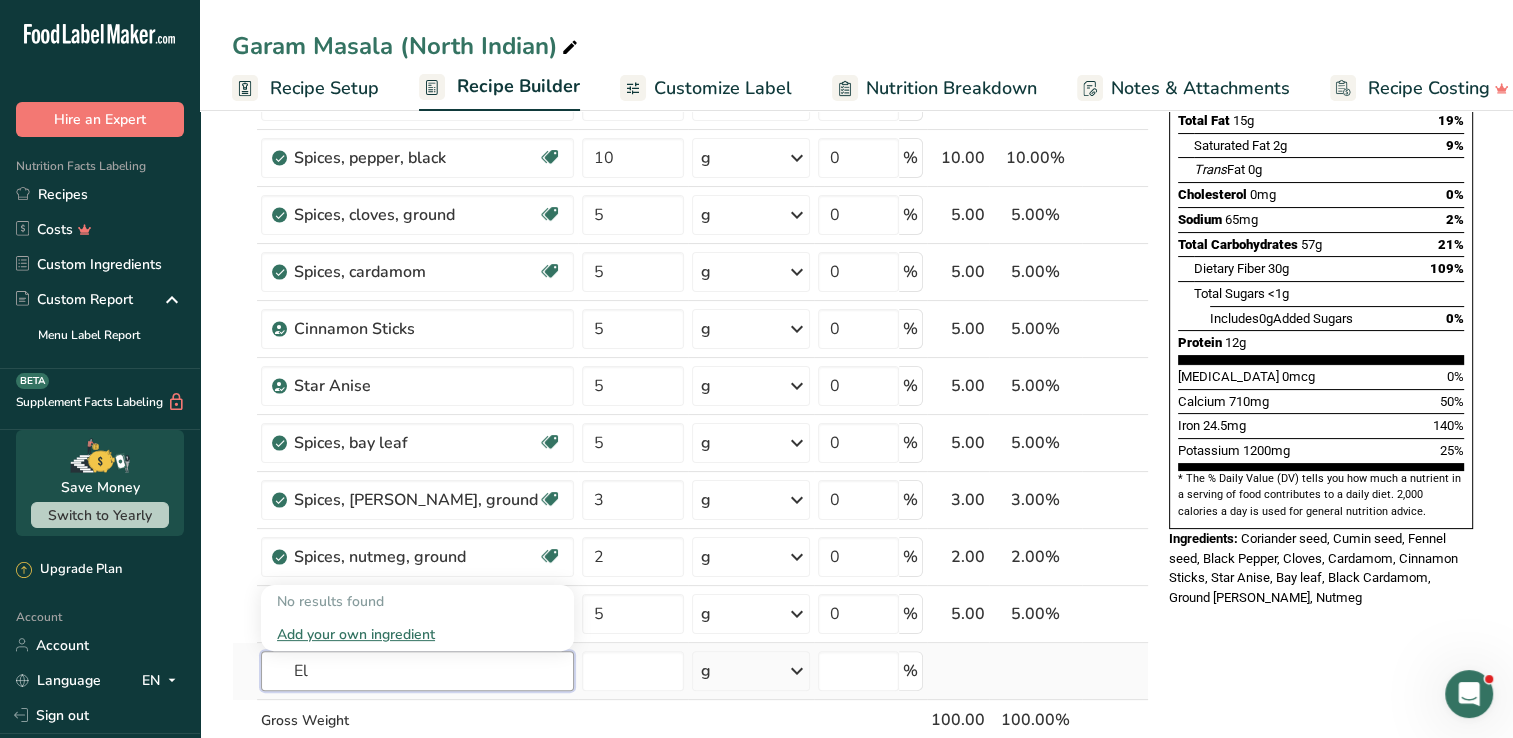 type on "E" 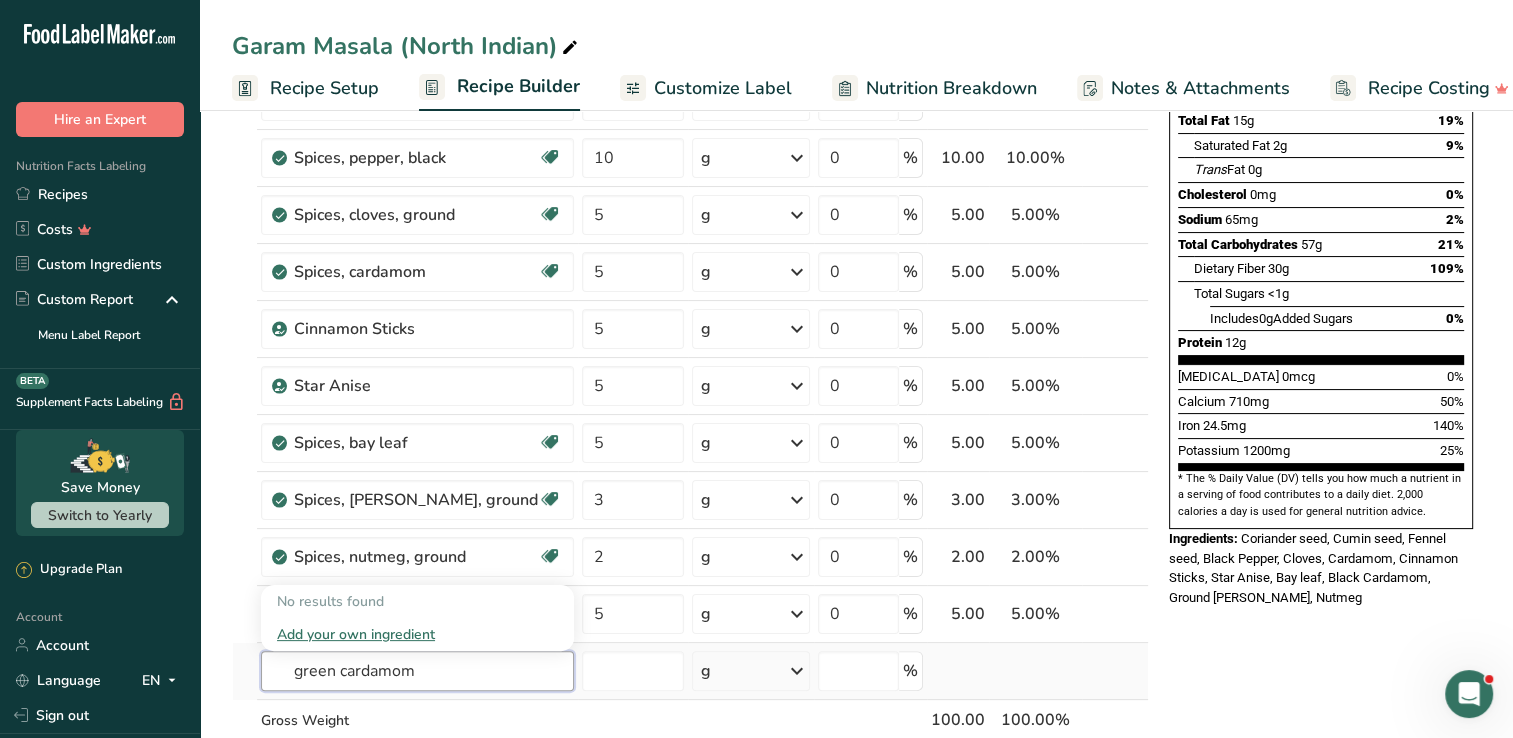 type on "green cardamom" 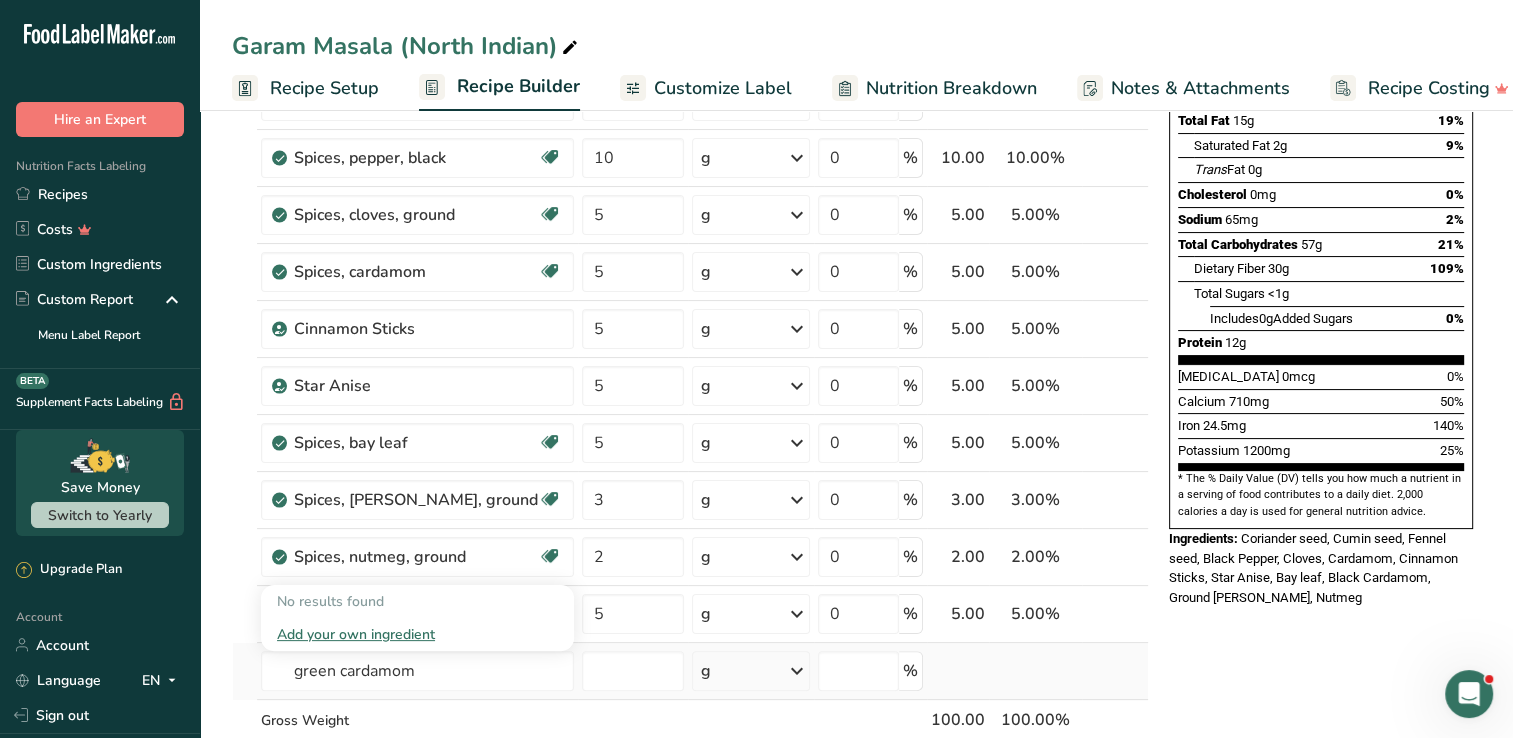 type 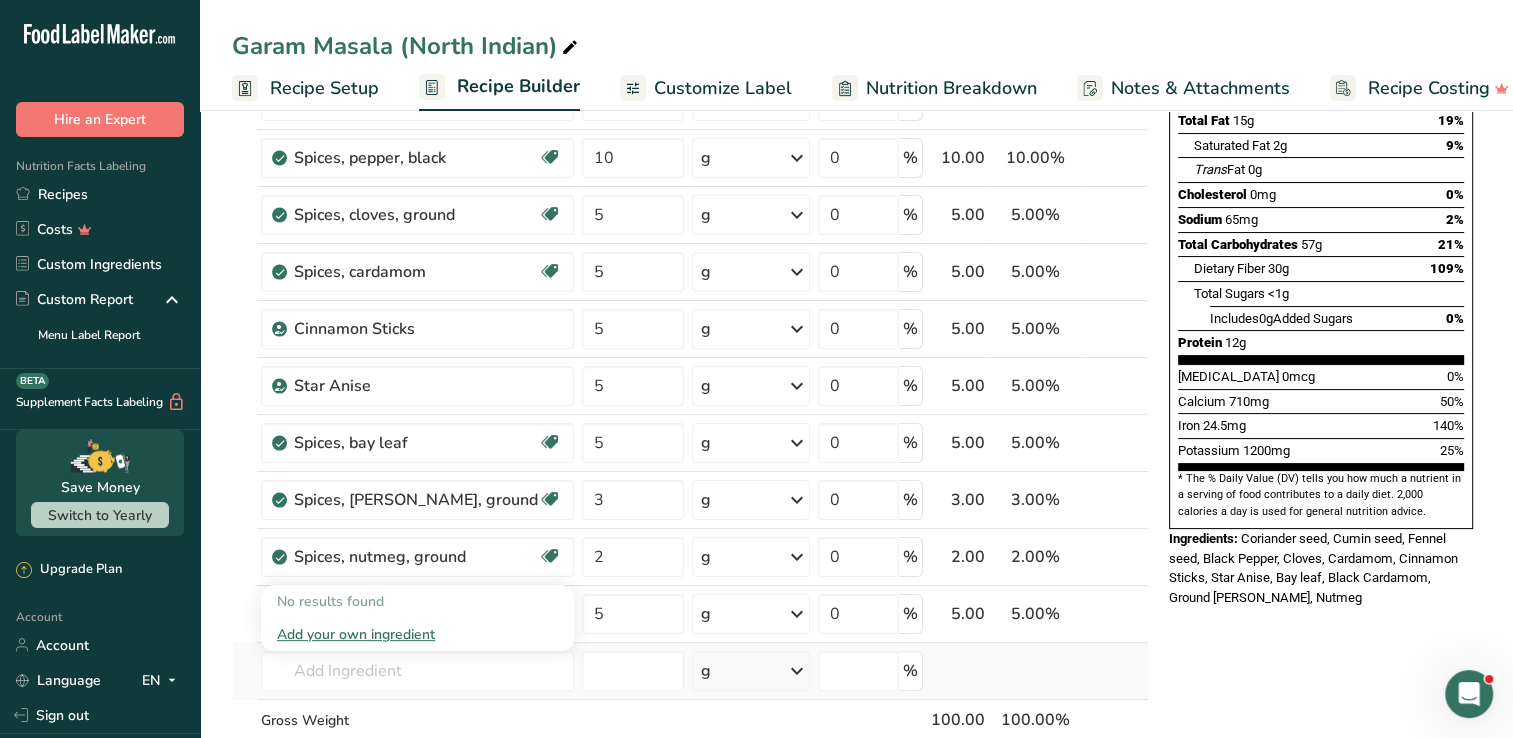click on "Add your own ingredient" at bounding box center [417, 634] 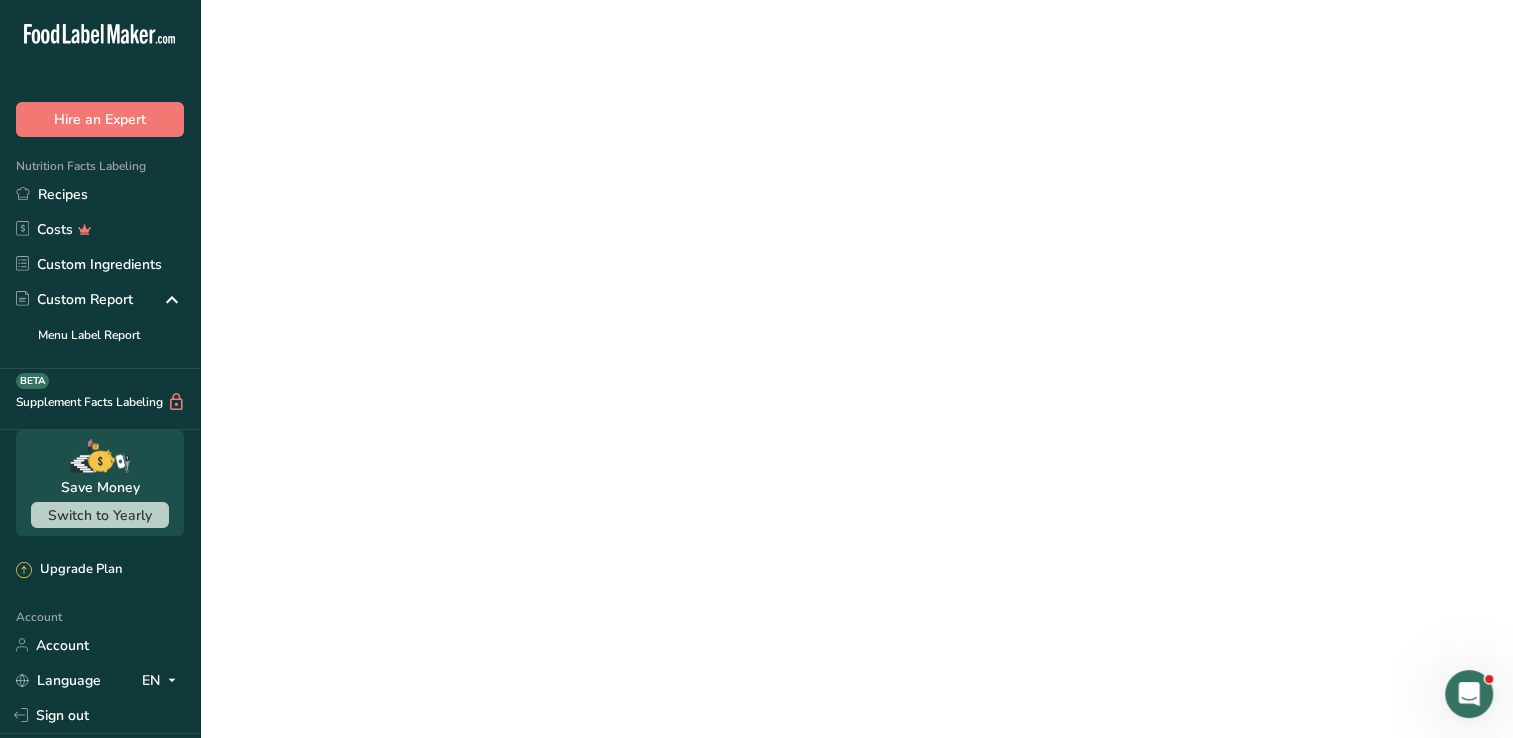scroll, scrollTop: 0, scrollLeft: 0, axis: both 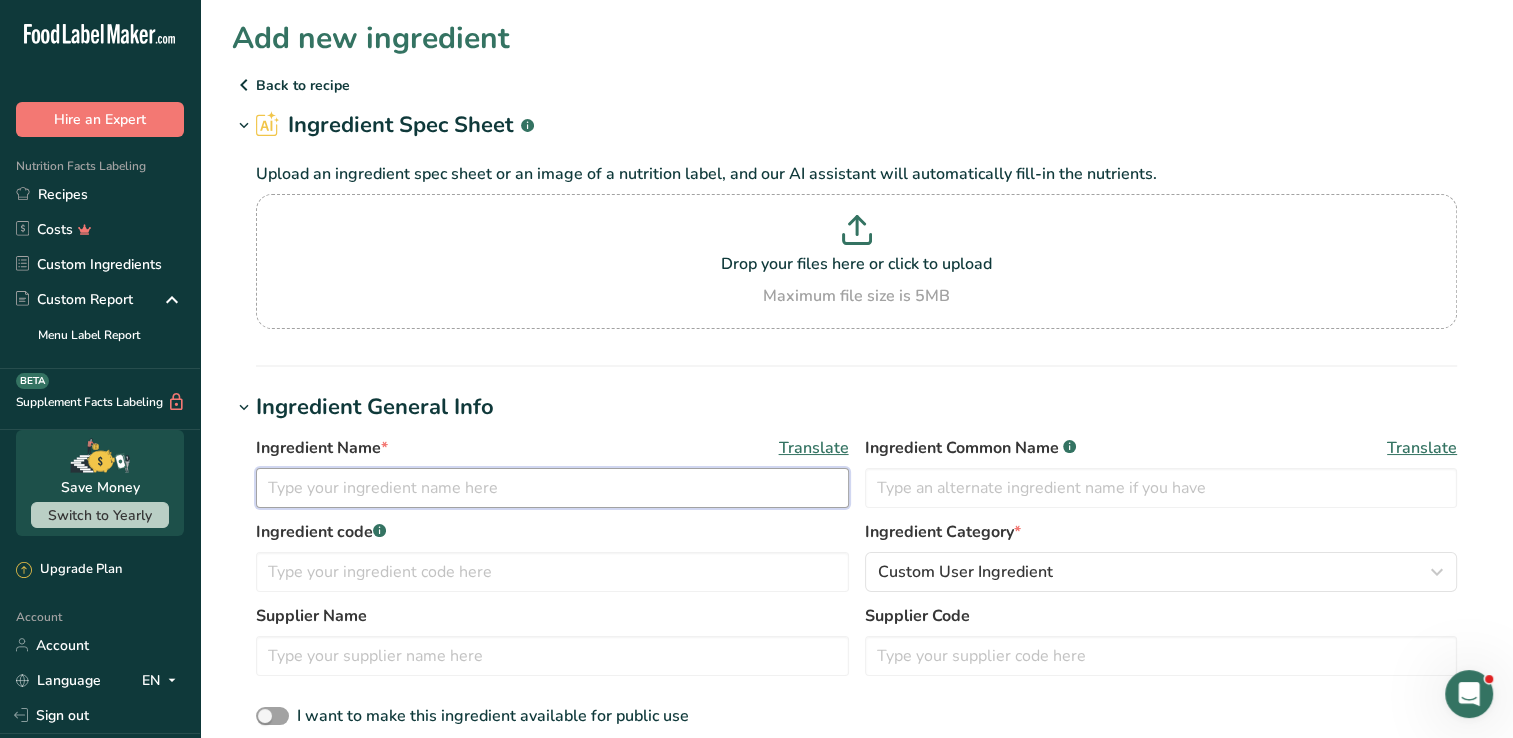 click at bounding box center [552, 488] 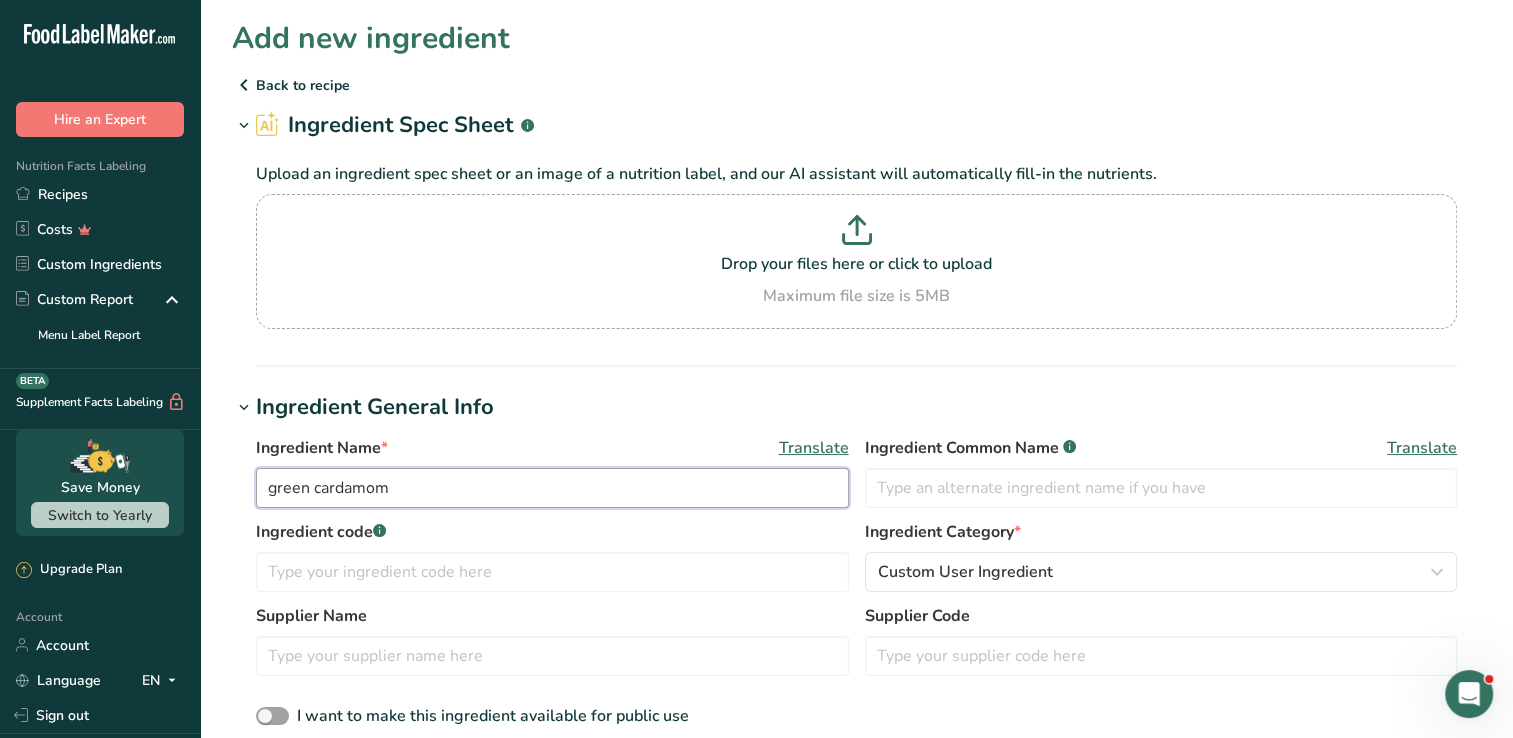 click on "green cardamom" at bounding box center (552, 488) 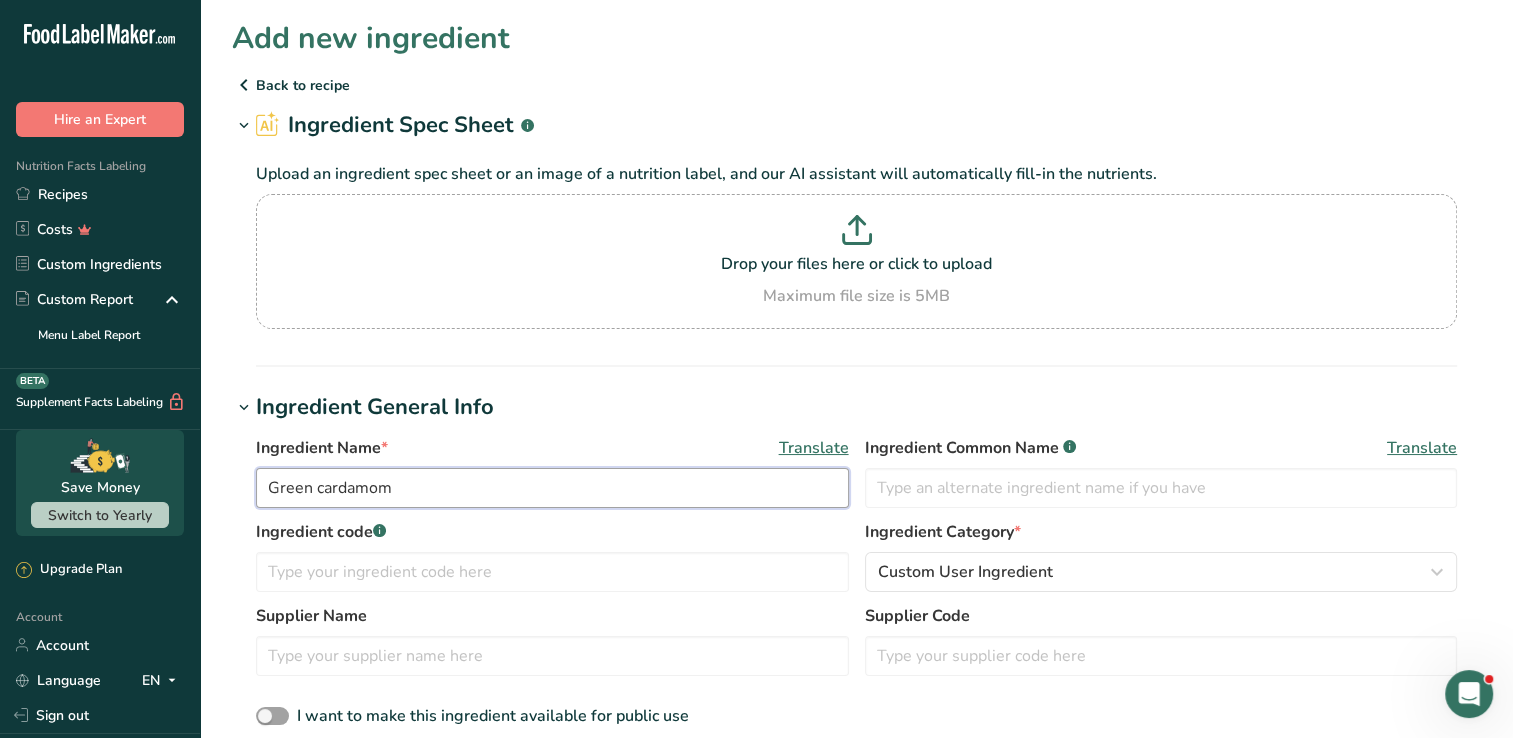 click on "Green cardamom" at bounding box center [552, 488] 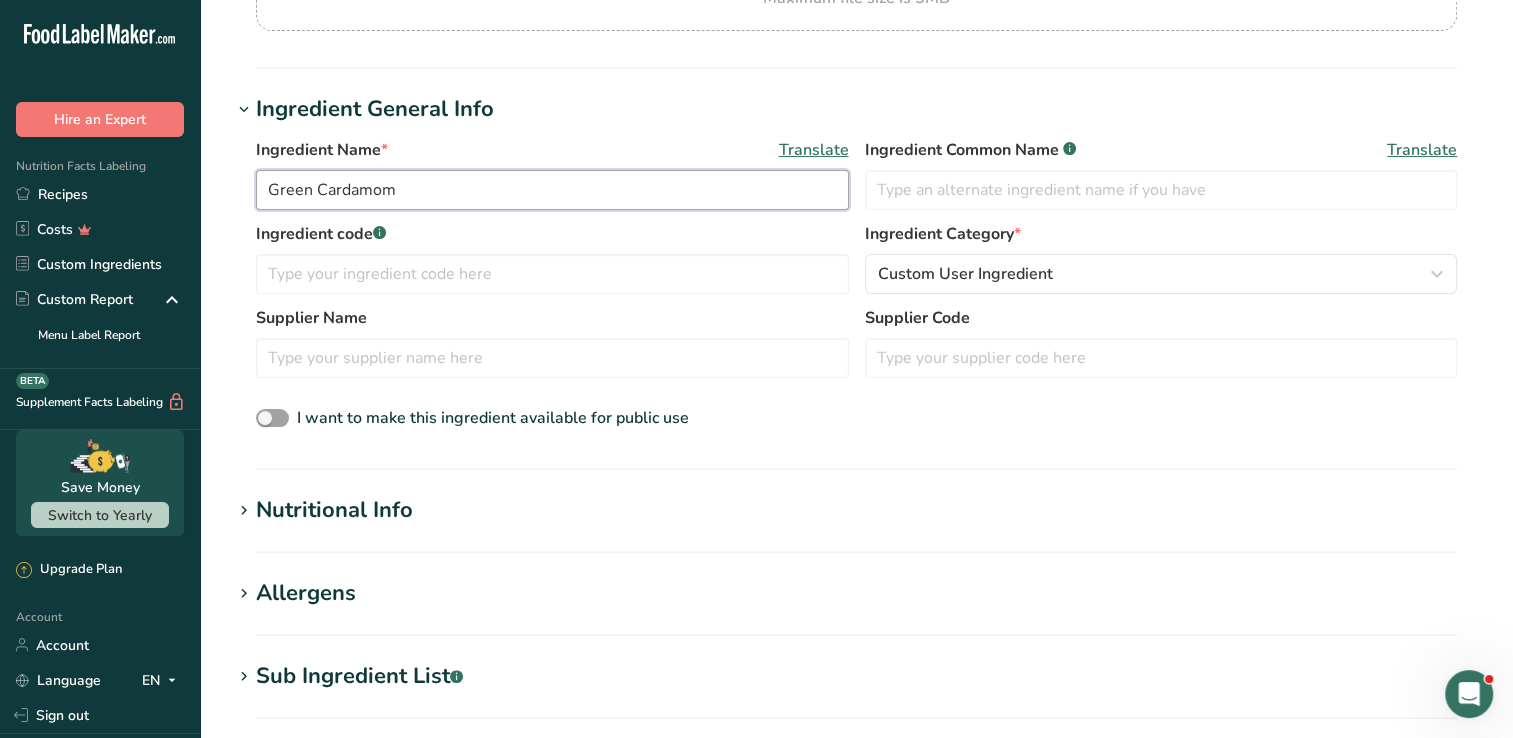 scroll, scrollTop: 300, scrollLeft: 0, axis: vertical 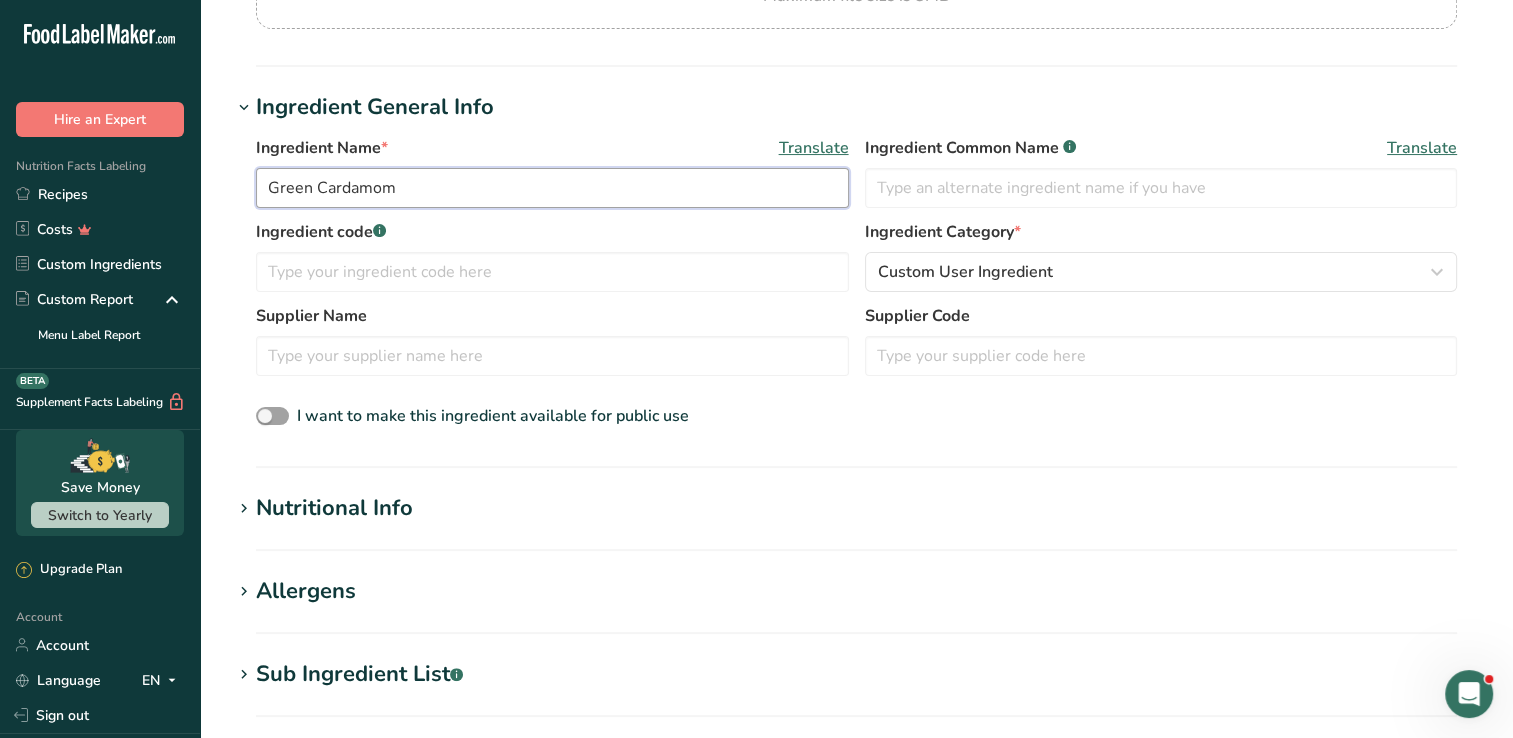type on "Green Cardamom" 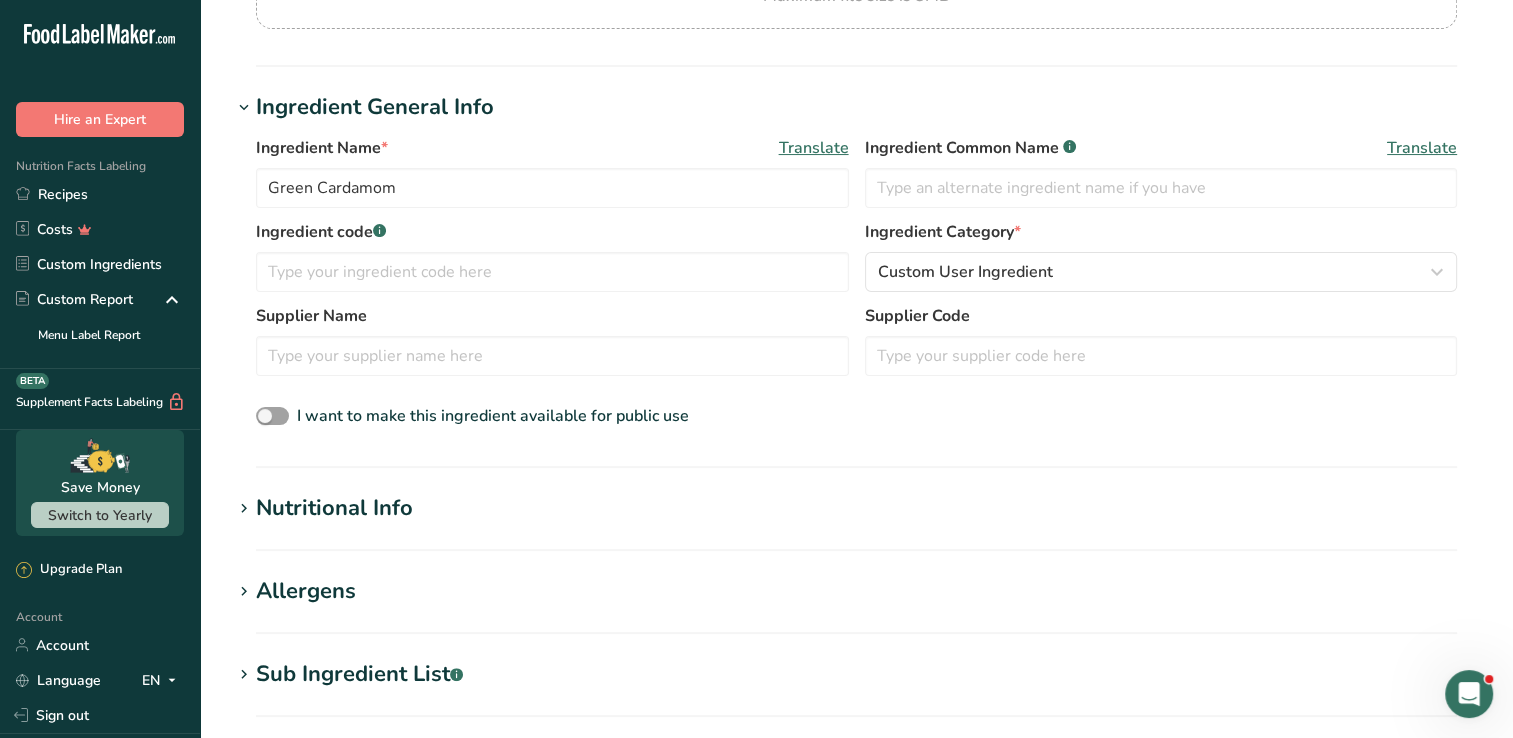click on "Nutritional Info" at bounding box center (334, 508) 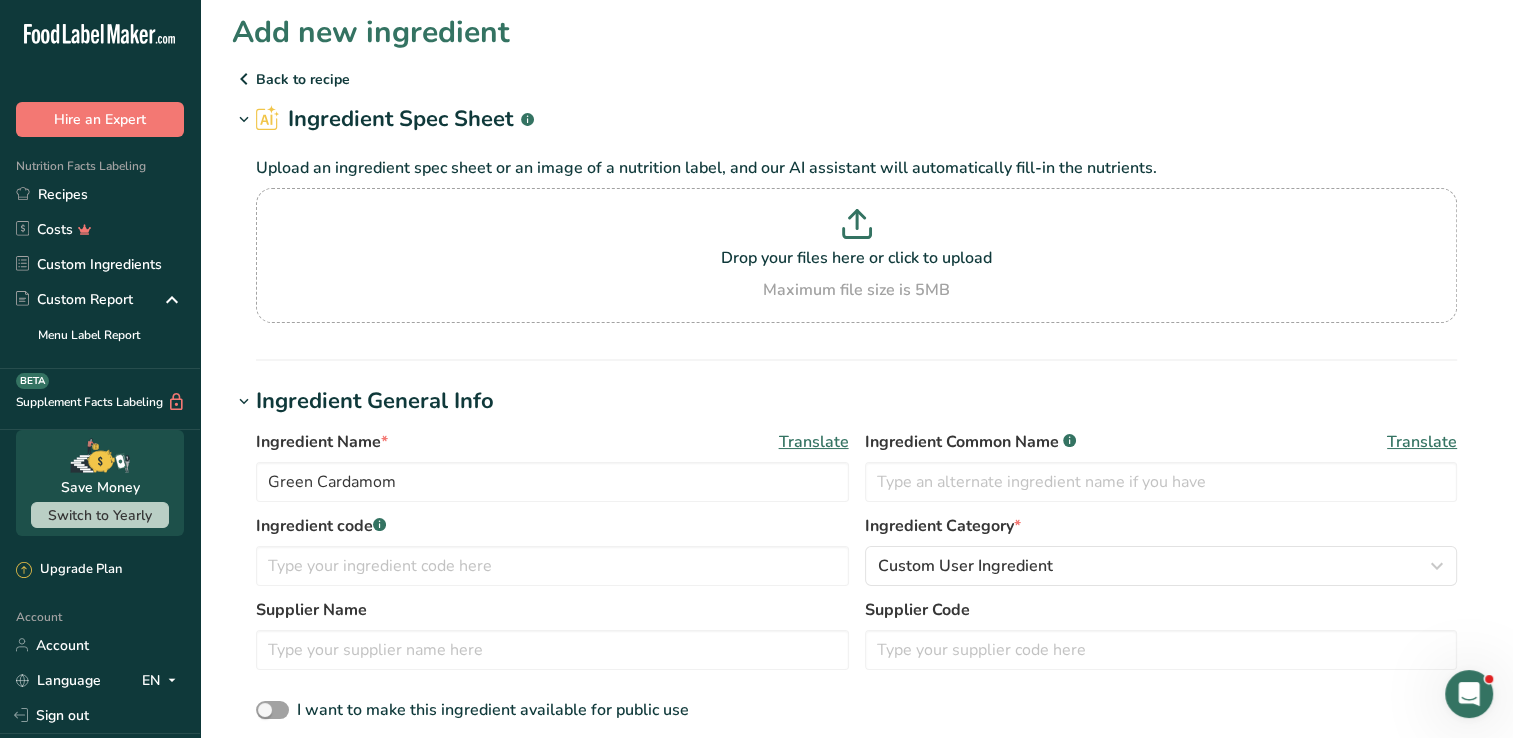 scroll, scrollTop: 0, scrollLeft: 0, axis: both 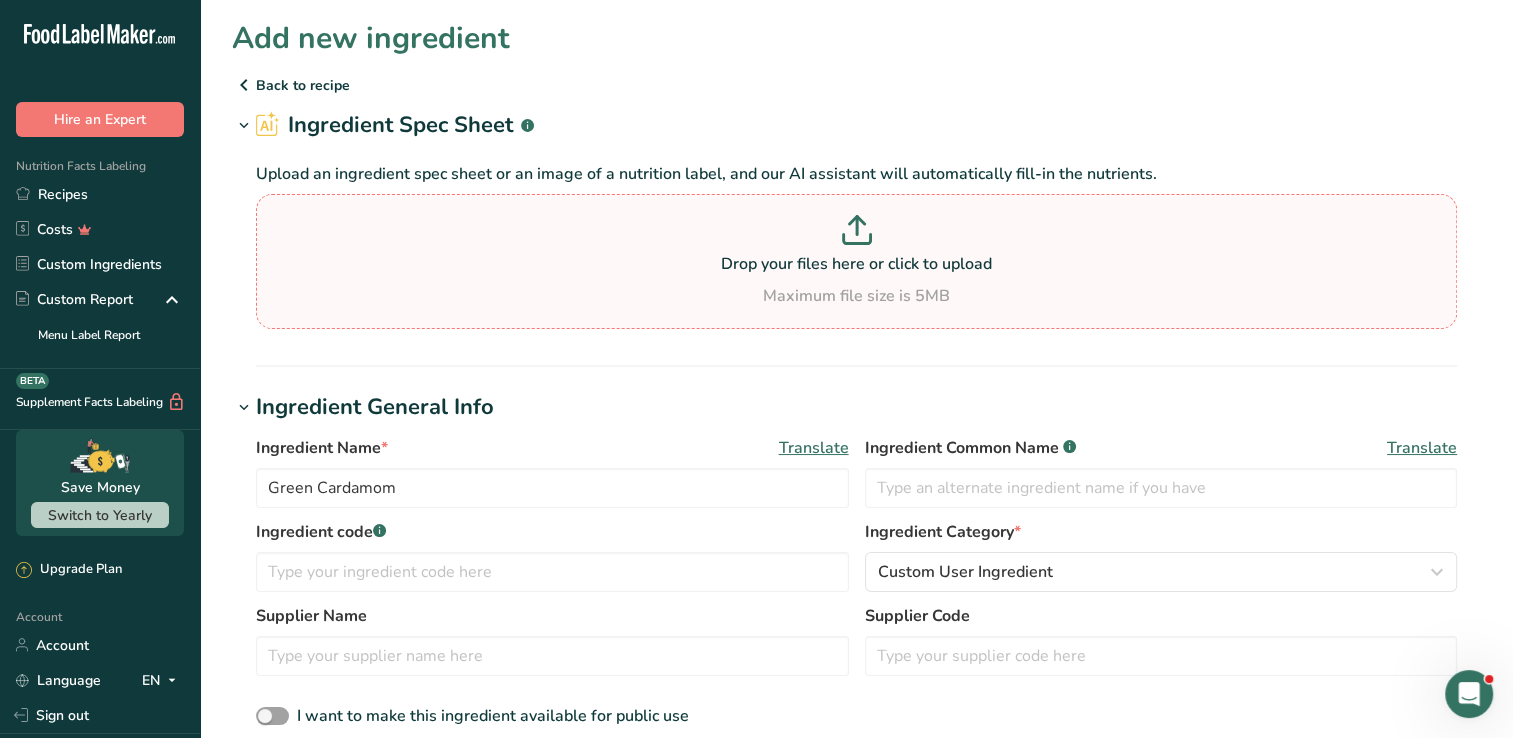 click at bounding box center (856, 233) 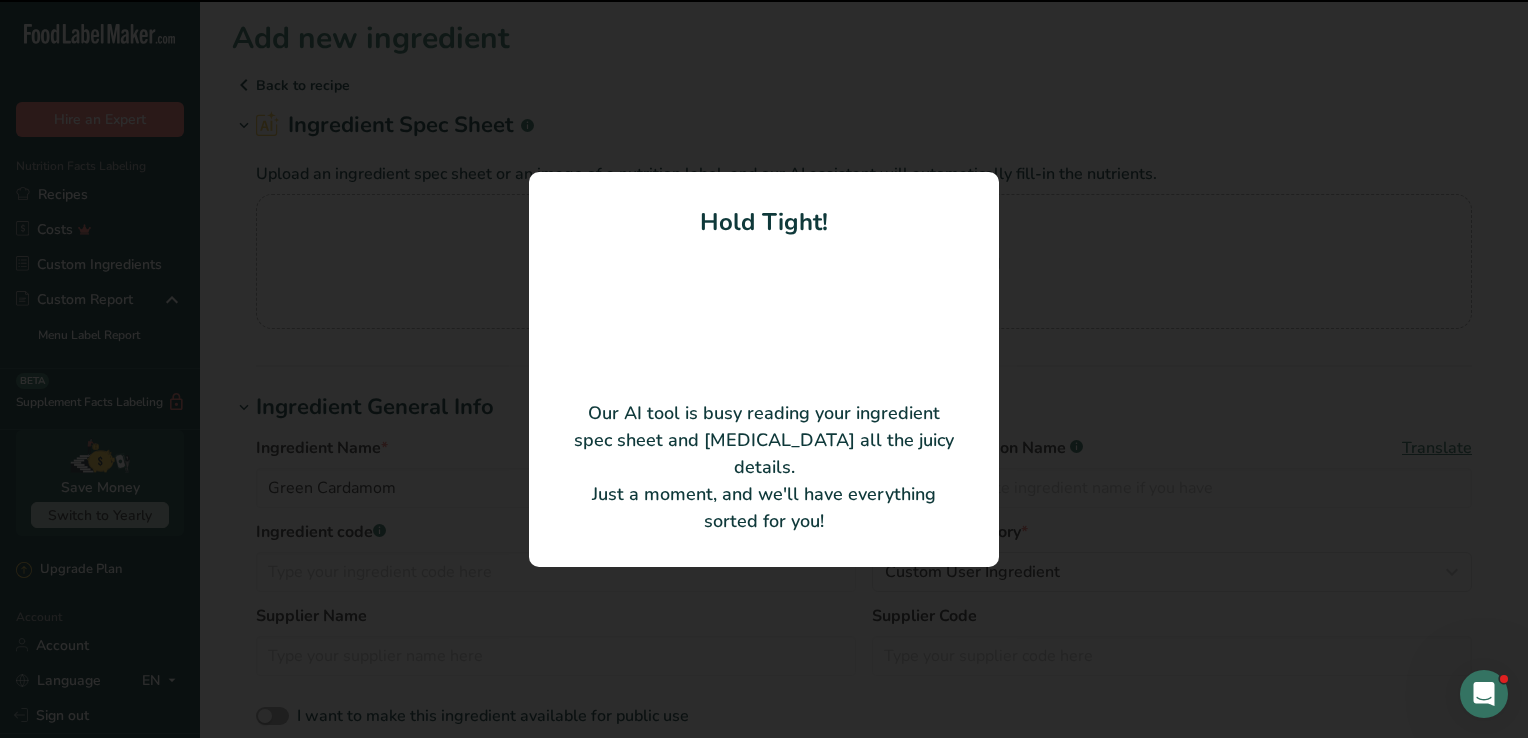 type on "100" 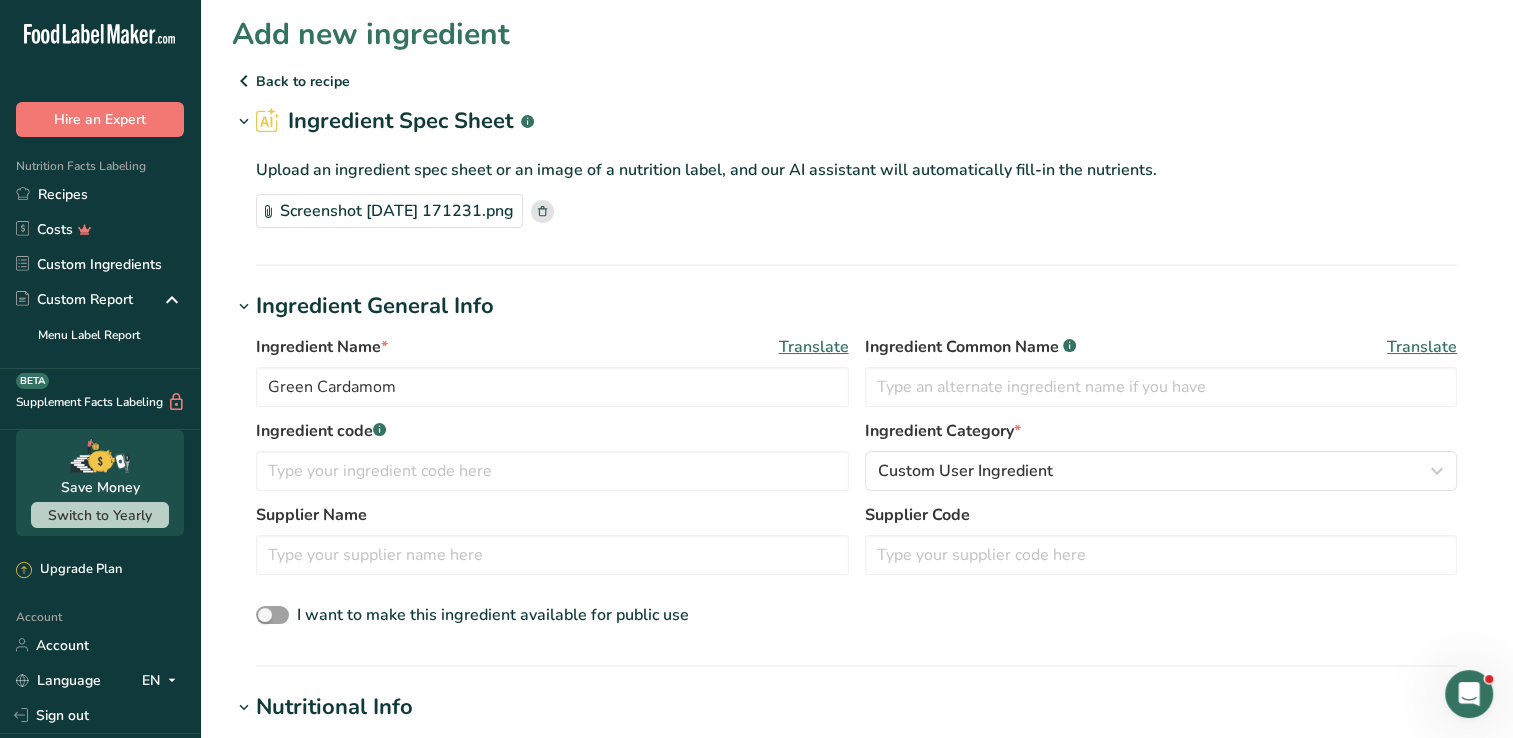 scroll, scrollTop: 0, scrollLeft: 0, axis: both 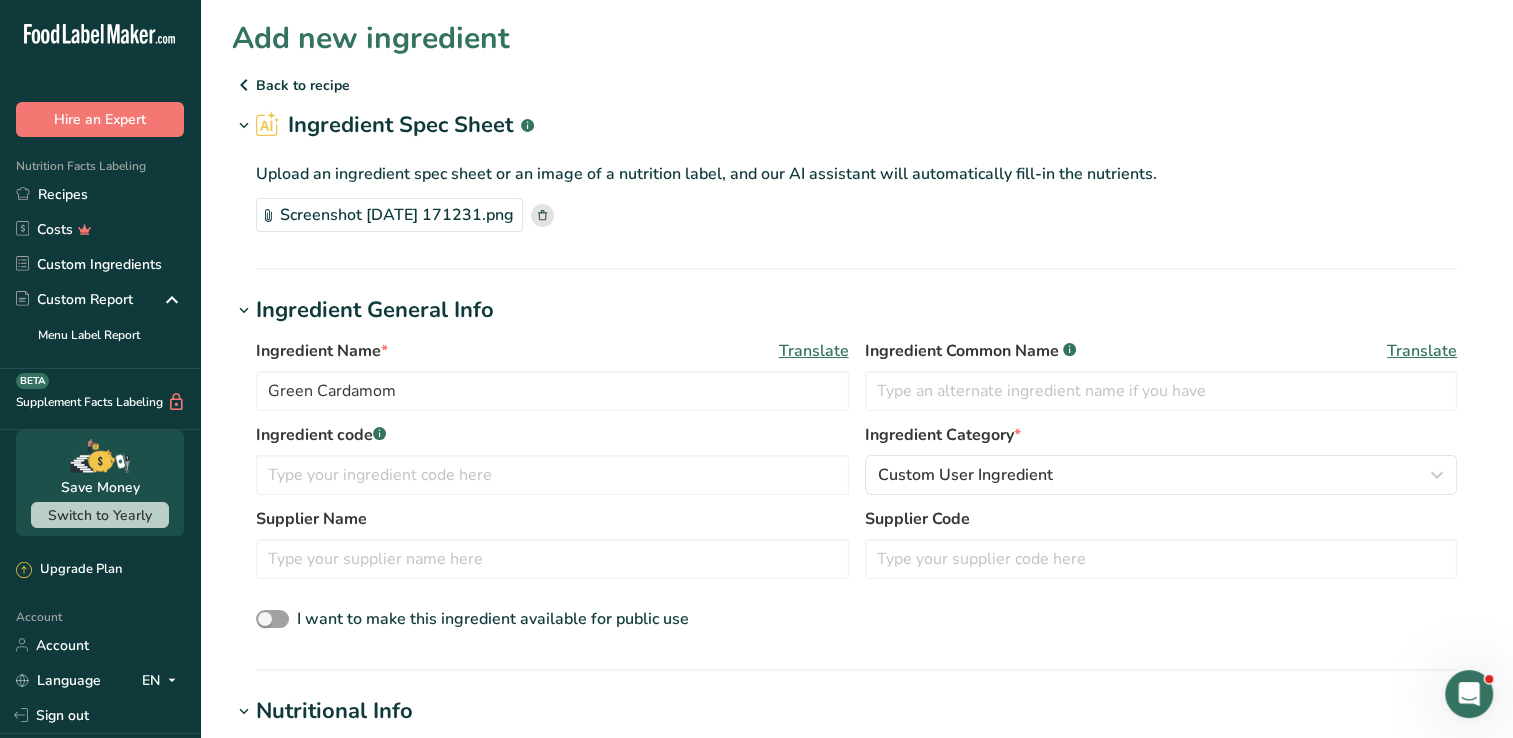 click 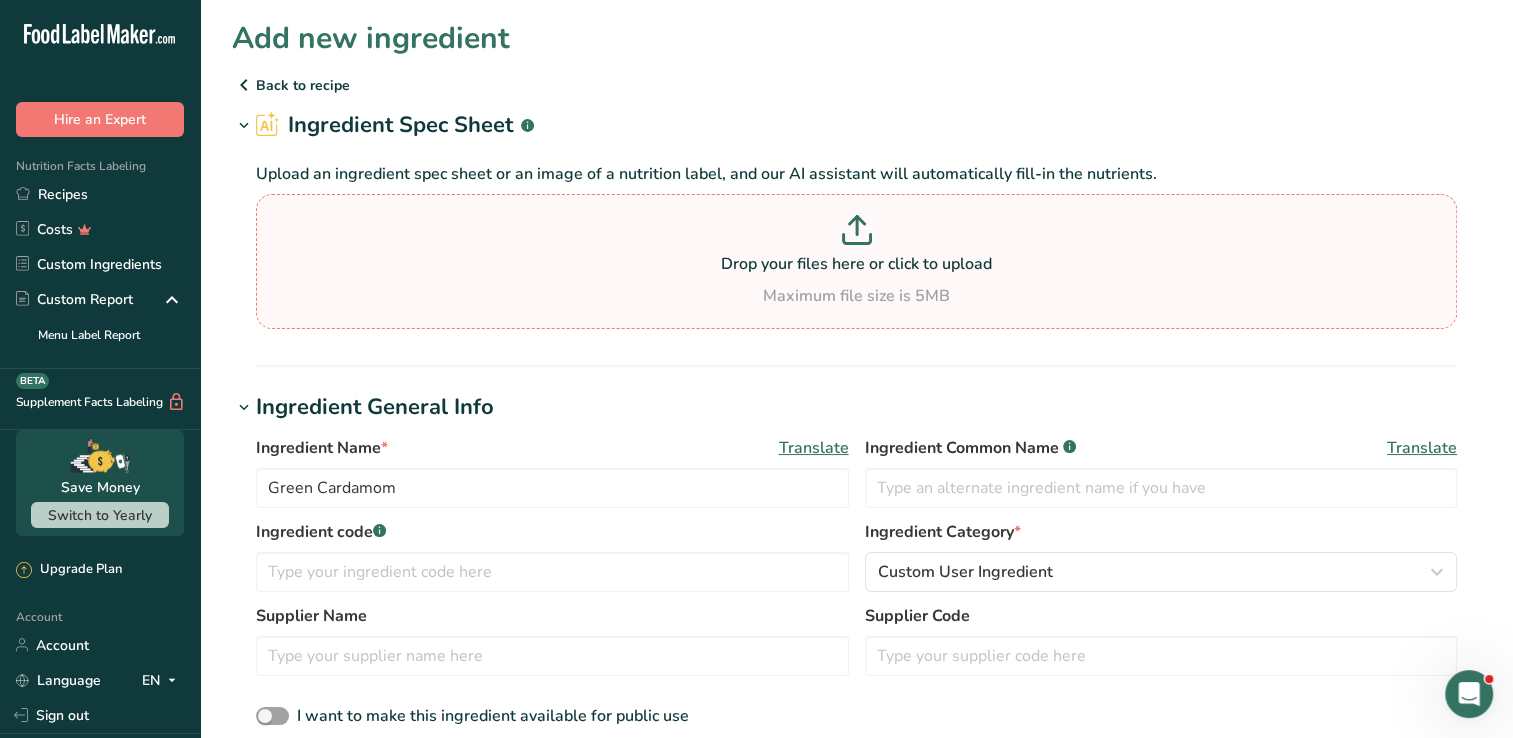 click on "Drop your files here or click to upload" at bounding box center (856, 264) 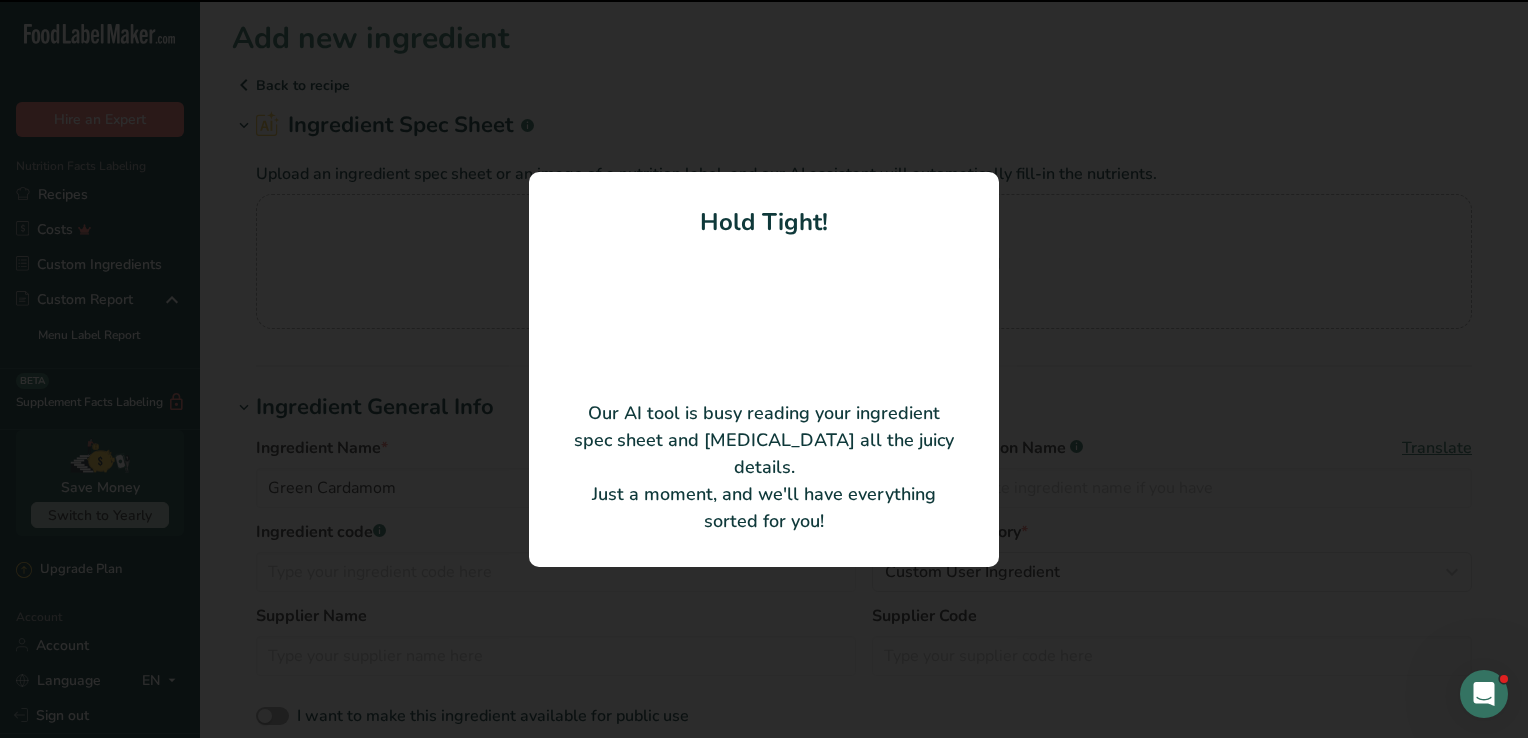 type on "0.68" 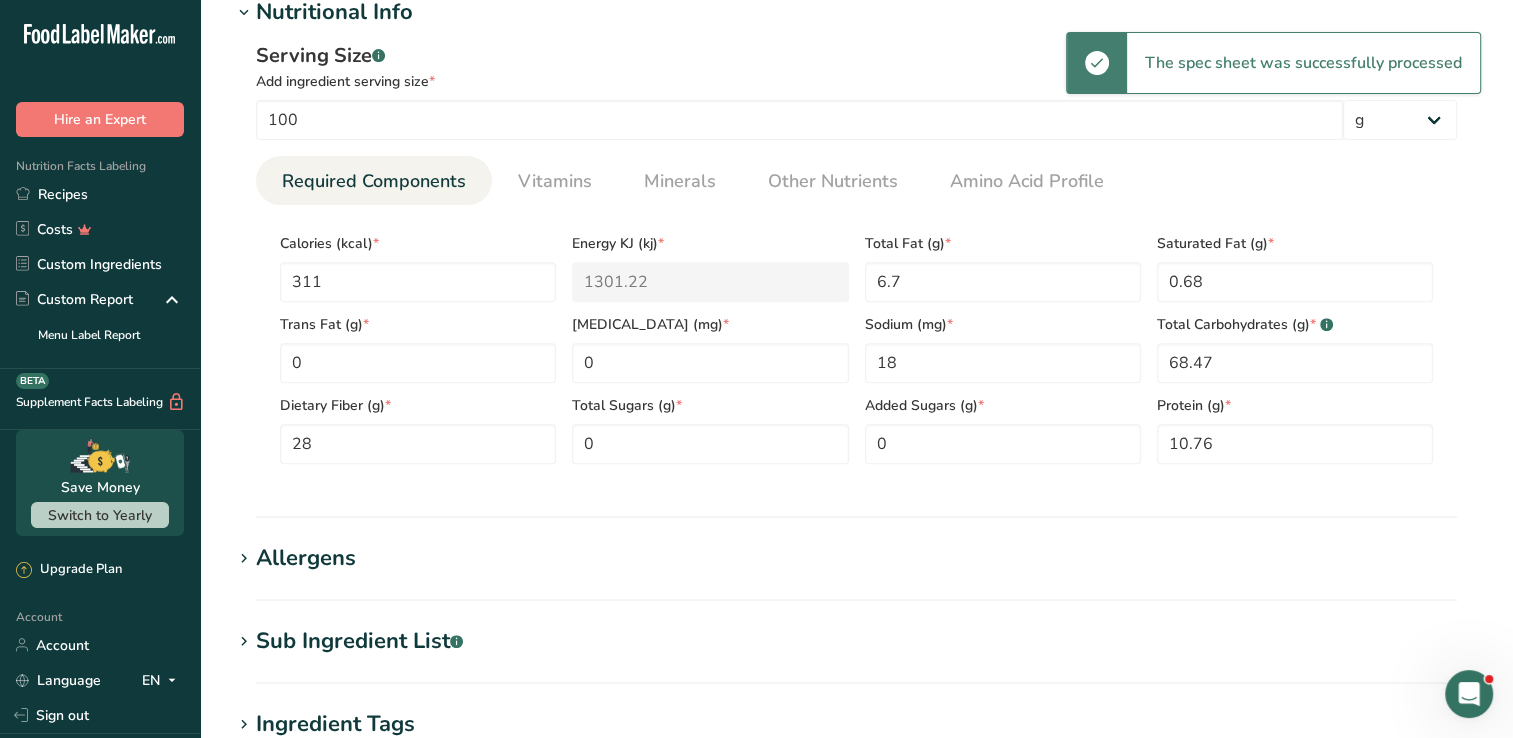 scroll, scrollTop: 700, scrollLeft: 0, axis: vertical 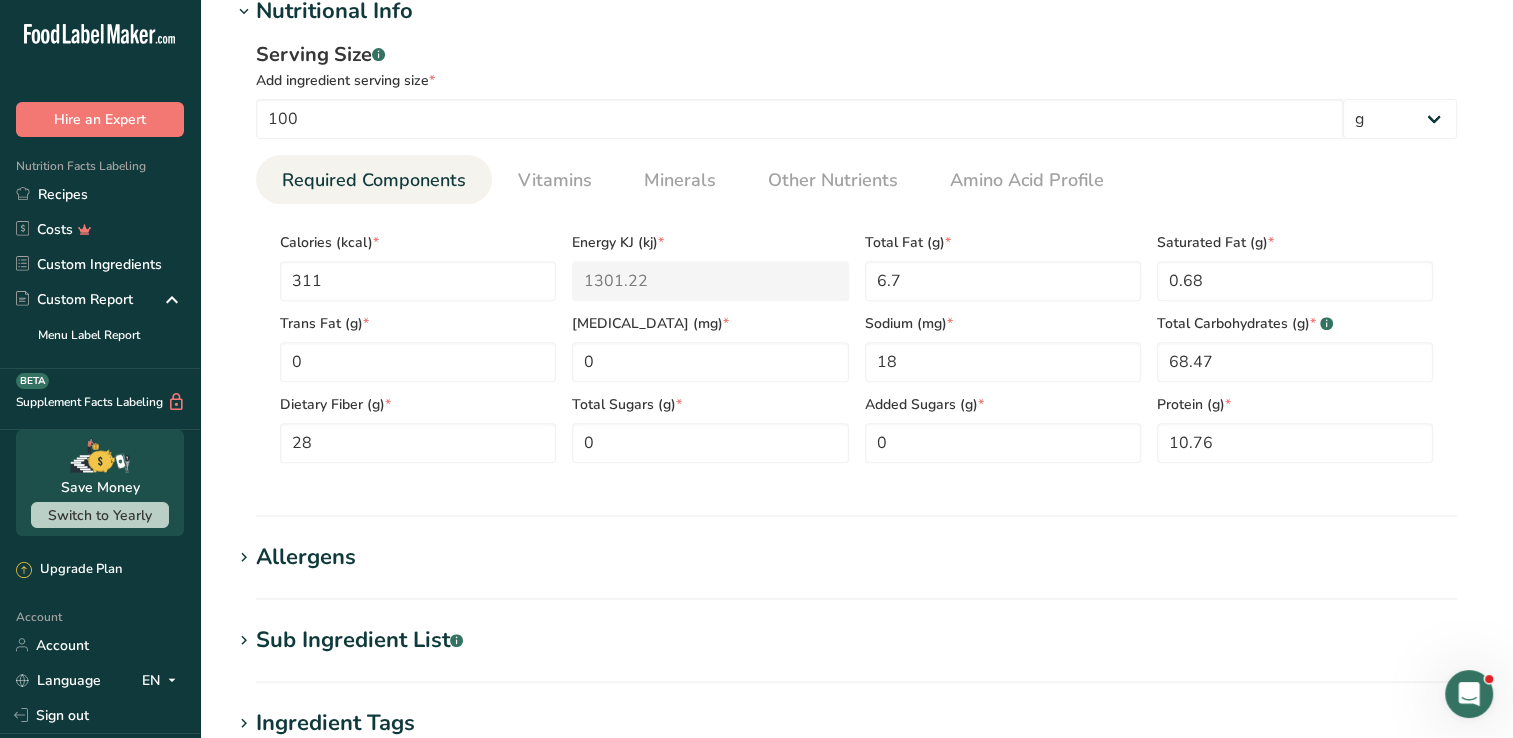 click on "Calories
(kcal) *     311
Energy KJ
(kj) *     1301.22
Total Fat
(g) *     6.7
Saturated Fat
(g) *     0.68
Trans Fat
(g) *     0
Cholesterol
(mg) *     0
Sodium
(mg) *     18
Total Carbohydrates
(g) *   .a-a{fill:#347362;}.b-a{fill:#fff;}           68.47
Dietary Fiber
(g) *     28
Total Sugars
(g) *     0
Added Sugars
(g) *     0
Protein
(g) *     10.76
Vitamin D
(mcg)
Vitamin A, RAE
(mcg)     0
Vitamin C
(mg)     0" at bounding box center (856, 341) 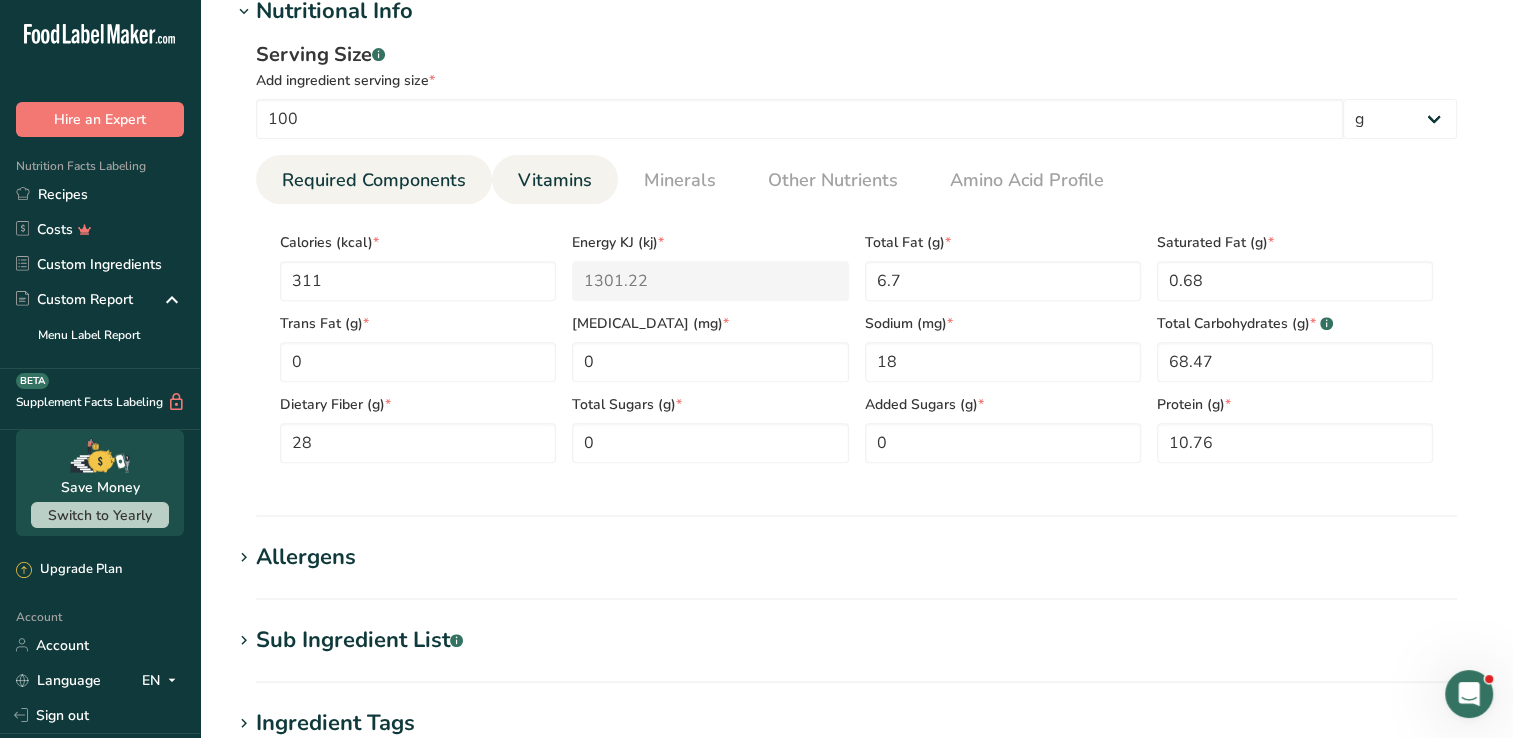 click on "Vitamins" at bounding box center [555, 180] 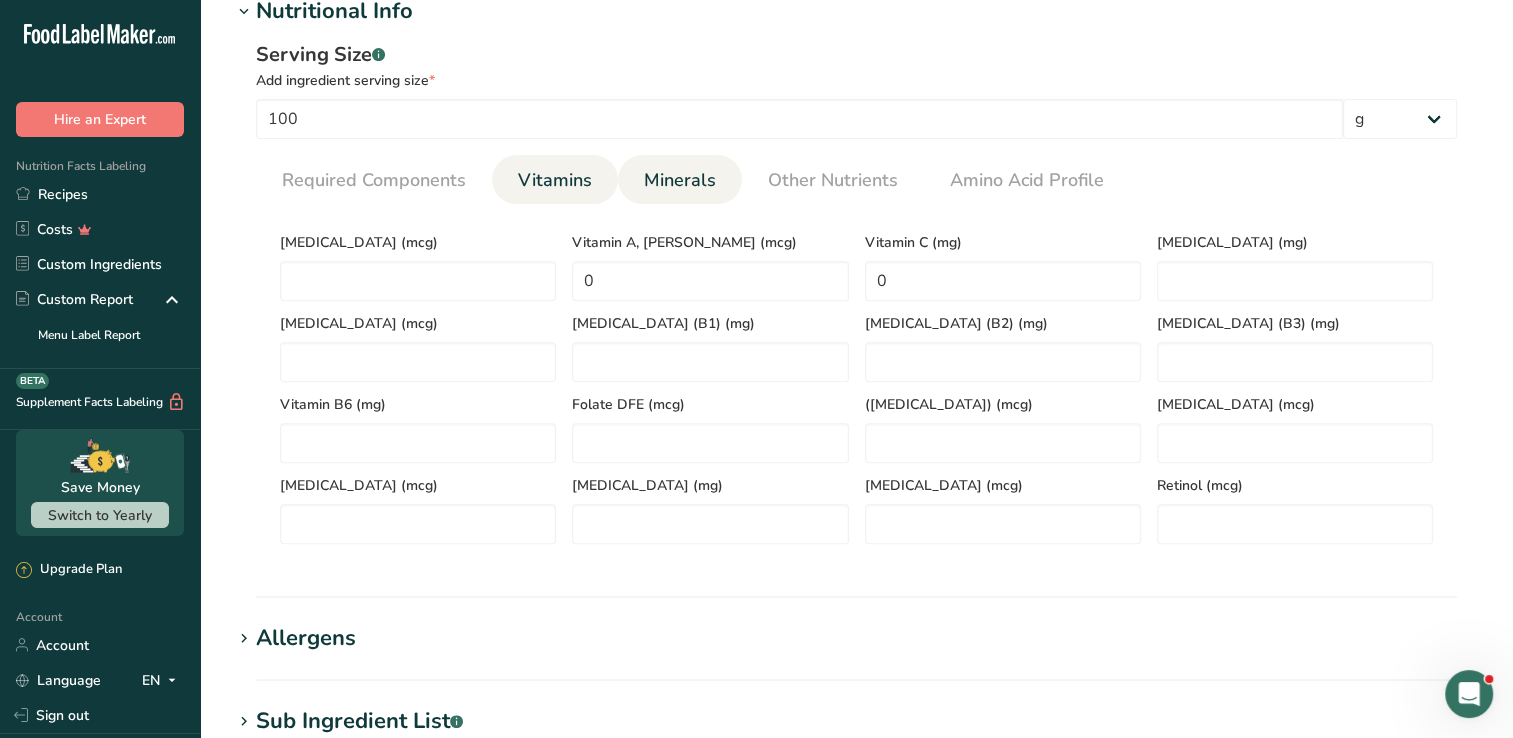 click on "Minerals" at bounding box center (680, 180) 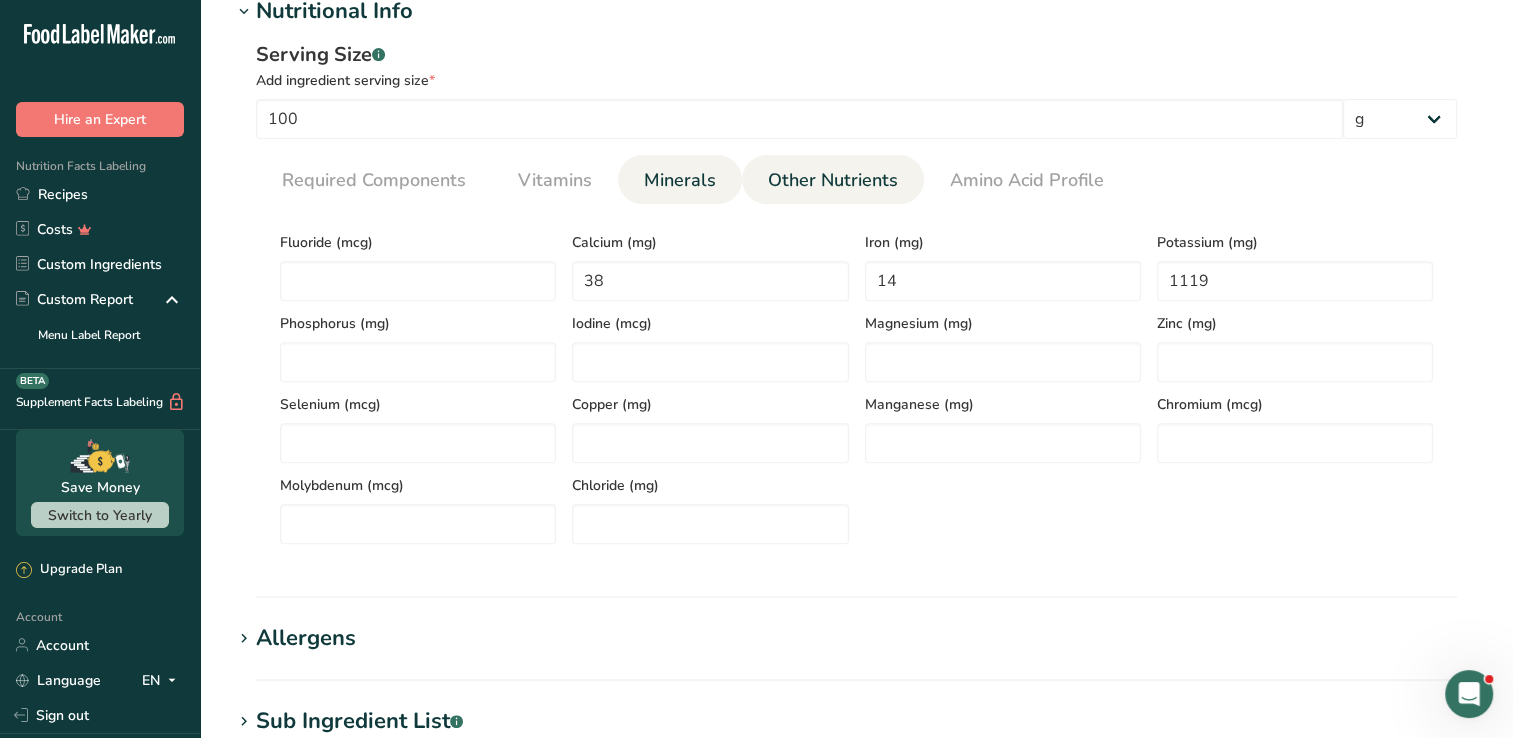 click on "Other Nutrients" at bounding box center [833, 180] 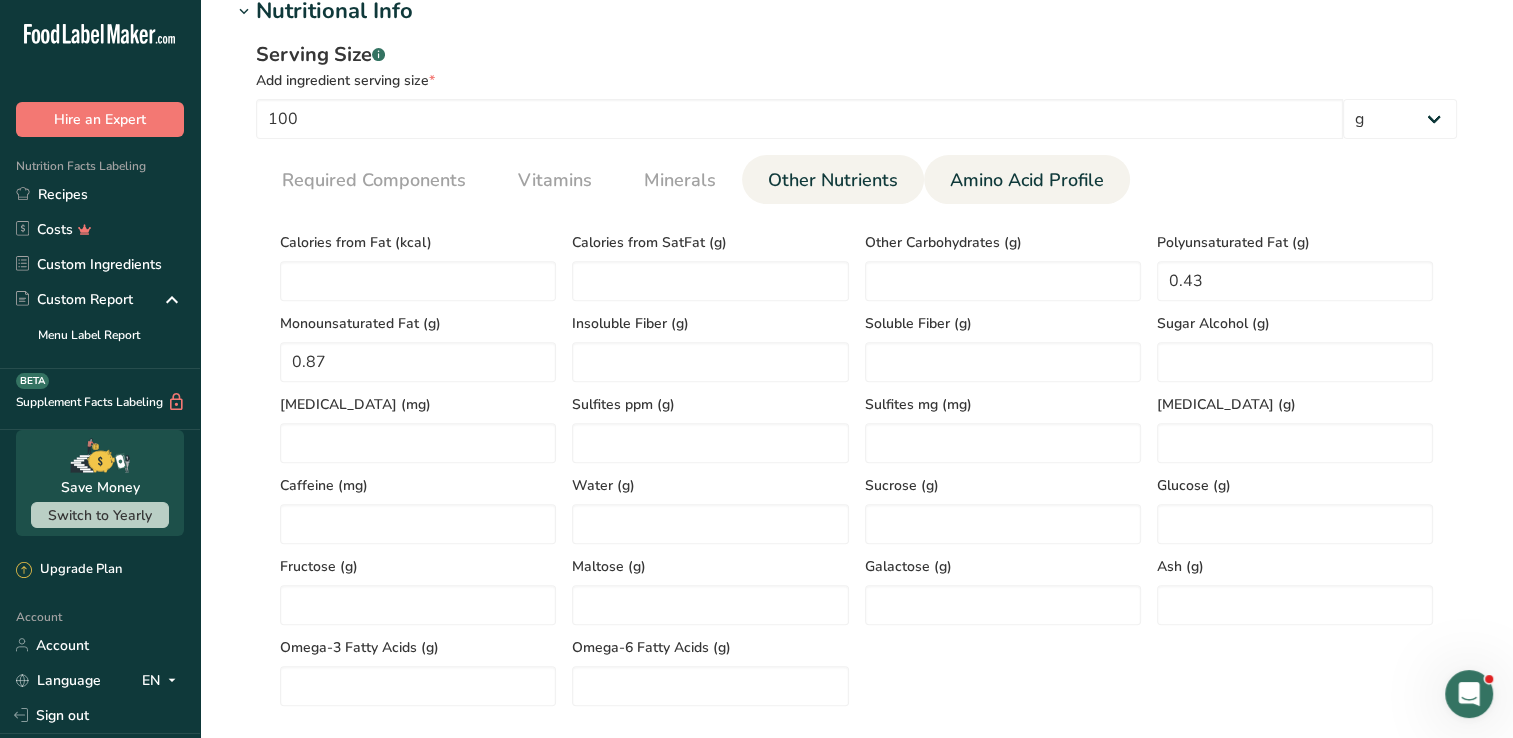 click on "Amino Acid Profile" at bounding box center (1027, 180) 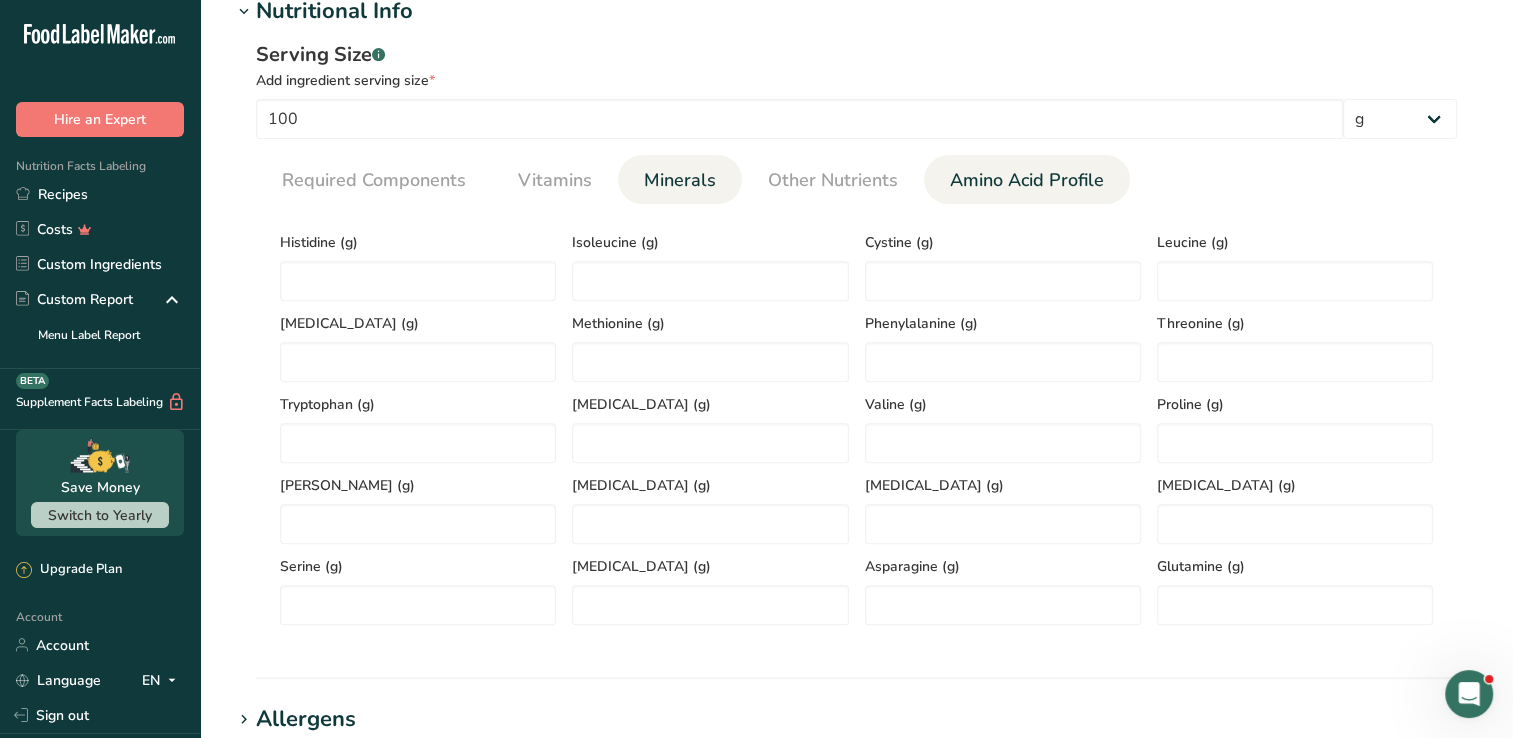 click on "Minerals" at bounding box center [680, 180] 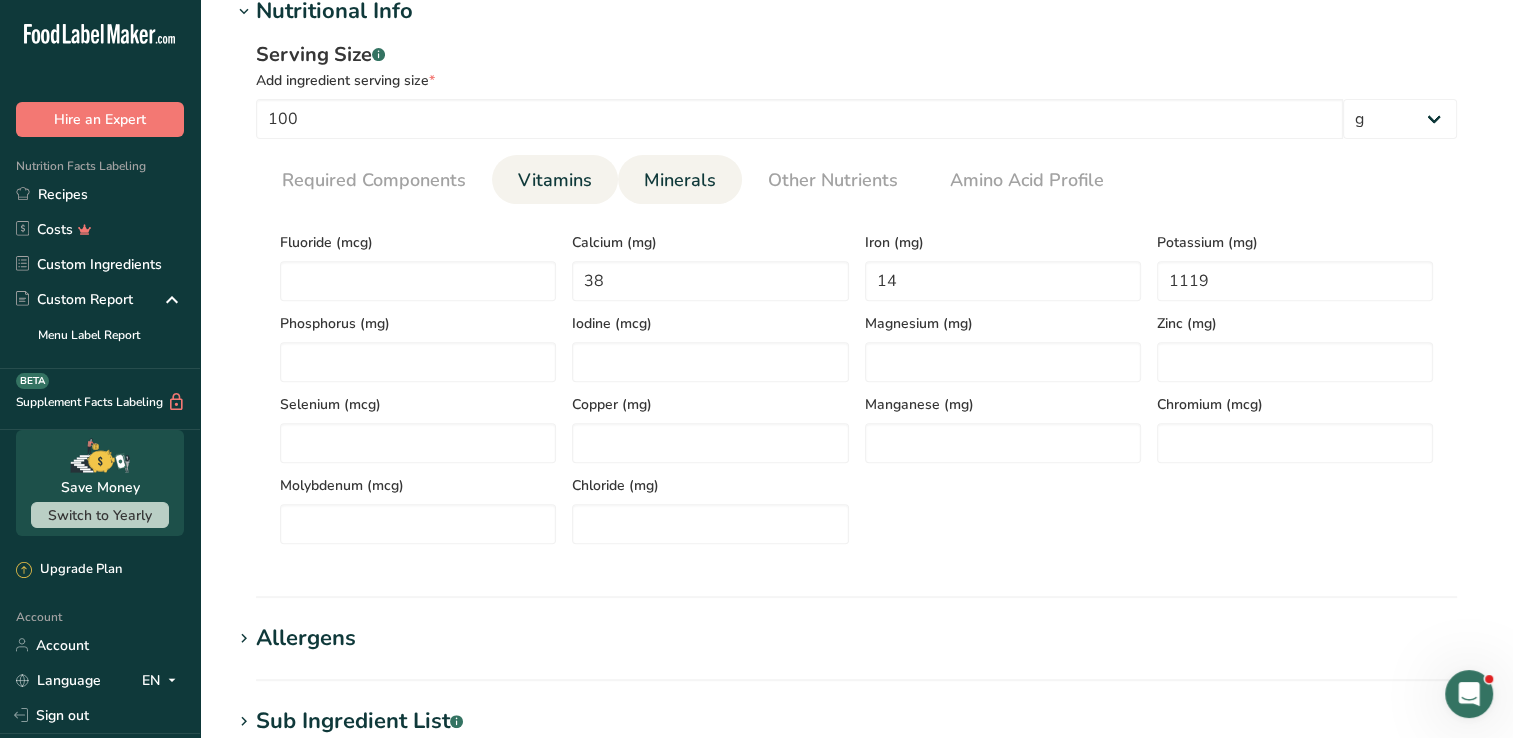 click on "Vitamins" at bounding box center [555, 180] 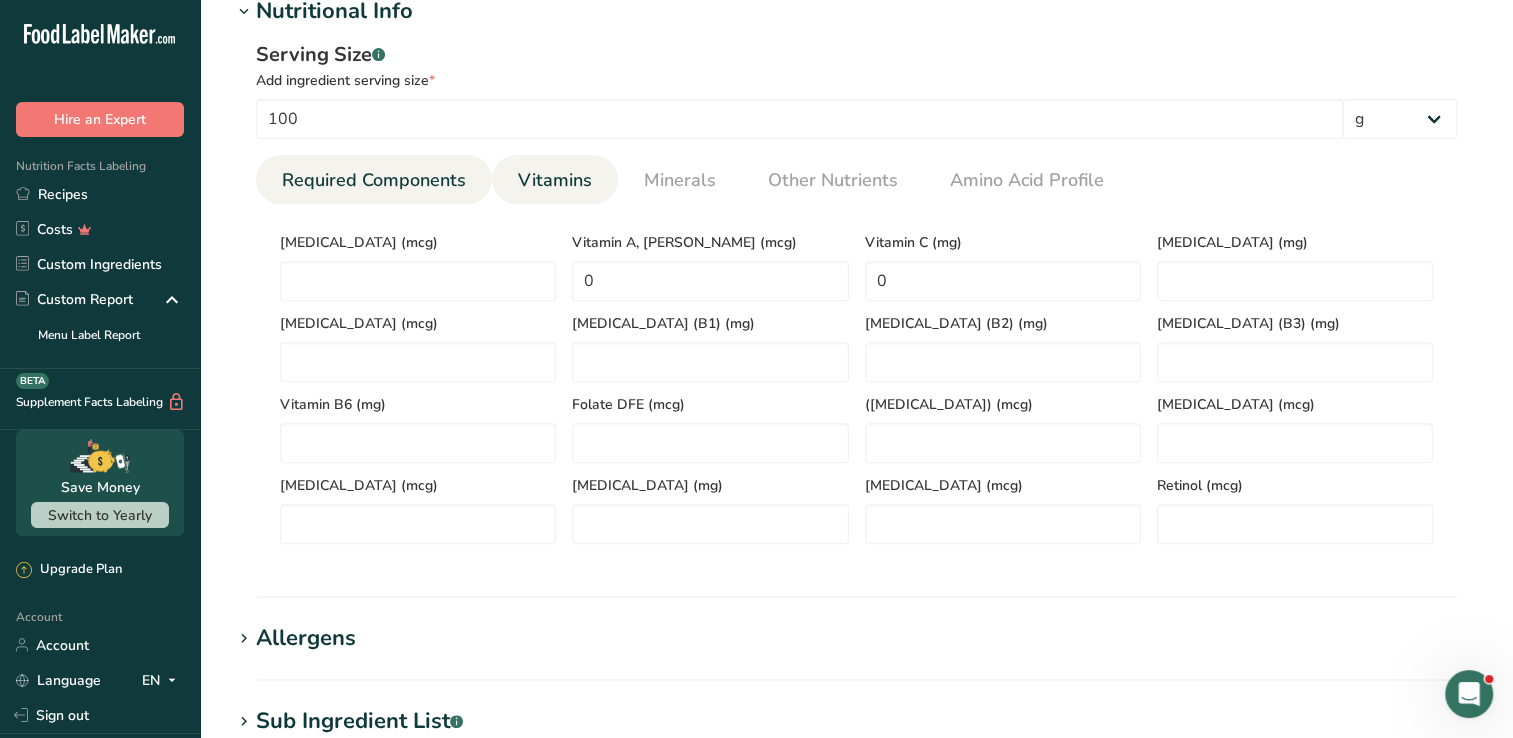 click on "Required Components" at bounding box center [374, 180] 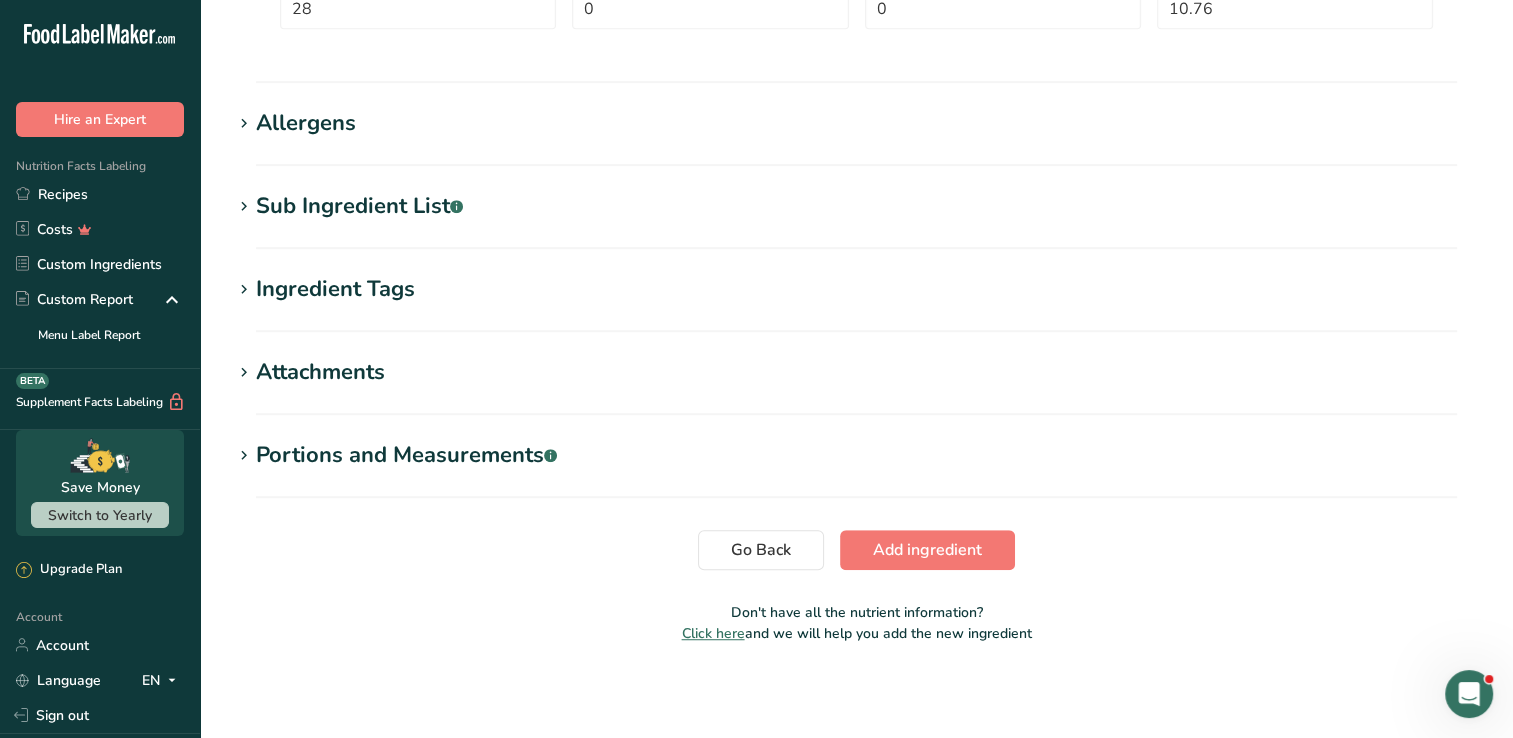 scroll, scrollTop: 1135, scrollLeft: 0, axis: vertical 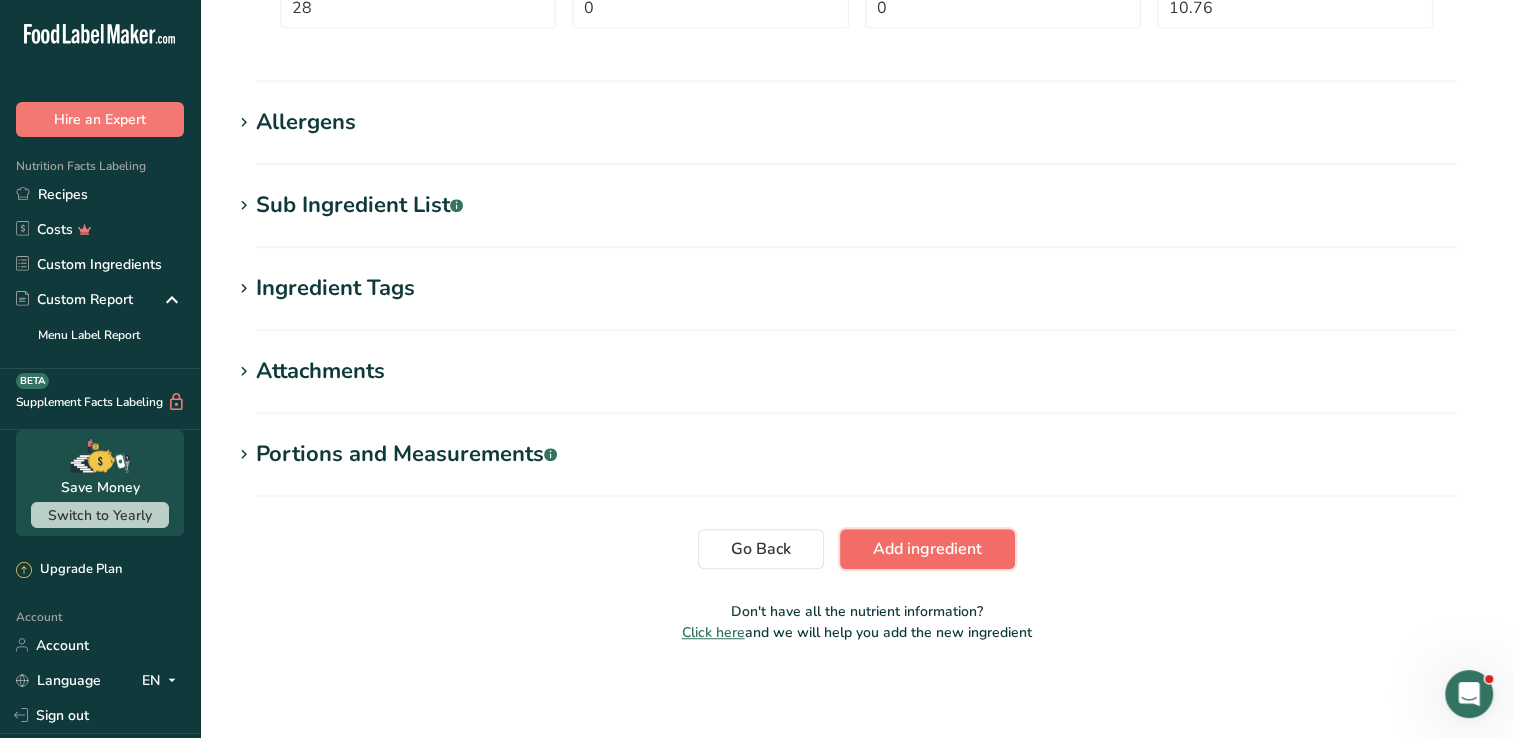click on "Add ingredient" at bounding box center [927, 549] 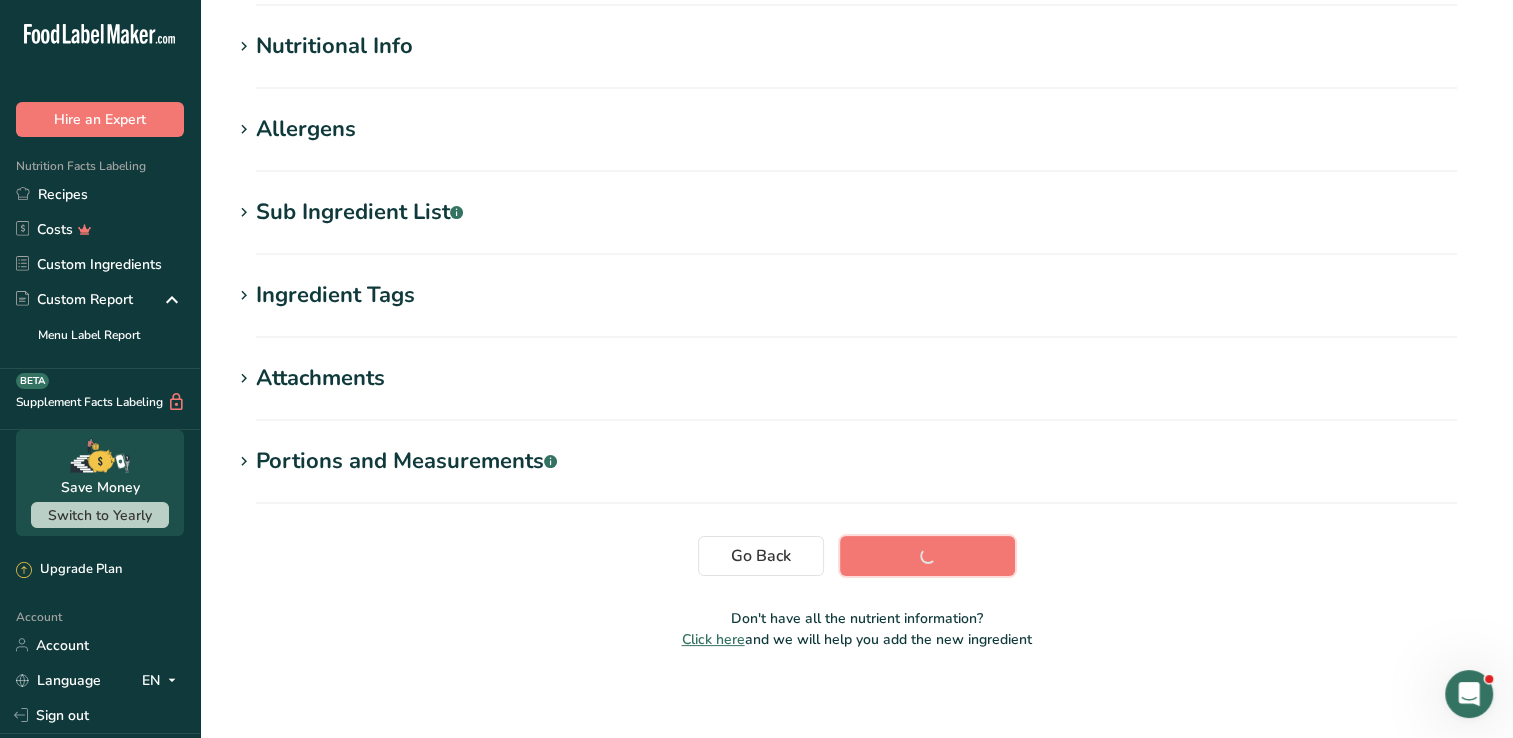 scroll, scrollTop: 252, scrollLeft: 0, axis: vertical 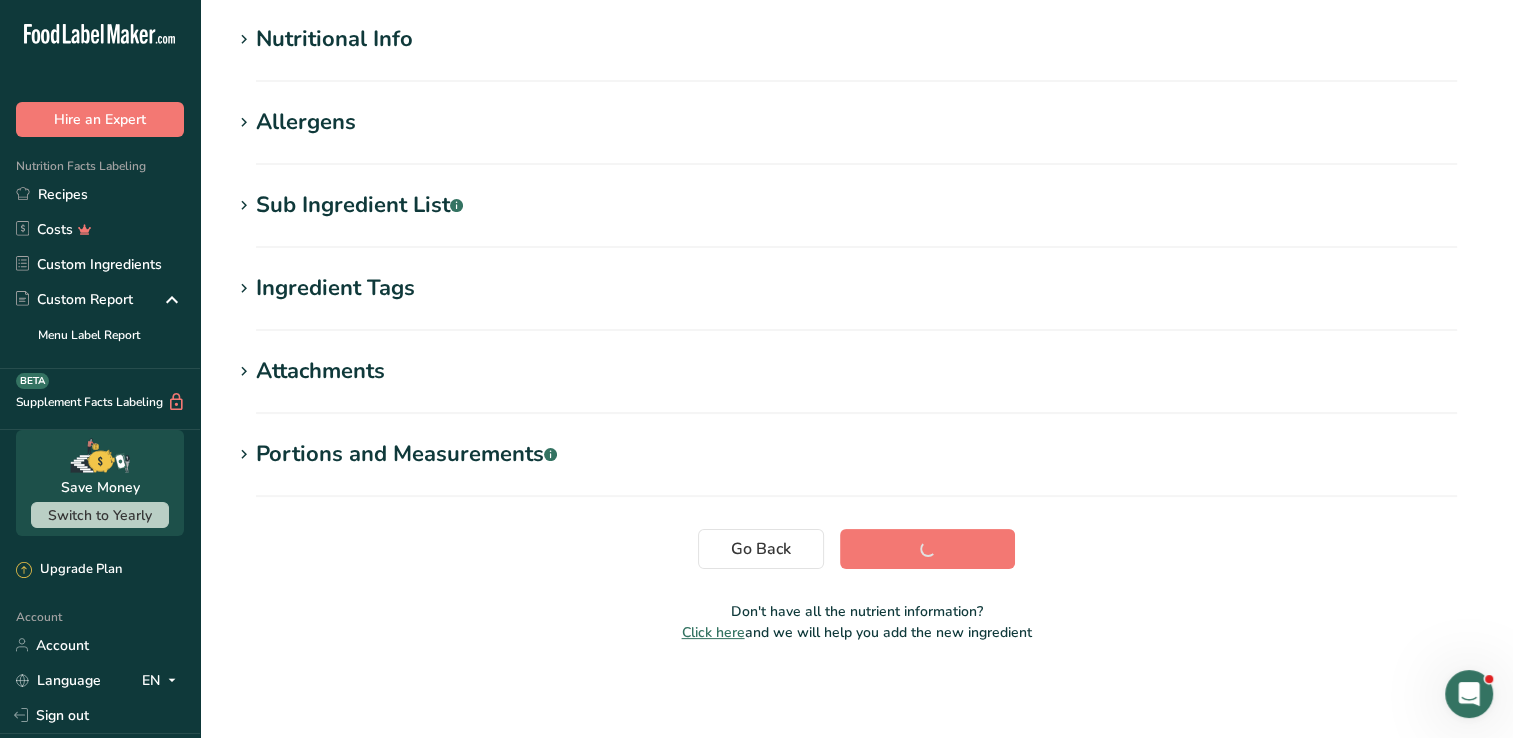 click on "Go Back
Add ingredient" at bounding box center (856, 549) 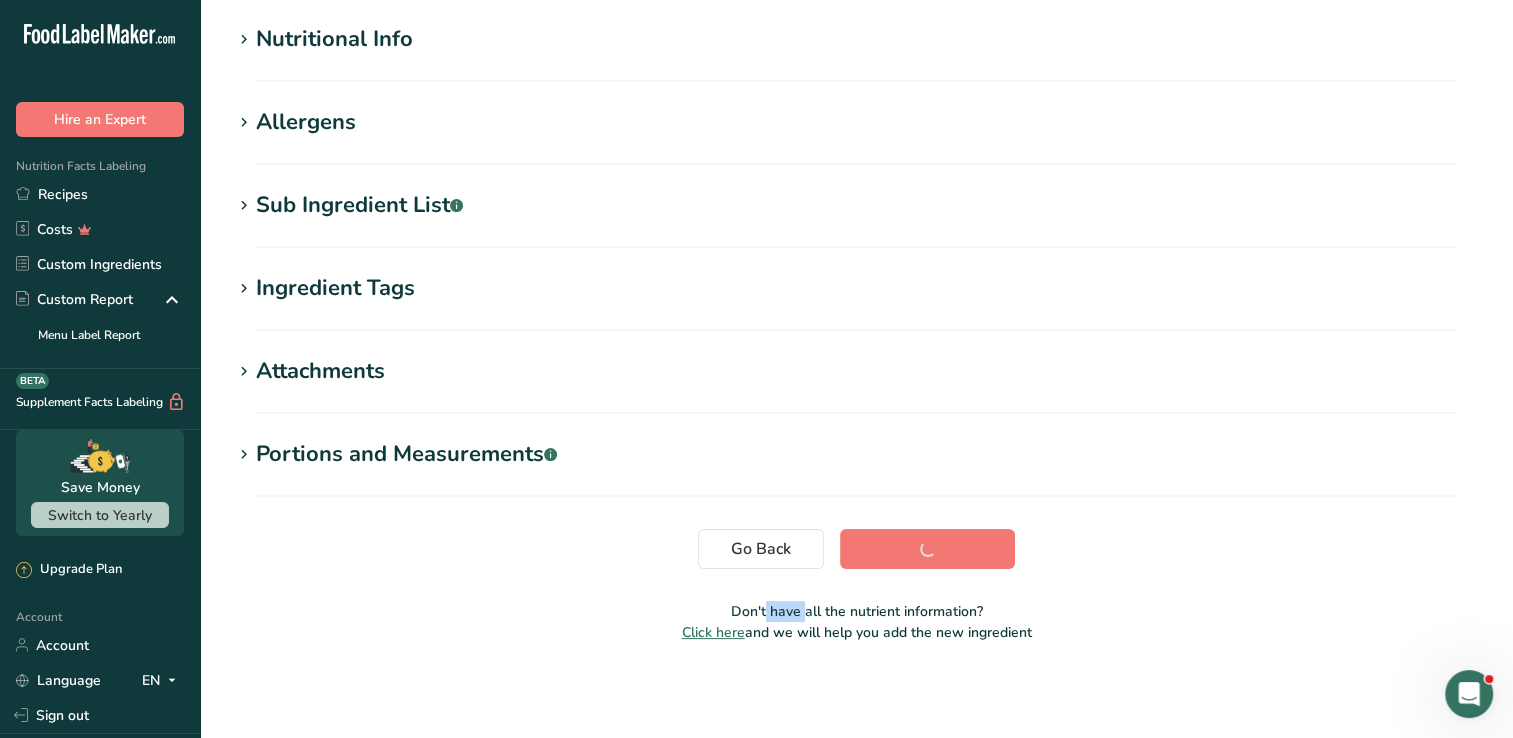 click on "Go Back
Add ingredient" at bounding box center [856, 549] 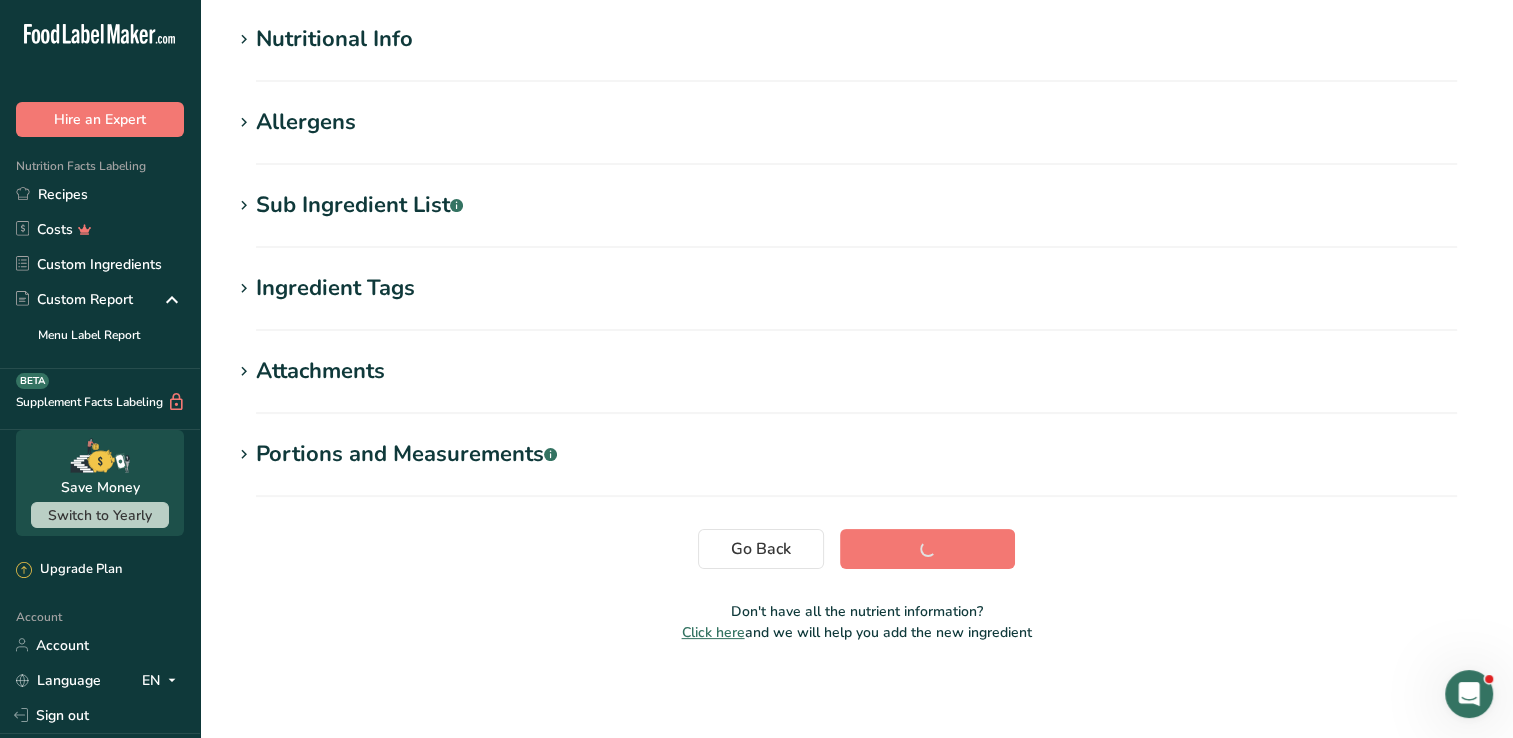 click on "Go Back
Add ingredient" at bounding box center [856, 549] 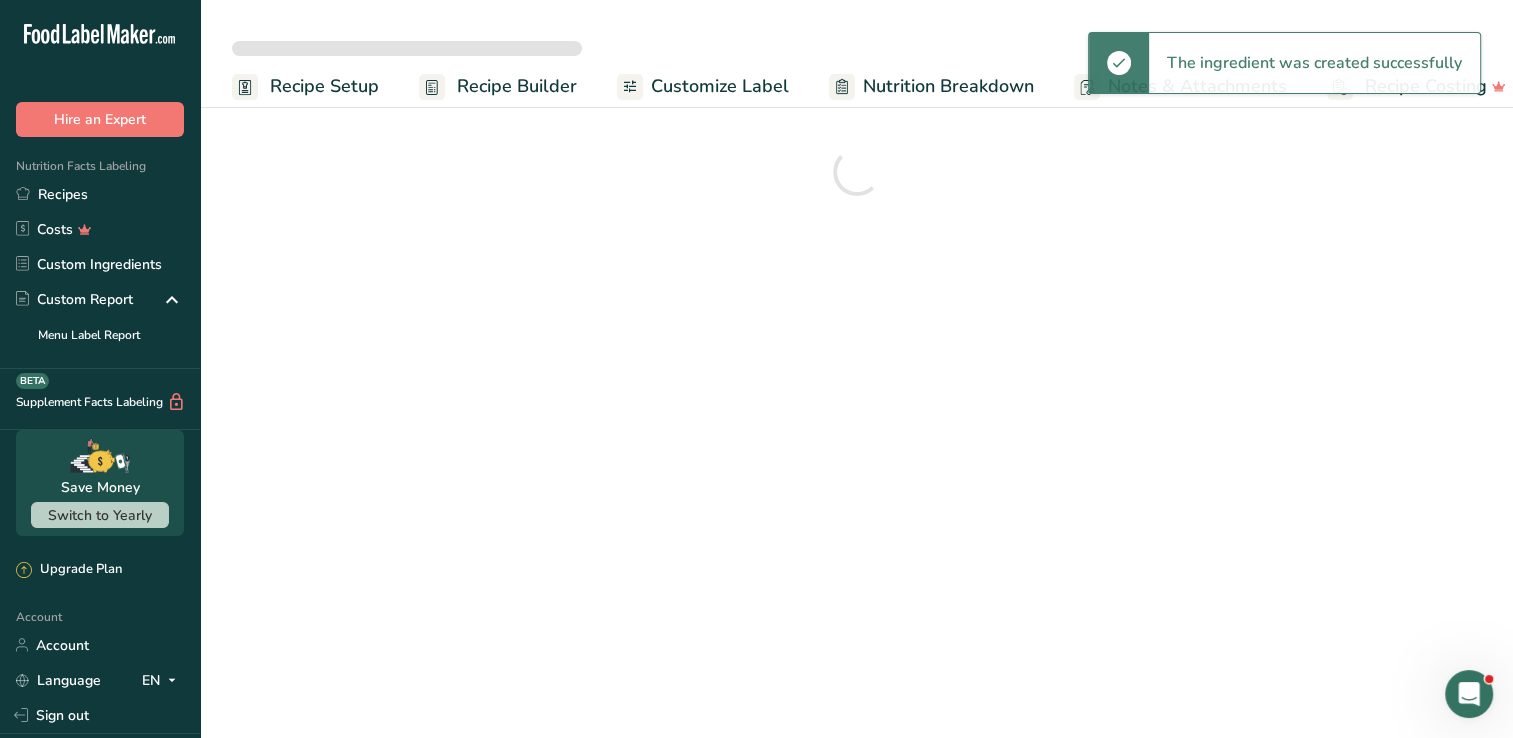 scroll, scrollTop: 0, scrollLeft: 0, axis: both 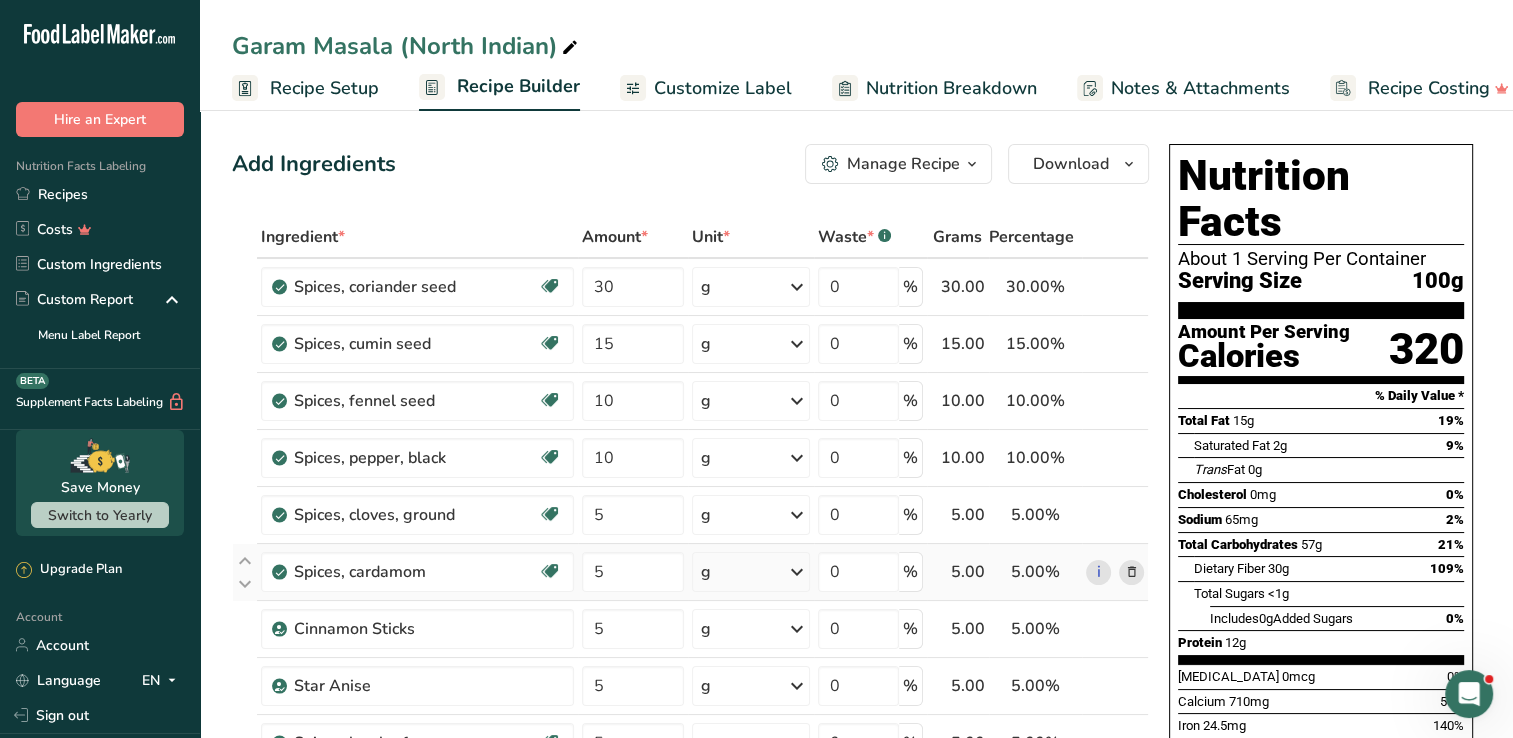 click at bounding box center [1131, 572] 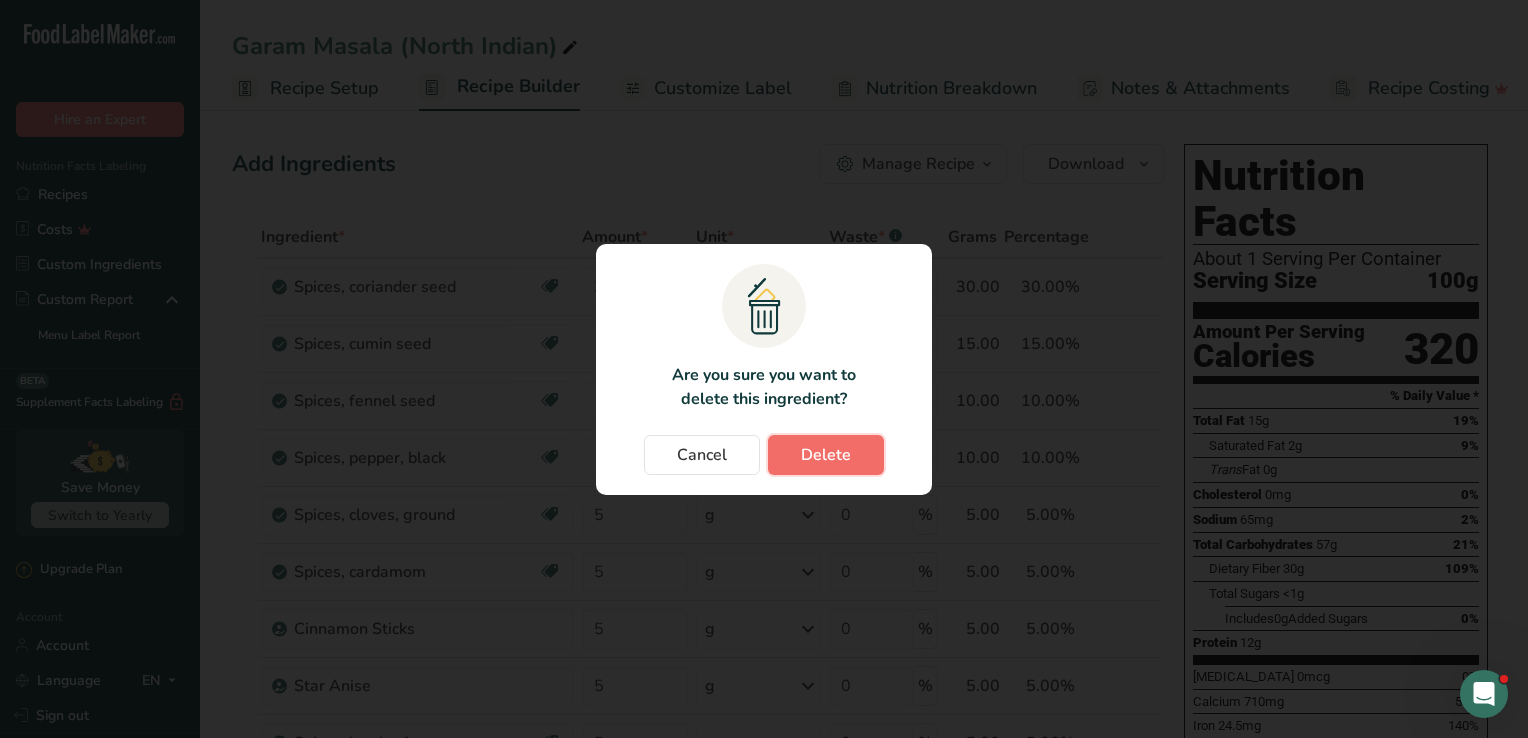 click on "Delete" at bounding box center (826, 455) 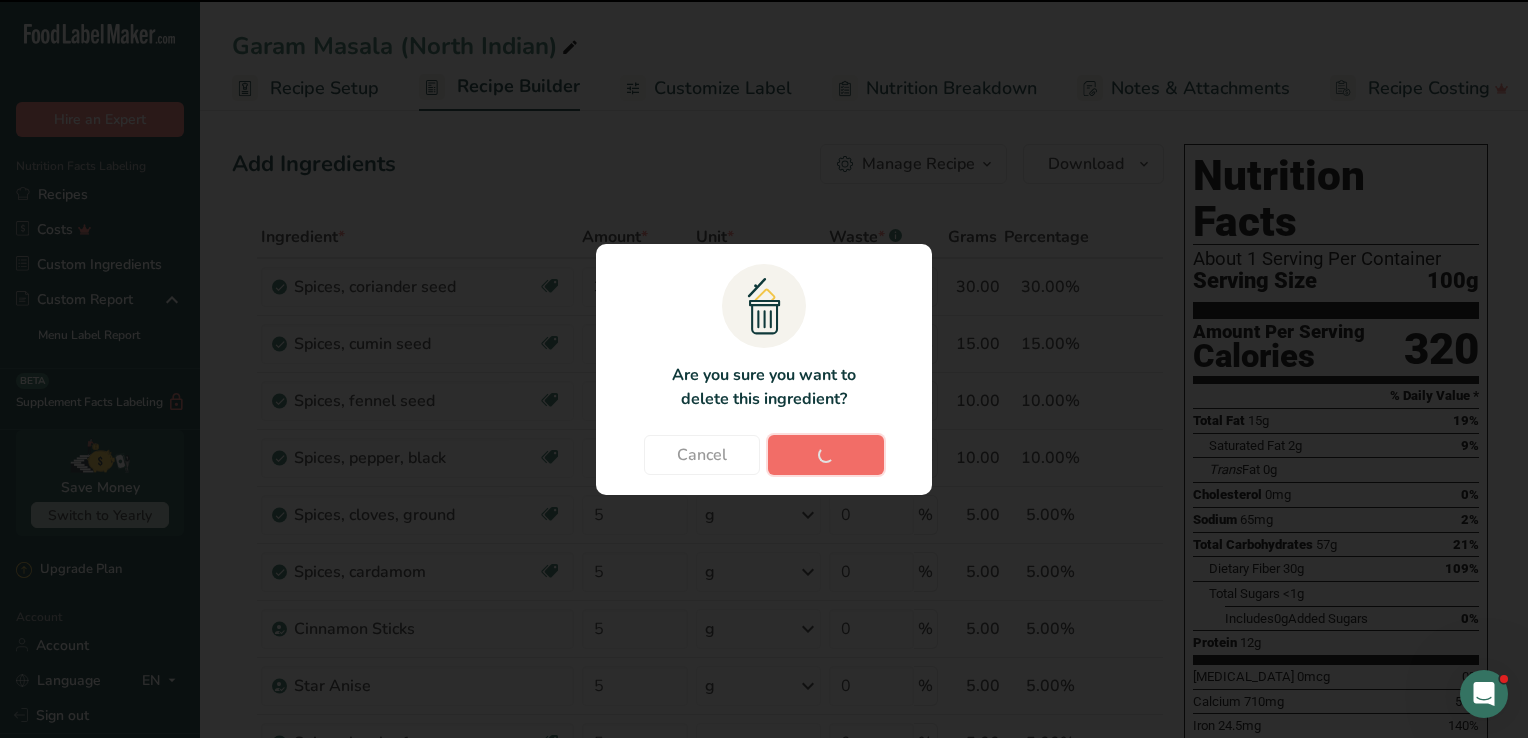 type on "3" 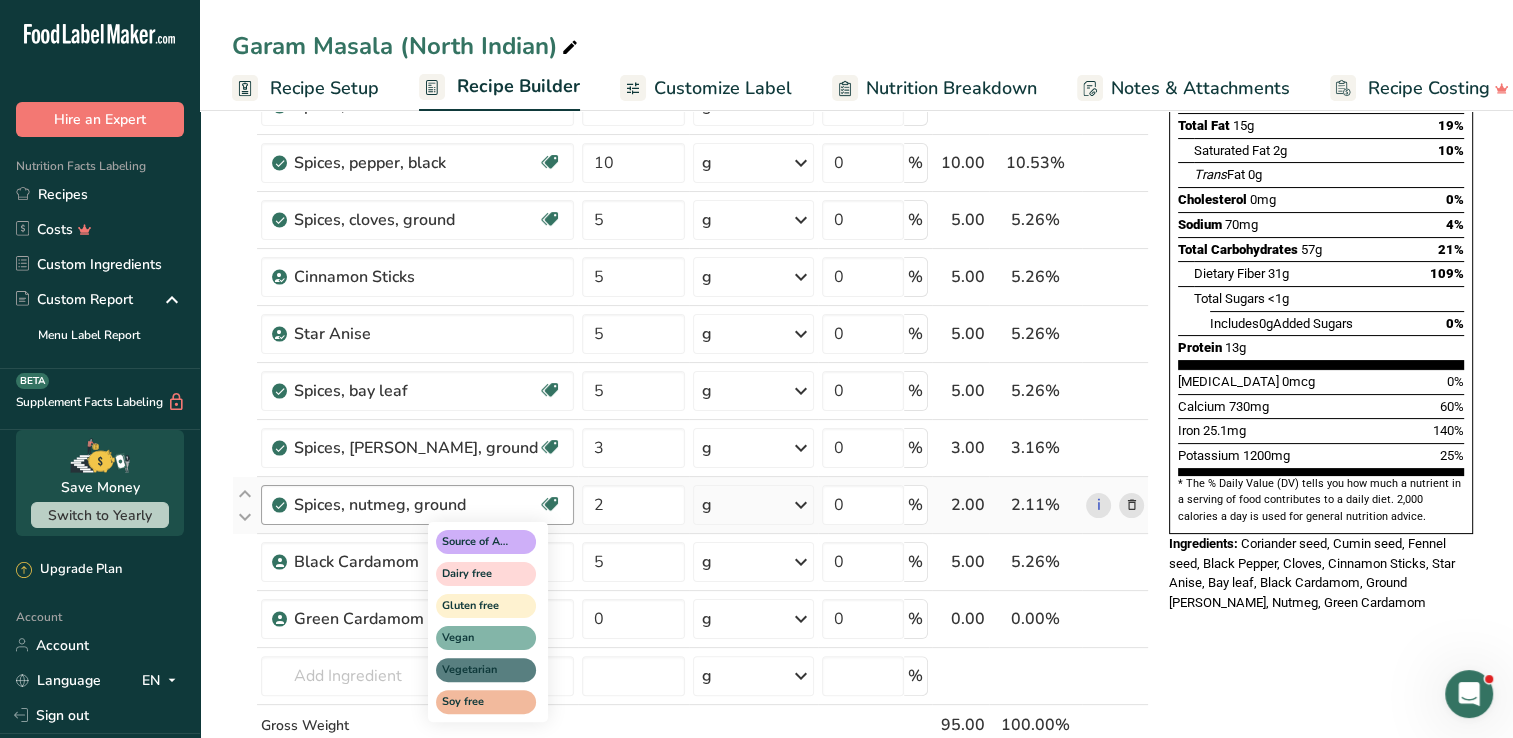 scroll, scrollTop: 300, scrollLeft: 0, axis: vertical 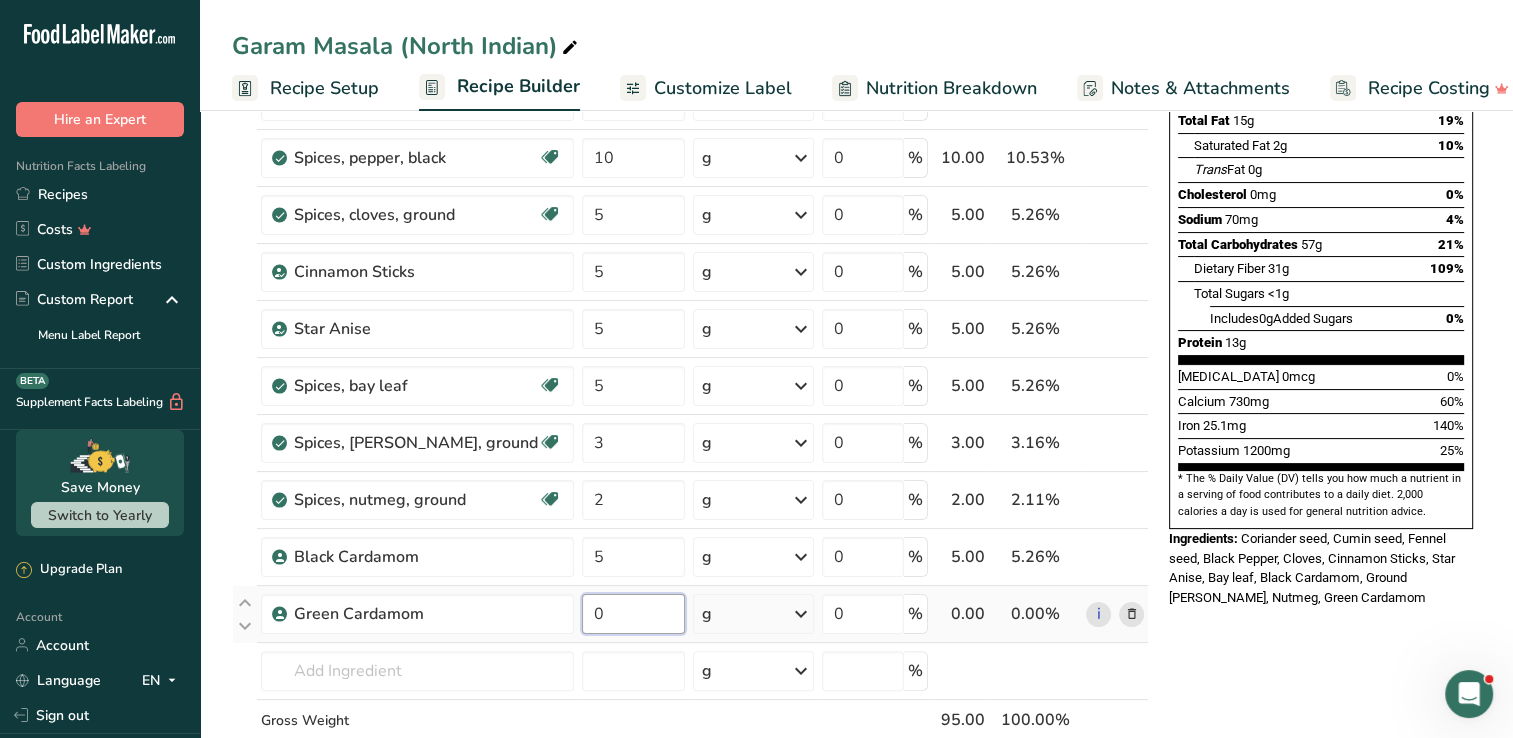 click on "0" at bounding box center [633, 614] 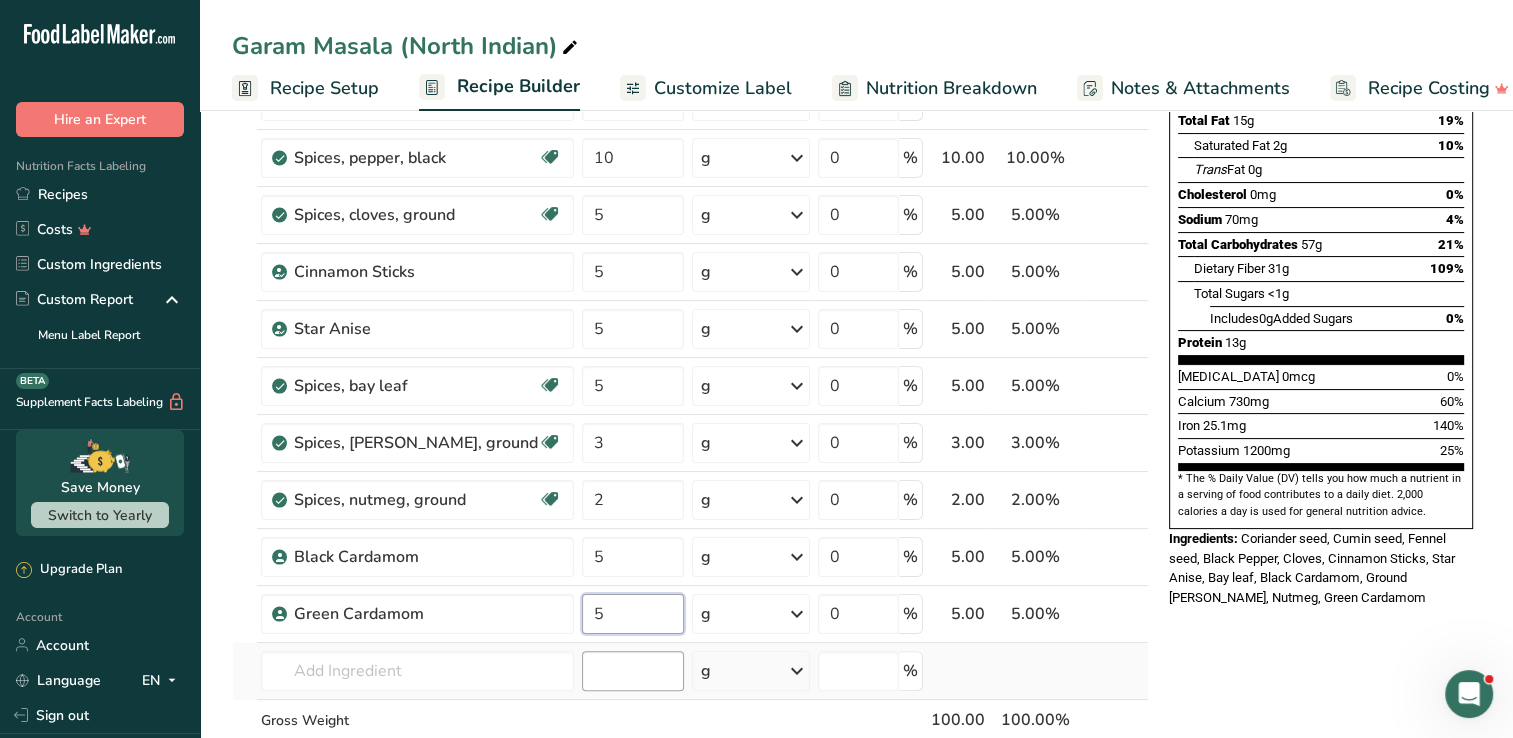 type on "5" 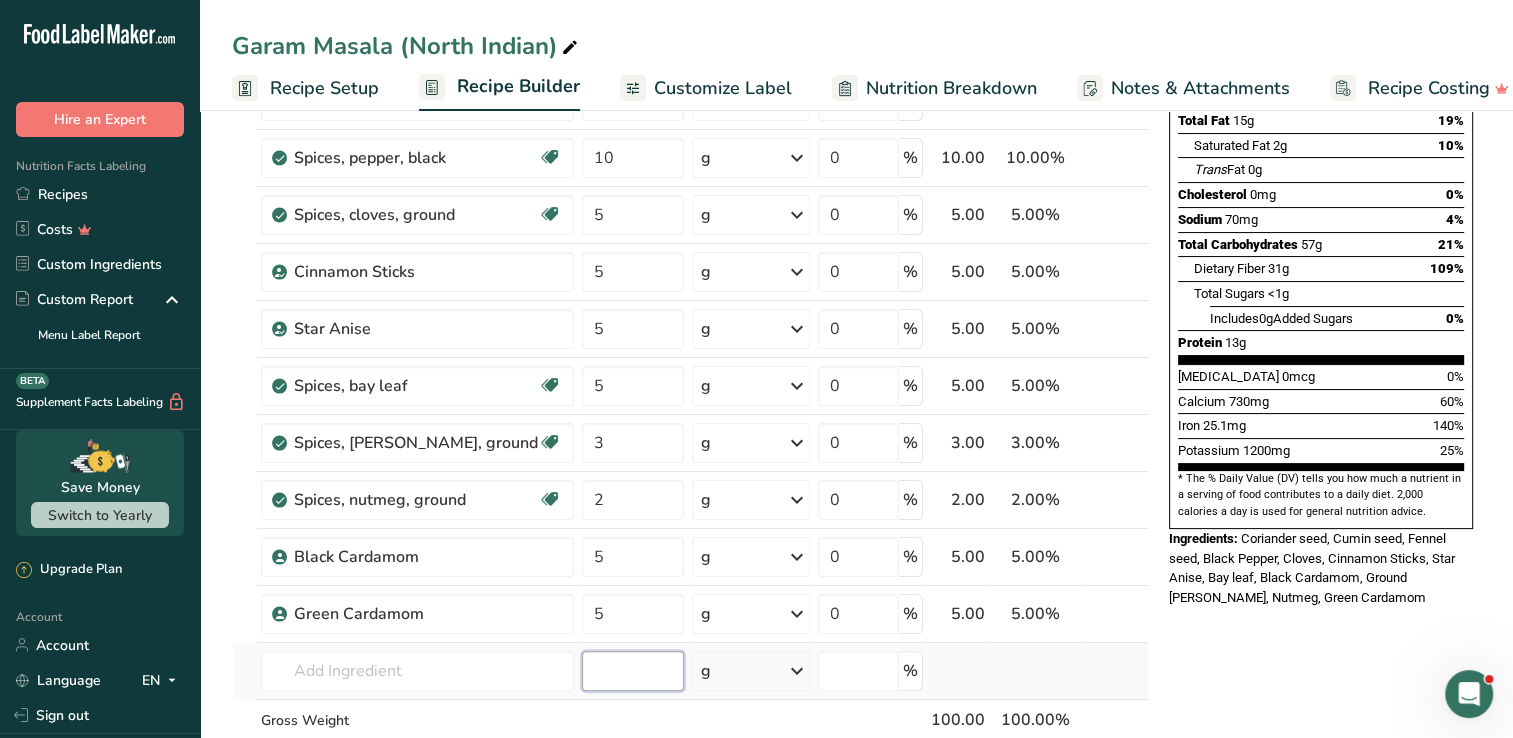 click on "Ingredient *
Amount *
Unit *
Waste *   .a-a{fill:#347362;}.b-a{fill:#fff;}          Grams
Percentage
Spices, coriander seed
Source of Antioxidants
Dairy free
Gluten free
Vegan
Vegetarian
Soy free
30
g
Portions
1 tsp
1 tbsp
Weight Units
g
kg
mg
See more
Volume Units
l
Volume units require a density conversion. If you know your ingredient's density enter it below. Otherwise, click on "RIA" our AI Regulatory bot - she will be able to help you
lb/ft3
g/cm3
Confirm
mL" at bounding box center [690, 370] 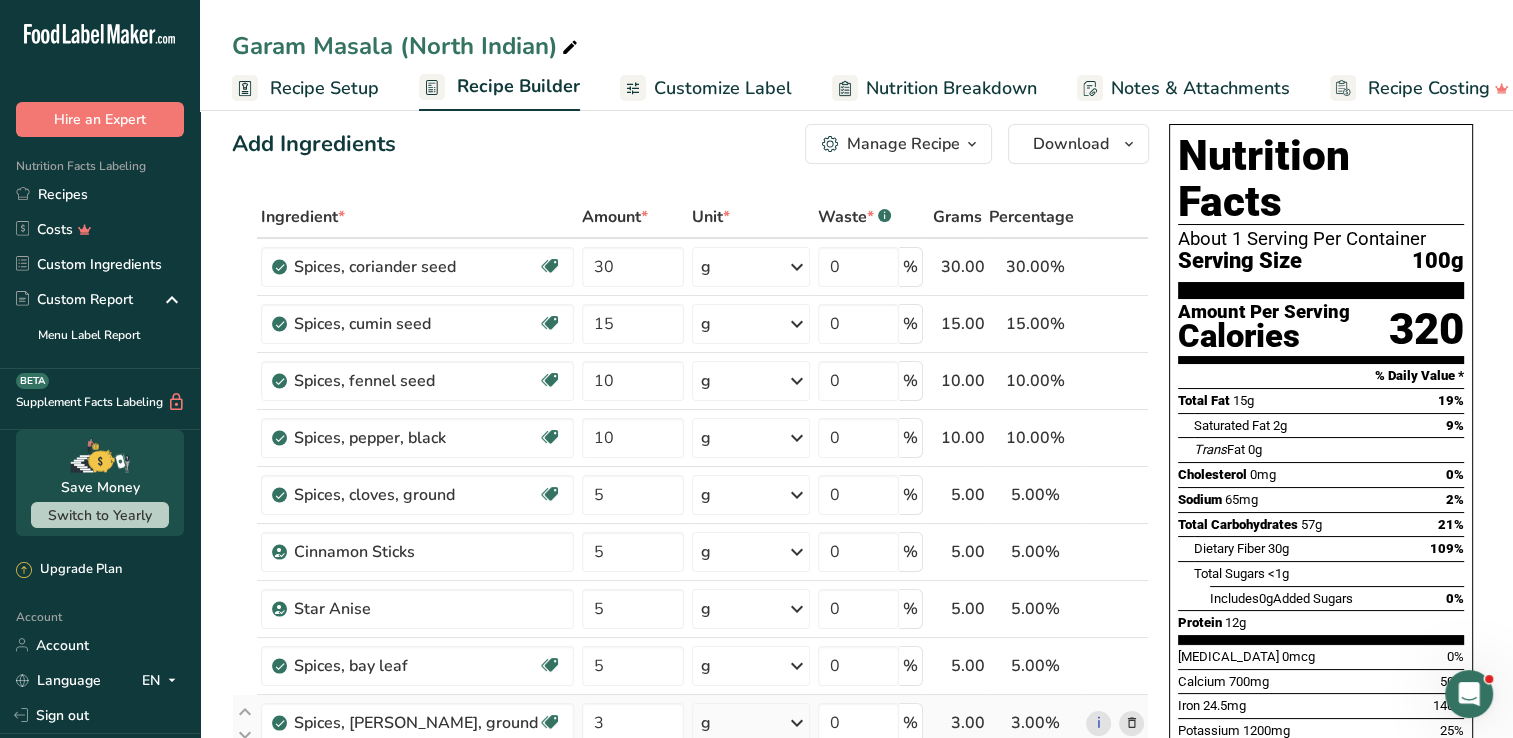 scroll, scrollTop: 0, scrollLeft: 0, axis: both 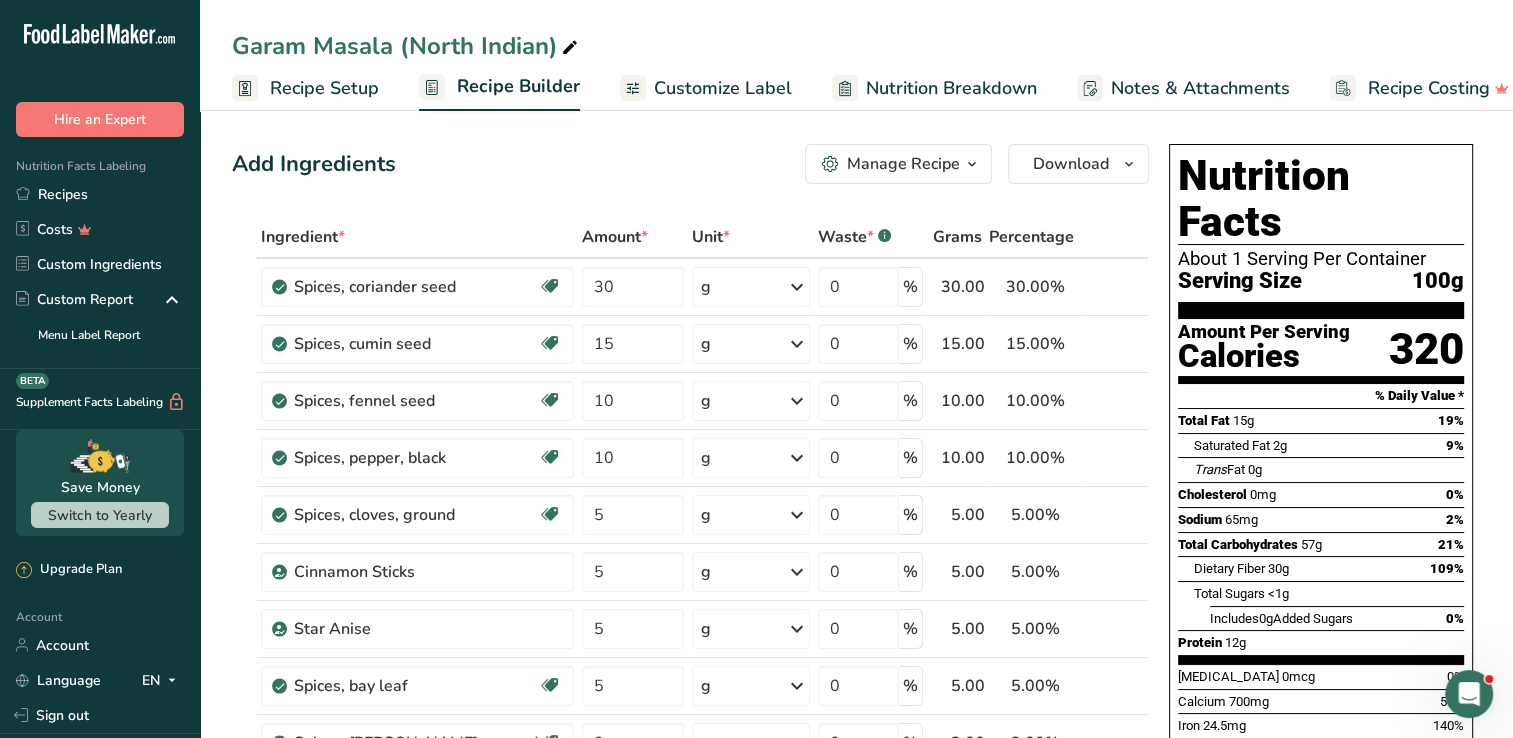 click on "Add Ingredients
Manage Recipe         Delete Recipe           Duplicate Recipe             Scale Recipe             Save as Sub-Recipe   .a-a{fill:#347362;}.b-a{fill:#fff;}                               Nutrition Breakdown                 Recipe Card
NEW
[MEDICAL_DATA] Pattern Report           Activity History
Download
Choose your preferred label style
Standard FDA label
Standard FDA label
The most common format for nutrition facts labels in compliance with the FDA's typeface, style and requirements
Tabular FDA label
A label format compliant with the FDA regulations presented in a tabular (horizontal) display.
Linear FDA label
A simple linear display for small sized packages.
Simplified FDA label" at bounding box center [690, 164] 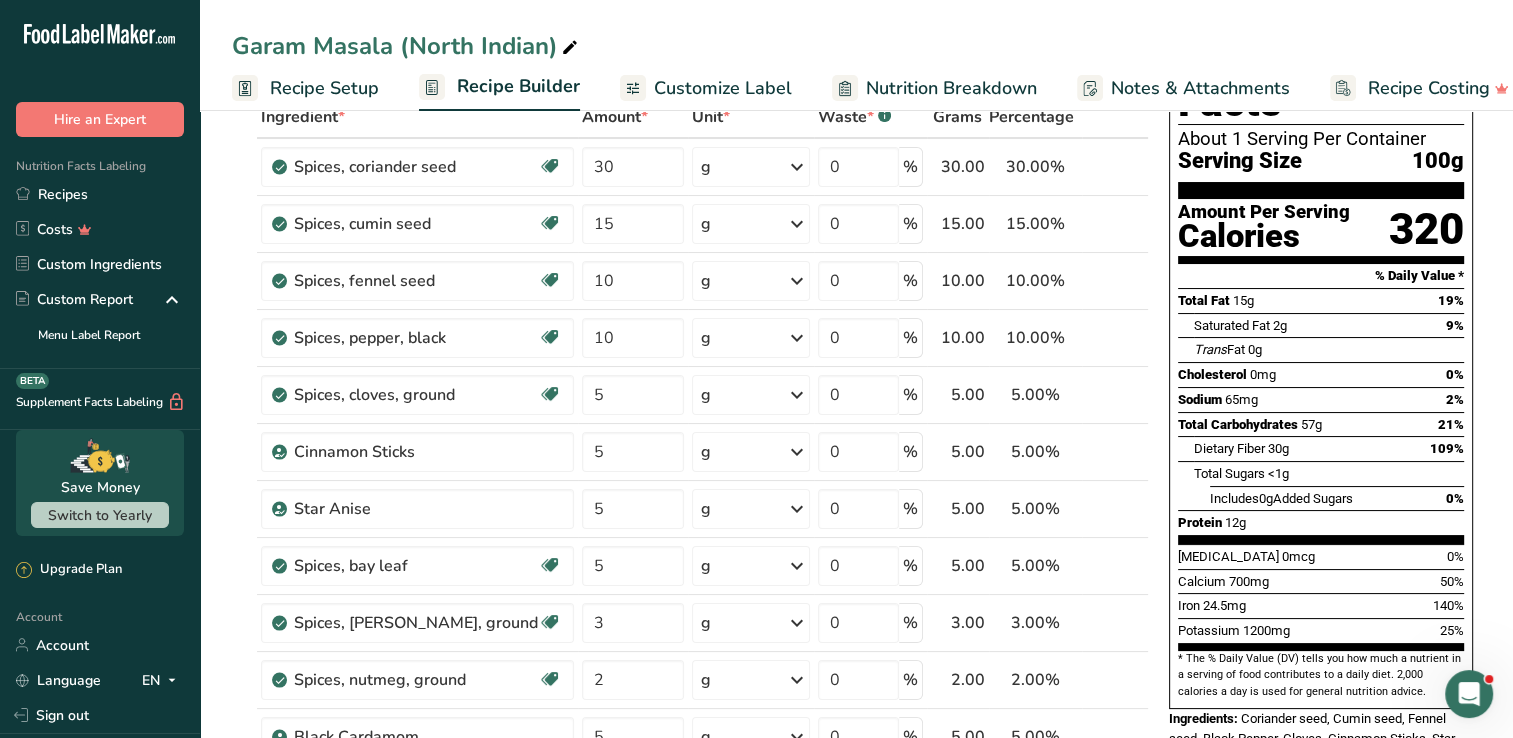 scroll, scrollTop: 47, scrollLeft: 0, axis: vertical 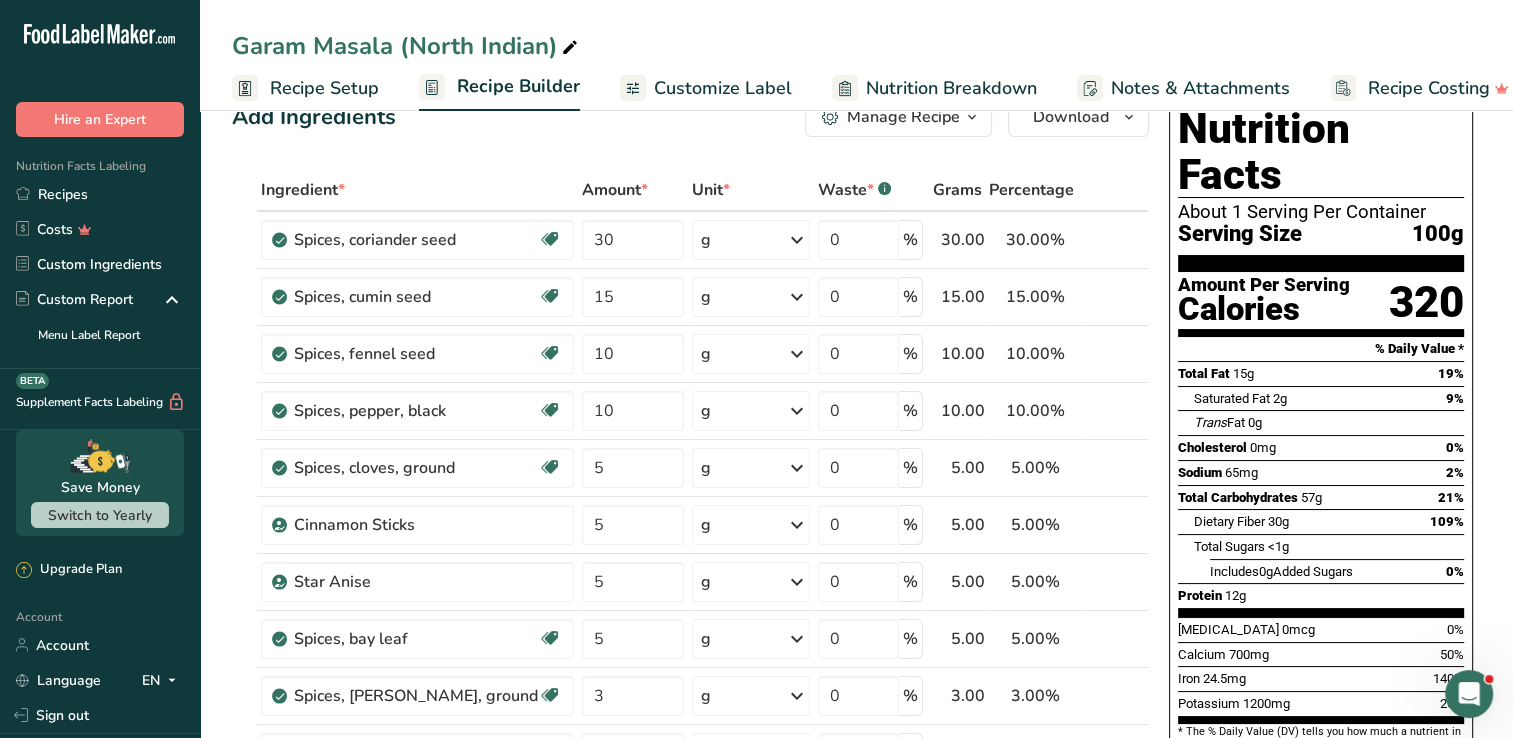 click on "Nutrition Breakdown" at bounding box center (934, 88) 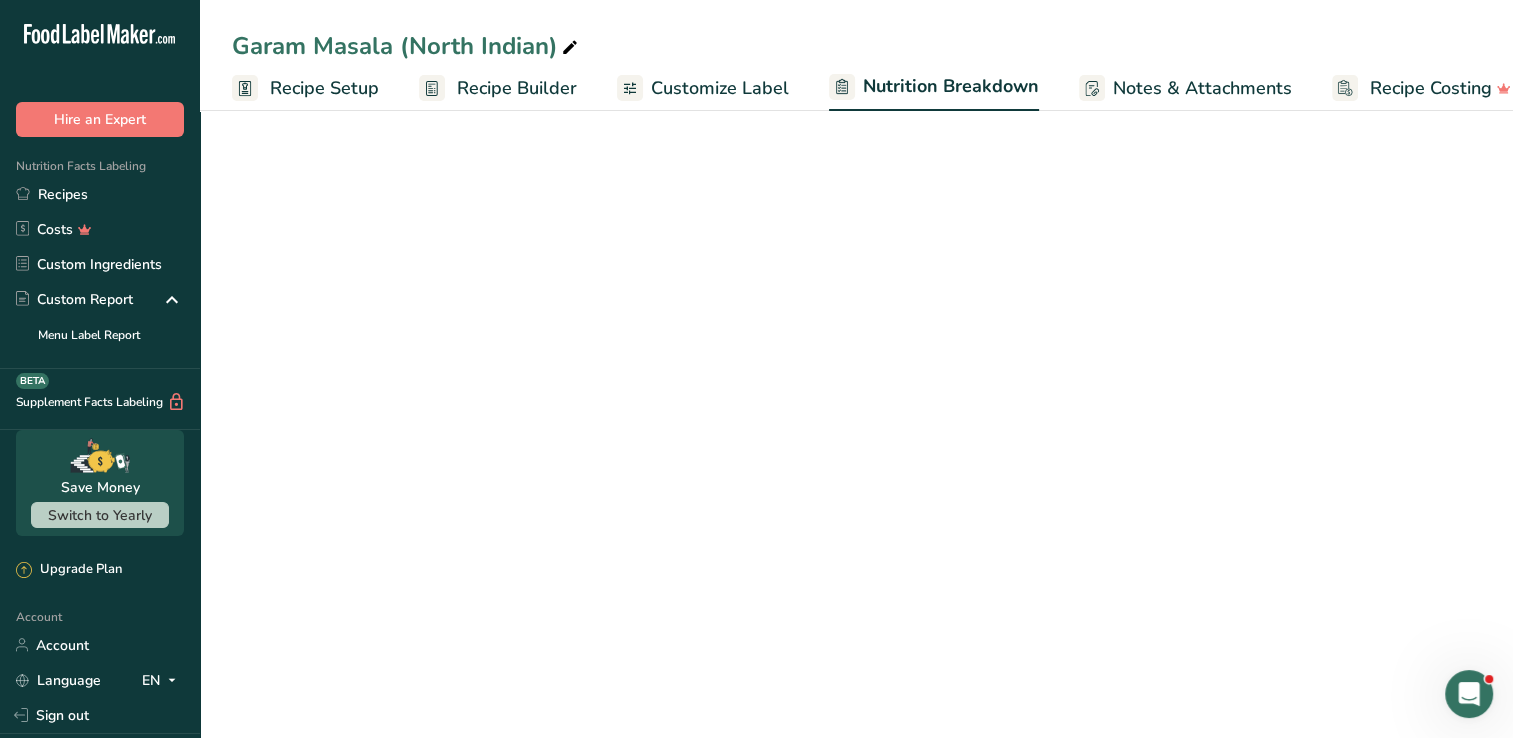 scroll, scrollTop: 0, scrollLeft: 28, axis: horizontal 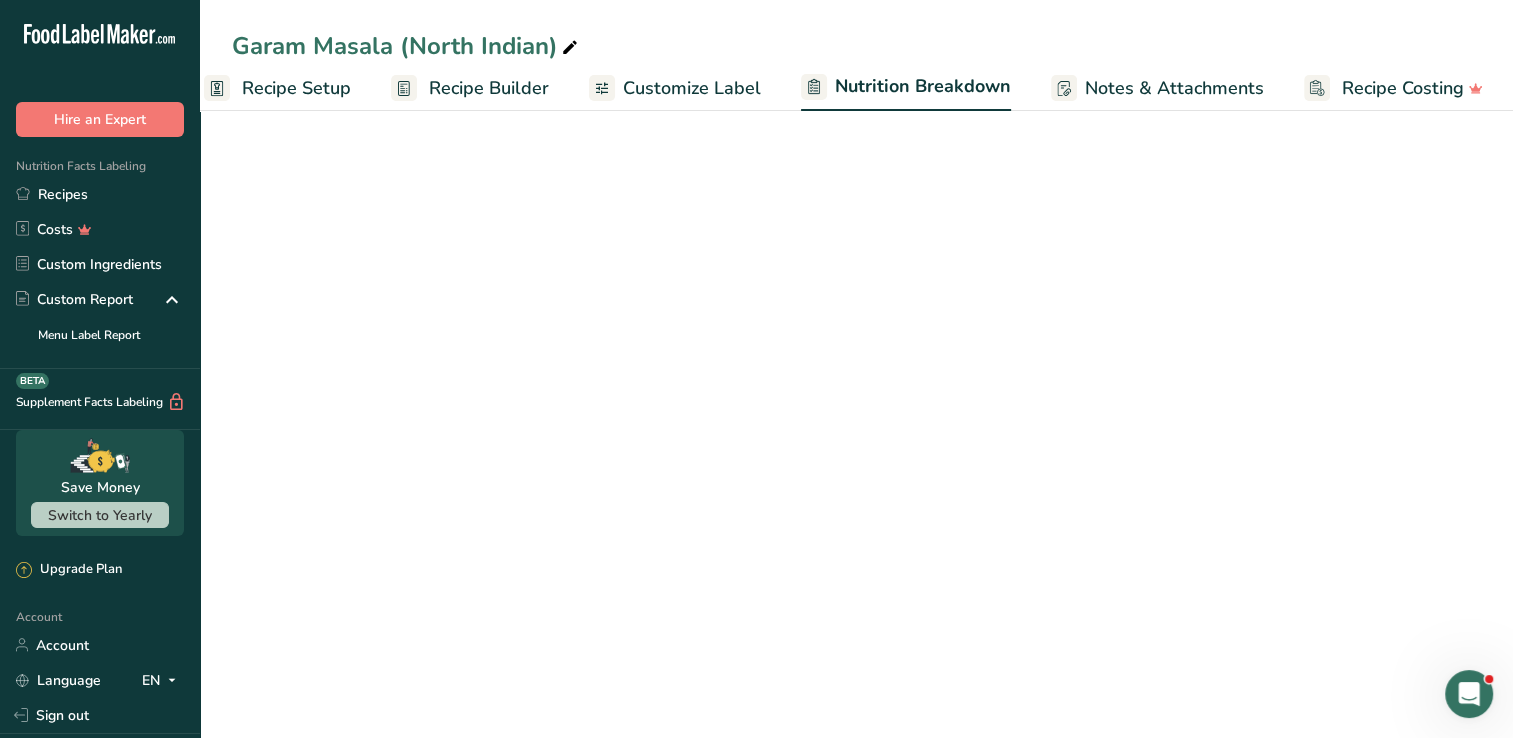 select on "Calories" 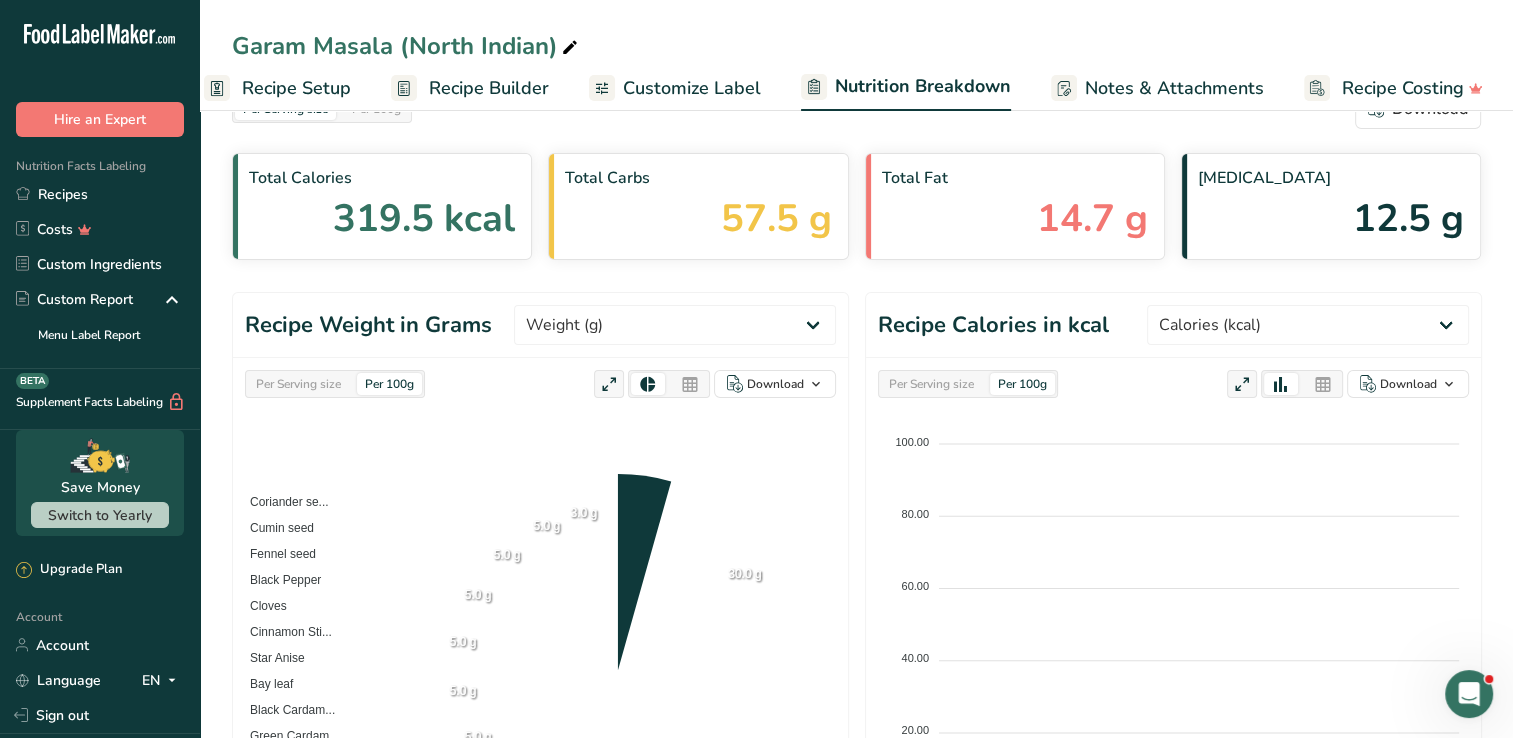 scroll, scrollTop: 0, scrollLeft: 0, axis: both 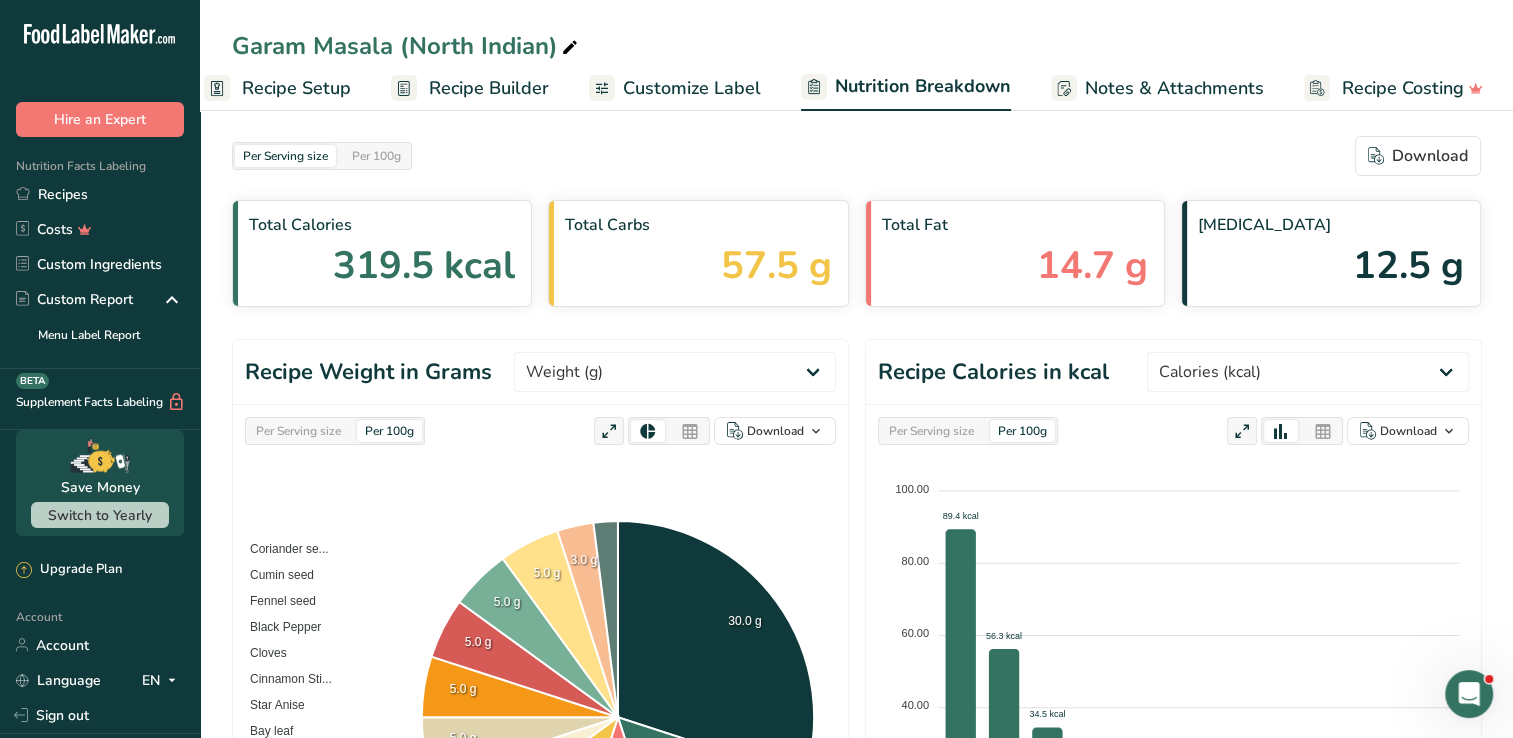 click on "Notes & Attachments" at bounding box center (1174, 88) 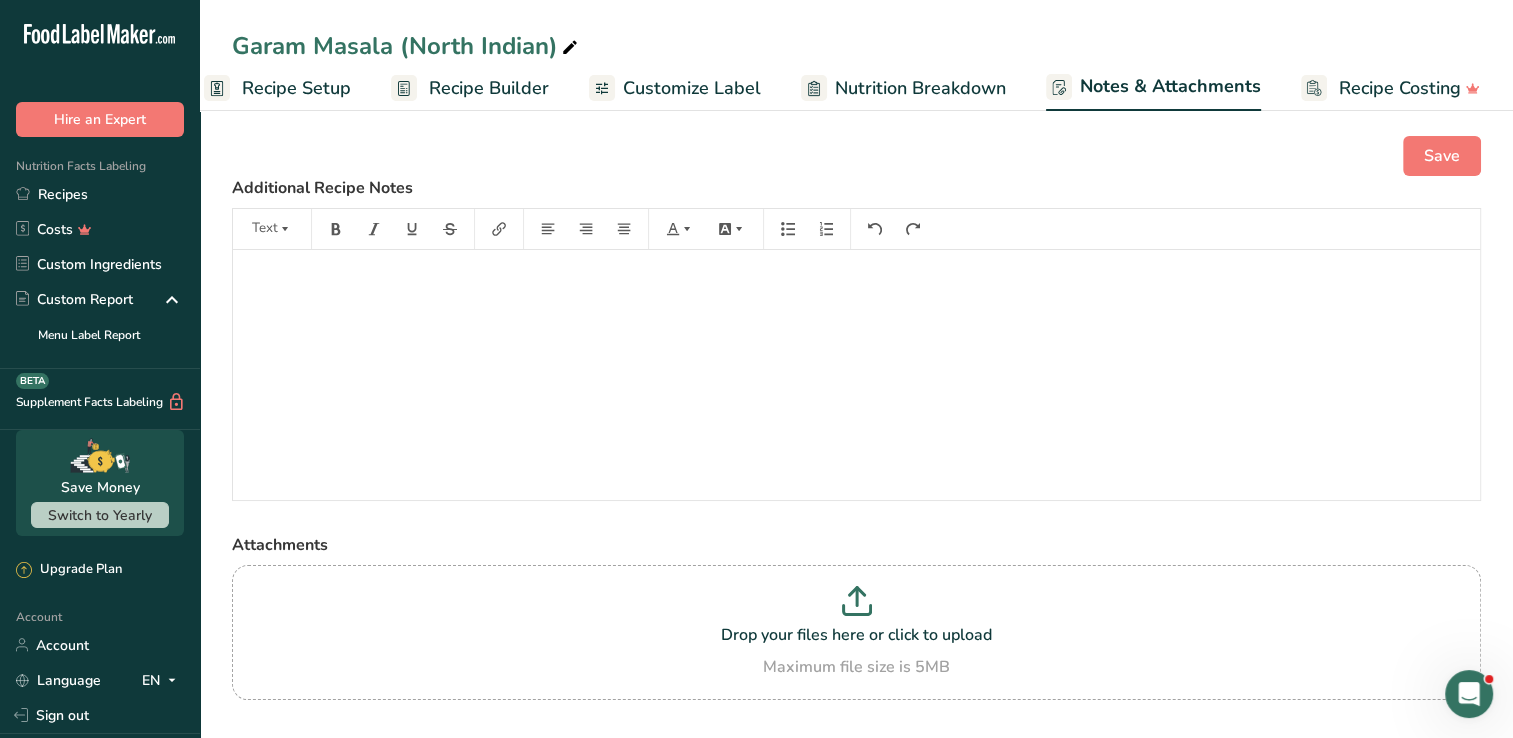 click on "Nutrition Breakdown" at bounding box center (903, 88) 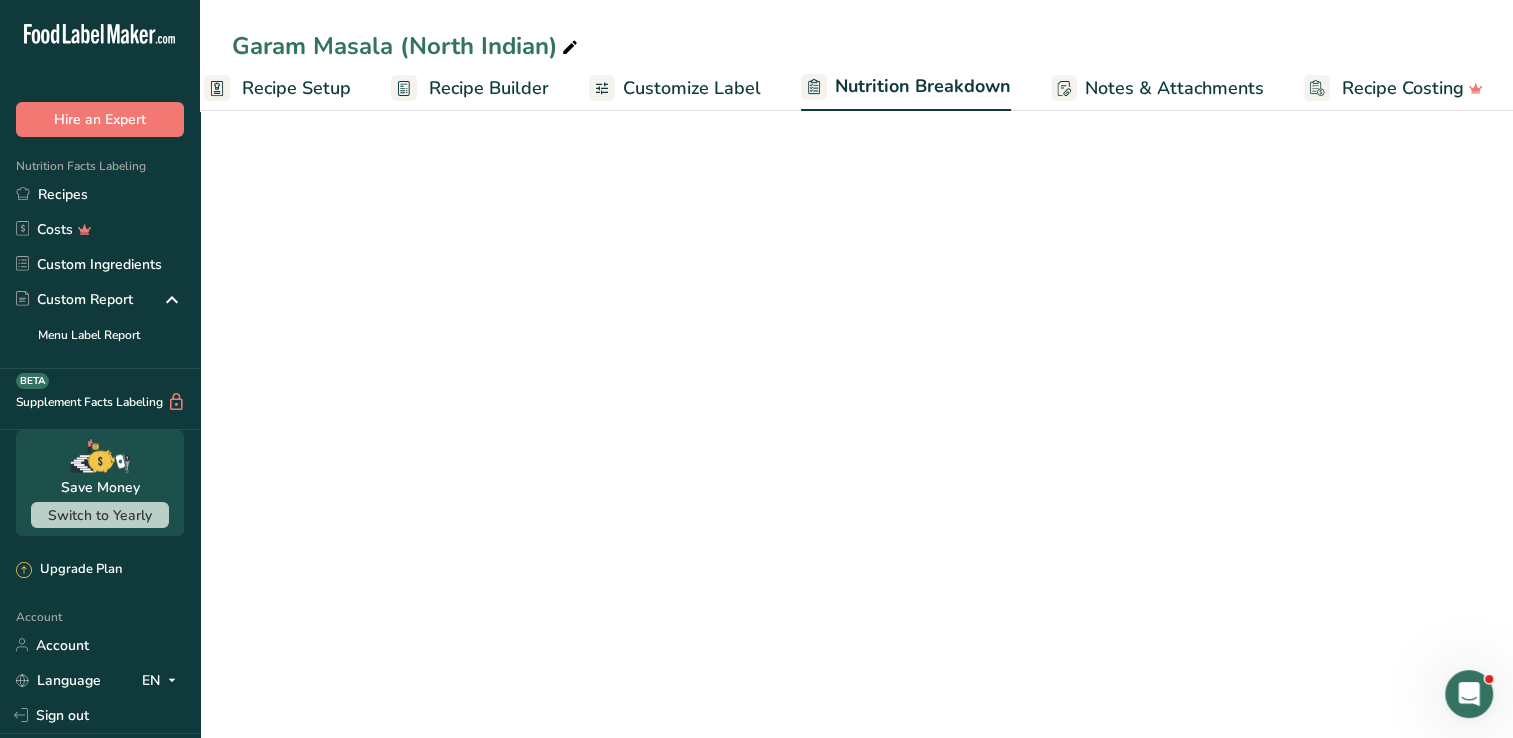 select on "Calories" 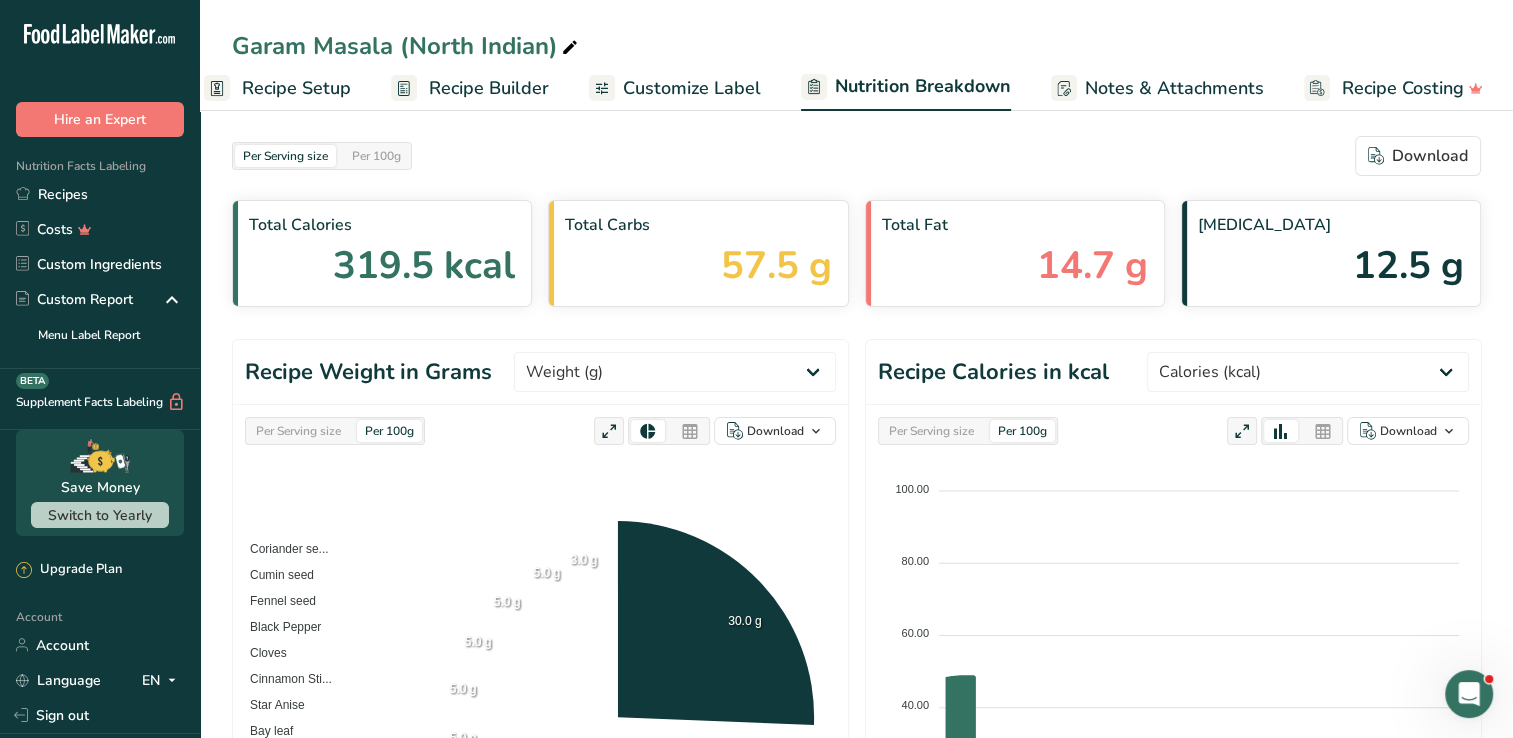 click on "Customize Label" at bounding box center (692, 88) 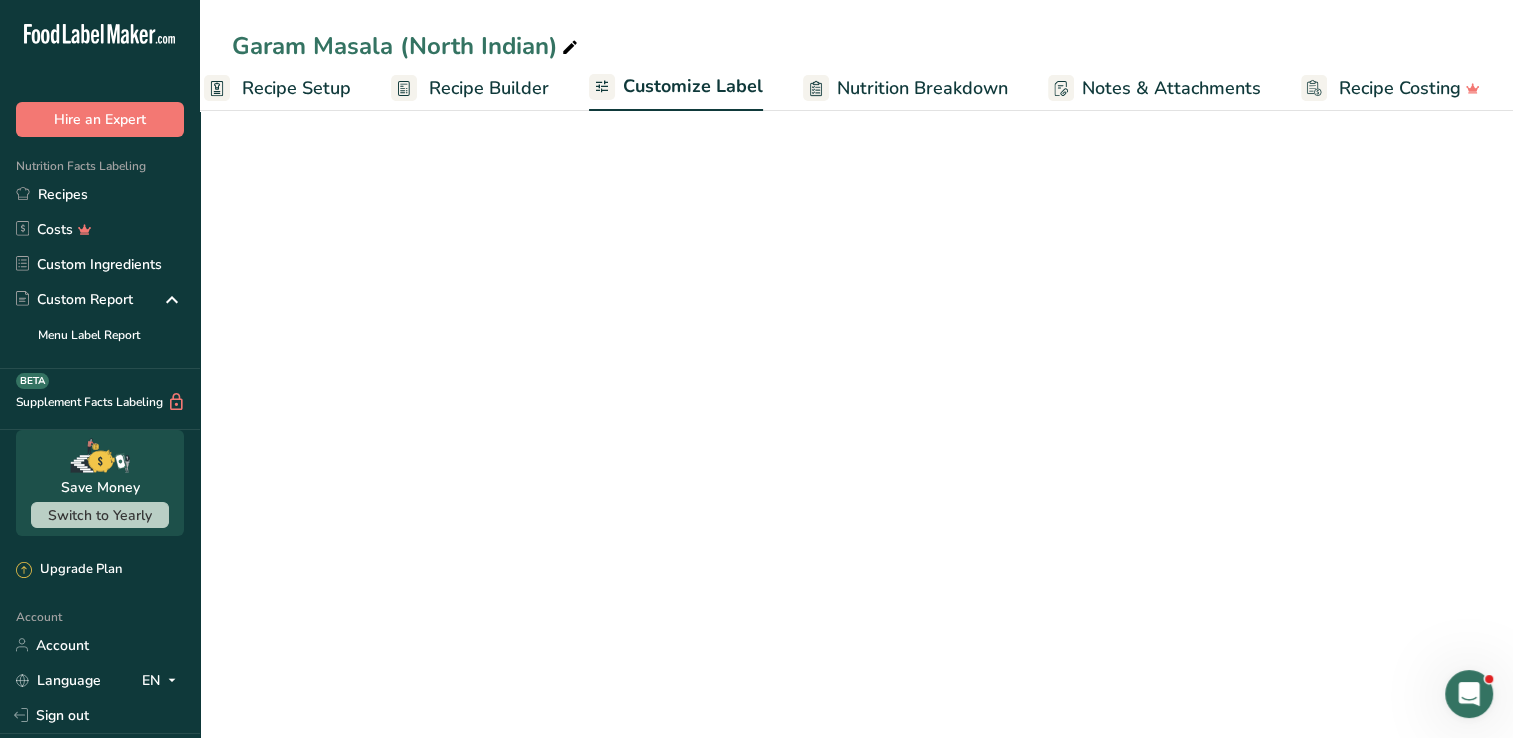 scroll, scrollTop: 0, scrollLeft: 27, axis: horizontal 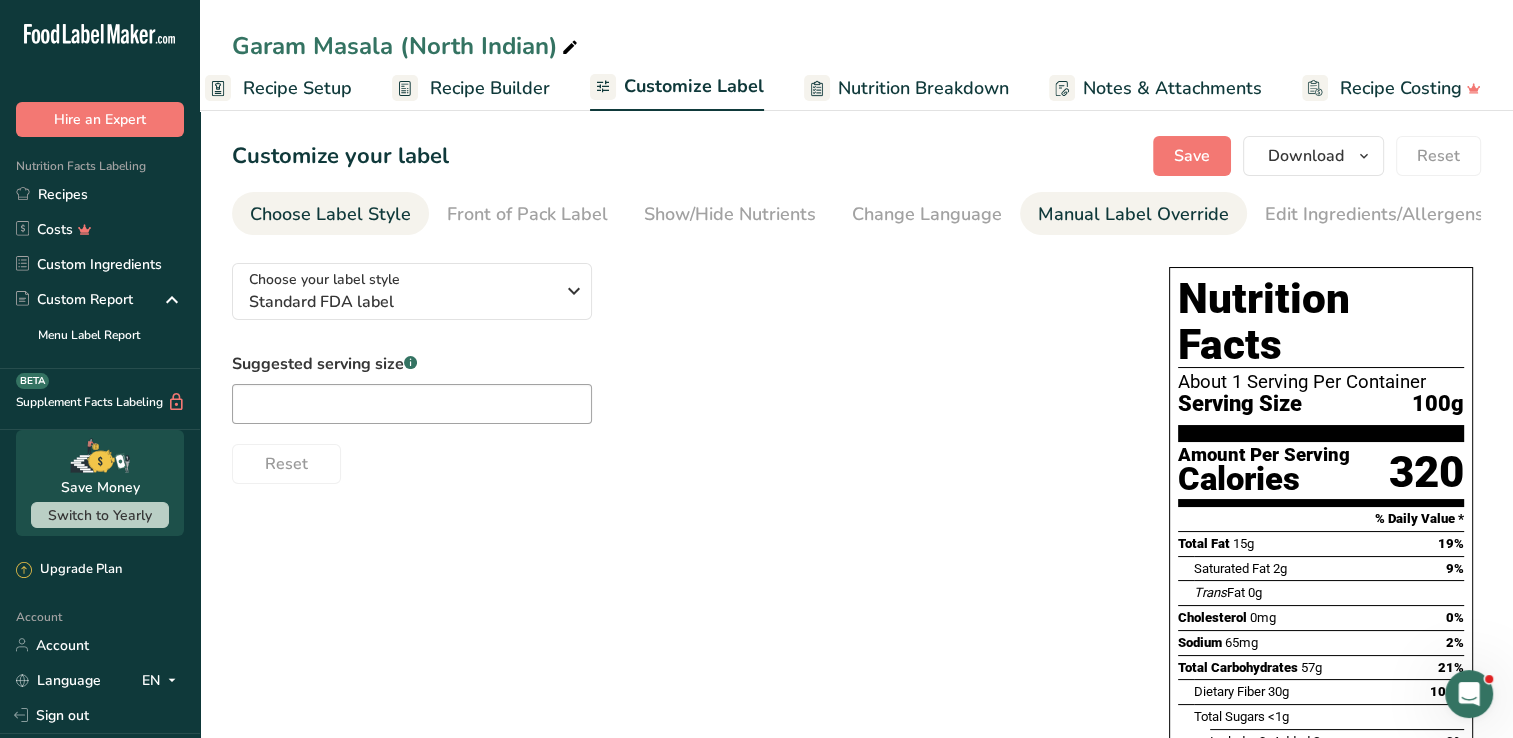 click on "Manual Label Override" at bounding box center (1133, 214) 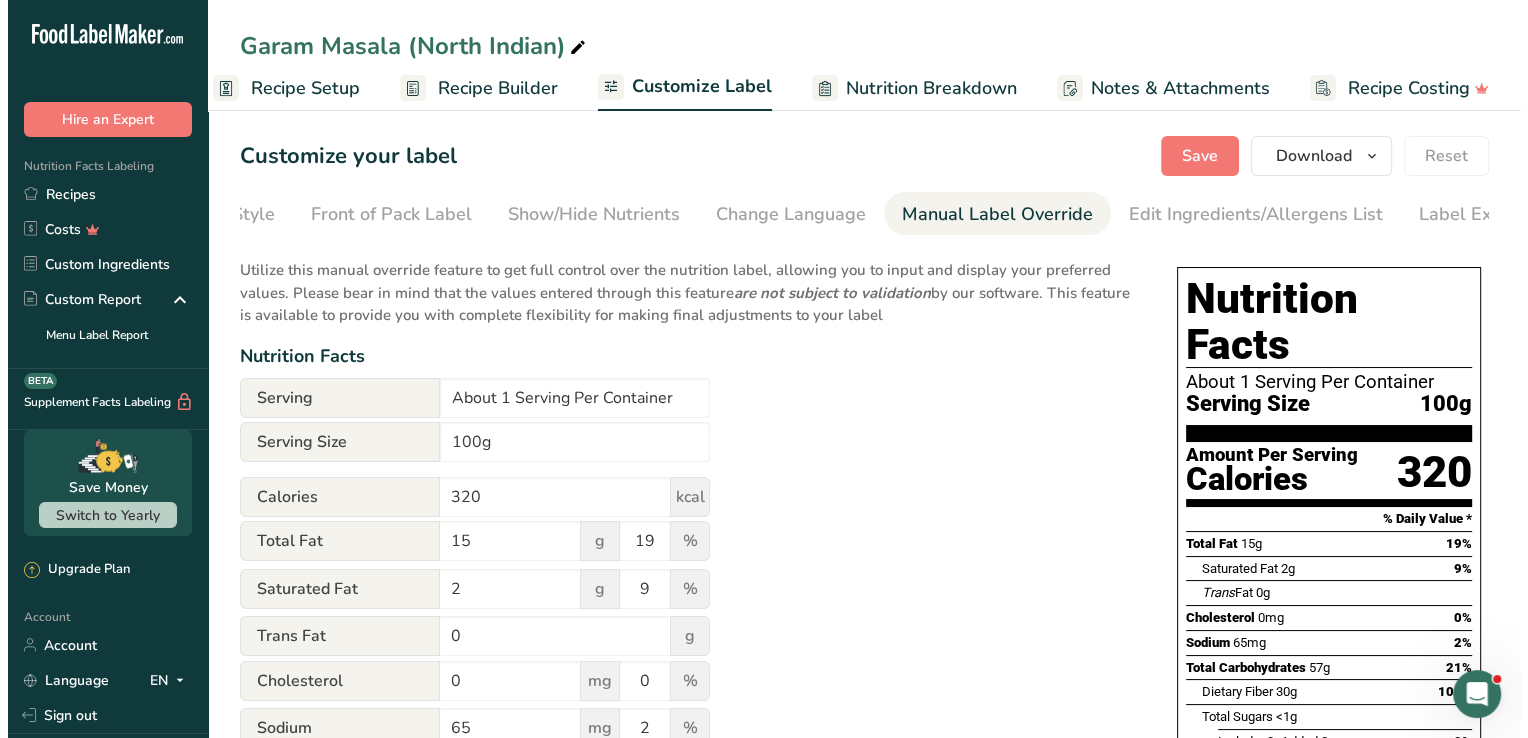 scroll, scrollTop: 0, scrollLeft: 204, axis: horizontal 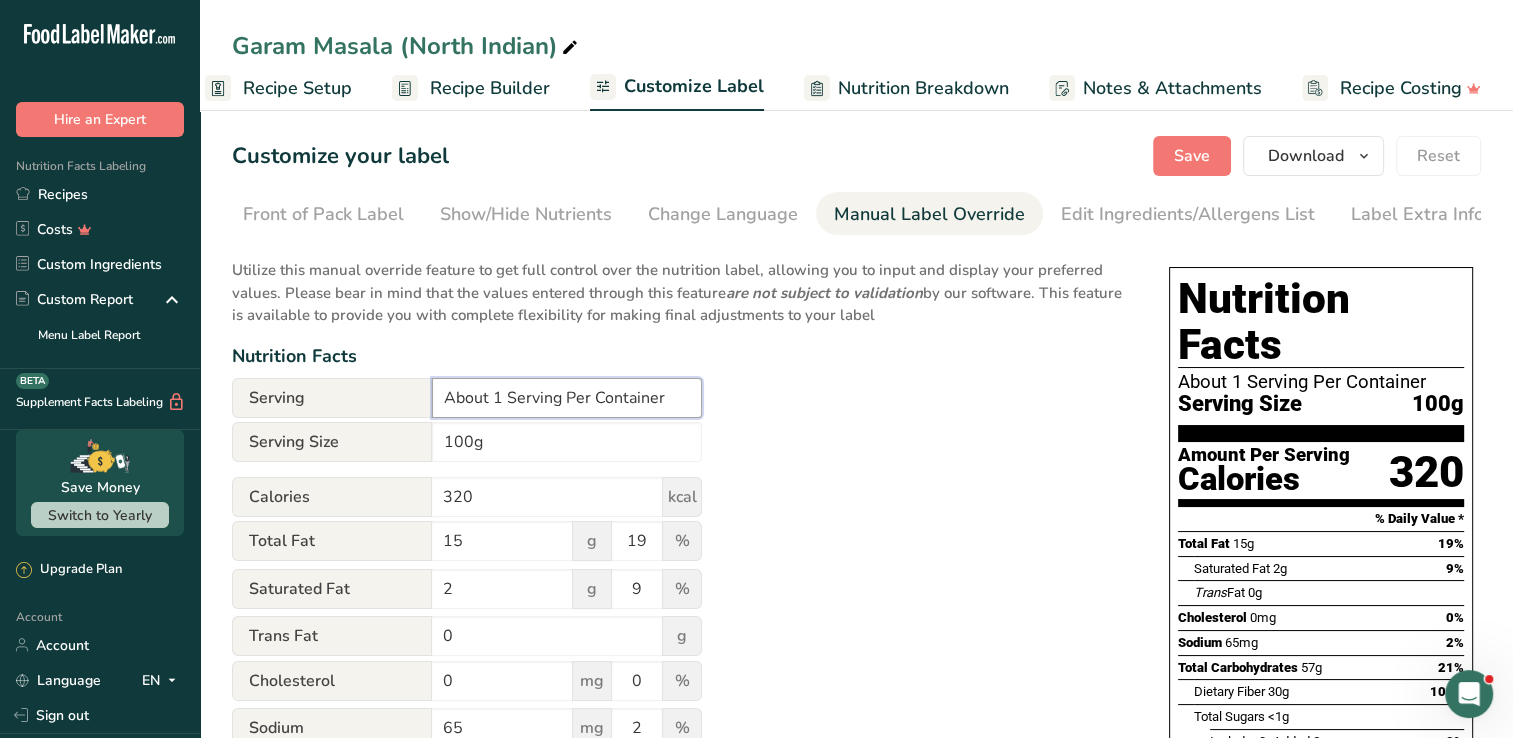 click on "About 1 Serving Per Container" at bounding box center [567, 398] 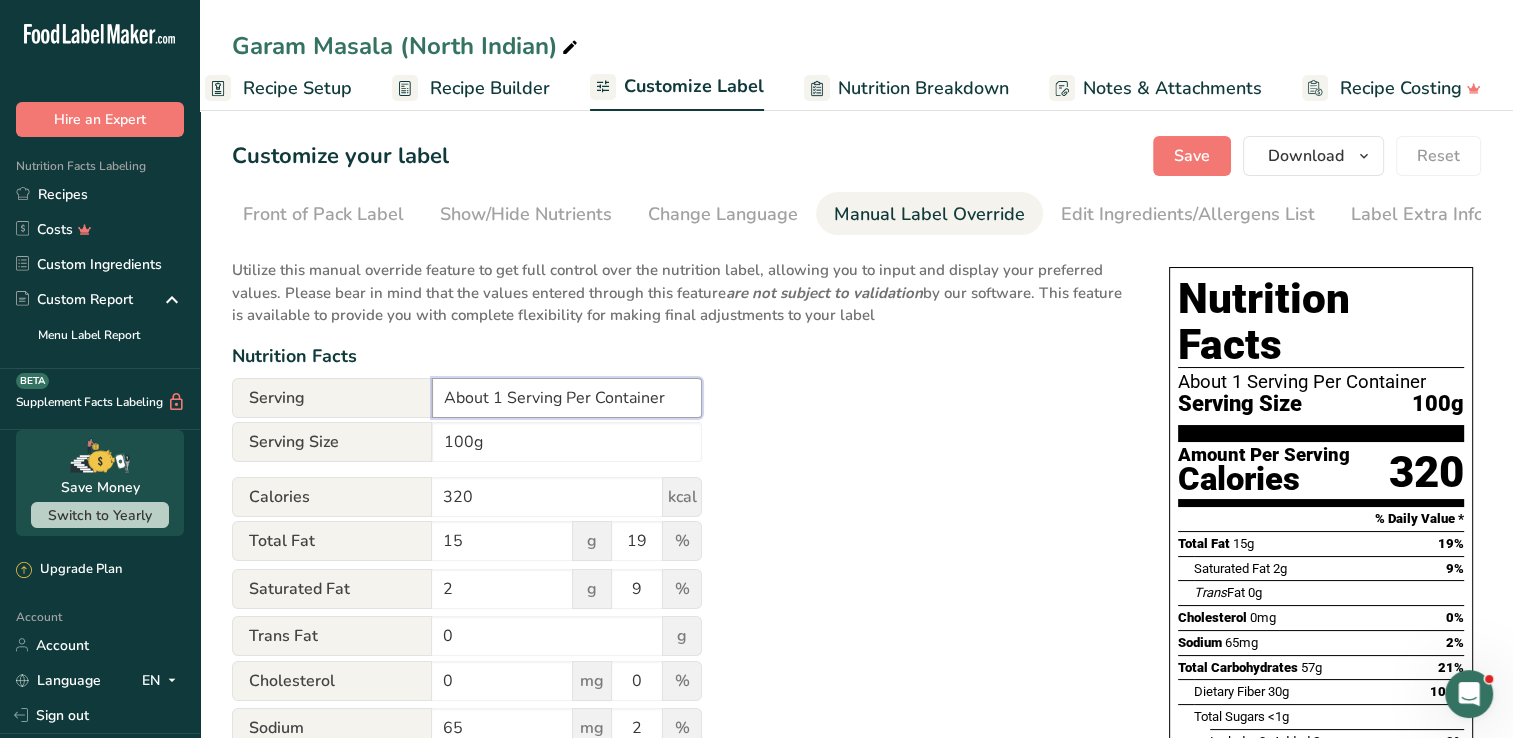 paste on "‎" 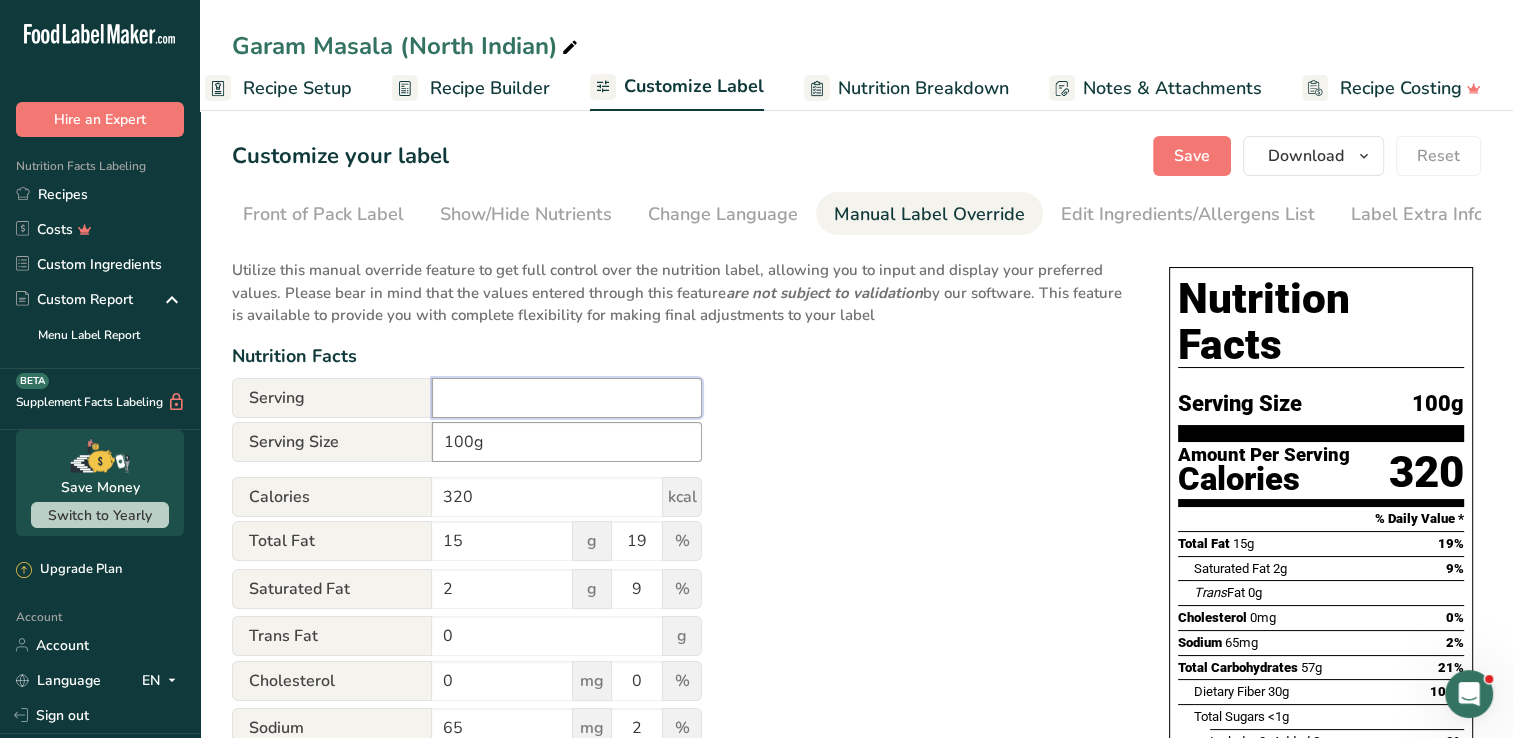 type on "‎" 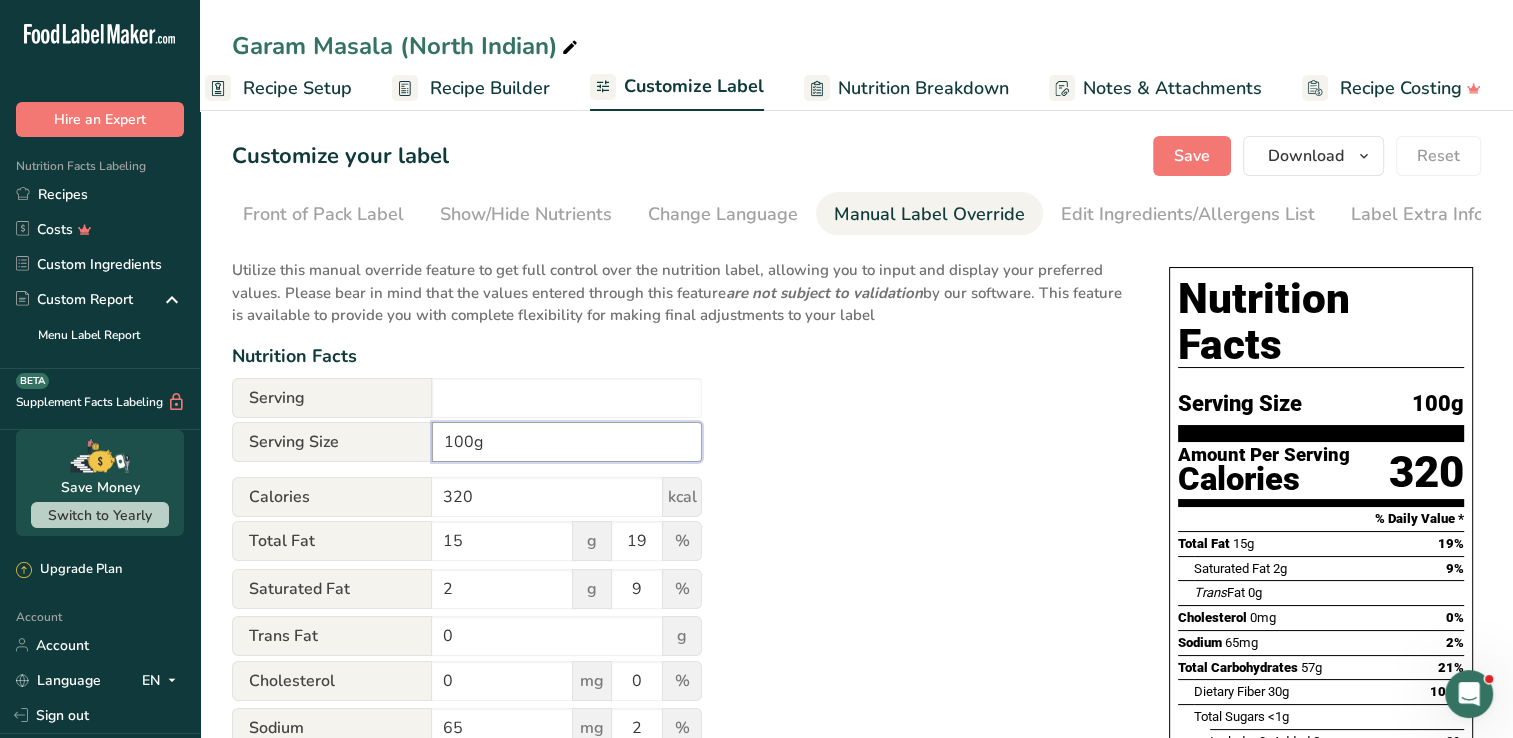 click on "100g" at bounding box center [567, 442] 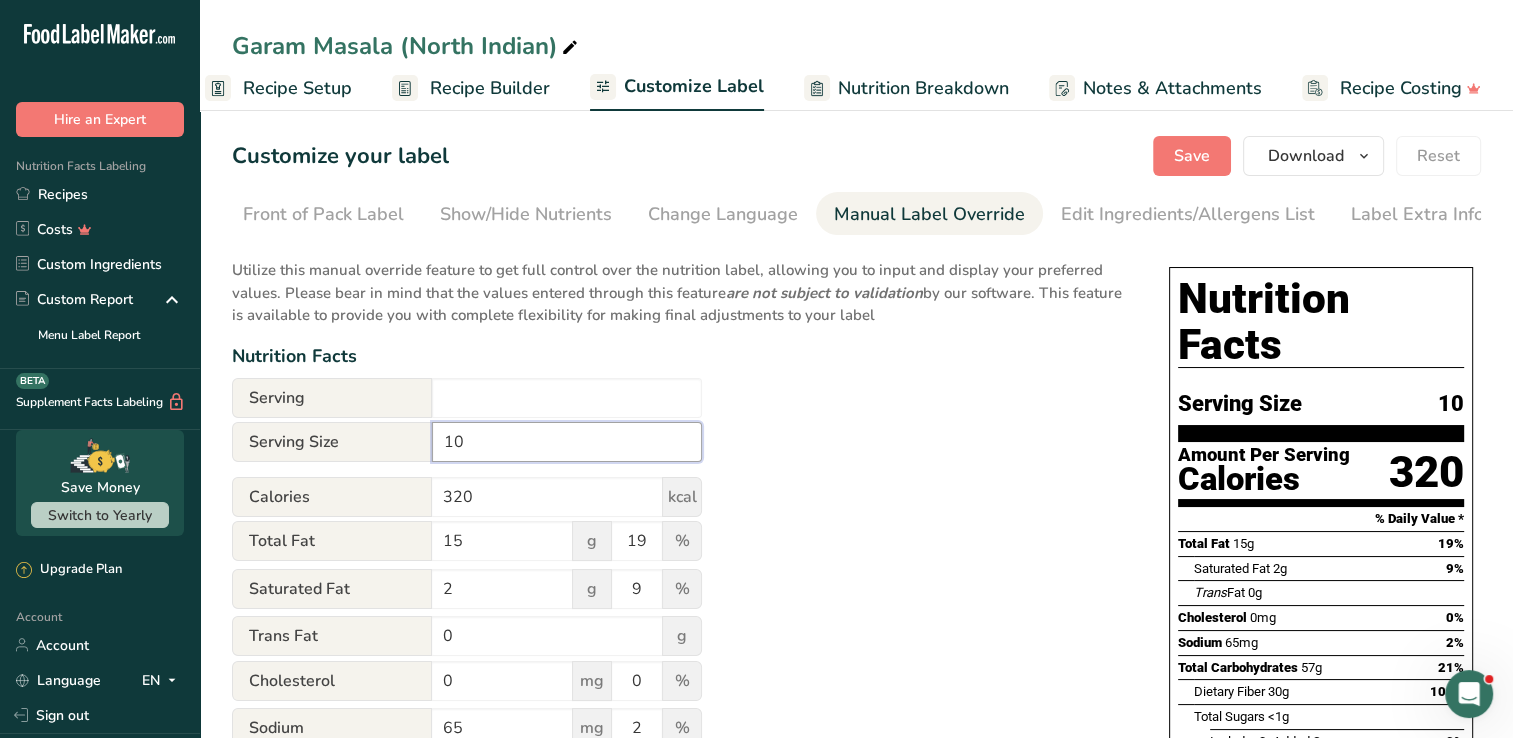 type on "1" 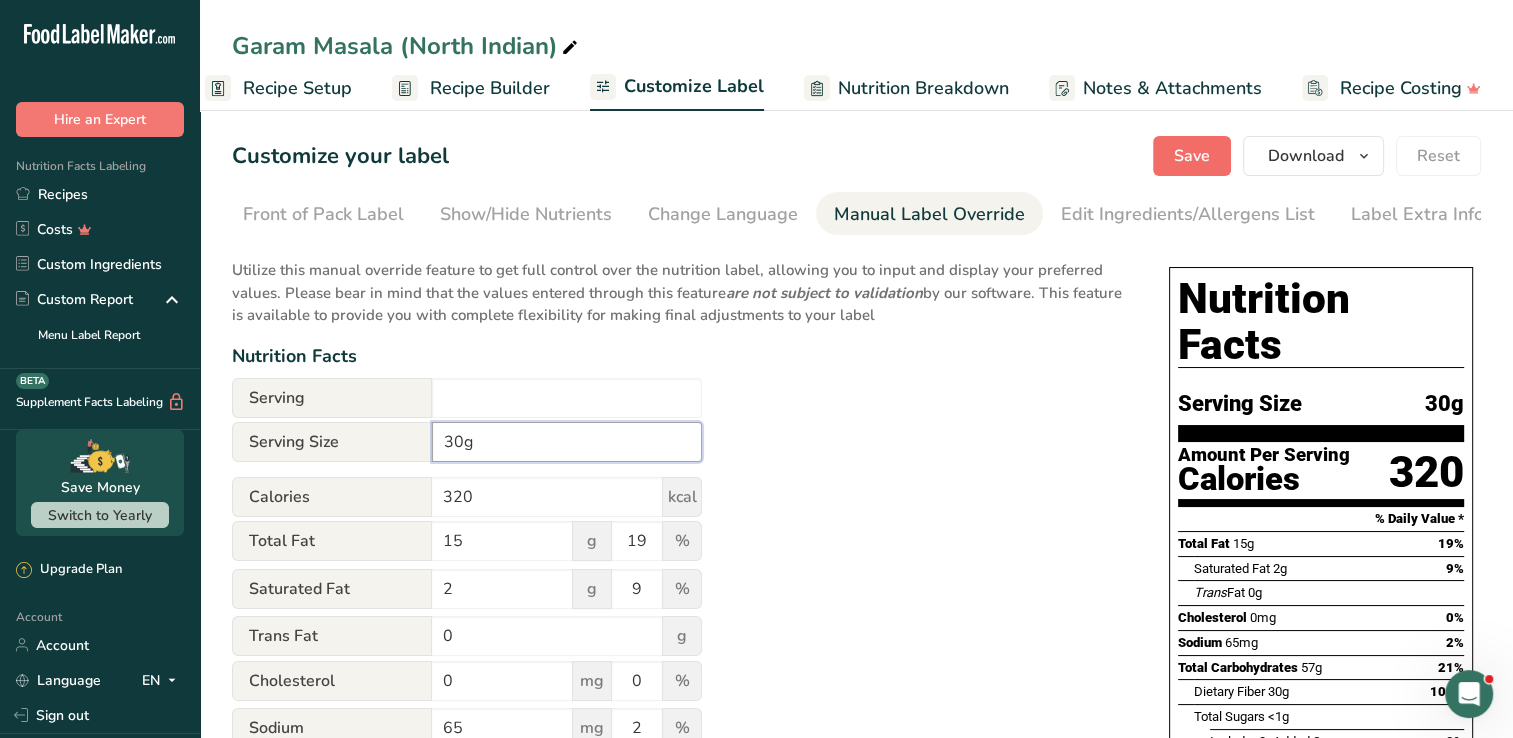 type on "30g" 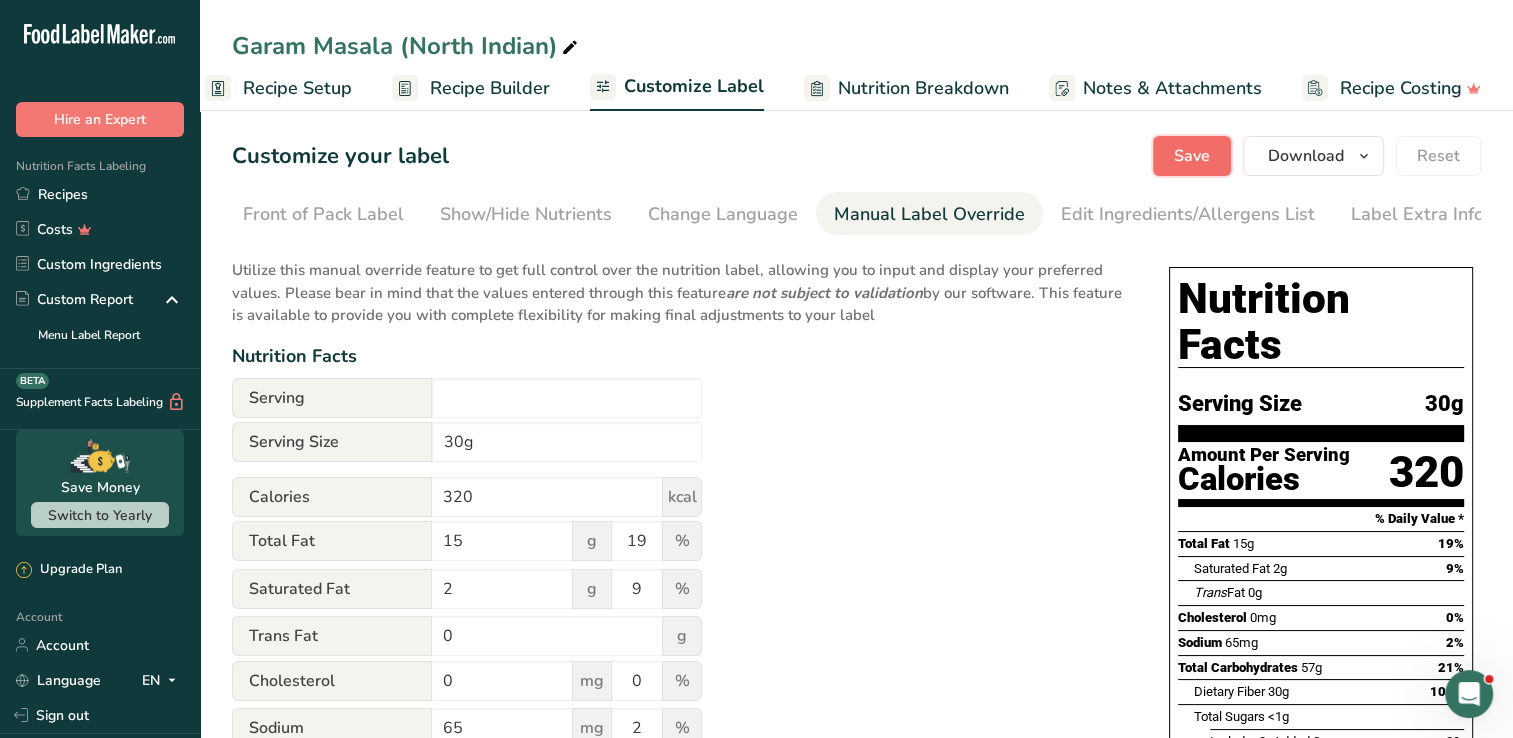 click on "Save" at bounding box center (1192, 156) 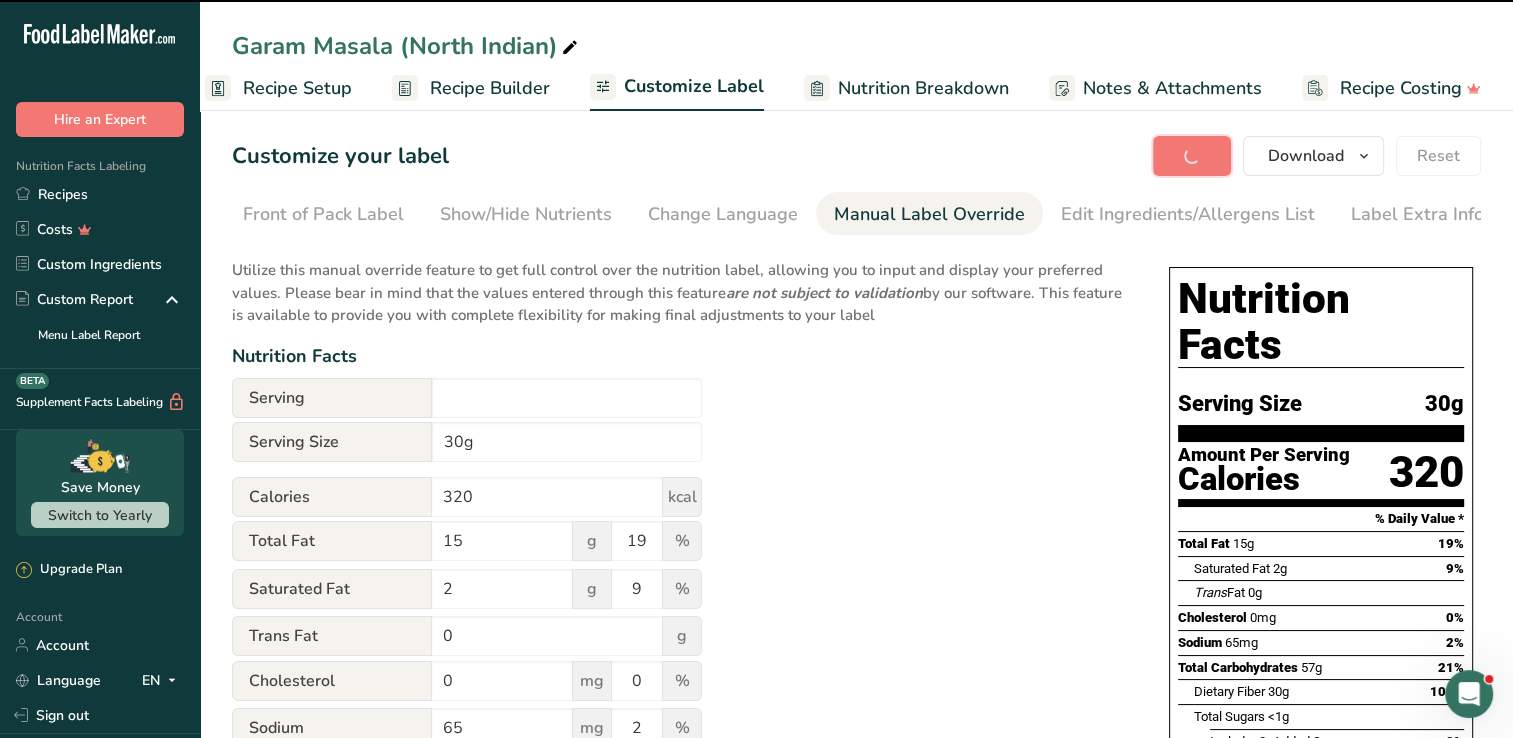 type on "‎" 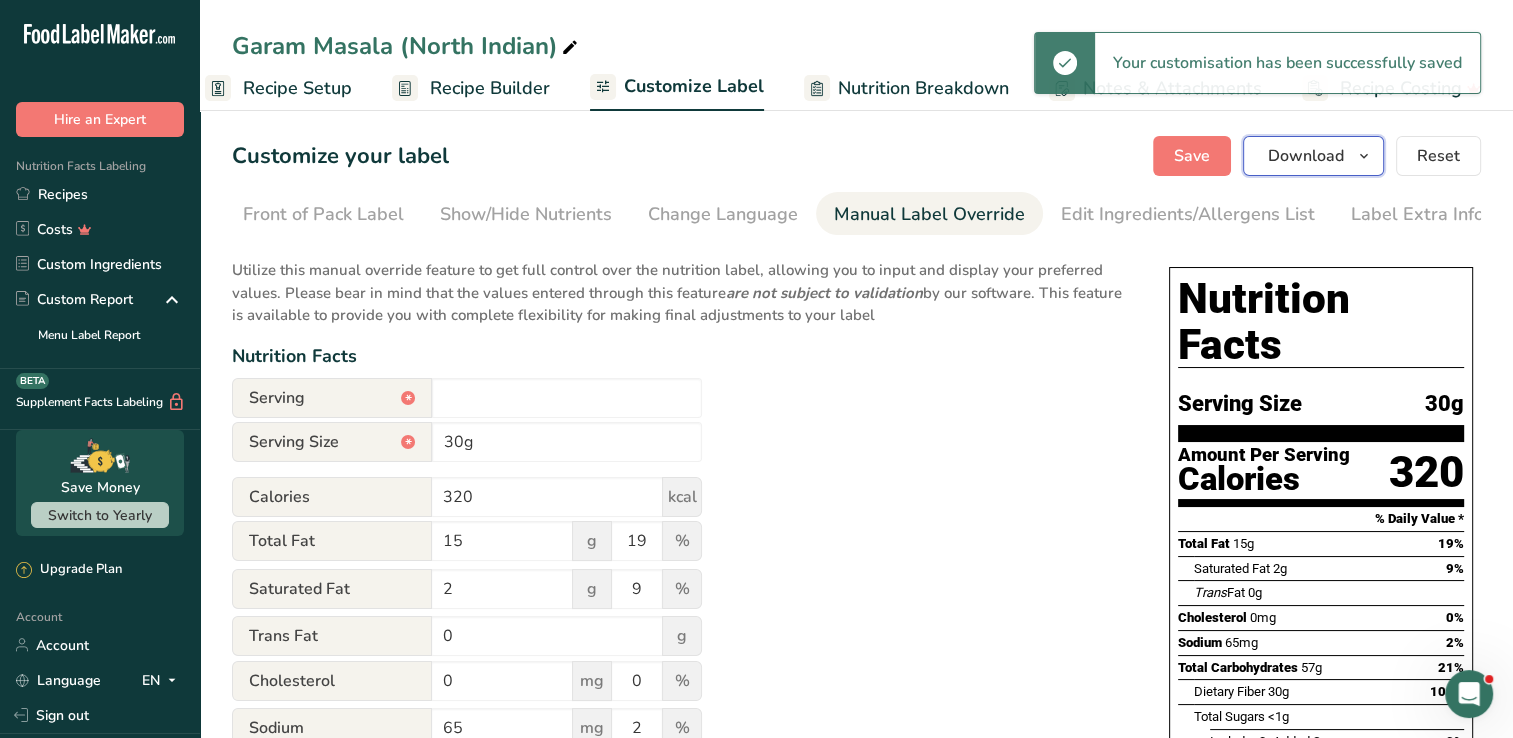 click on "Download" at bounding box center [1313, 156] 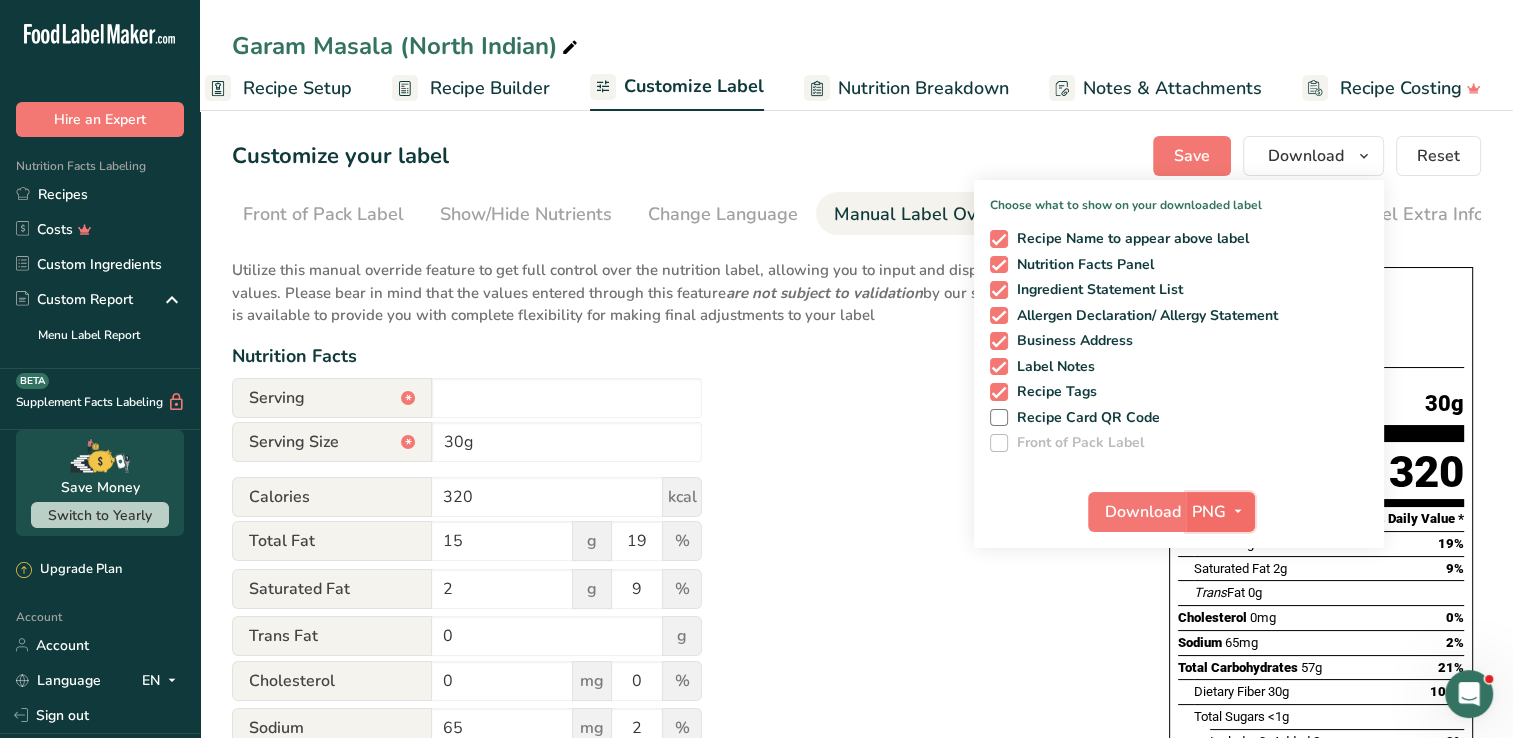 click on "PNG" at bounding box center (1209, 512) 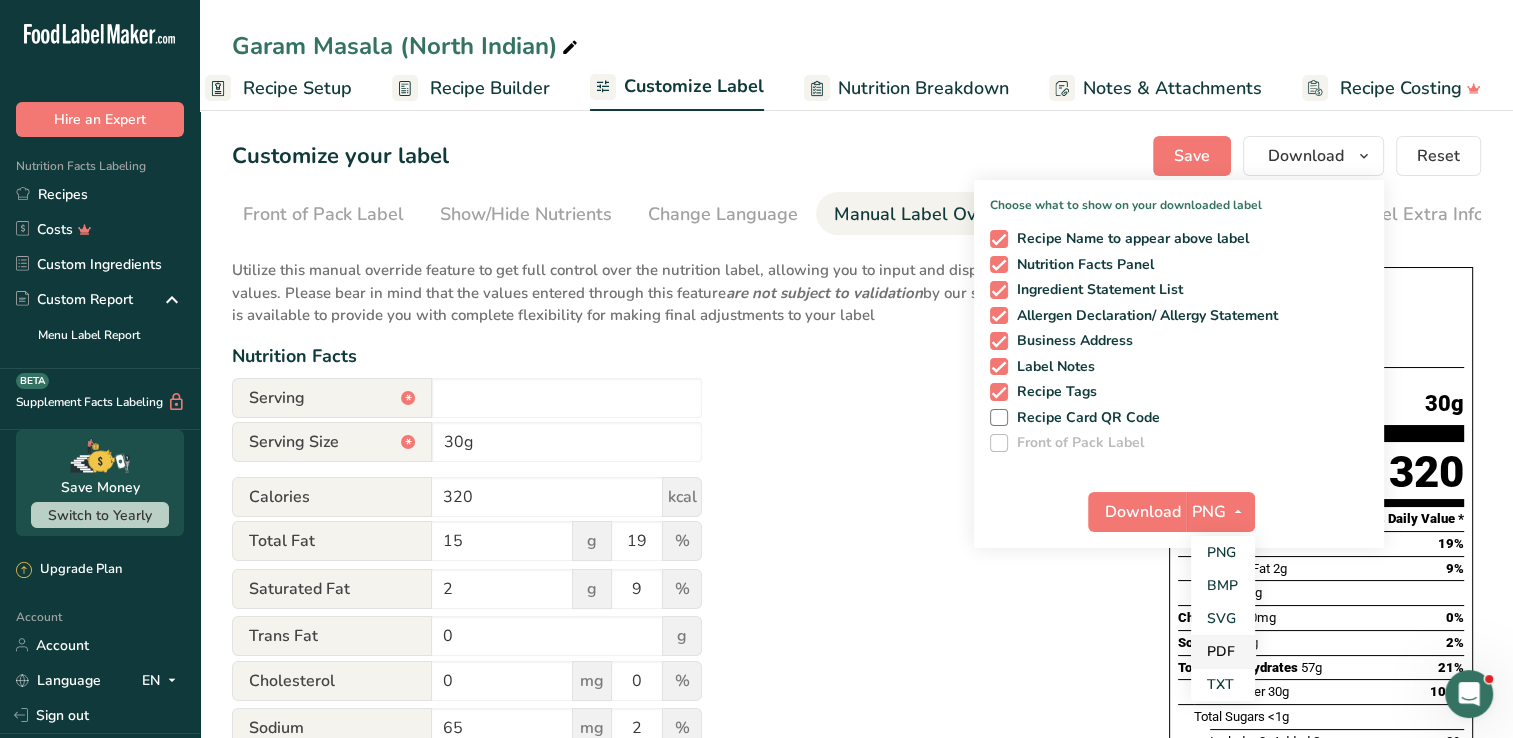 click on "PDF" at bounding box center (1223, 651) 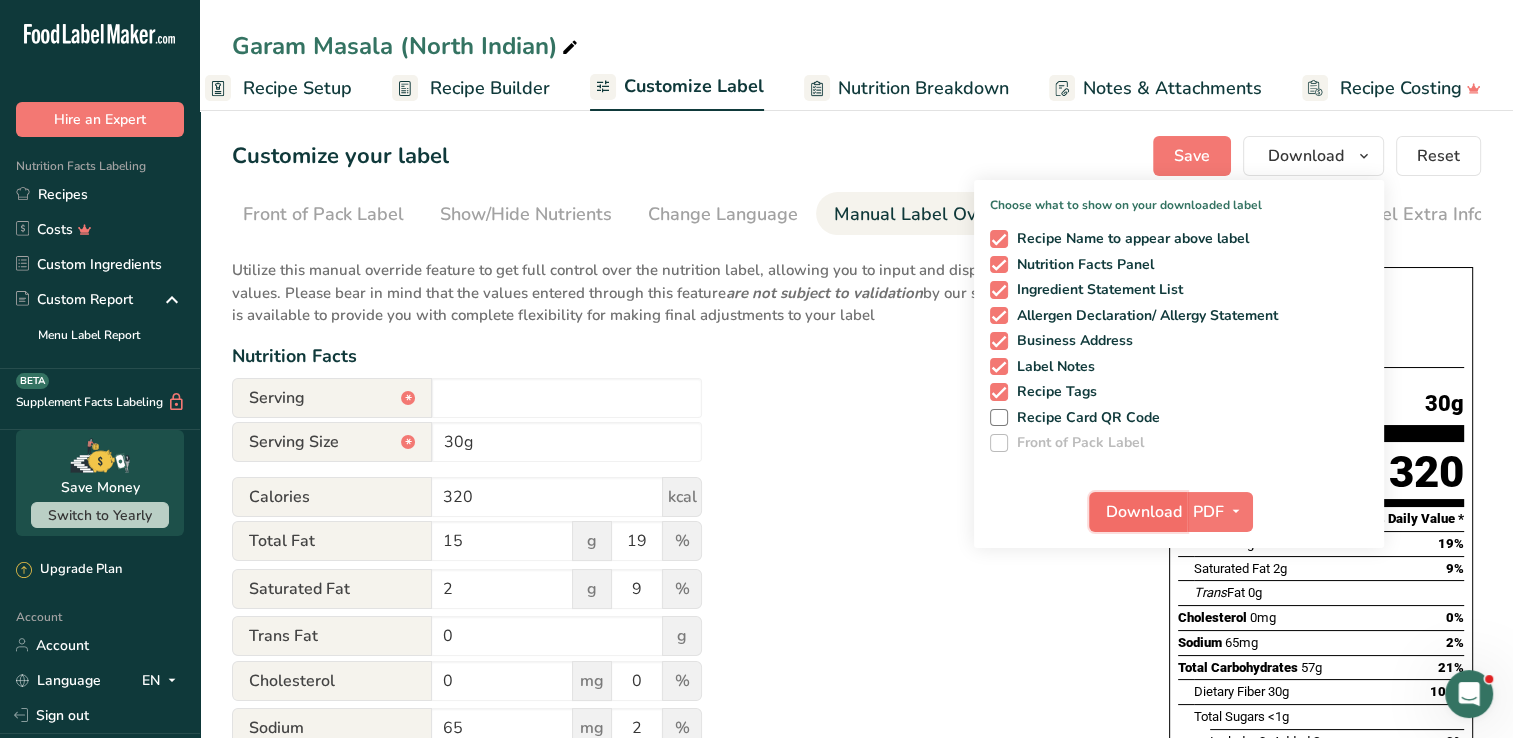 click on "Download" at bounding box center (1144, 512) 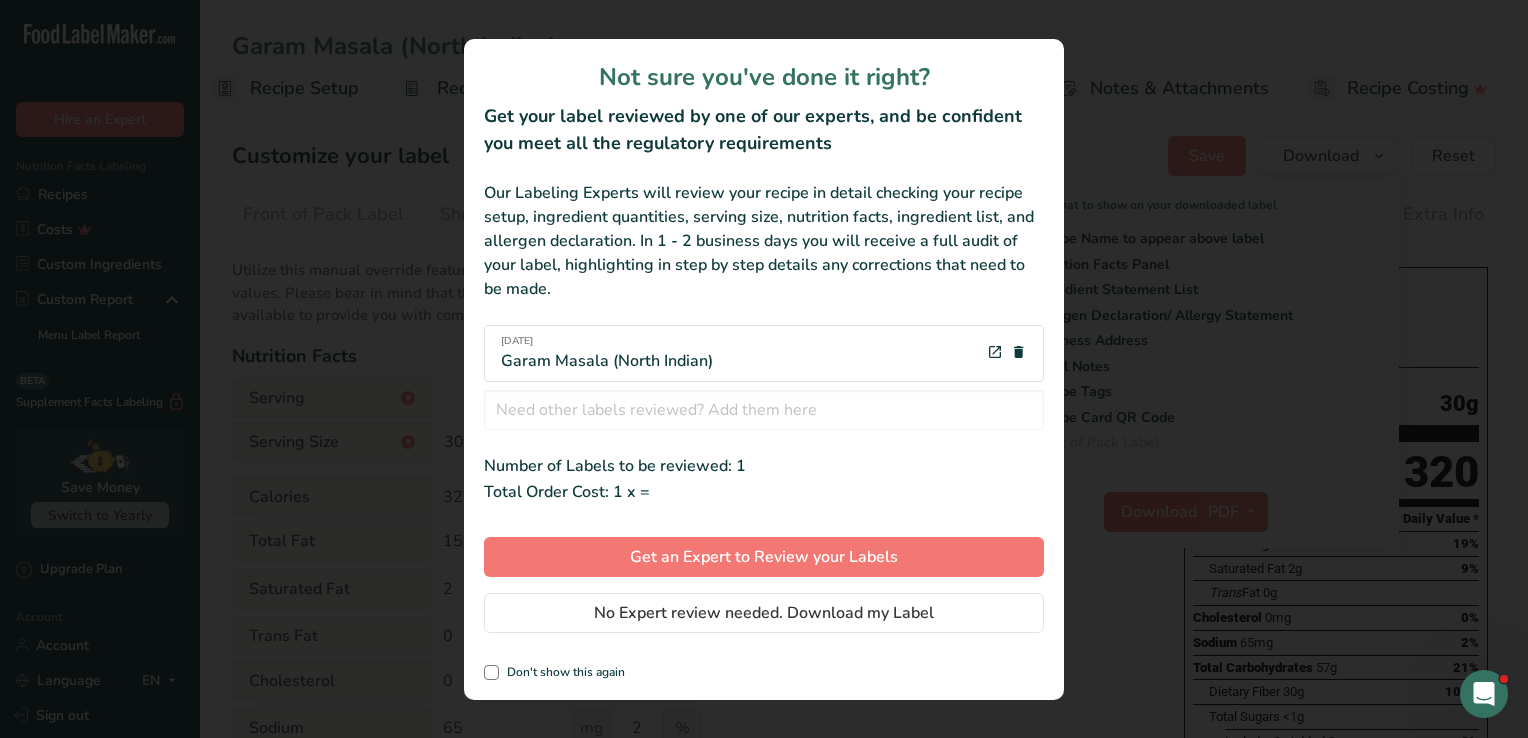 scroll, scrollTop: 0, scrollLeft: 188, axis: horizontal 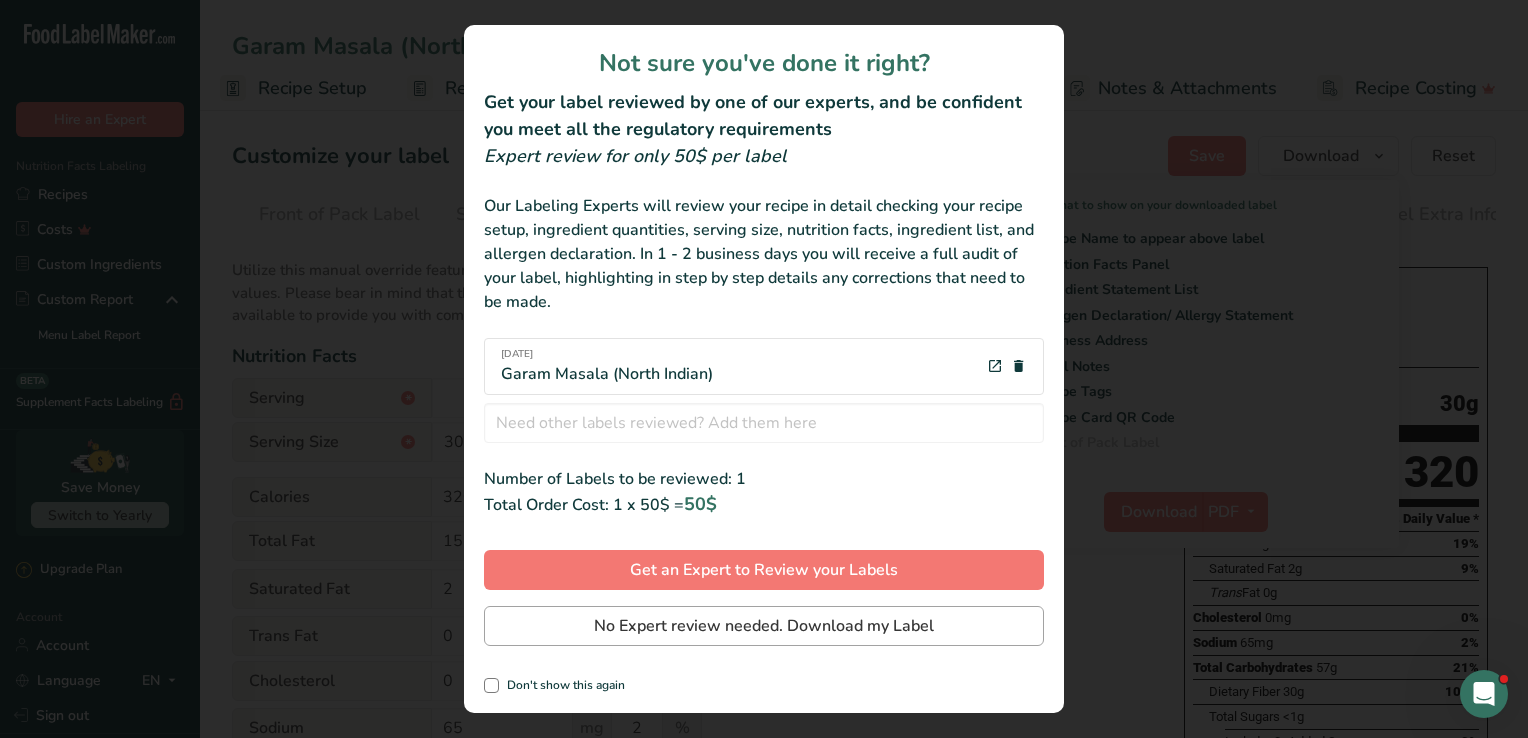 click on "Not sure you've done it right?
Get your label reviewed by one of our experts, and be confident you meet all the regulatory requirements
Expert review for only 50$ per label
Our Labeling Experts will review your recipe in detail checking your recipe setup, ingredient quantities, serving size, nutrition facts, ingredient list, and allergen declaration. In 1 - 2 business days you will receive a full audit of your label, highlighting in step by step details any corrections that need to be made.
14-7-2025
Garam Masala (North Indian)
No Results Found
Number of Labels to be reviewed: 1
Total Order Cost: 1 x 50$
=
50$
Get an Expert to Review your Labels
No Expert review needed. Download my Label" at bounding box center [764, 369] 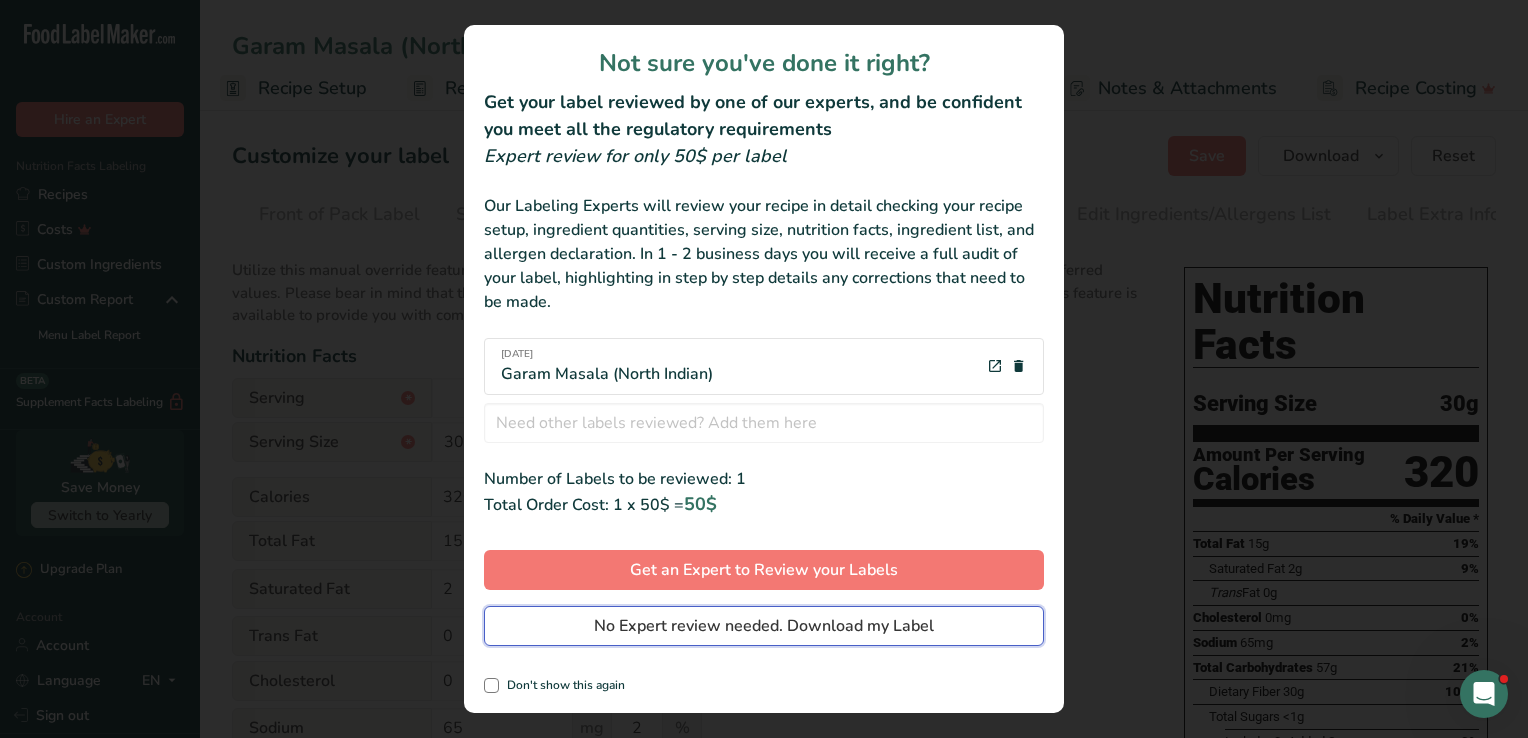 click on "No Expert review needed. Download my Label" at bounding box center (764, 626) 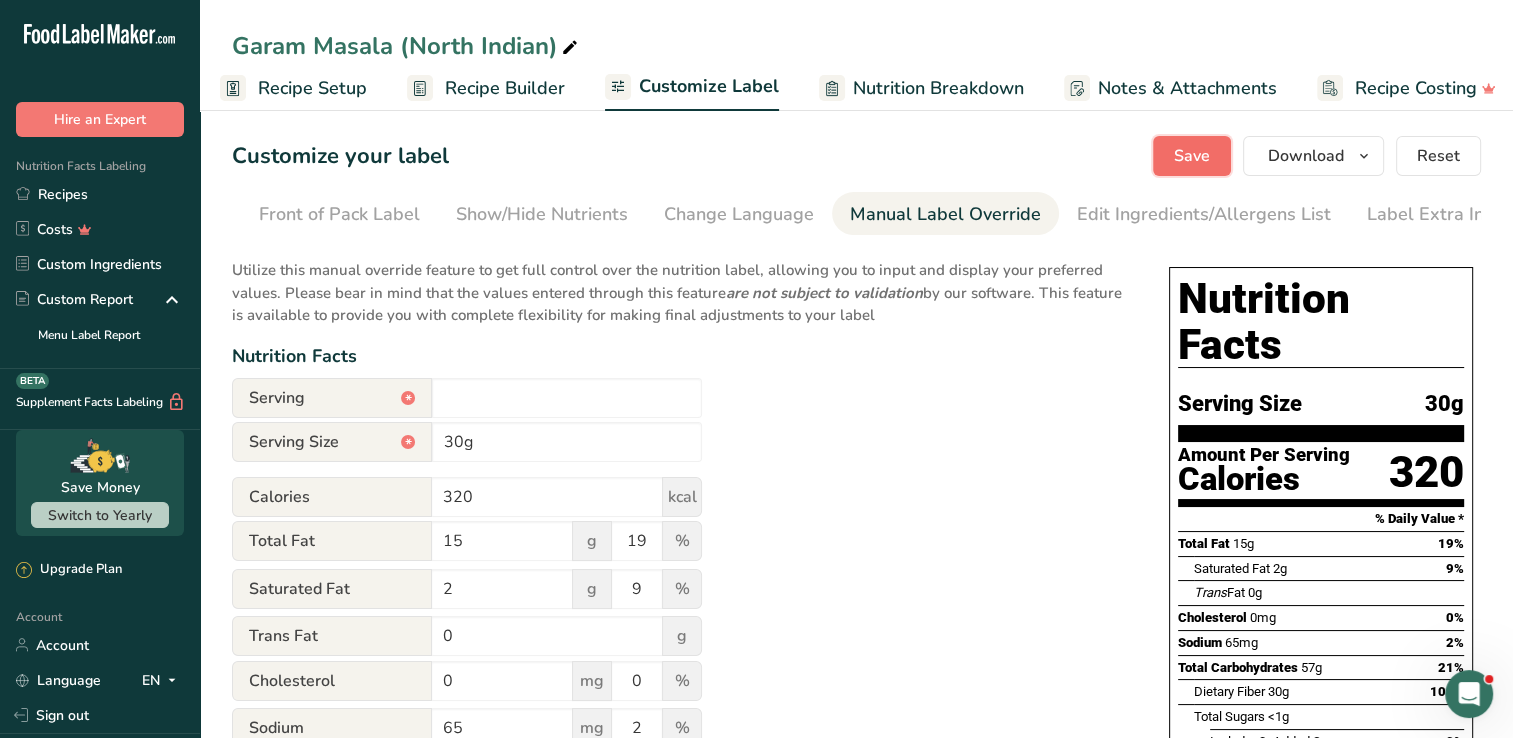 click on "Save" at bounding box center (1192, 156) 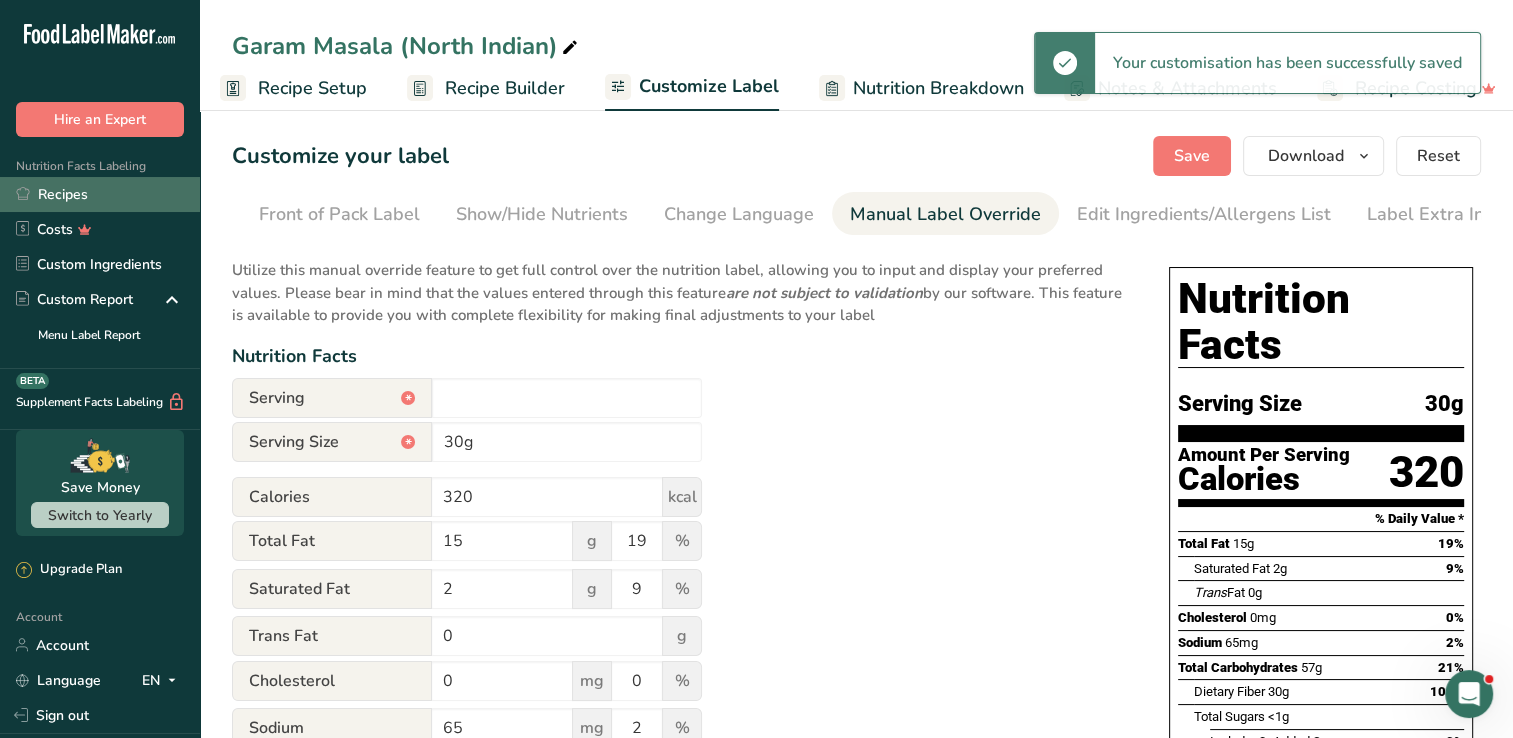 click on "Recipes" at bounding box center (100, 194) 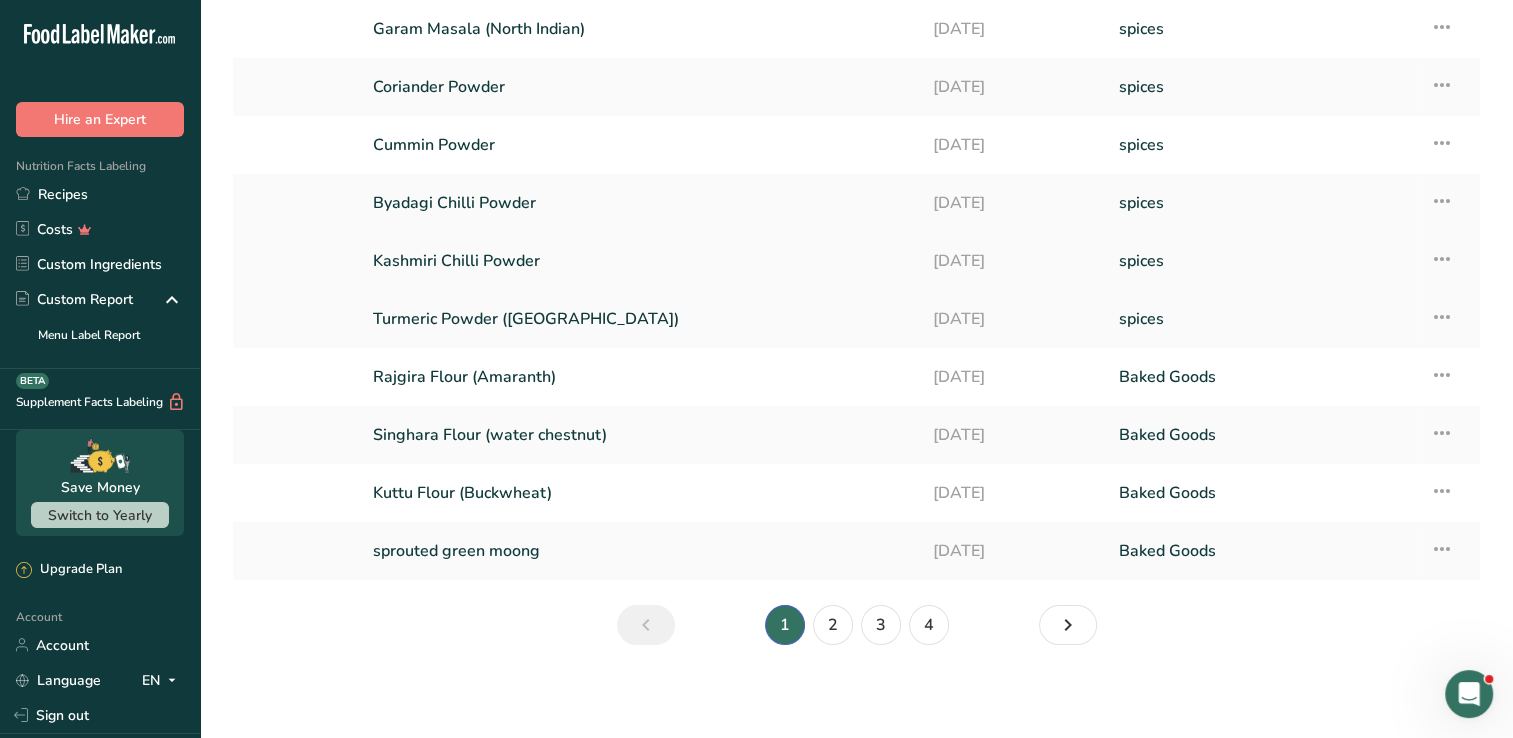 scroll, scrollTop: 137, scrollLeft: 0, axis: vertical 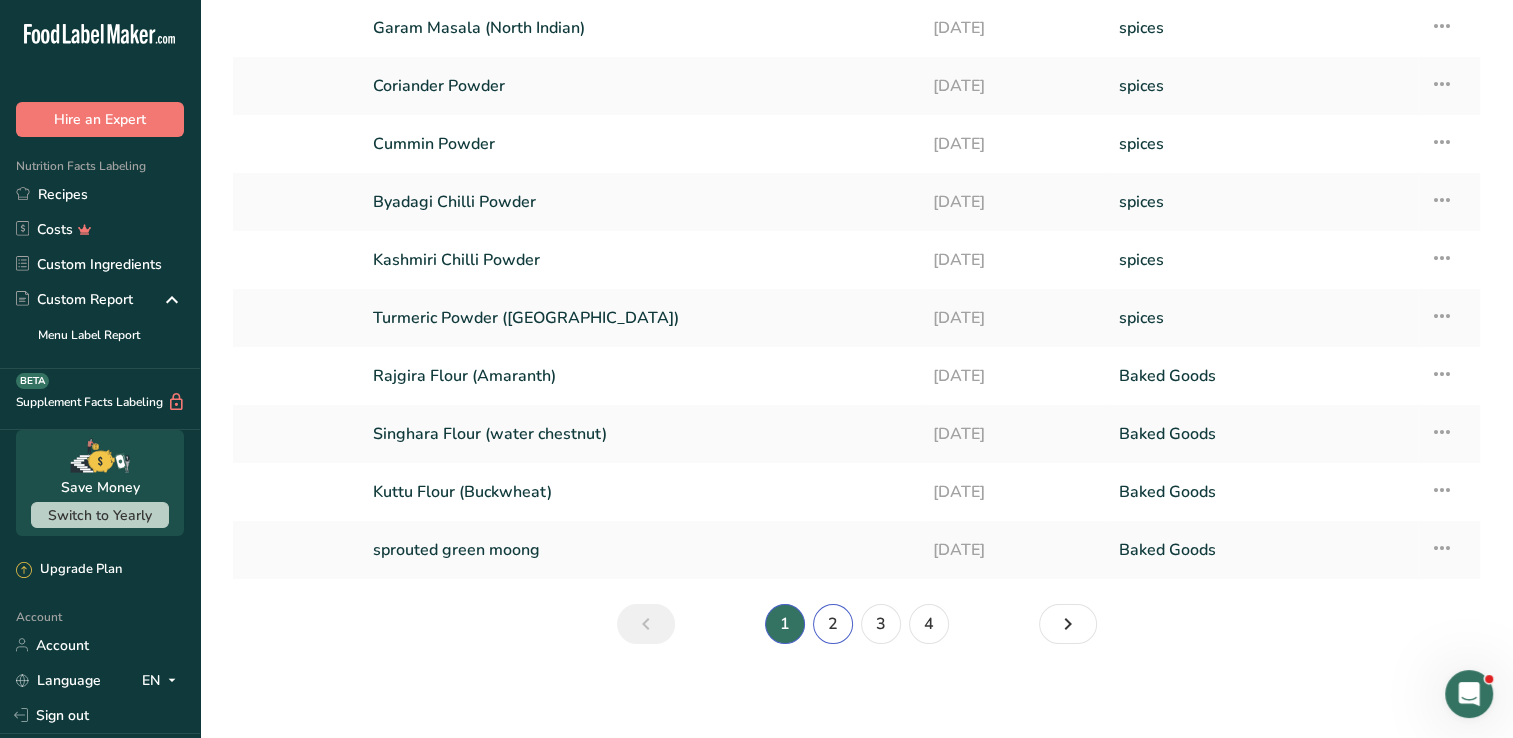 click on "2" at bounding box center [833, 624] 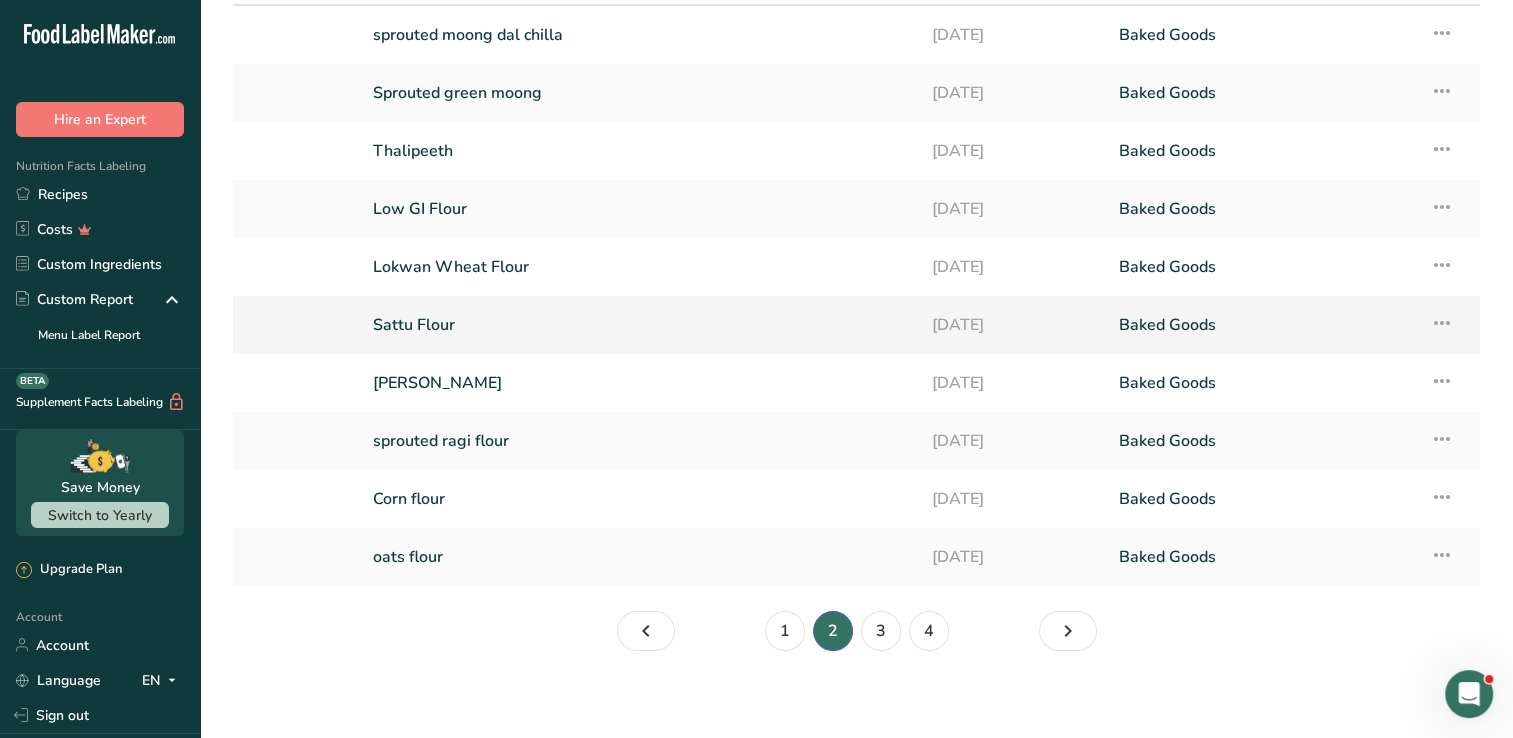 scroll, scrollTop: 137, scrollLeft: 0, axis: vertical 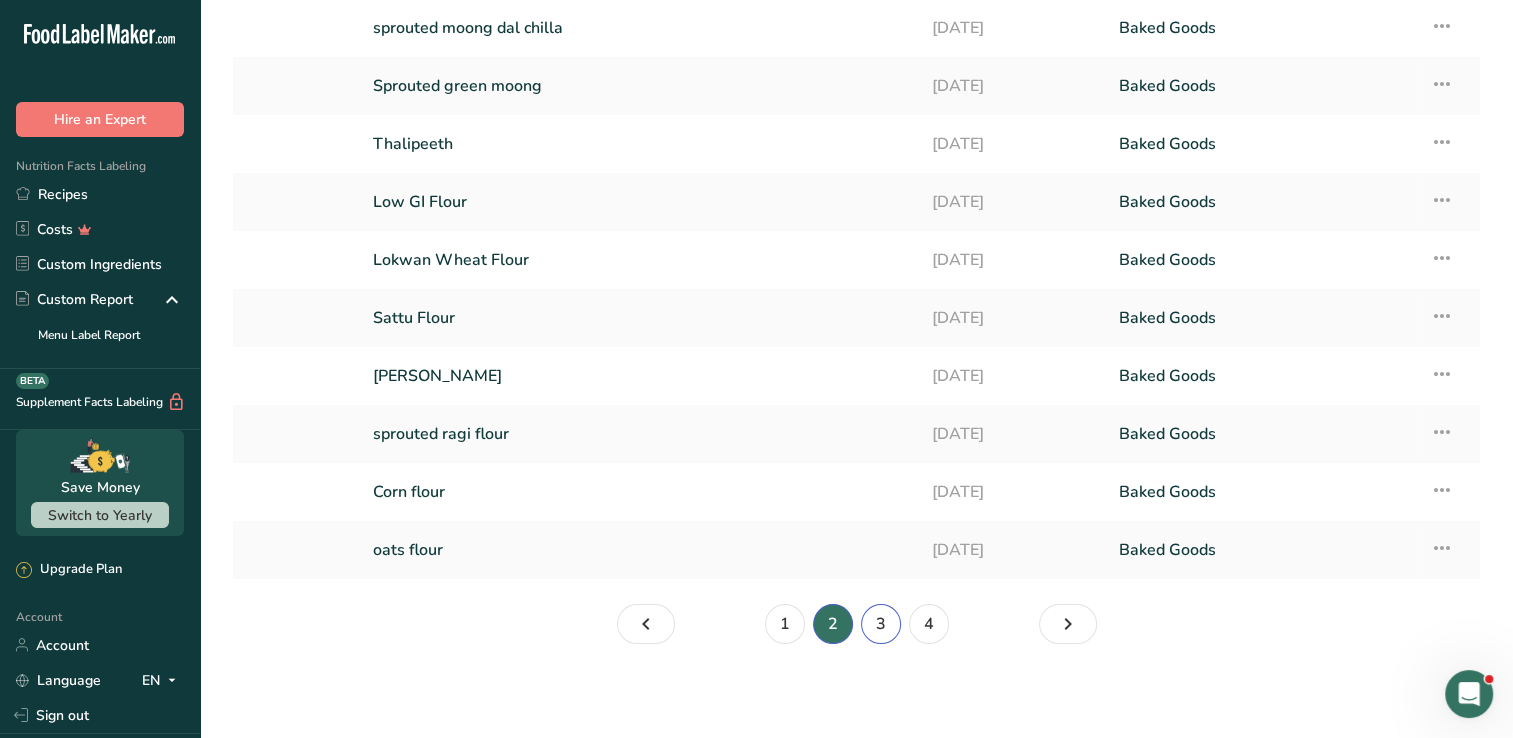 click on "3" at bounding box center [881, 624] 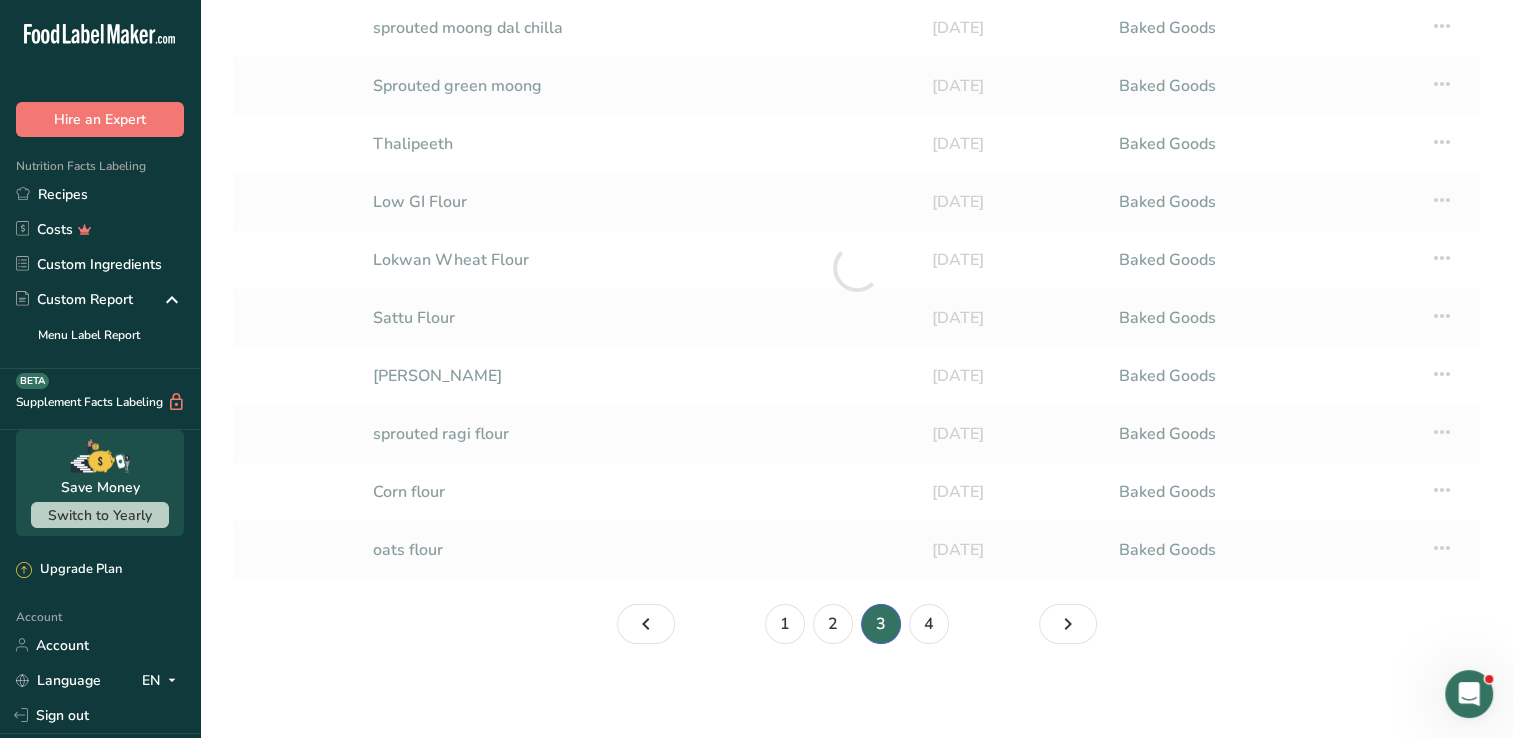 scroll, scrollTop: 0, scrollLeft: 0, axis: both 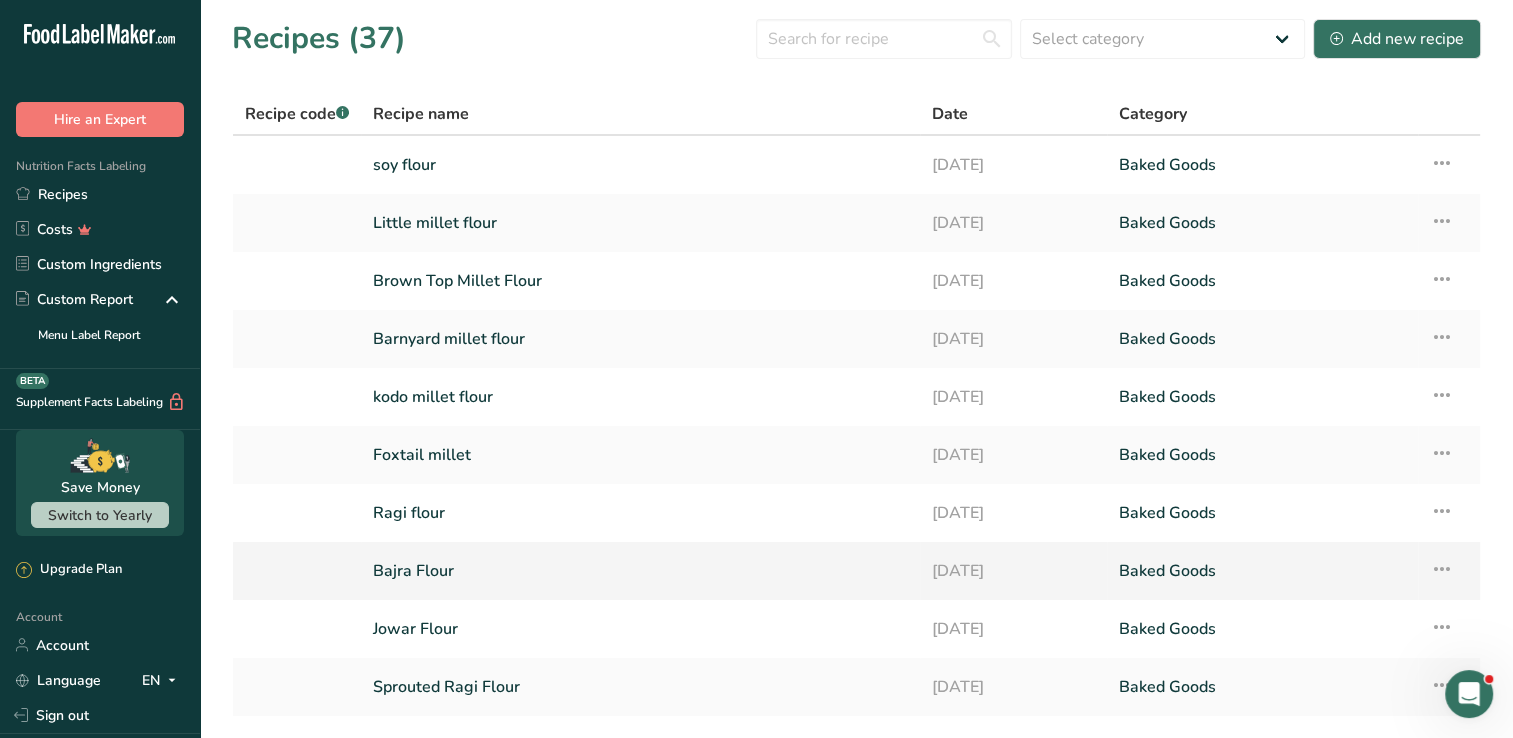 click on "Bajra  Flour" at bounding box center [640, 571] 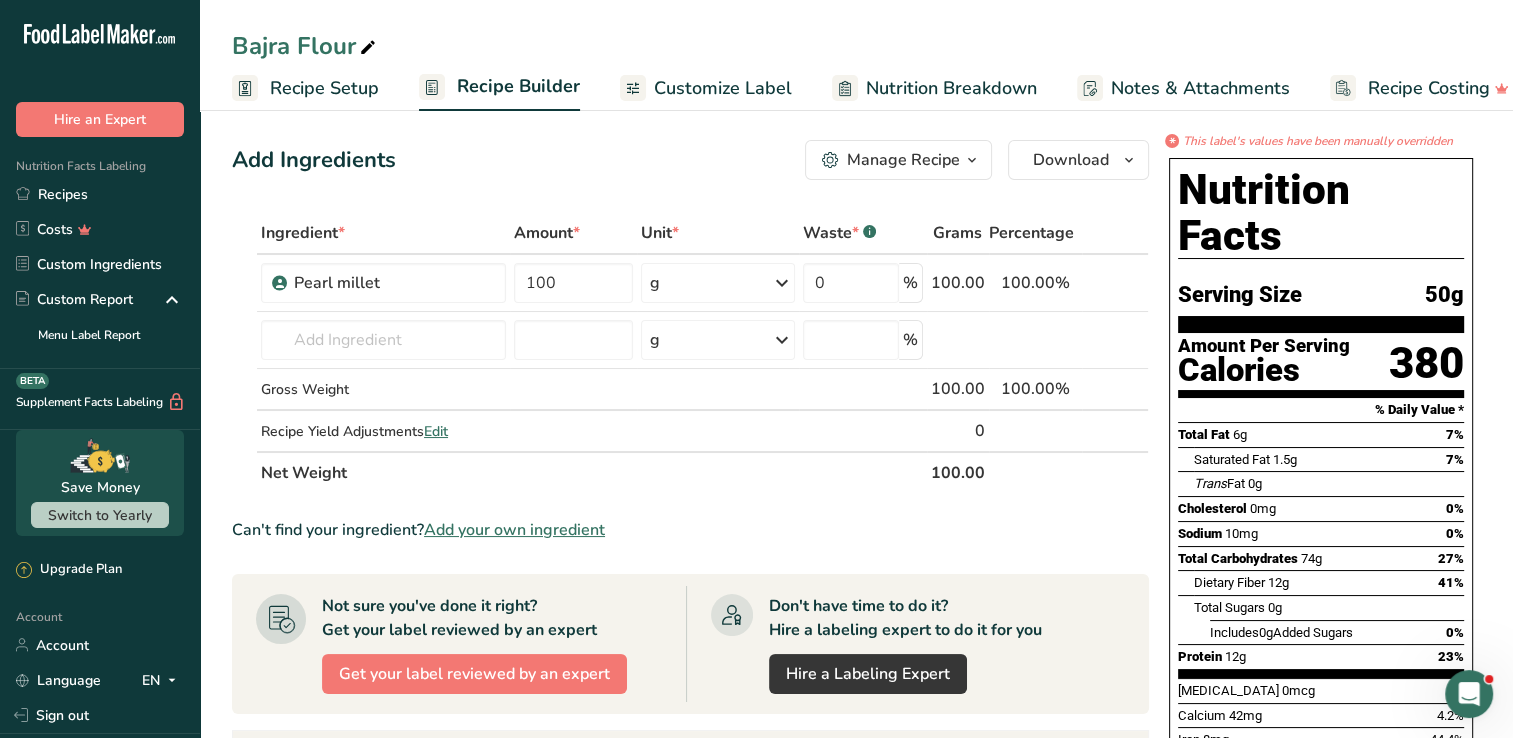 scroll, scrollTop: 0, scrollLeft: 0, axis: both 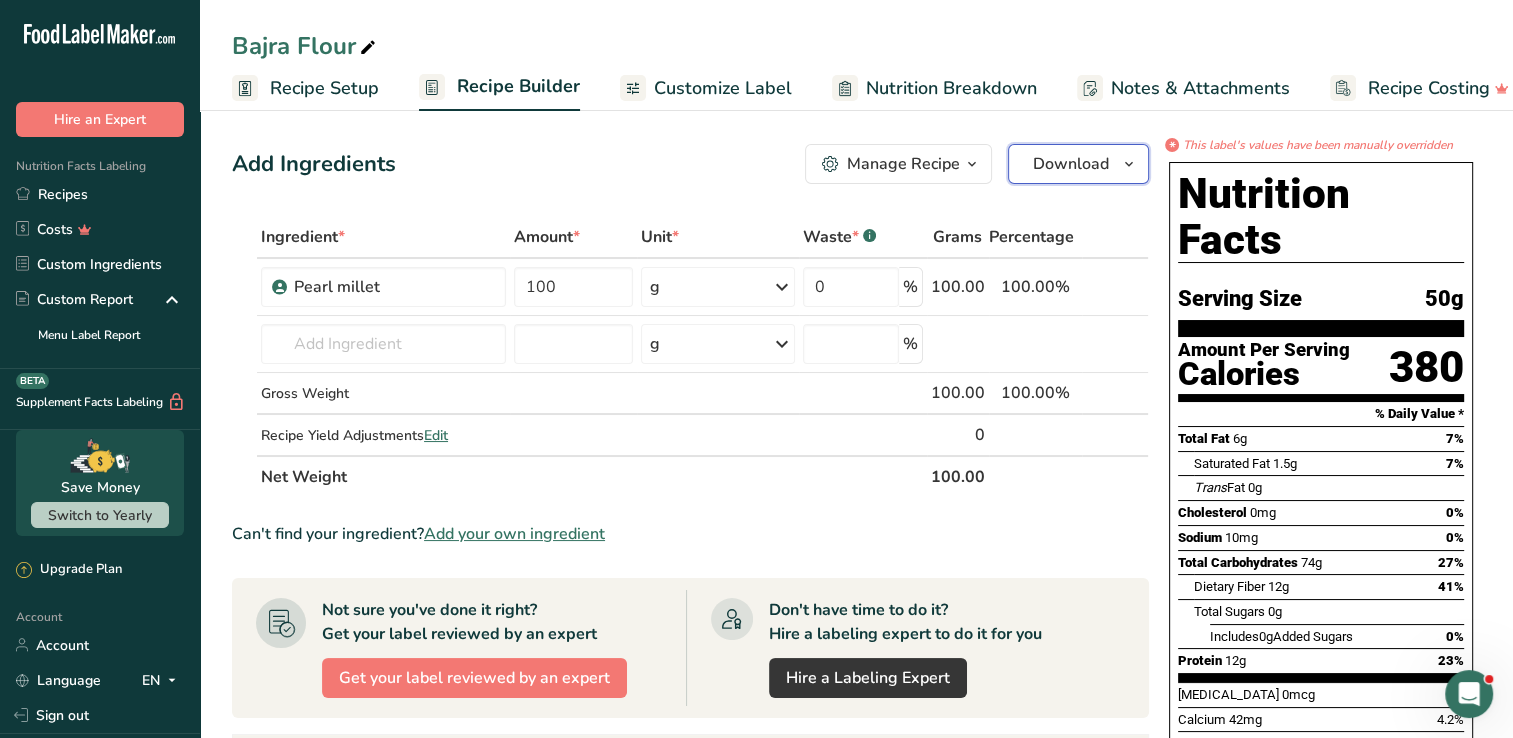 click at bounding box center (1129, 164) 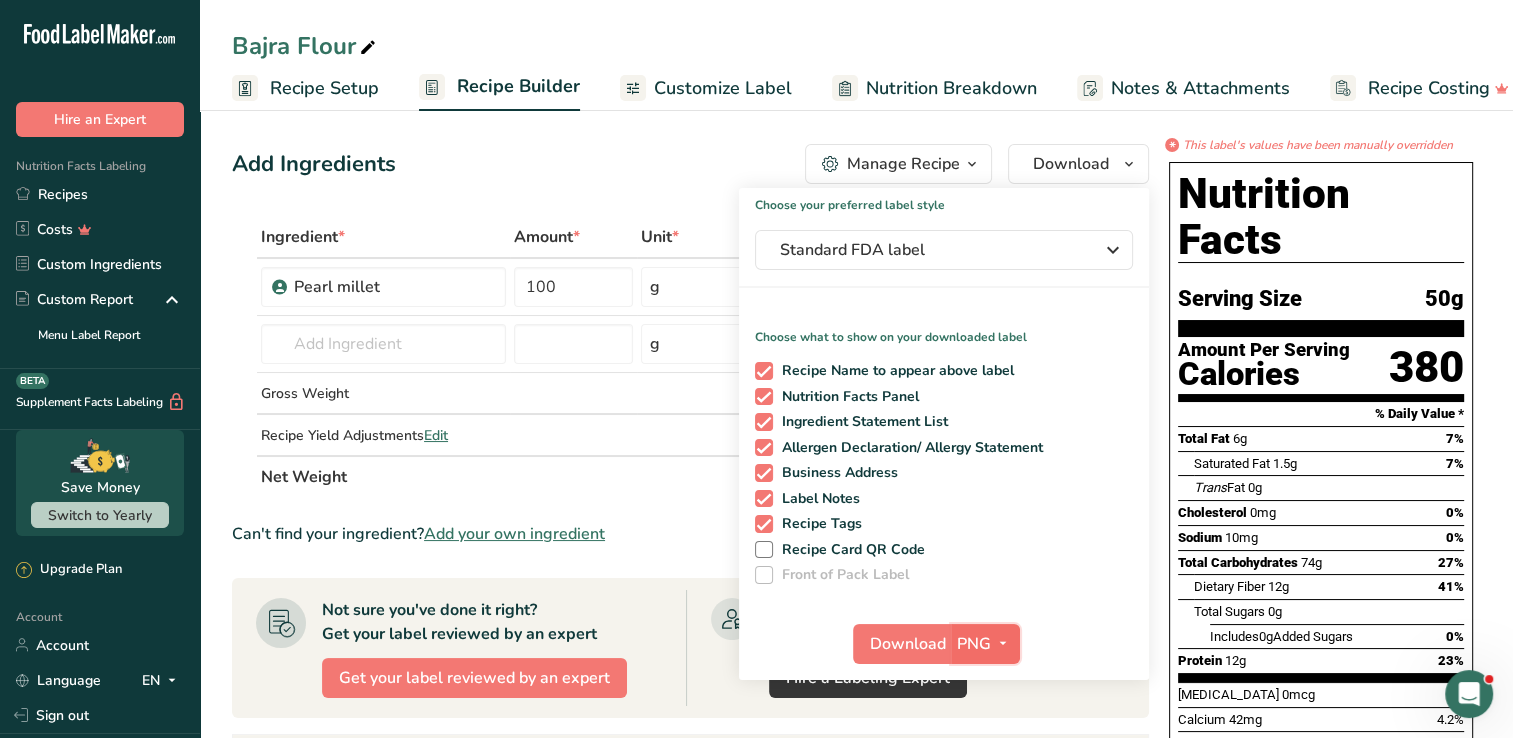 click on "PNG" at bounding box center (974, 644) 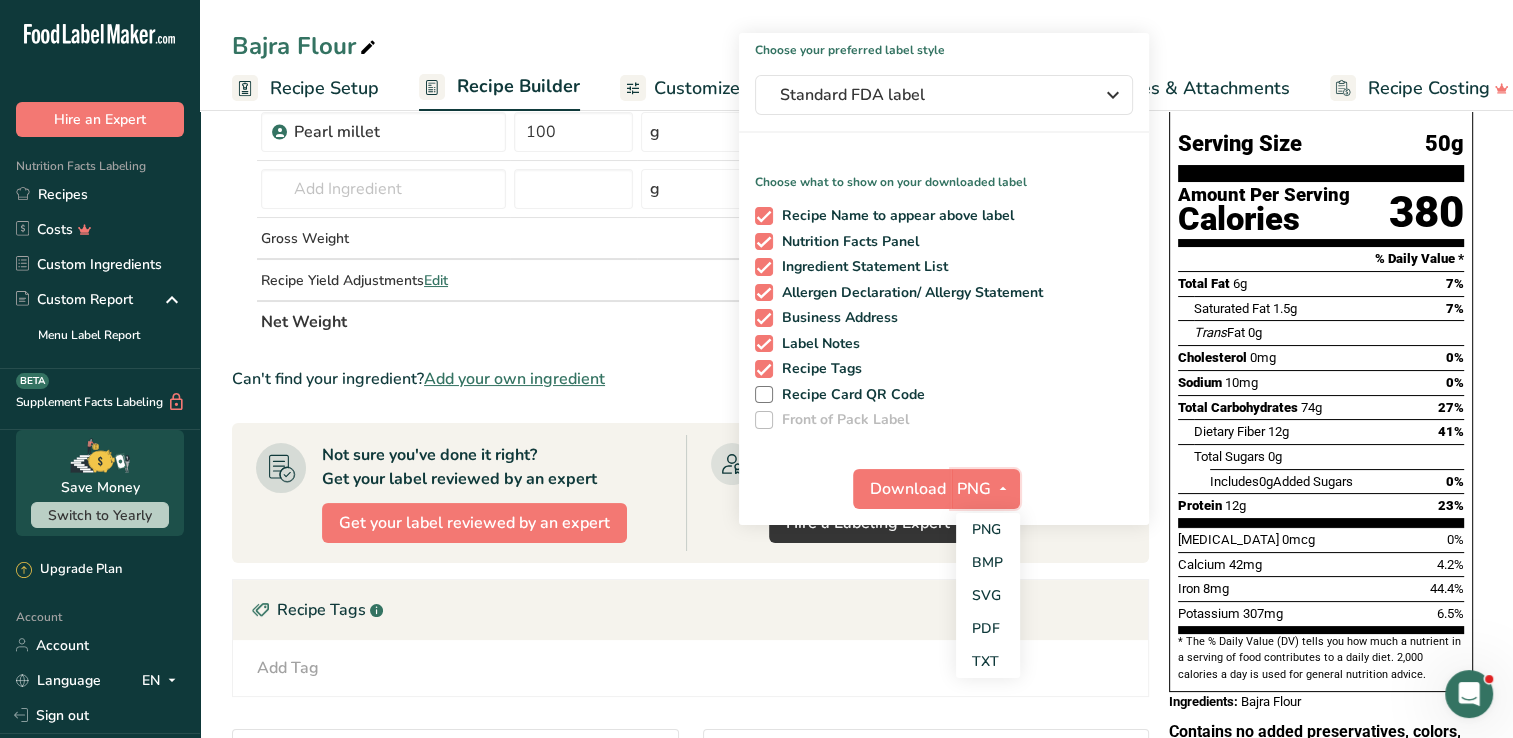 scroll, scrollTop: 200, scrollLeft: 0, axis: vertical 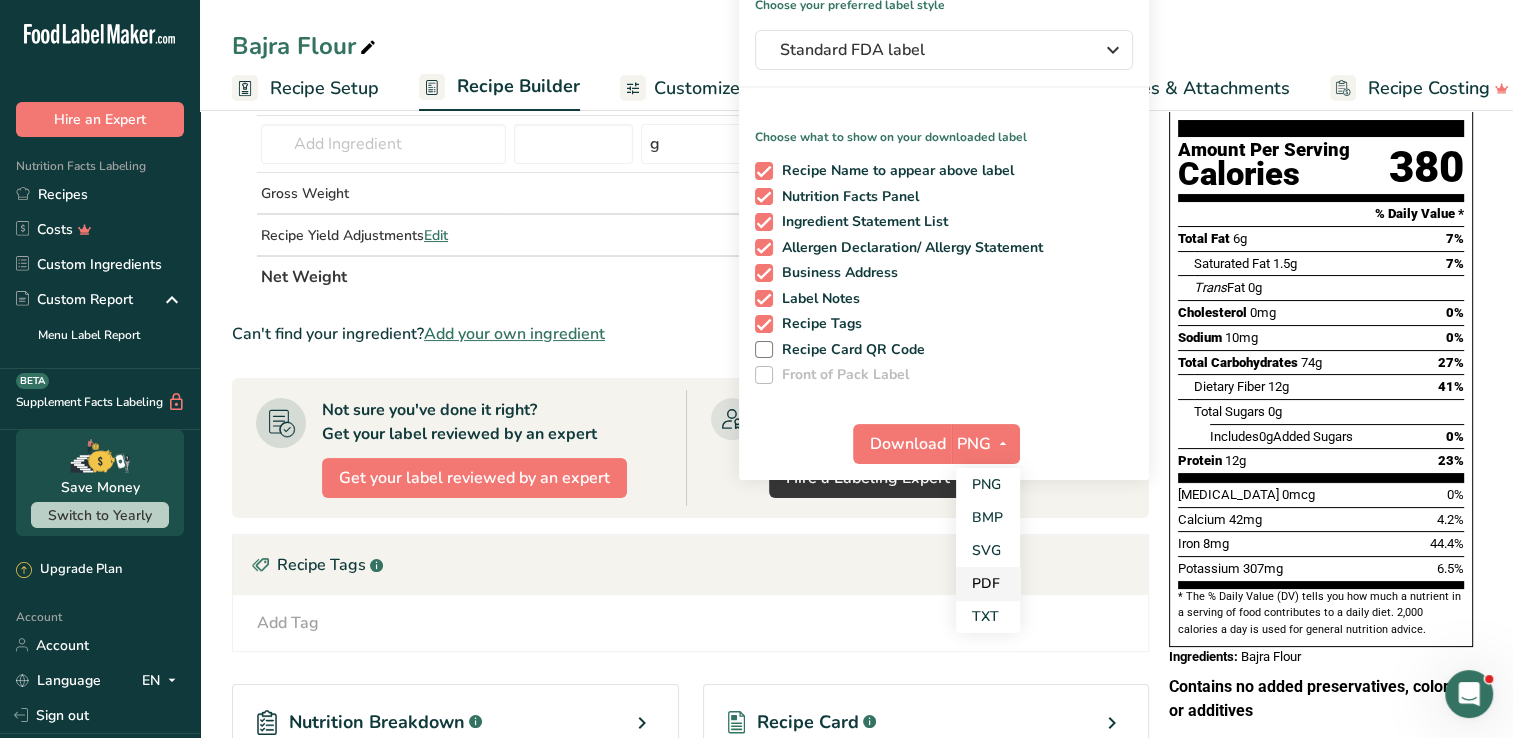 click on "PDF" at bounding box center (988, 583) 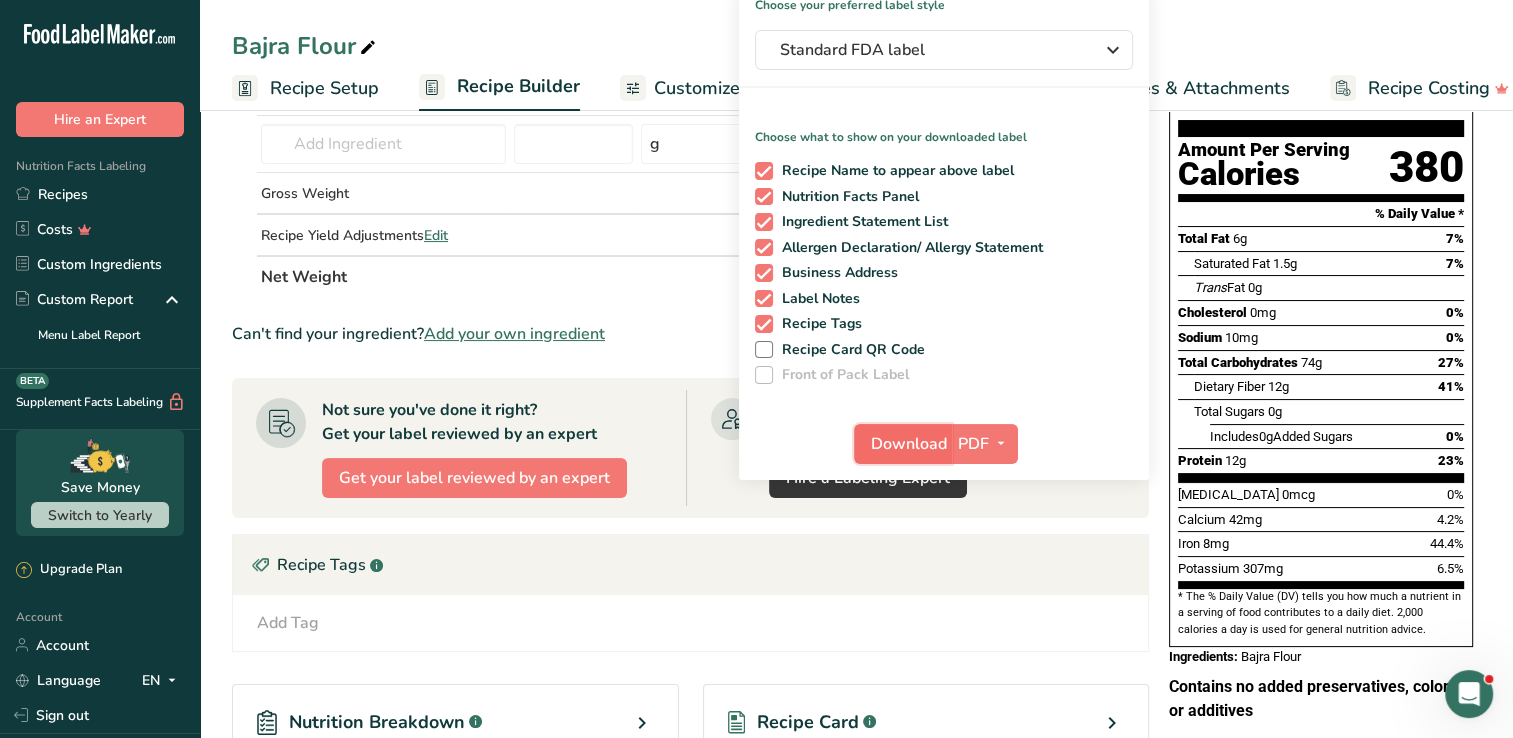 click on "Download" at bounding box center (909, 444) 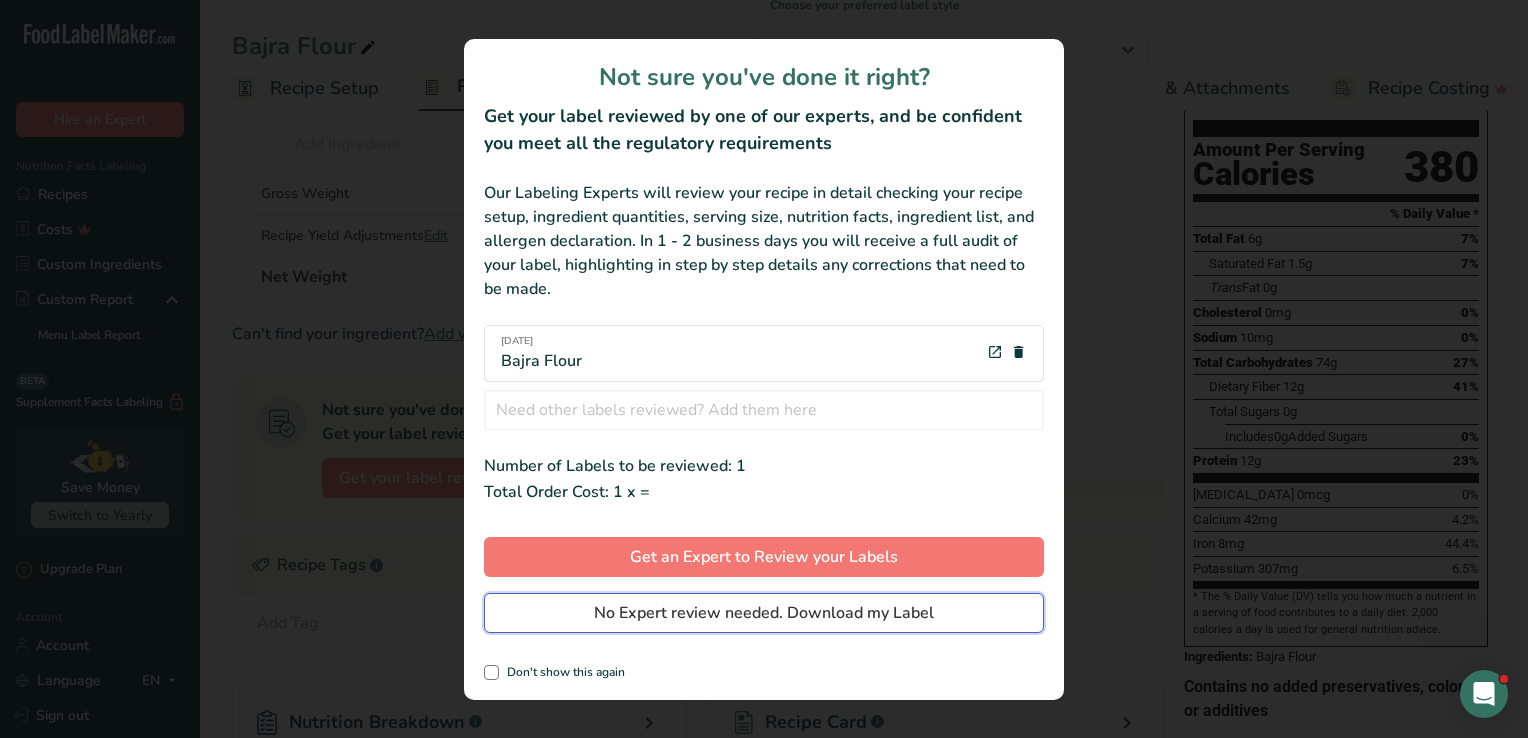 click on "No Expert review needed. Download my Label" at bounding box center [764, 613] 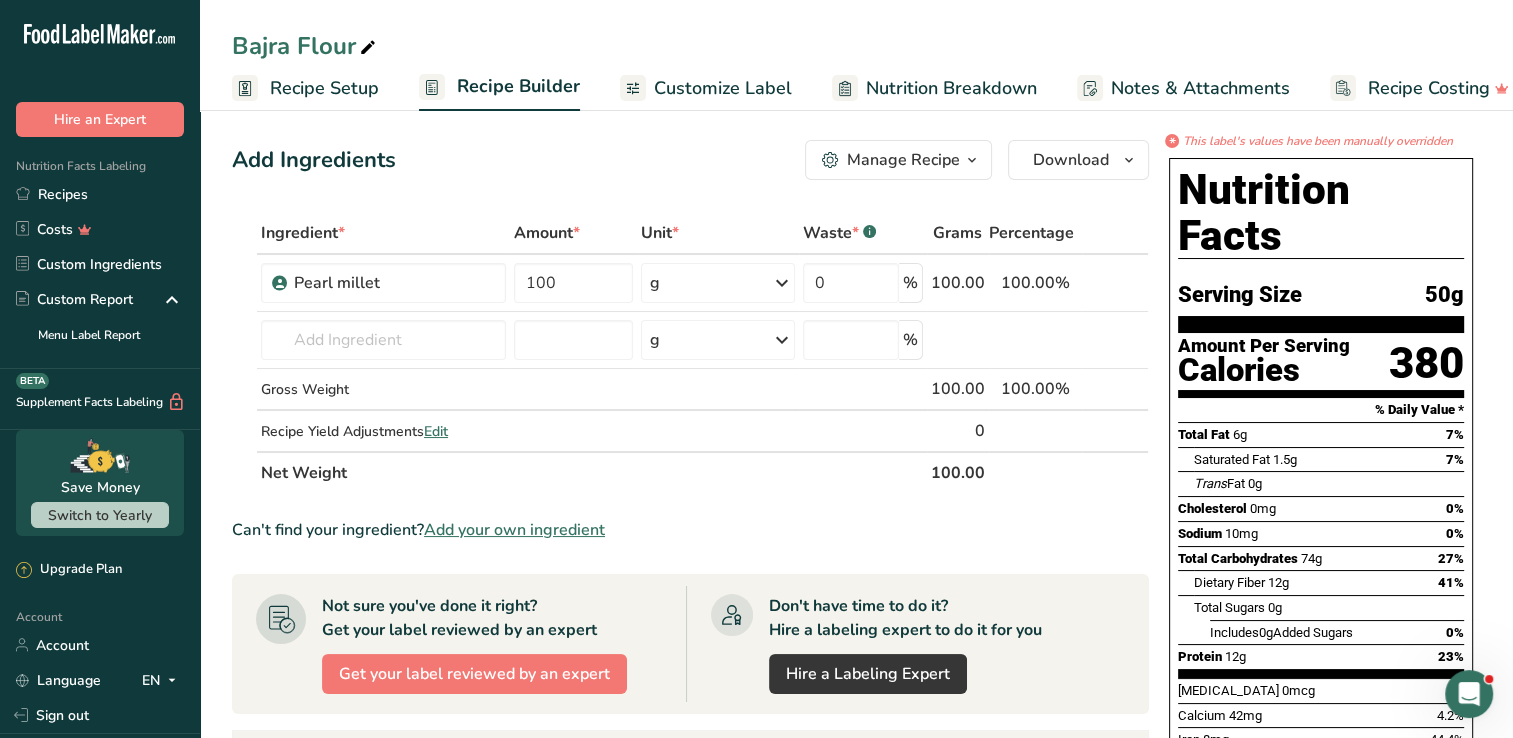 scroll, scrollTop: 0, scrollLeft: 0, axis: both 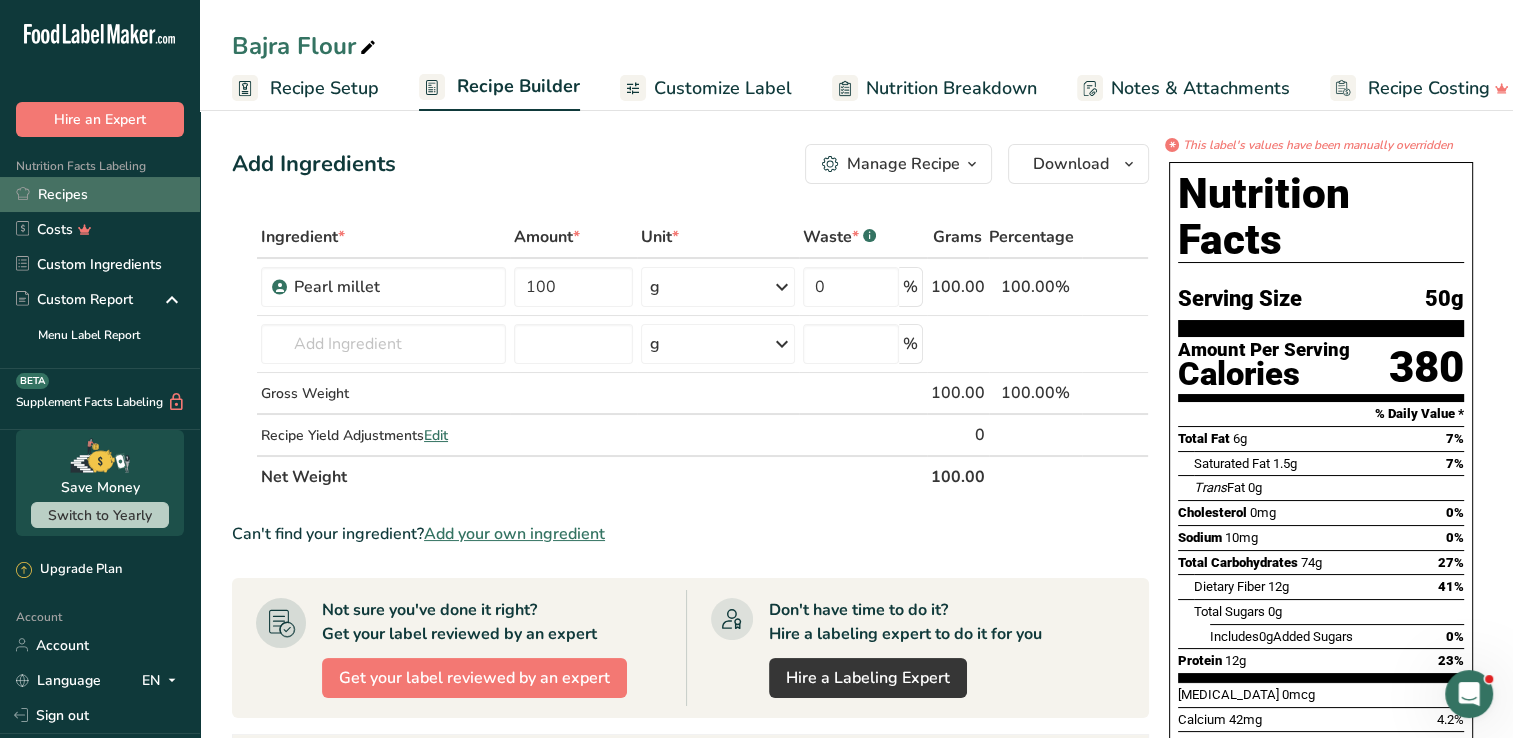 click on "Recipes" at bounding box center [100, 194] 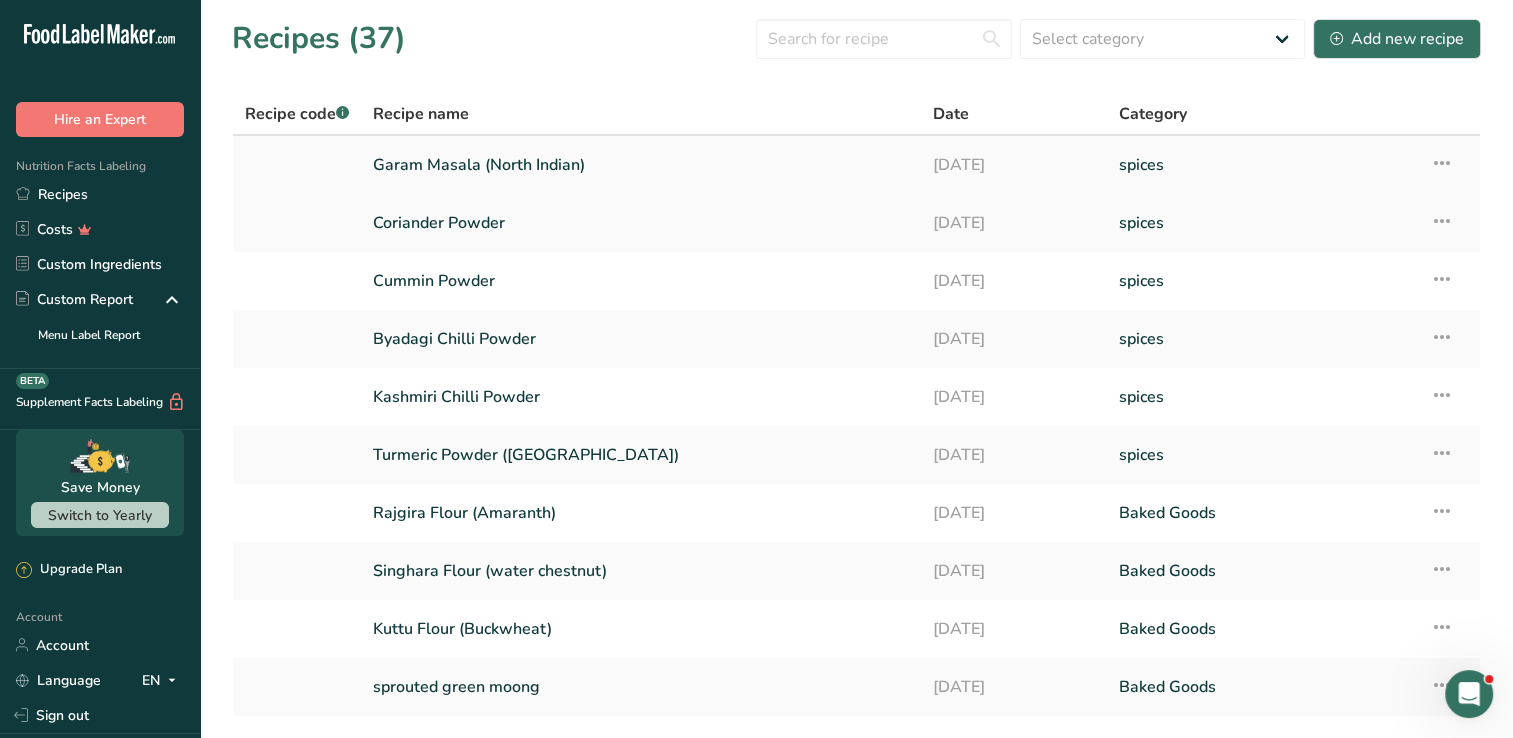 click on "Garam Masala (North Indian)" at bounding box center [640, 165] 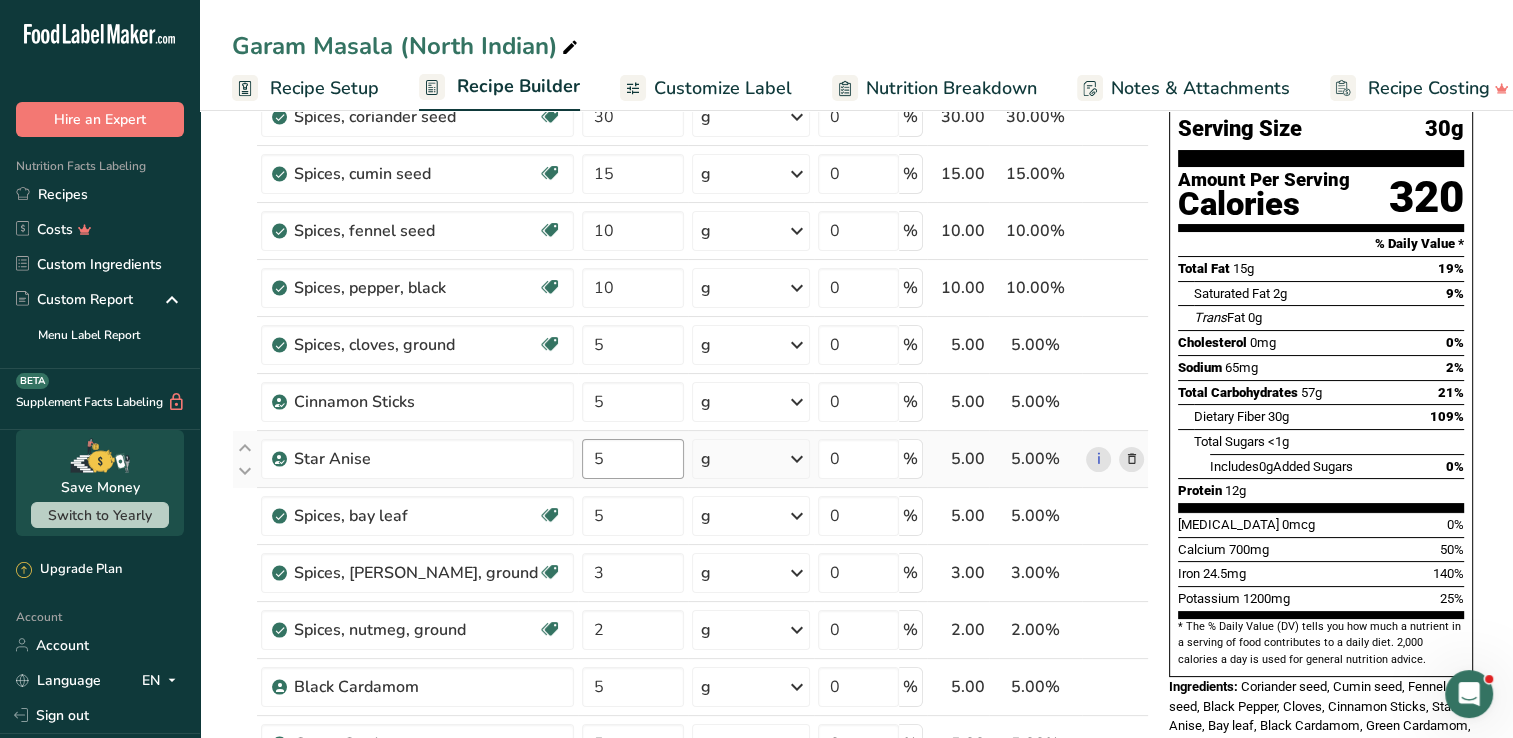scroll, scrollTop: 190, scrollLeft: 0, axis: vertical 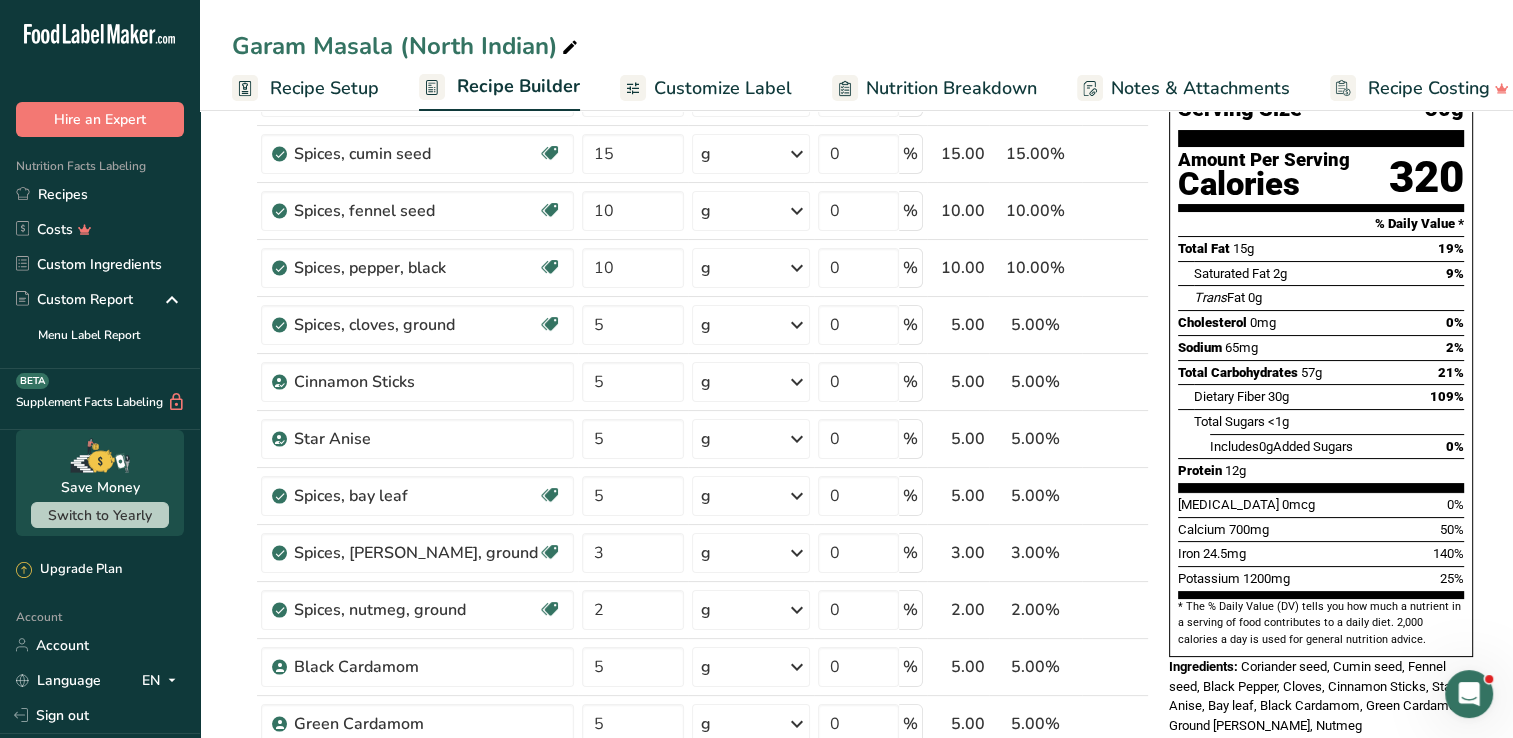 click on "Customize Label" at bounding box center [723, 88] 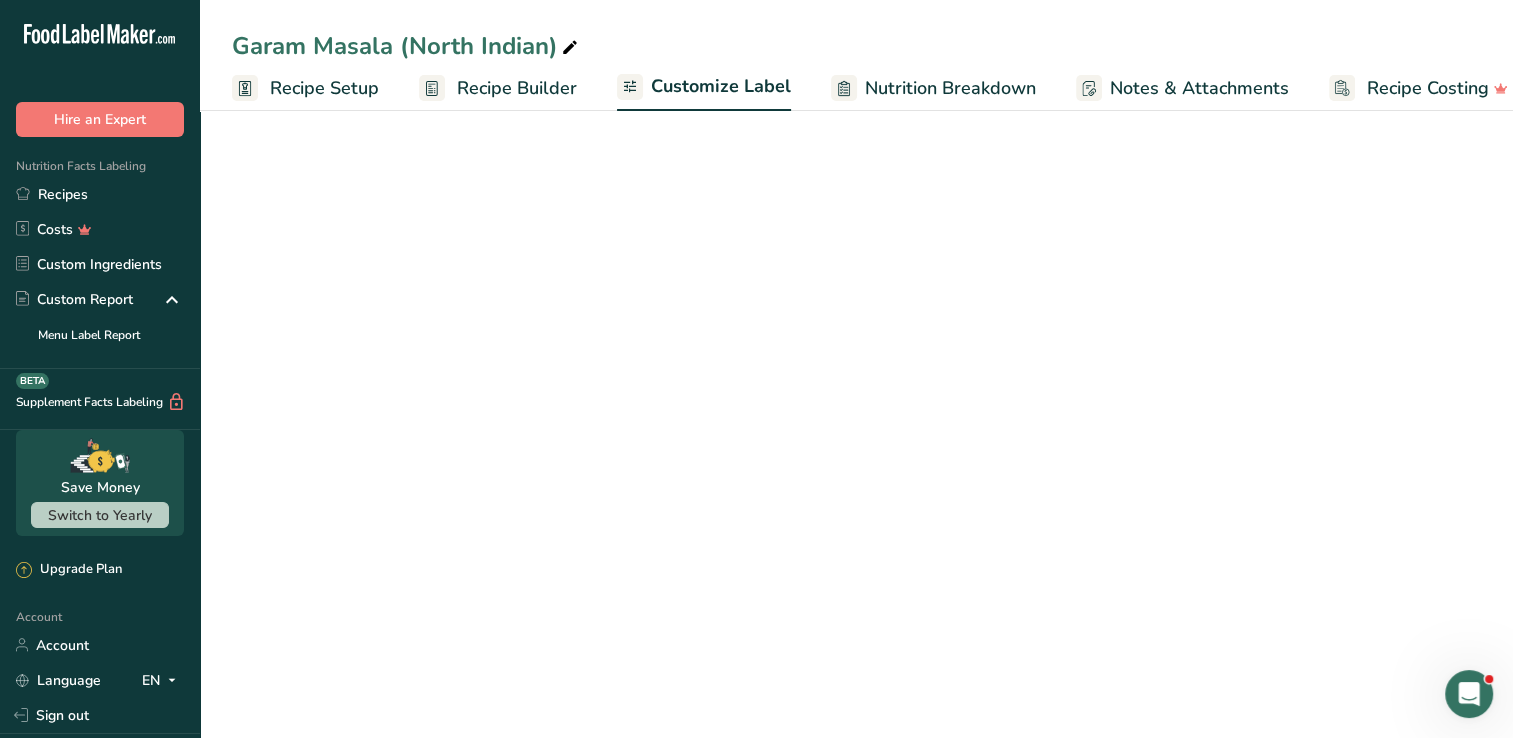 scroll, scrollTop: 0, scrollLeft: 27, axis: horizontal 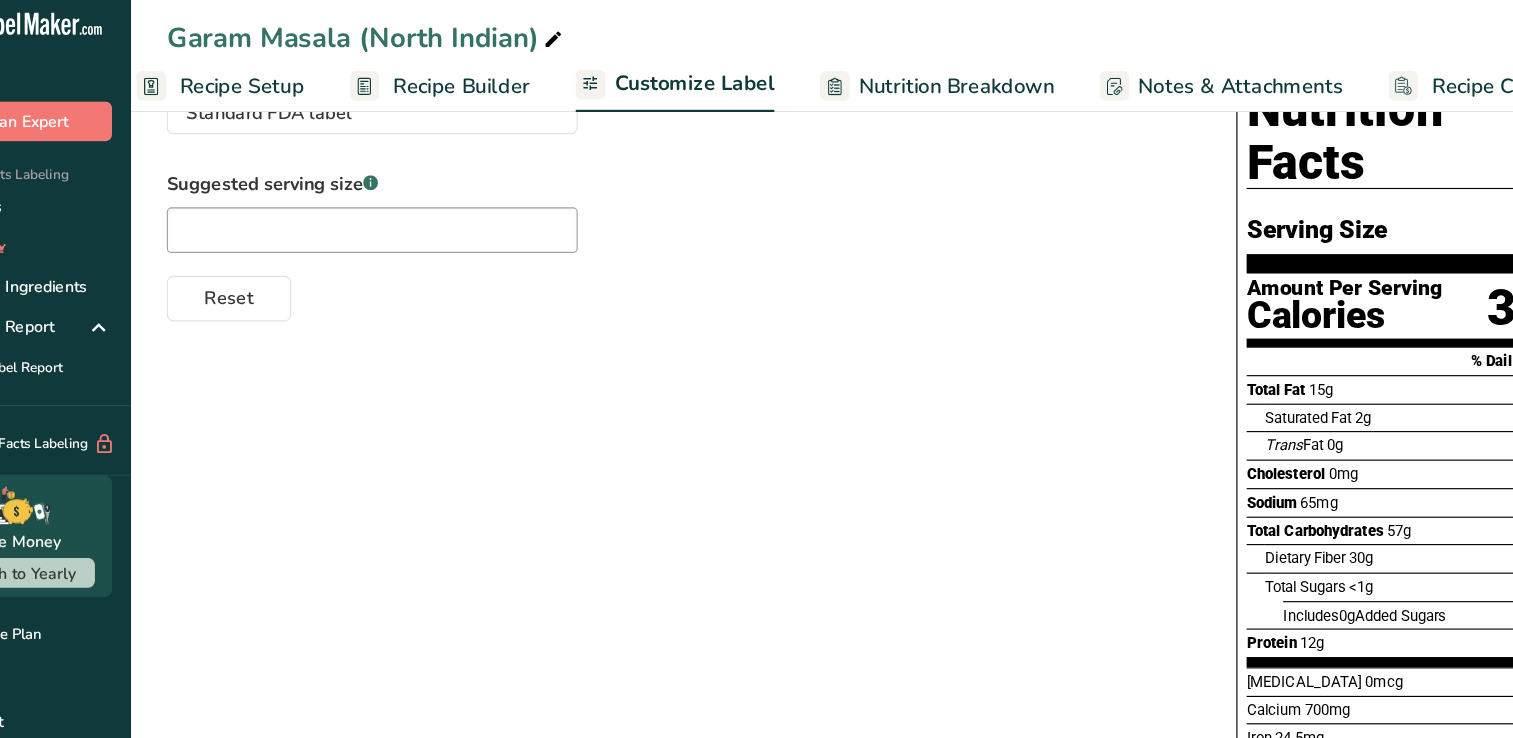 click on "Customize Label" at bounding box center (677, 88) 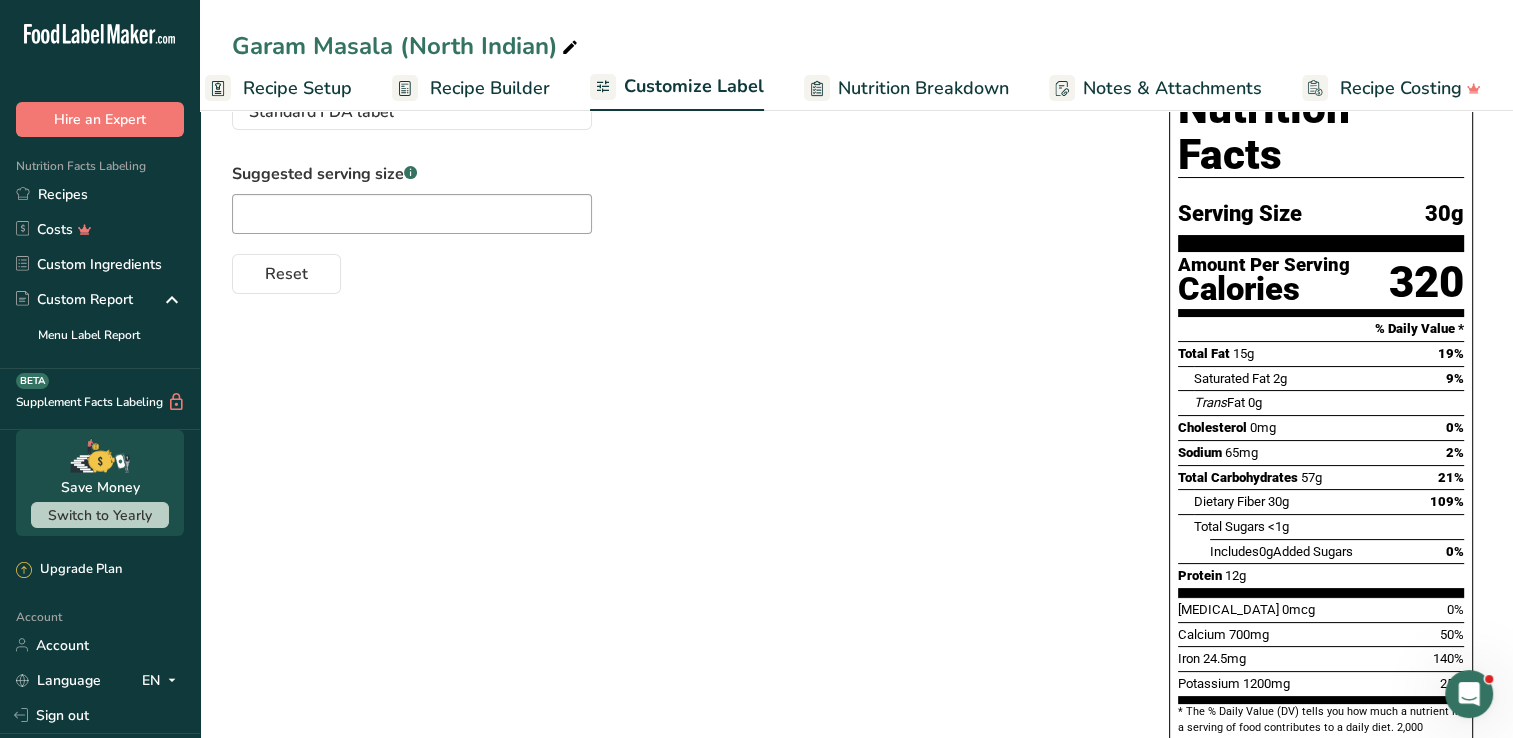scroll, scrollTop: 0, scrollLeft: 0, axis: both 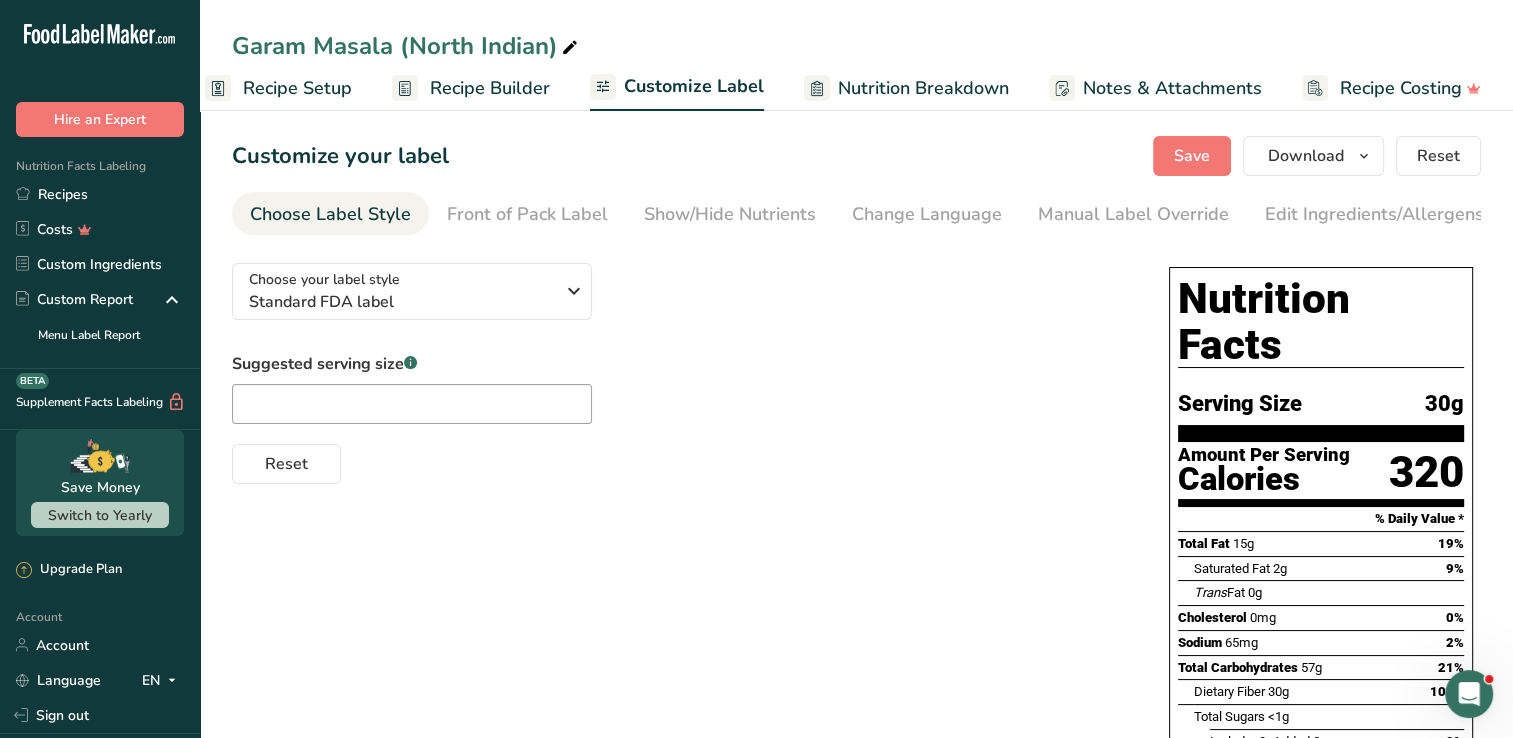 click on "Nutrition Facts" at bounding box center (1321, 322) 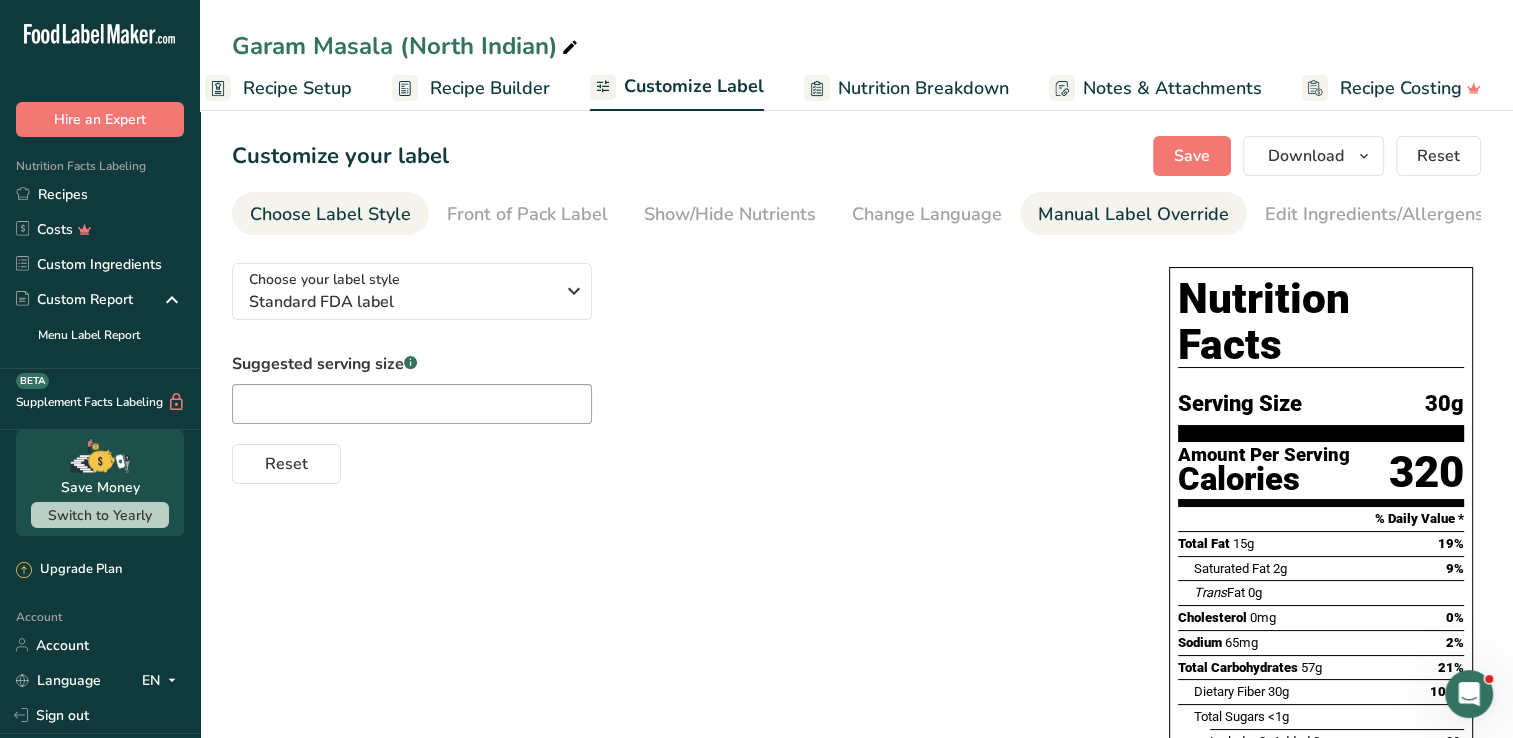 click on "Manual Label Override" at bounding box center [1133, 214] 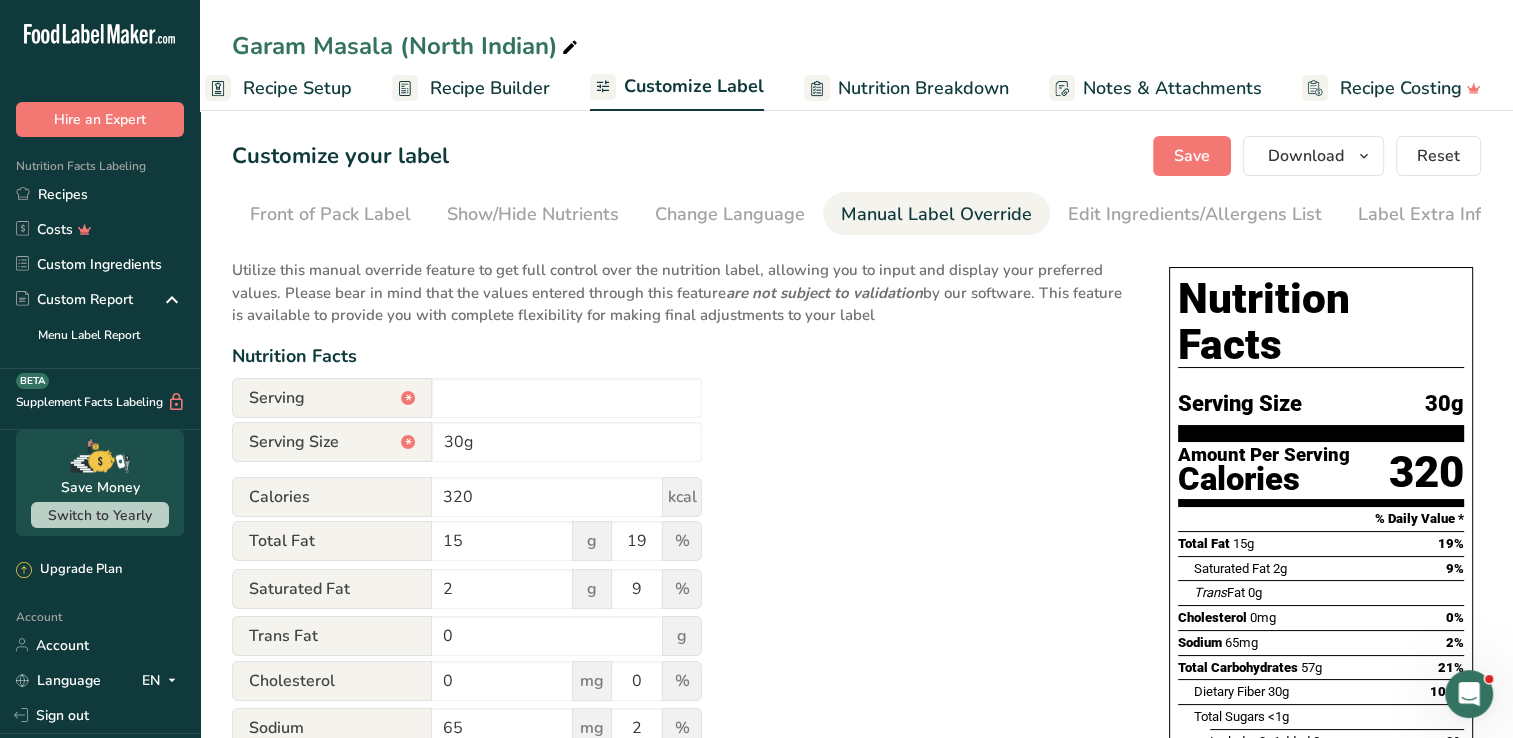 scroll, scrollTop: 0, scrollLeft: 204, axis: horizontal 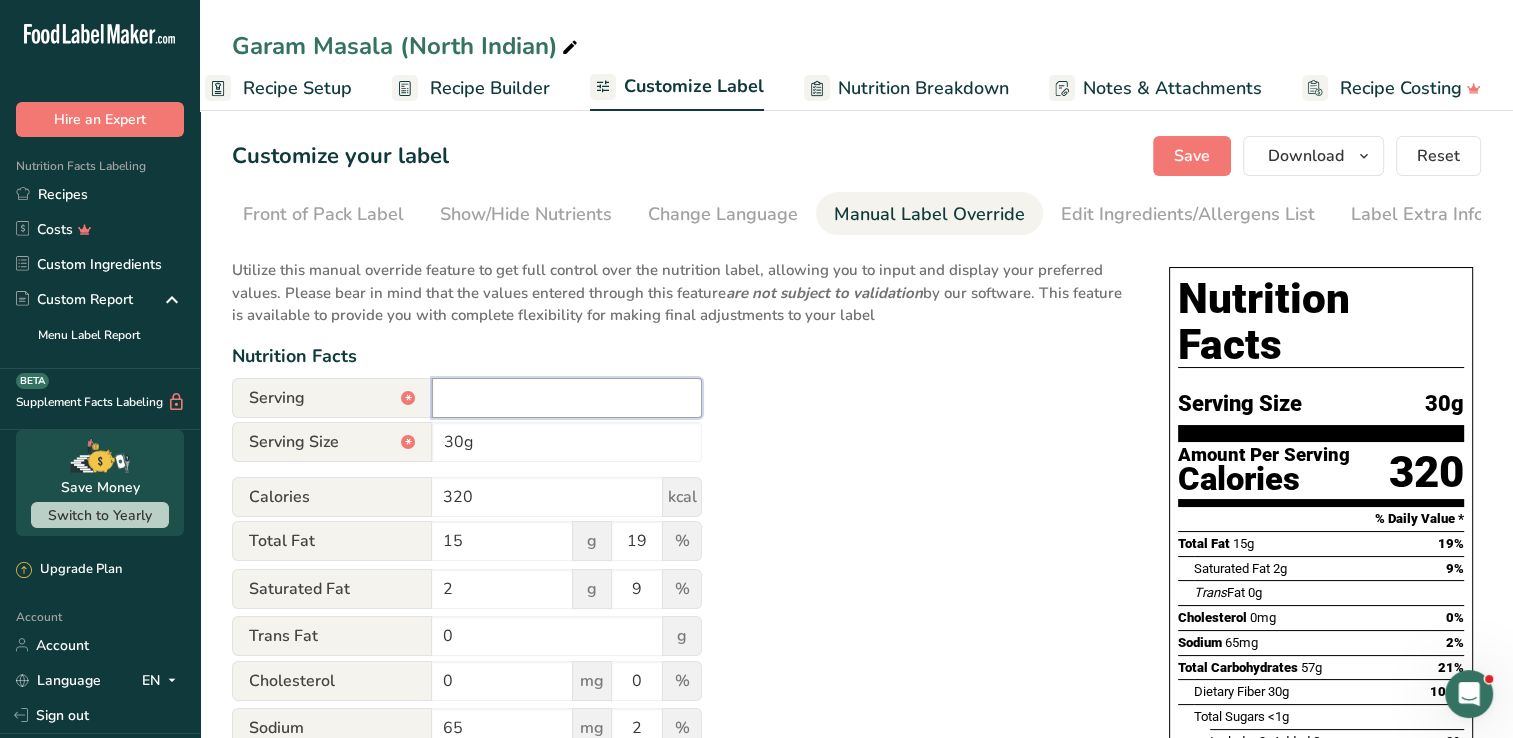 click on "‎" at bounding box center [567, 398] 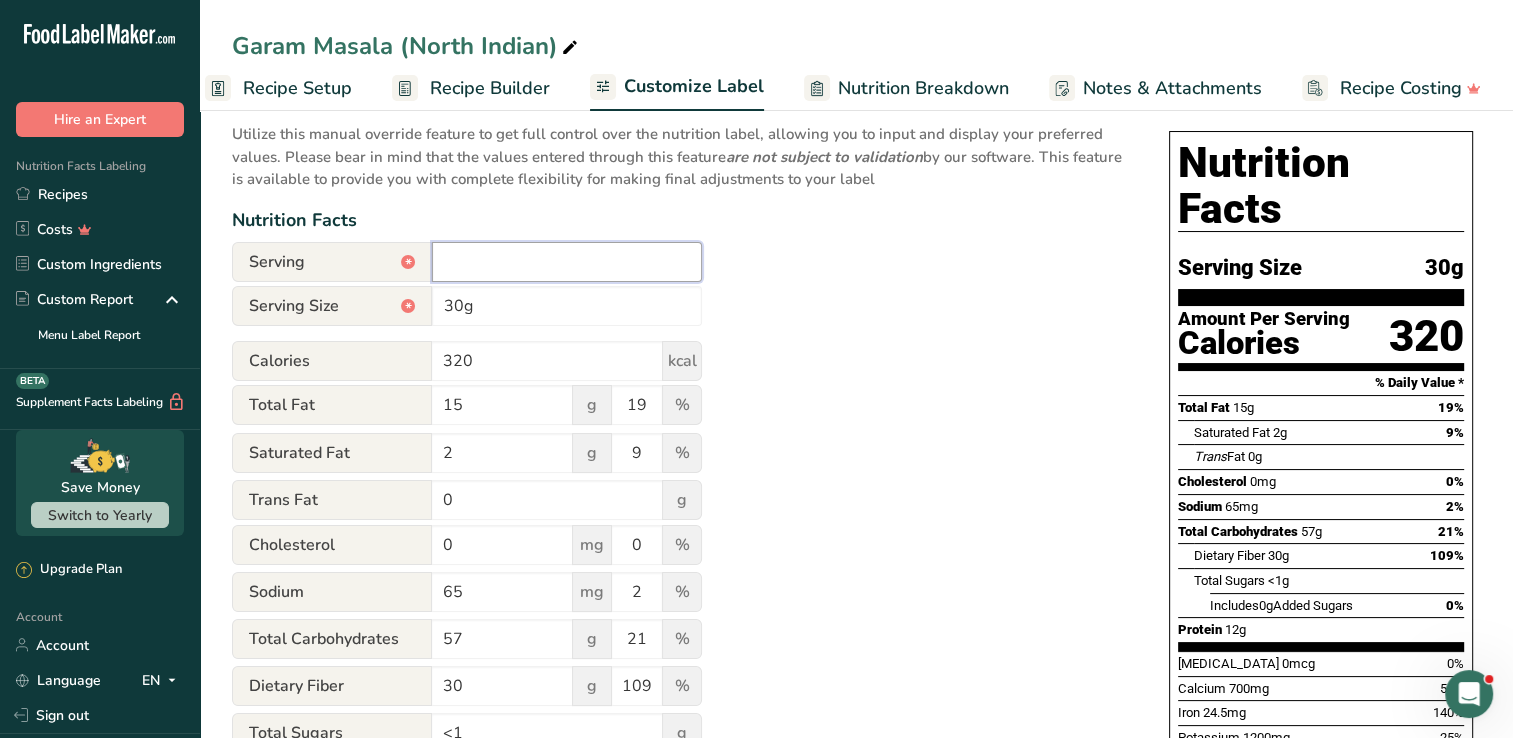 scroll, scrollTop: 156, scrollLeft: 0, axis: vertical 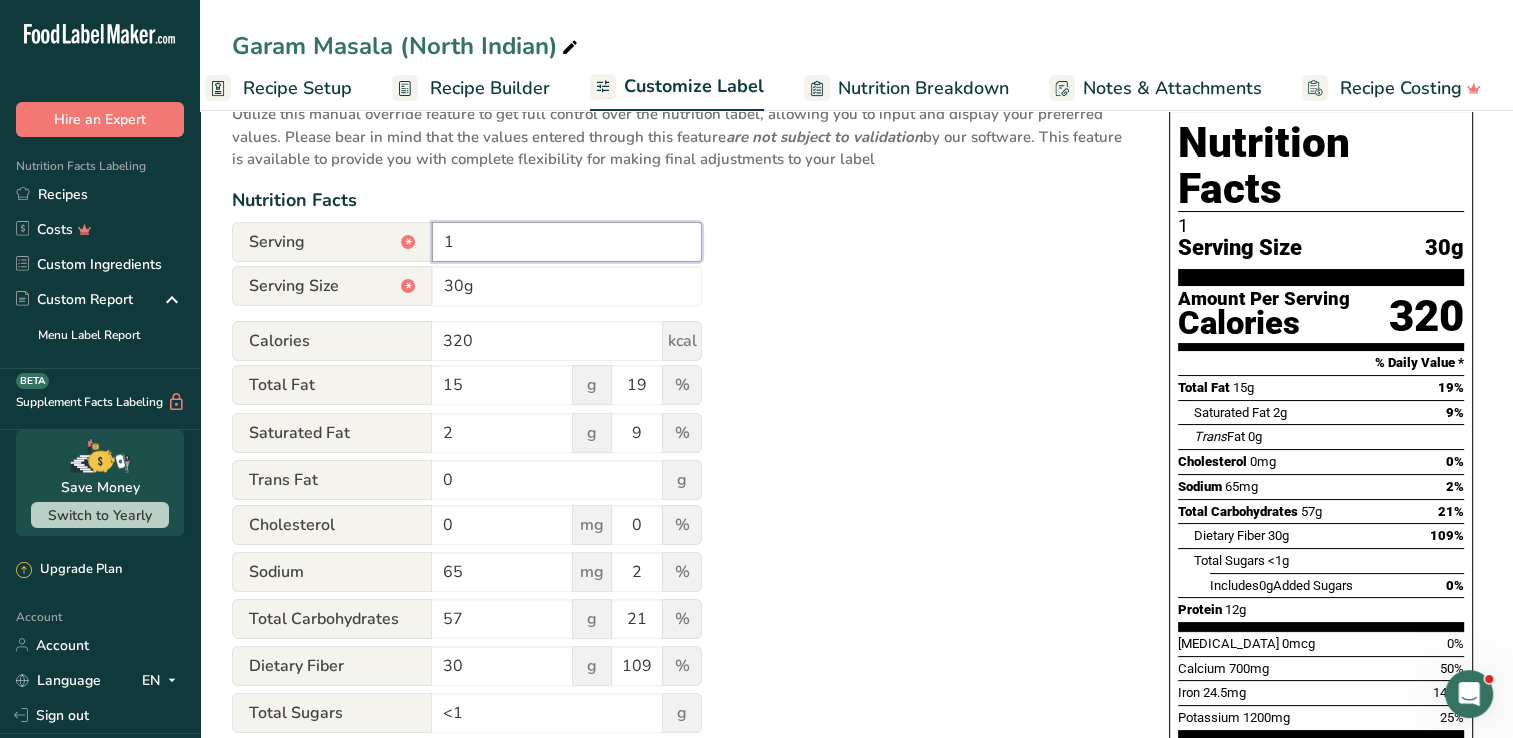 type on "‎" 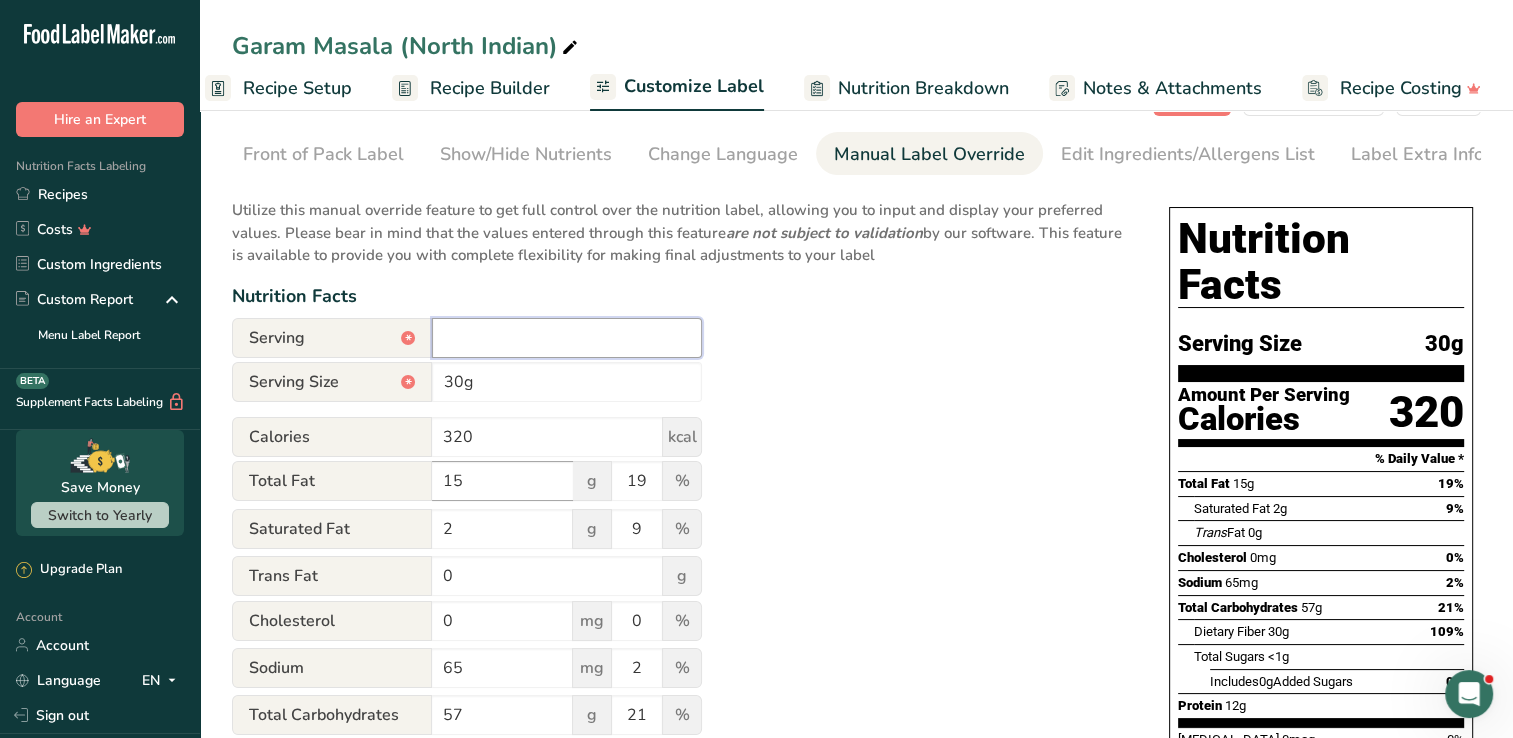scroll, scrollTop: 0, scrollLeft: 0, axis: both 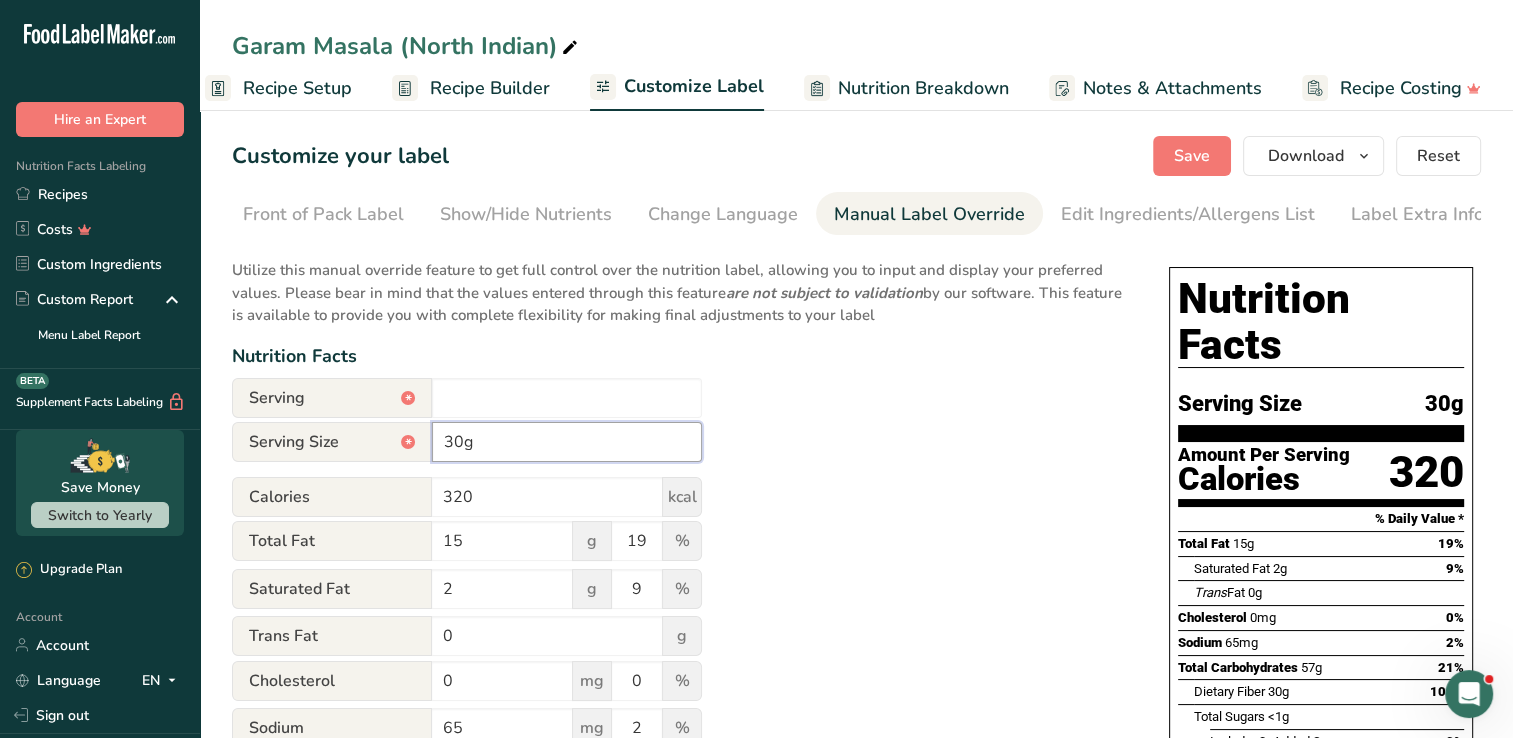 type on "‎" 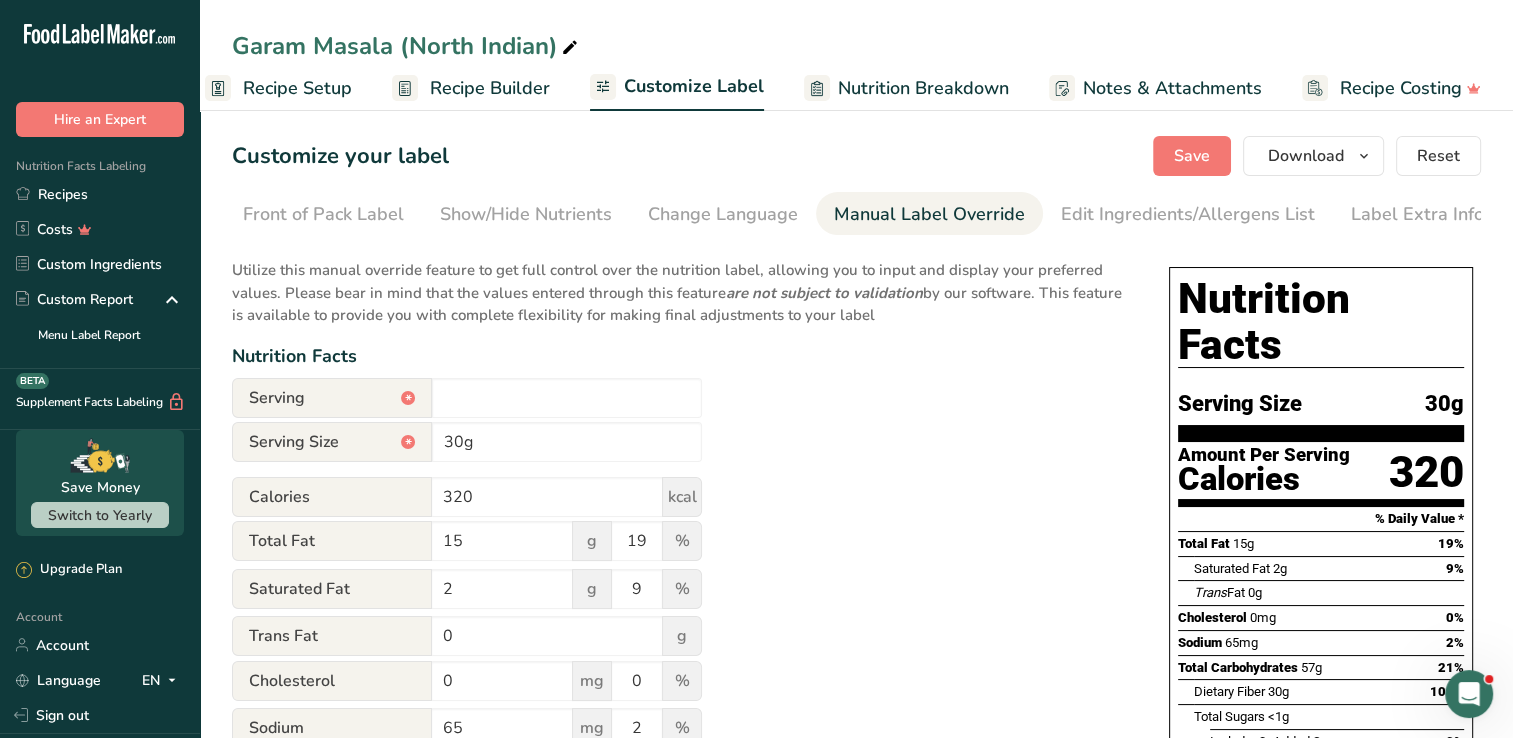 click on "Utilize this manual override feature to get full control over the nutrition label, allowing you to input and display your preferred values. Please bear in mind that the values entered through this feature
are not subject to validation
by our software. This feature is available to provide you with complete flexibility for making final adjustments to your label
Nutrition Facts
Serving
*
‎
Serving Size
*
30g
Calories
320
kcal
Total Fat
15
g
19
%
Saturated Fat
2
g
9
%
Trans Fat
0
g
Cholesterol
0
mg
0
%
Sodium
65
mg" at bounding box center (680, 737) 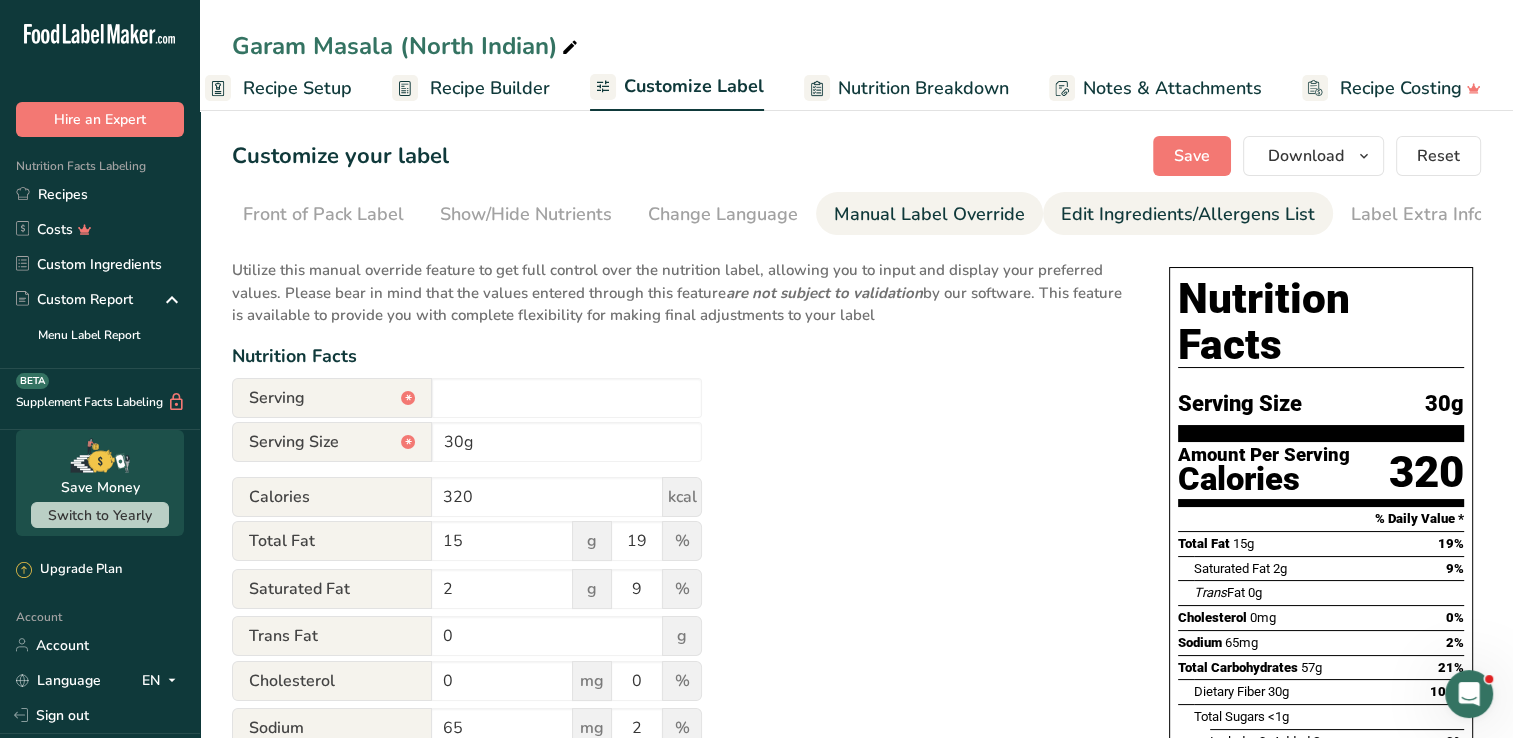 click on "Edit Ingredients/Allergens List" at bounding box center [1188, 214] 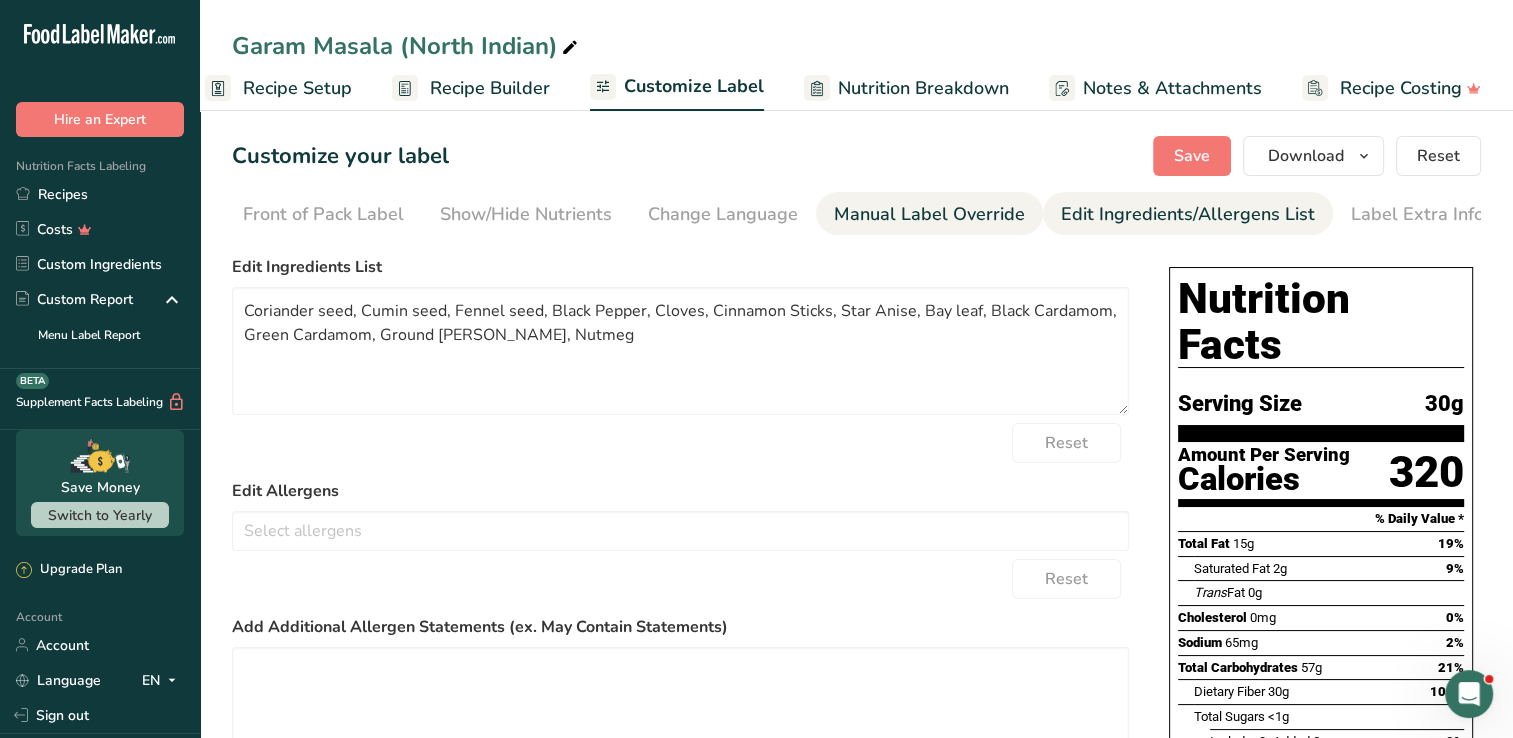 click on "Manual Label Override" at bounding box center [929, 214] 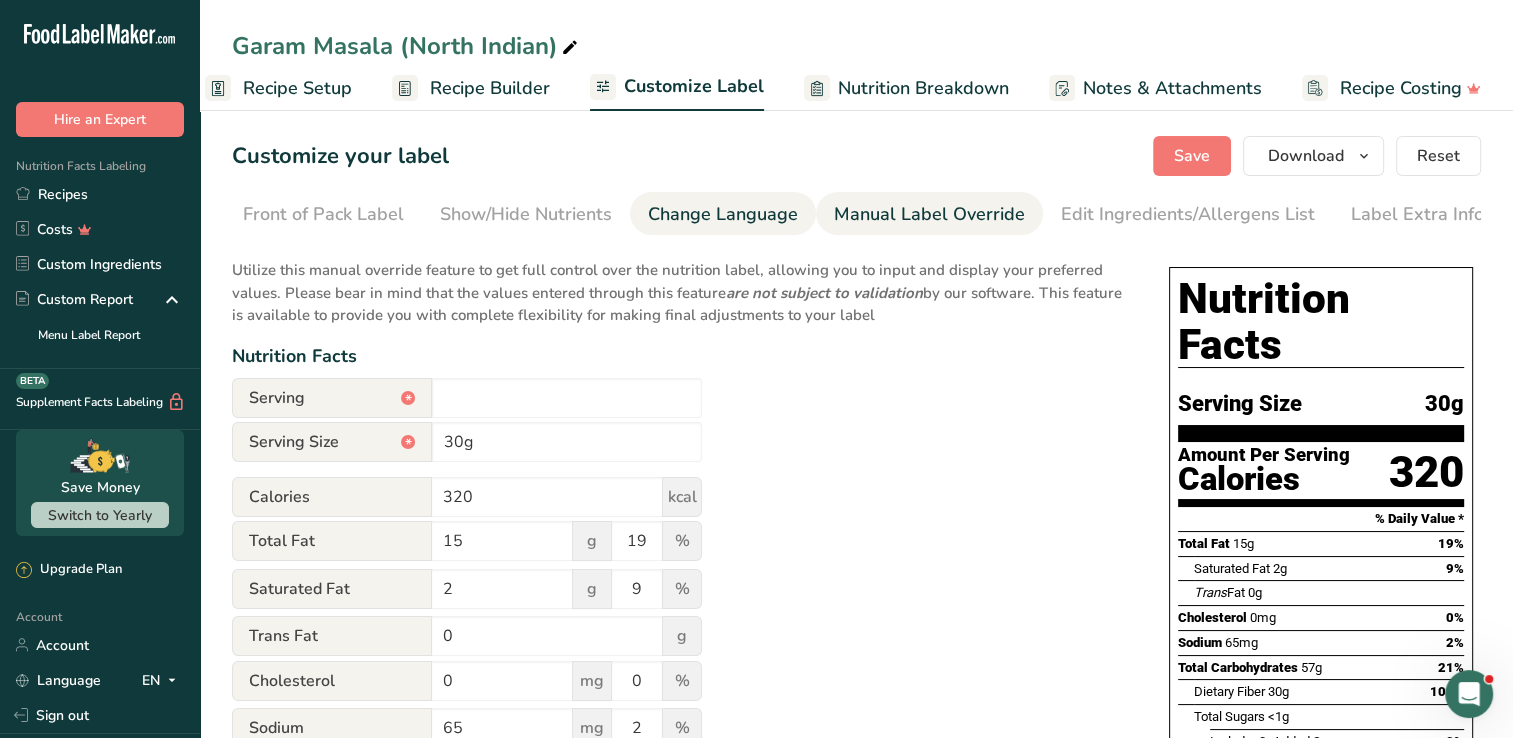 click on "Change Language" at bounding box center [723, 214] 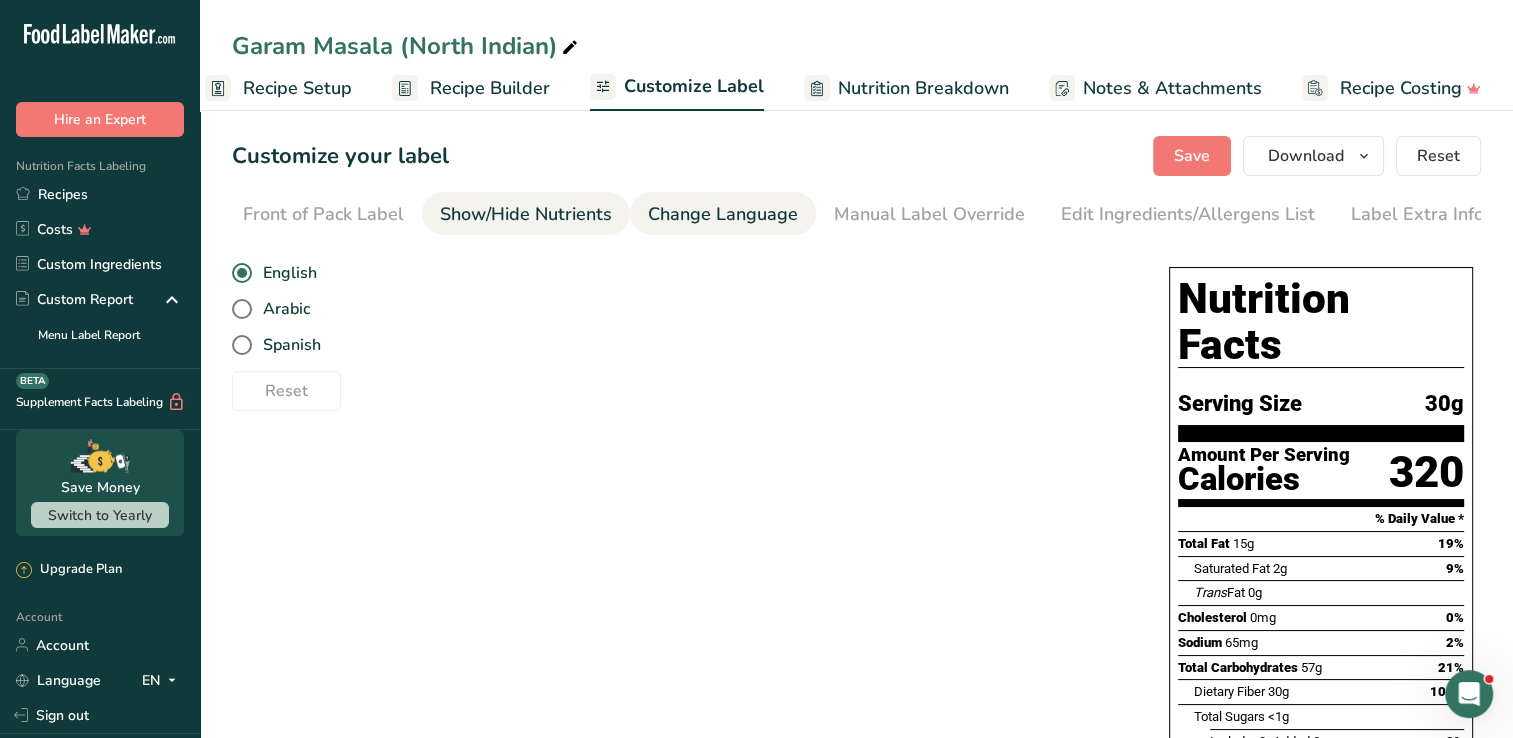 click on "Show/Hide Nutrients" at bounding box center [526, 214] 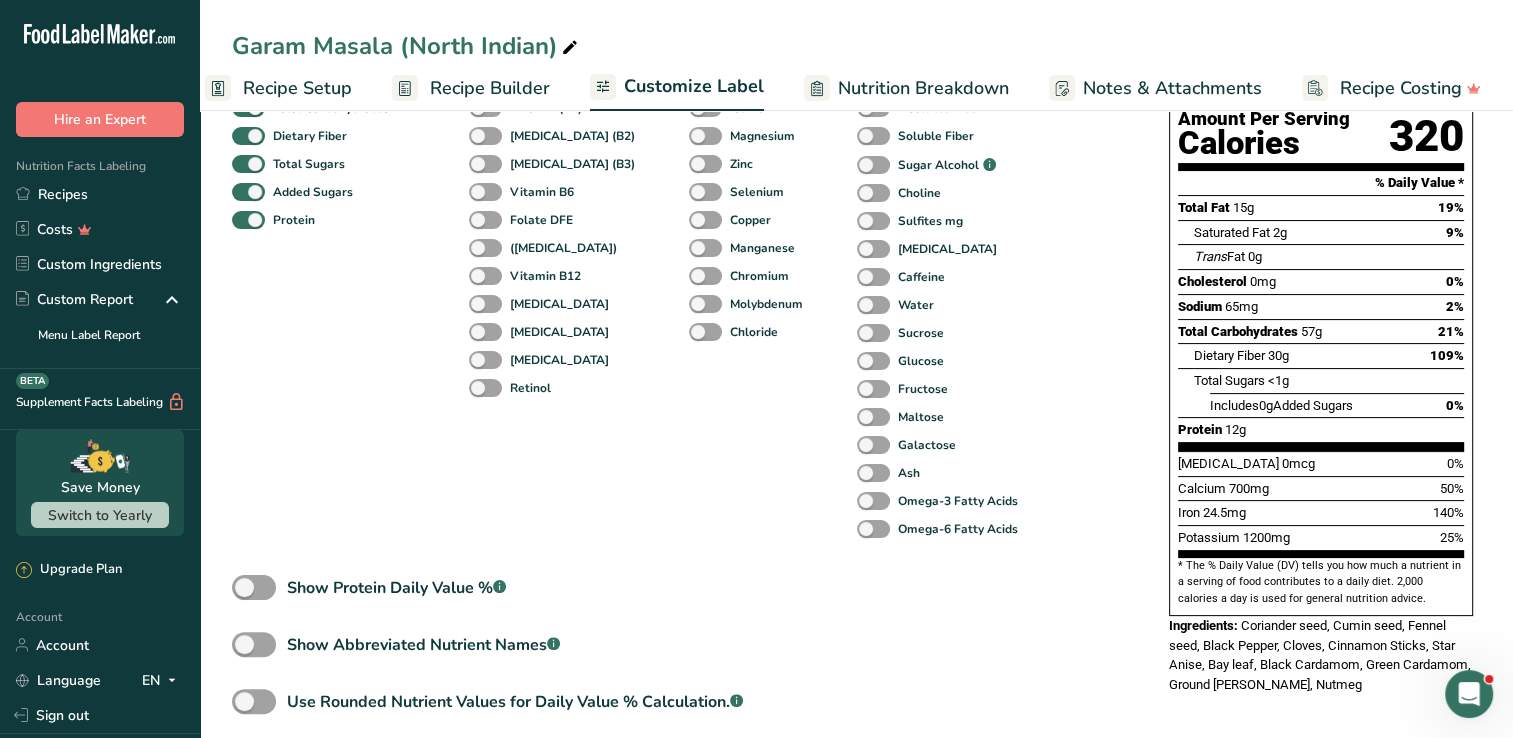 scroll, scrollTop: 0, scrollLeft: 0, axis: both 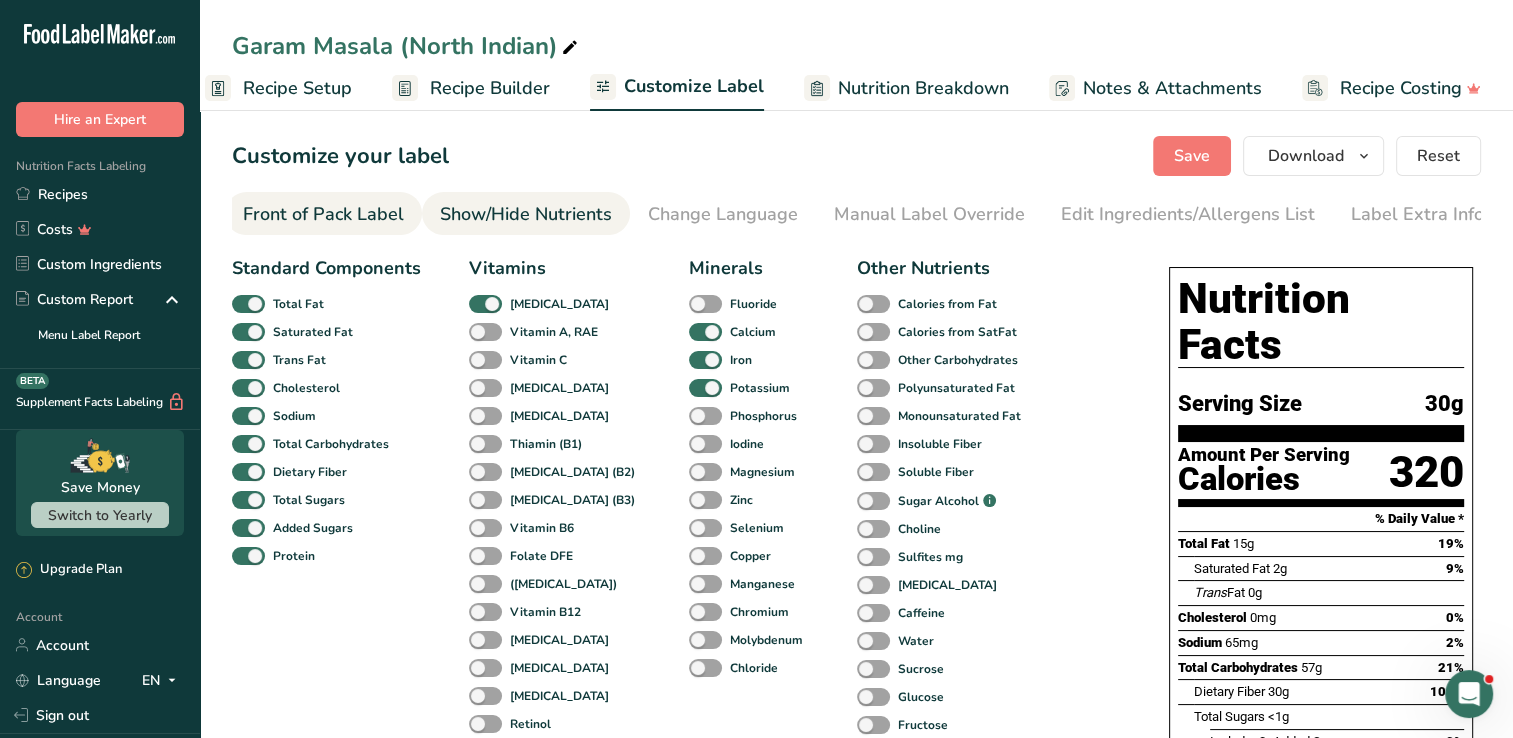click on "Front of Pack Label" at bounding box center (323, 214) 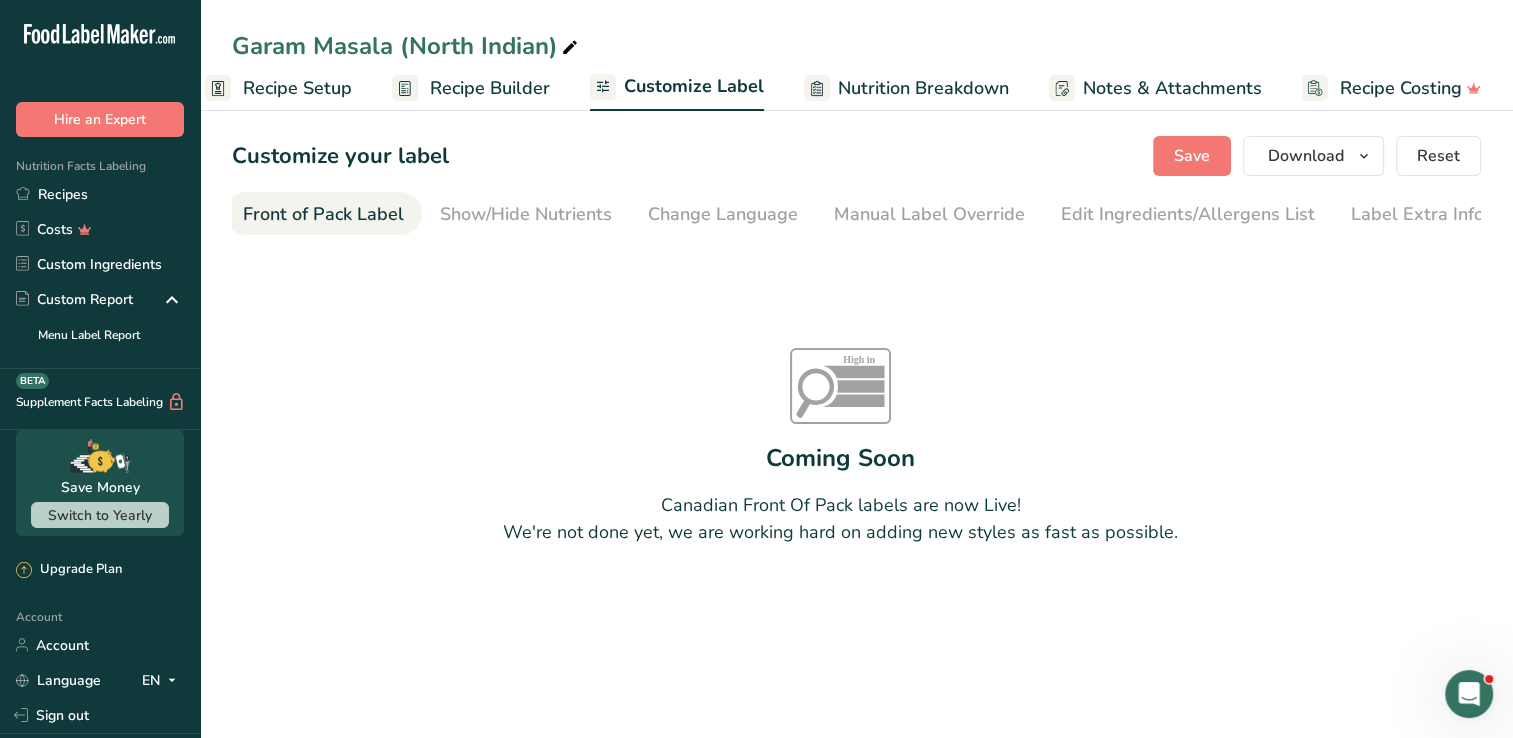 scroll, scrollTop: 0, scrollLeft: 194, axis: horizontal 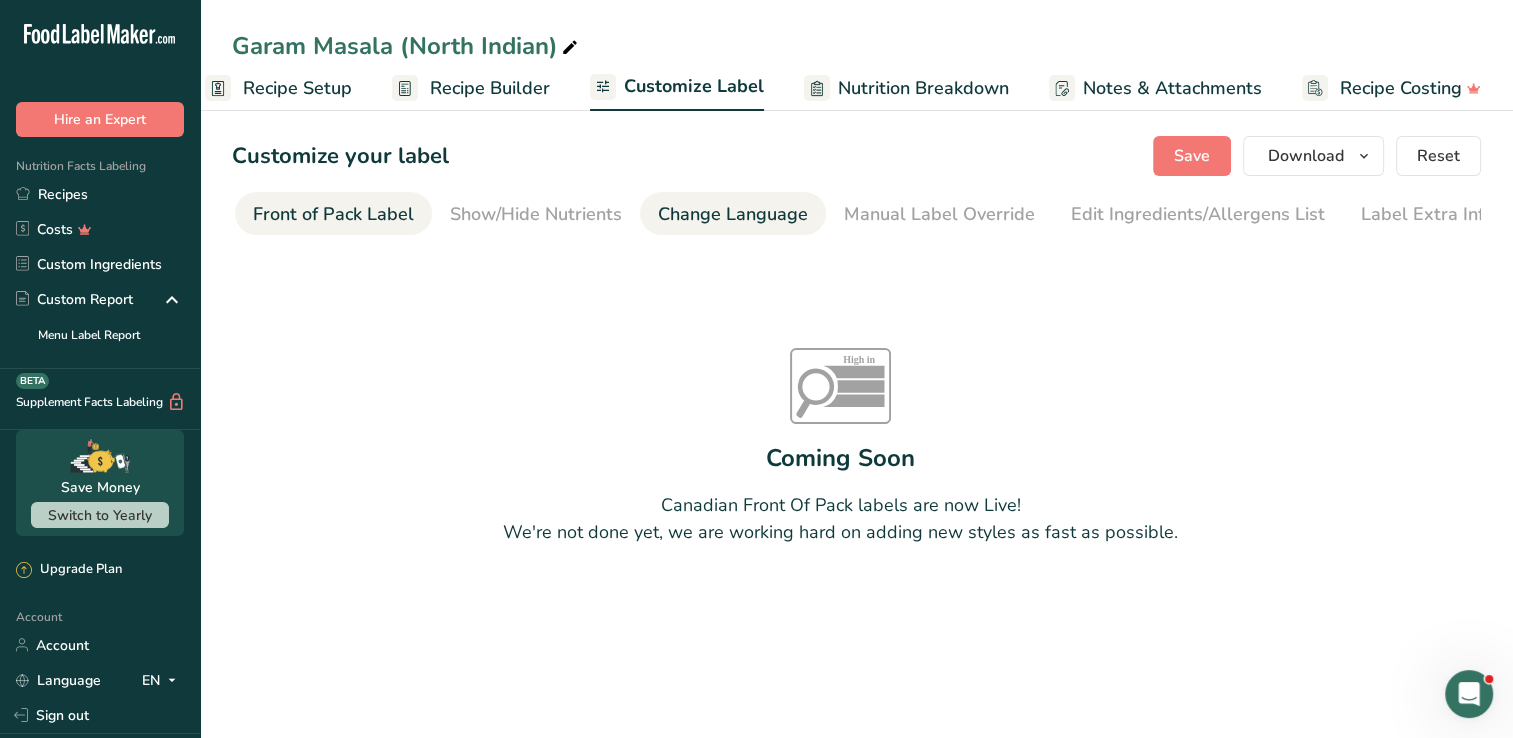 click on "Change Language" at bounding box center (733, 214) 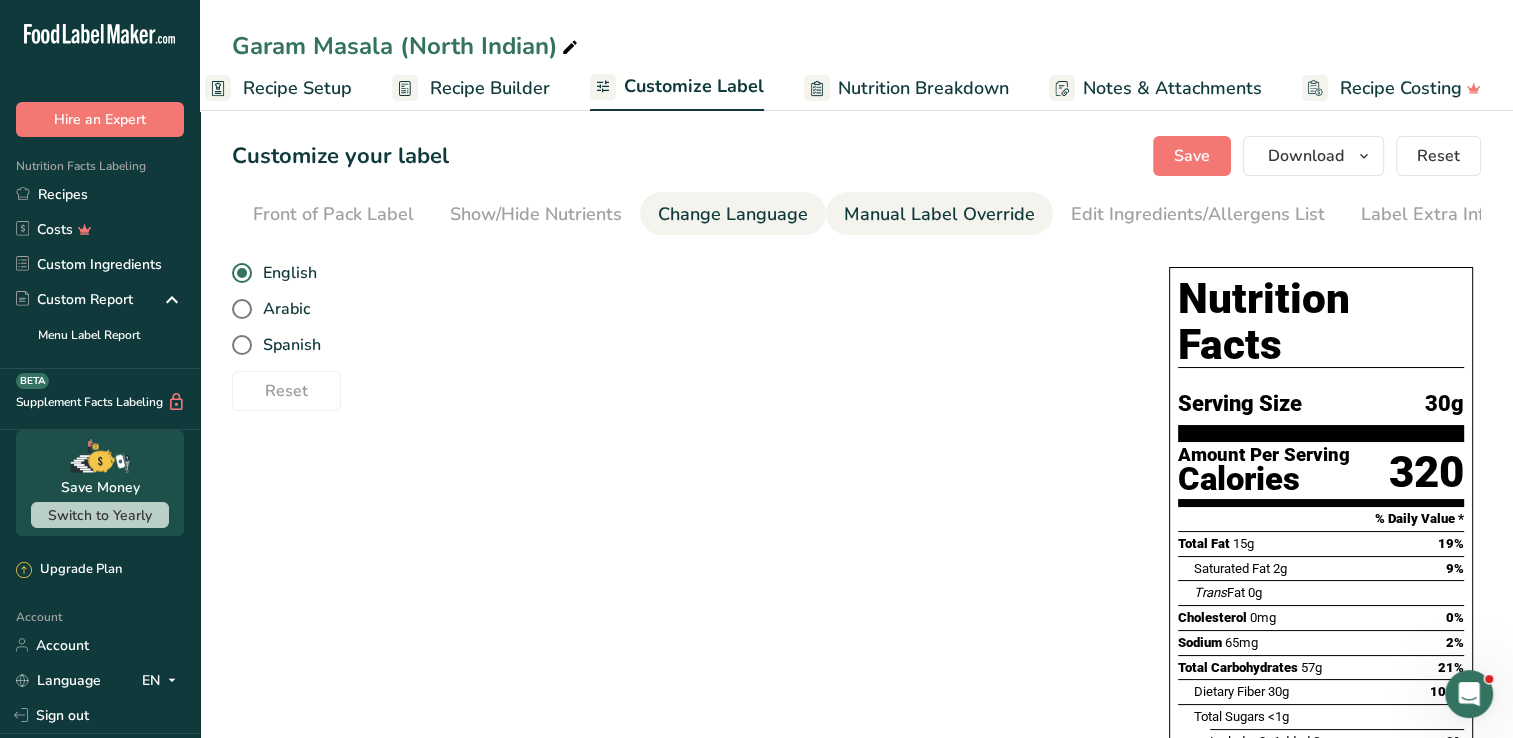scroll, scrollTop: 0, scrollLeft: 204, axis: horizontal 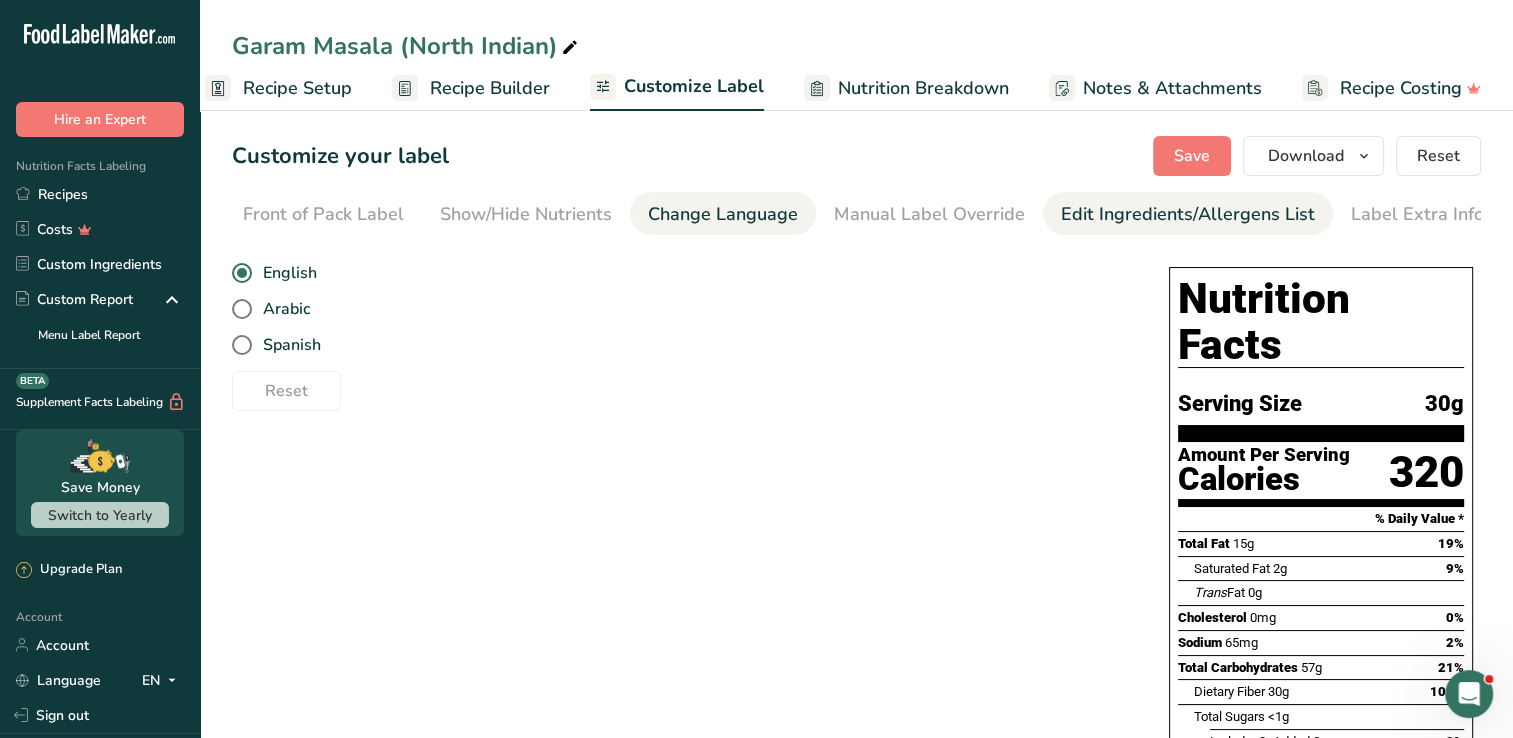 click on "Edit Ingredients/Allergens List" at bounding box center (1188, 214) 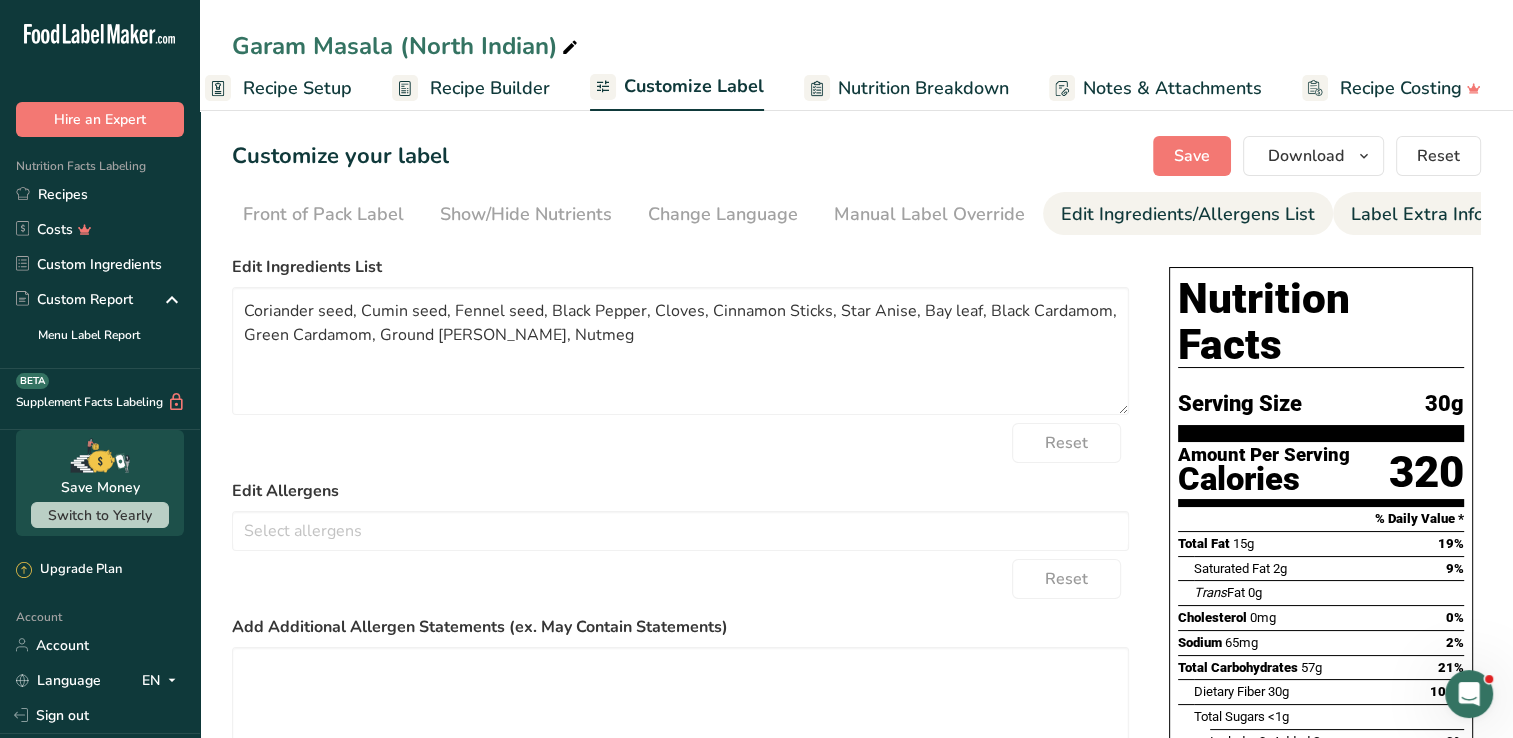 click on "Label Extra Info" at bounding box center [1417, 214] 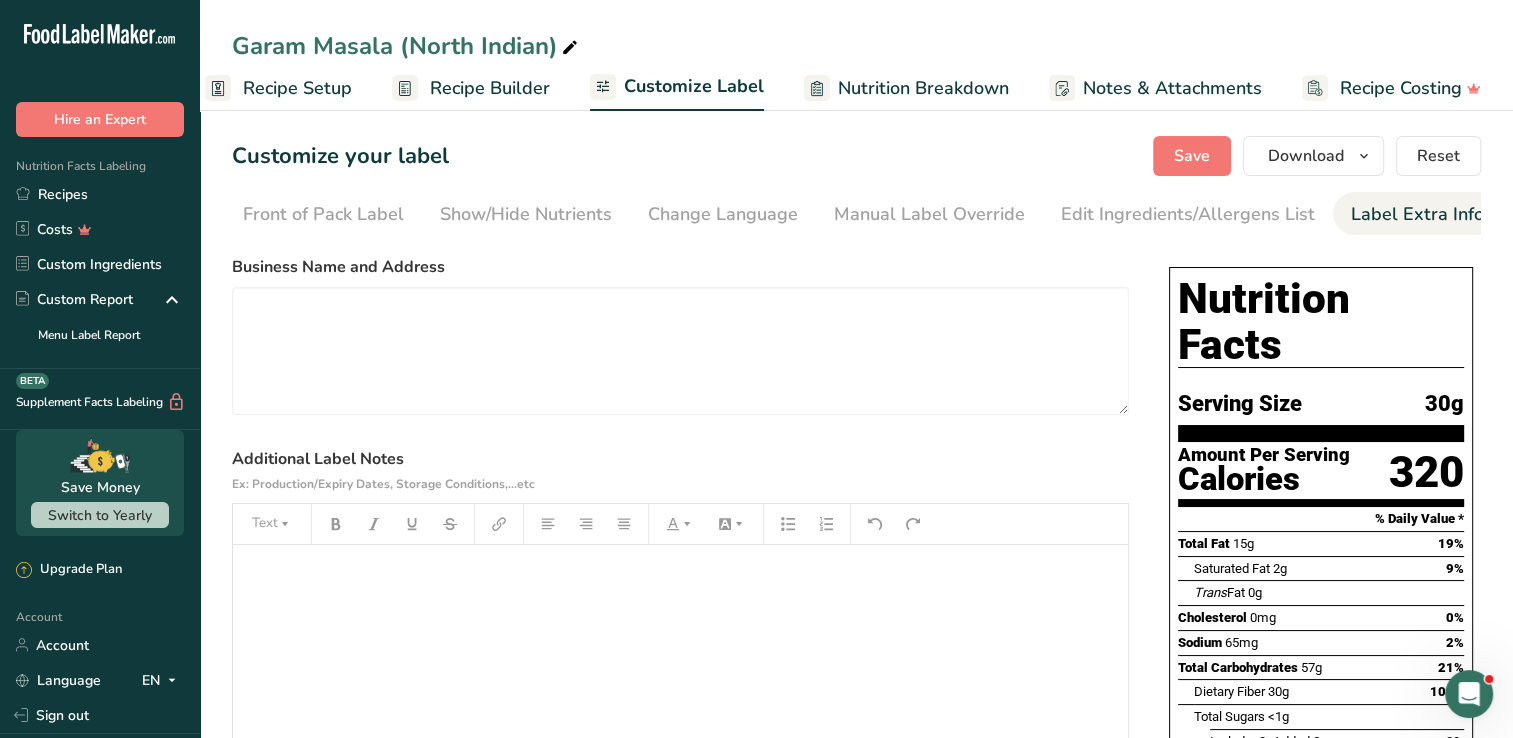drag, startPoint x: 1399, startPoint y: 214, endPoint x: 1274, endPoint y: 361, distance: 192.96114 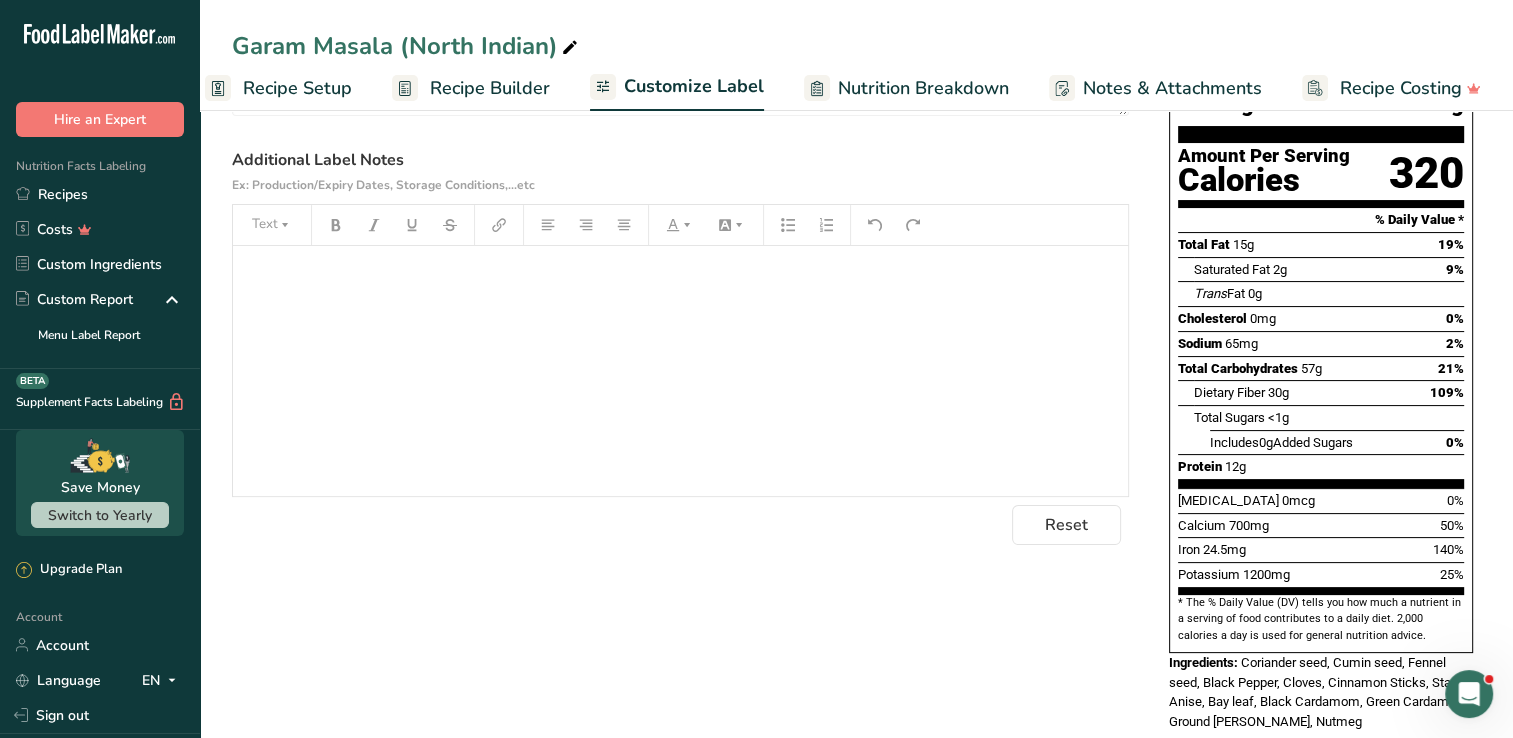 scroll, scrollTop: 0, scrollLeft: 0, axis: both 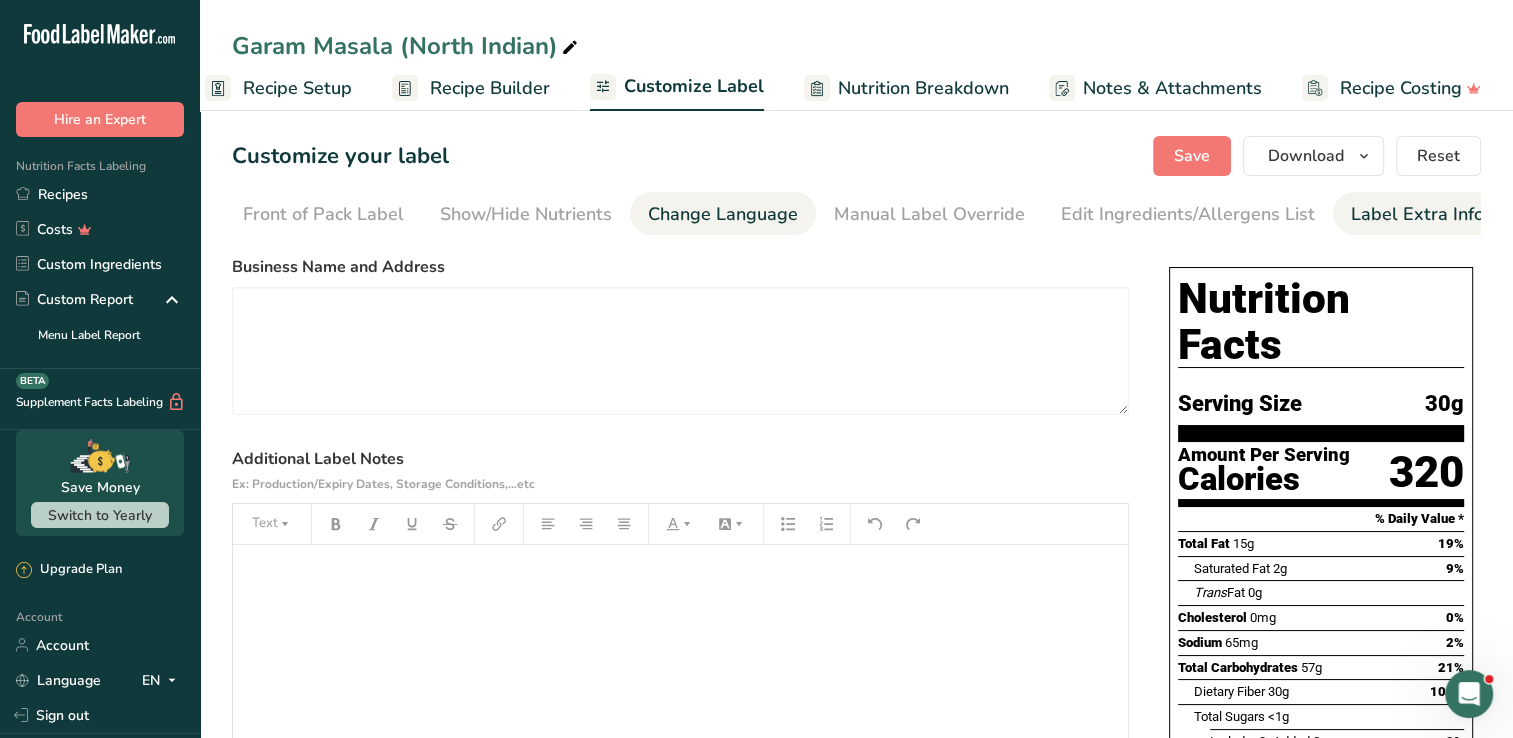 click on "Change Language" at bounding box center (723, 214) 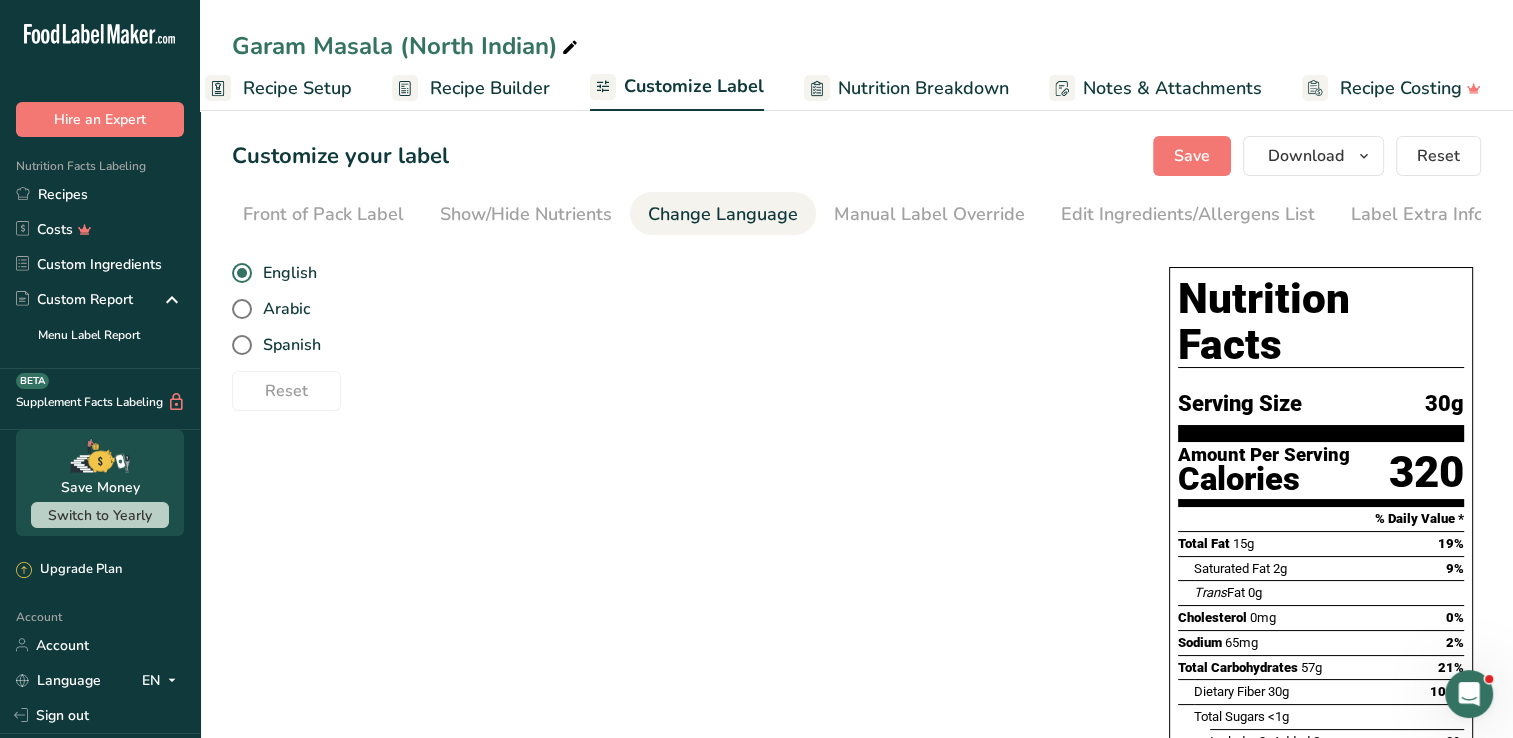 click on "Change Language" at bounding box center [723, 214] 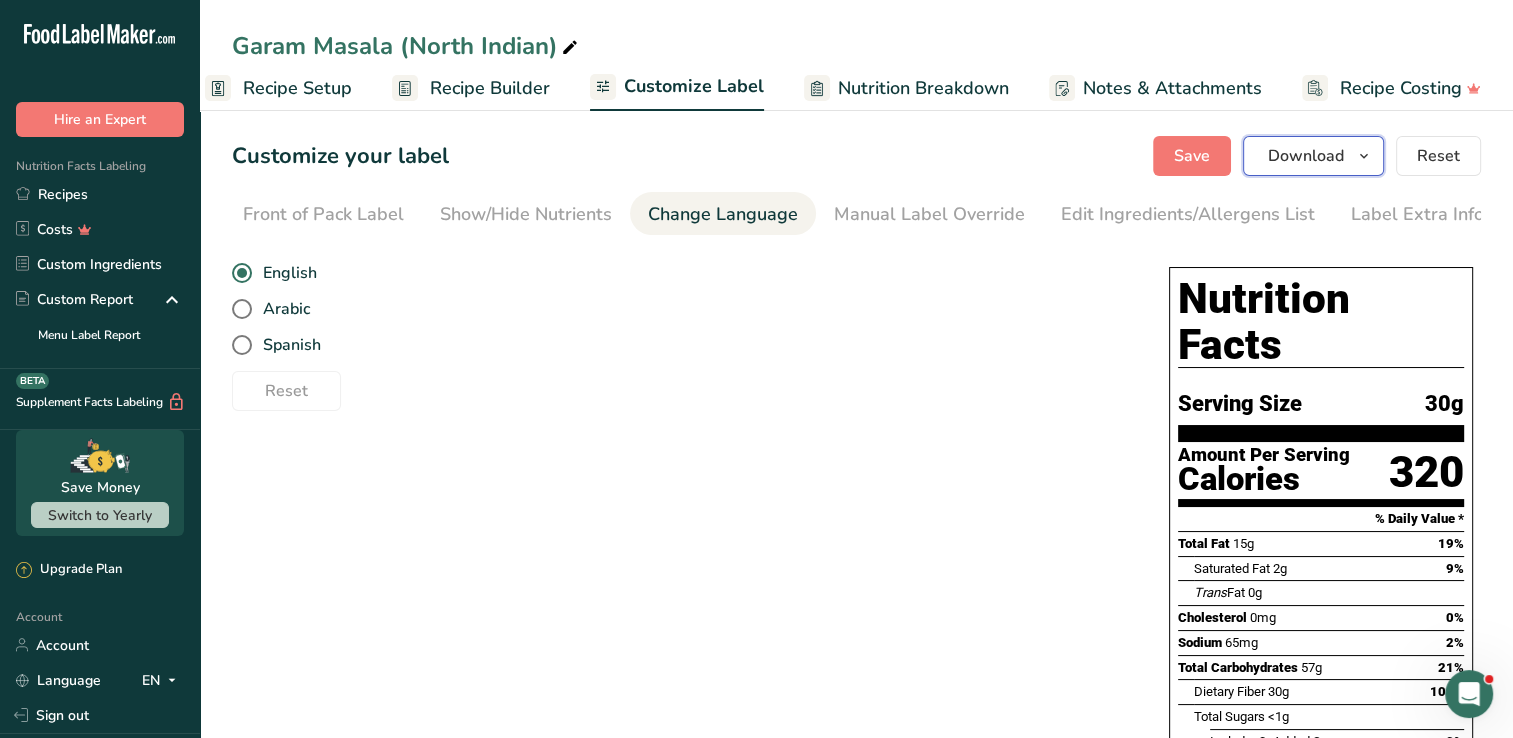 click at bounding box center (1364, 156) 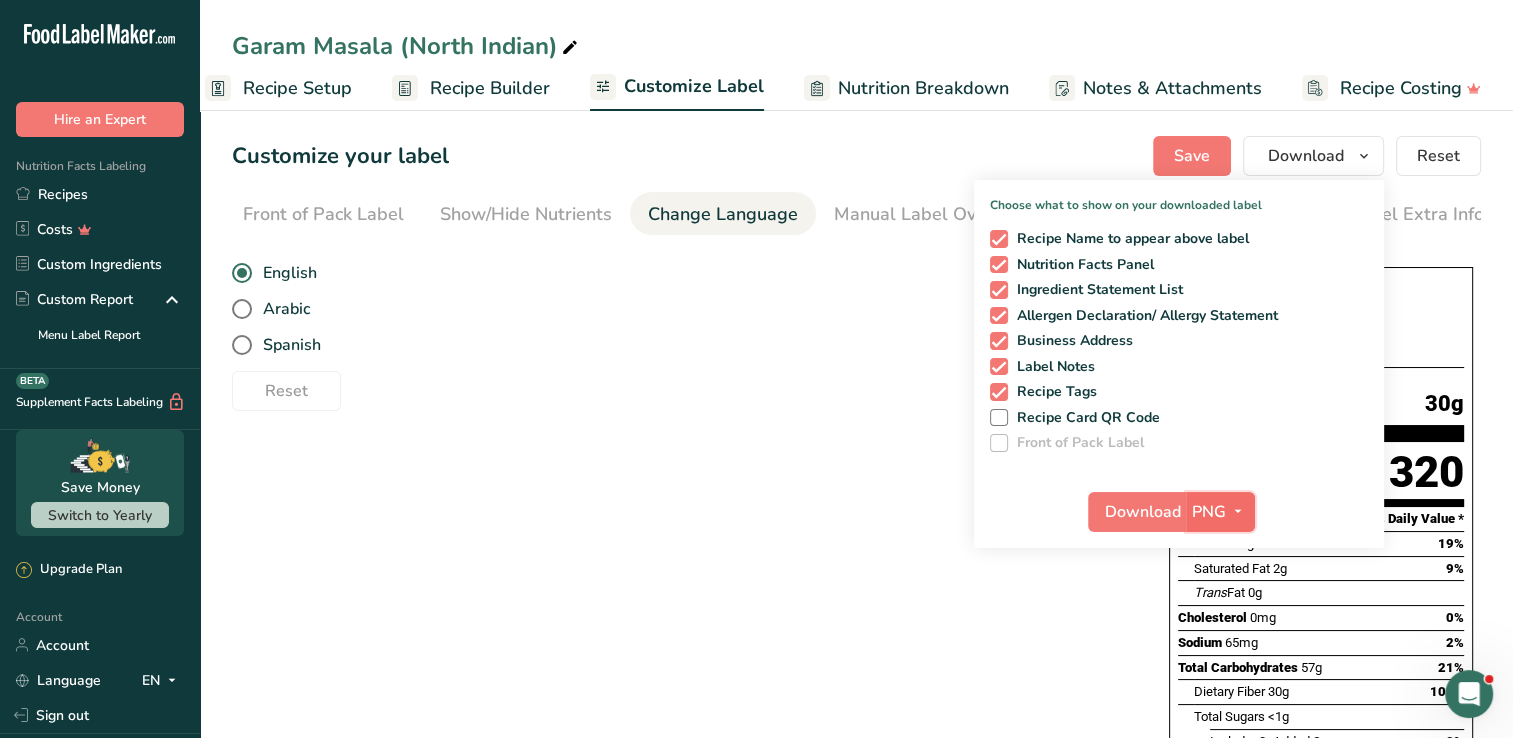 click at bounding box center (1238, 511) 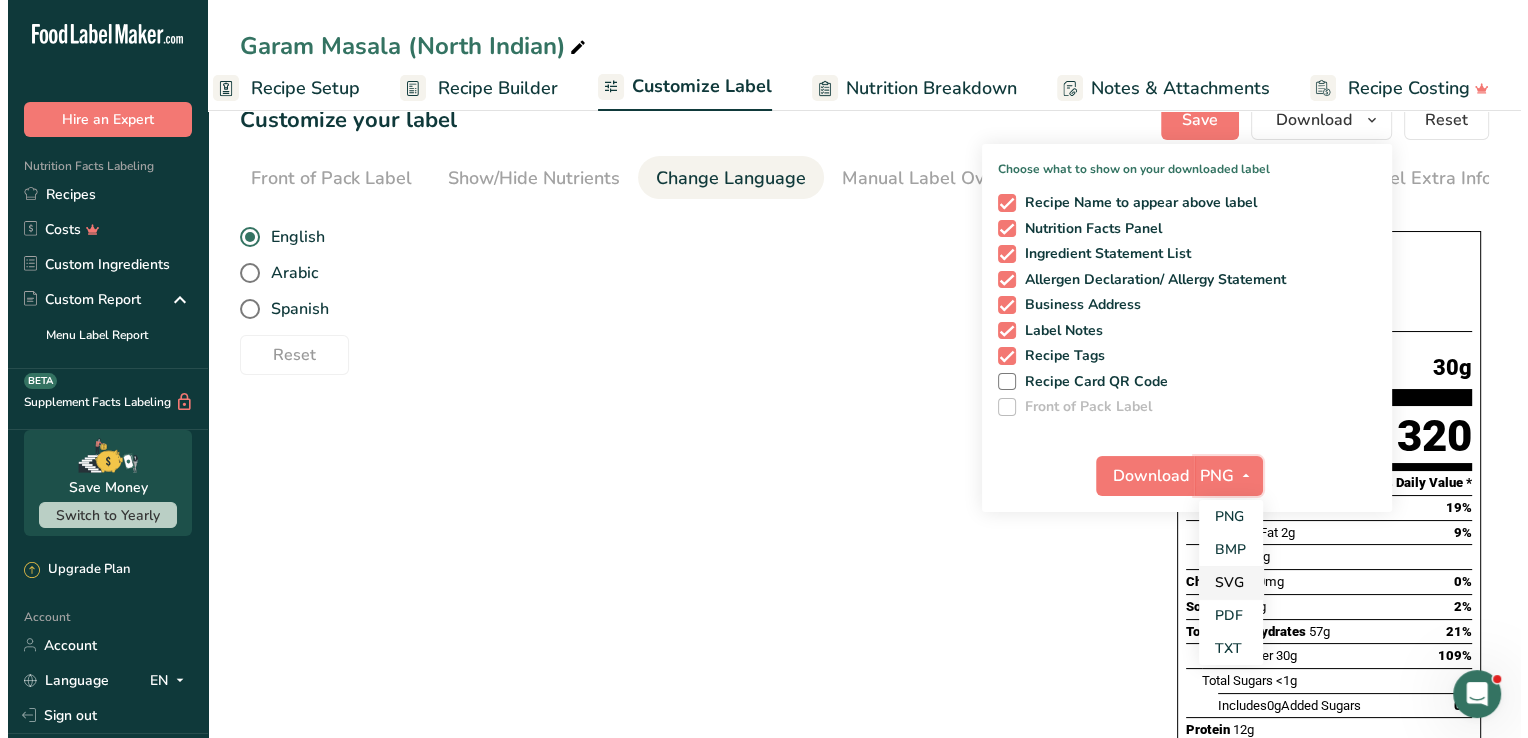 scroll, scrollTop: 34, scrollLeft: 0, axis: vertical 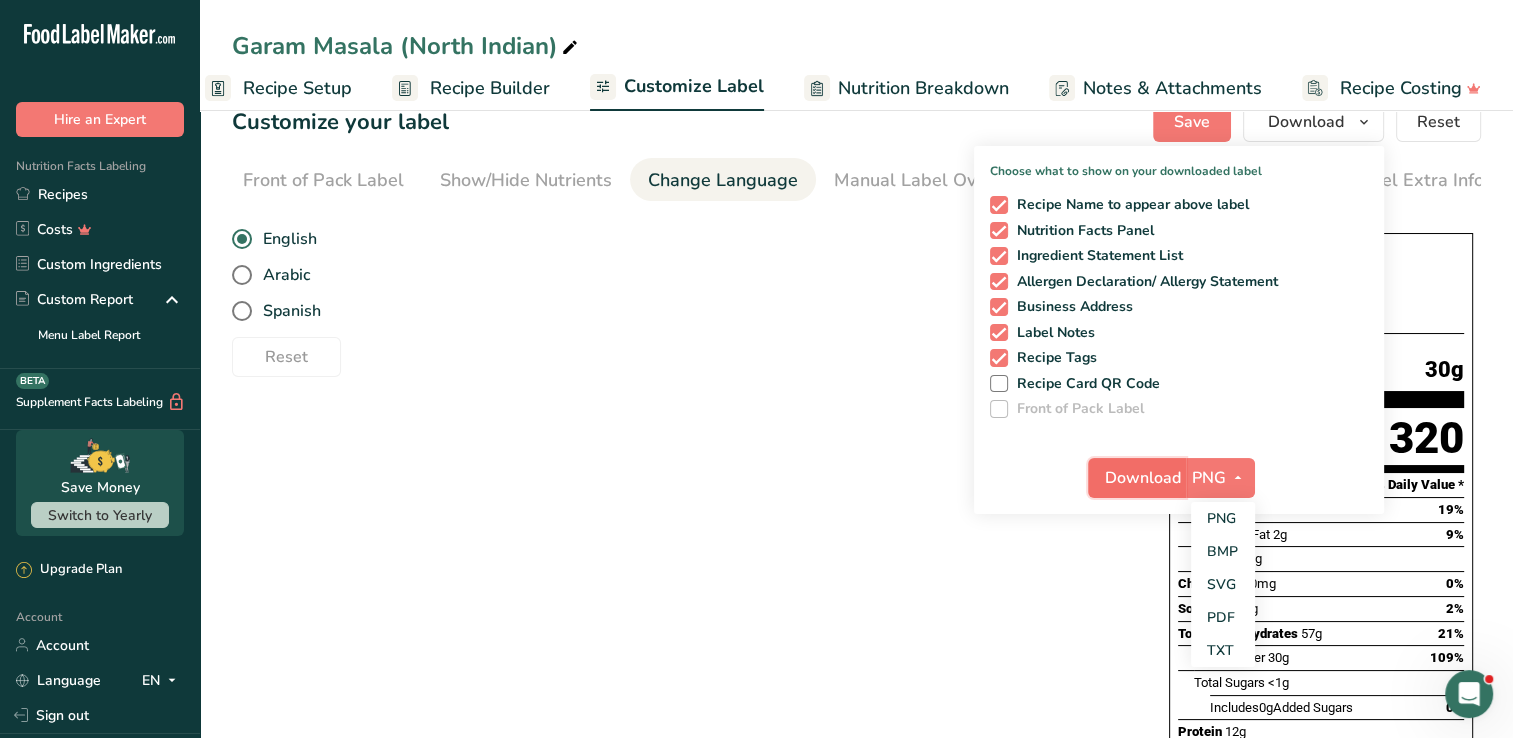 click on "Download" at bounding box center [1143, 478] 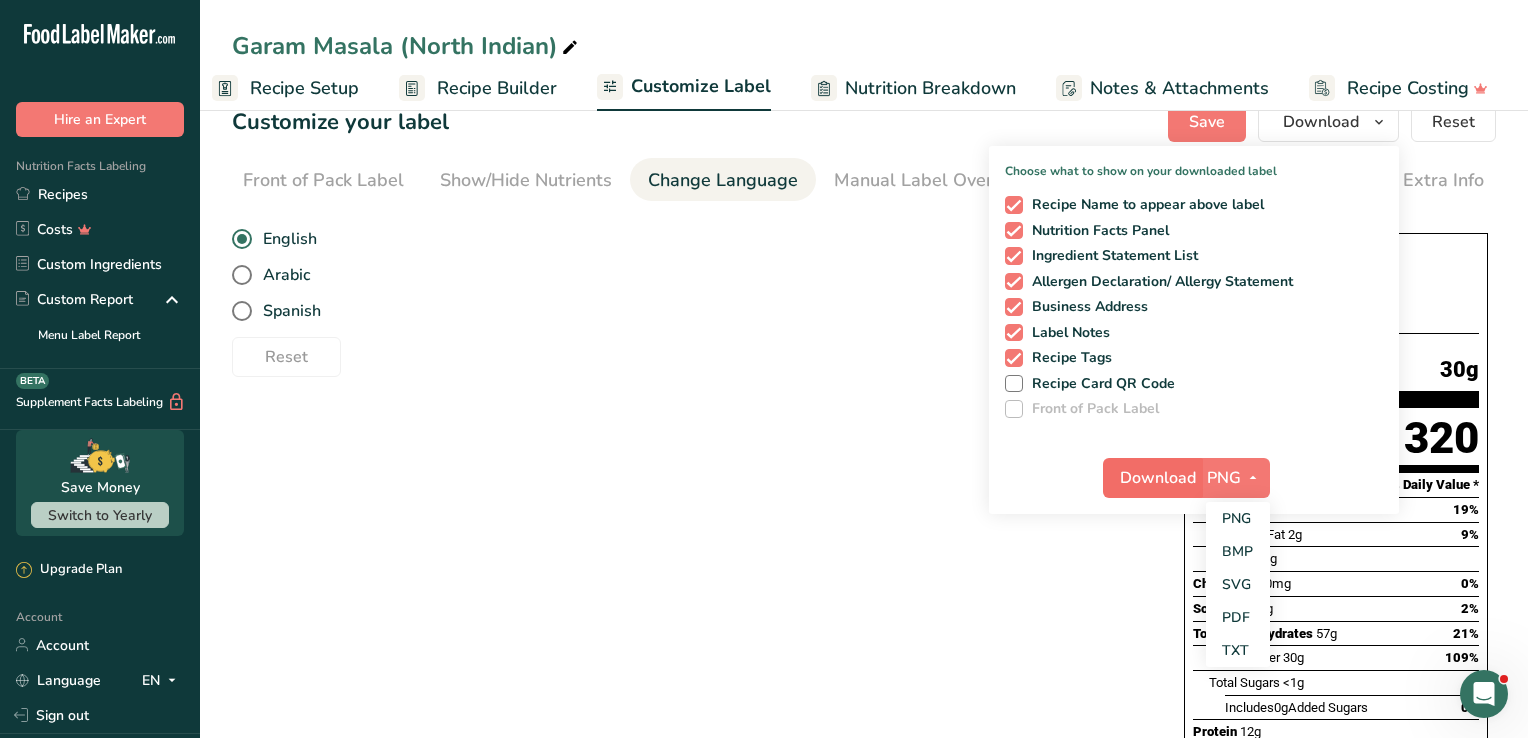 scroll, scrollTop: 0, scrollLeft: 188, axis: horizontal 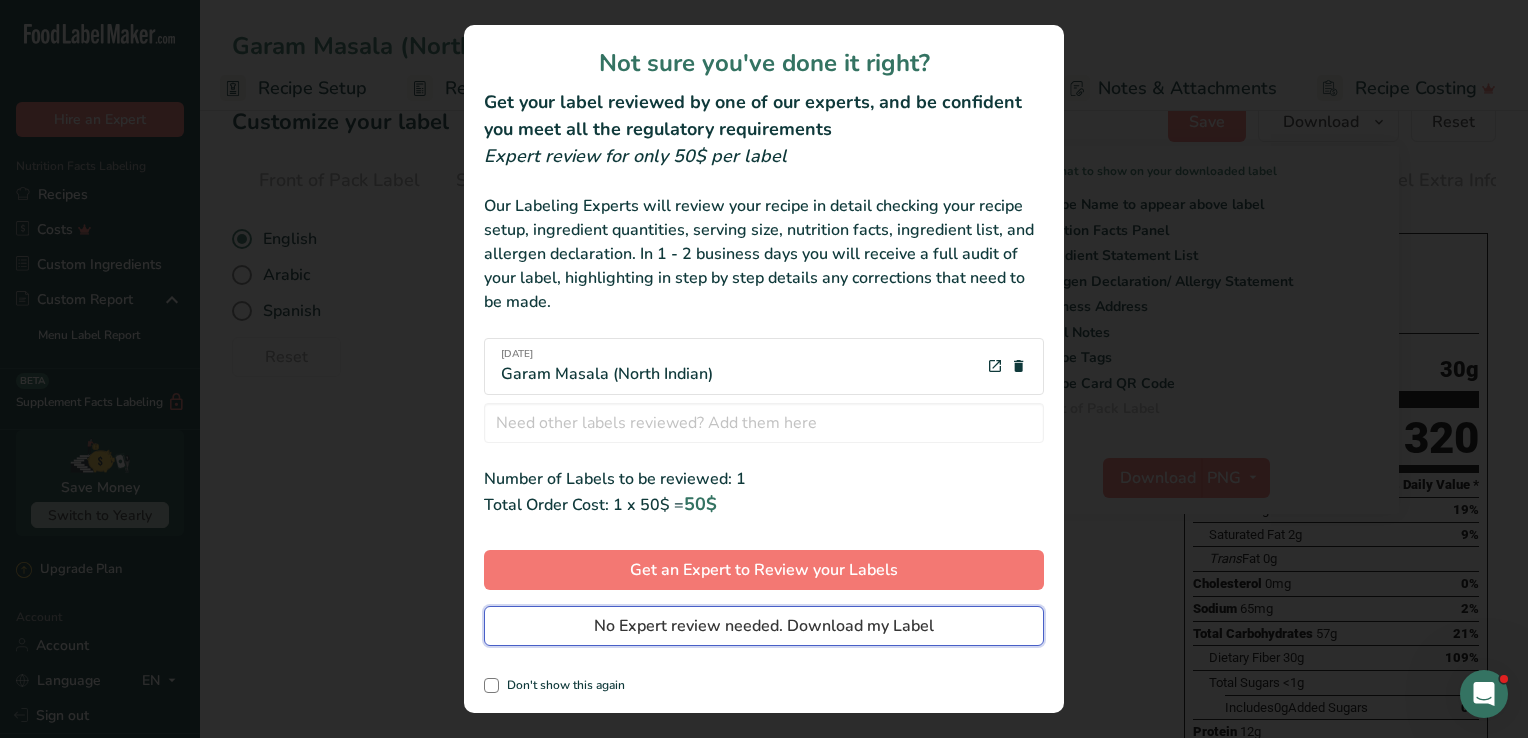 click on "No Expert review needed. Download my Label" at bounding box center [764, 626] 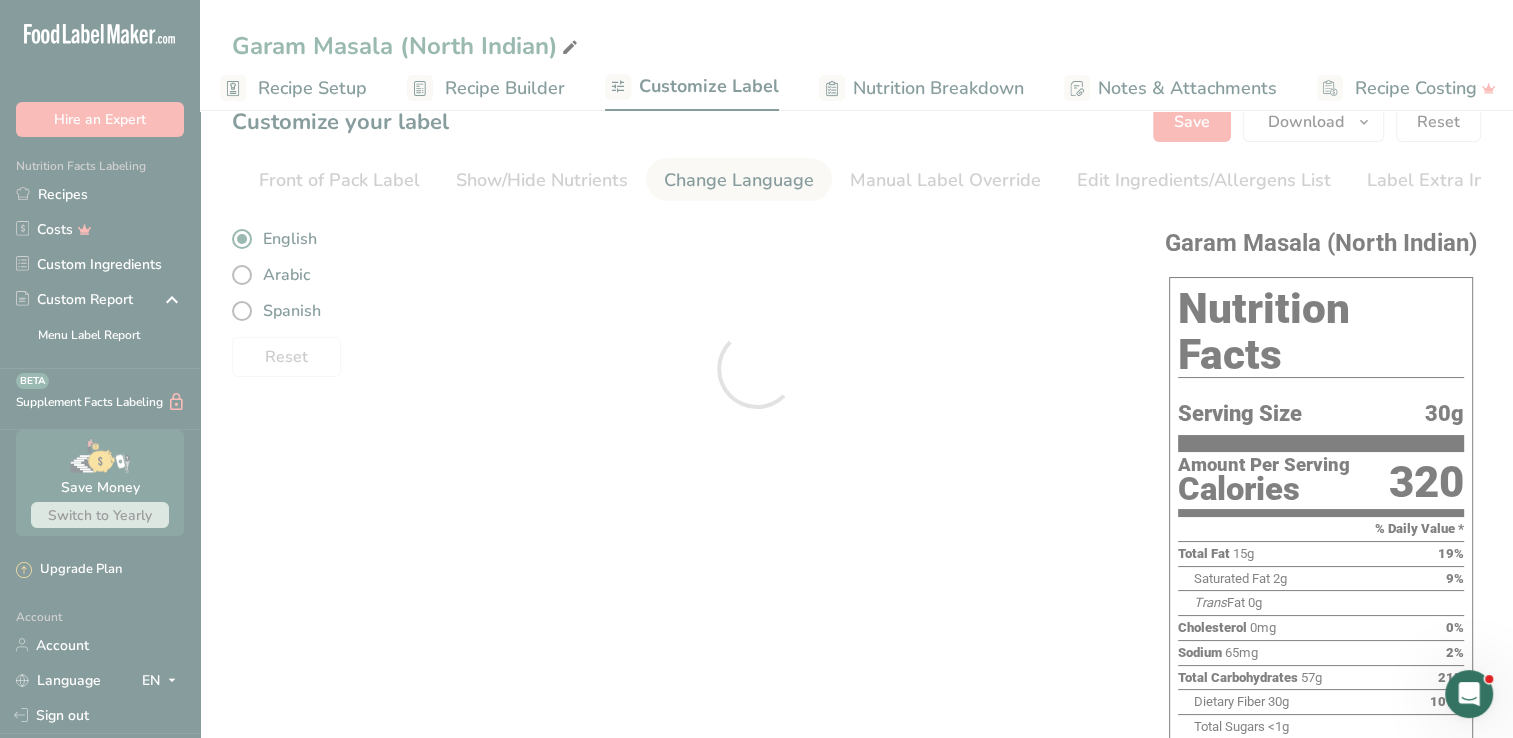 scroll, scrollTop: 0, scrollLeft: 0, axis: both 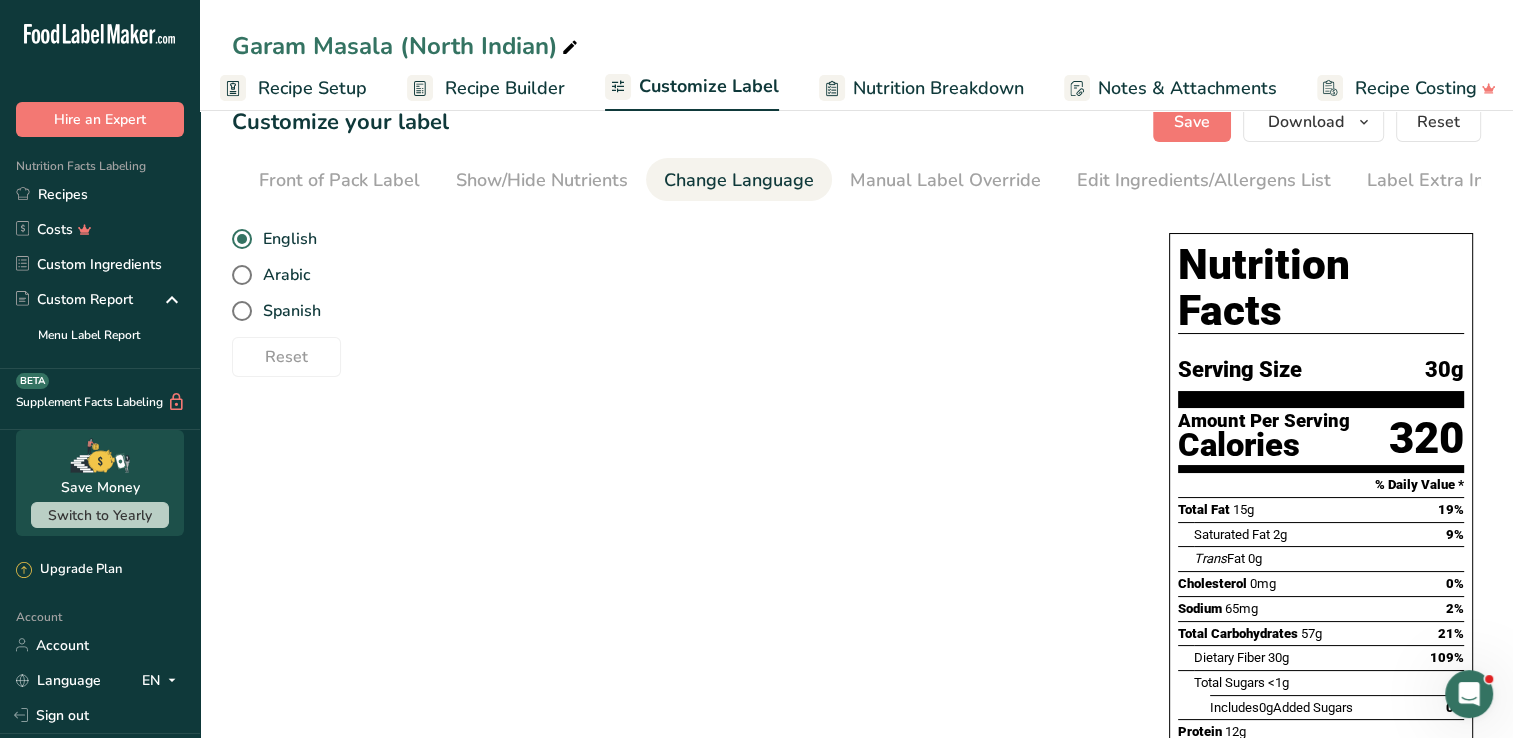 click on "Choose your label style
Standard FDA label
USA (FDA)
Standard FDA label
Tabular FDA label
Linear FDA label
Simplified FDA label
Dual Column FDA label (Per Serving/Per Container)
Dual Column FDA label (As Sold/As Prepared)
Aggregate Standard FDA label
Standard FDA label with Micronutrients listed side-by-side
UK (FSA)
UK Mandatory Label "Back of Pack"
UK Traffic Light Label  "Front of Pack"
Canadian (CFIA)
Canadian Standard label
Canadian Dual Column label" at bounding box center [856, 615] 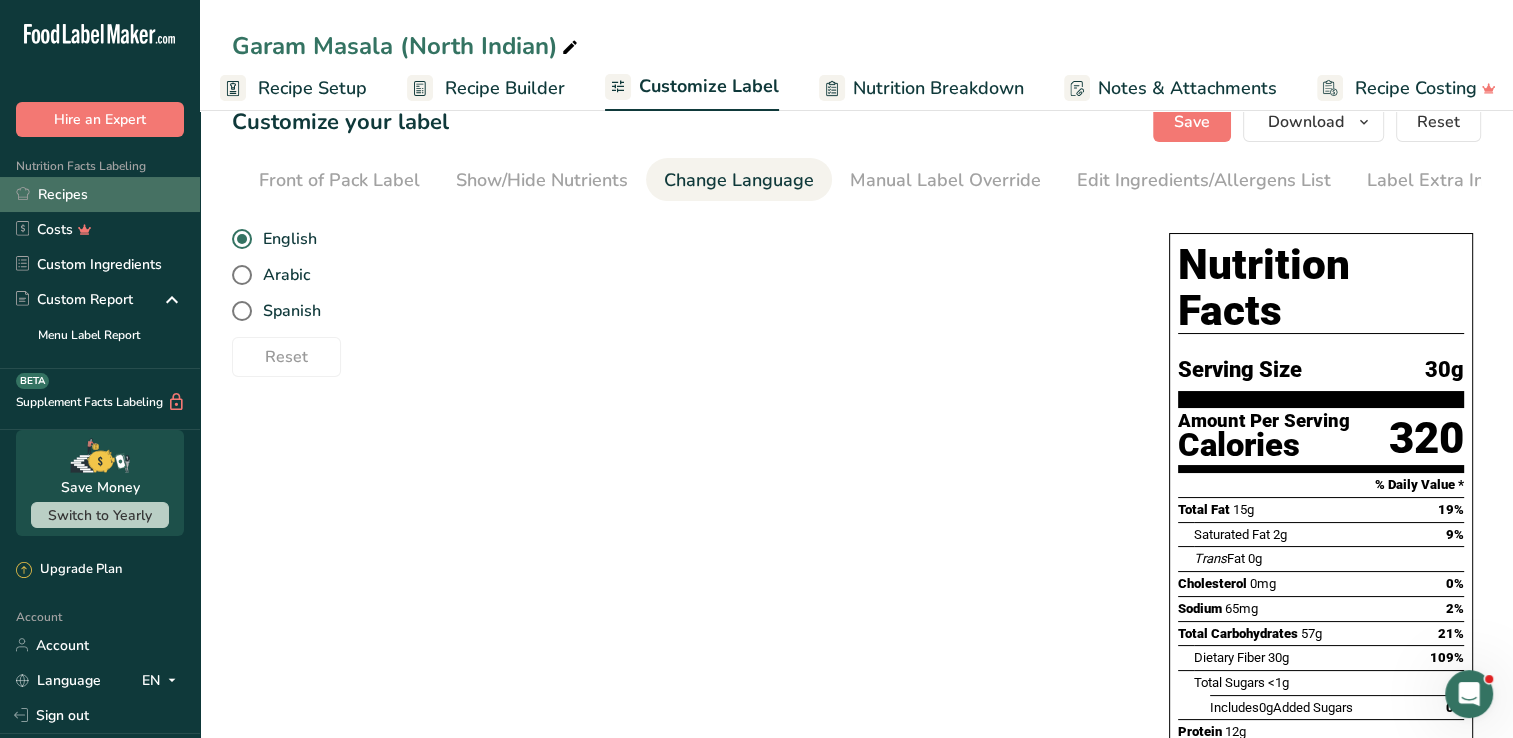 click on "Recipes" at bounding box center [100, 194] 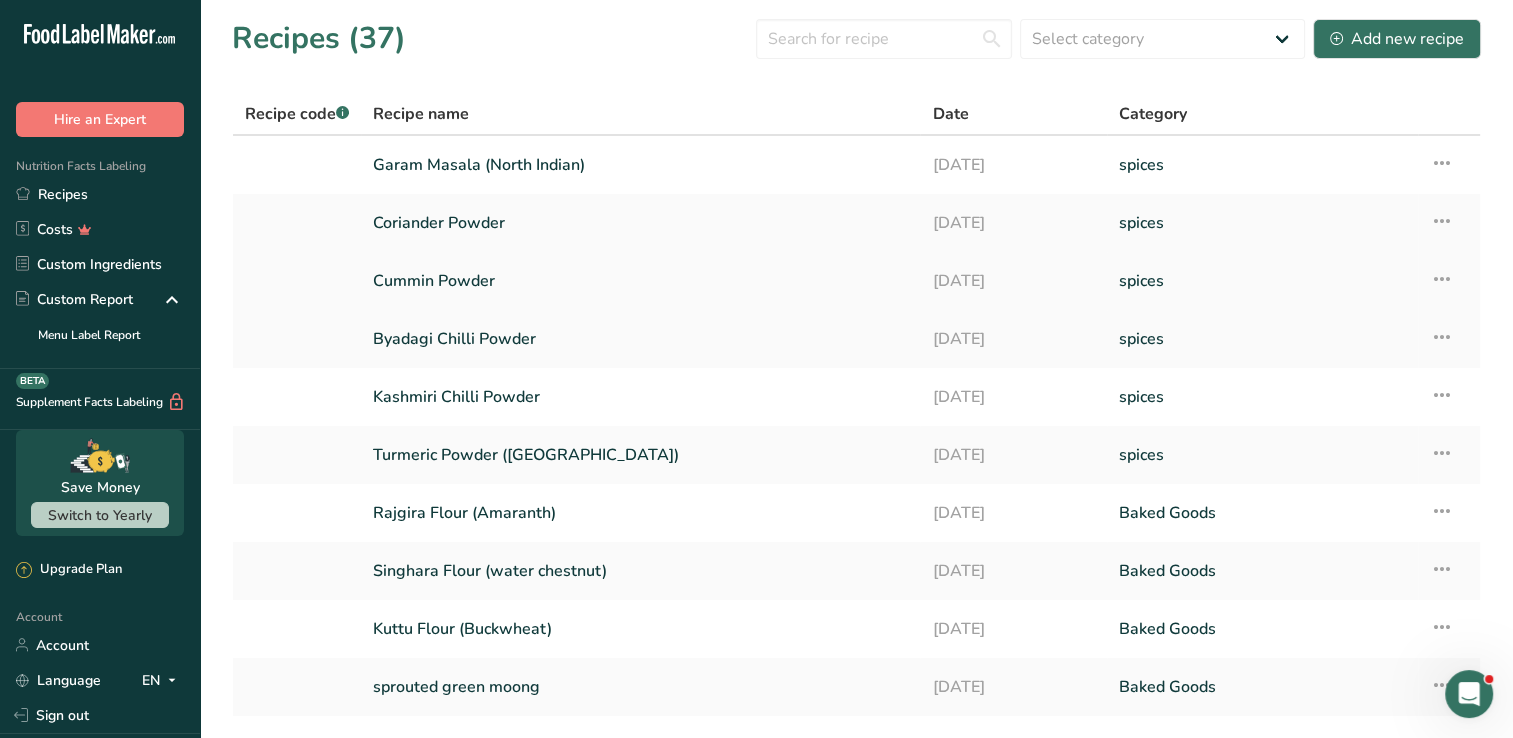 scroll, scrollTop: 137, scrollLeft: 0, axis: vertical 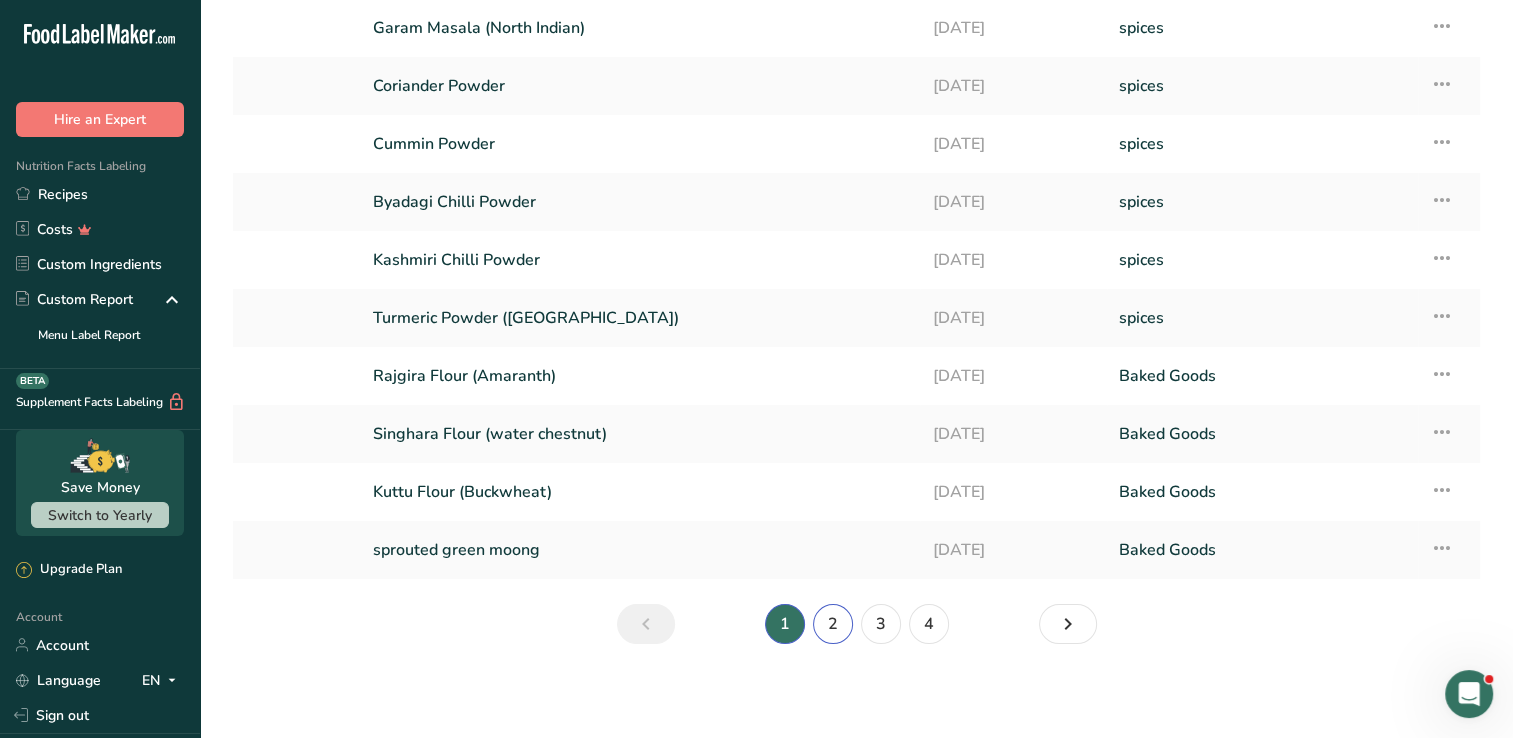 click on "2" at bounding box center [833, 624] 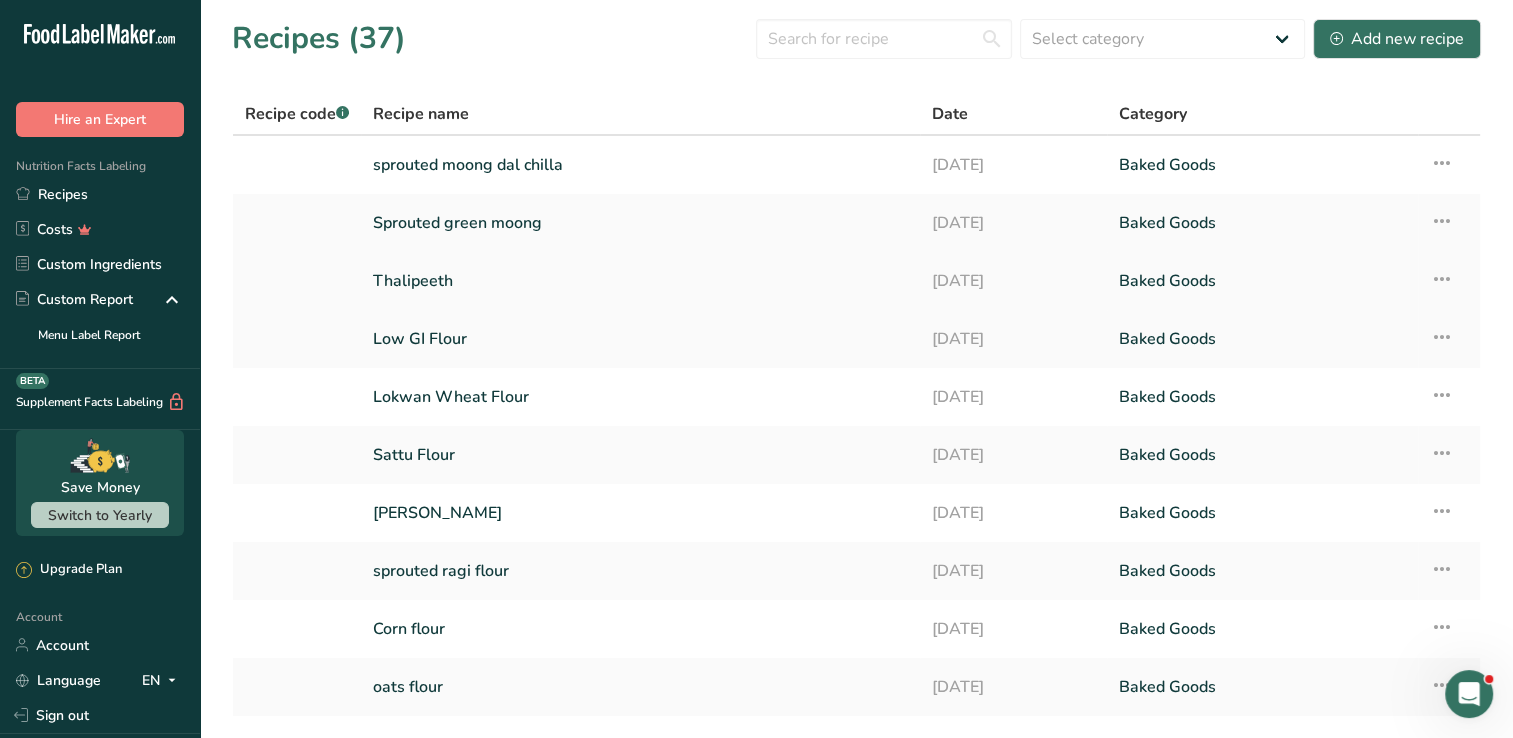 scroll, scrollTop: 137, scrollLeft: 0, axis: vertical 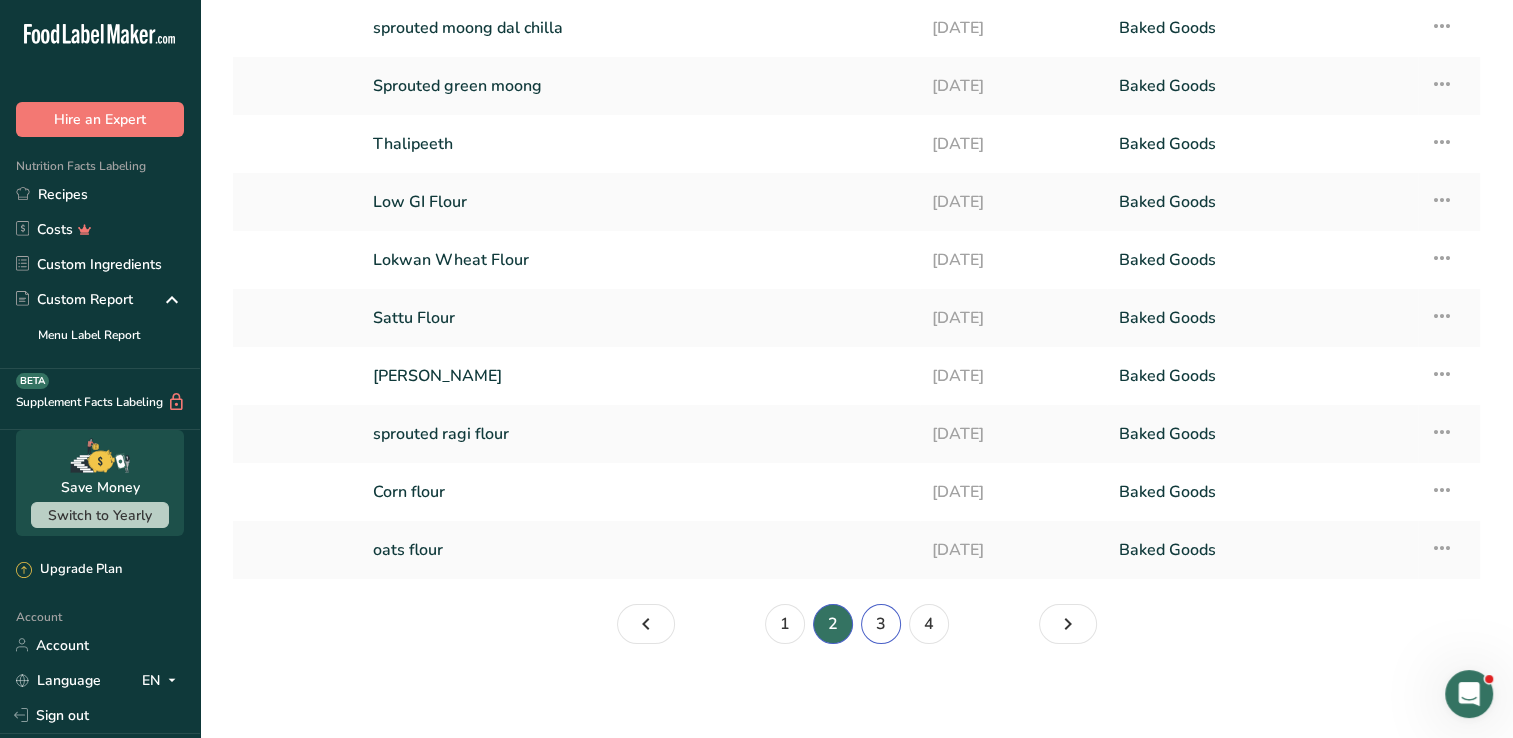 click on "3" at bounding box center [881, 624] 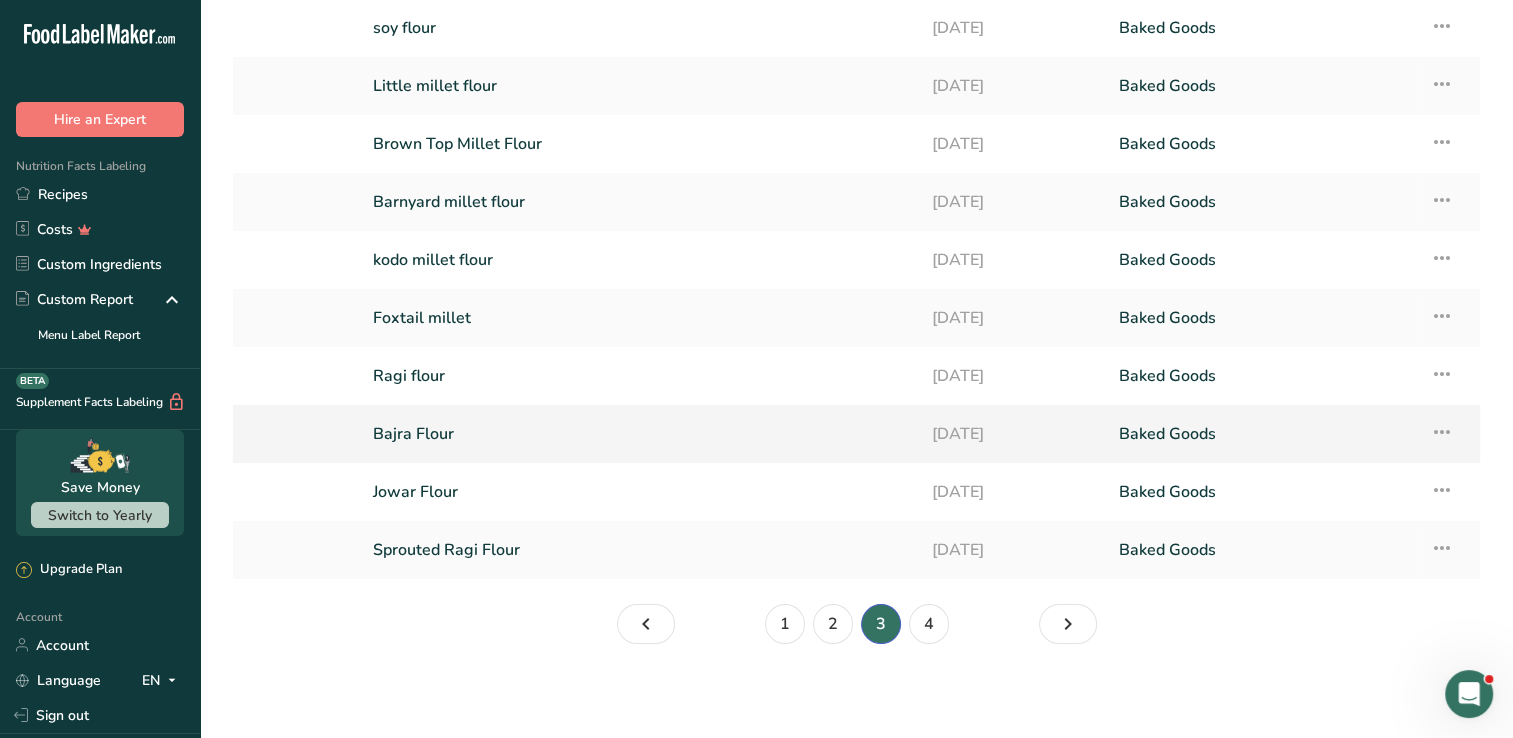 click on "Bajra  Flour" at bounding box center [640, 434] 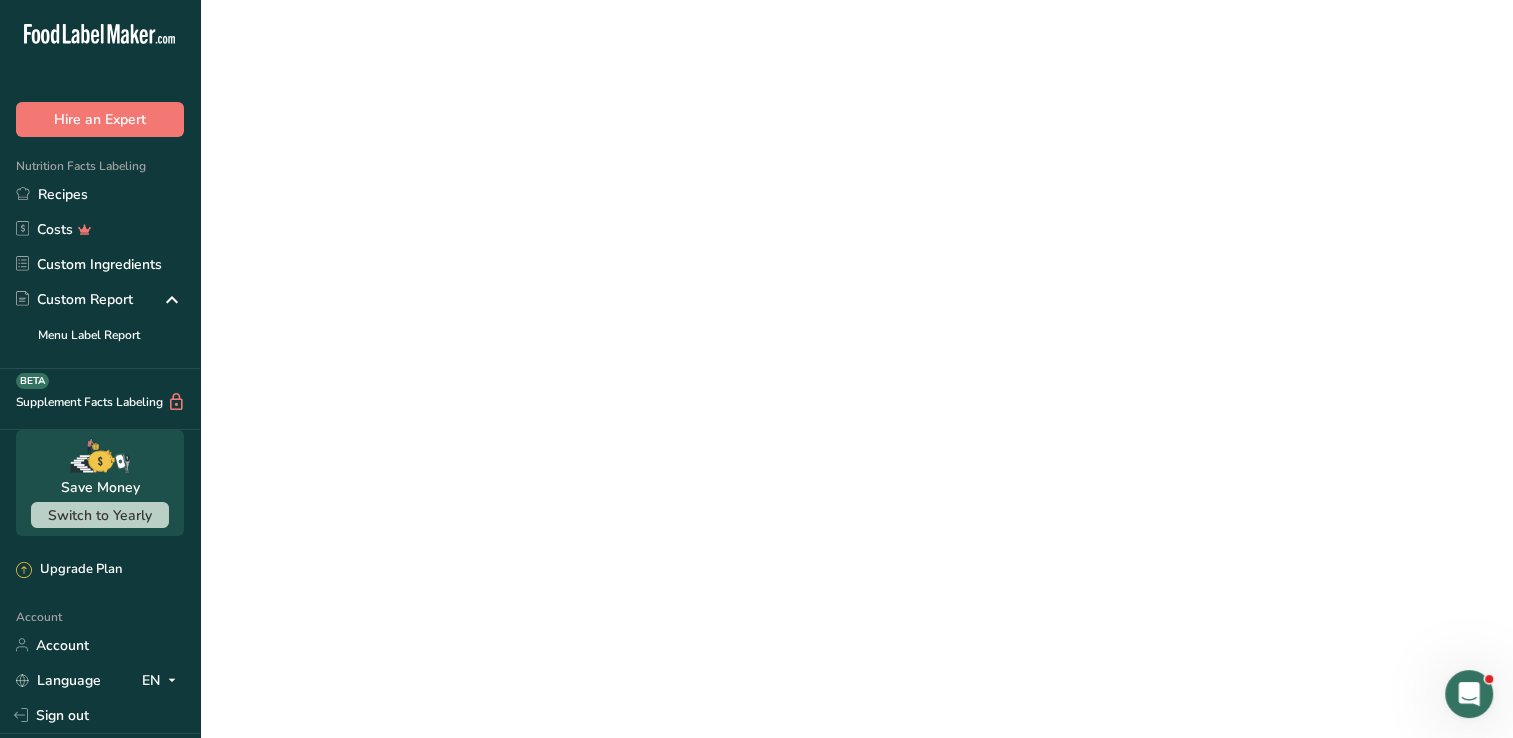 scroll, scrollTop: 0, scrollLeft: 0, axis: both 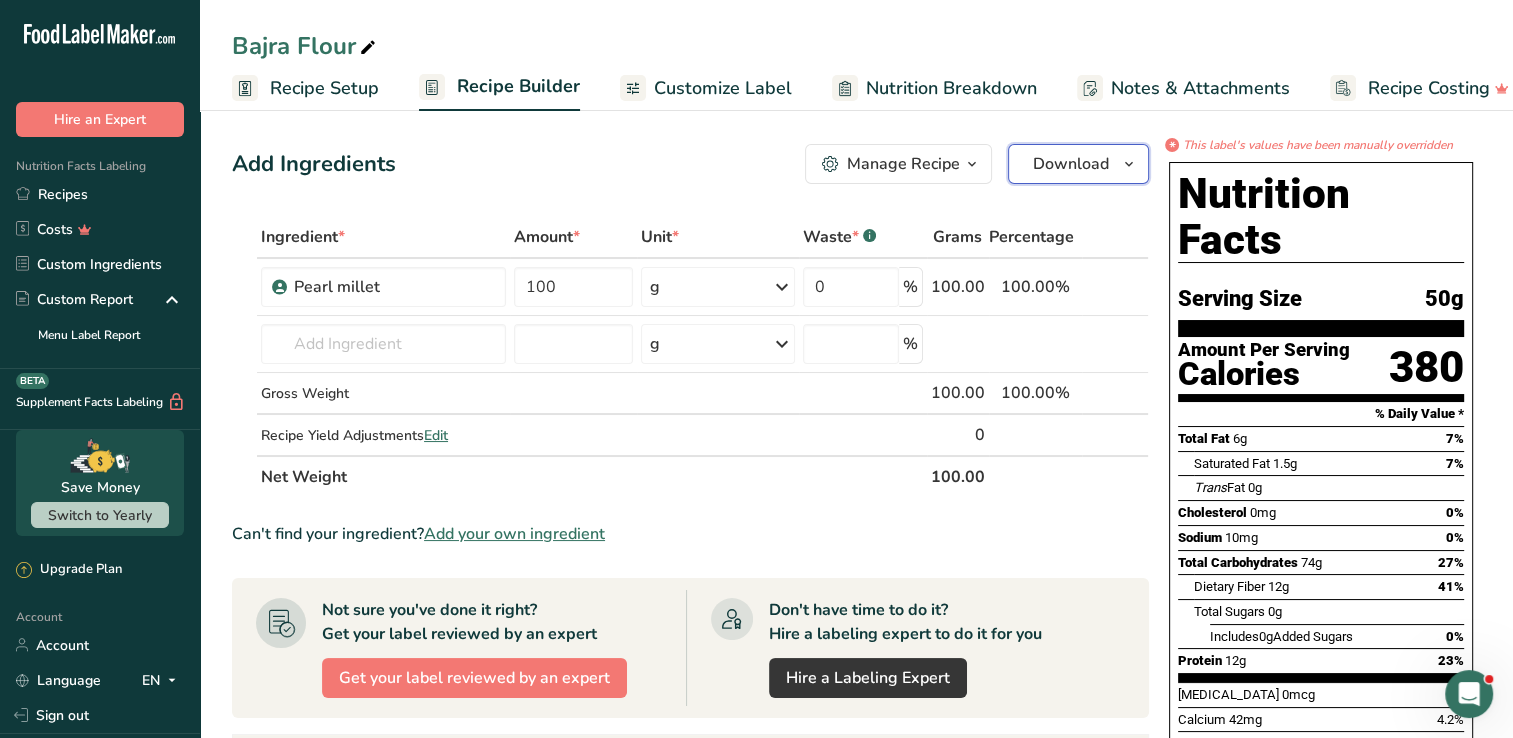 click on "Download" at bounding box center [1078, 164] 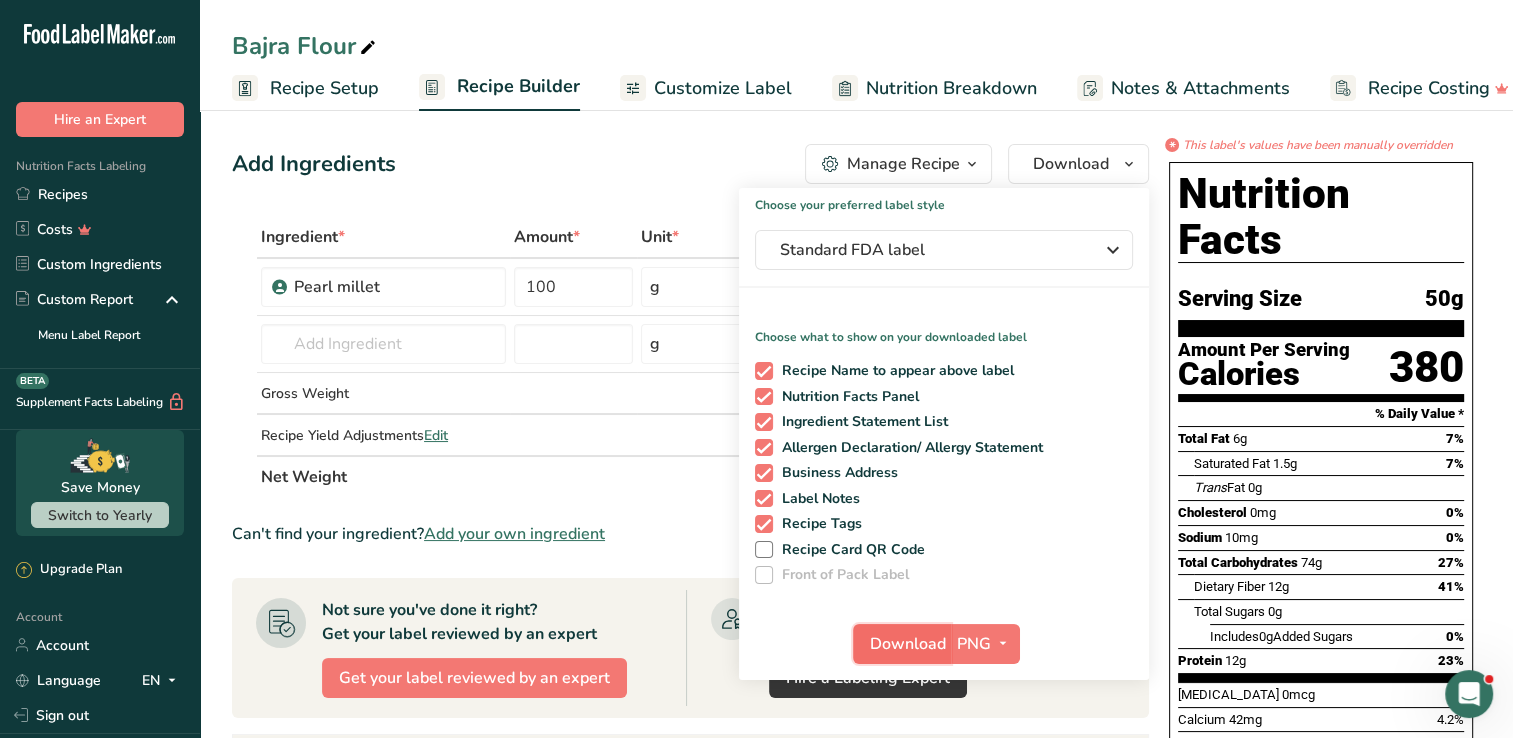 click on "Download" at bounding box center (902, 644) 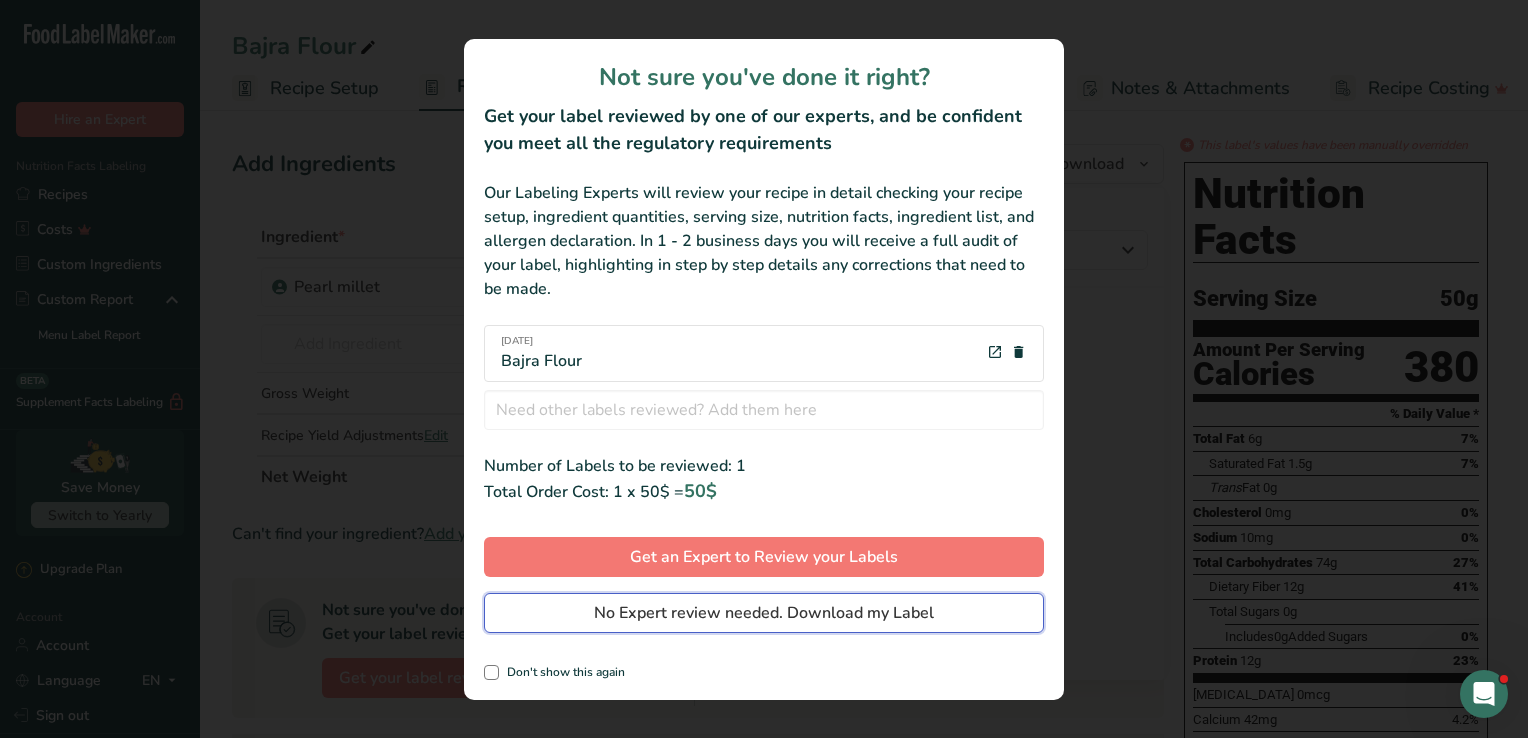 click on "No Expert review needed. Download my Label" at bounding box center [764, 613] 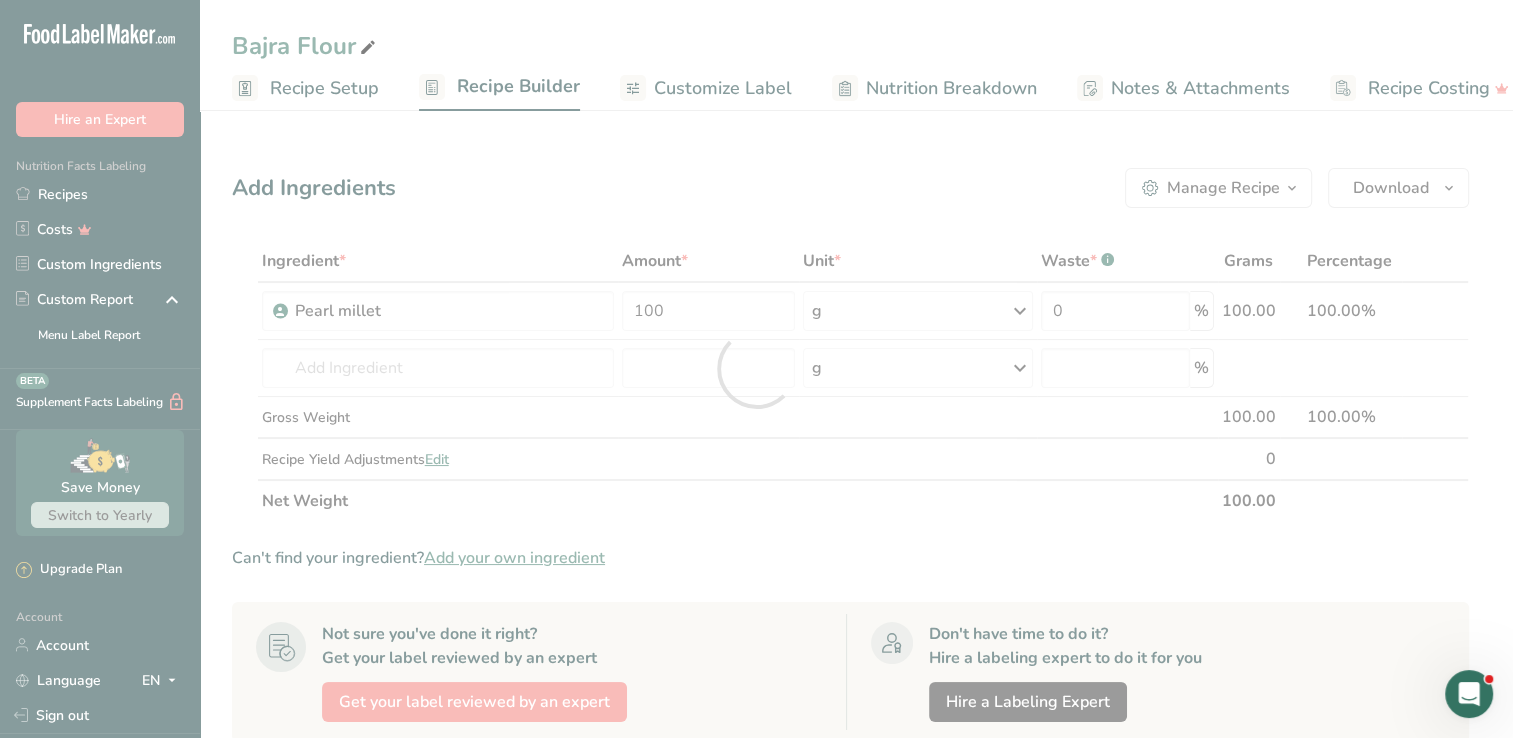 scroll, scrollTop: 0, scrollLeft: 0, axis: both 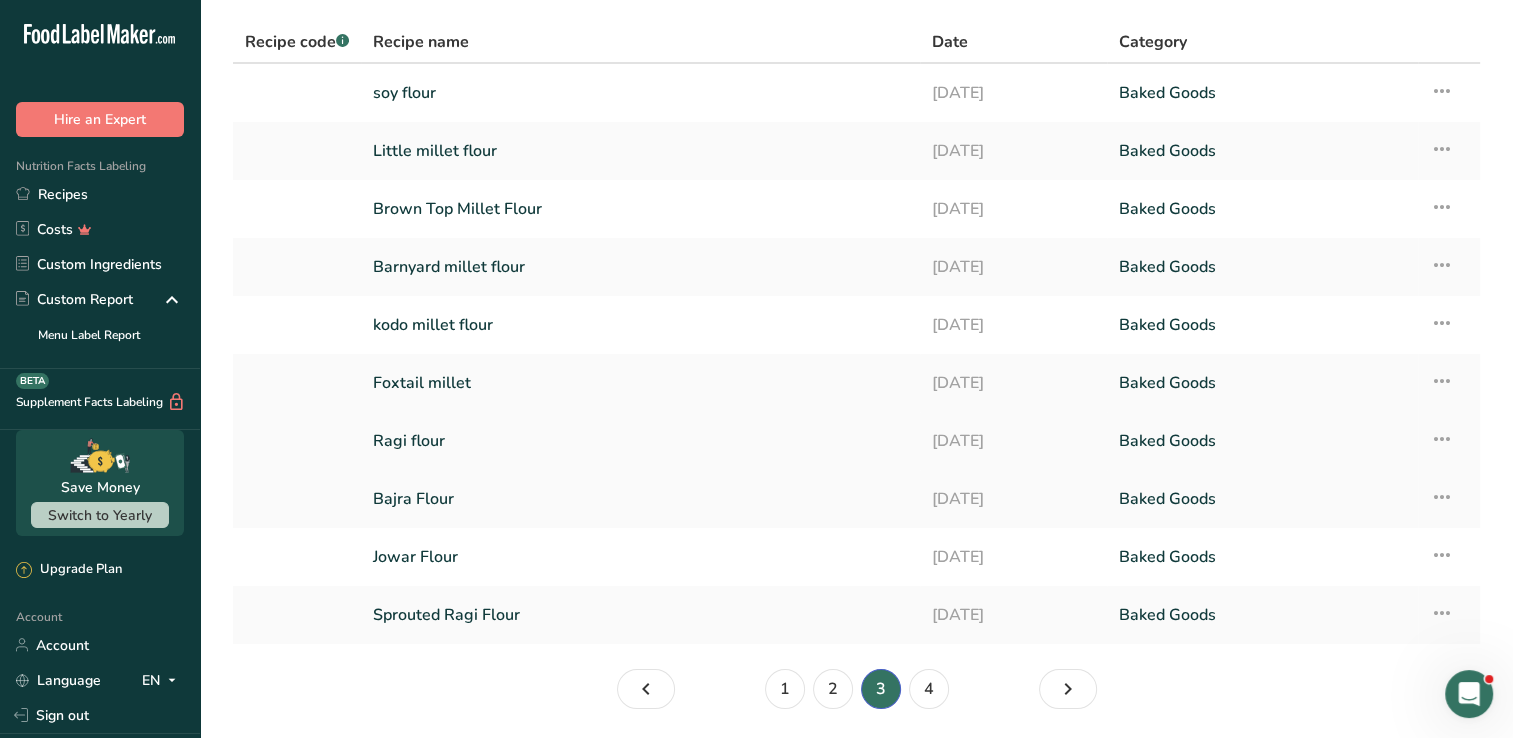 click on "Ragi flour" at bounding box center (640, 441) 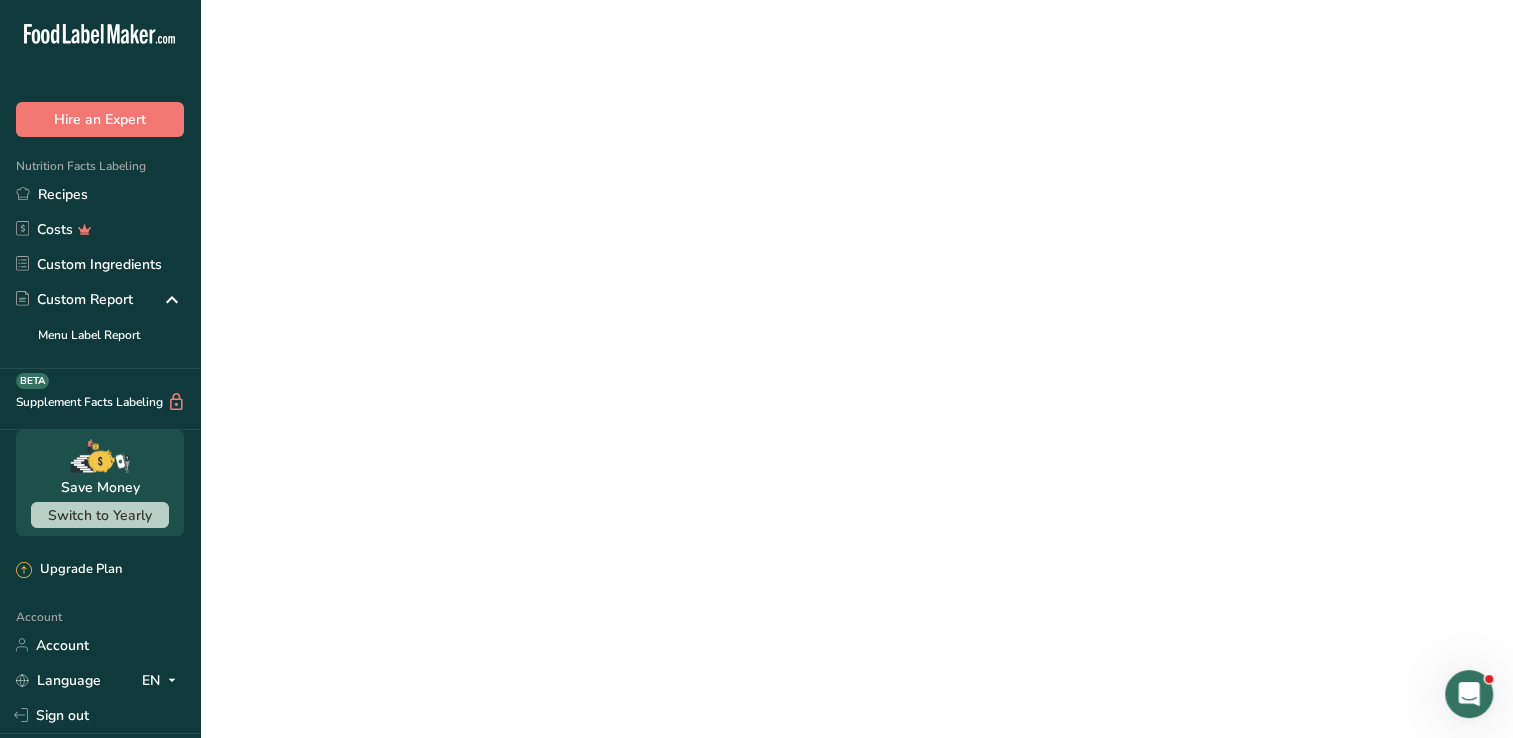scroll, scrollTop: 0, scrollLeft: 0, axis: both 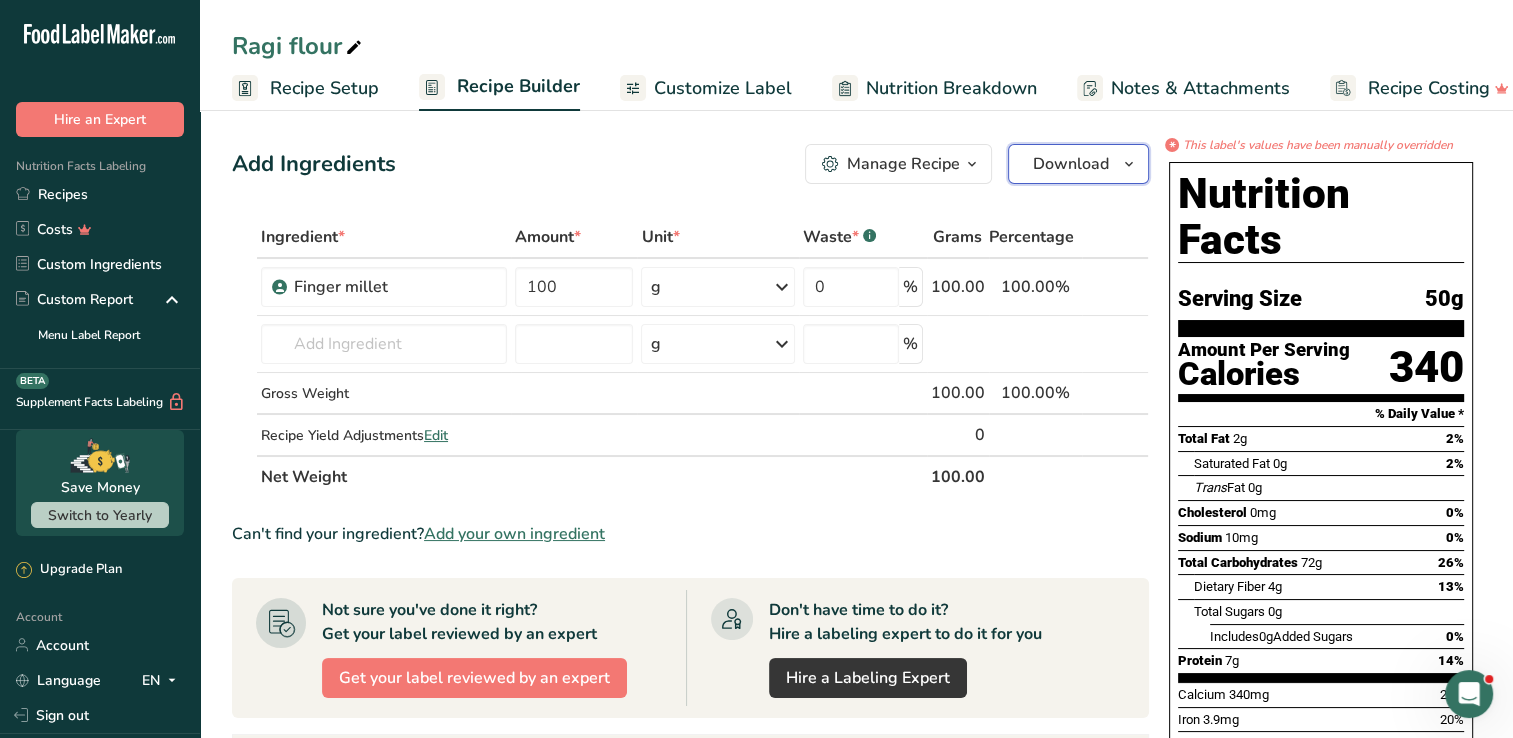 click on "Download" at bounding box center [1071, 164] 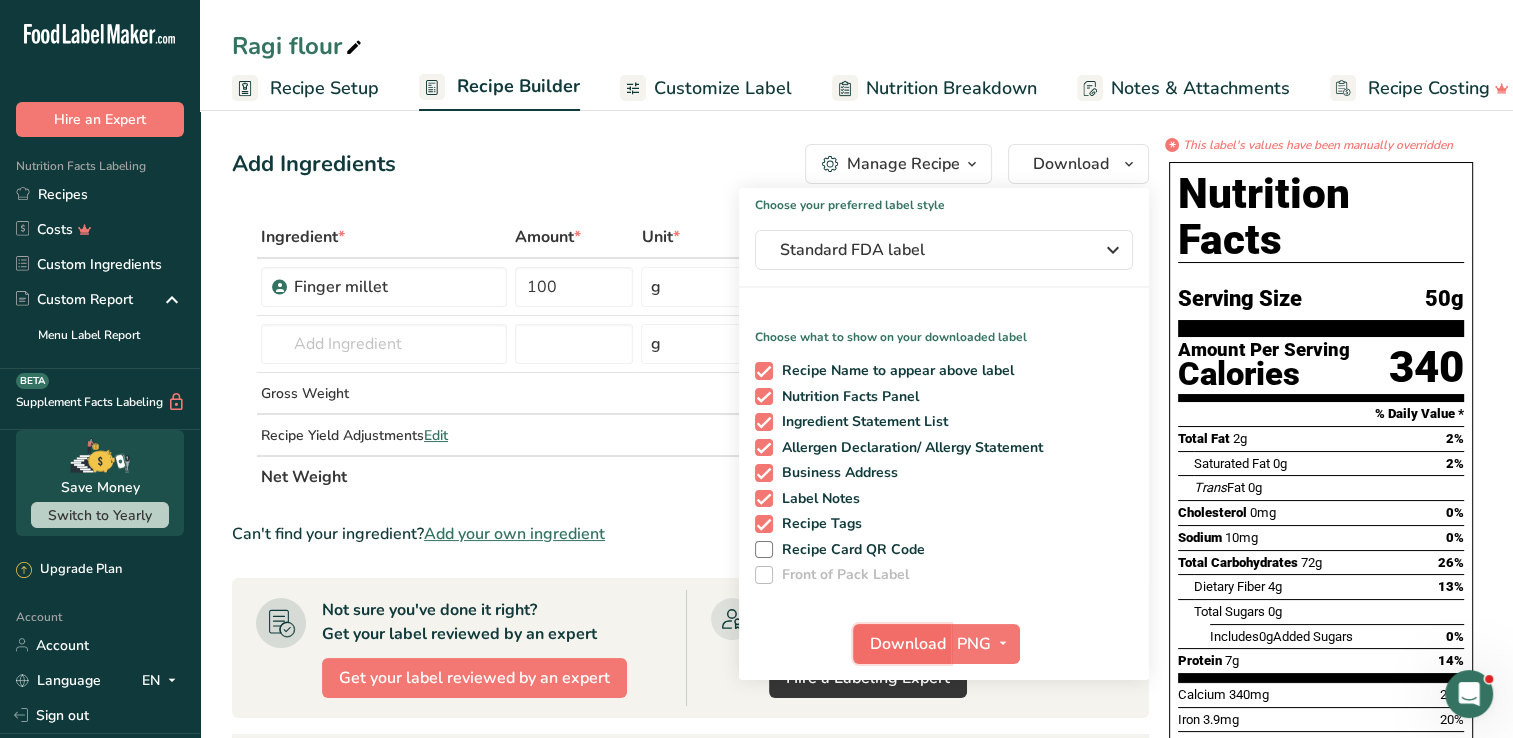 click on "Download" at bounding box center (908, 644) 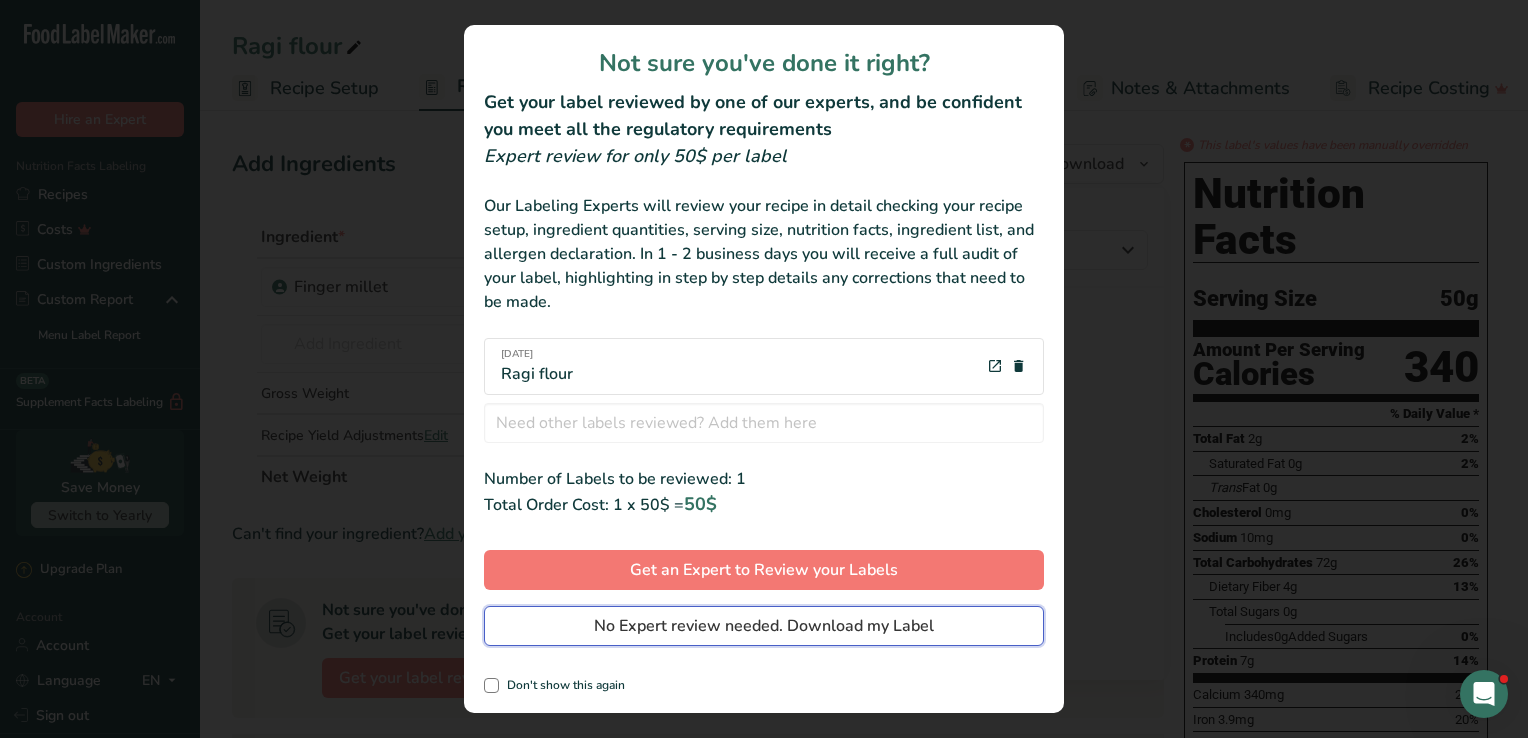 click on "No Expert review needed. Download my Label" at bounding box center [764, 626] 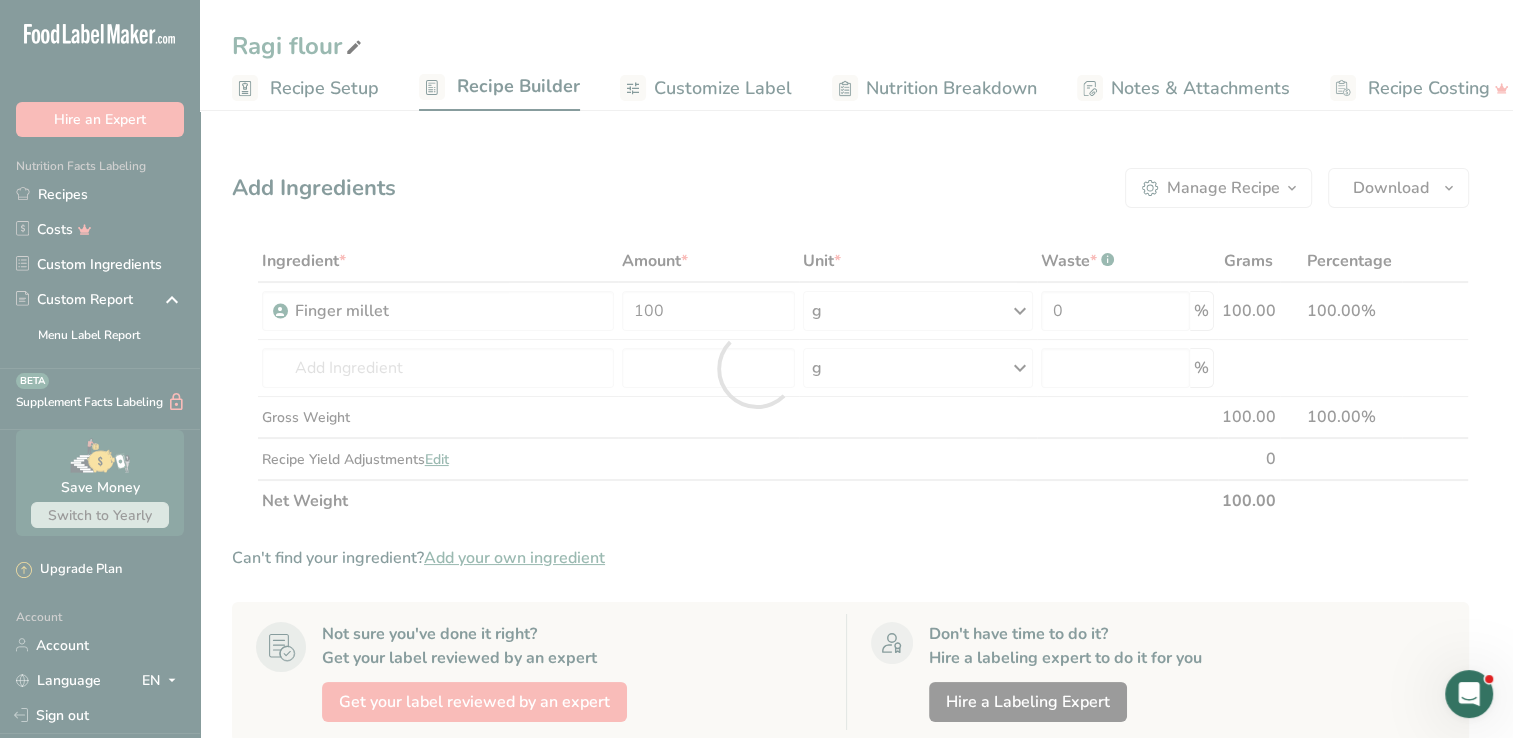 scroll, scrollTop: 0, scrollLeft: 0, axis: both 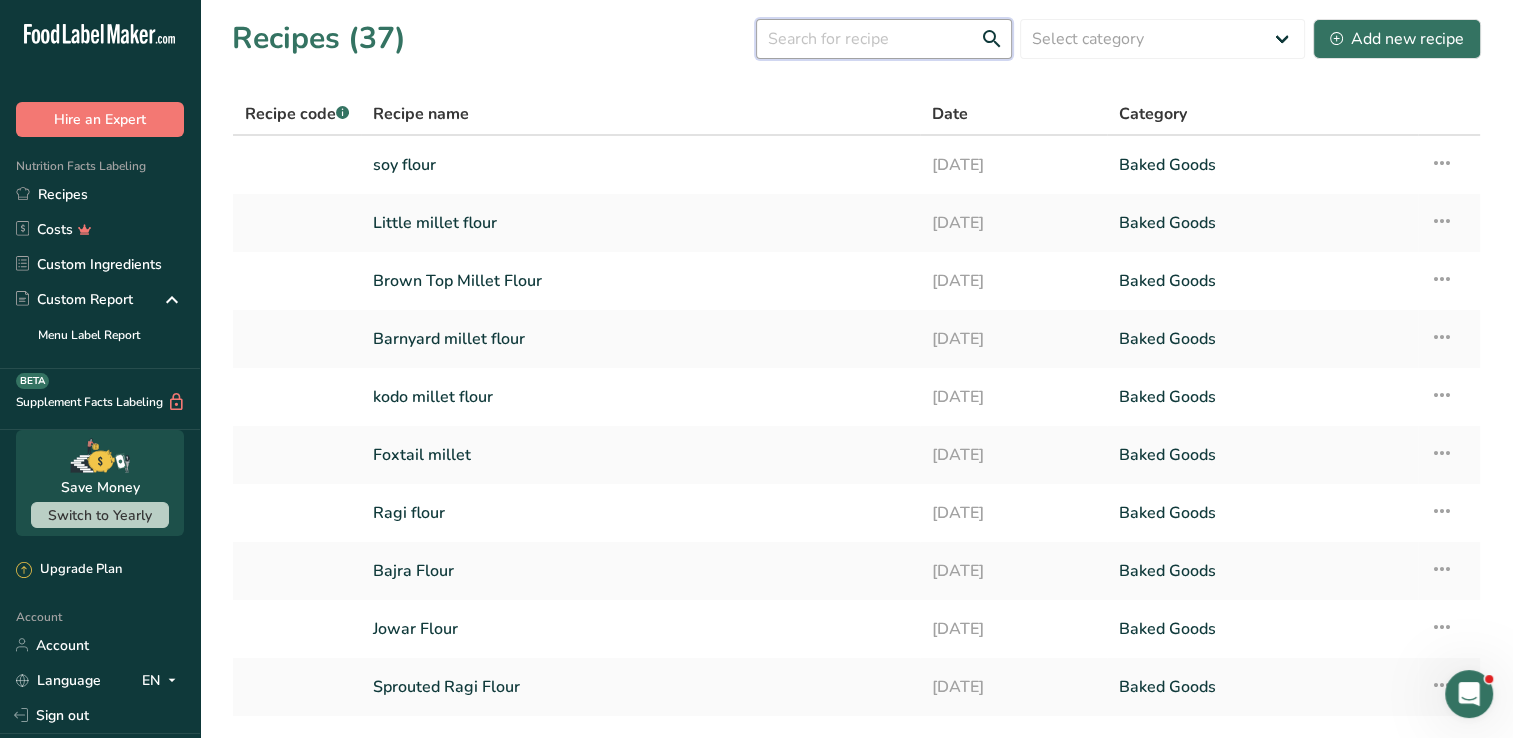 click at bounding box center [884, 39] 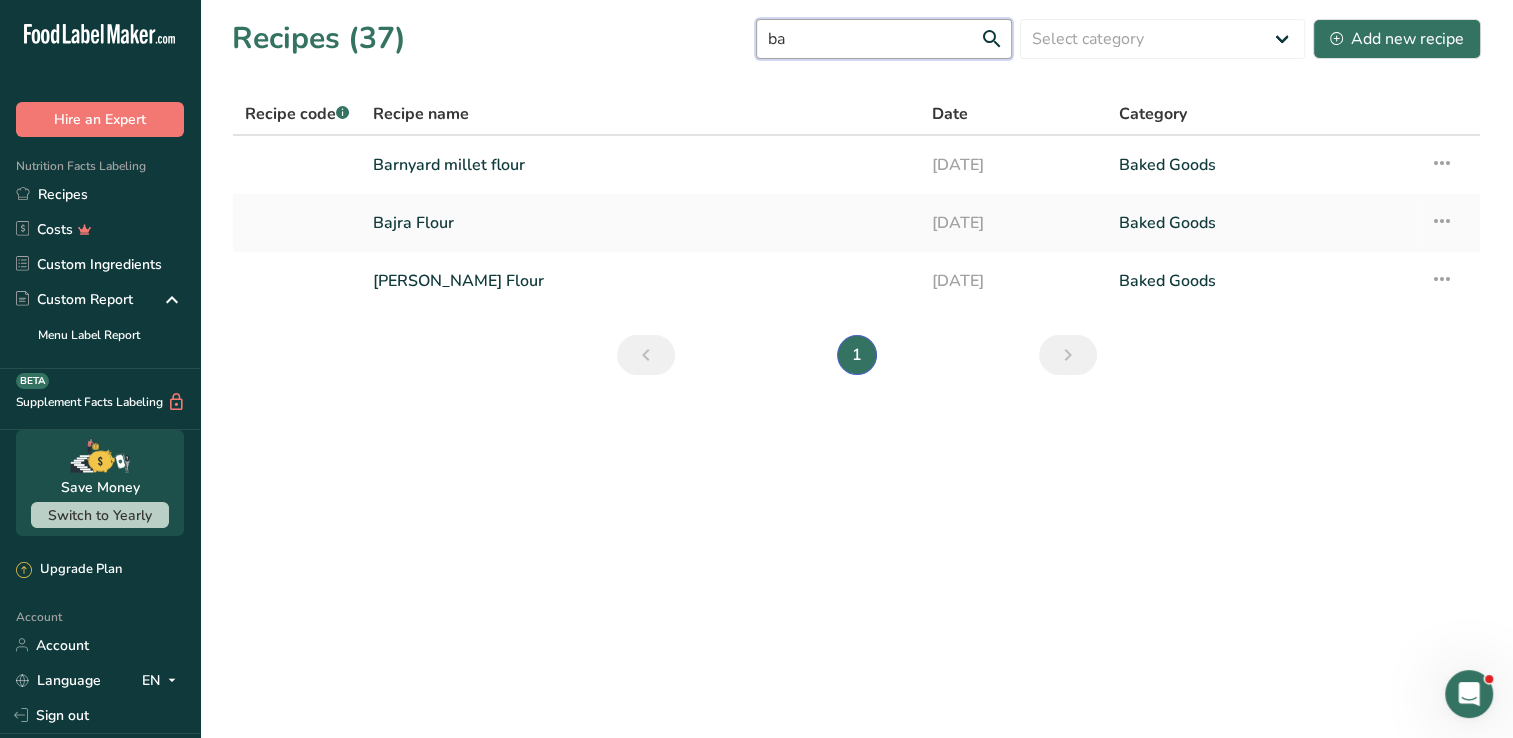 type on "b" 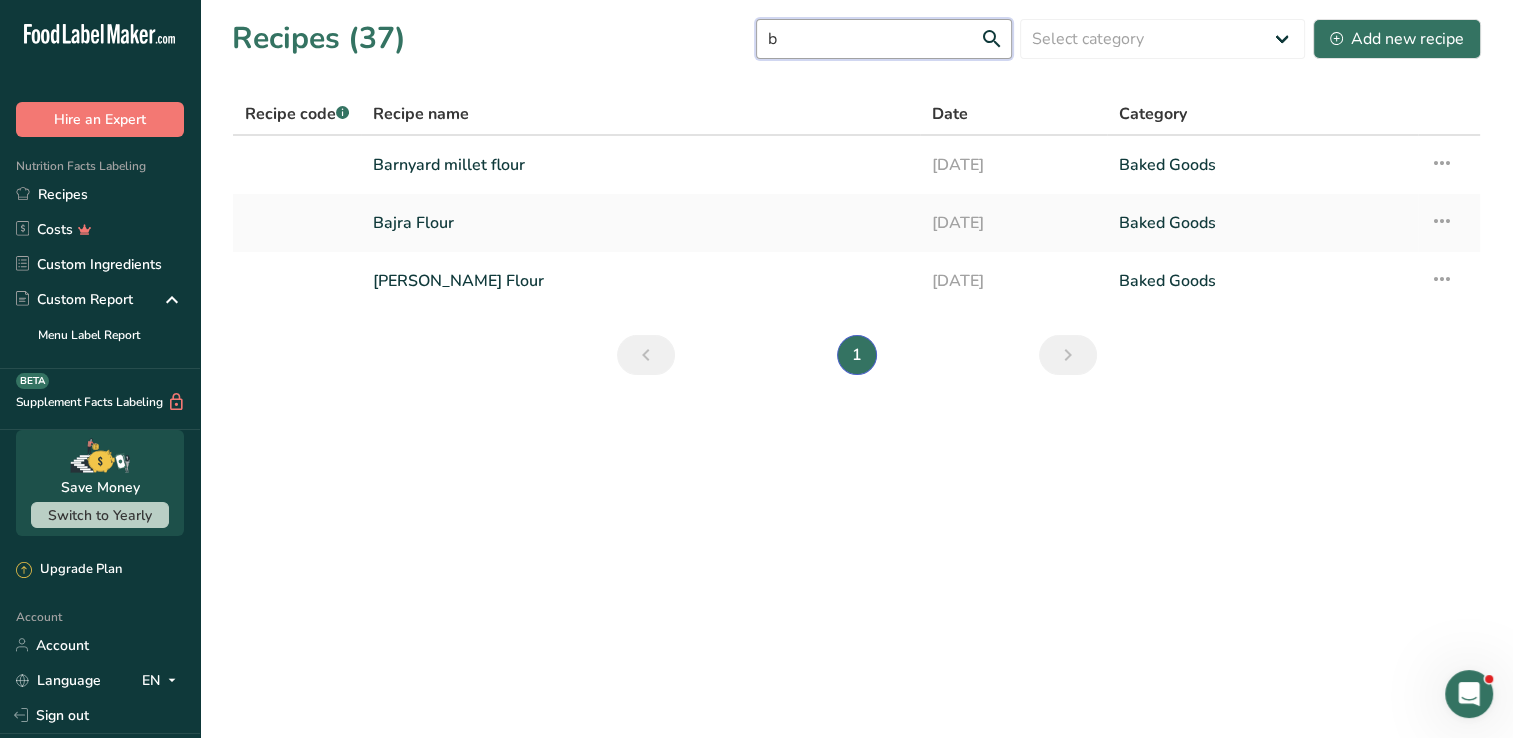 type 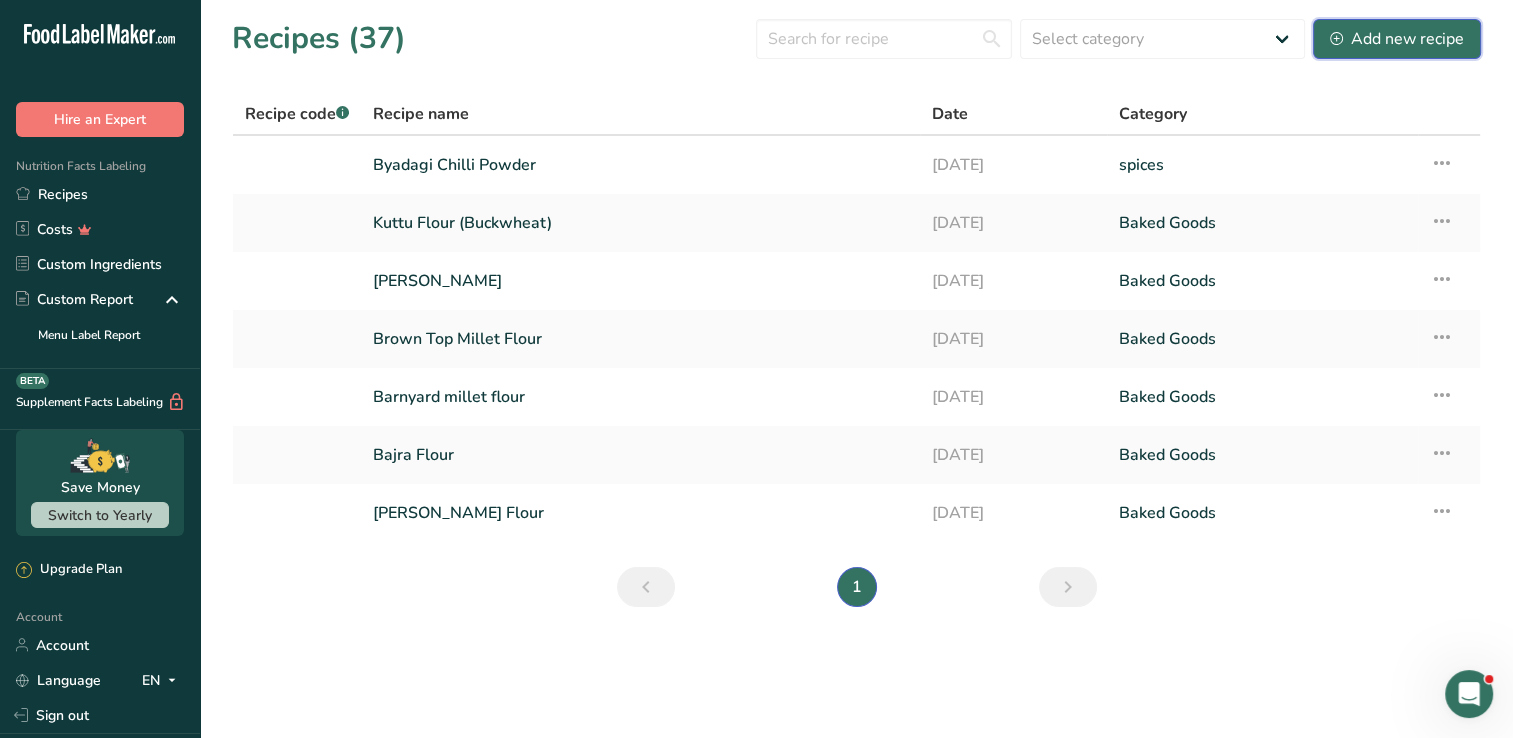 click on "Add new recipe" at bounding box center (1397, 39) 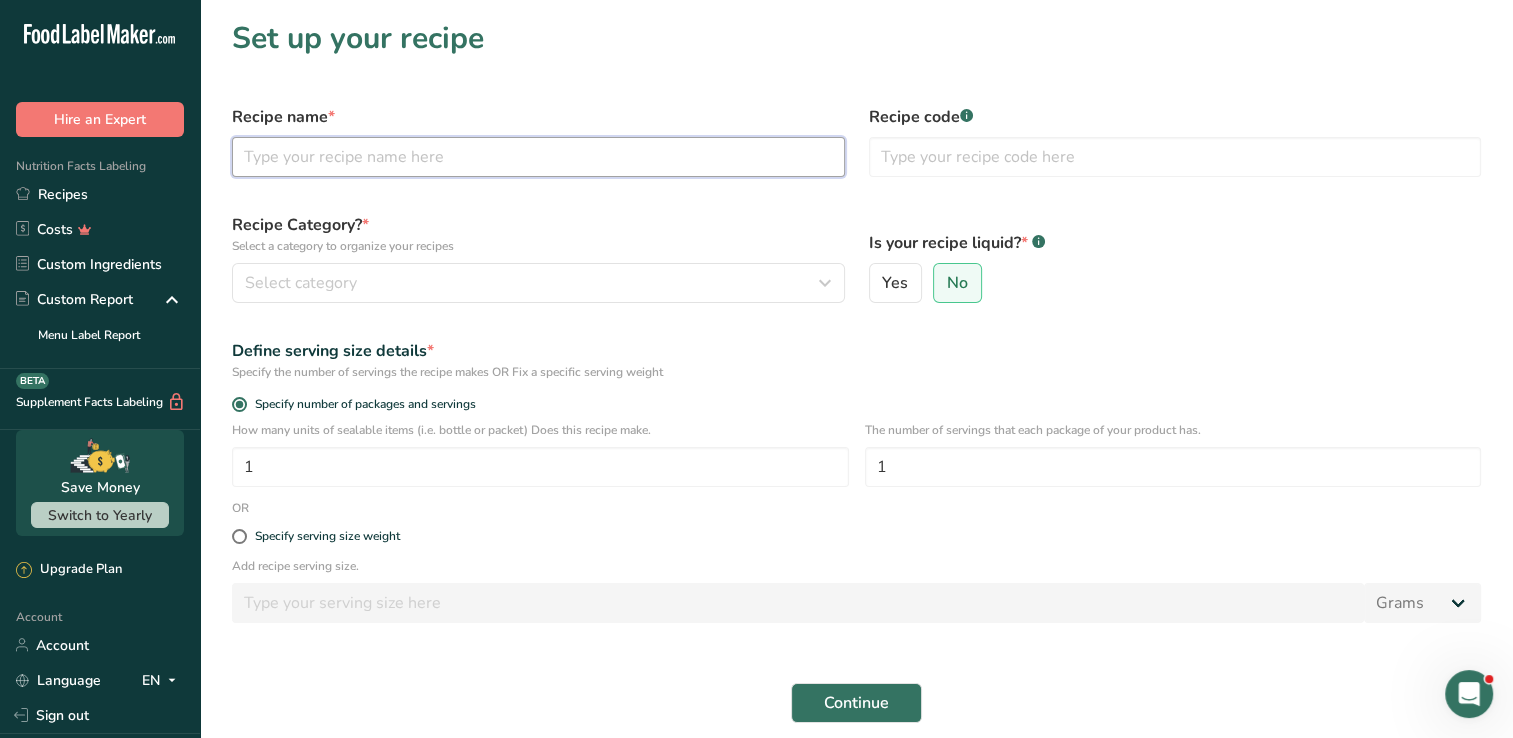 click at bounding box center (538, 157) 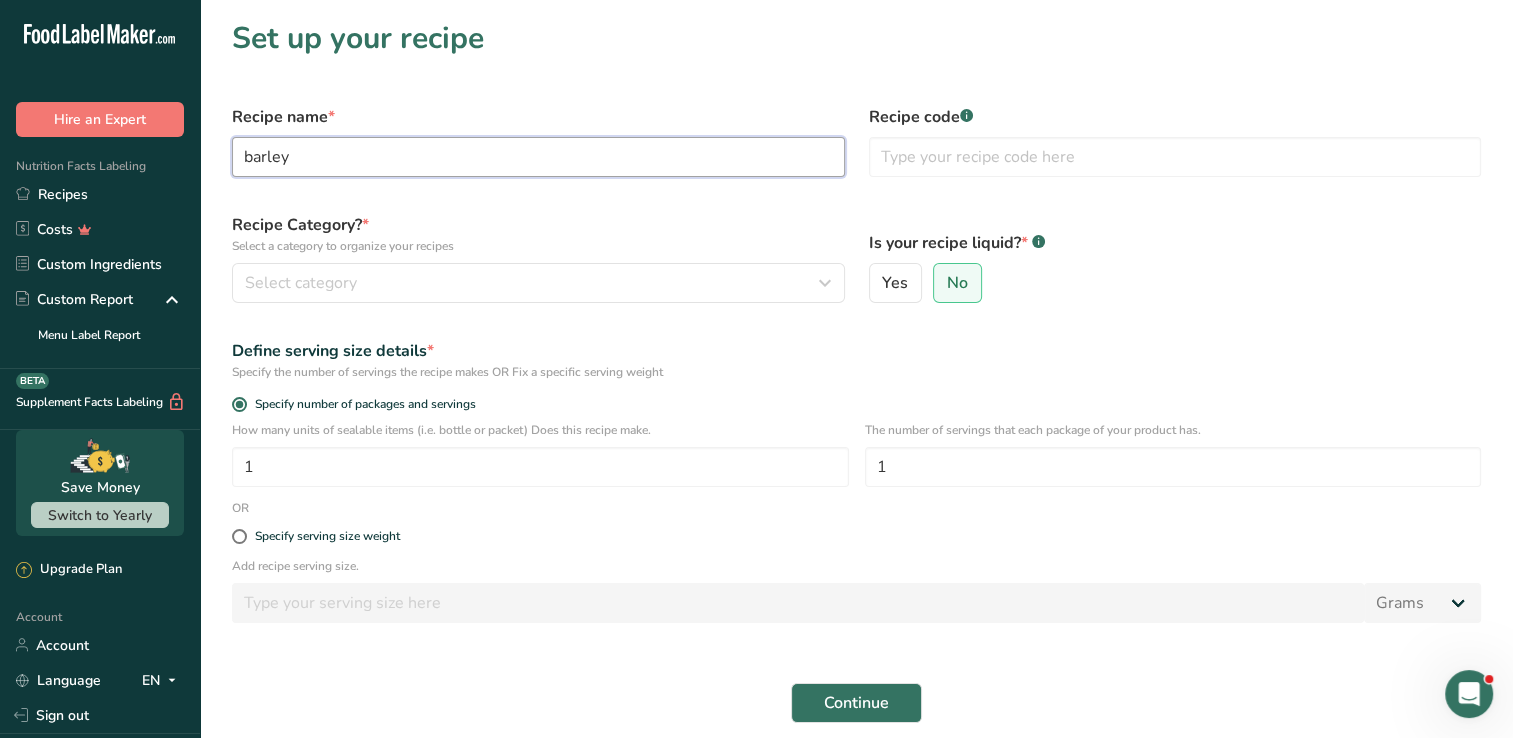 click on "barley" at bounding box center (538, 157) 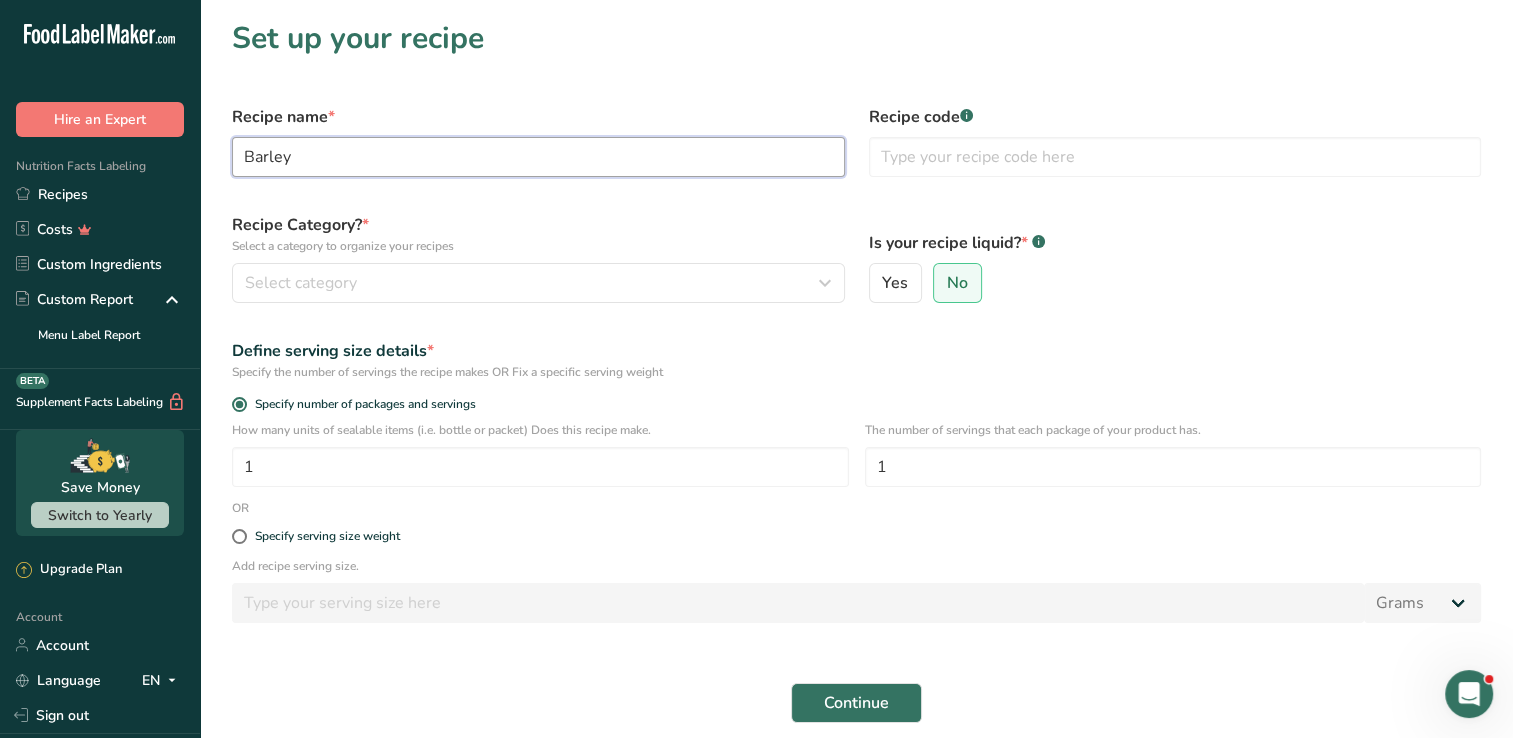 click on "Barley" at bounding box center (538, 157) 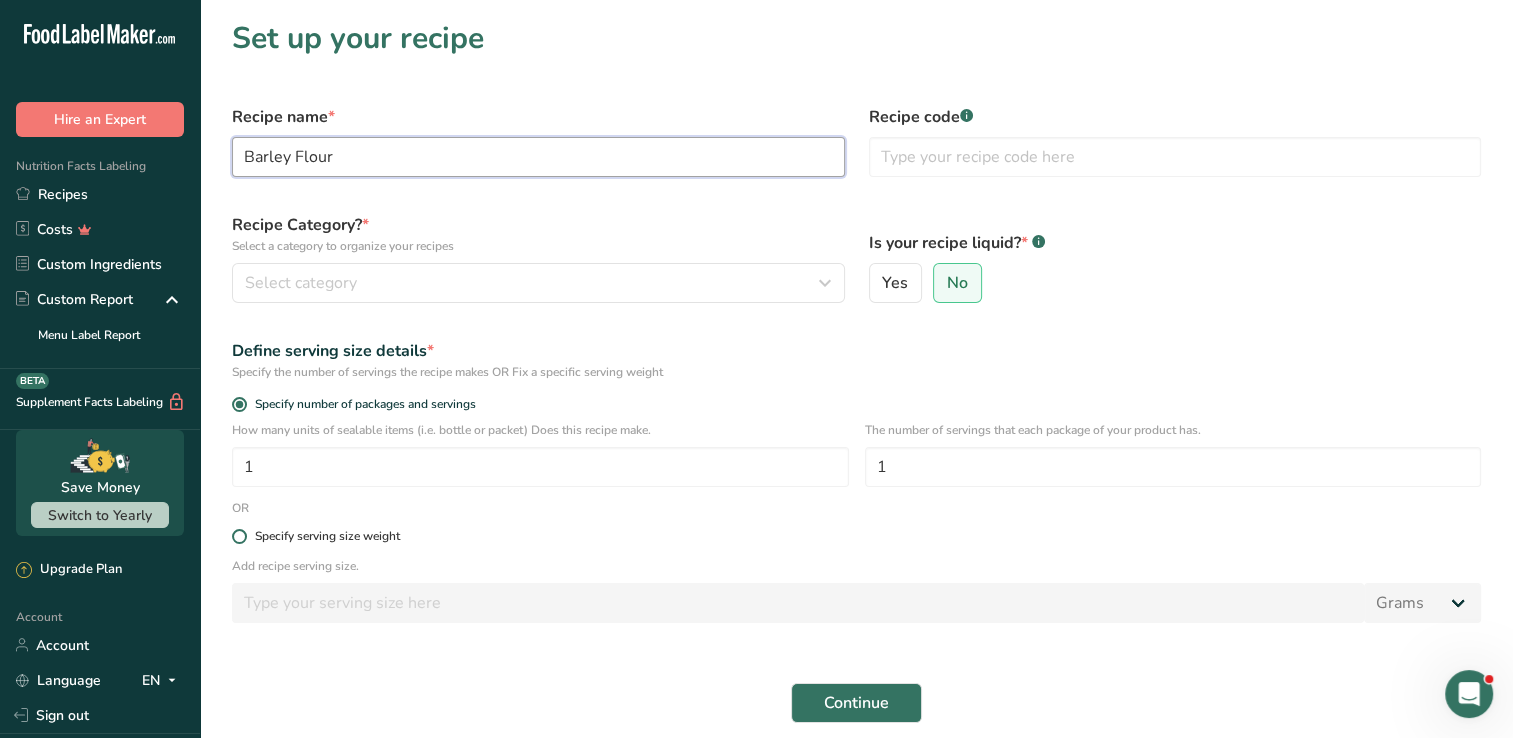 type on "Barley Flour" 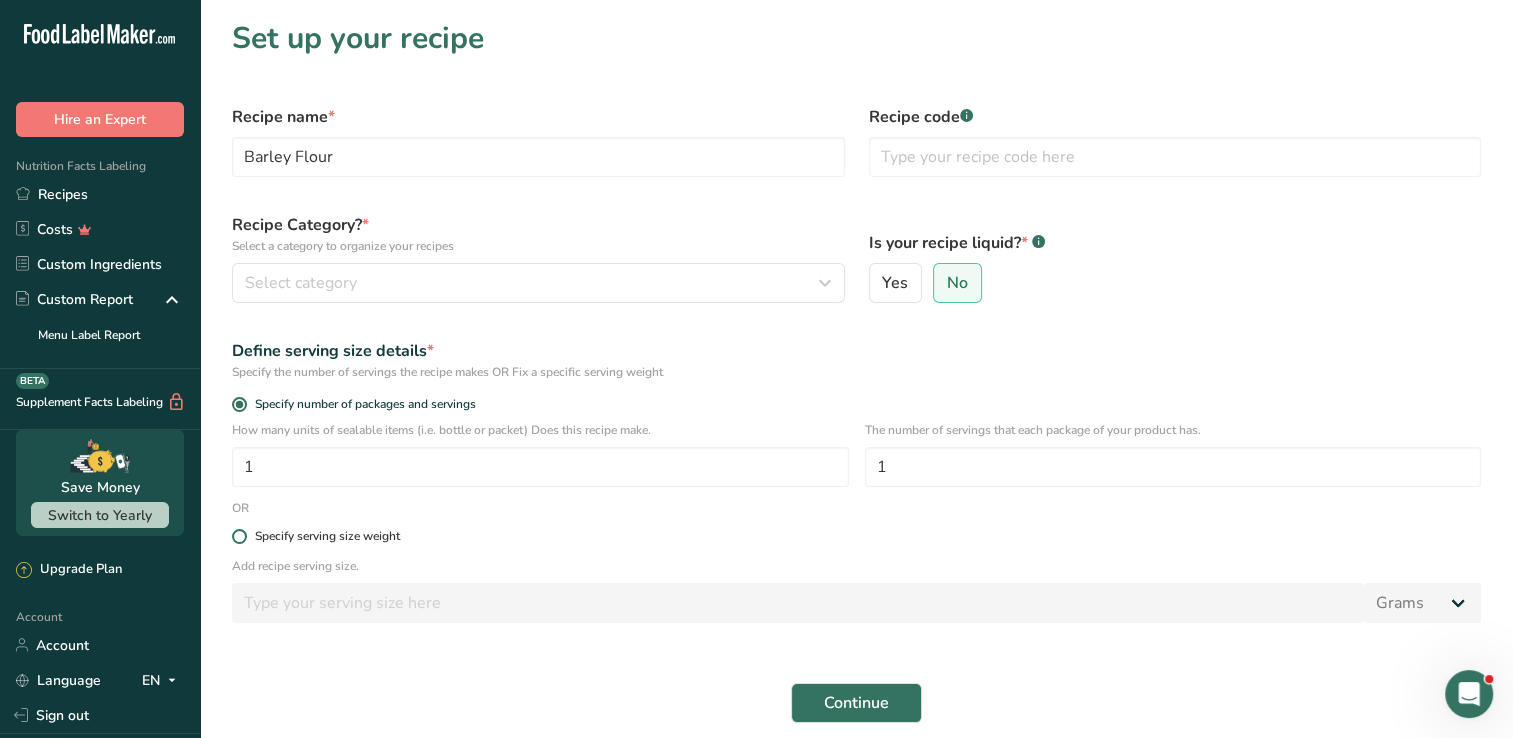 click on "Specify serving size weight" at bounding box center [327, 536] 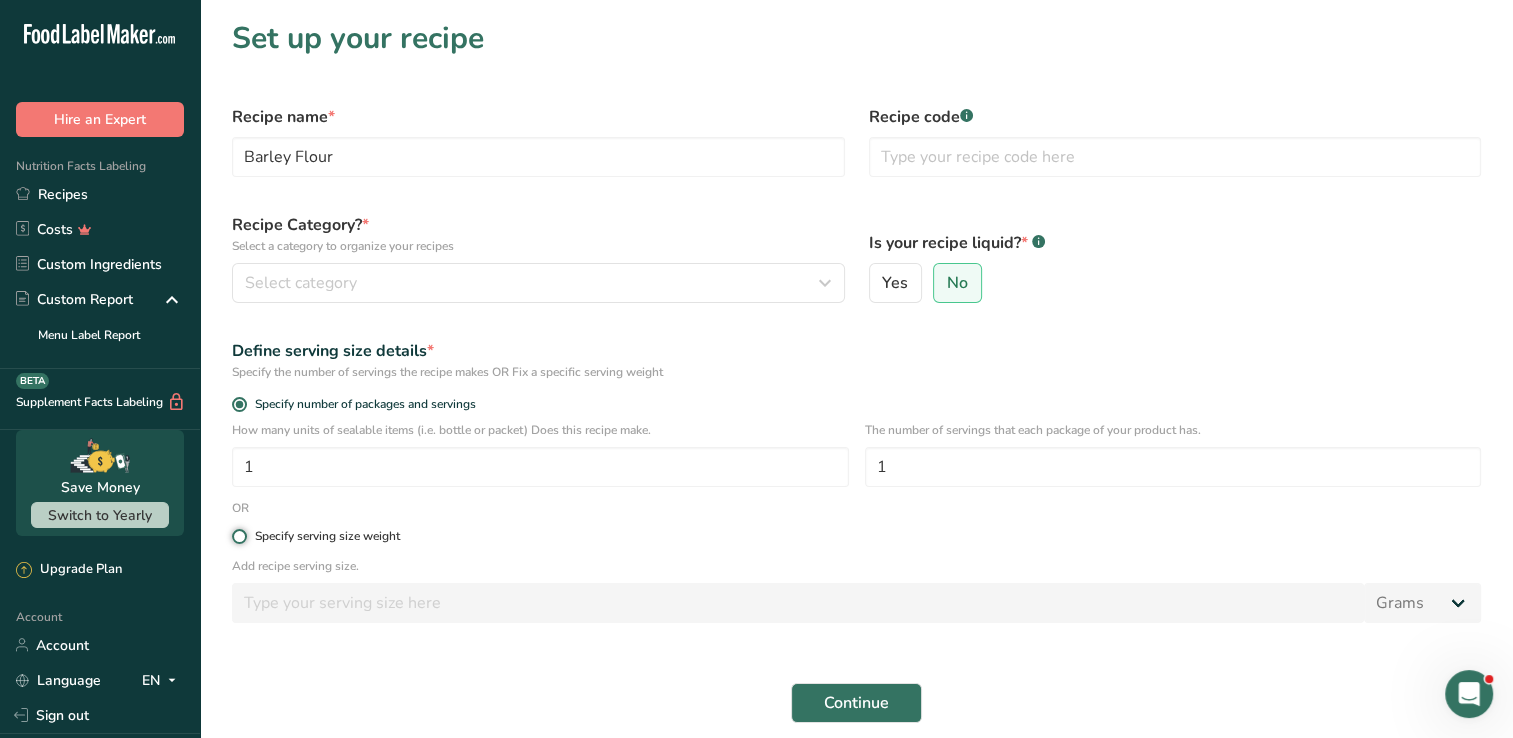 click on "Specify serving size weight" at bounding box center [238, 536] 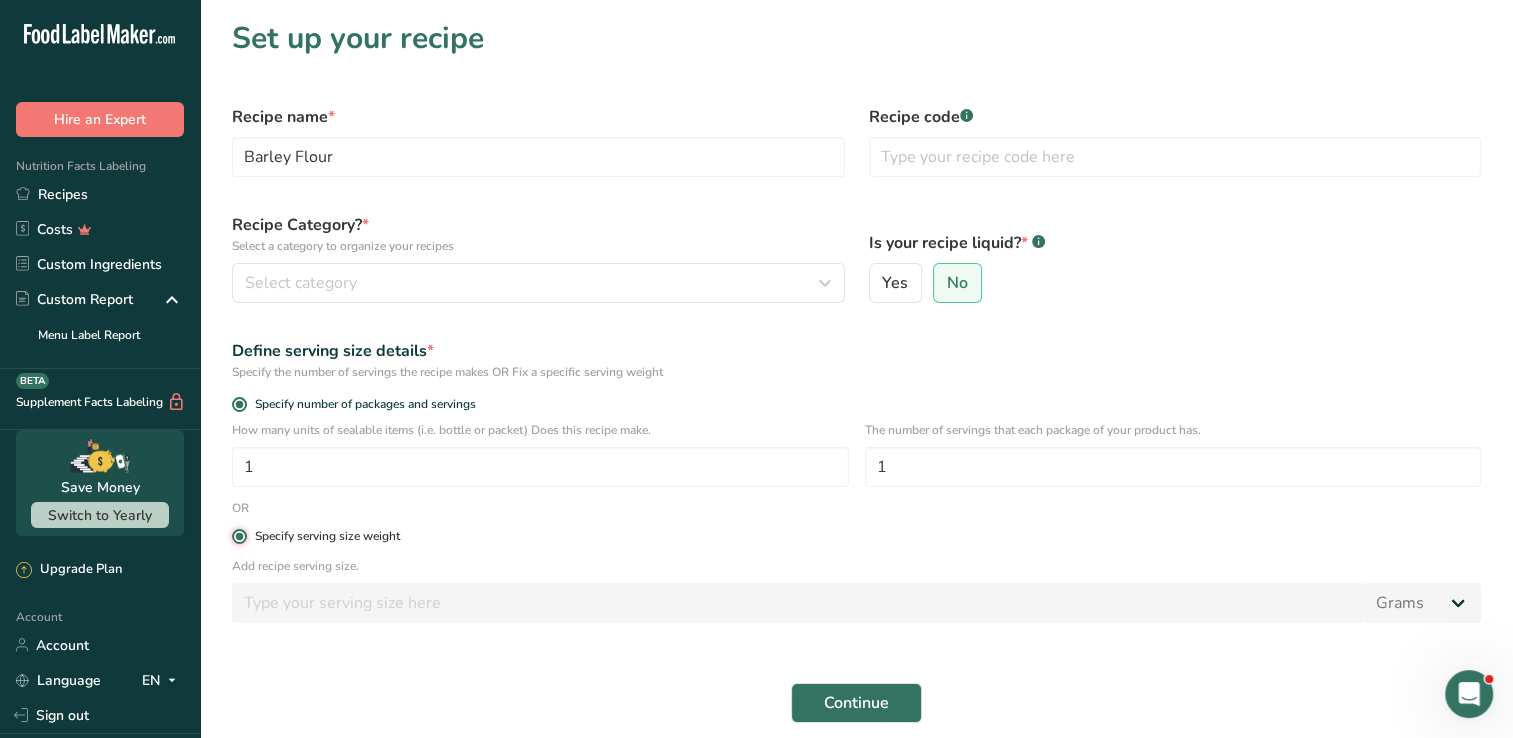 radio on "false" 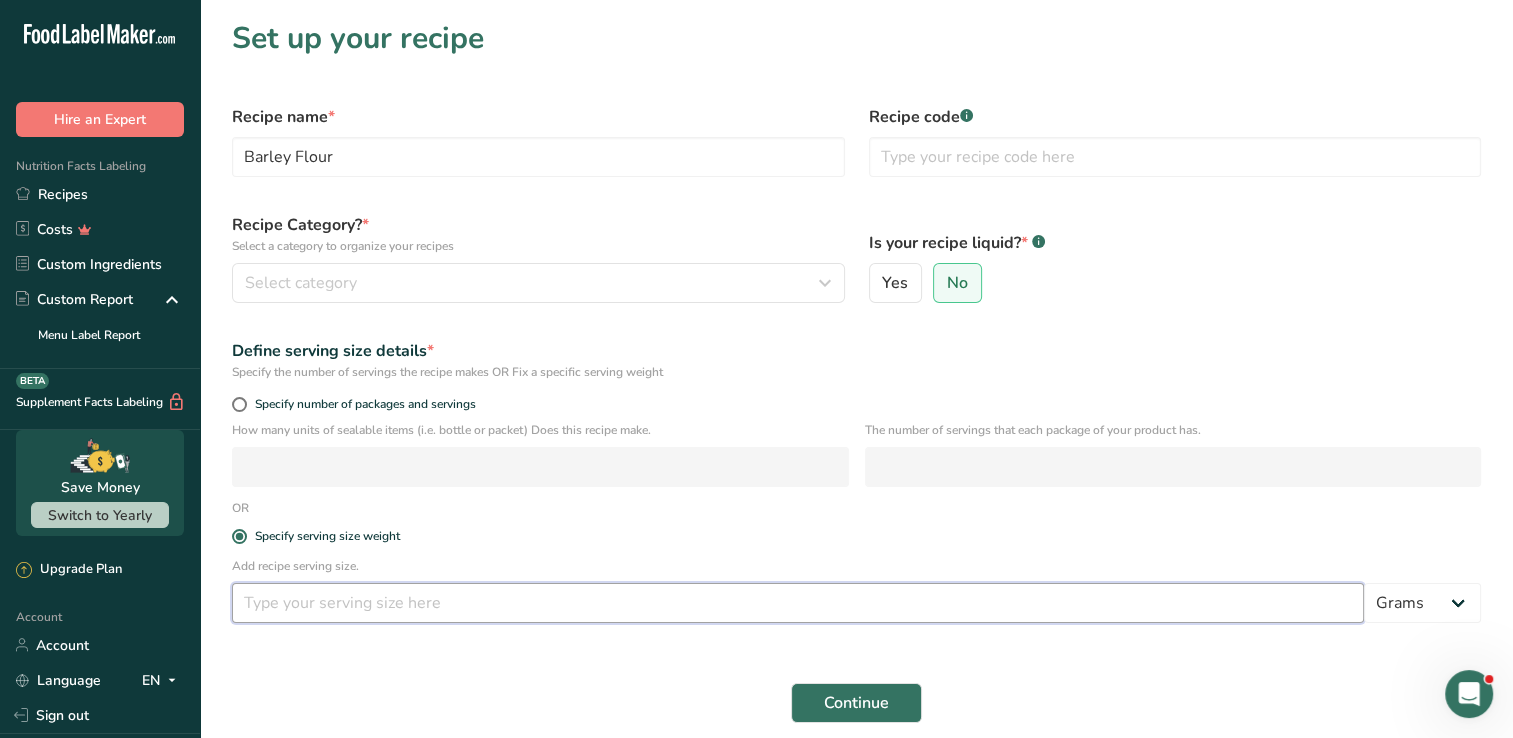 click at bounding box center [798, 603] 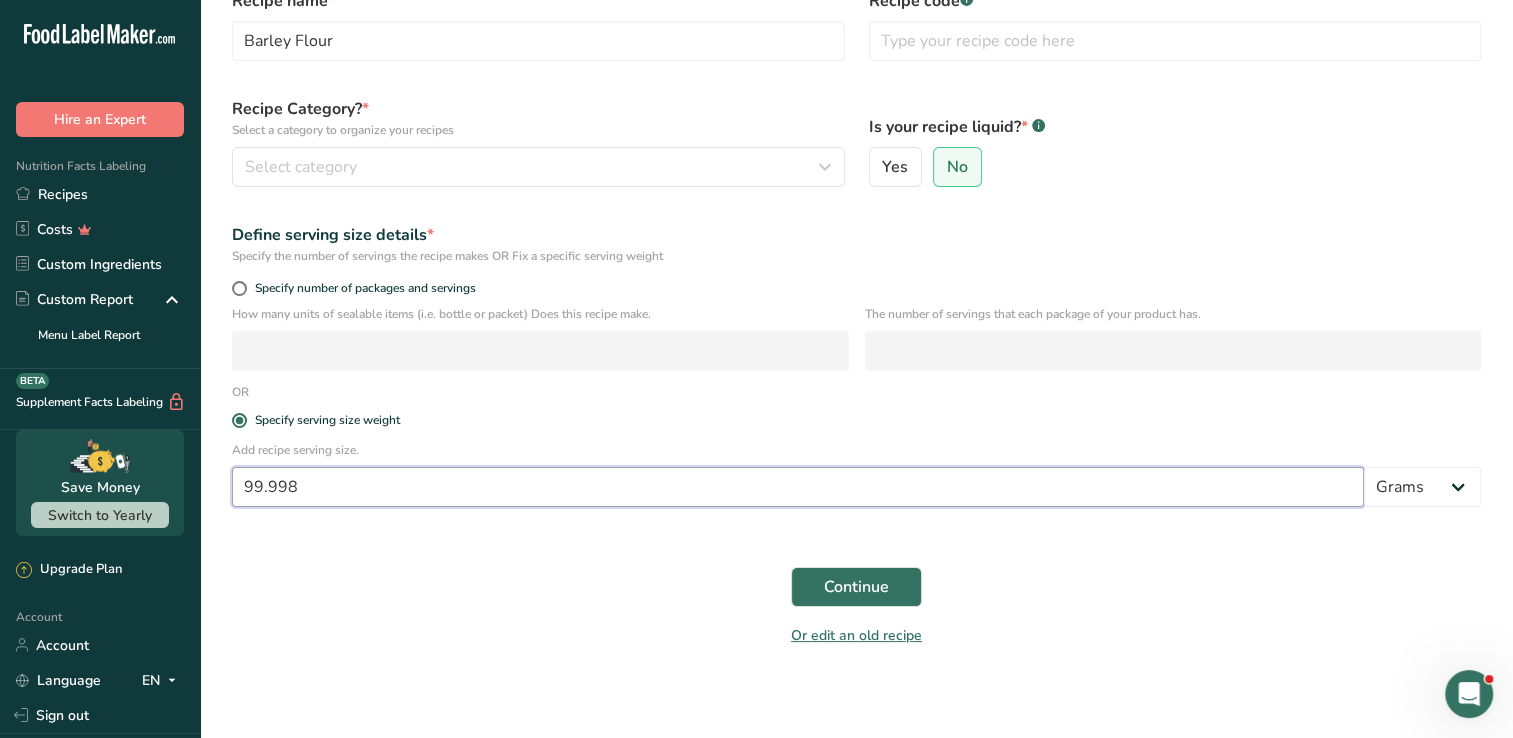 scroll, scrollTop: 120, scrollLeft: 0, axis: vertical 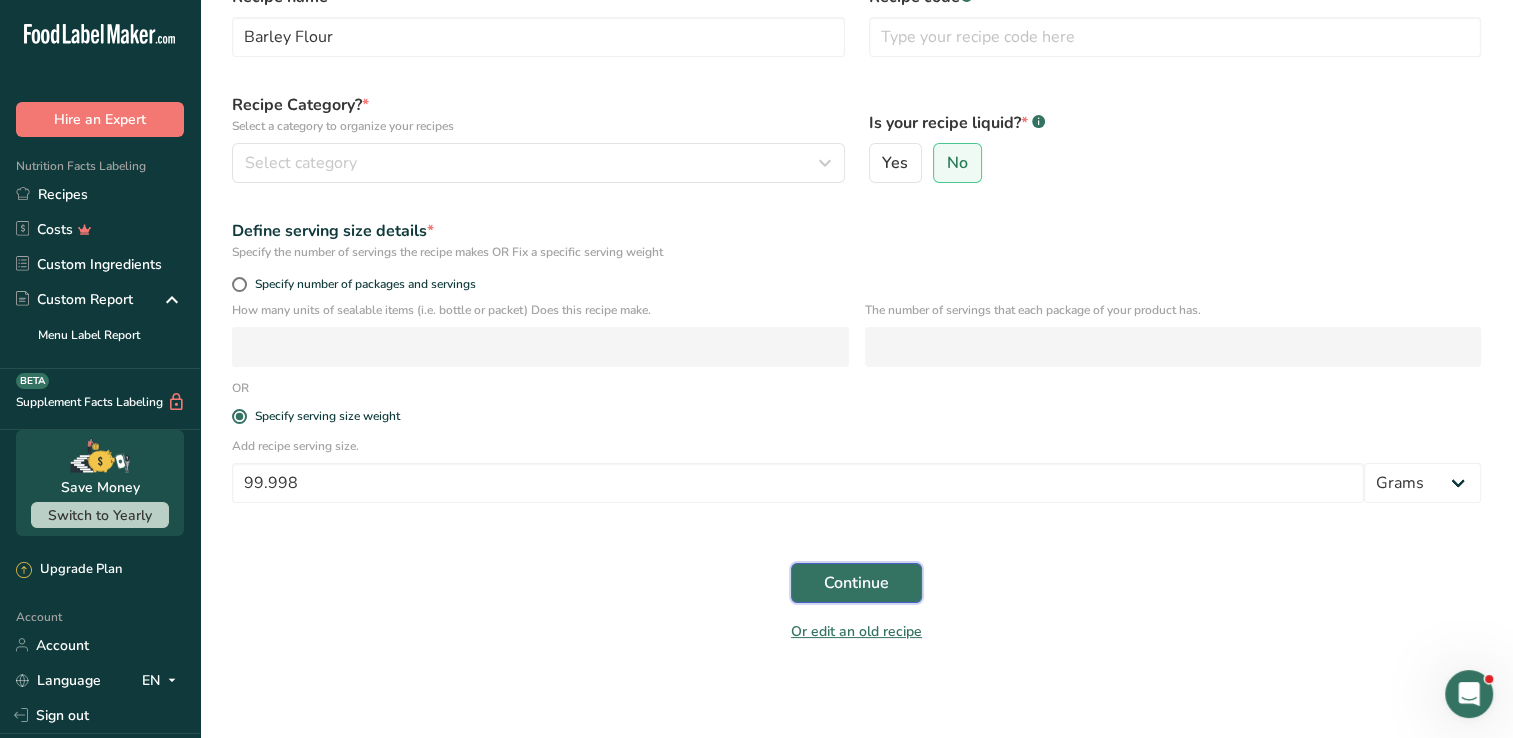 click on "Continue" at bounding box center [856, 583] 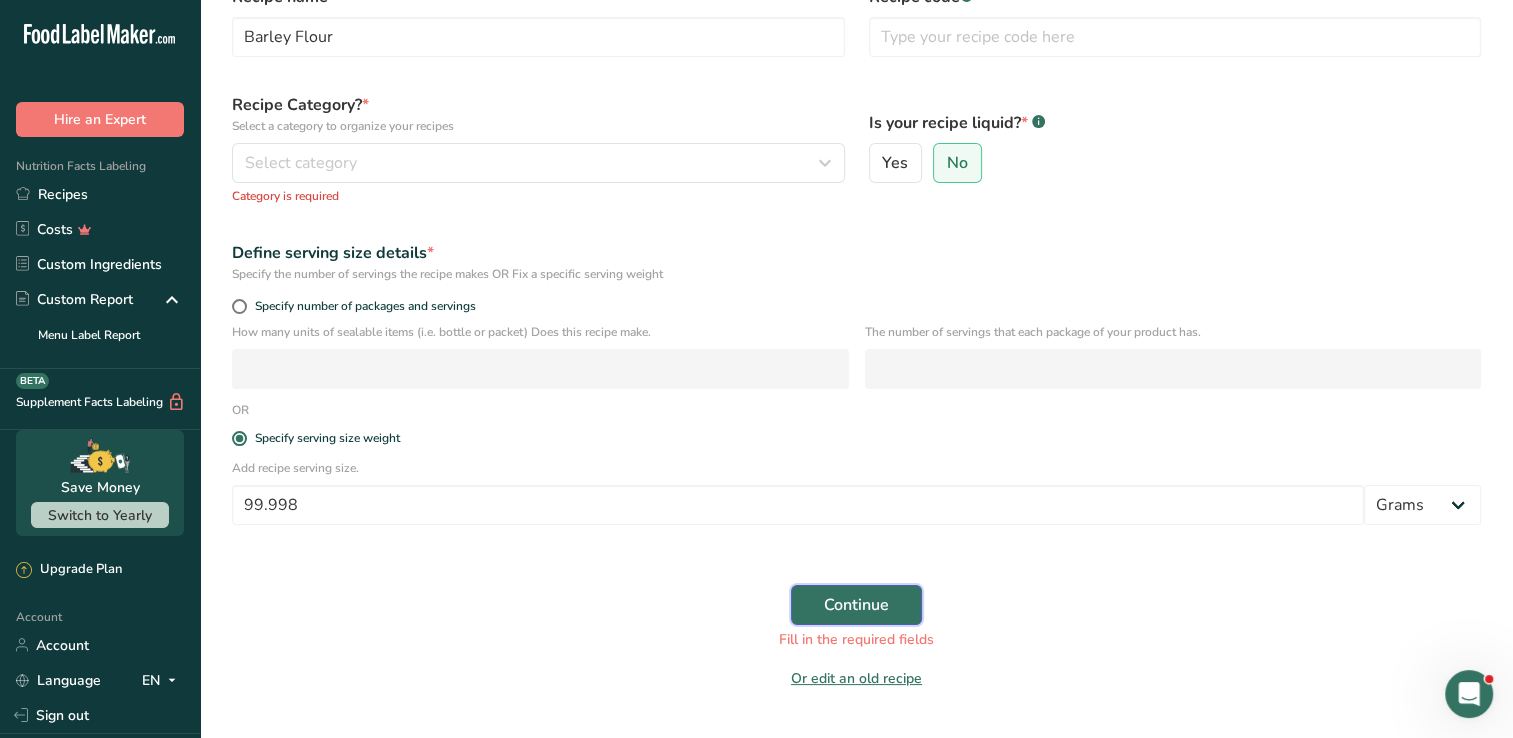 scroll, scrollTop: 55, scrollLeft: 0, axis: vertical 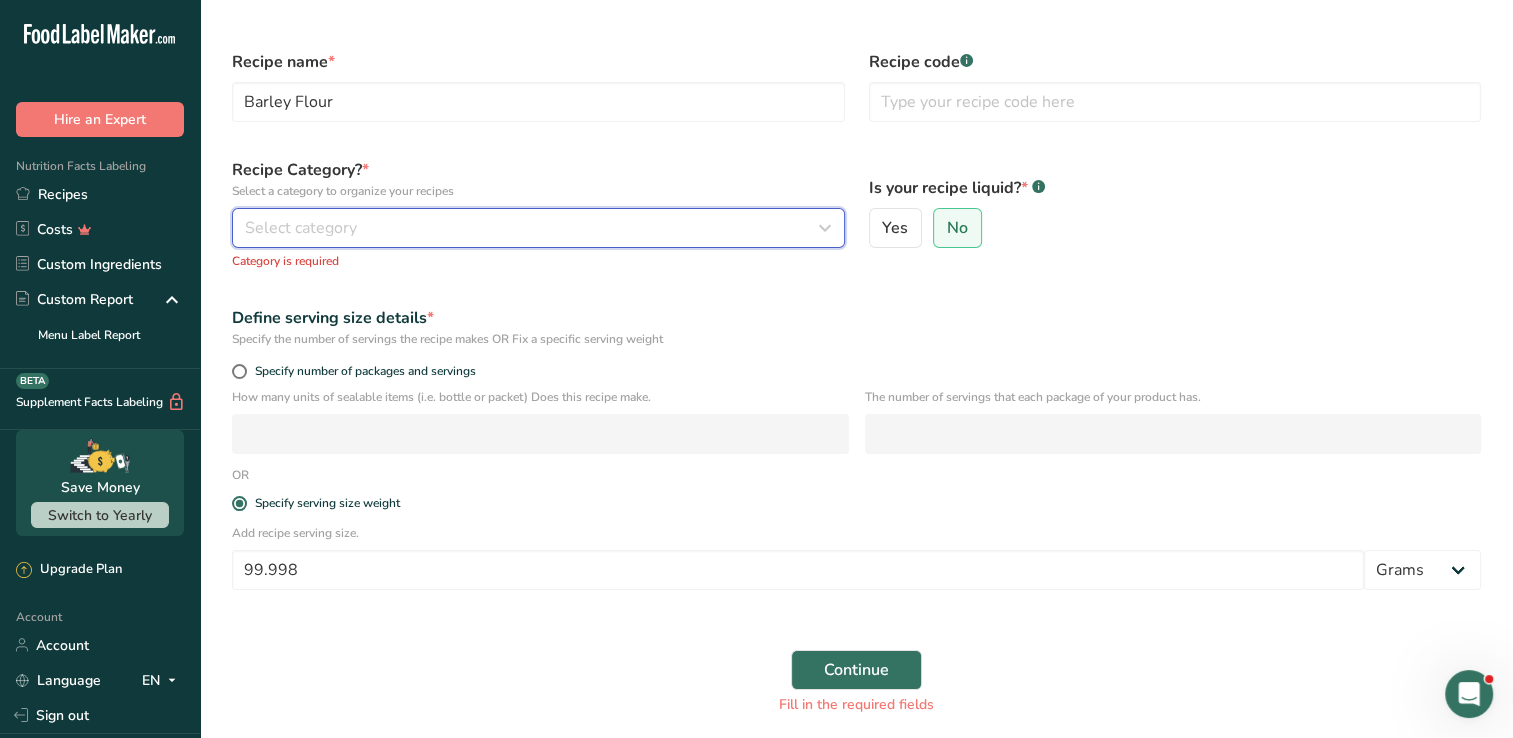 click on "Select category" at bounding box center (532, 228) 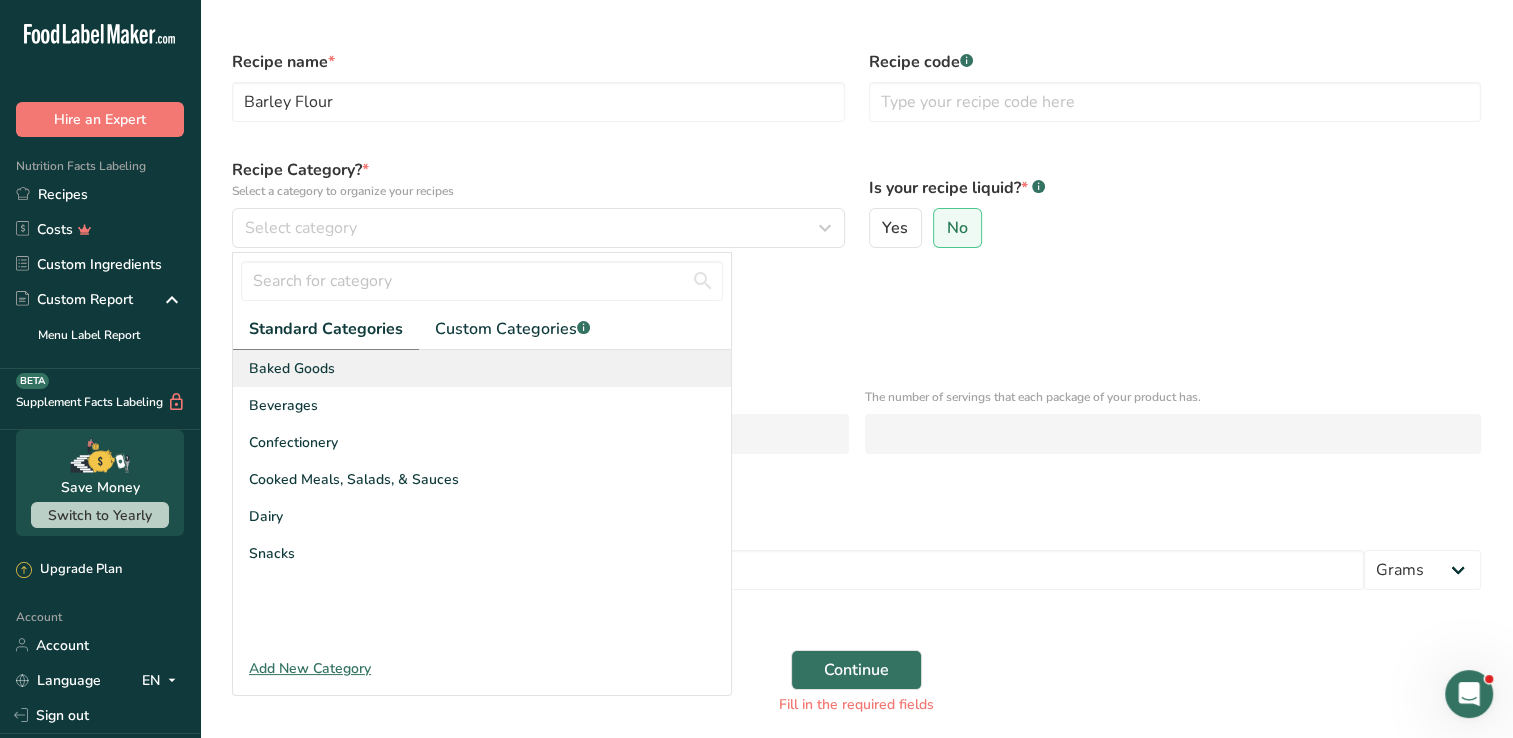 click on "Baked Goods" at bounding box center [482, 368] 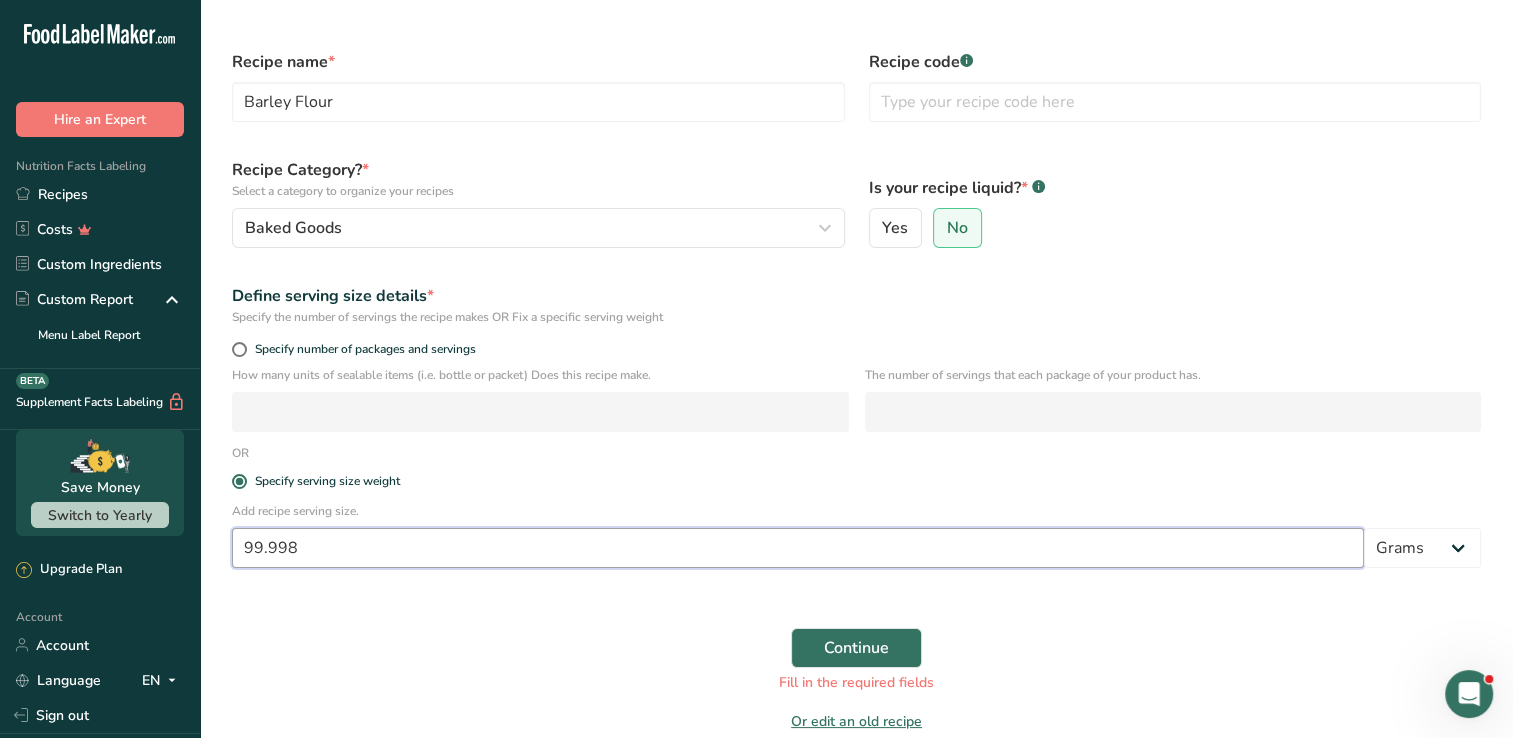 click on "99.998" at bounding box center (798, 548) 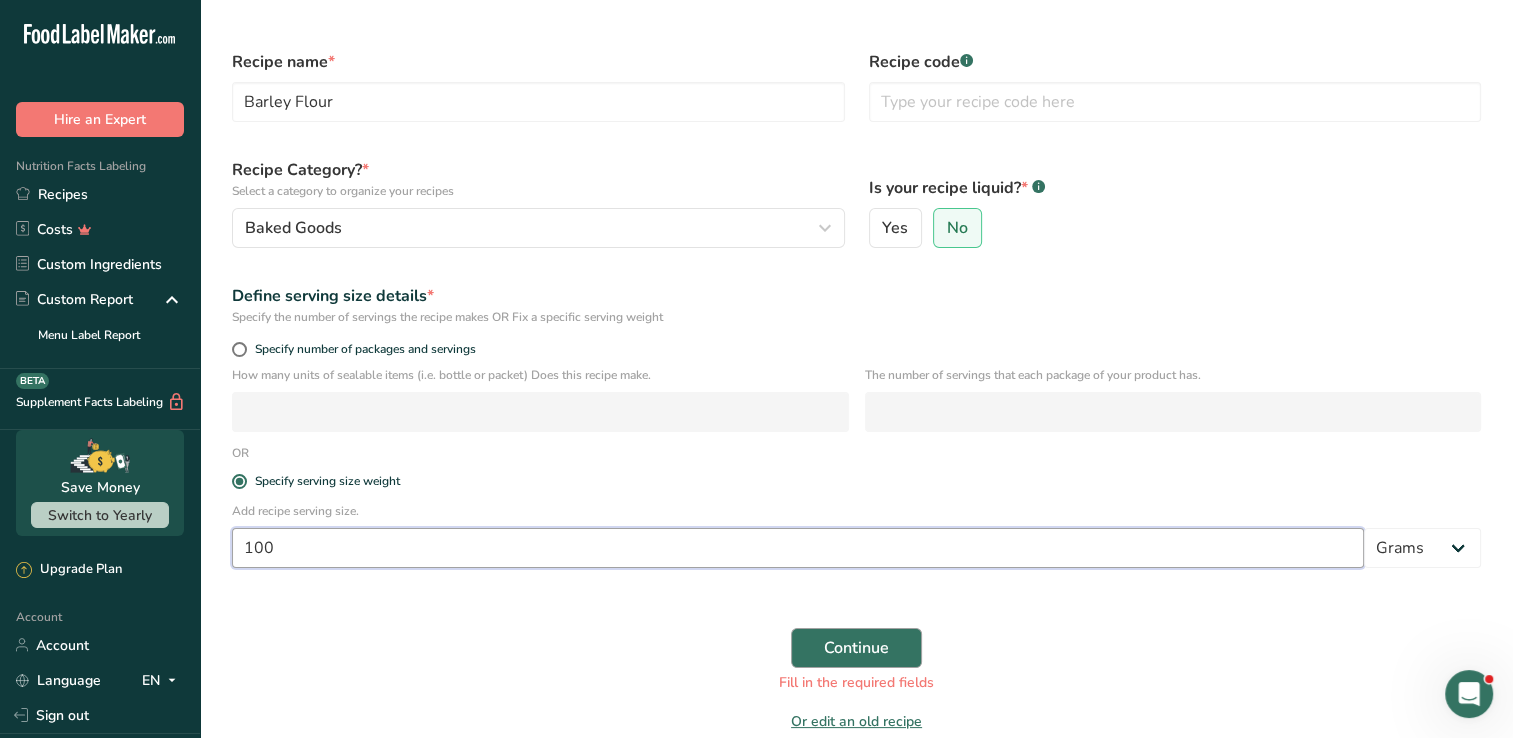 type on "100" 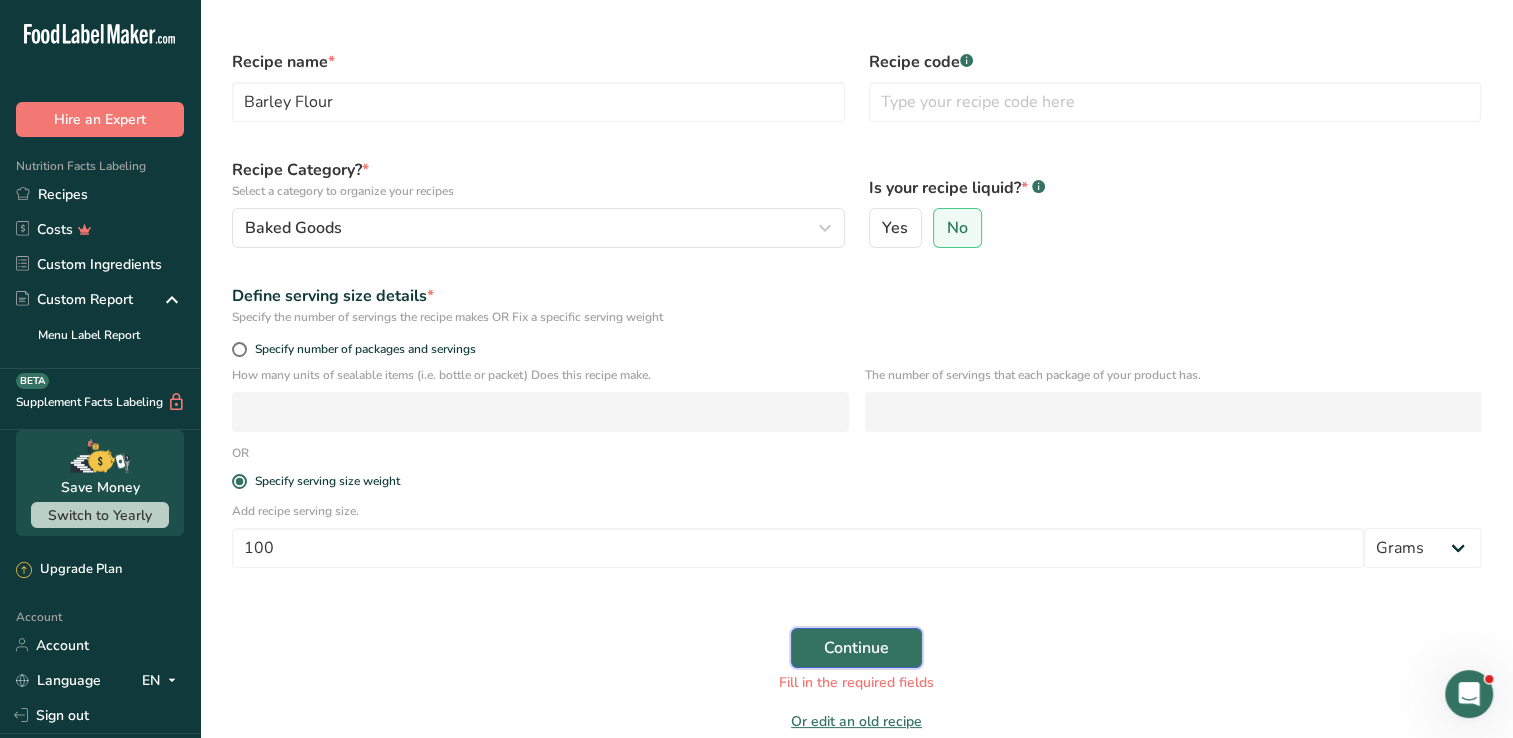 click on "Continue" at bounding box center [856, 648] 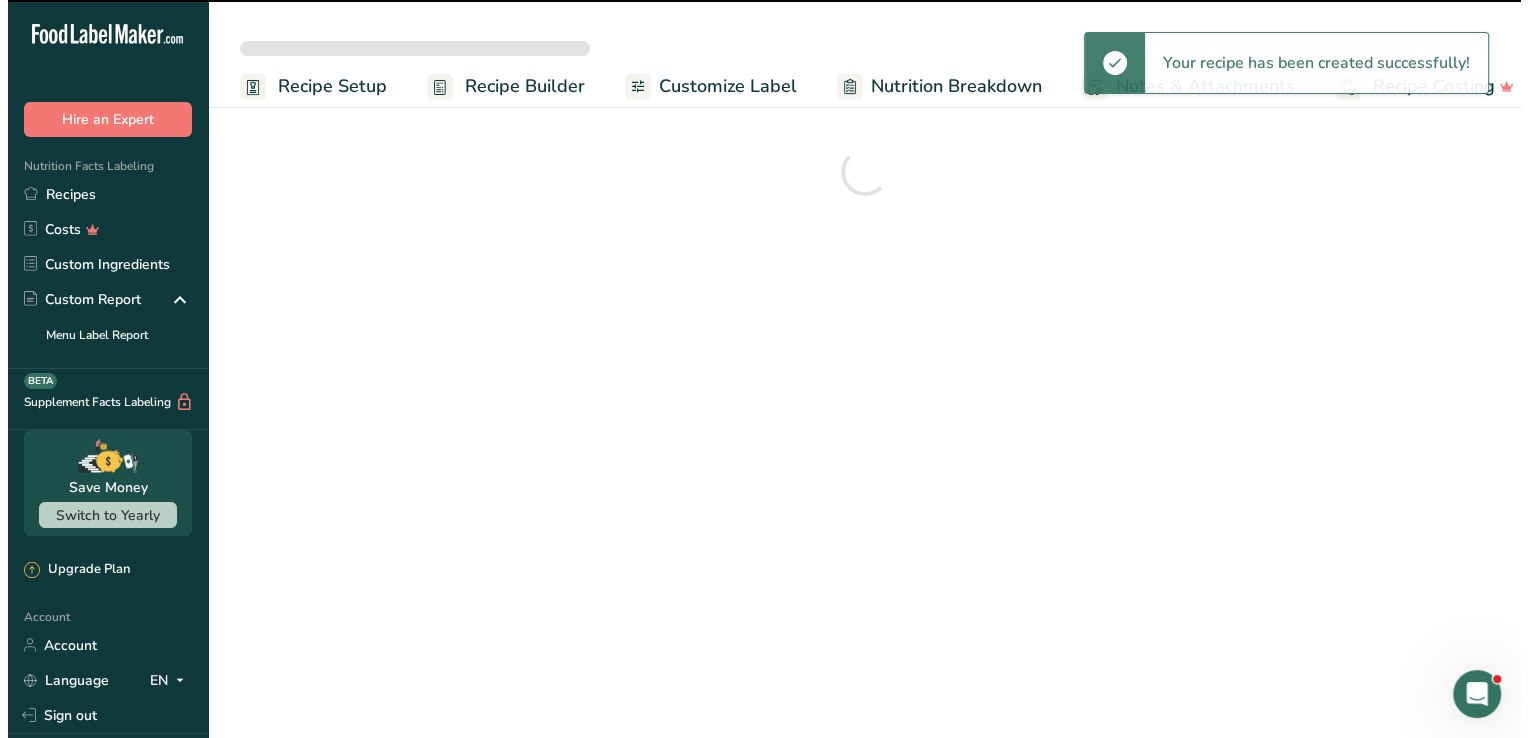 scroll, scrollTop: 0, scrollLeft: 0, axis: both 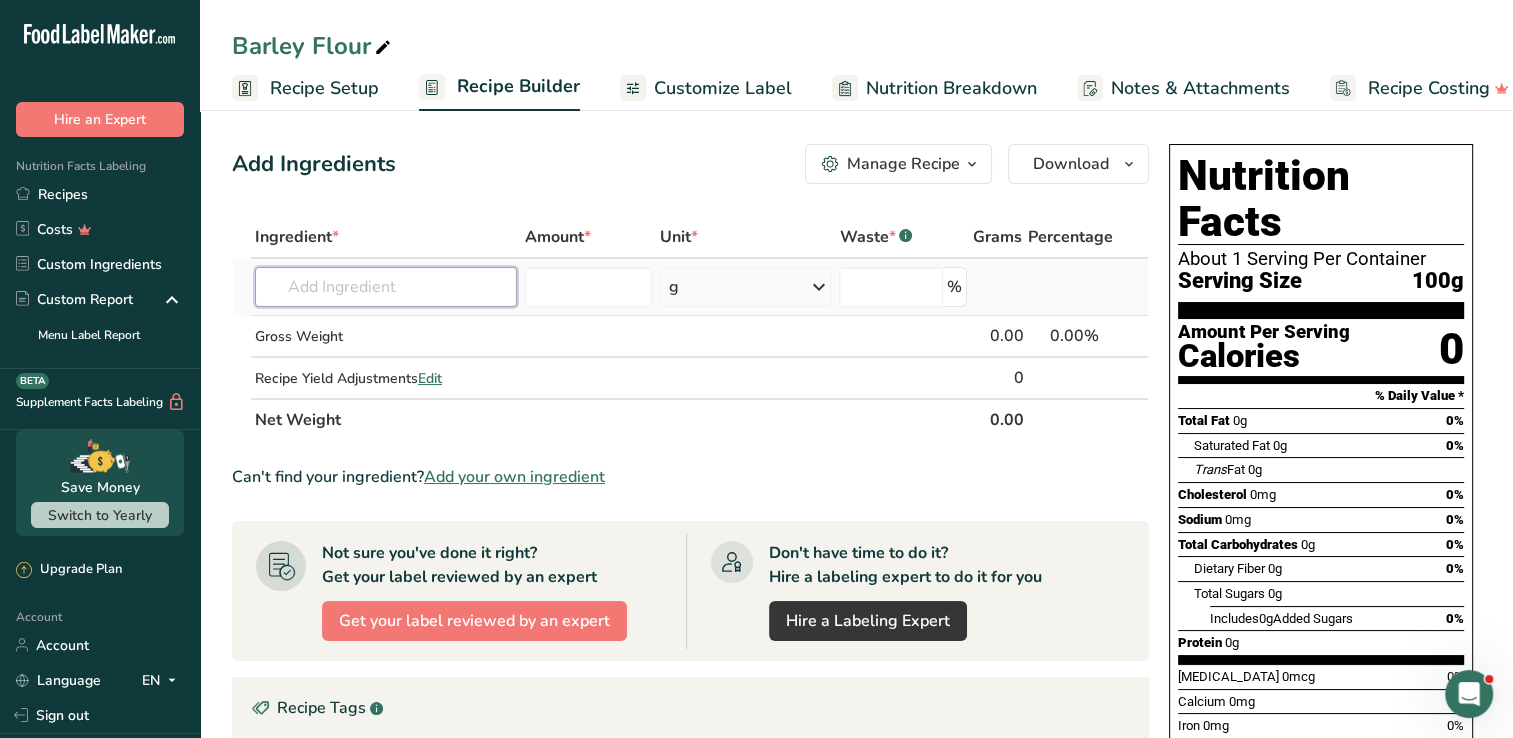 click at bounding box center (386, 287) 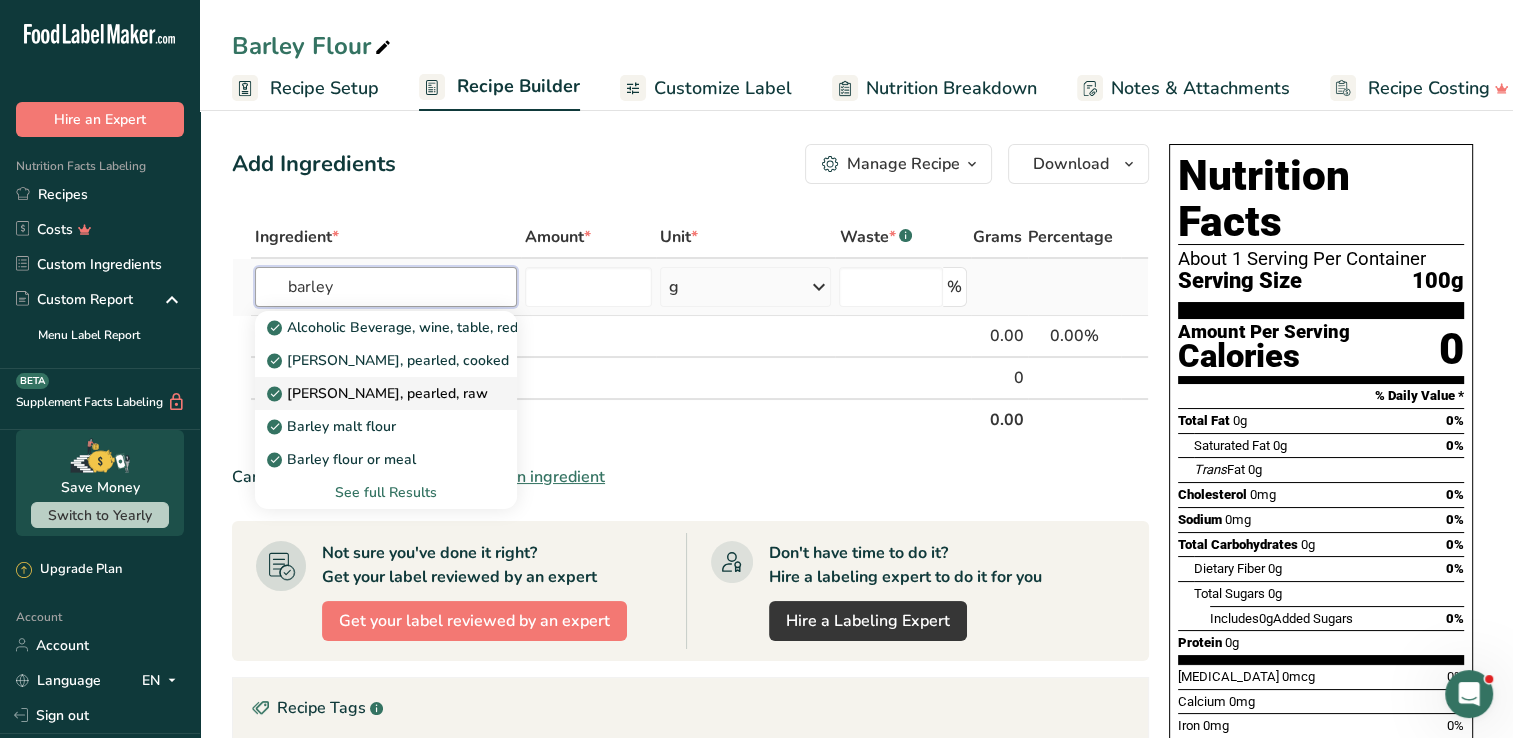 type on "barley" 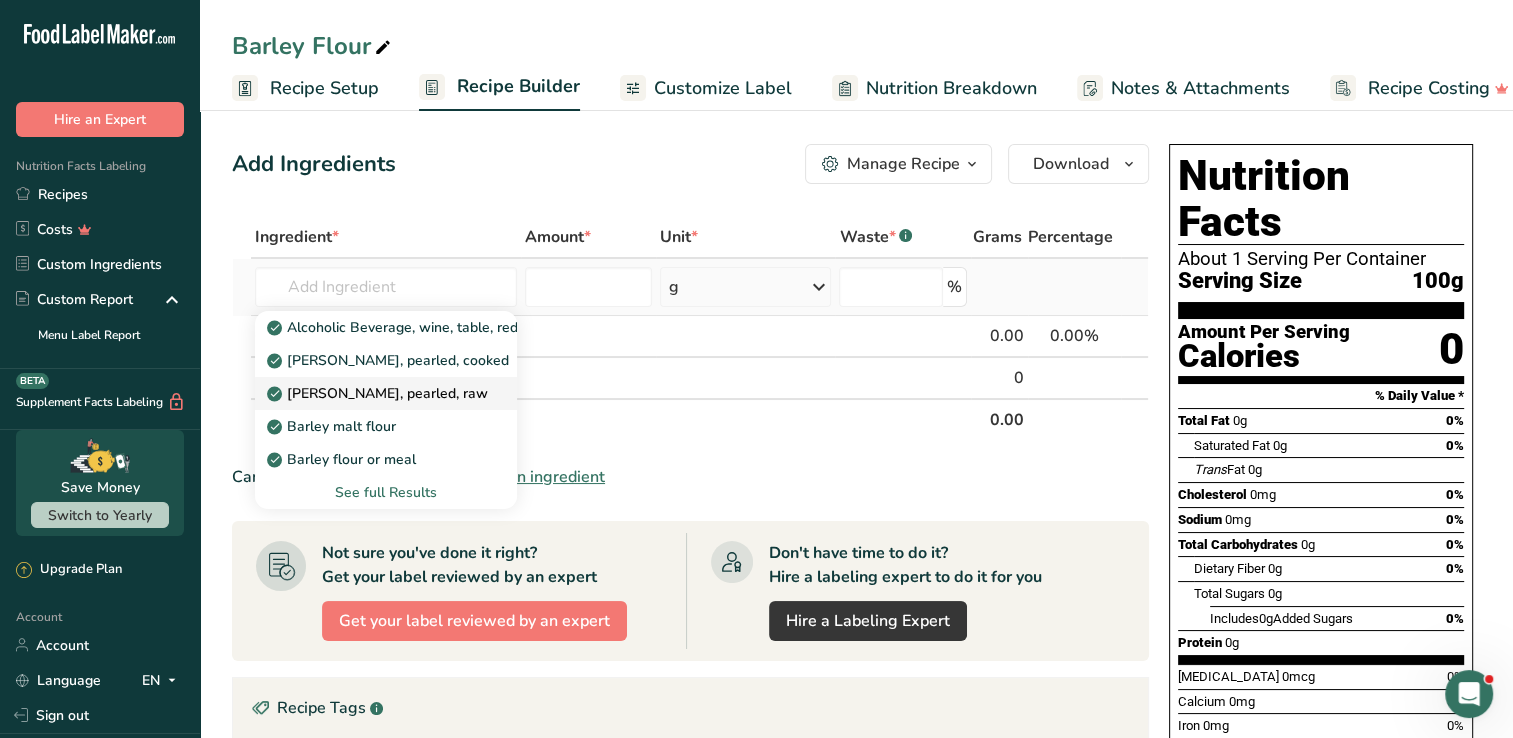 click on "[PERSON_NAME], pearled, raw" at bounding box center (370, 393) 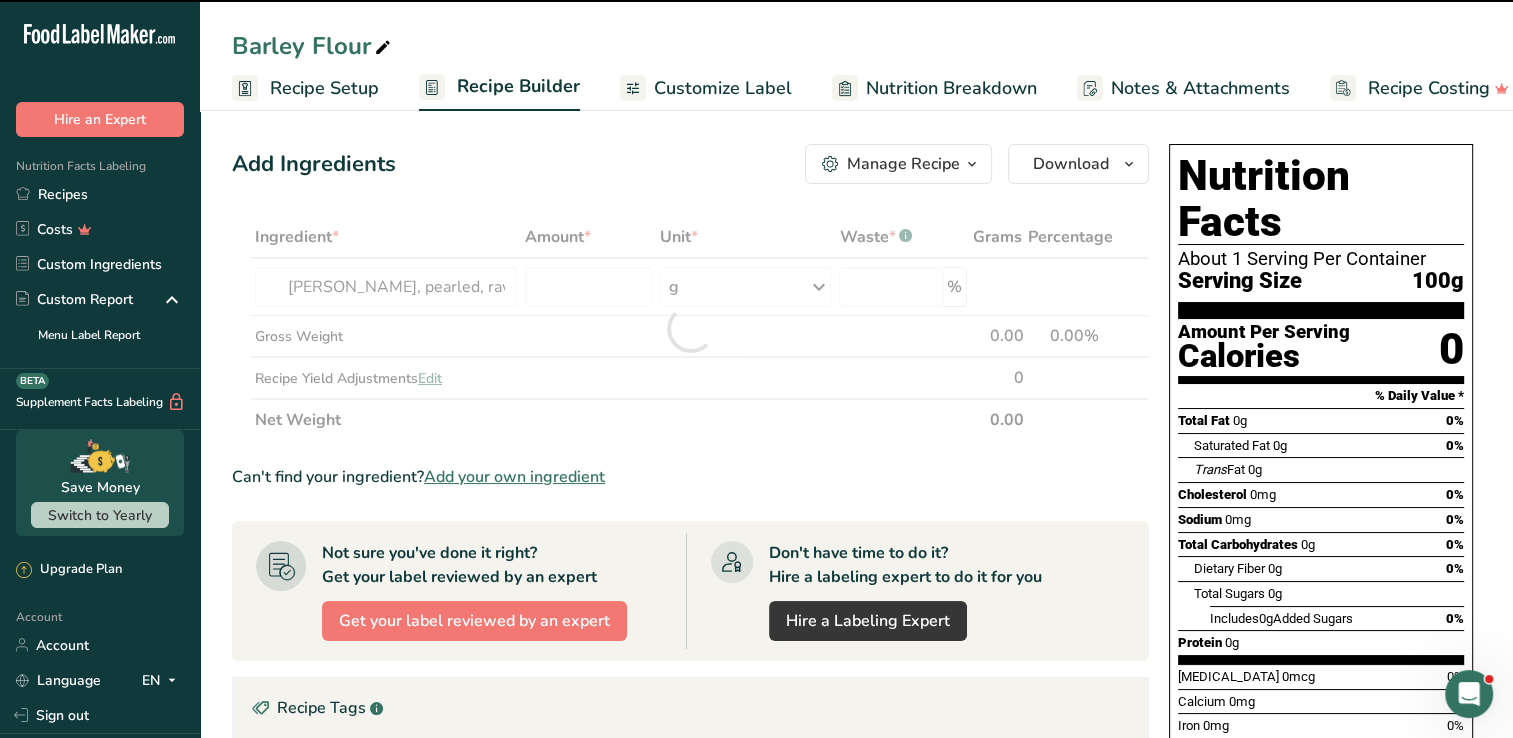 type on "0" 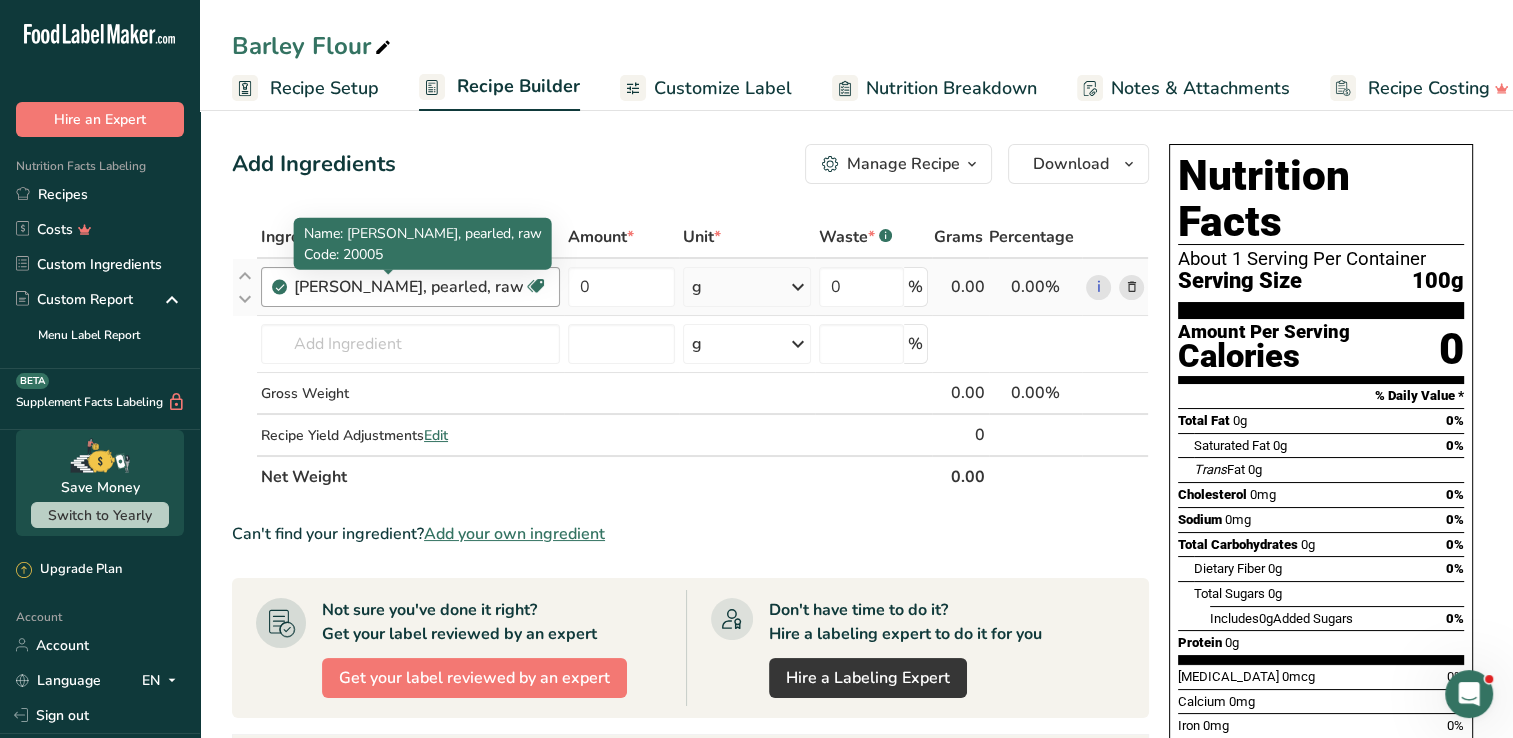click on "[PERSON_NAME], pearled, raw" at bounding box center (409, 287) 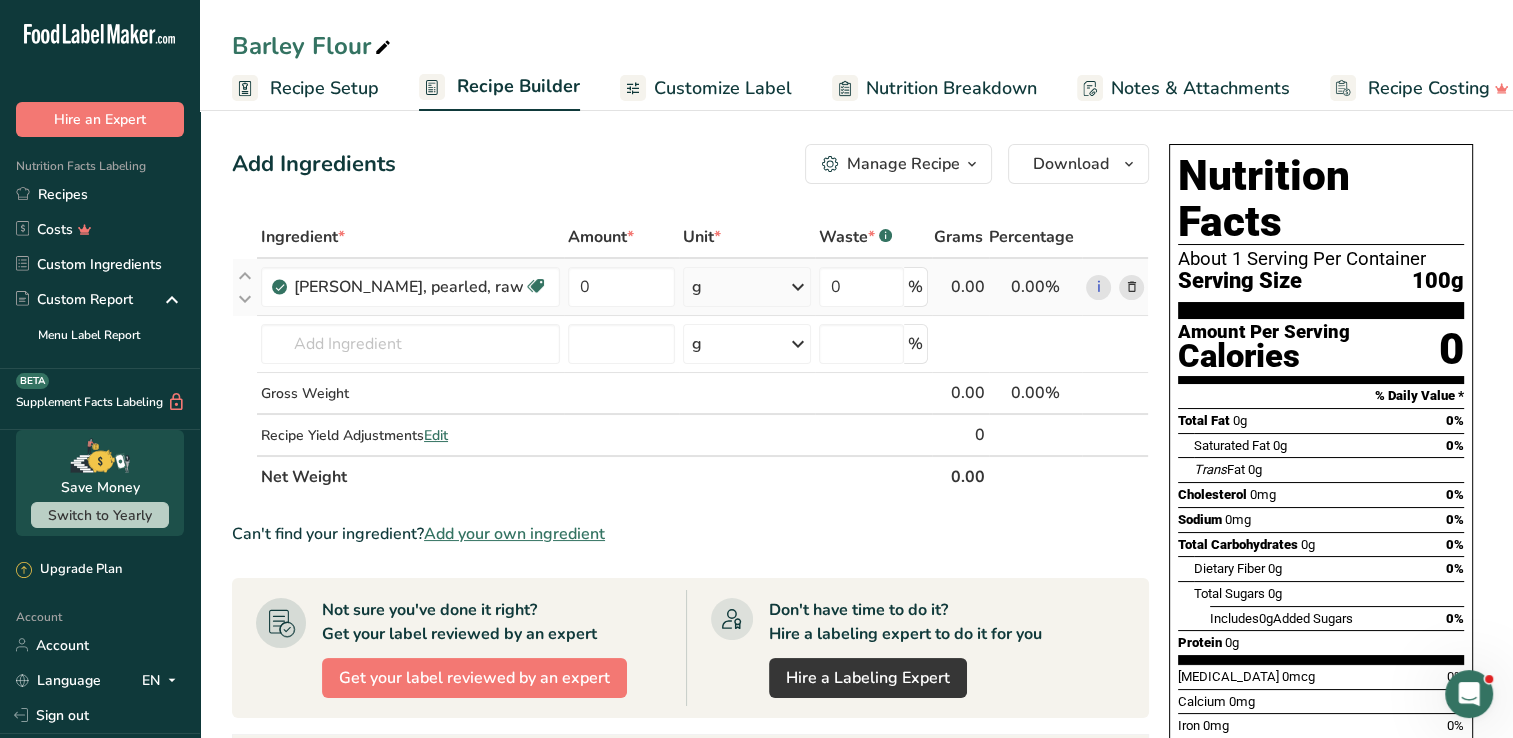 click at bounding box center [1131, 287] 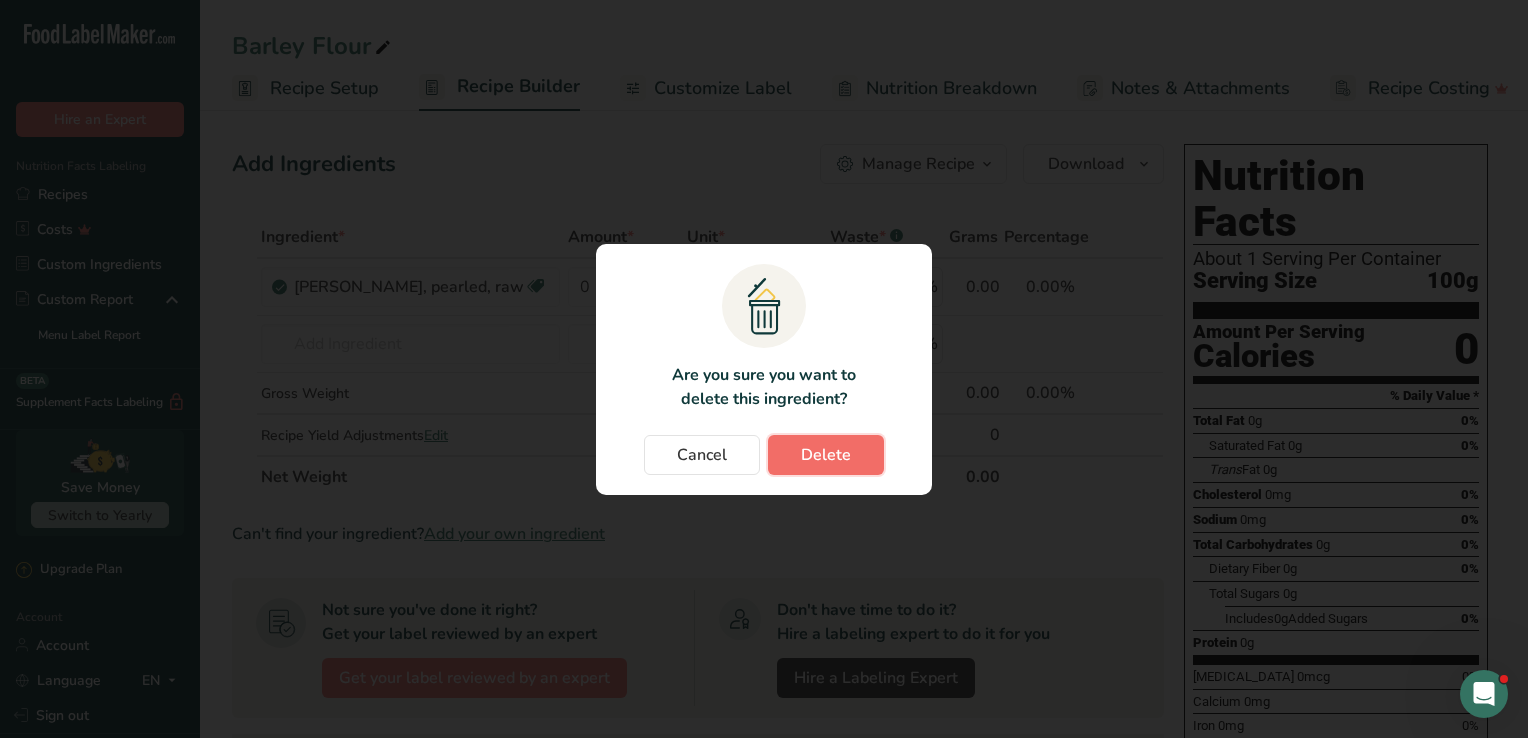 click on "Delete" at bounding box center (826, 455) 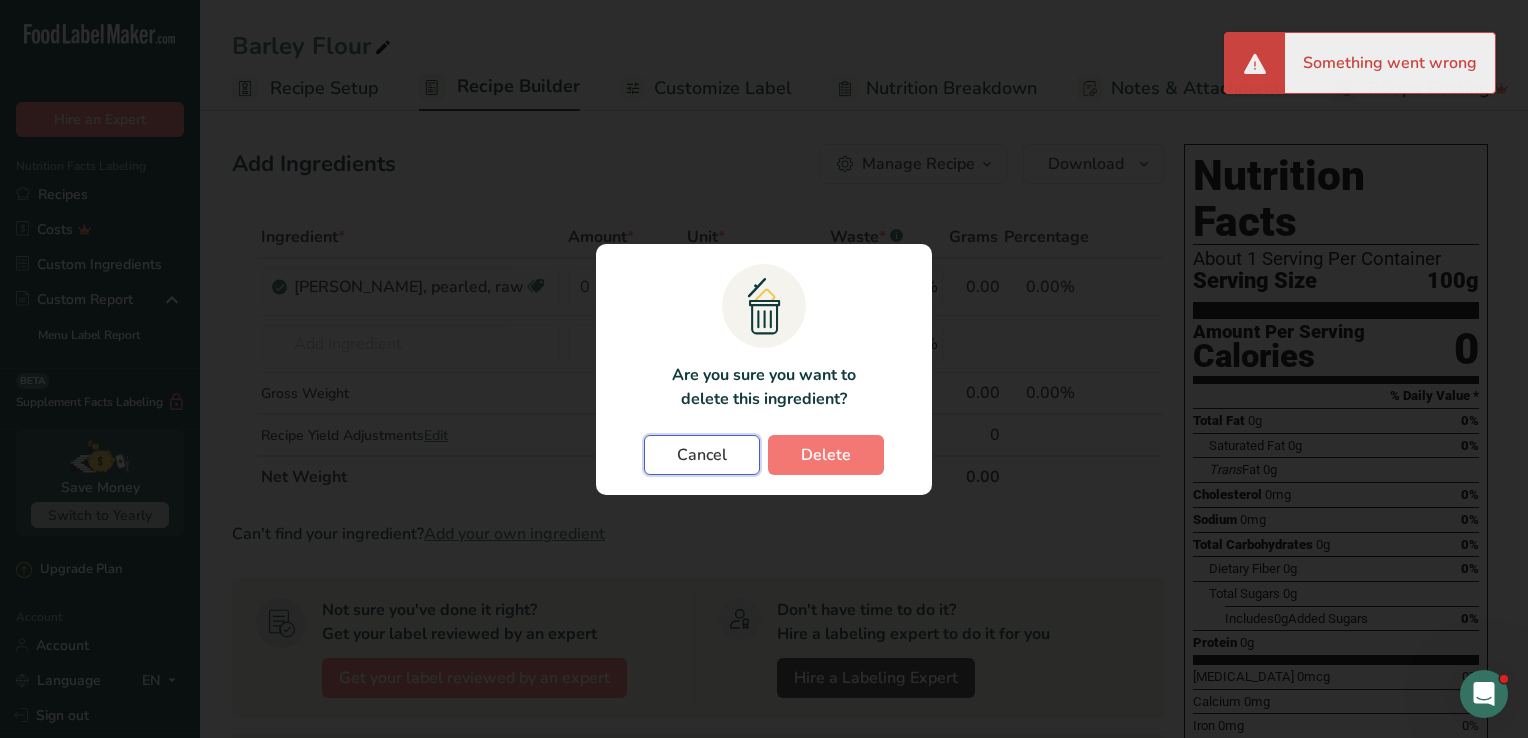 click on "Cancel" at bounding box center [702, 455] 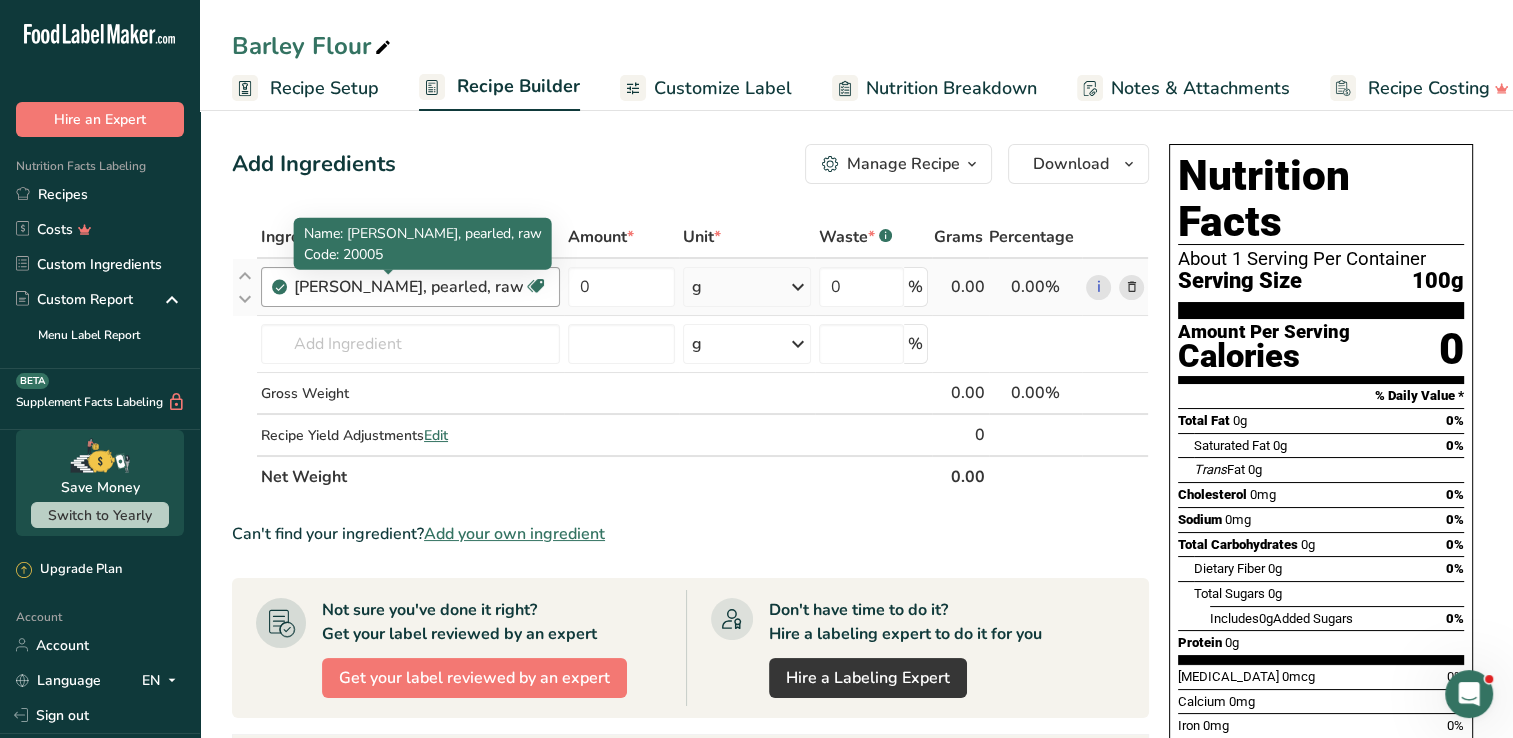 click on "[PERSON_NAME], pearled, raw" at bounding box center (409, 287) 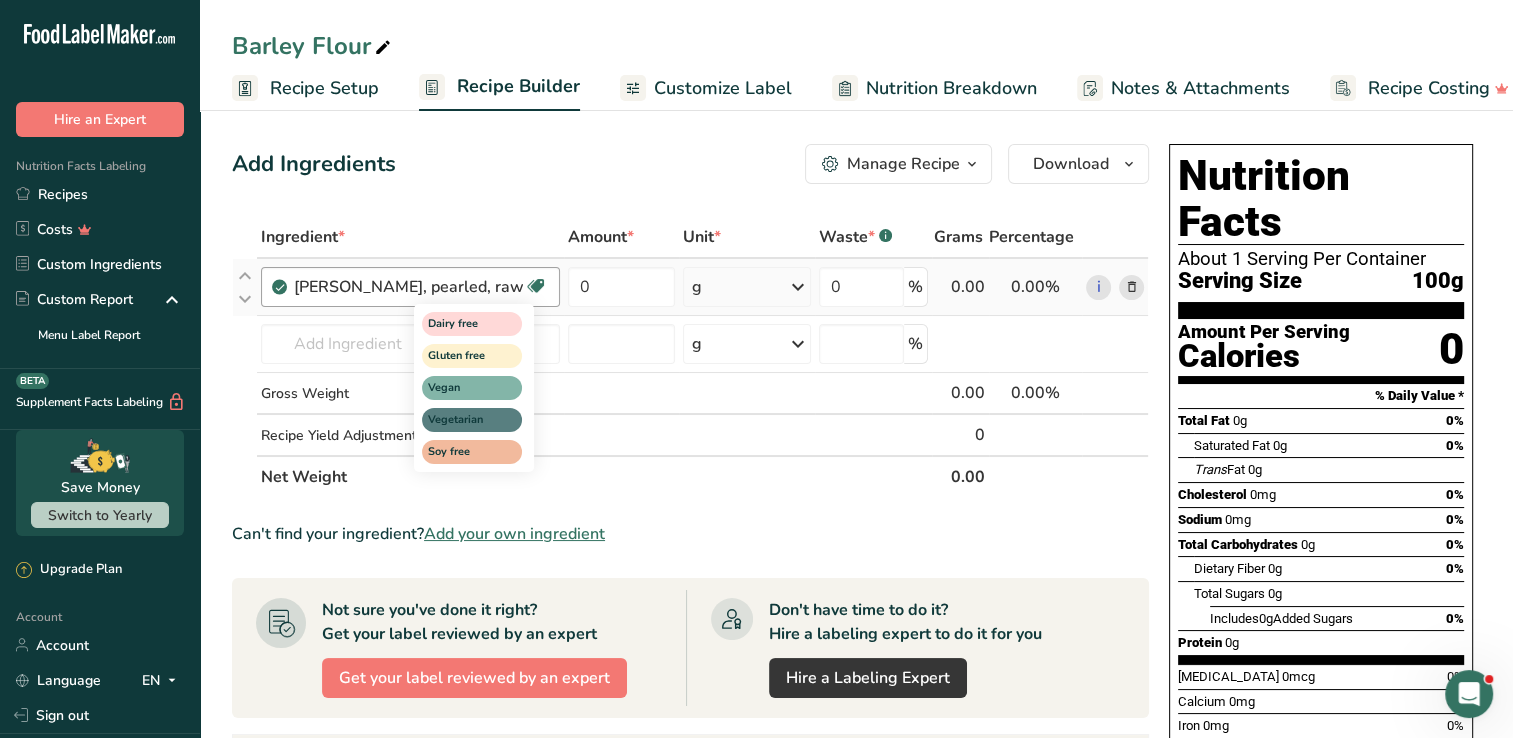 click at bounding box center (536, 286) 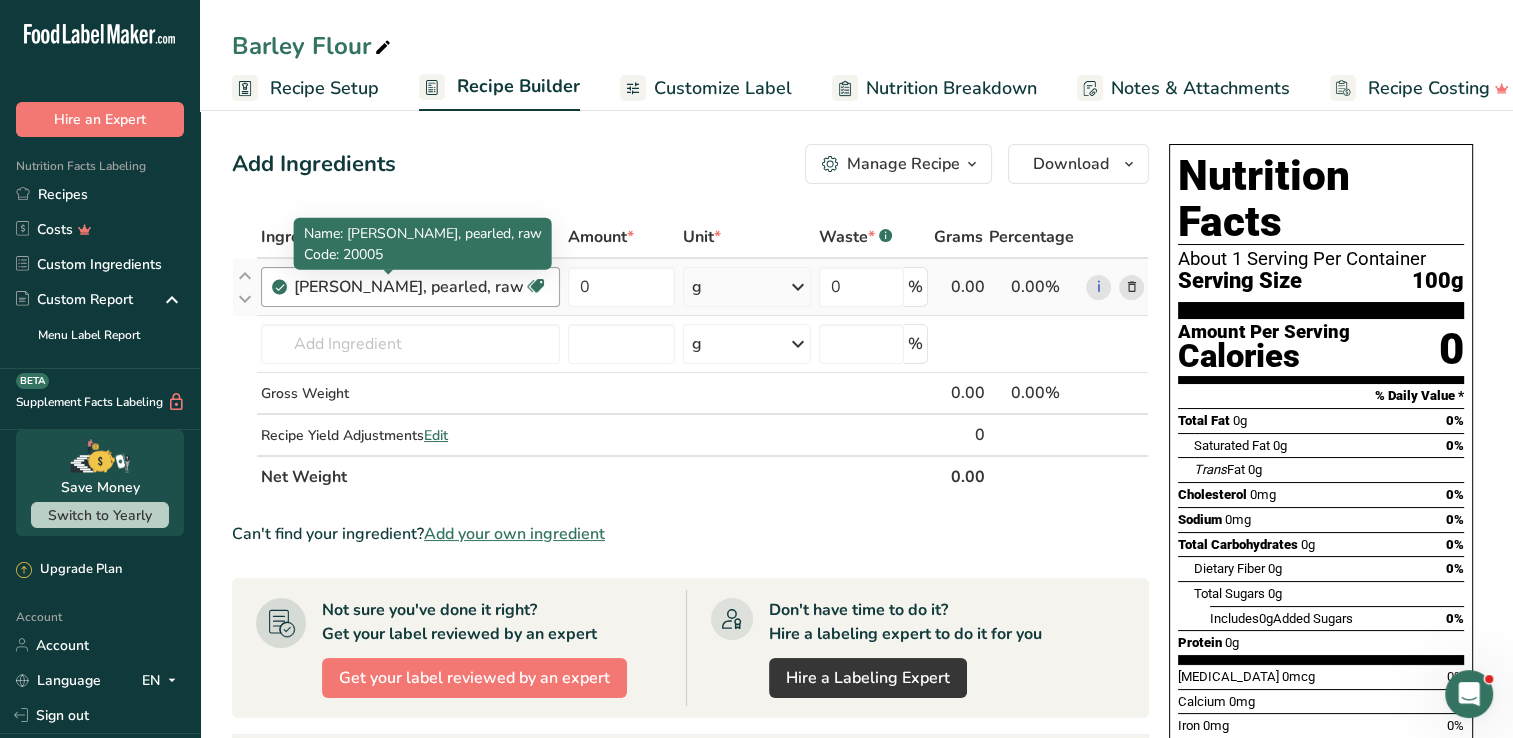 click on "[PERSON_NAME], pearled, raw" at bounding box center (409, 287) 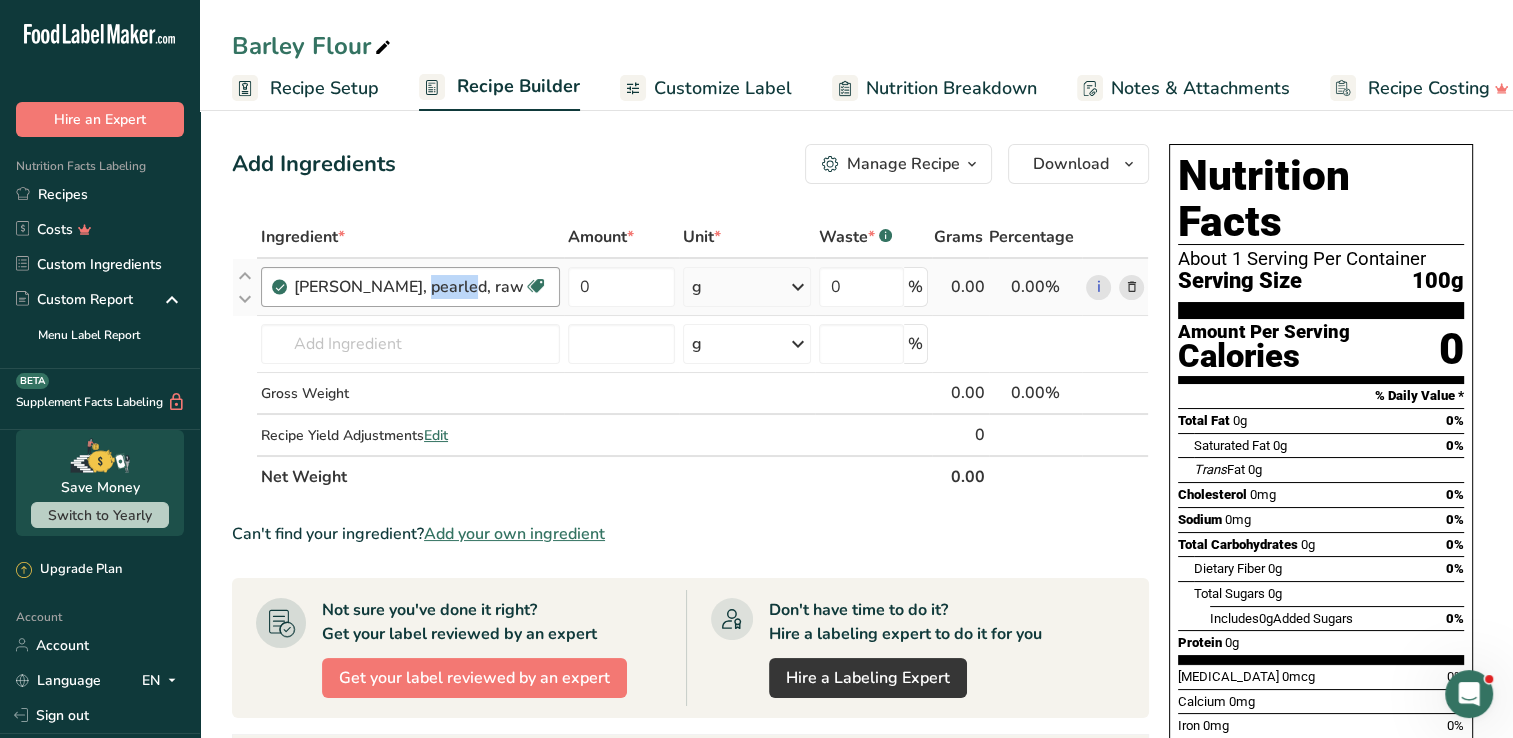 click on "[PERSON_NAME], pearled, raw" at bounding box center (409, 287) 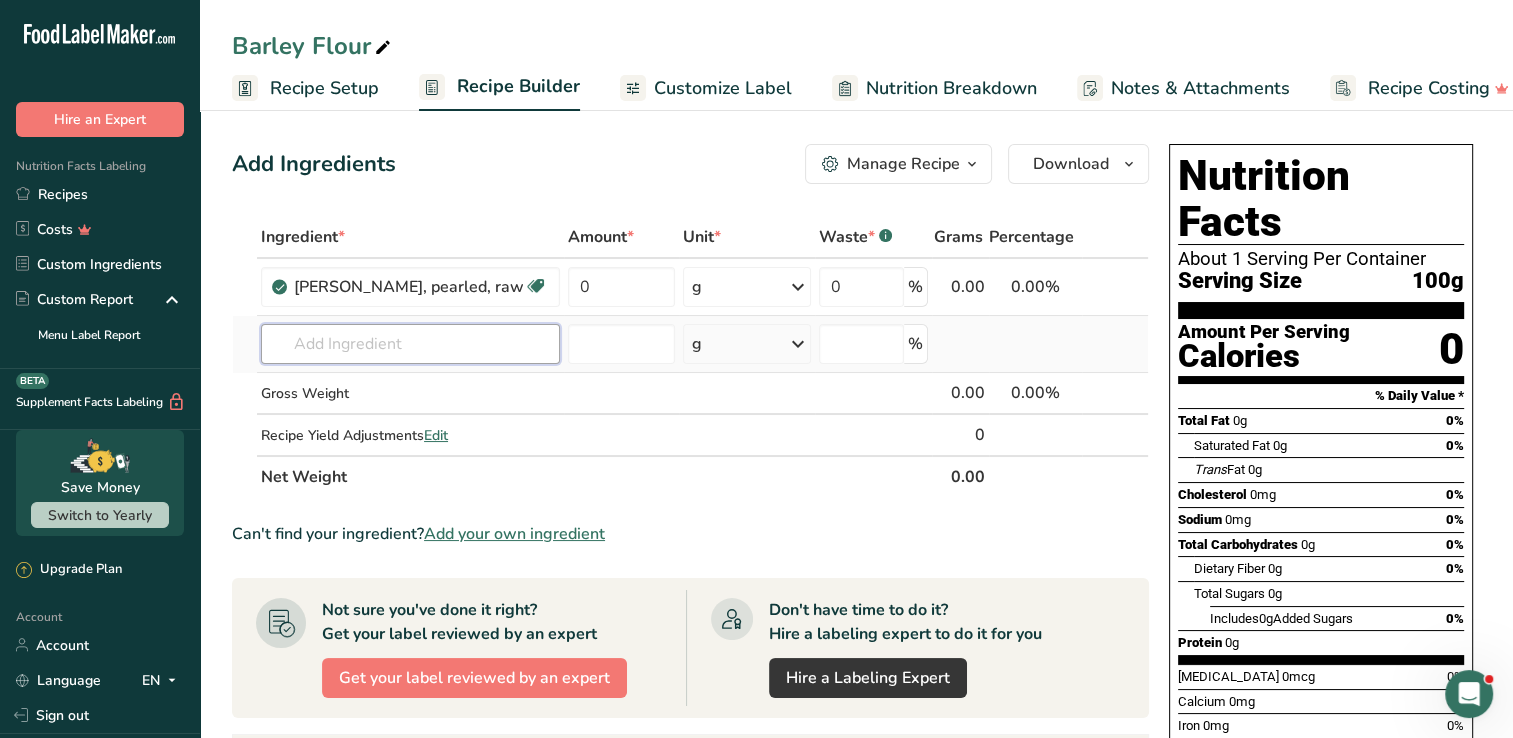 click at bounding box center [410, 344] 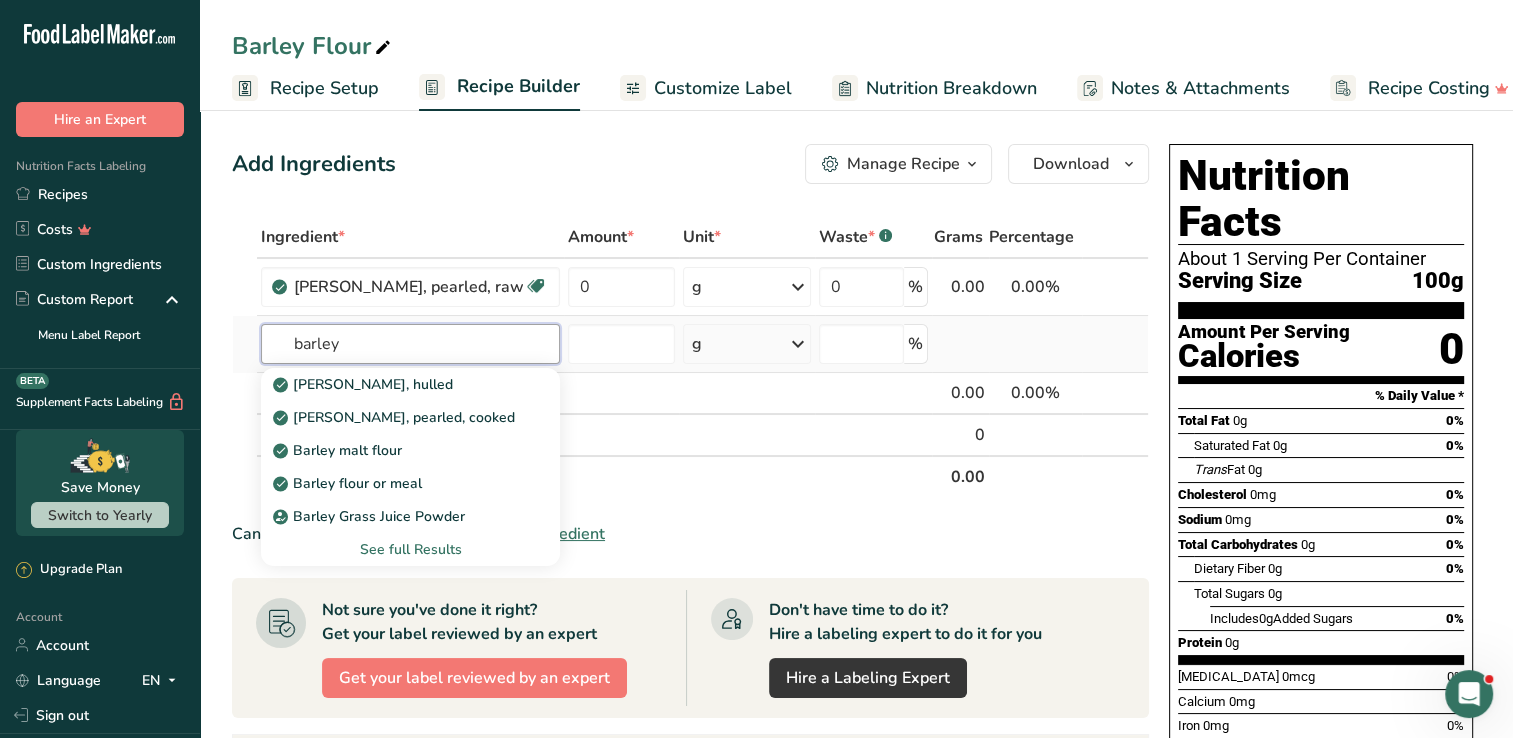 type on "barley" 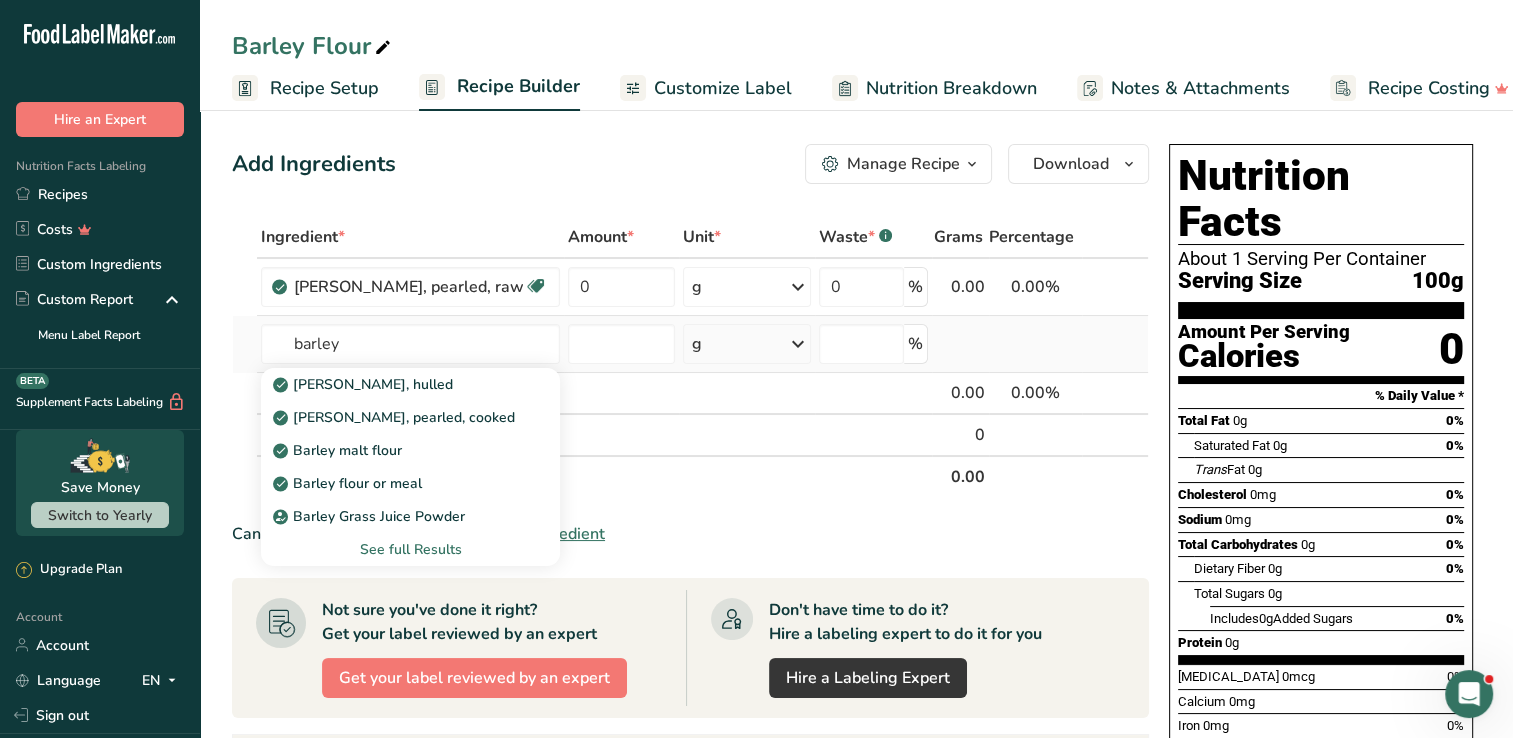 type 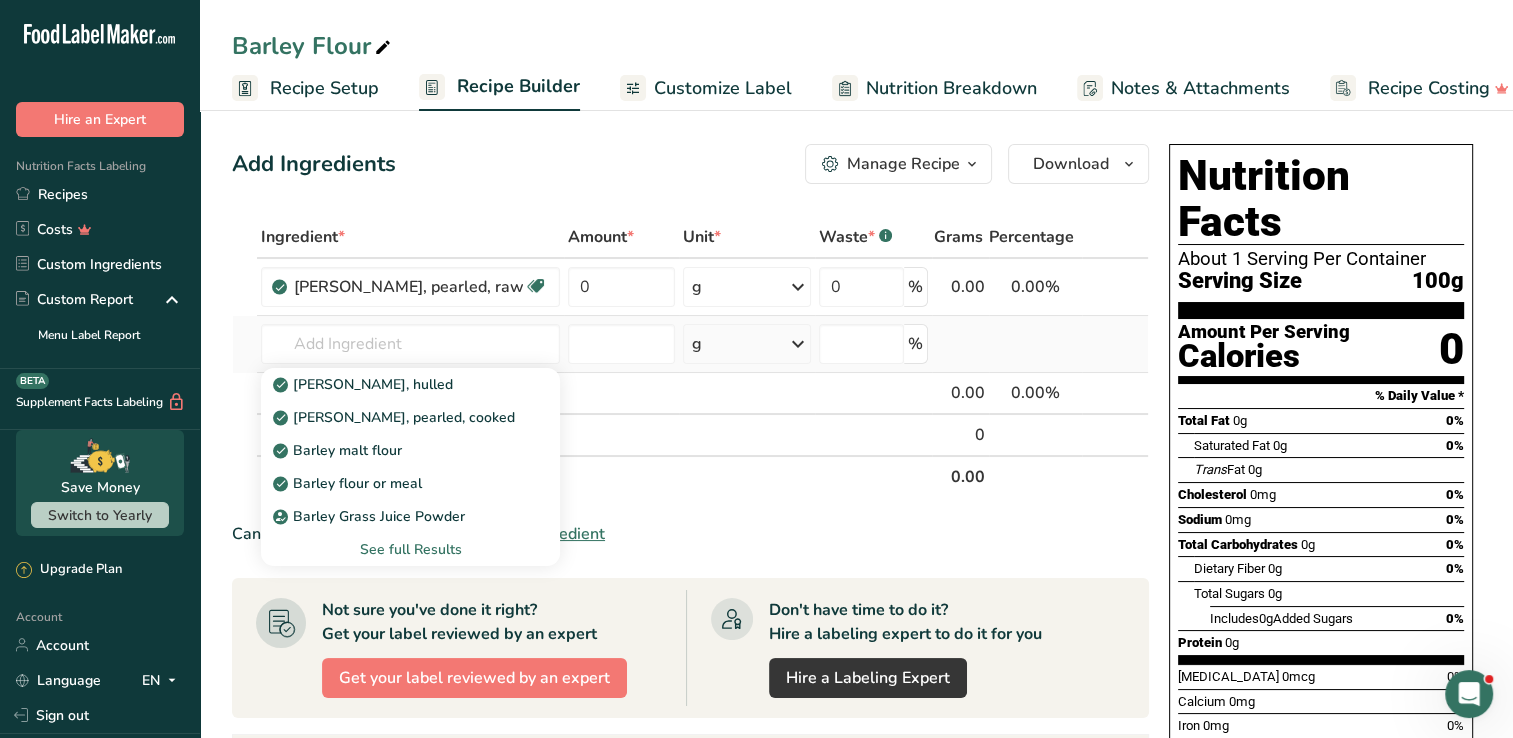click on "See full Results" at bounding box center [410, 549] 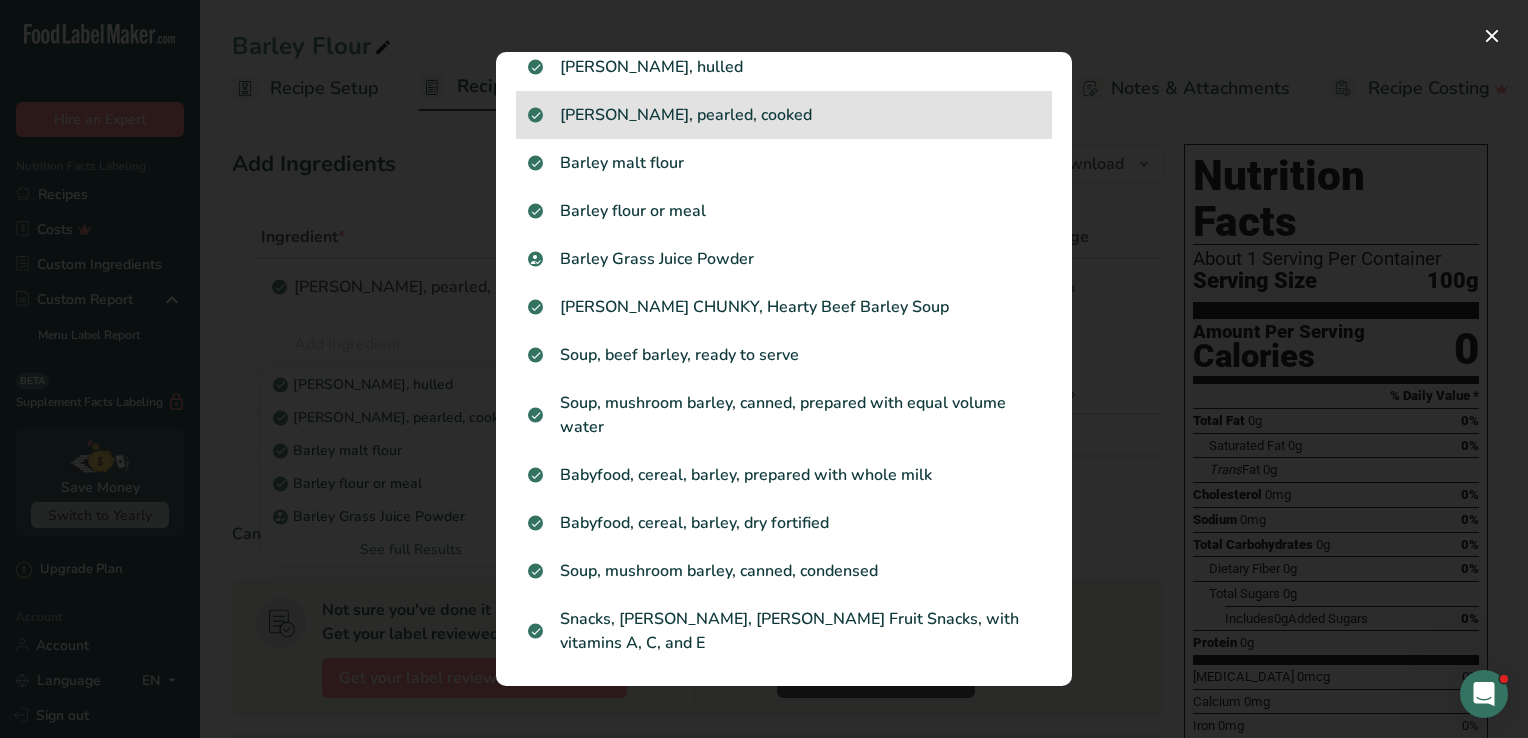 scroll, scrollTop: 0, scrollLeft: 0, axis: both 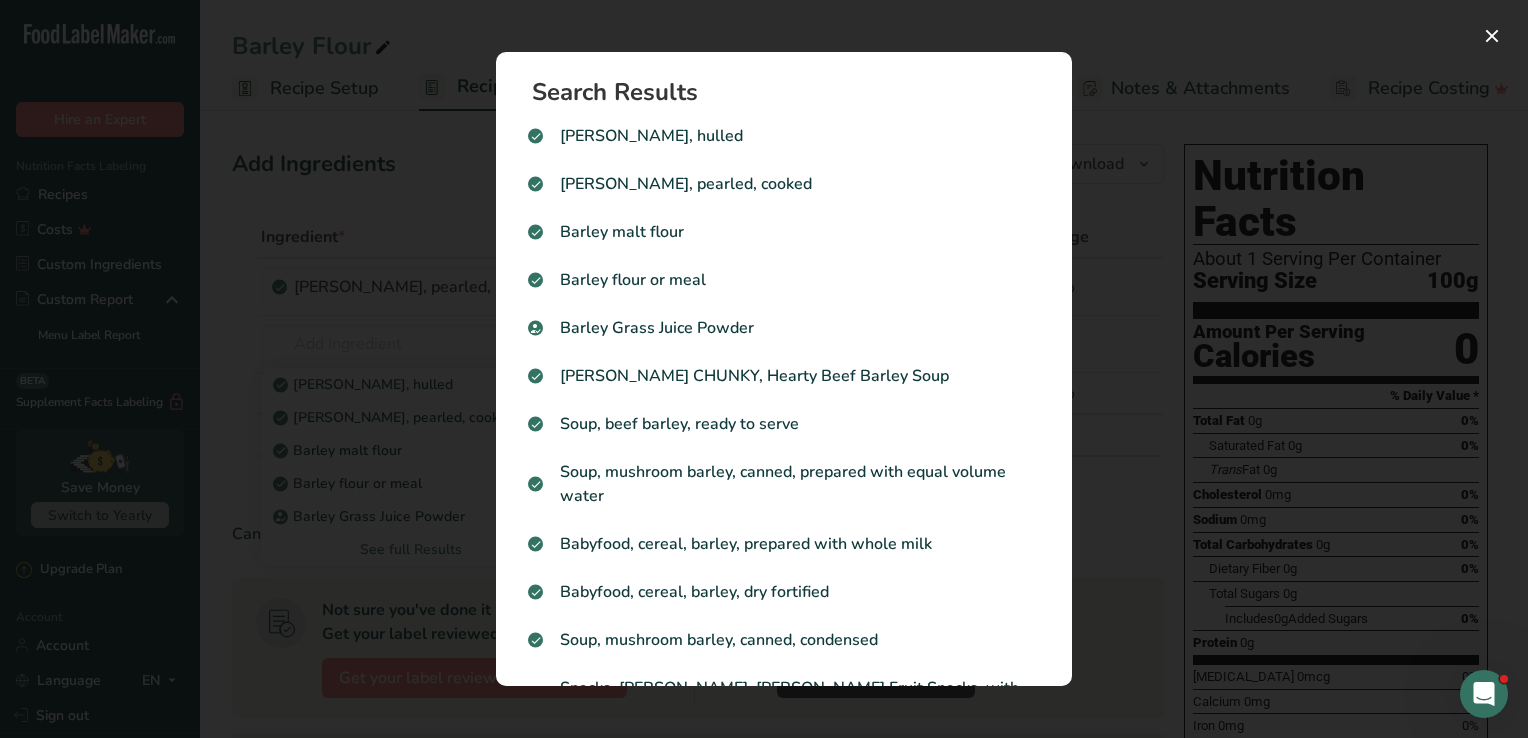 click at bounding box center [764, 369] 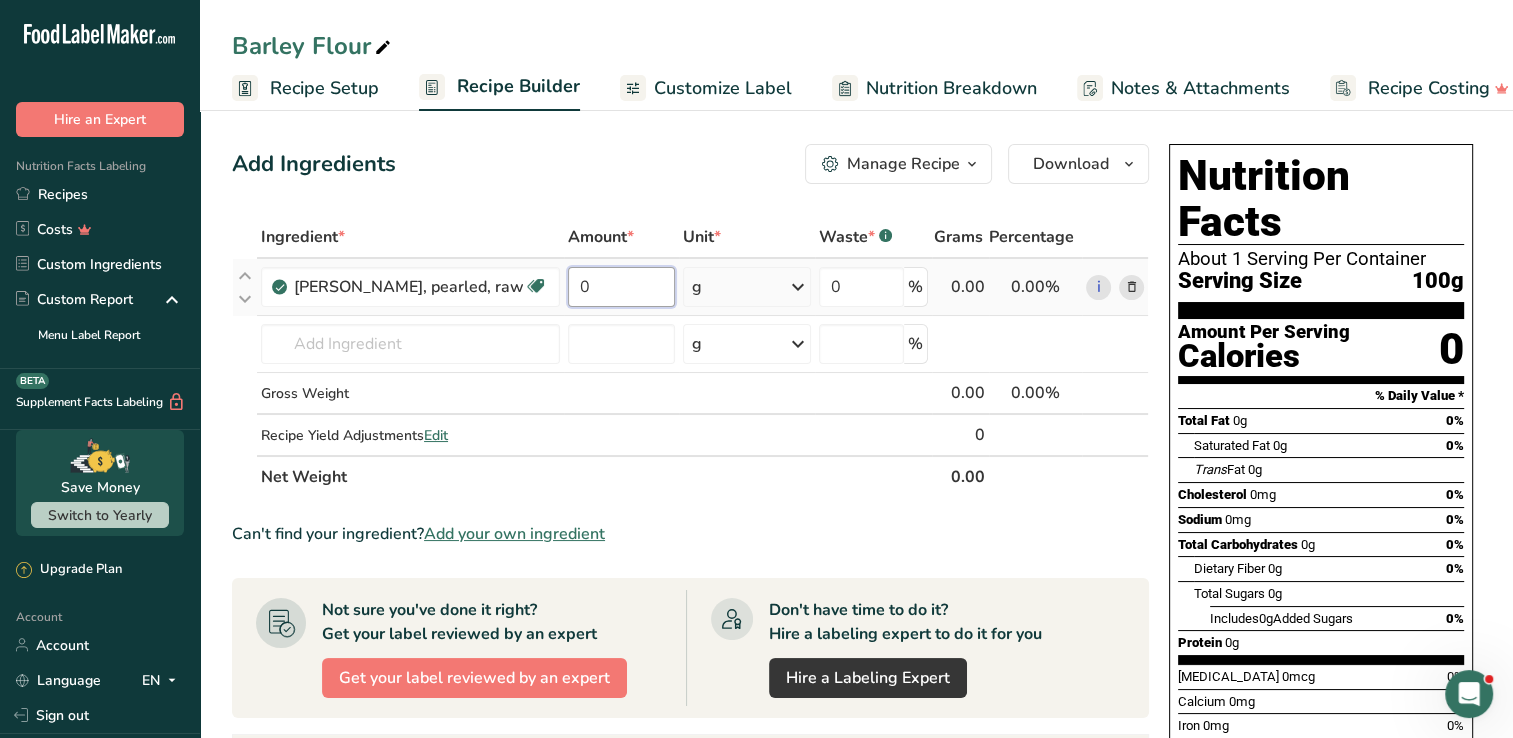 click on "0" at bounding box center [621, 287] 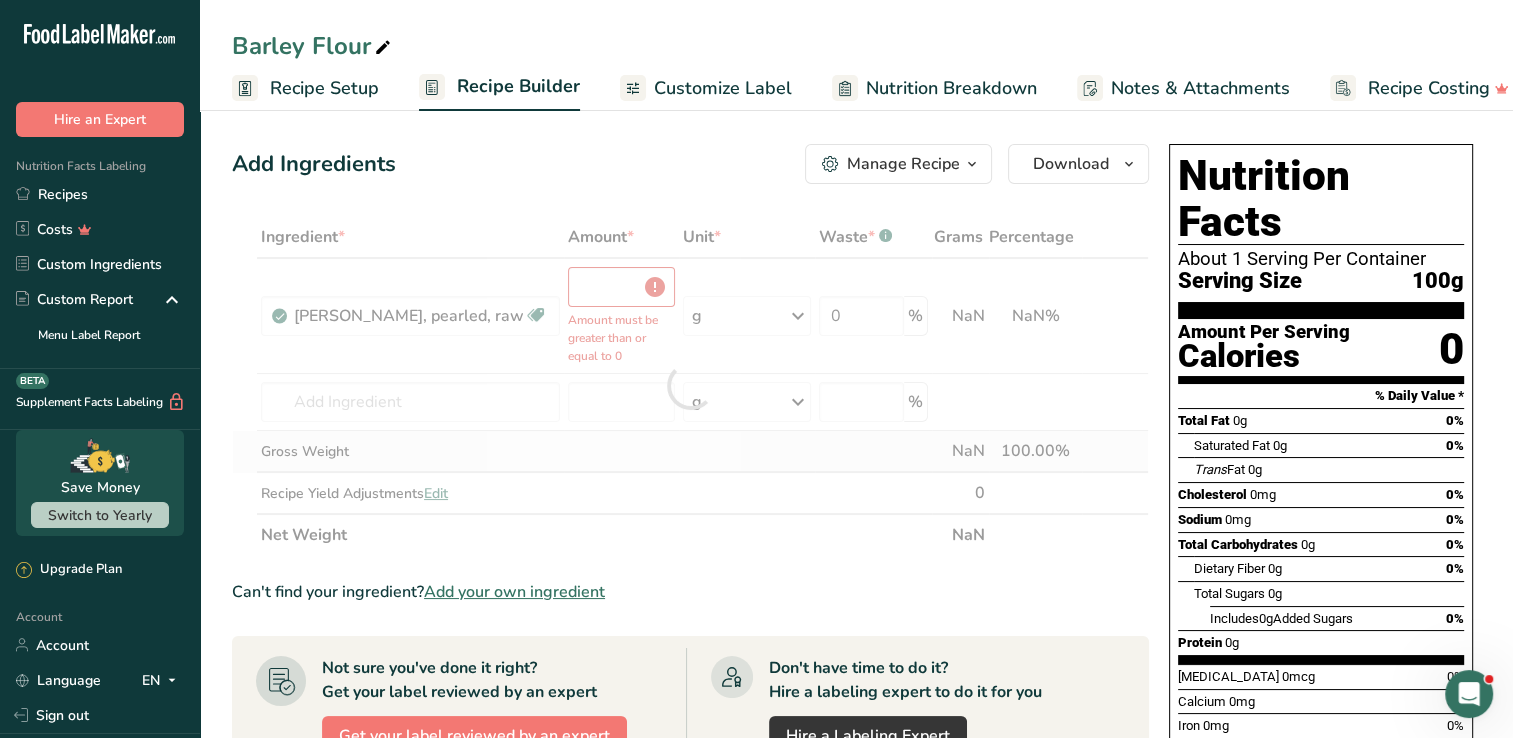 click on "Ingredient *
Amount *
Unit *
Waste *   .a-a{fill:#347362;}.b-a{fill:#fff;}          Grams
Percentage
[PERSON_NAME], pearled, raw
Dairy free
Gluten free
Vegan
Vegetarian
Soy free
Amount must be greater than or equal to 0
g
Portions
1 cup
Weight Units
g
kg
mg
See more
Volume Units
l
Volume units require a density conversion. If you know your ingredient's density enter it below. Otherwise, click on "RIA" our AI Regulatory bot - she will be able to help you
lb/ft3
g/cm3
Confirm
mL
fl oz" at bounding box center [690, 386] 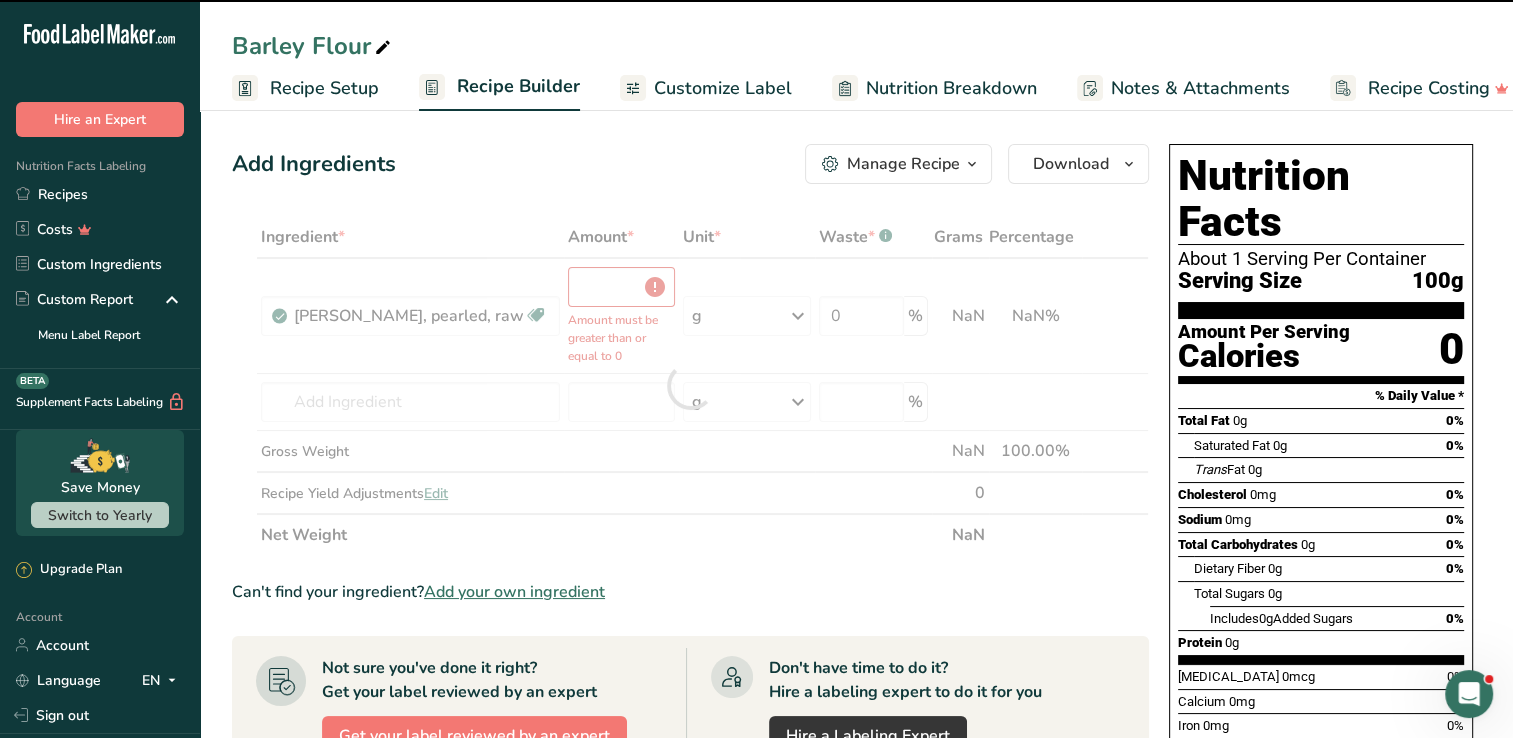 click at bounding box center [690, 386] 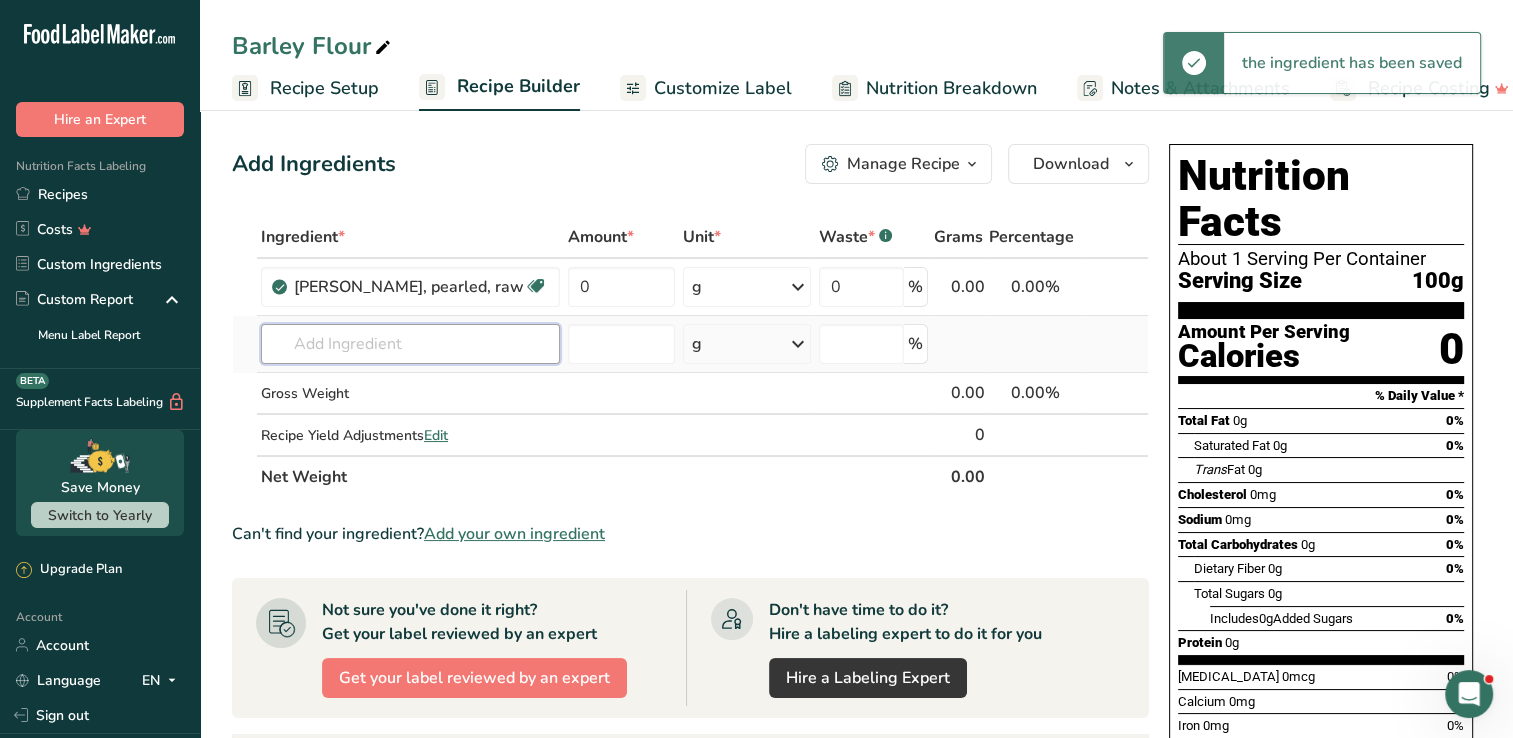 click at bounding box center [410, 344] 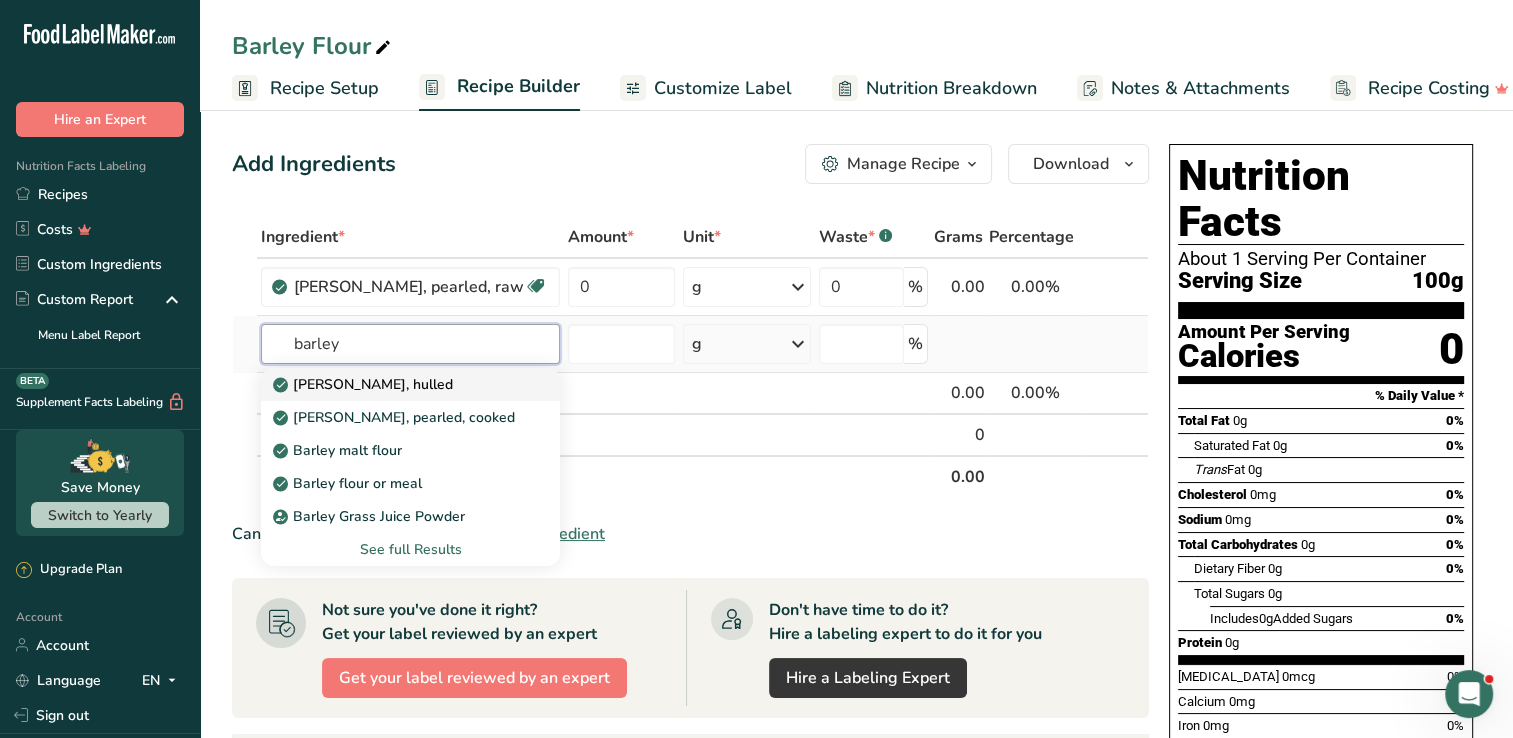 type on "barley" 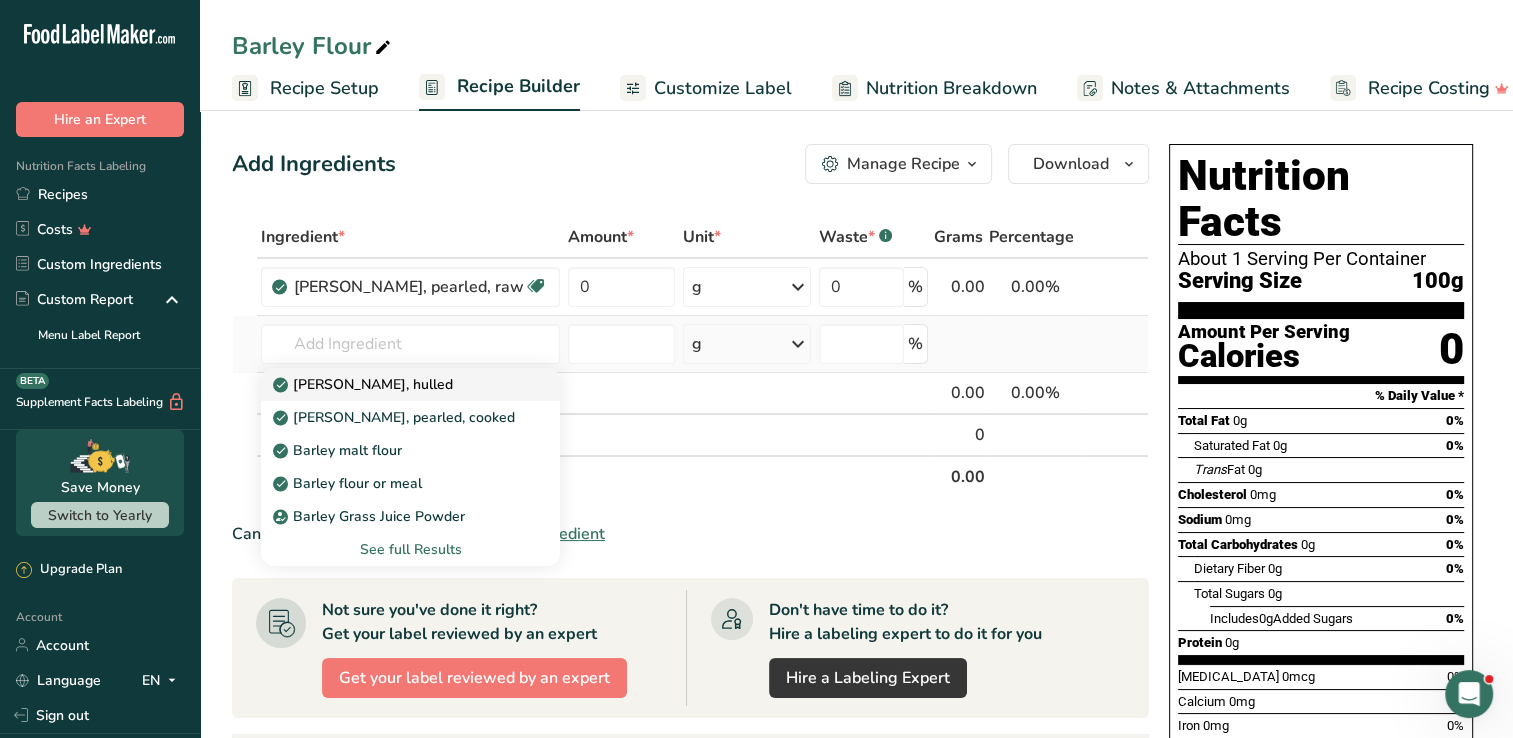 click on "[PERSON_NAME], hulled" at bounding box center (365, 384) 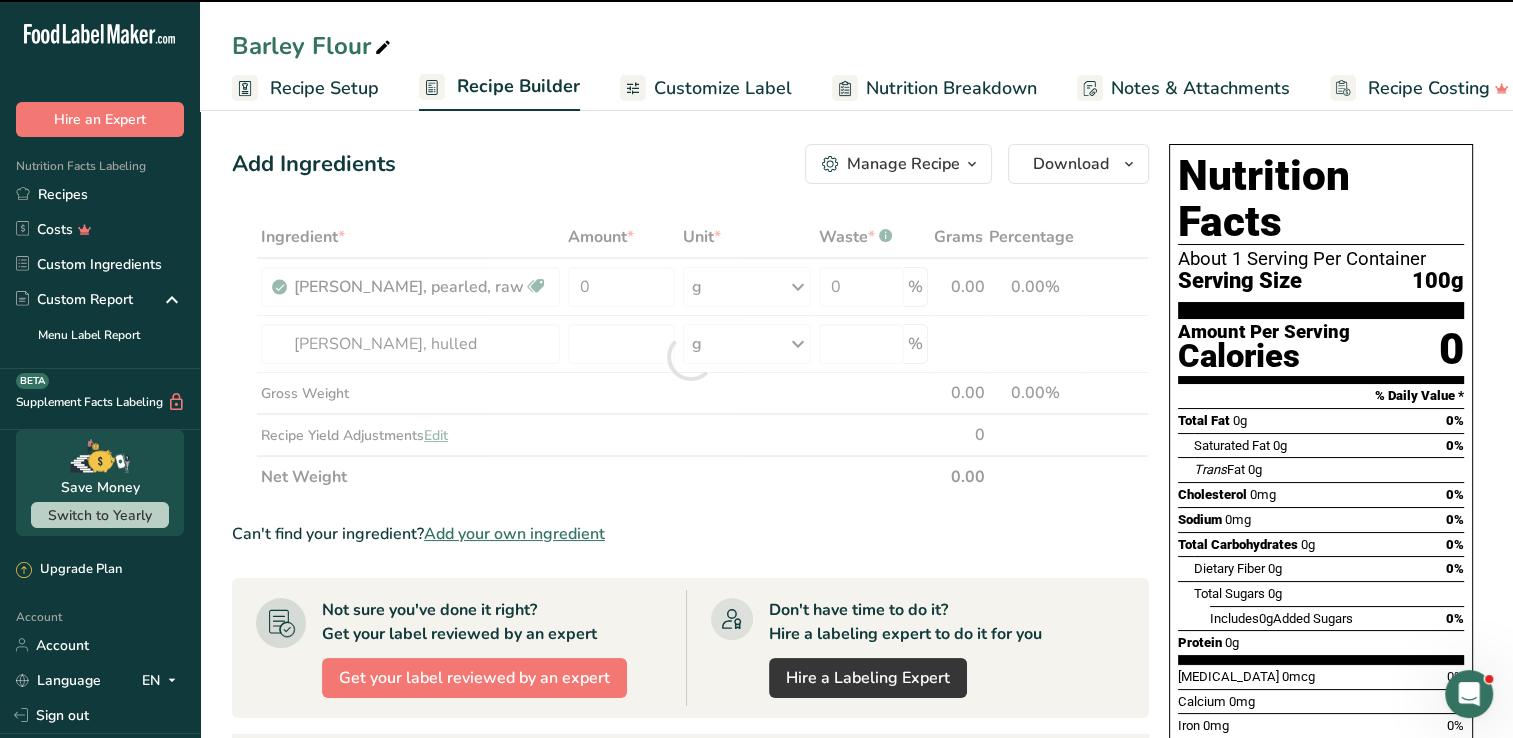 type on "0" 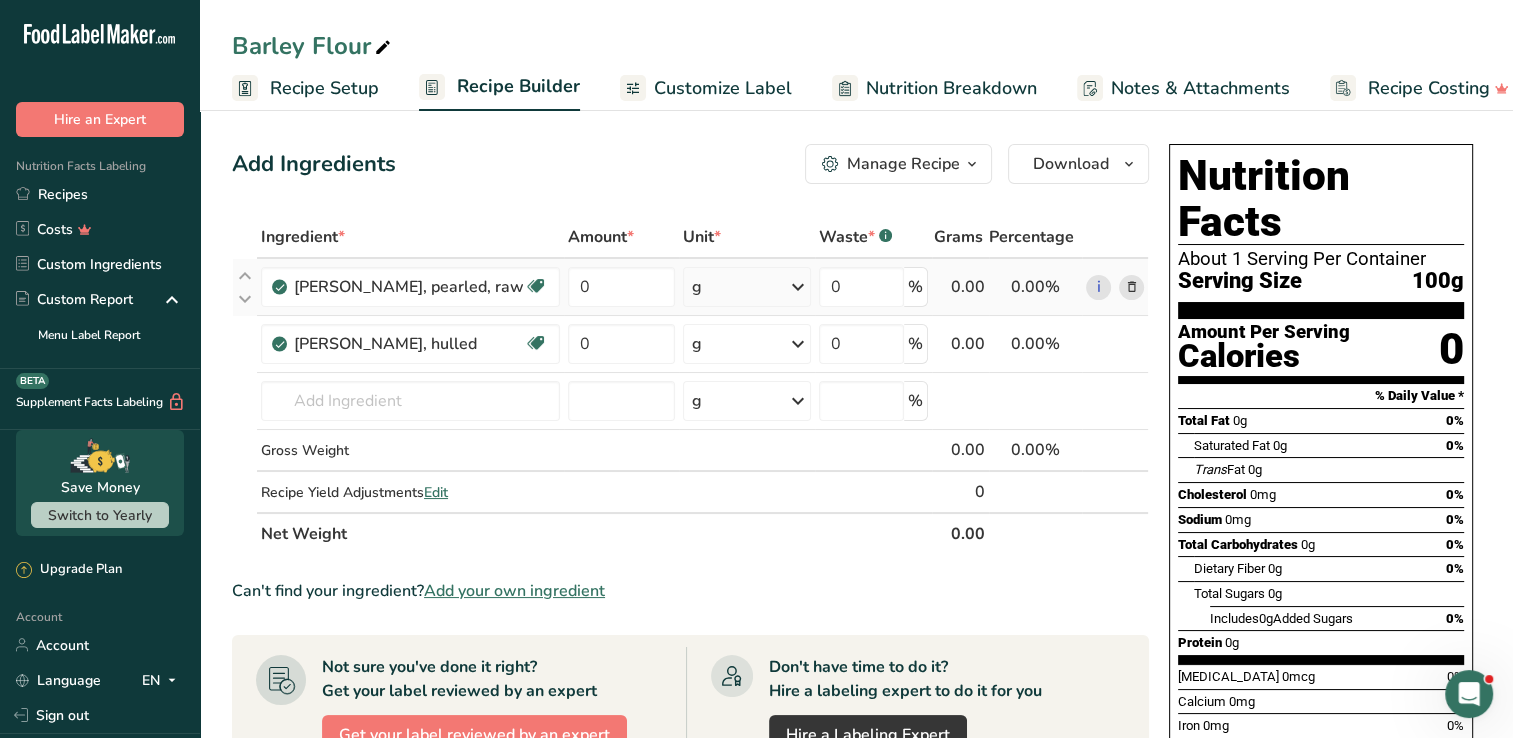 click at bounding box center (1131, 287) 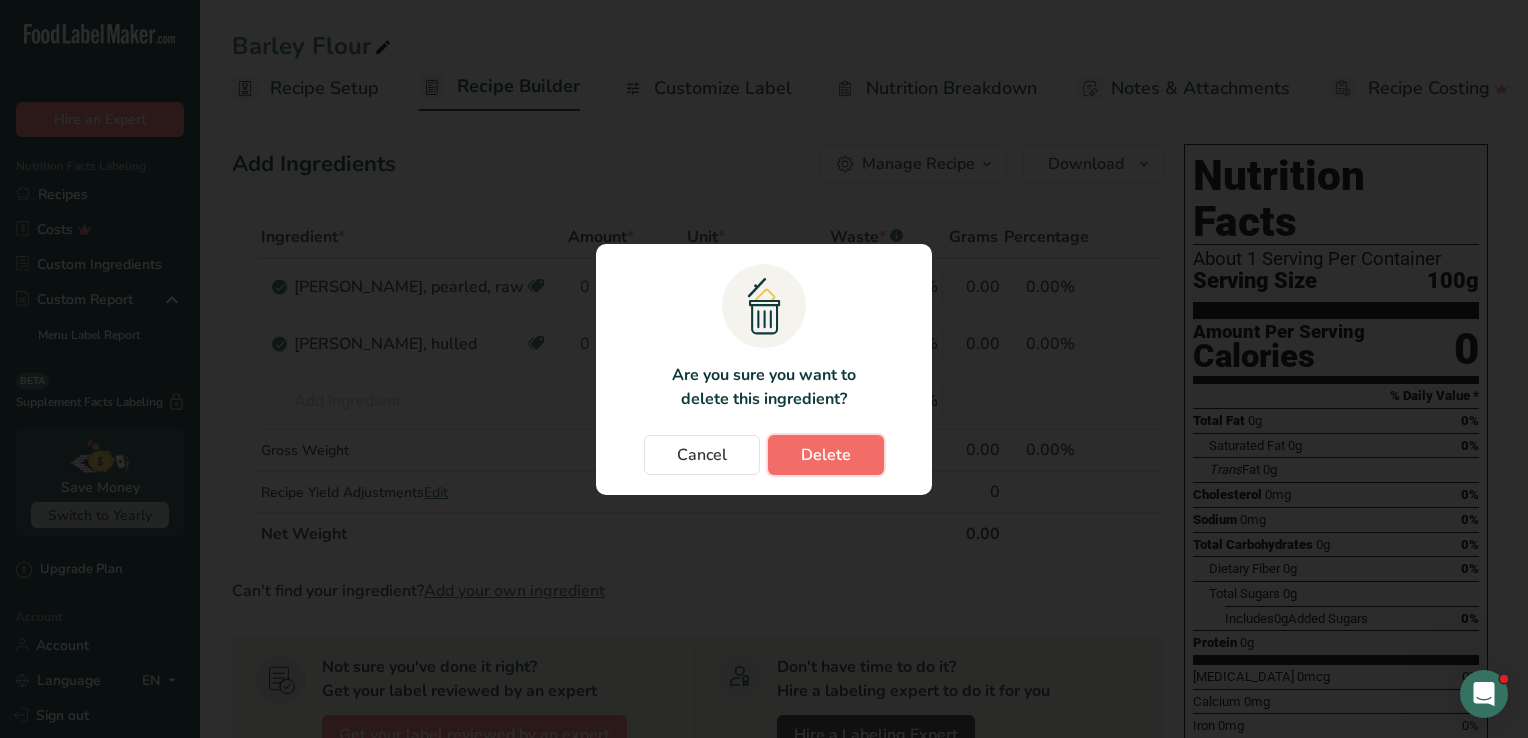 click on "Delete" at bounding box center [826, 455] 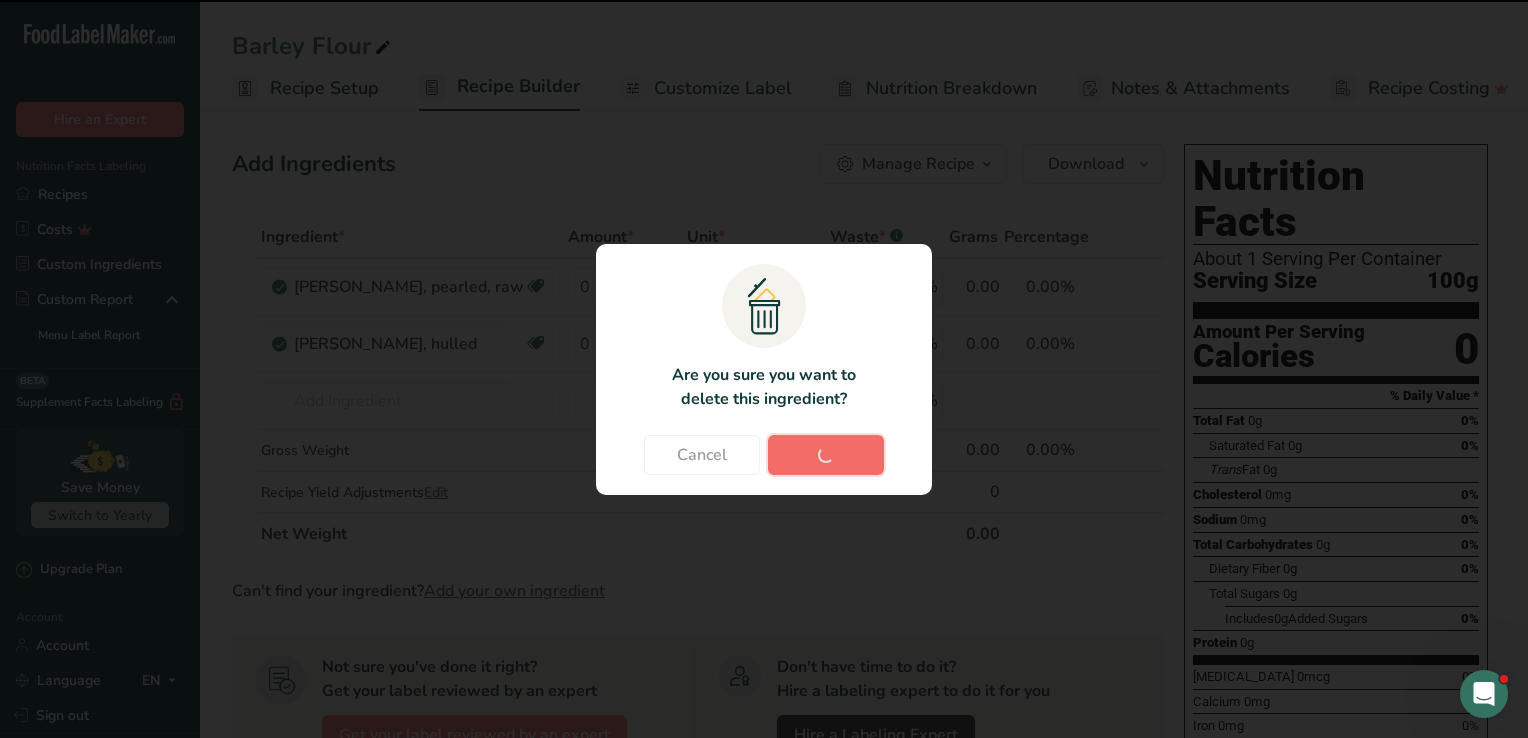 type 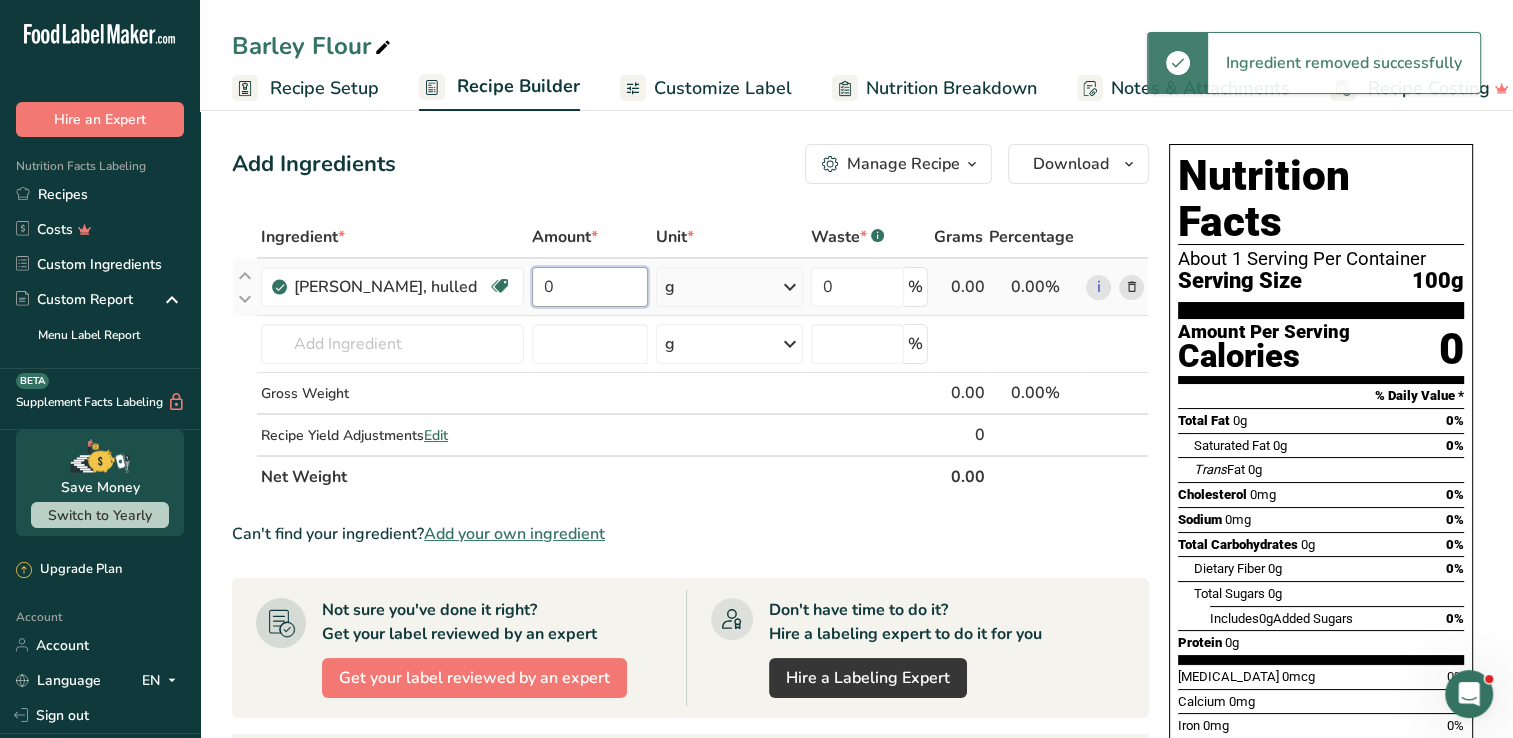 click on "0" at bounding box center [590, 287] 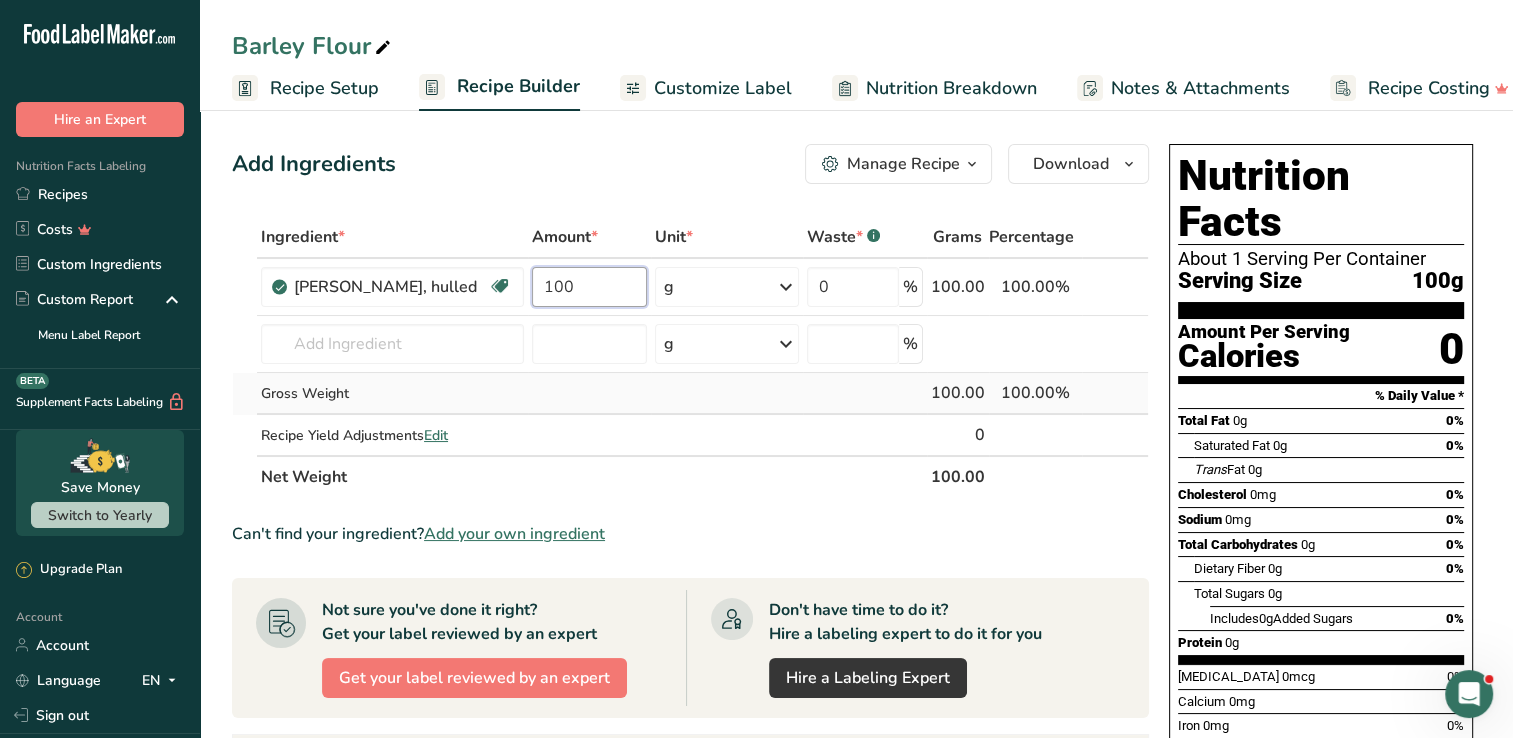 type on "100" 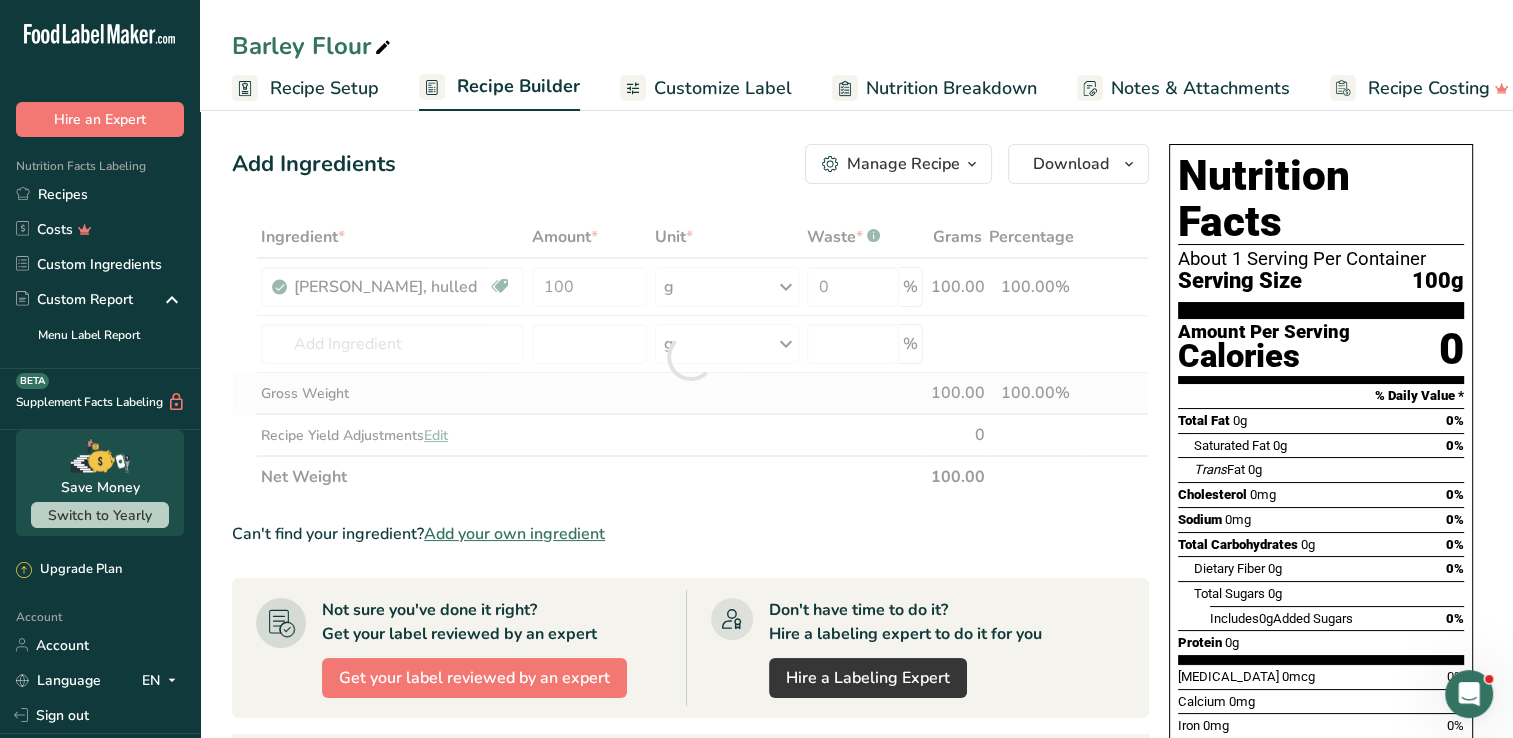 click on "Ingredient *
Amount *
Unit *
Waste *   .a-a{fill:#347362;}.b-a{fill:#fff;}          Grams
Percentage
Barley, hulled
Dairy free
Gluten free
Vegan
Vegetarian
Soy free
100
g
Portions
1 cup
Weight Units
g
kg
mg
See more
Volume Units
l
Volume units require a density conversion. If you know your ingredient's density enter it below. Otherwise, click on "RIA" our AI Regulatory bot - she will be able to help you
lb/ft3
g/cm3
Confirm
mL
lb/ft3
g/cm3" at bounding box center (690, 357) 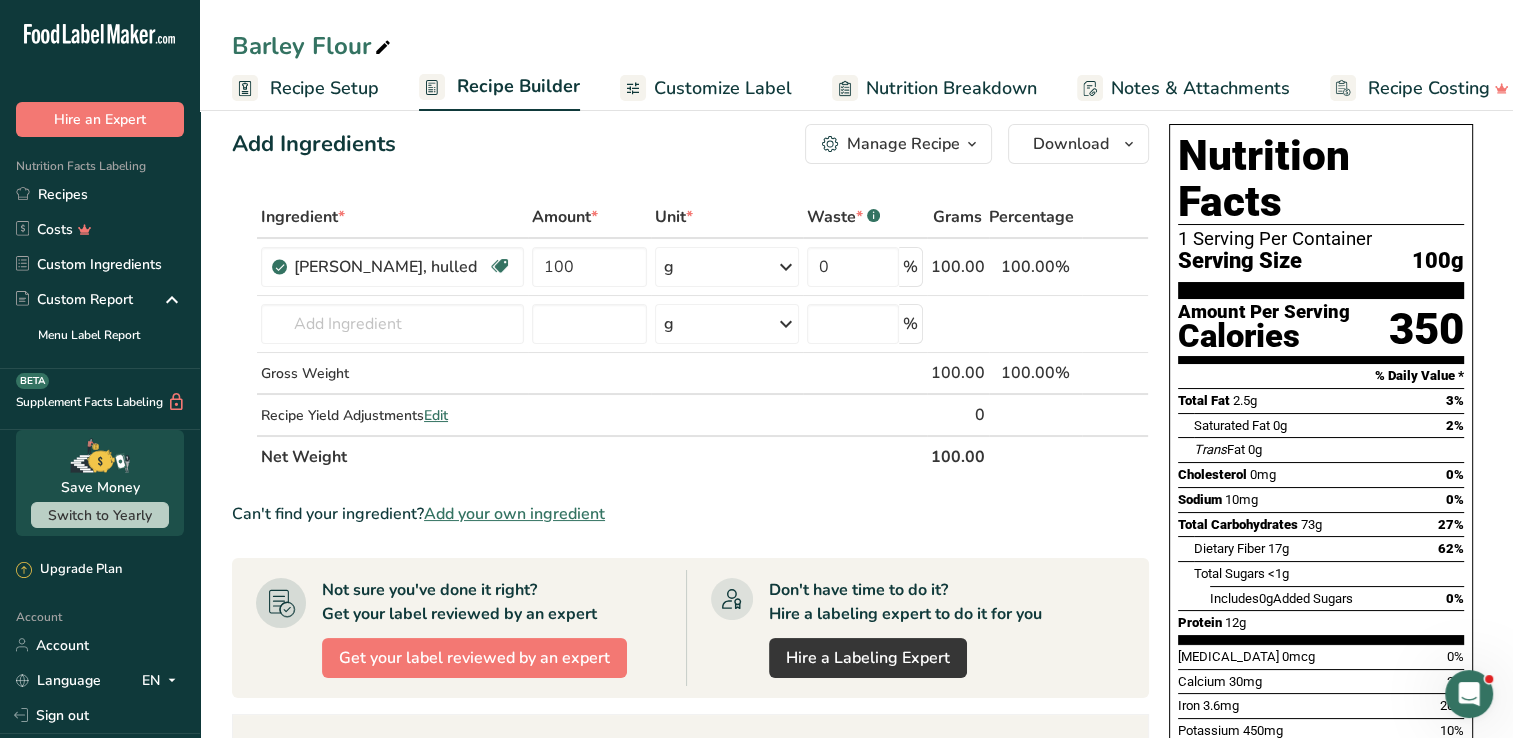 scroll, scrollTop: 0, scrollLeft: 0, axis: both 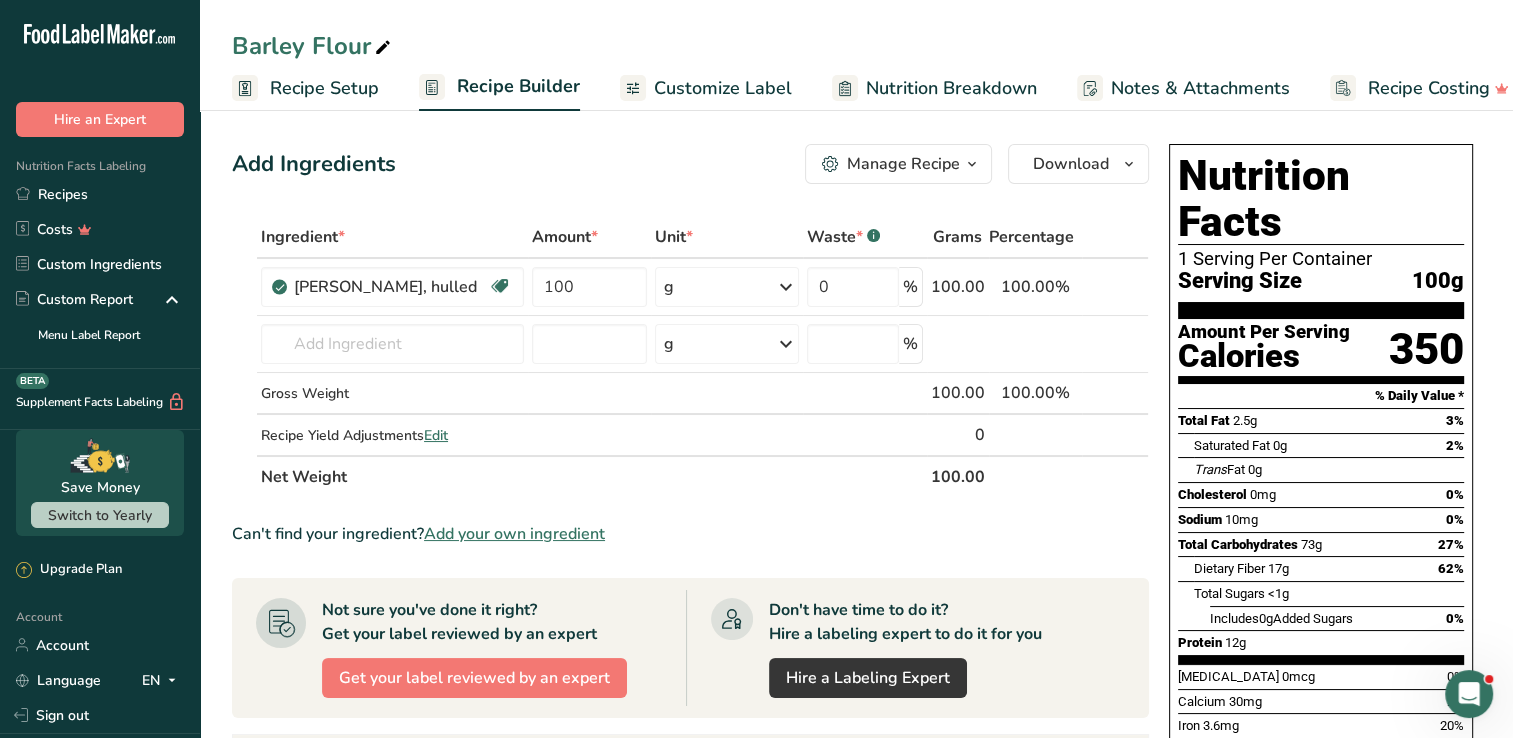 click on "Customize Label" at bounding box center [723, 88] 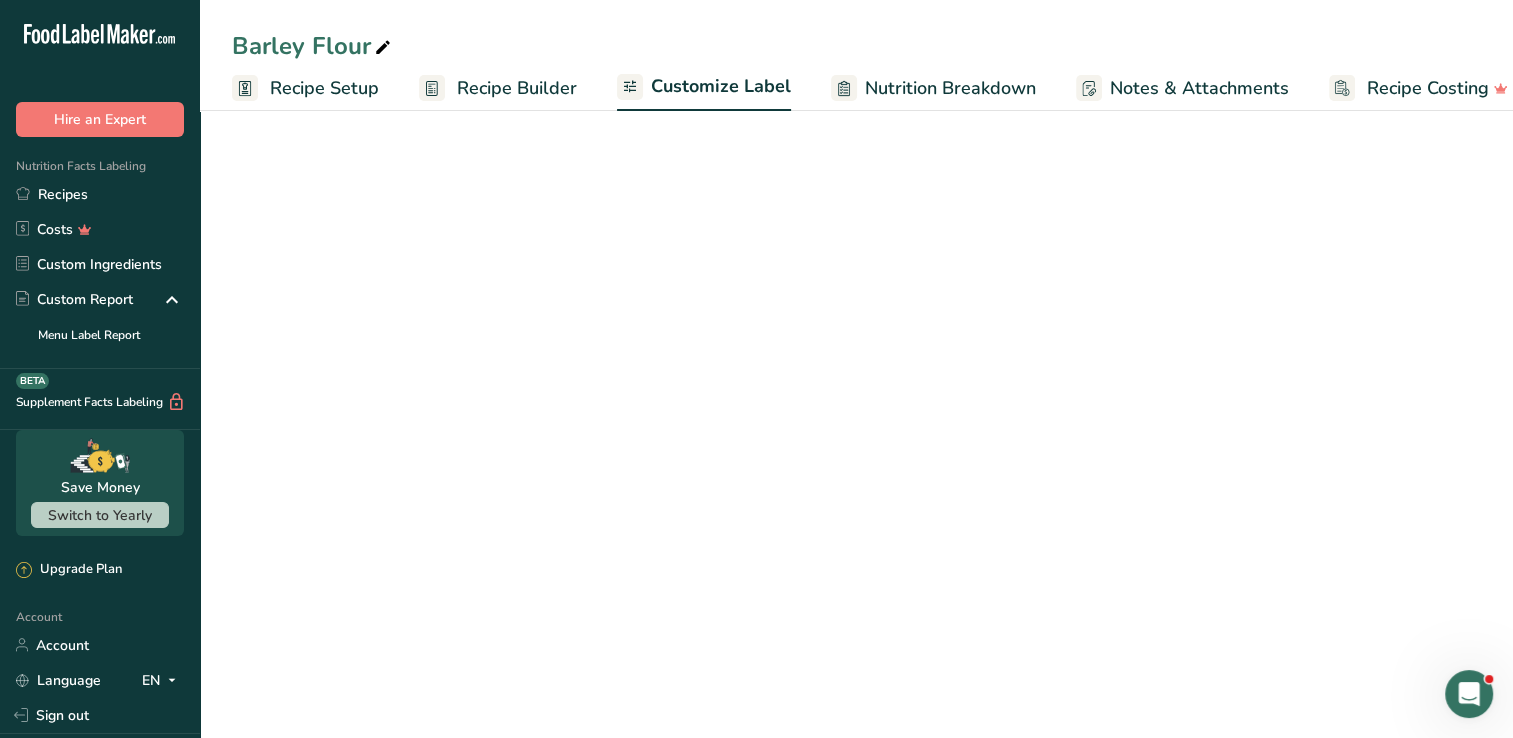 scroll, scrollTop: 0, scrollLeft: 27, axis: horizontal 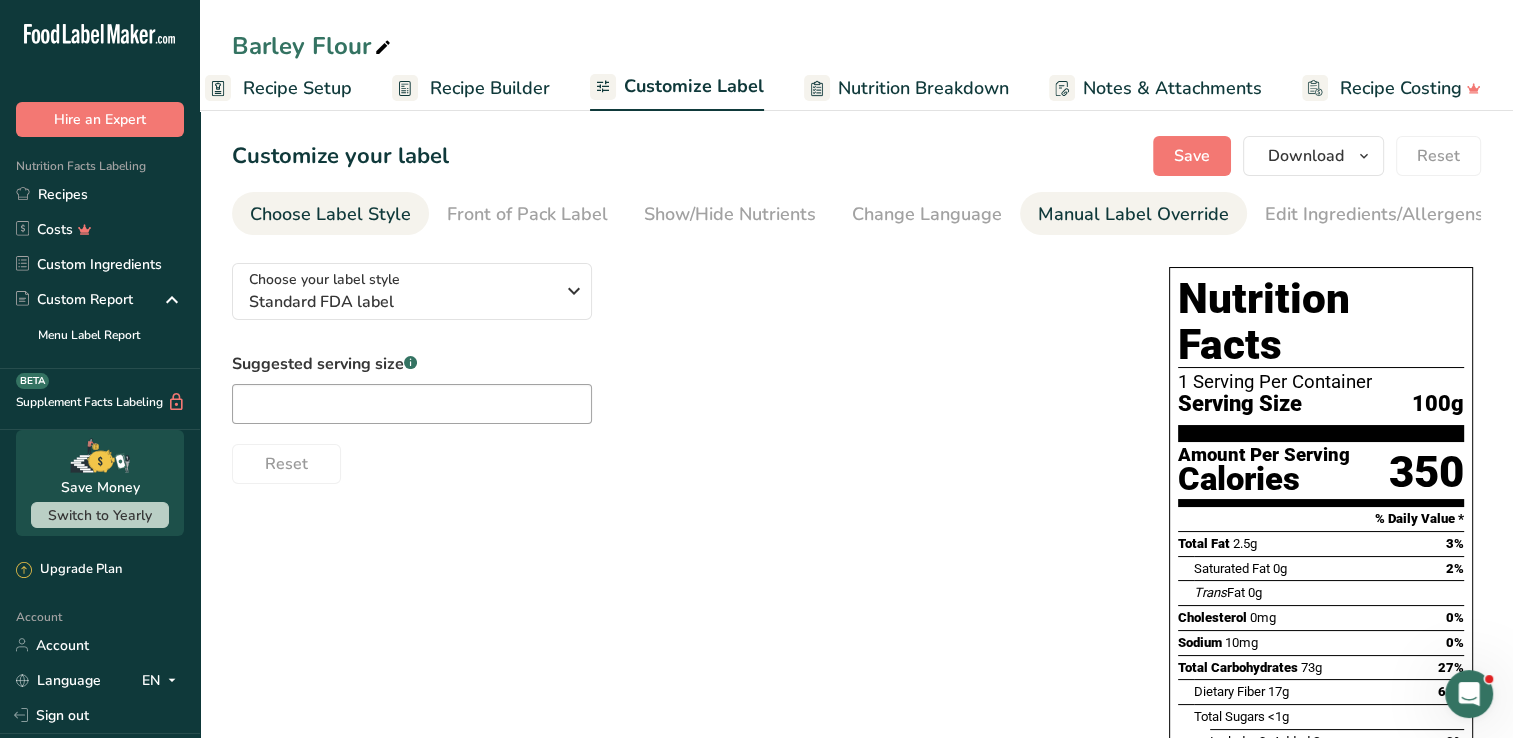 click on "Manual Label Override" at bounding box center (1133, 214) 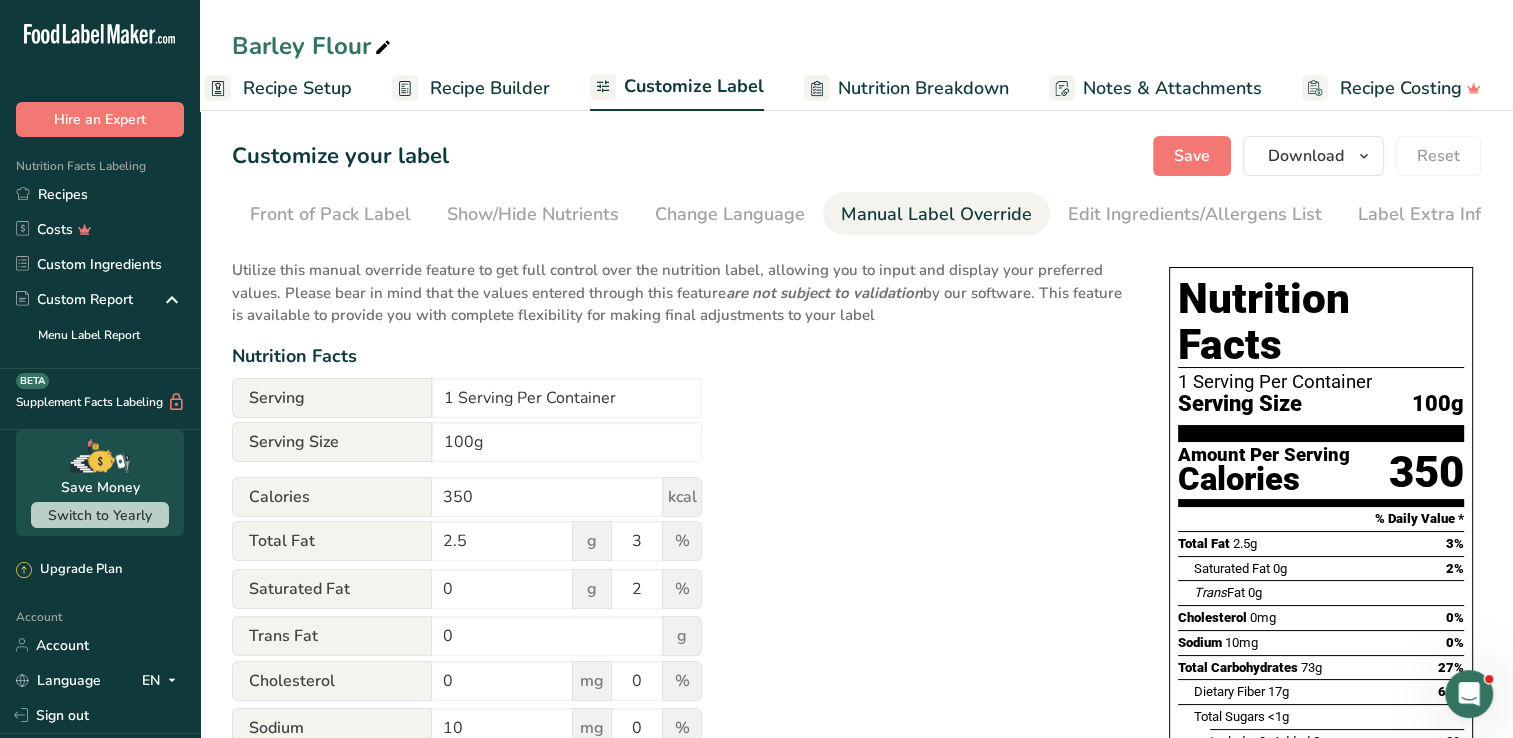 scroll, scrollTop: 0, scrollLeft: 204, axis: horizontal 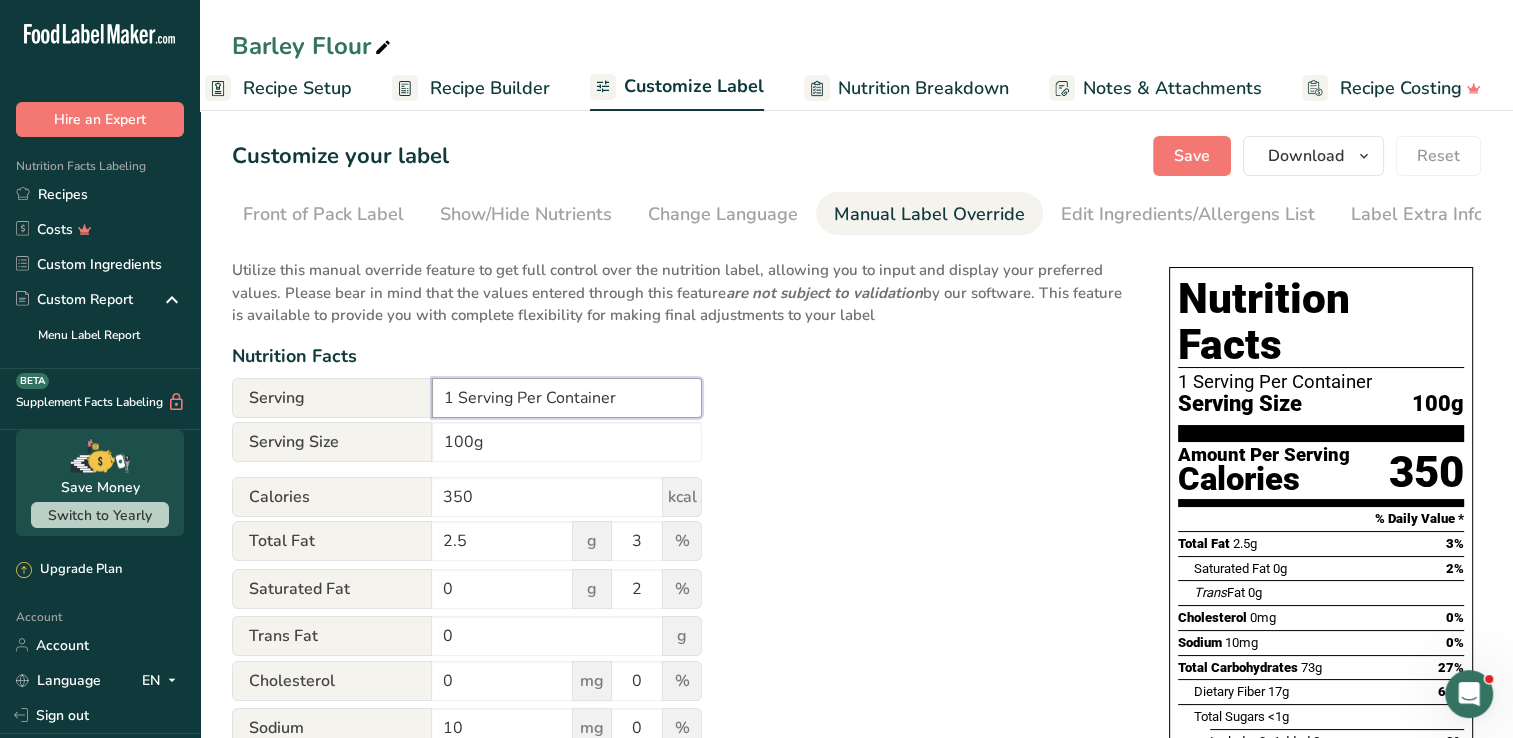 click on "1 Serving Per Container" at bounding box center [567, 398] 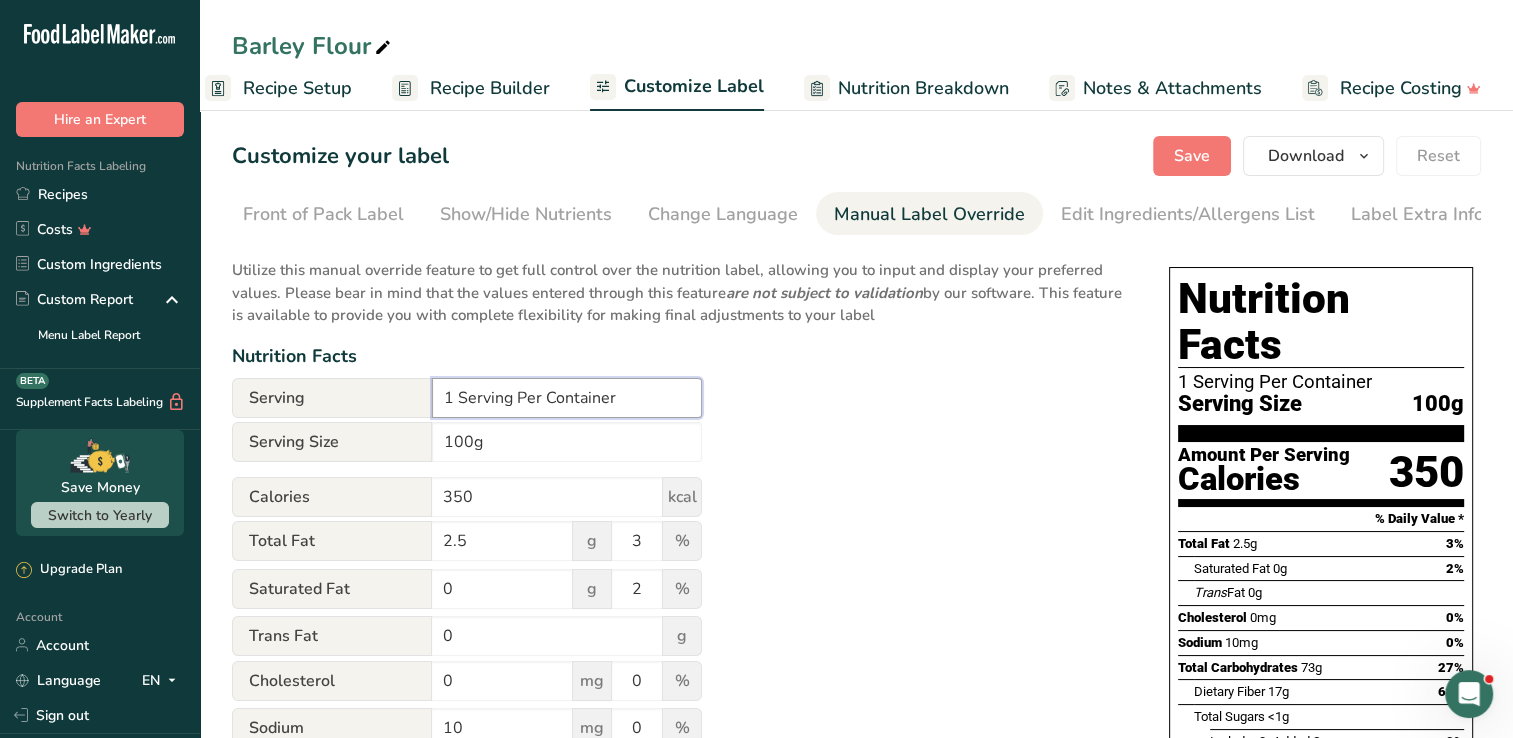 paste on "‎" 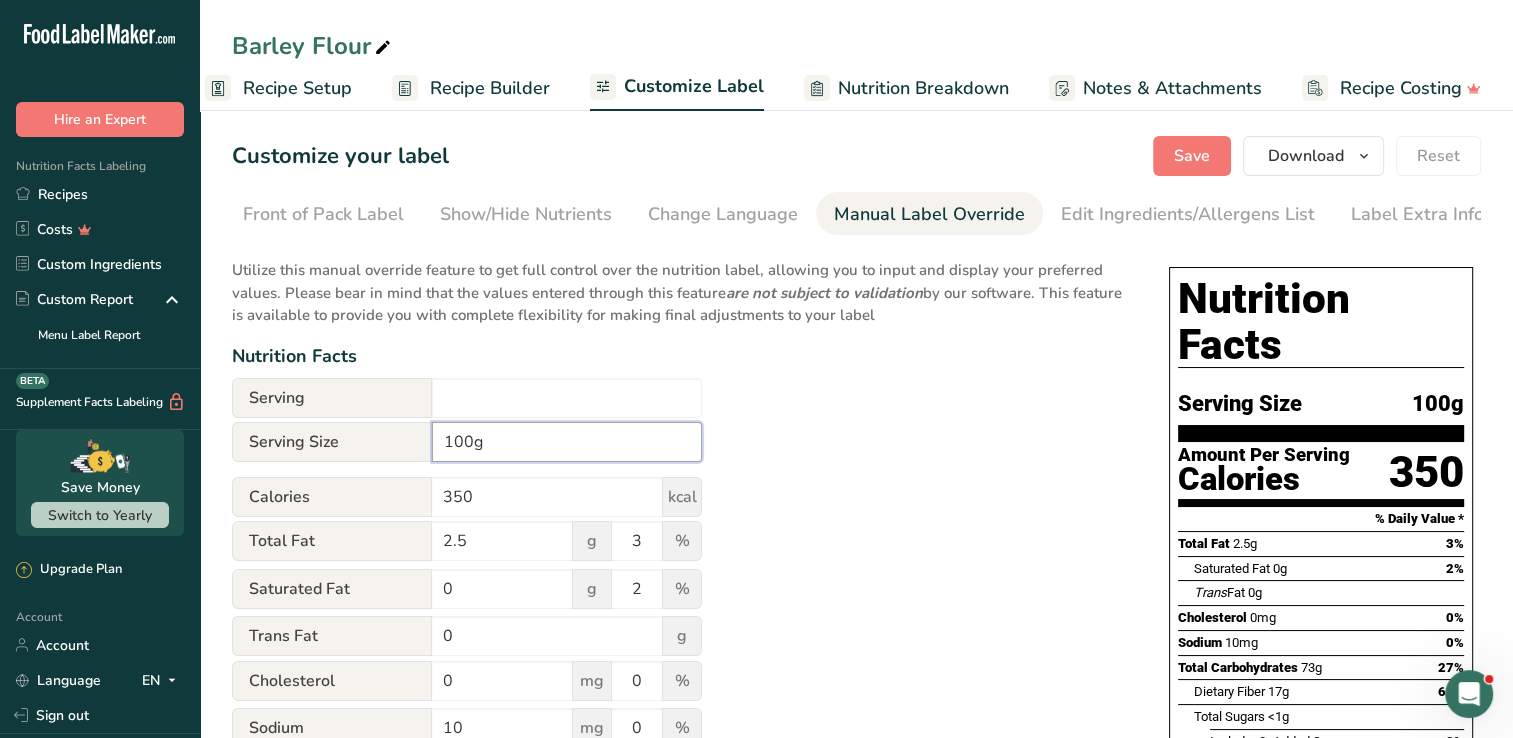 click on "100g" at bounding box center [567, 442] 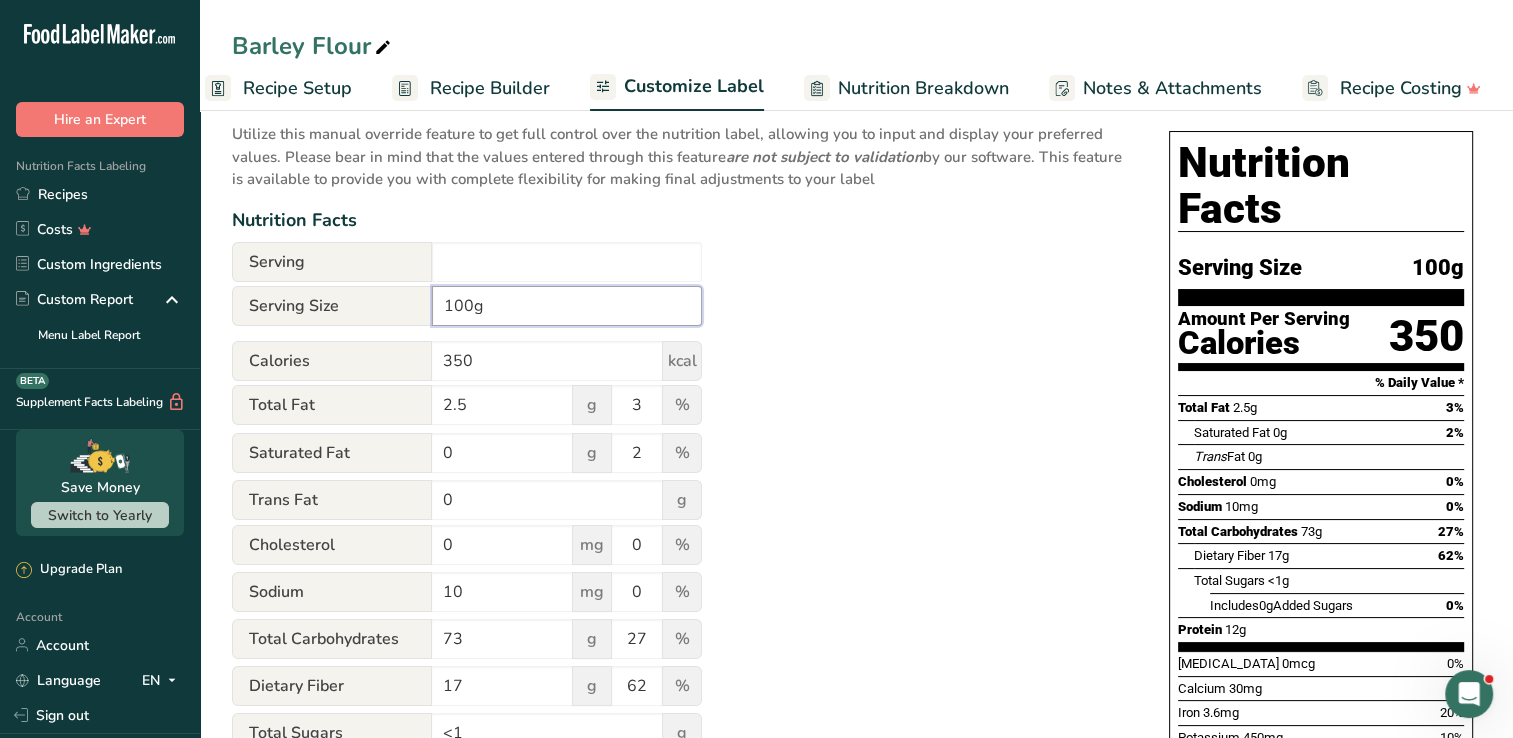 scroll, scrollTop: 0, scrollLeft: 0, axis: both 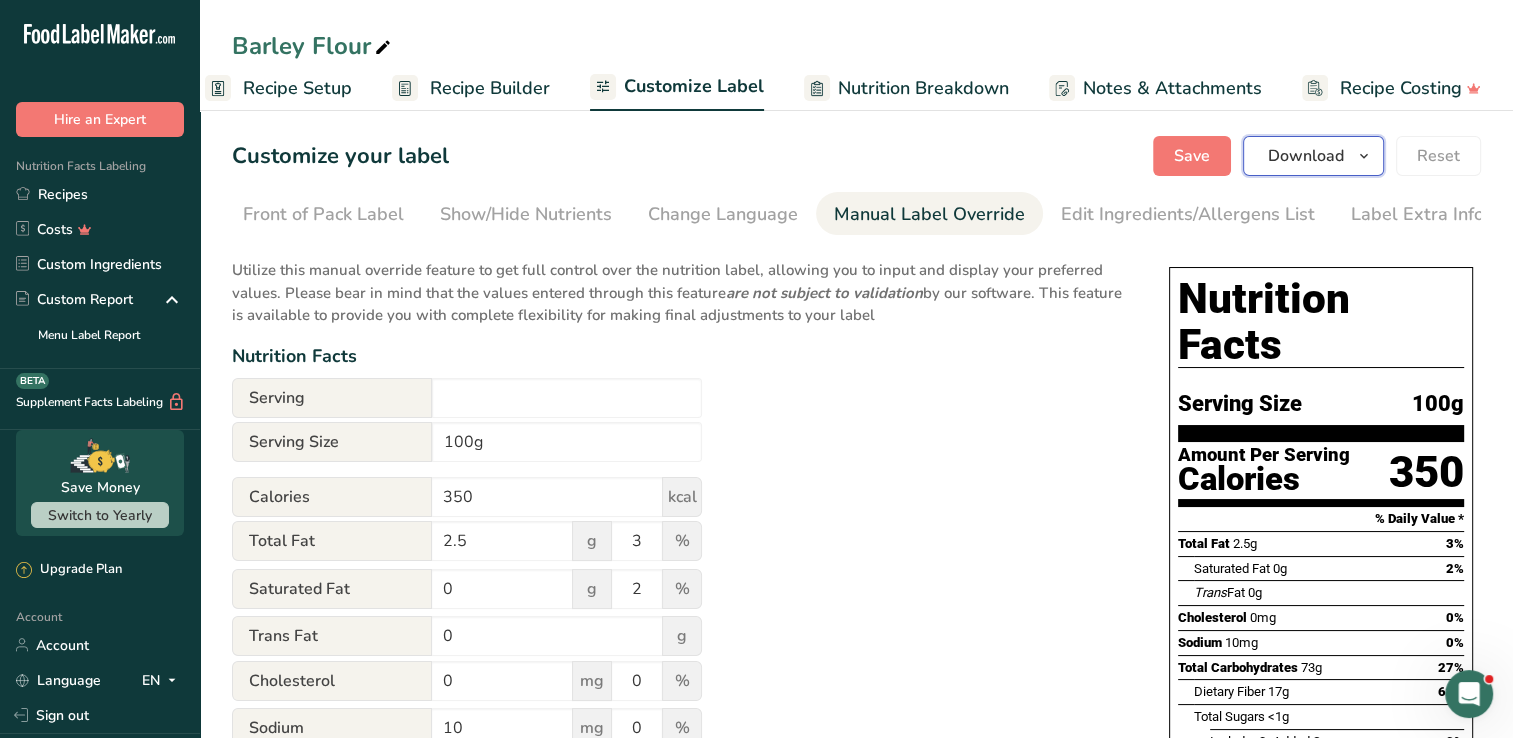 click at bounding box center (1364, 156) 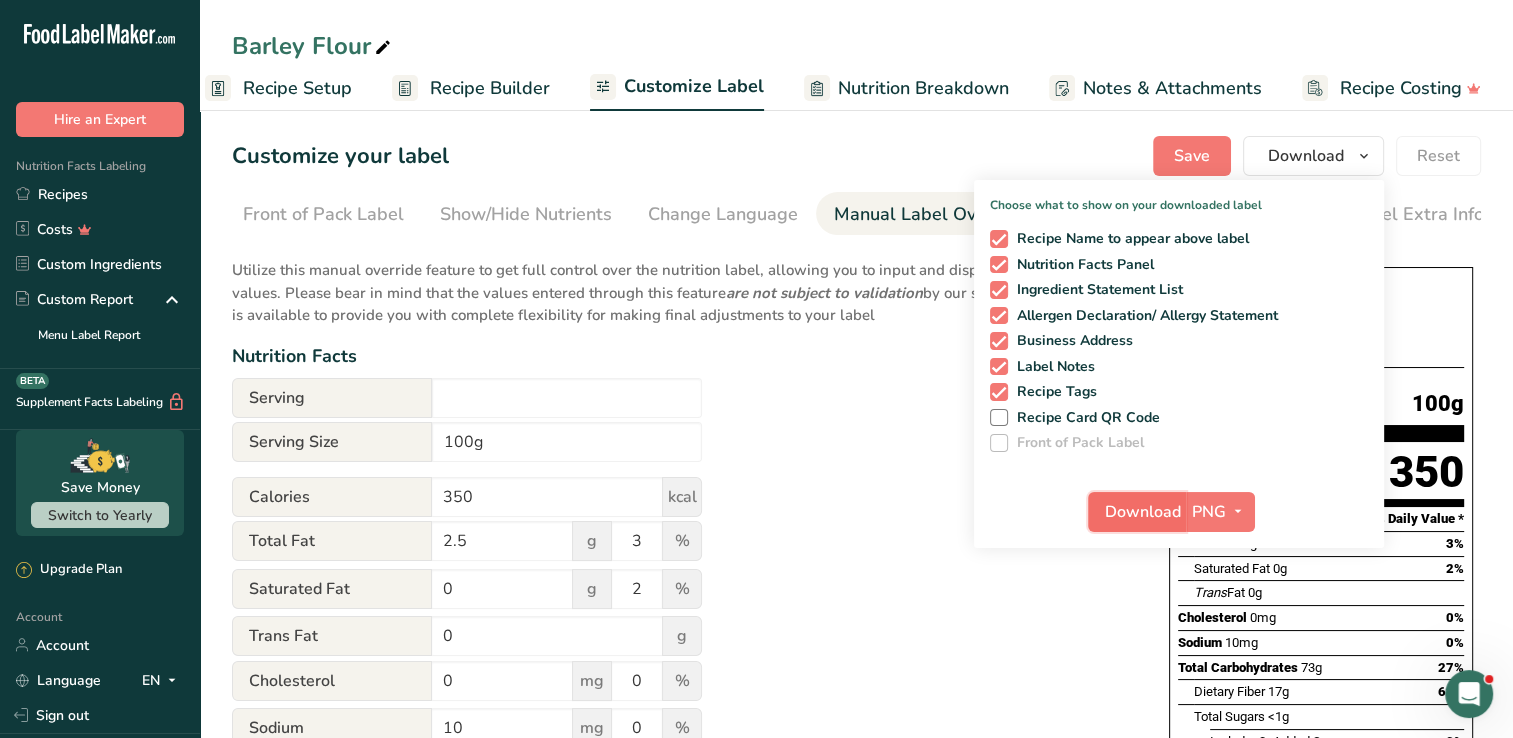 click on "Download" at bounding box center (1143, 512) 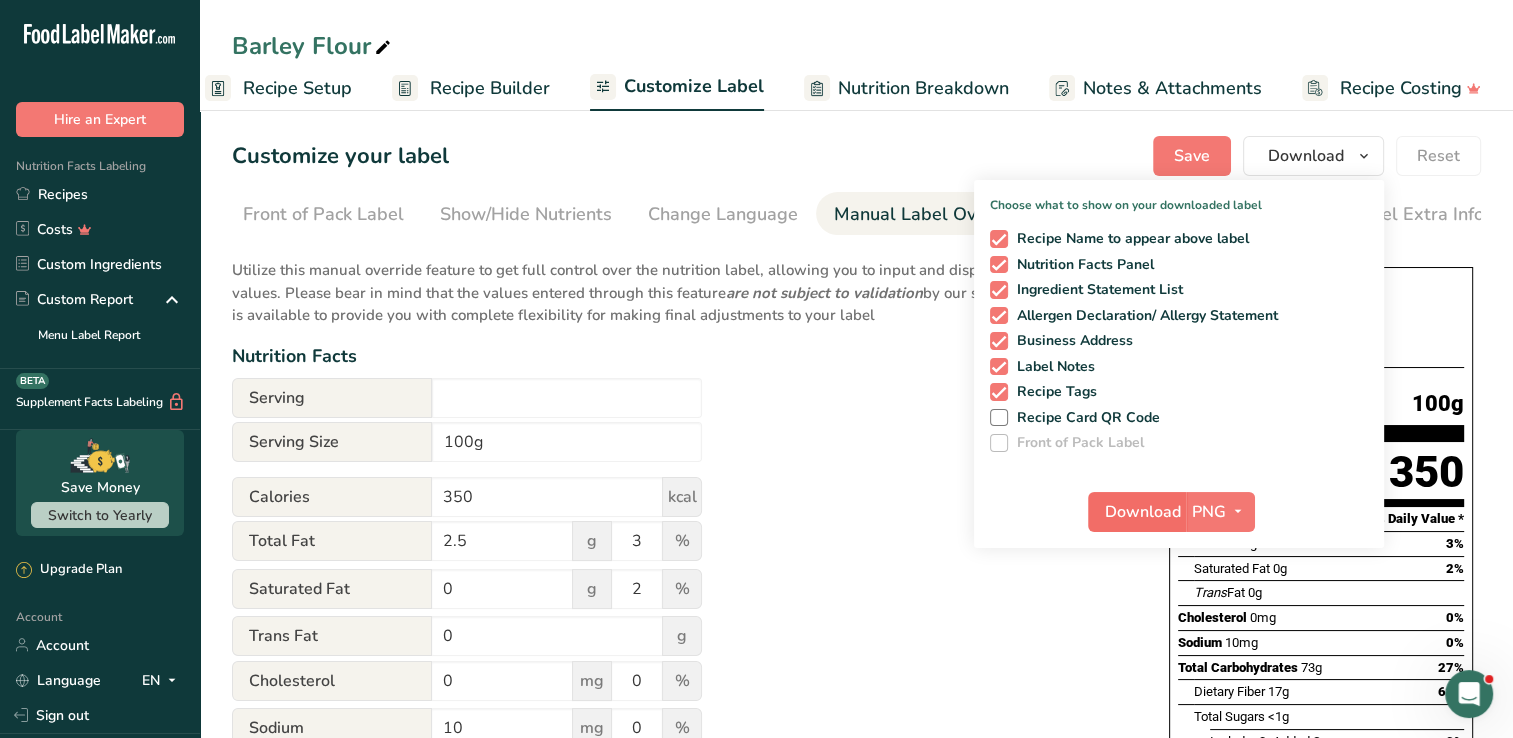 scroll, scrollTop: 0, scrollLeft: 188, axis: horizontal 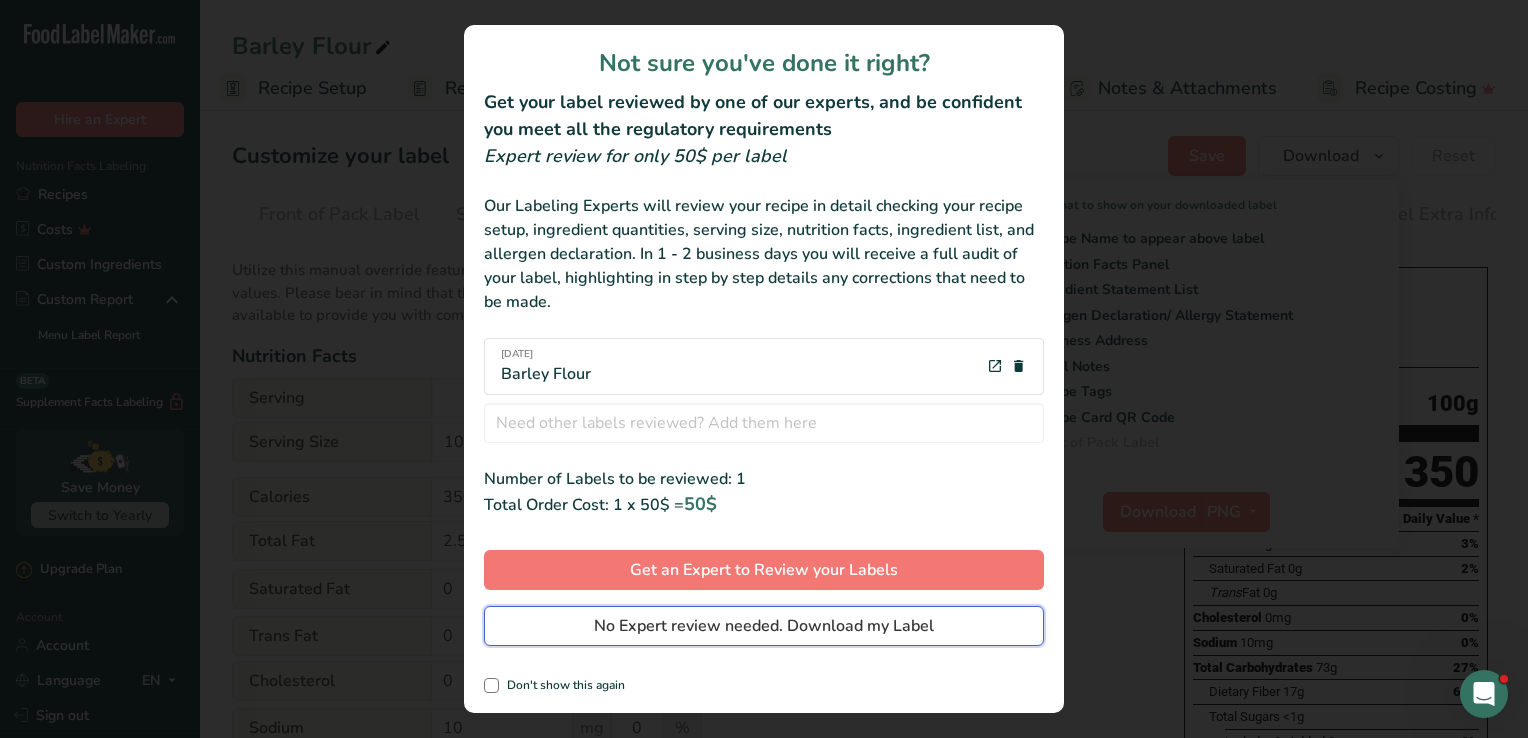 click on "No Expert review needed. Download my Label" at bounding box center (764, 626) 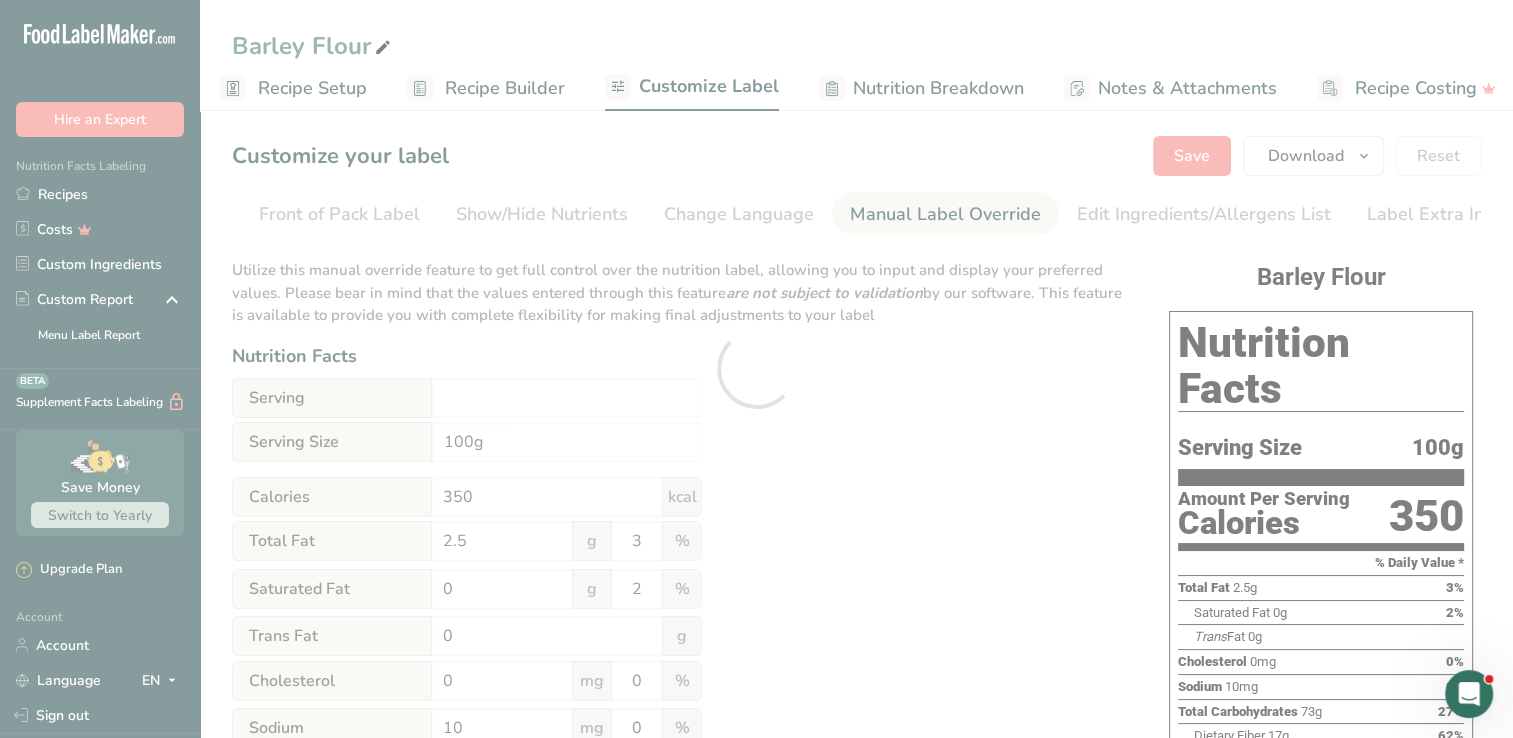 scroll, scrollTop: 0, scrollLeft: 0, axis: both 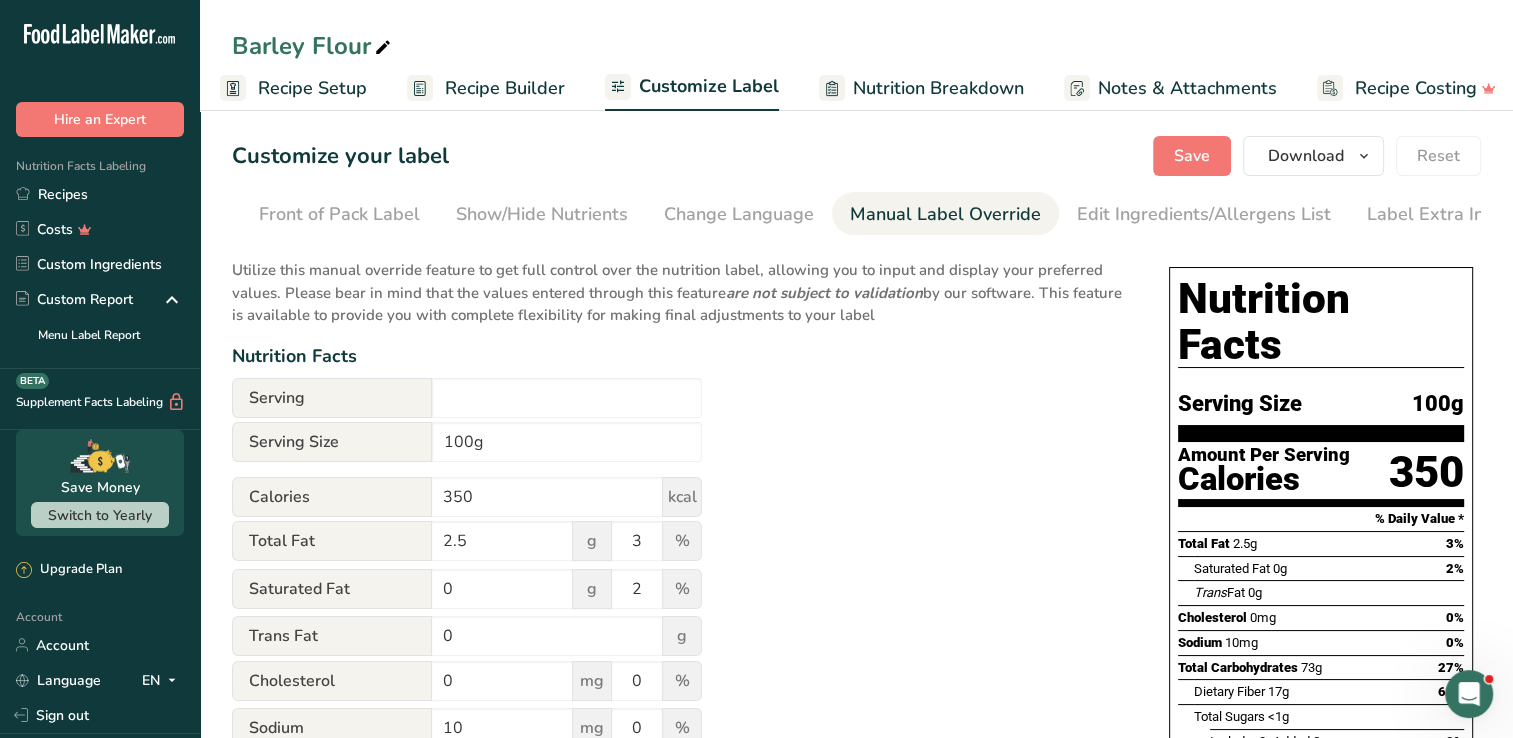 click on "Utilize this manual override feature to get full control over the nutrition label, allowing you to input and display your preferred values. Please bear in mind that the values entered through this feature
are not subject to validation
by our software. This feature is available to provide you with complete flexibility for making final adjustments to your label
Nutrition Facts
Serving
‎
Serving Size
100g
Calories
350
kcal
Total Fat
2.5
g
3
%
Saturated Fat
0
g
2
%
Trans Fat
0
g
[MEDICAL_DATA]
0
mg
0
%
Sodium
10
mg
0
%
73
g" at bounding box center (680, 737) 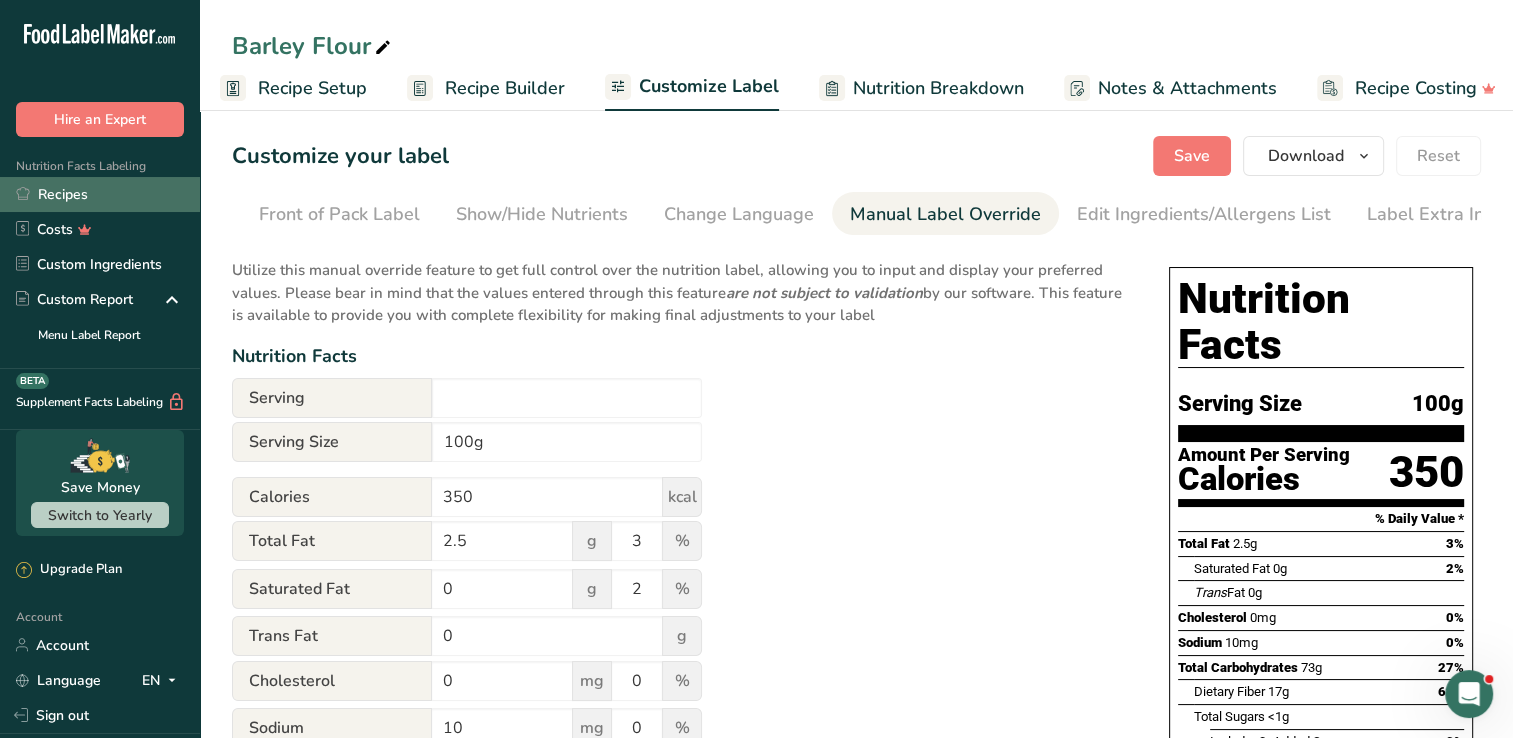 click on "Recipes" at bounding box center [100, 194] 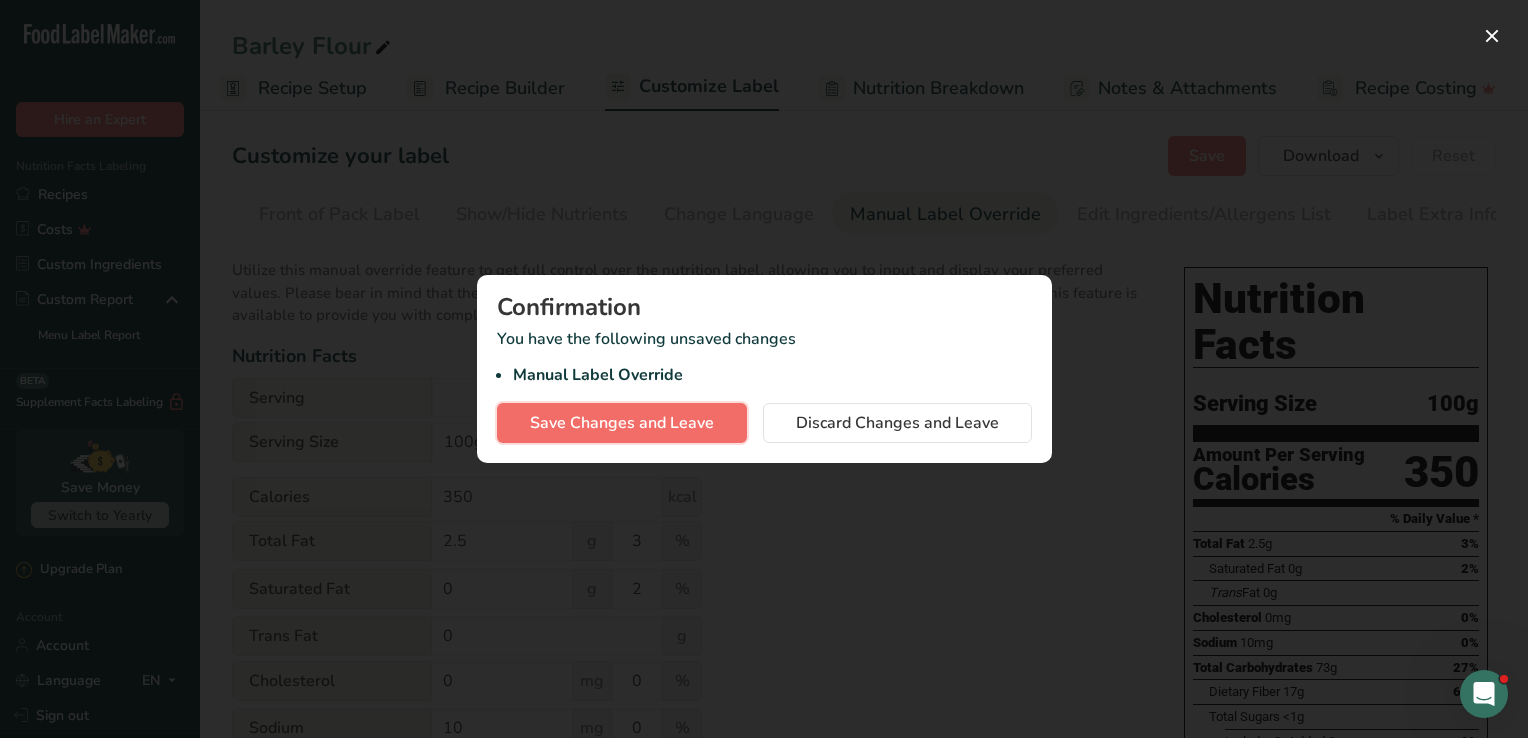 click on "Save Changes and Leave" at bounding box center (622, 423) 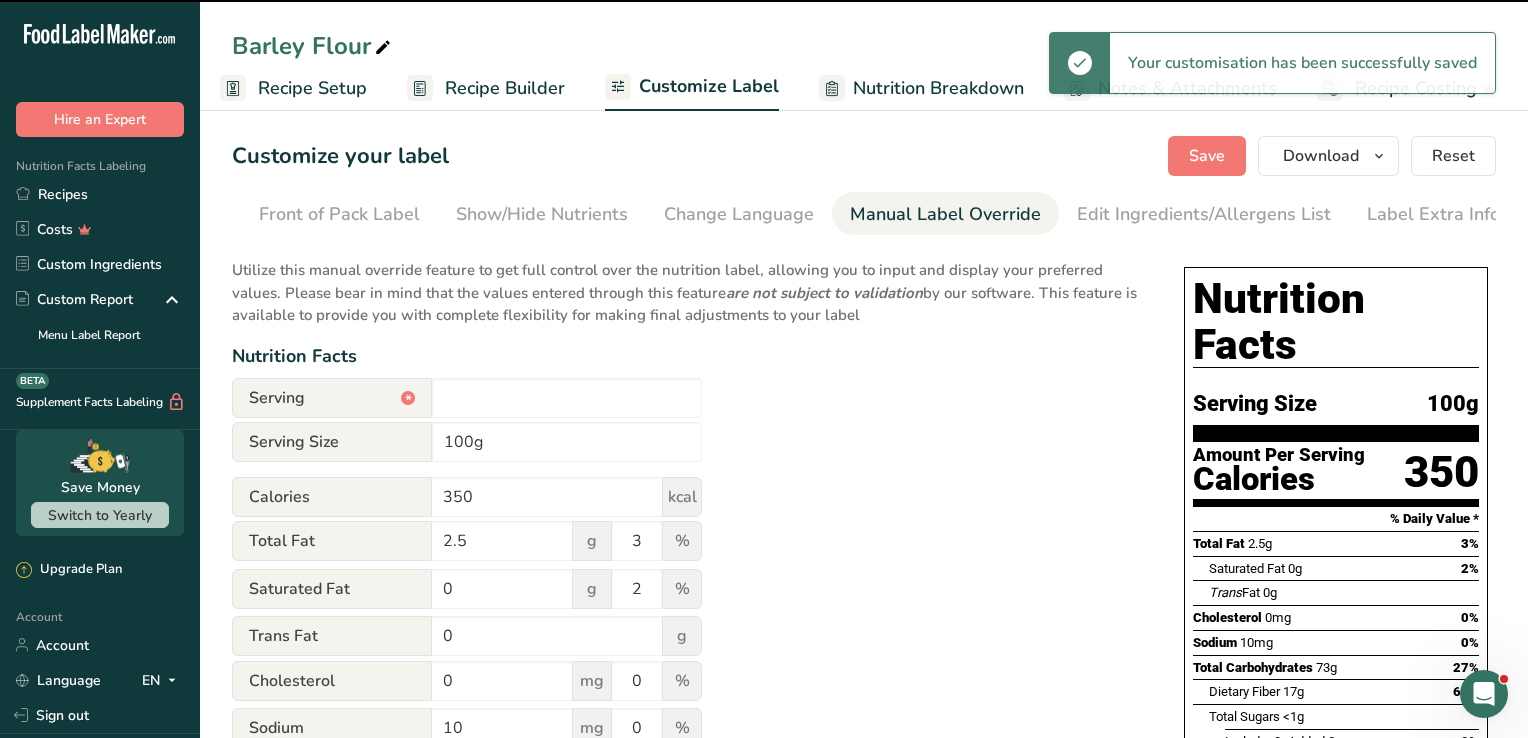 type on "‎" 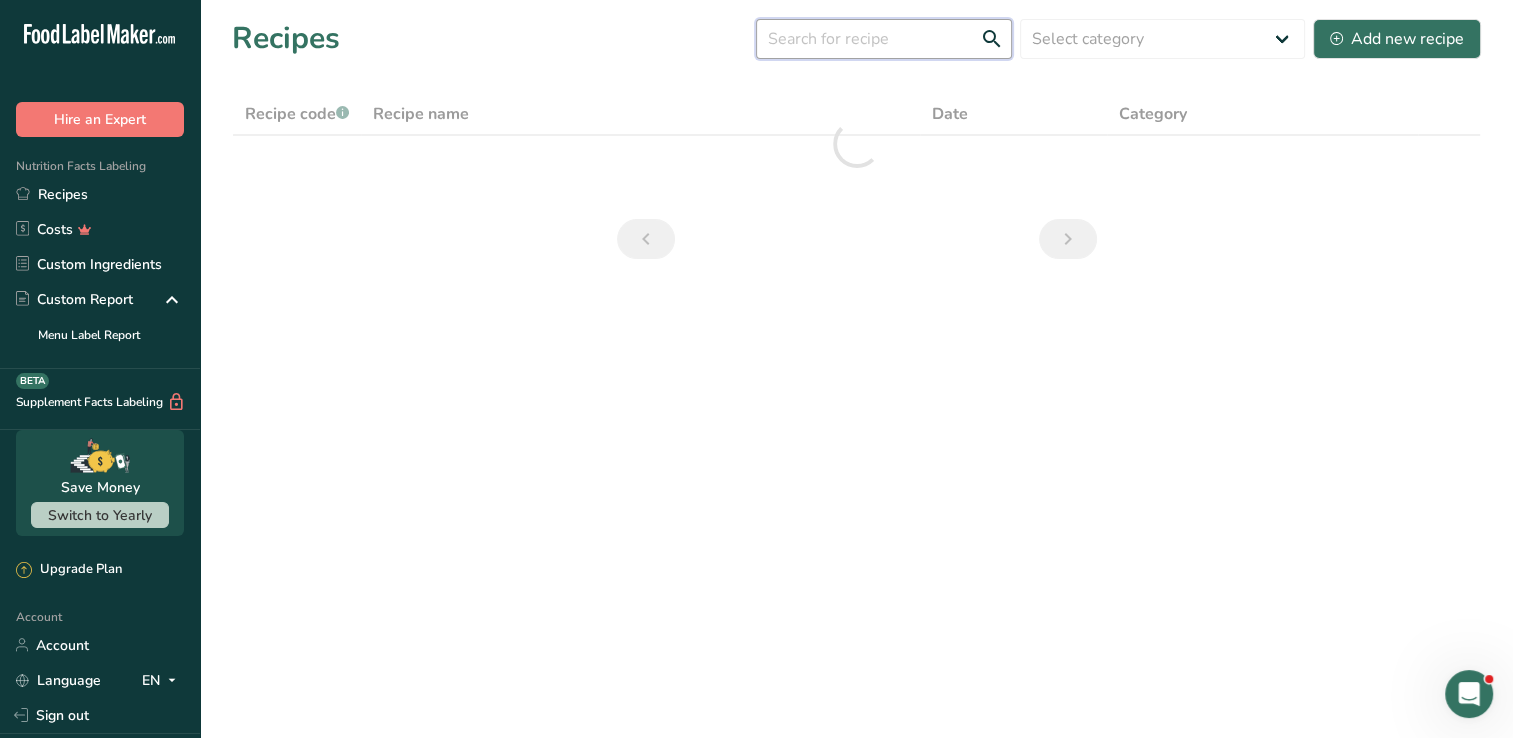 click at bounding box center [884, 39] 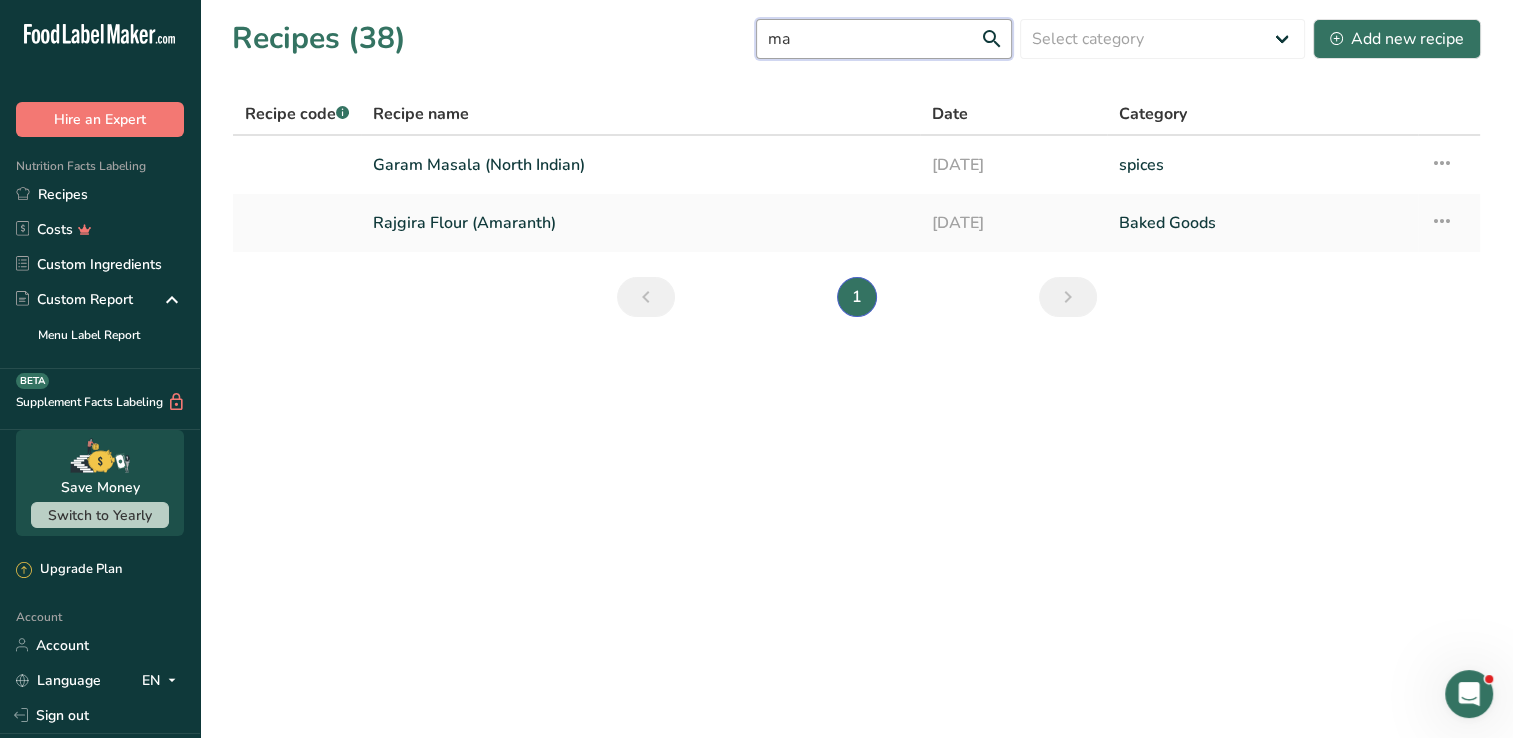 type on "m" 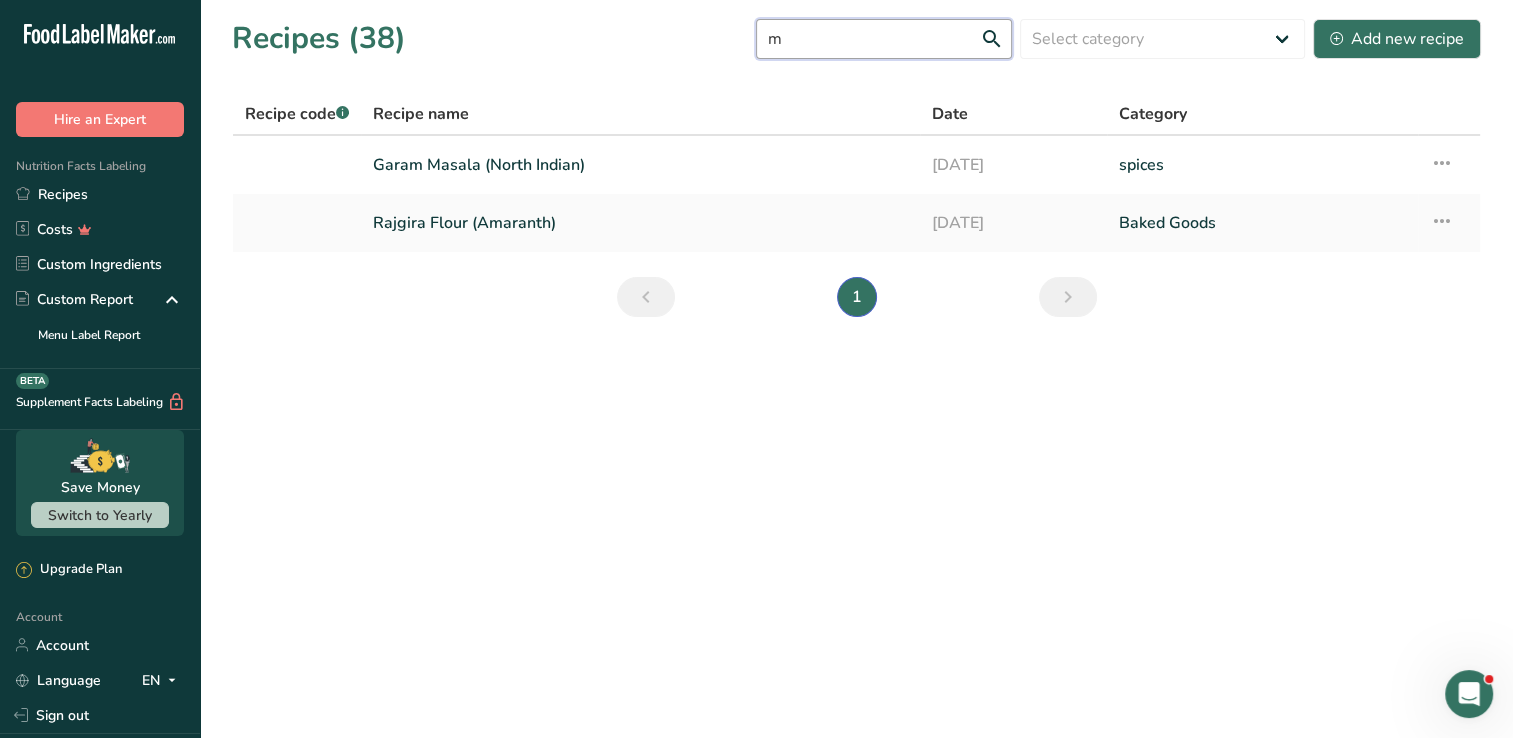 type 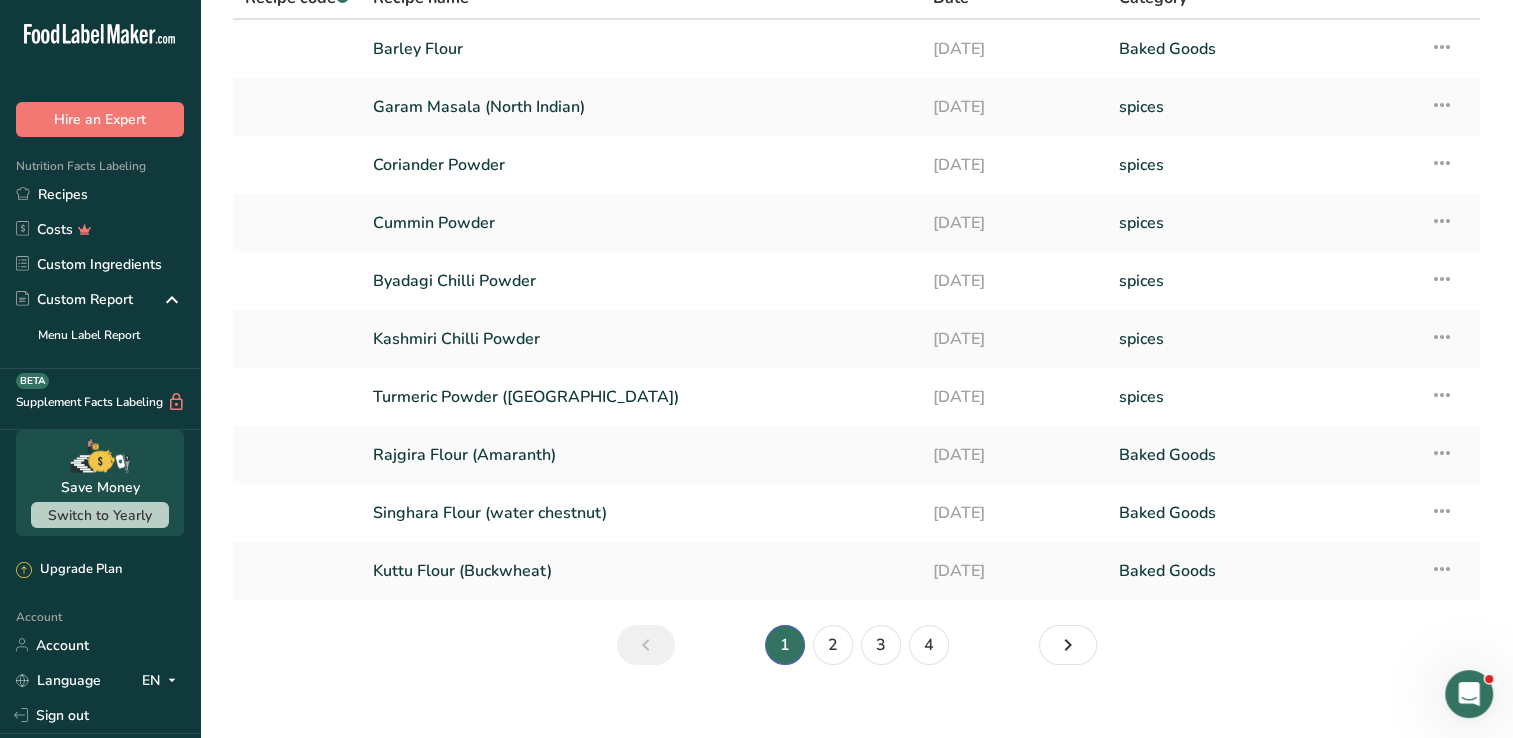 scroll, scrollTop: 137, scrollLeft: 0, axis: vertical 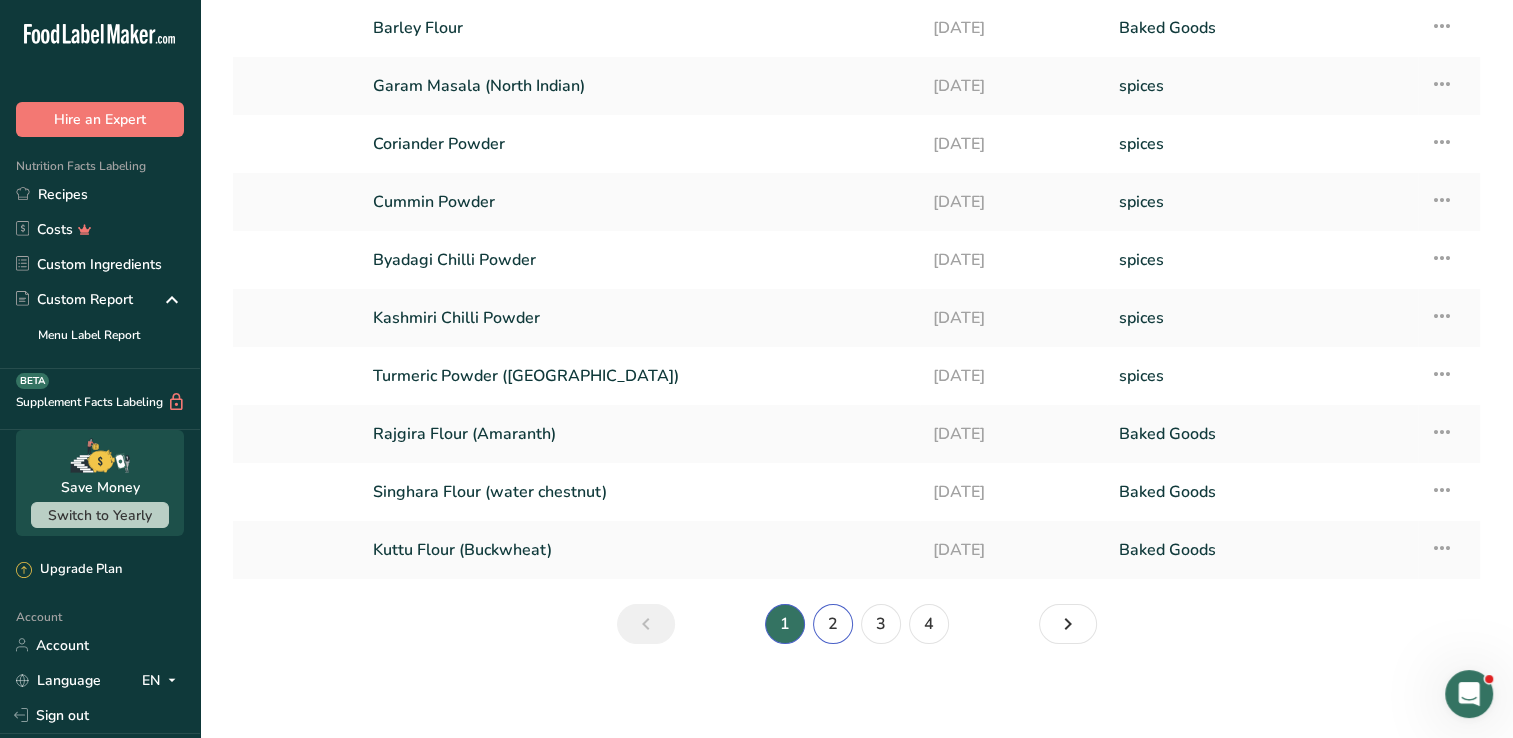 click on "2" at bounding box center [833, 624] 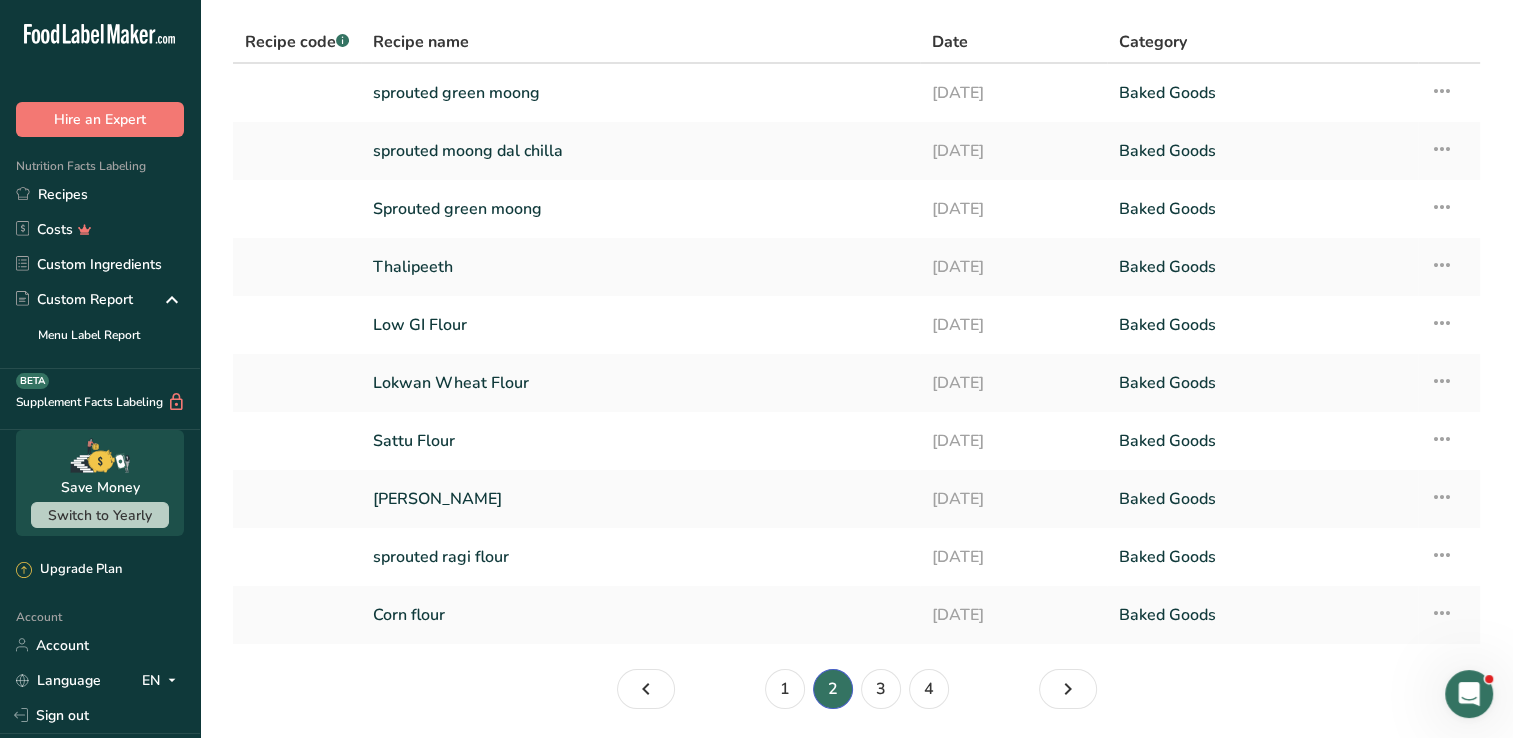 scroll, scrollTop: 76, scrollLeft: 0, axis: vertical 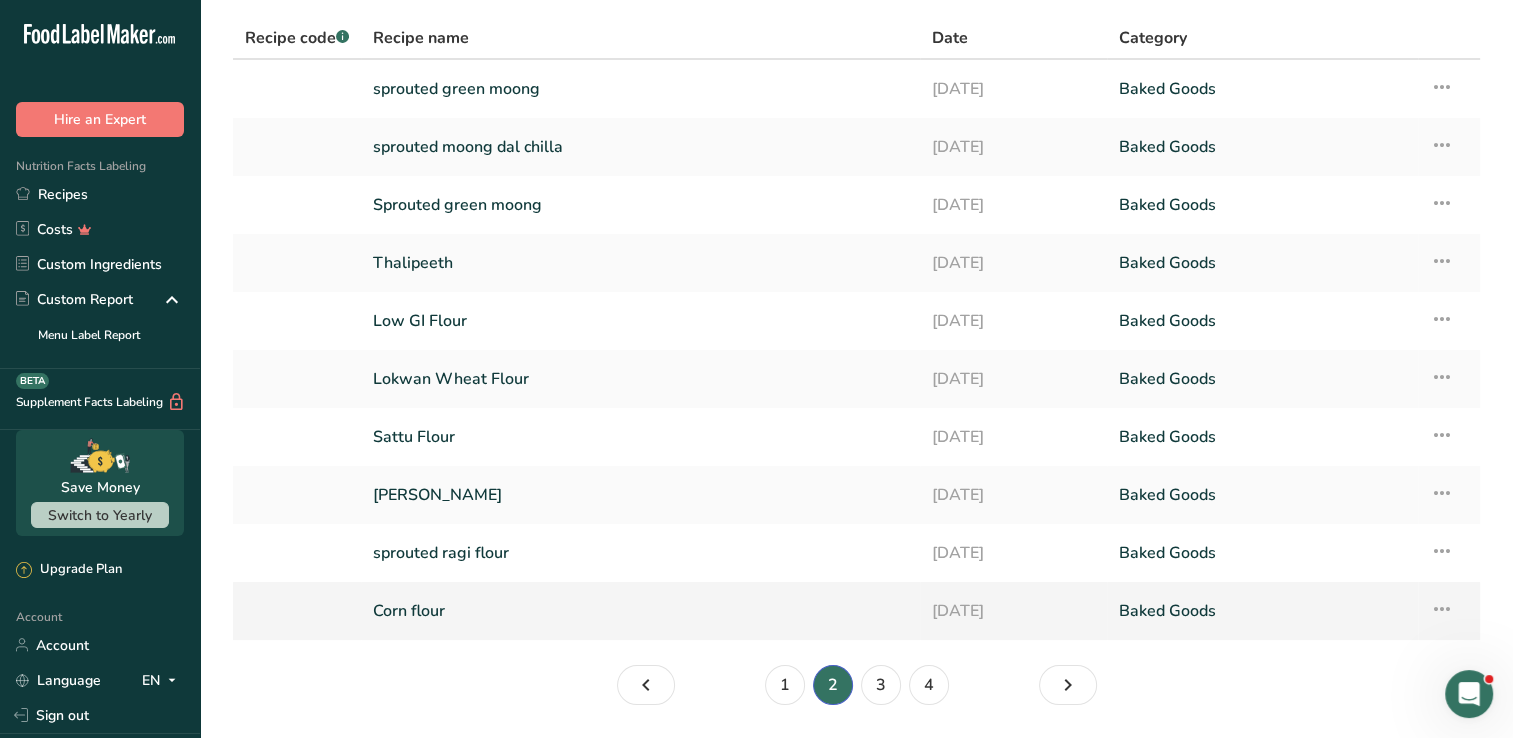 click on "Corn flour" at bounding box center (640, 611) 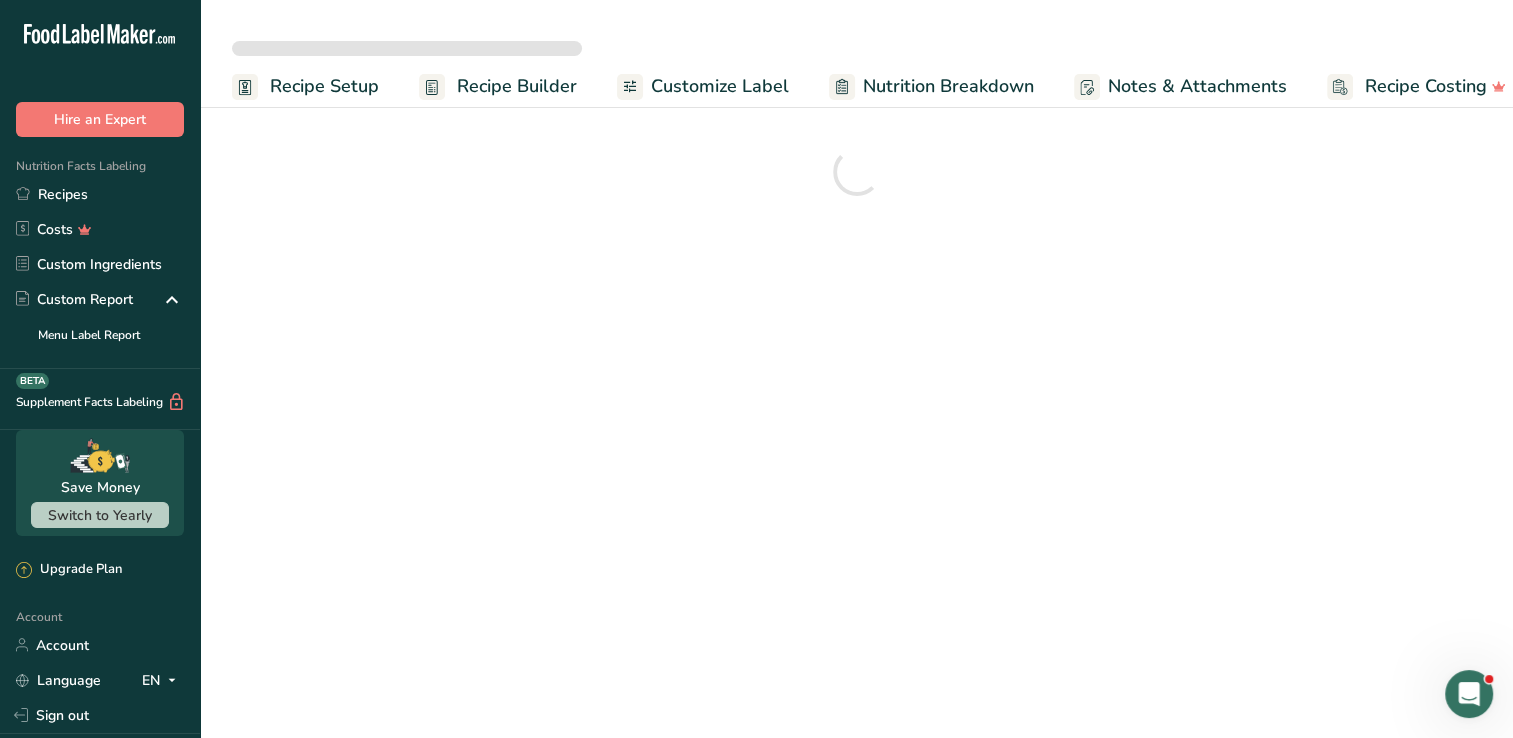 scroll, scrollTop: 0, scrollLeft: 0, axis: both 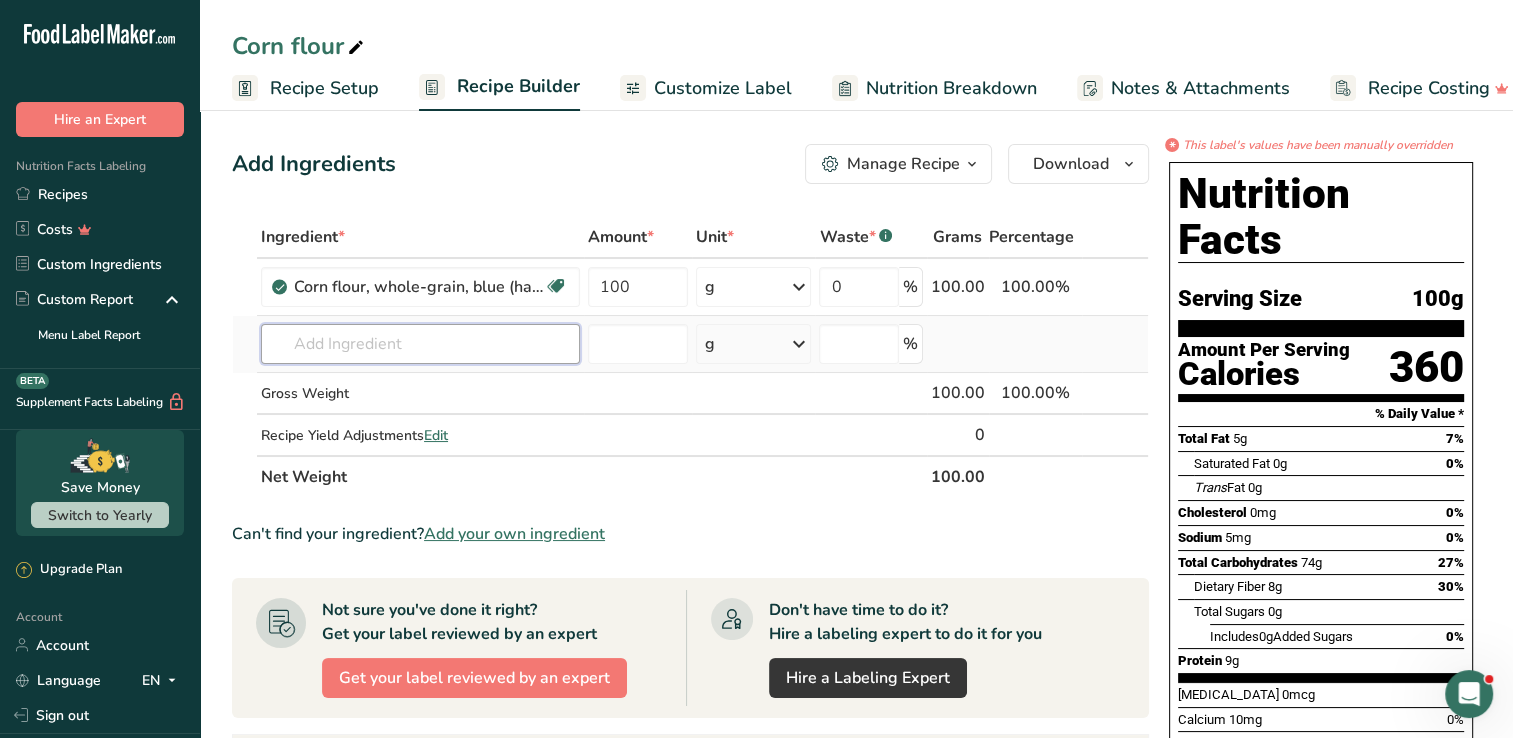 click at bounding box center [420, 344] 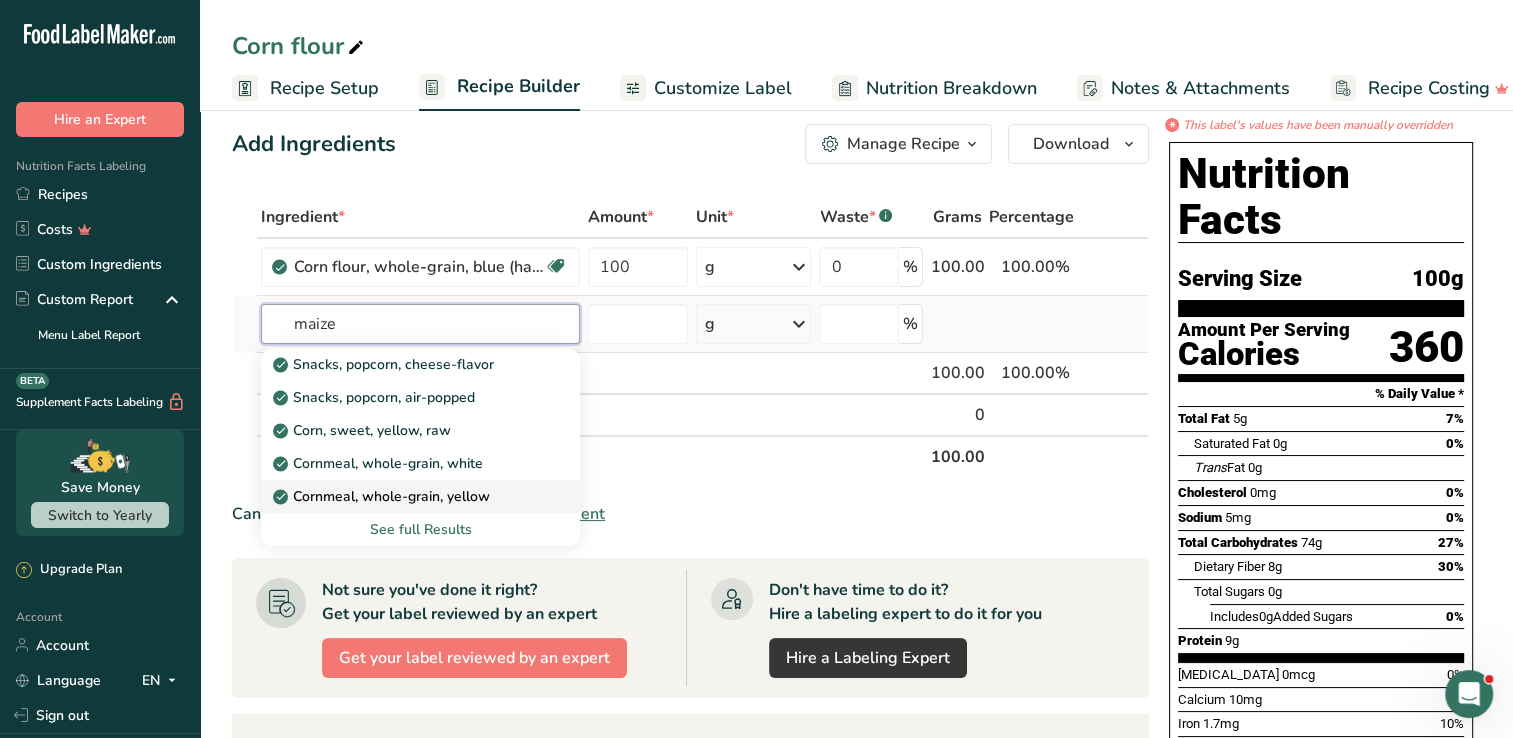 scroll, scrollTop: 24, scrollLeft: 0, axis: vertical 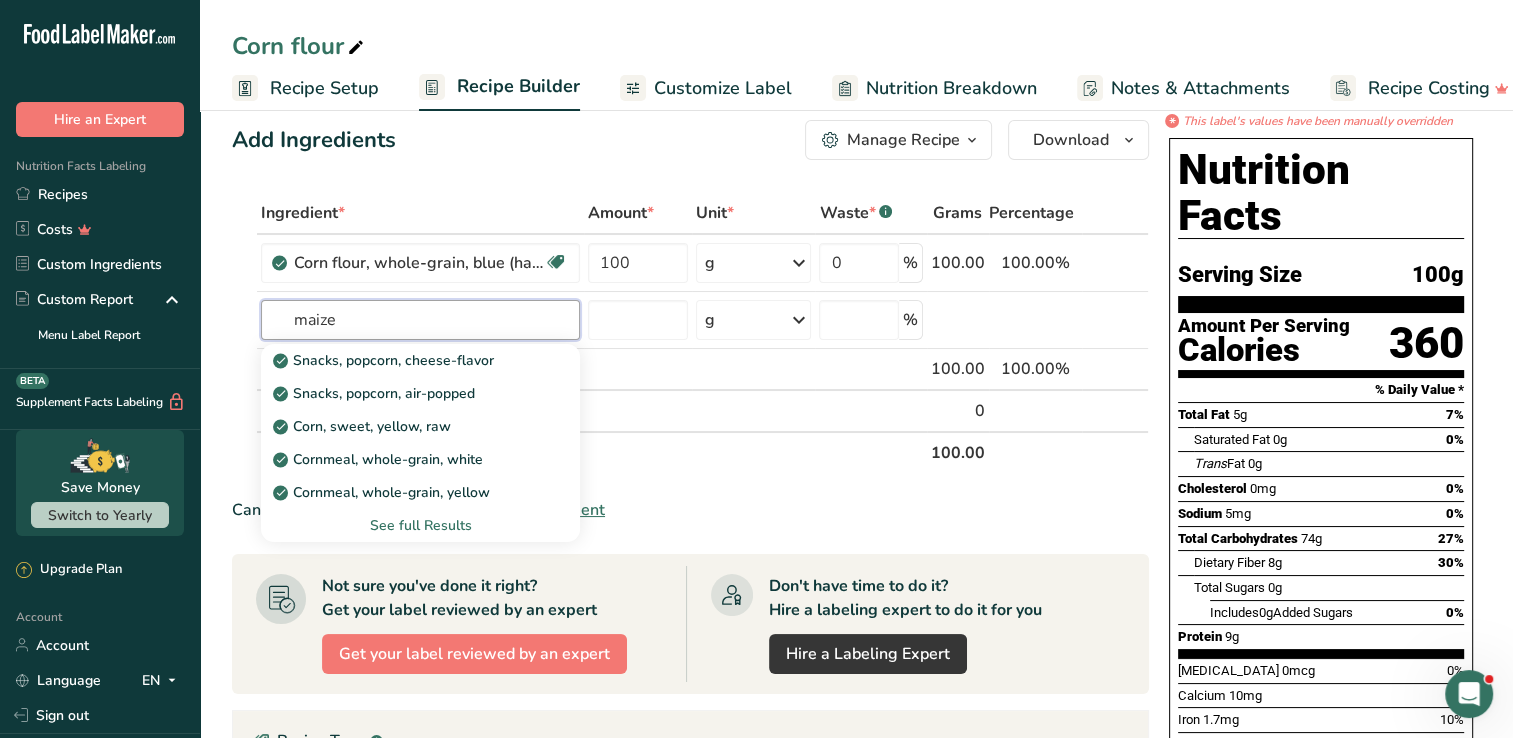 type on "maize" 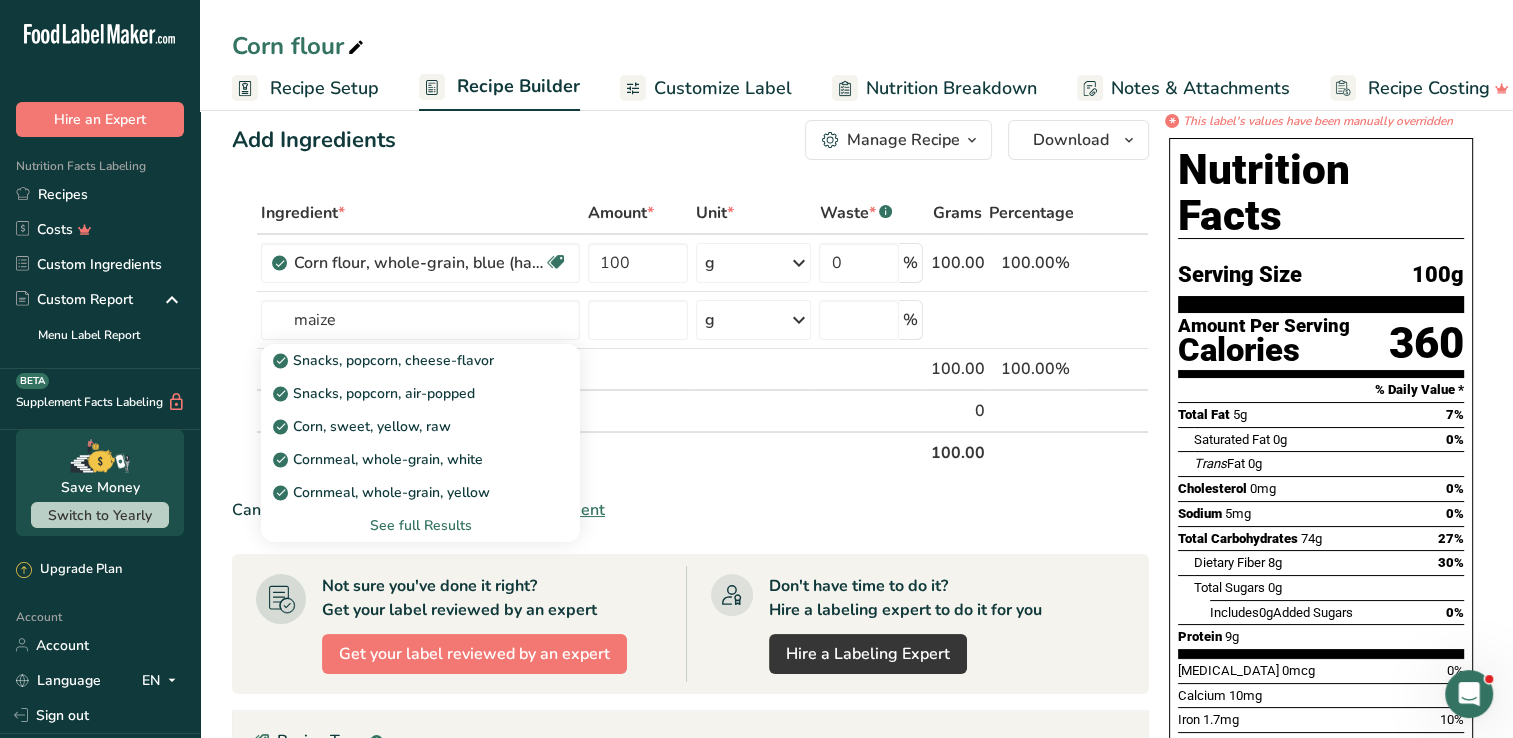 type 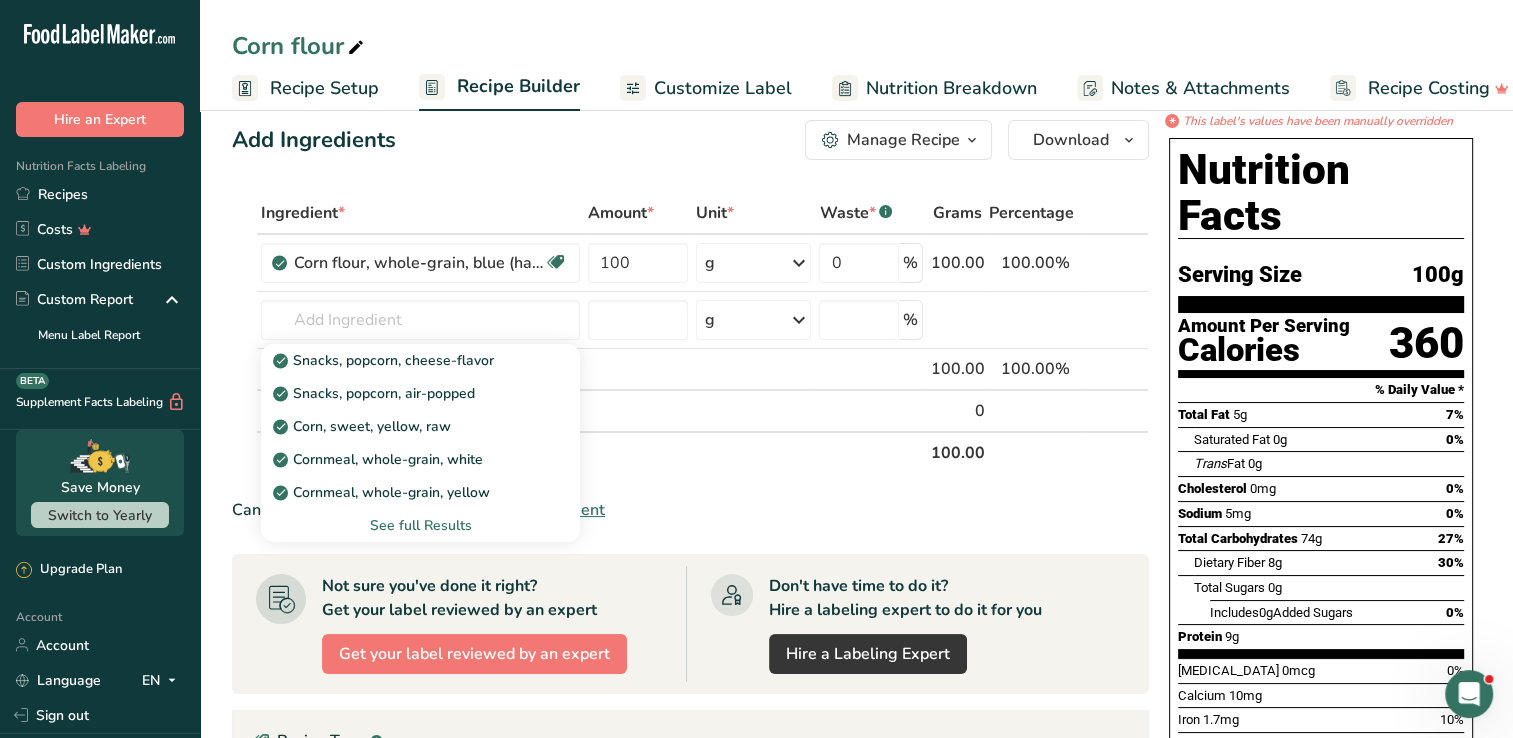 click at bounding box center [356, 48] 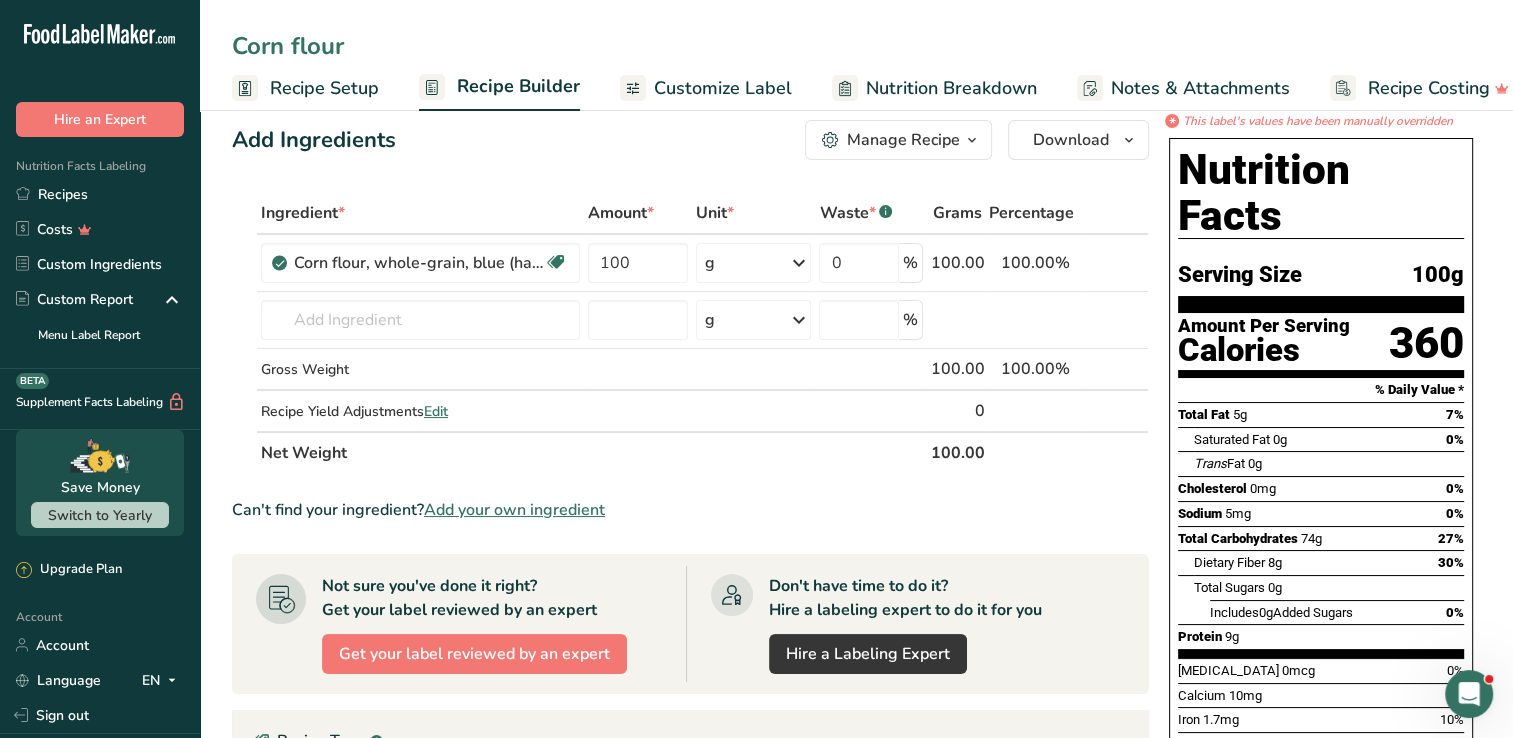 click on "Corn flour" at bounding box center [856, 46] 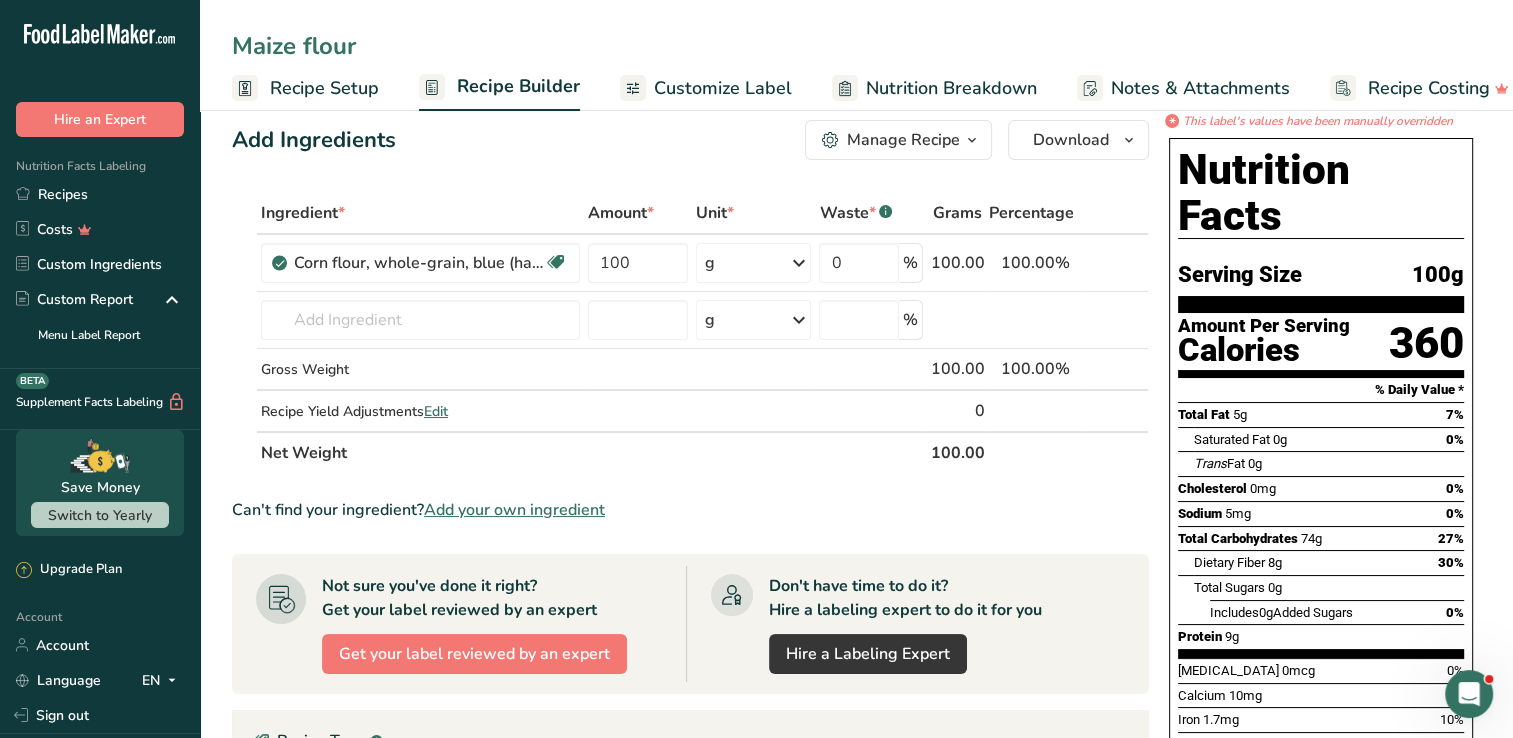 click on "Maize flour" at bounding box center [856, 46] 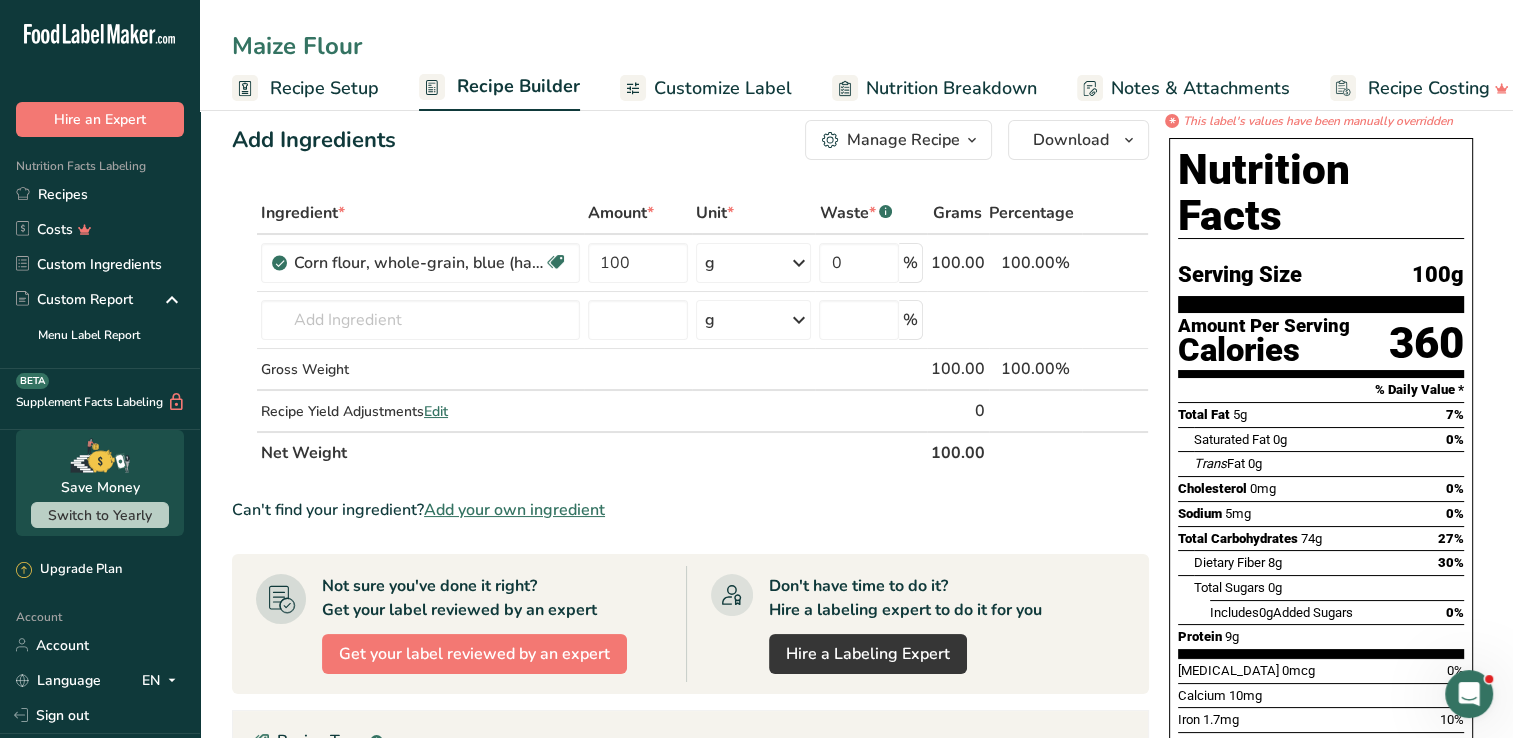 type on "Maize Flour" 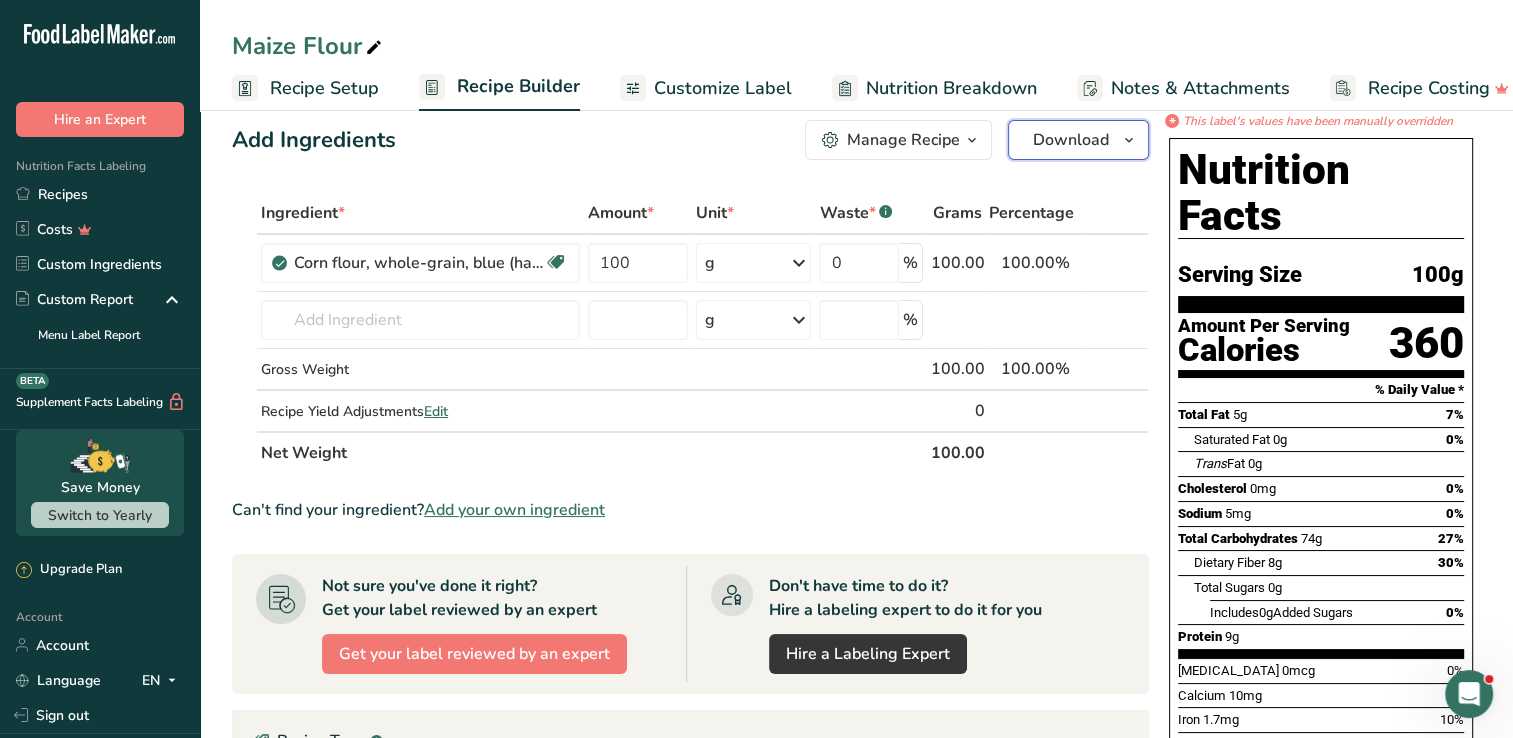 click on "Download" at bounding box center (1071, 140) 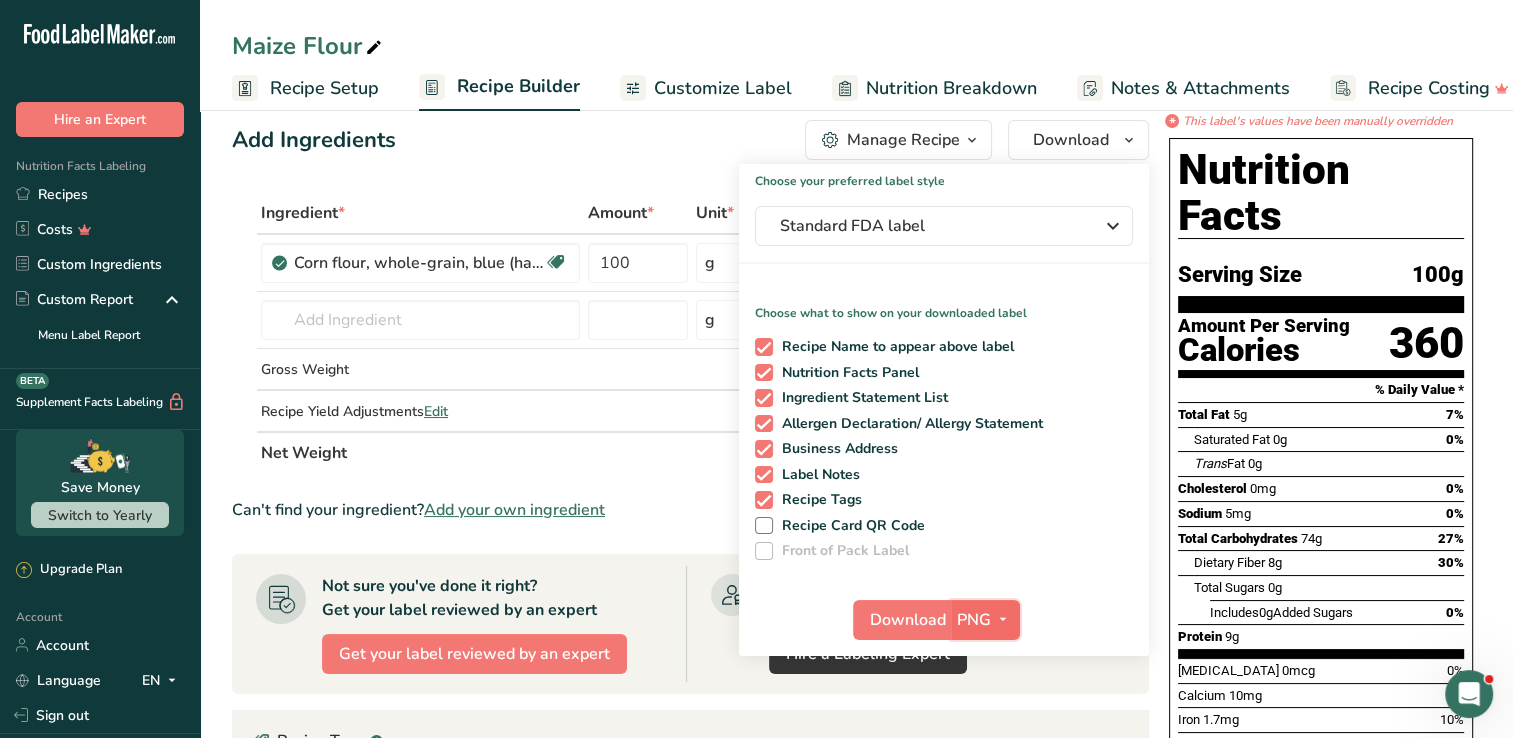 click on "PNG" at bounding box center (974, 620) 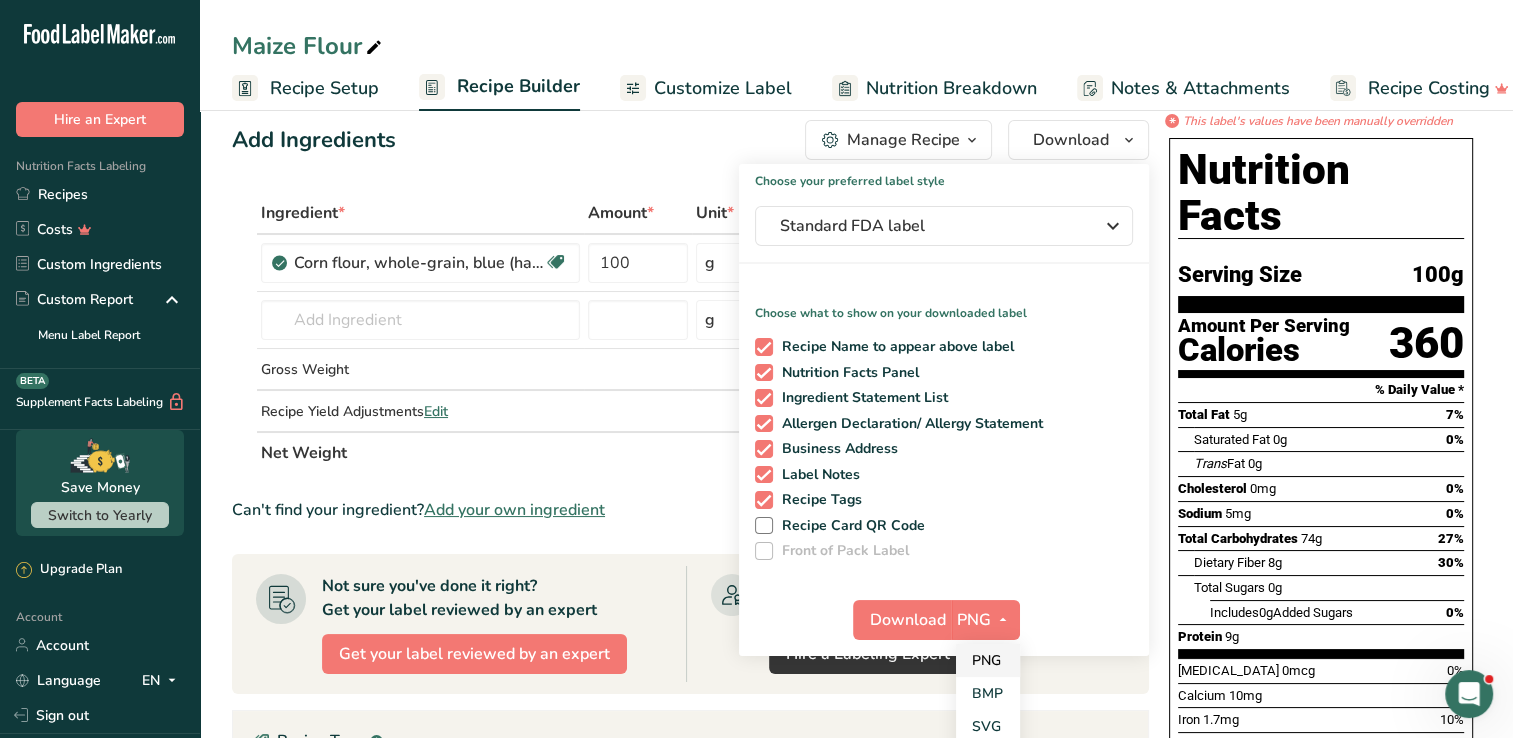 click on "PNG" at bounding box center [988, 660] 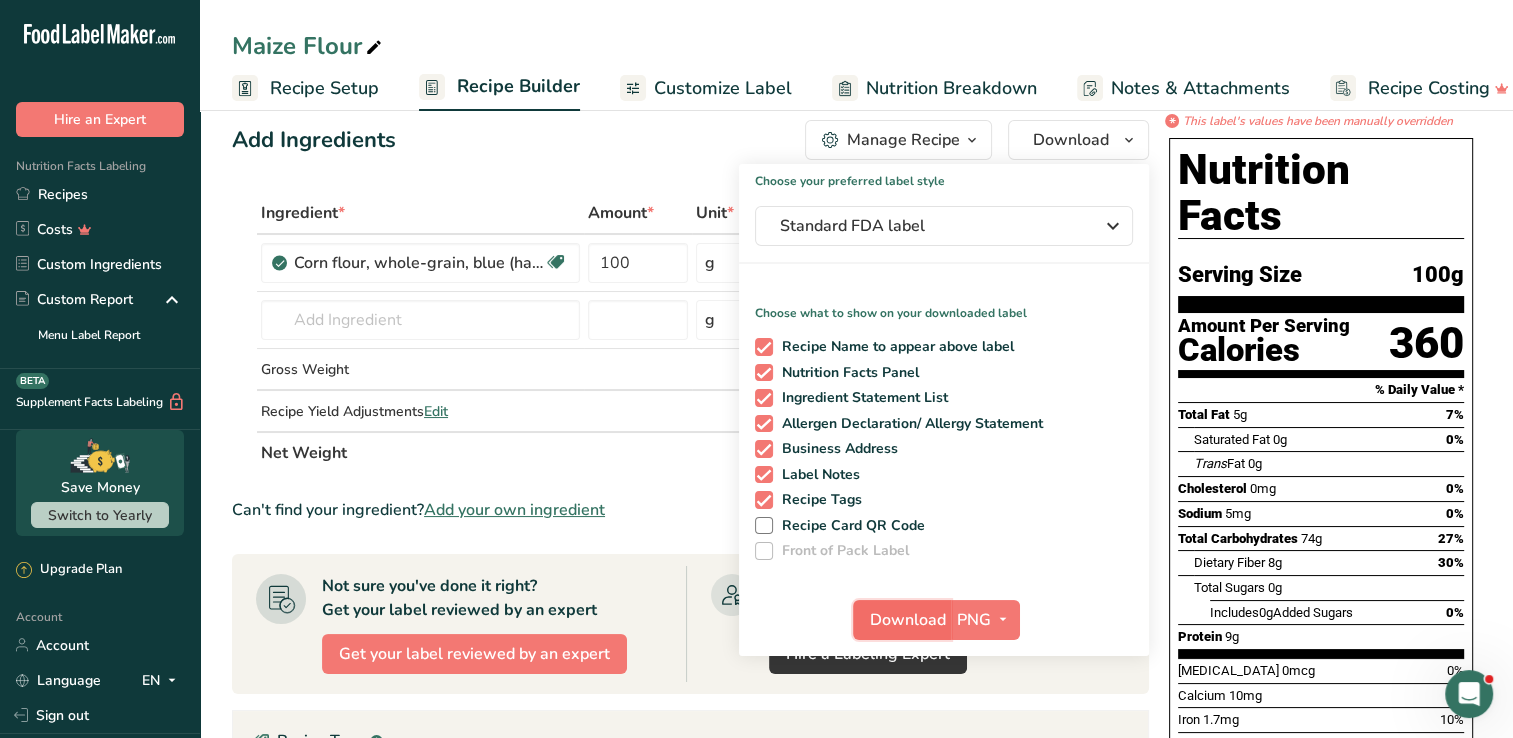 click on "Download" at bounding box center [908, 620] 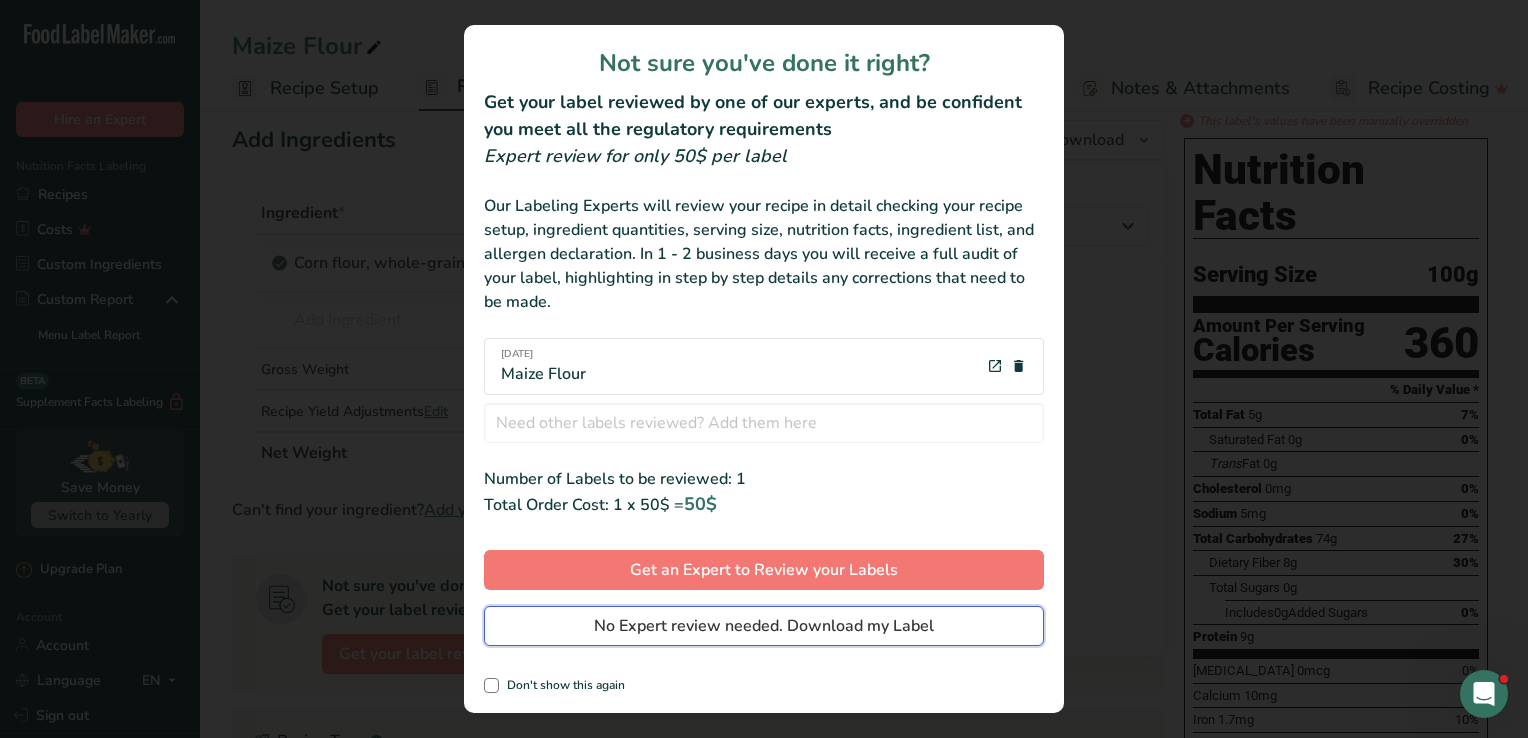 click on "No Expert review needed. Download my Label" at bounding box center (764, 626) 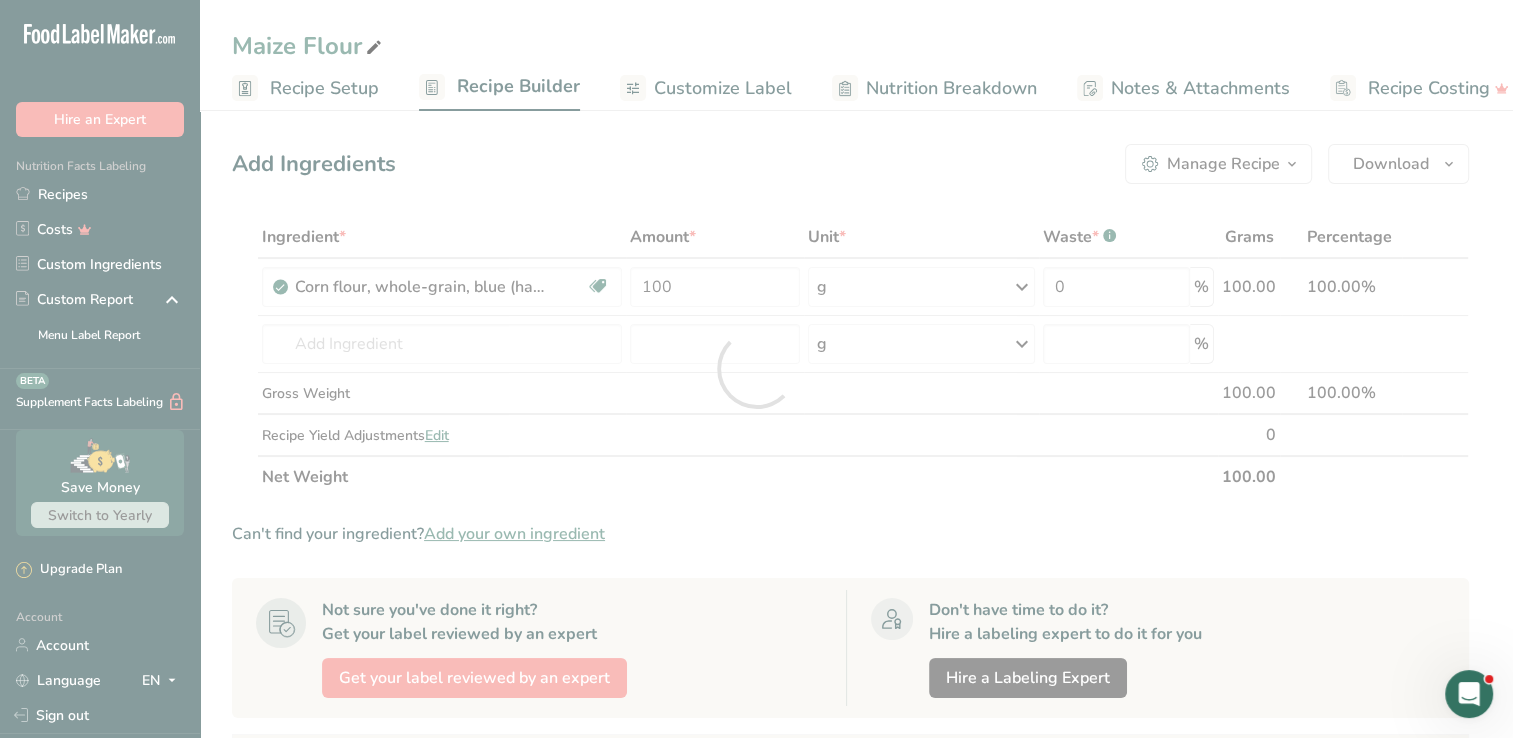 scroll, scrollTop: 0, scrollLeft: 0, axis: both 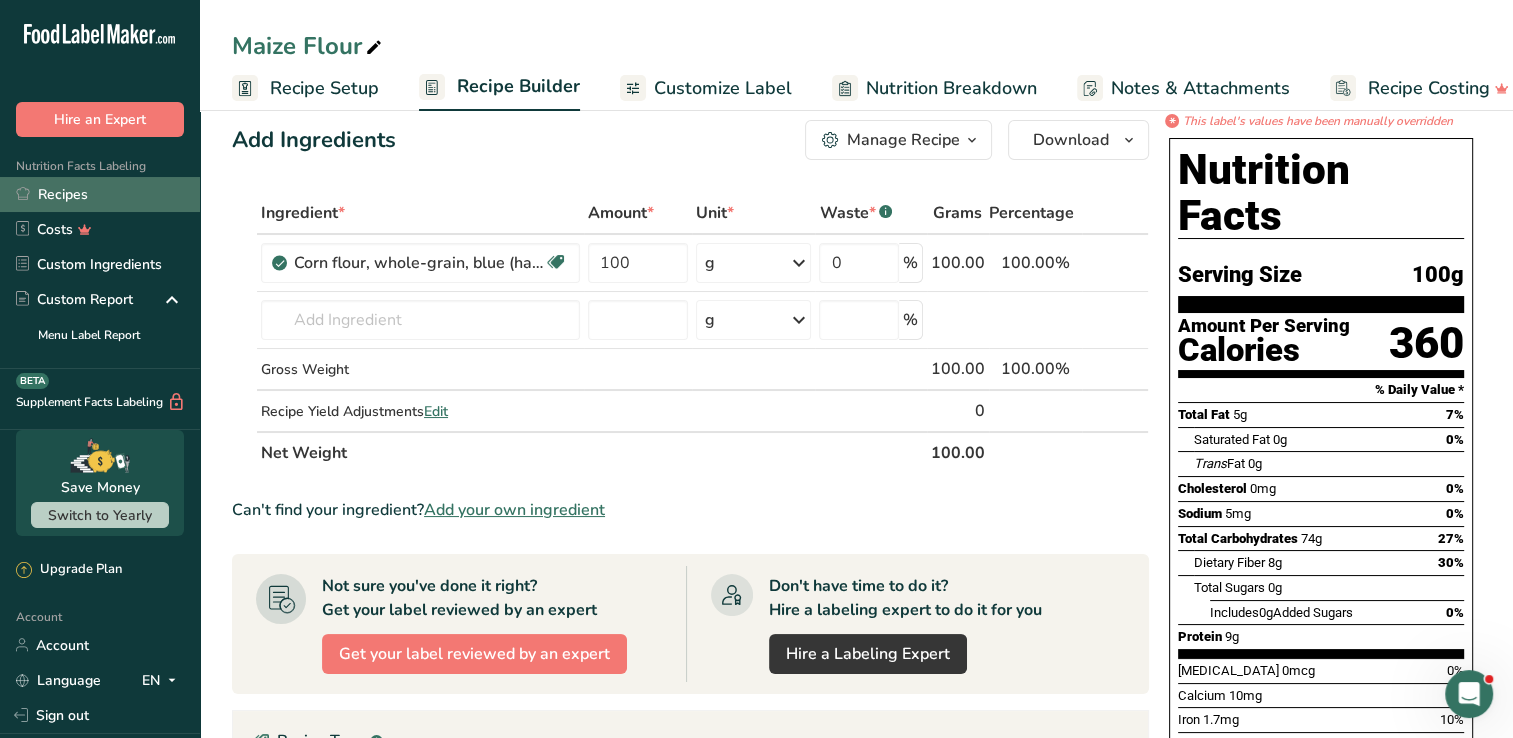 click on "Recipes" at bounding box center [100, 194] 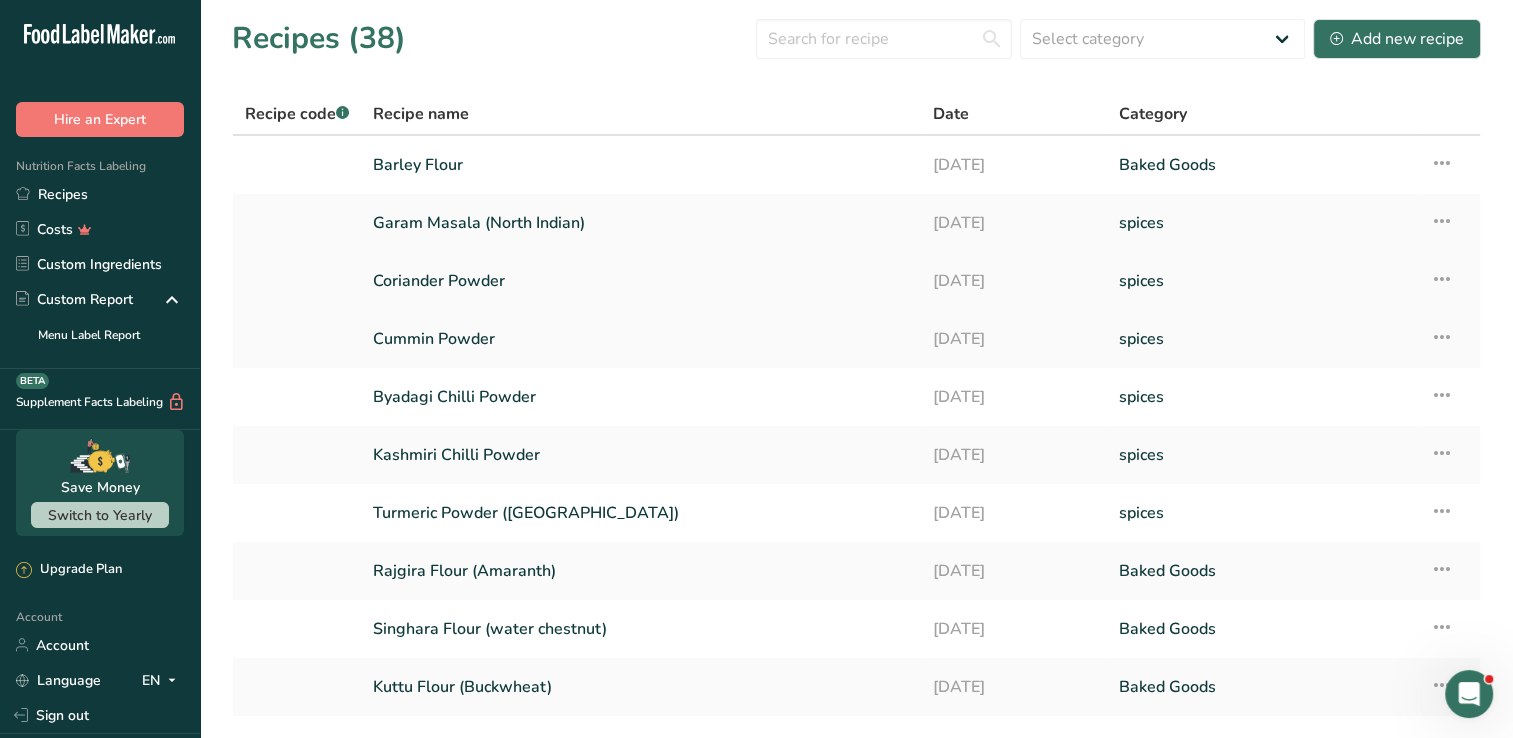 scroll, scrollTop: 137, scrollLeft: 0, axis: vertical 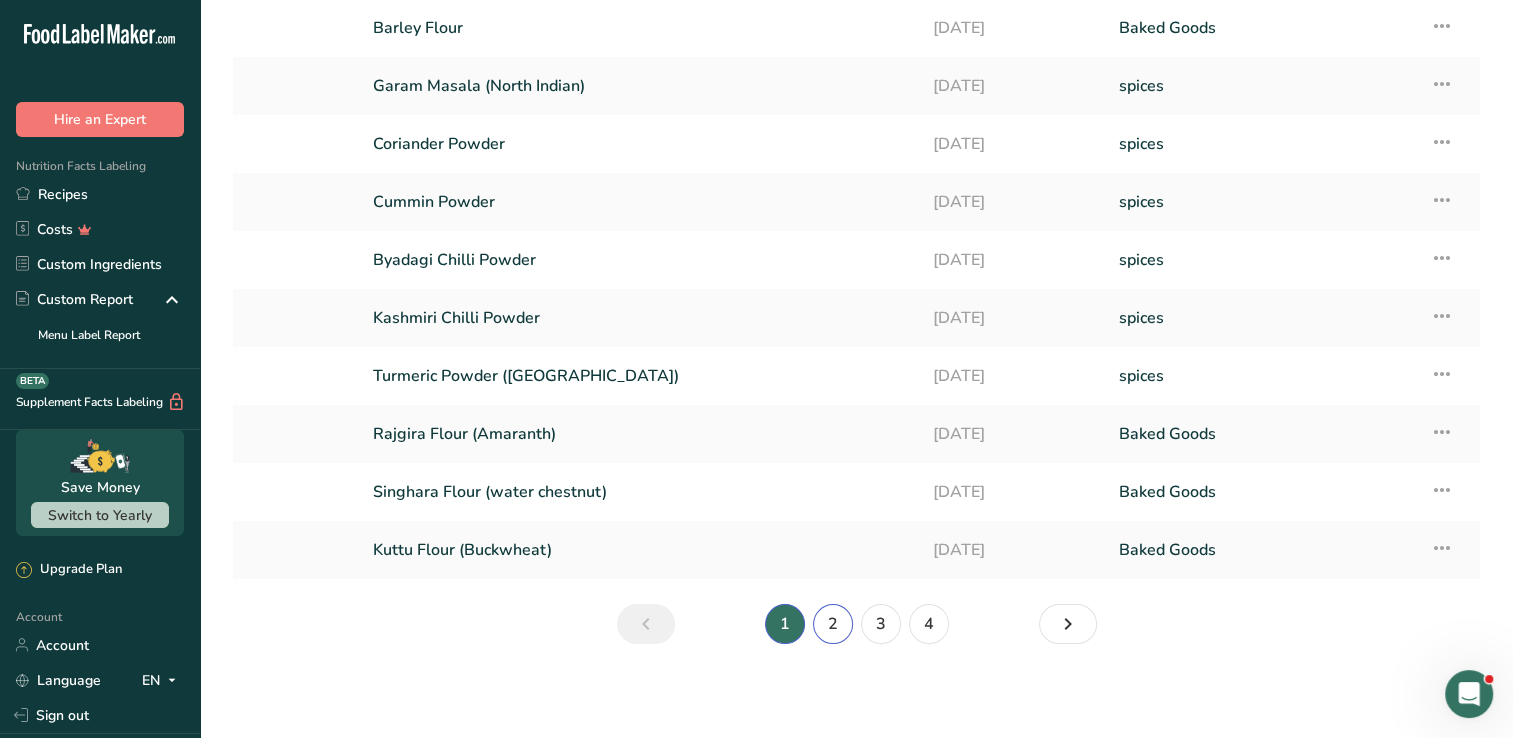 click on "2" at bounding box center [833, 624] 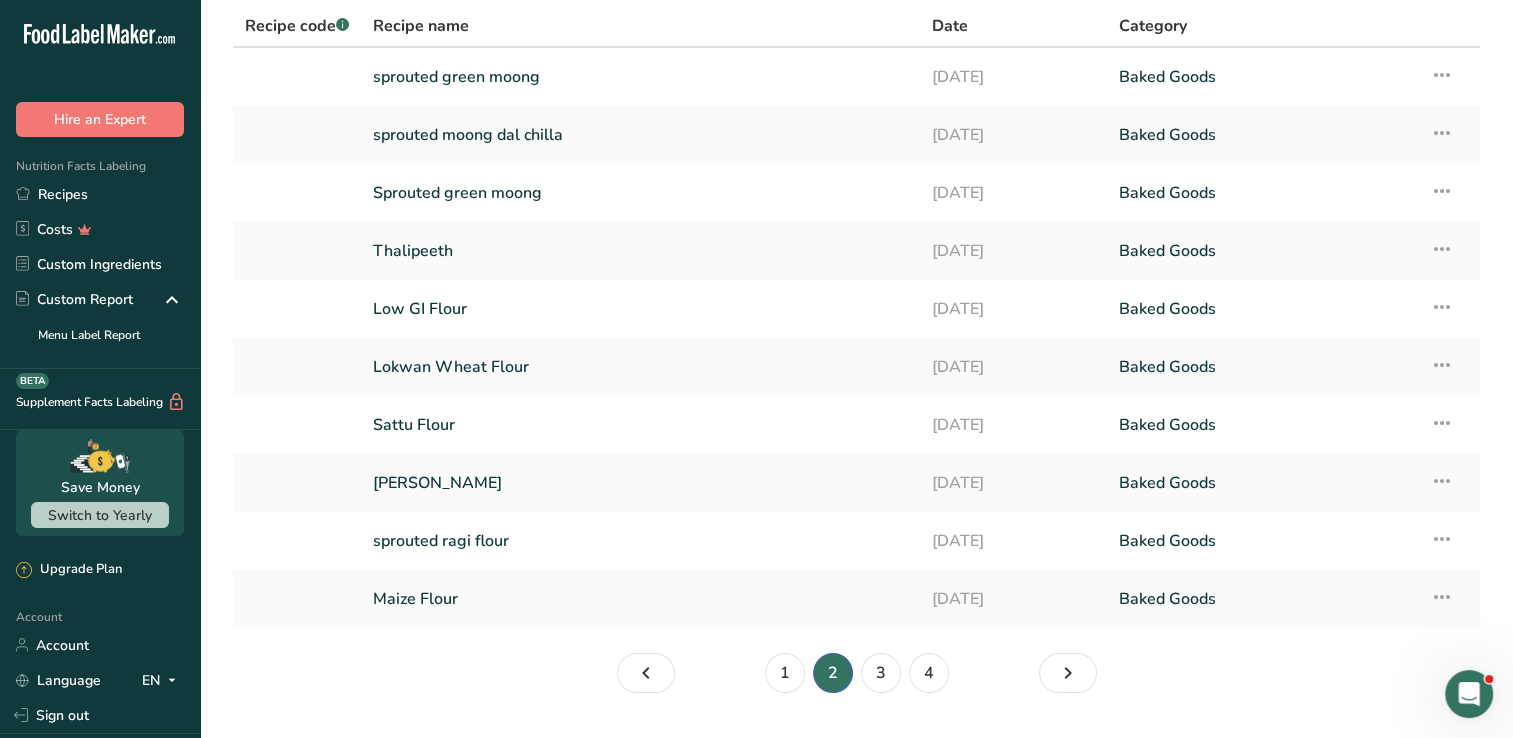 scroll, scrollTop: 108, scrollLeft: 0, axis: vertical 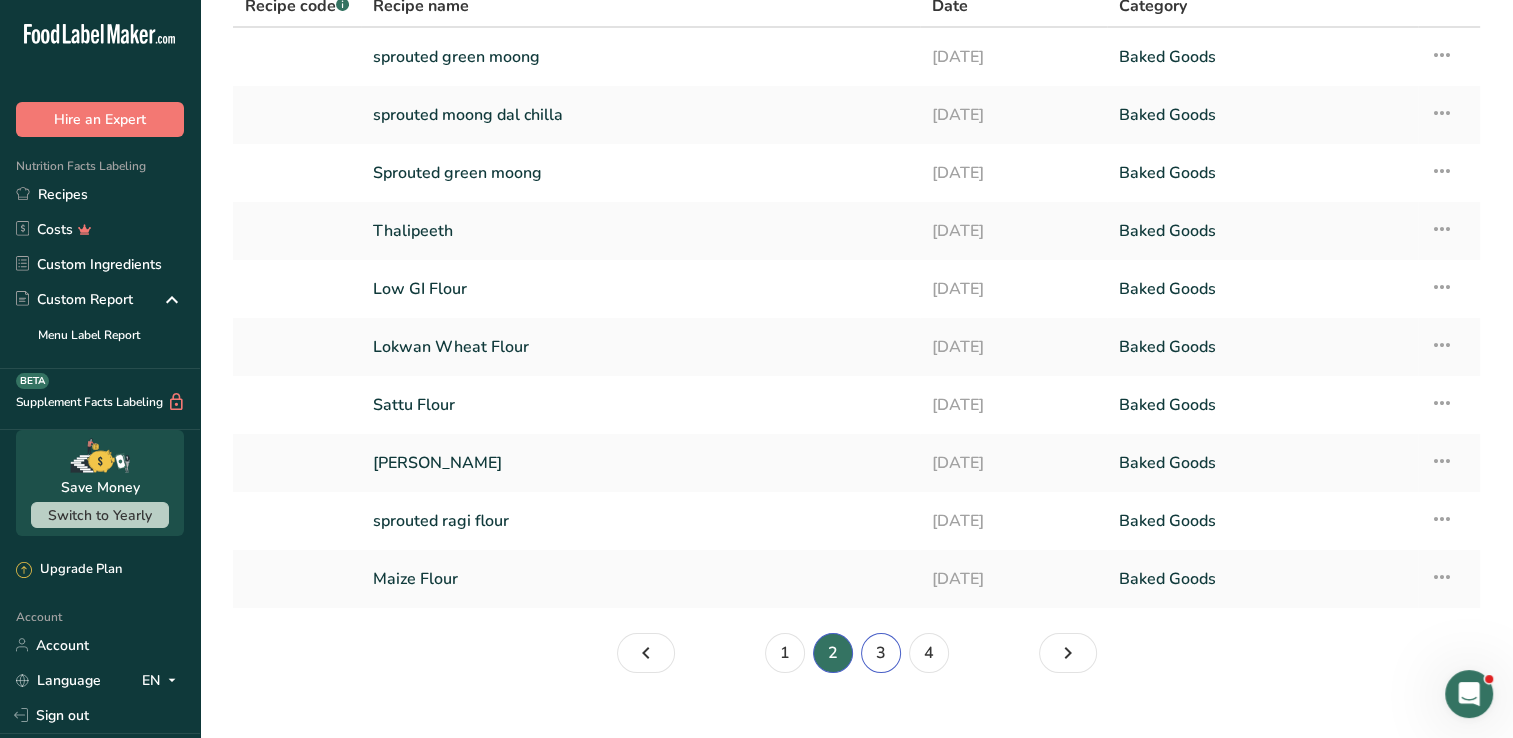 click on "3" at bounding box center [881, 653] 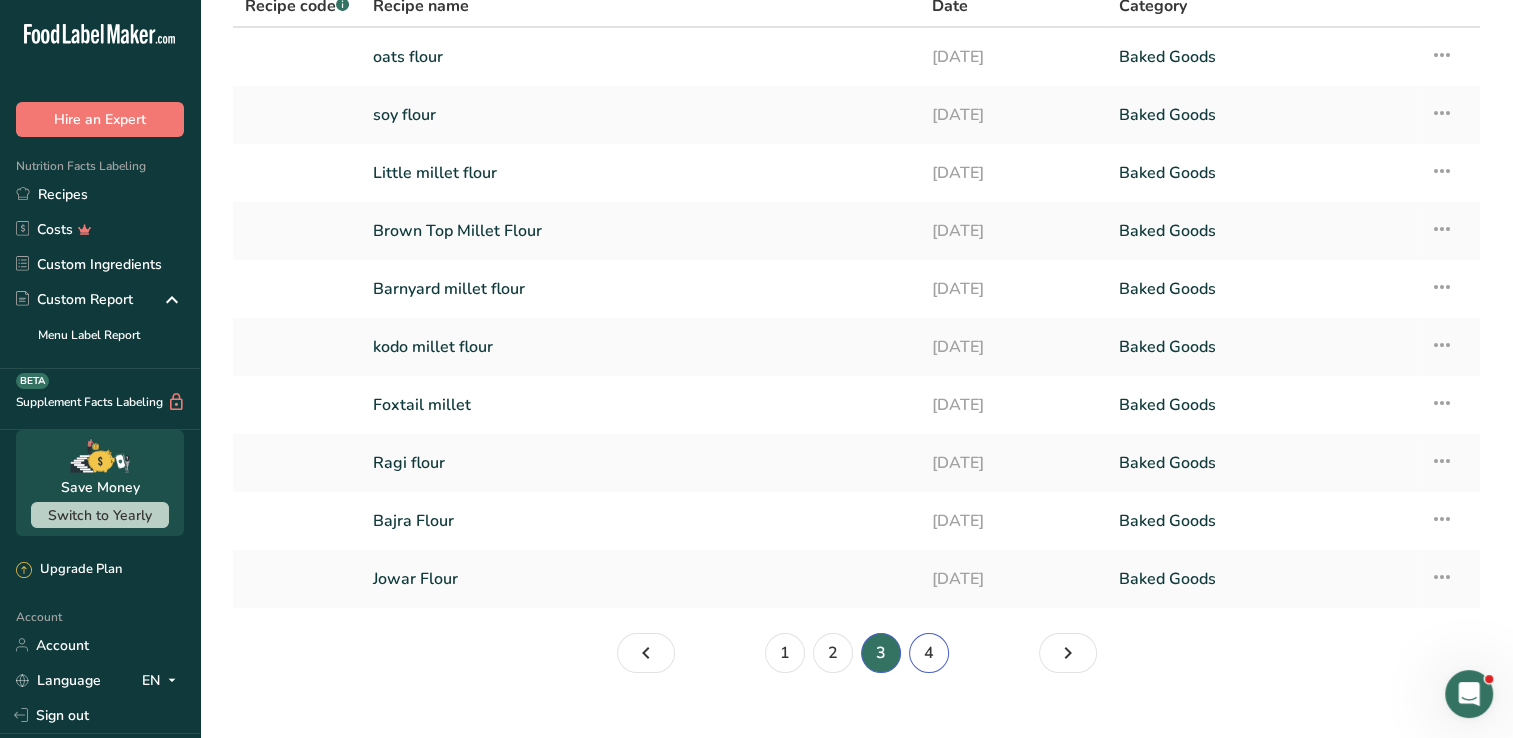 click on "4" at bounding box center (929, 653) 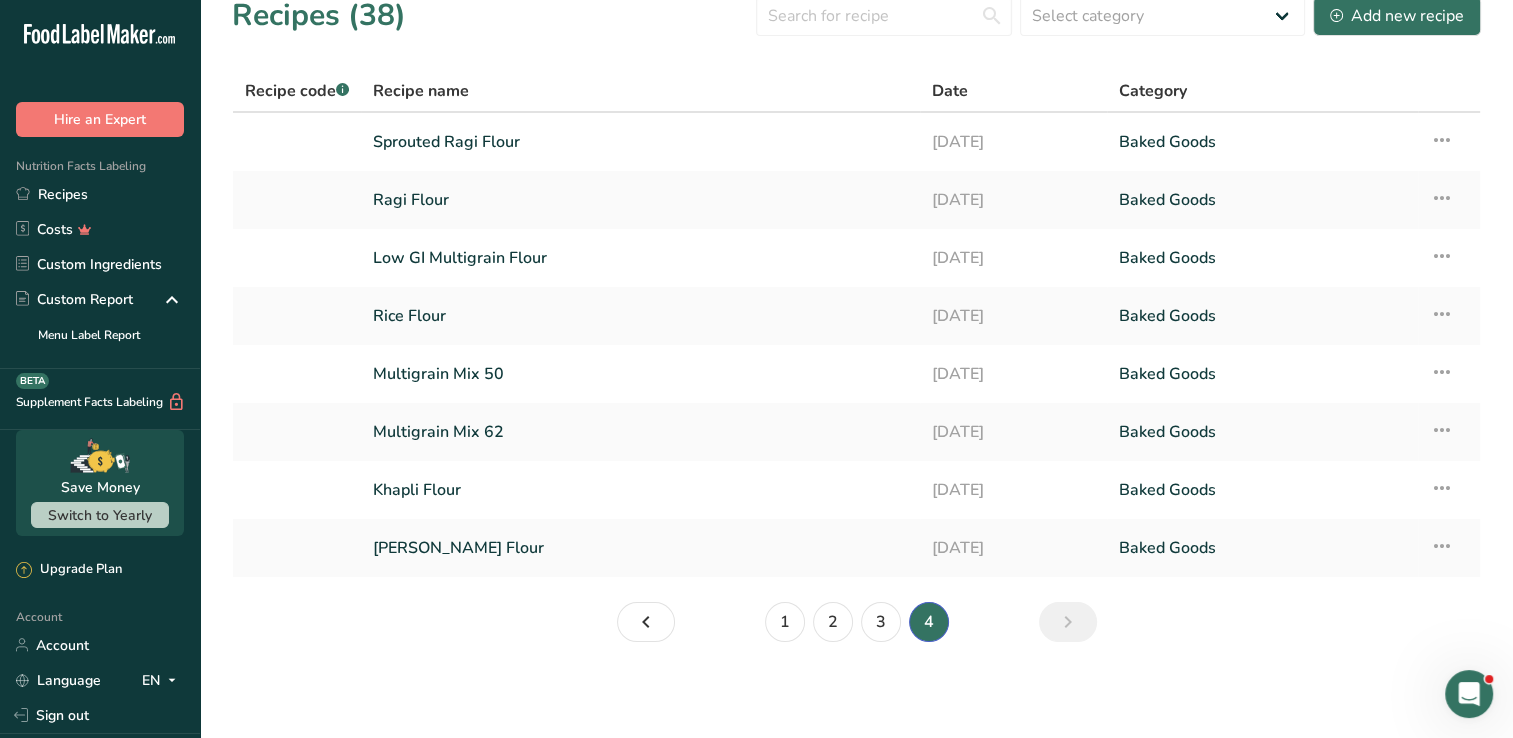 scroll, scrollTop: 21, scrollLeft: 0, axis: vertical 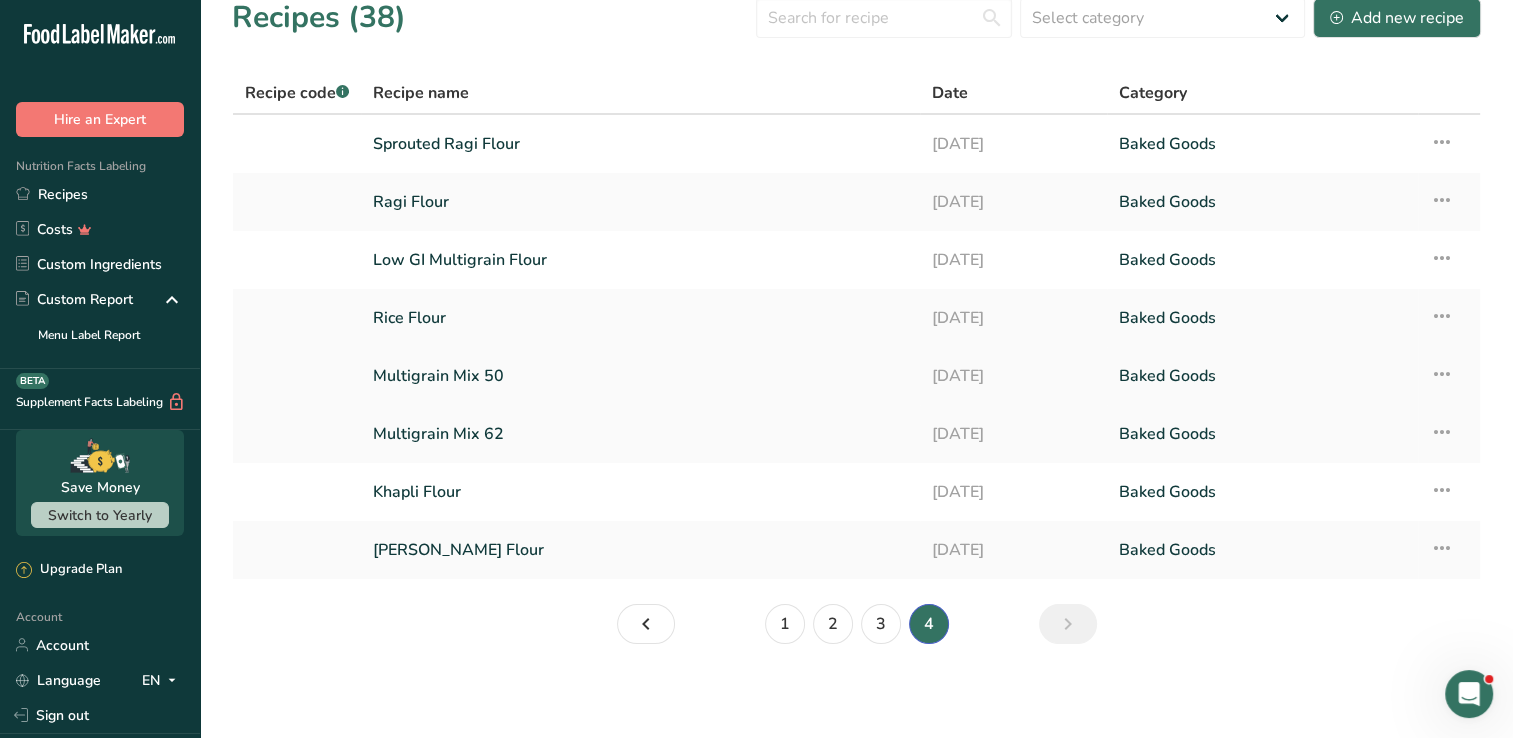 click on "Multigrain Mix 50" at bounding box center [640, 376] 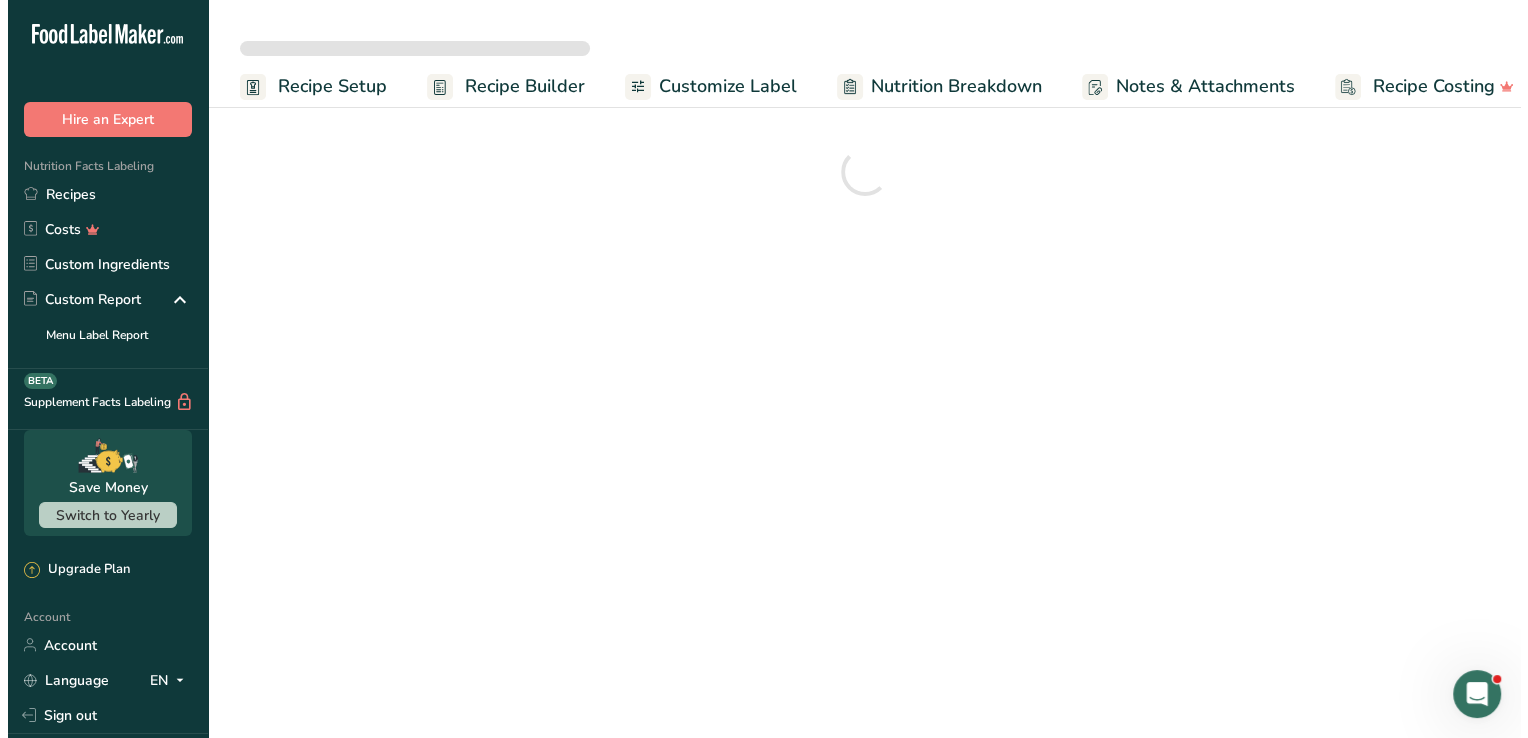 scroll, scrollTop: 0, scrollLeft: 0, axis: both 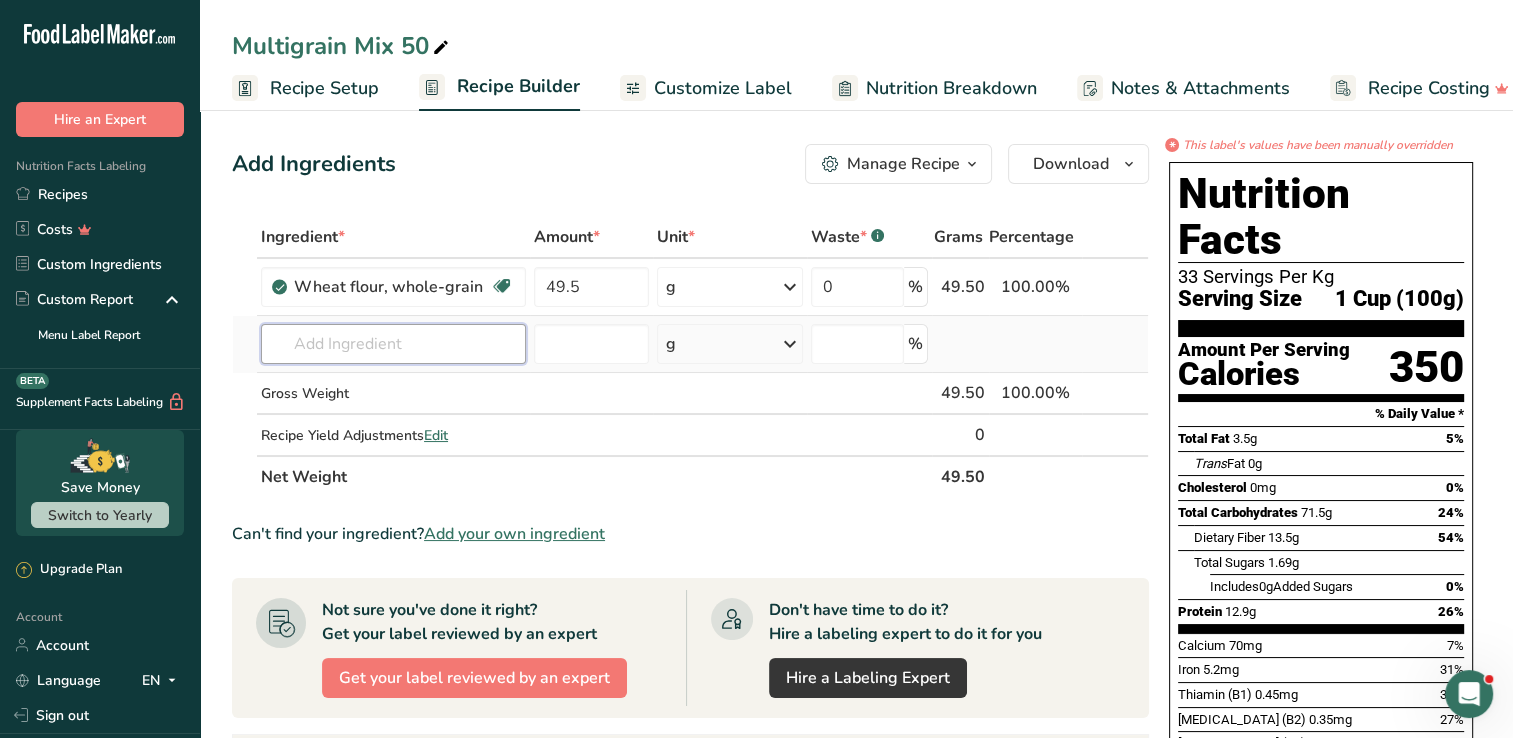 click at bounding box center [393, 344] 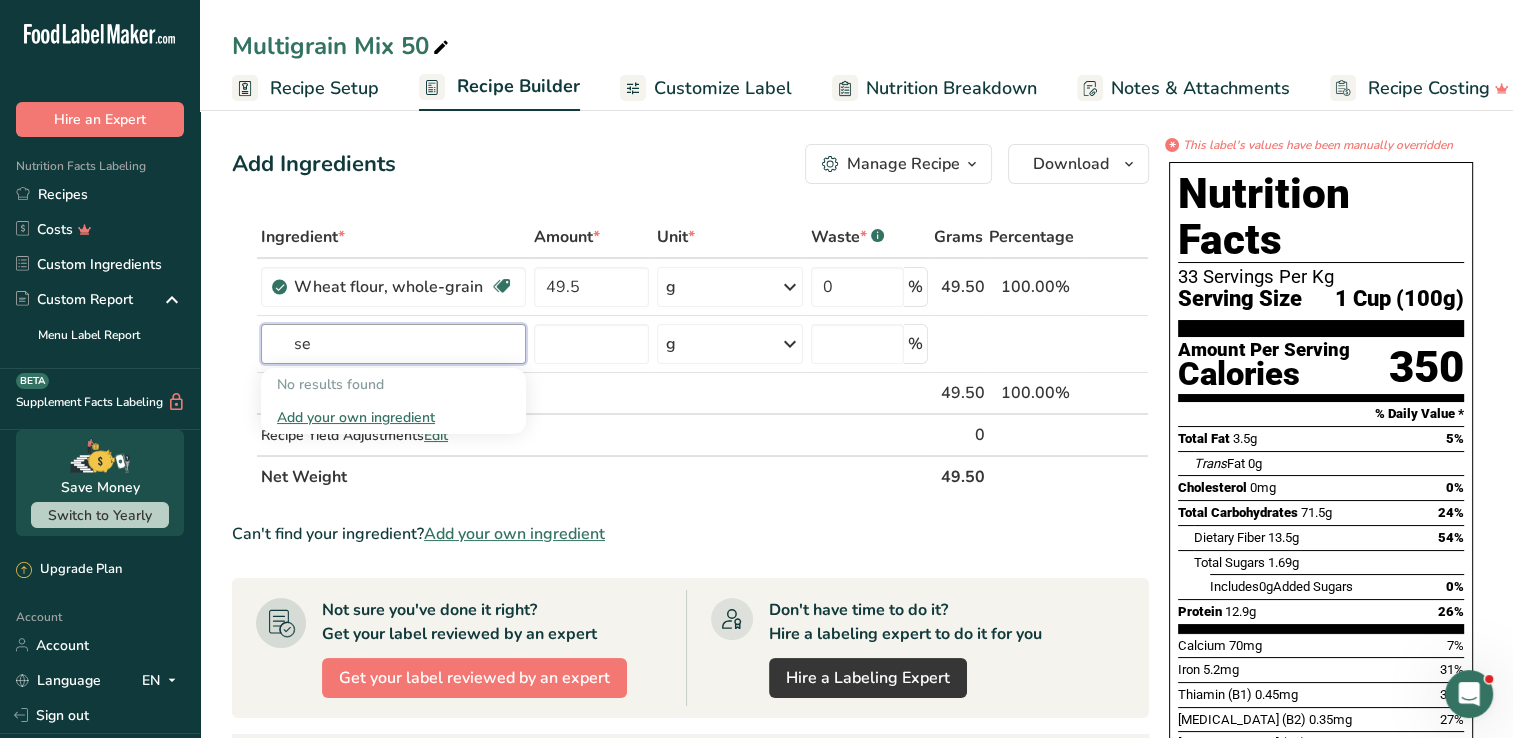 type on "s" 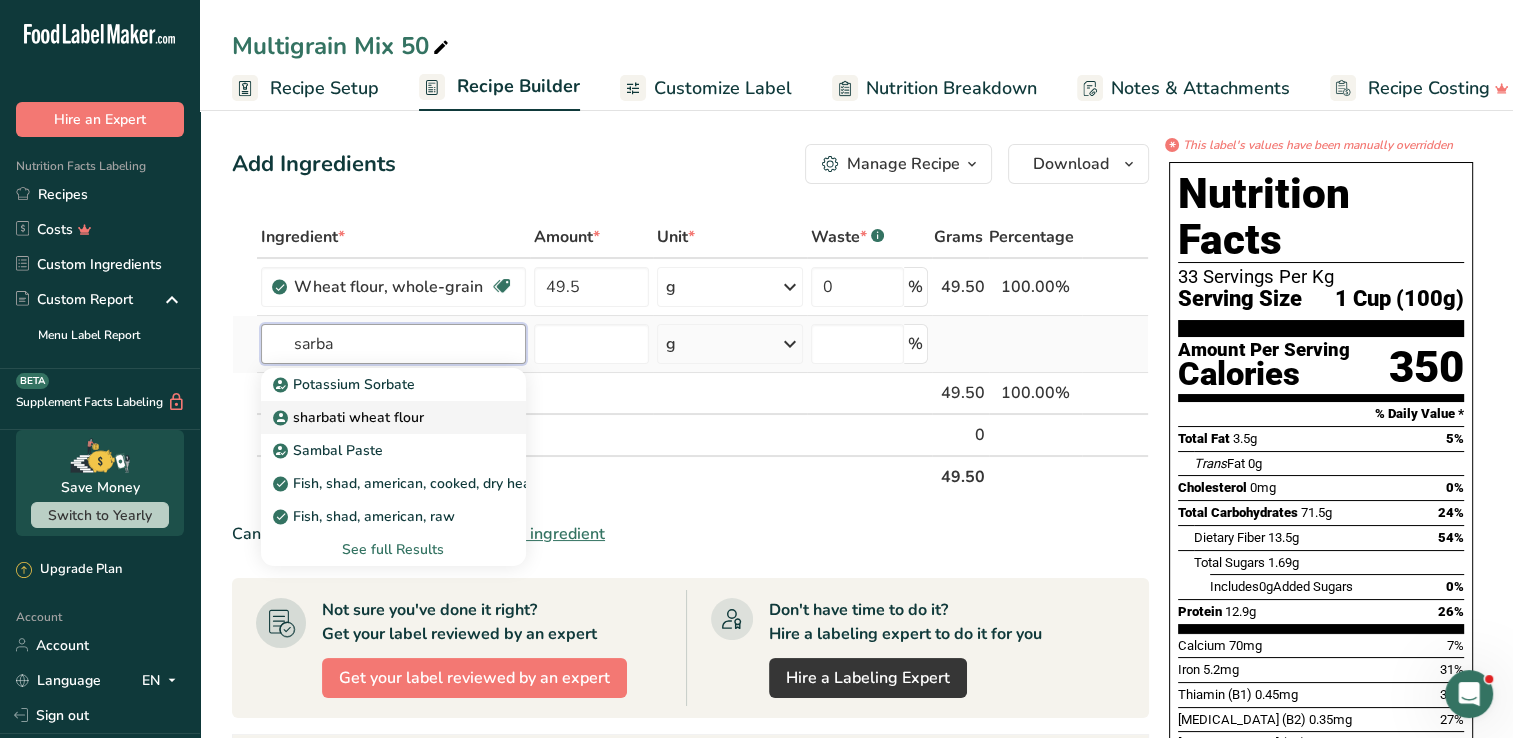 type on "sarba" 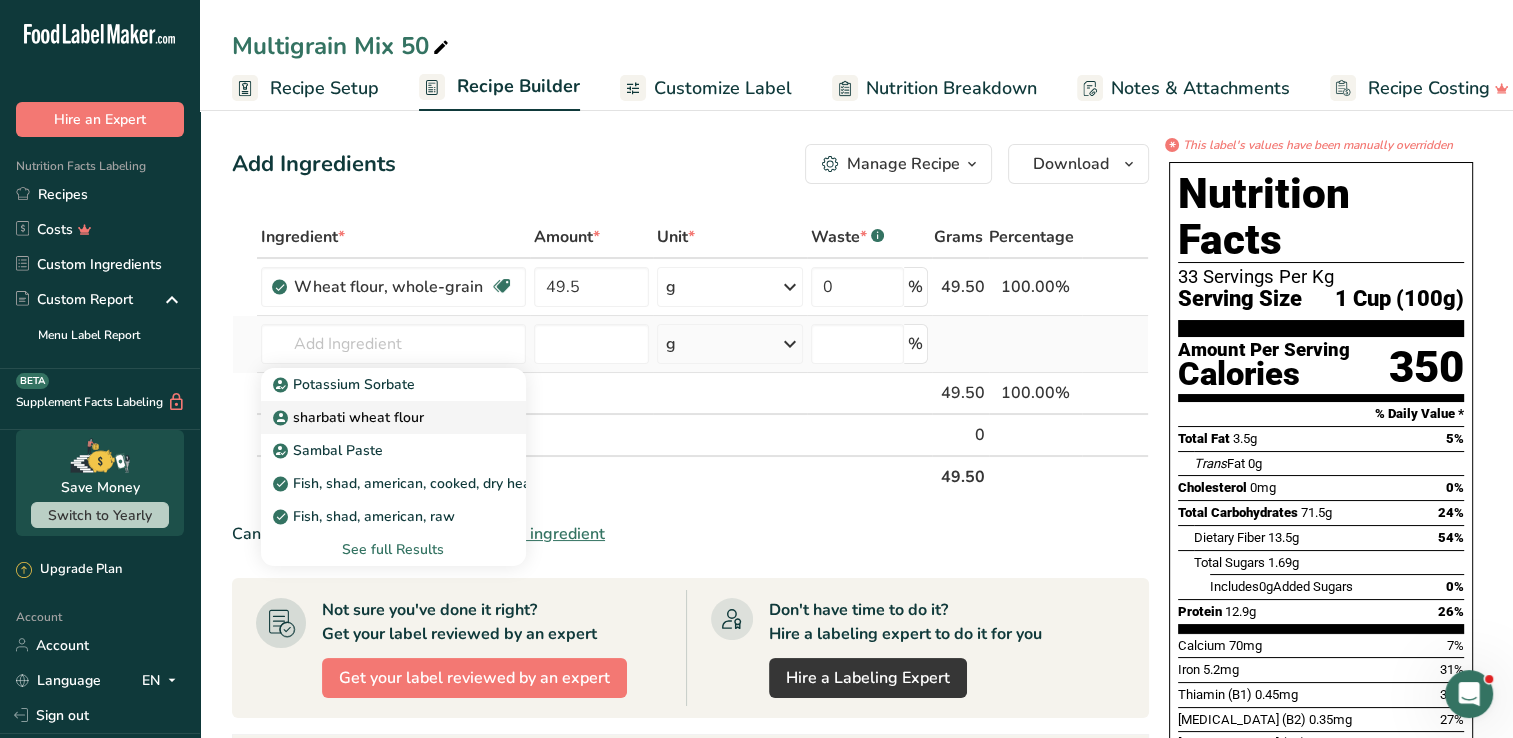 click on "sharbati wheat flour" at bounding box center [350, 417] 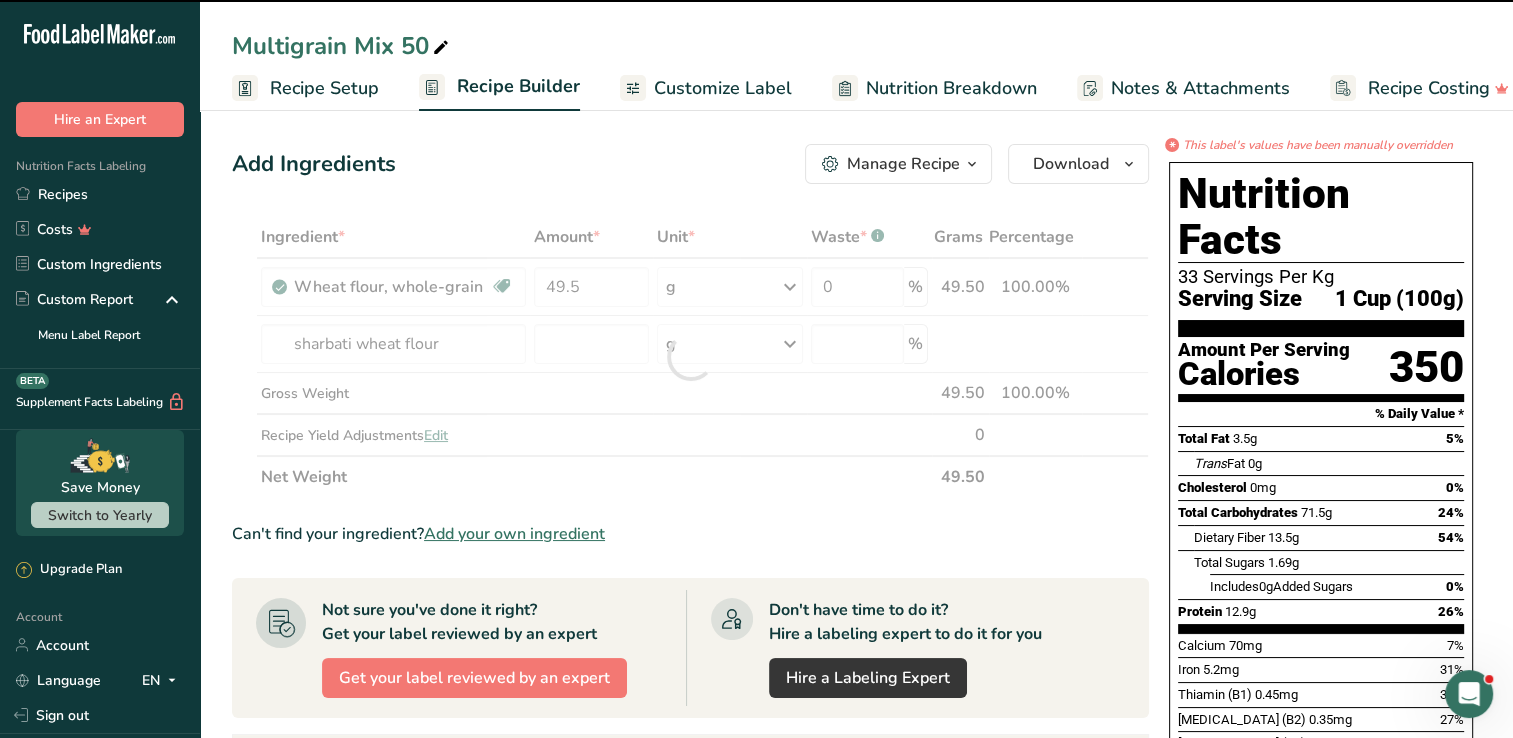 type on "0" 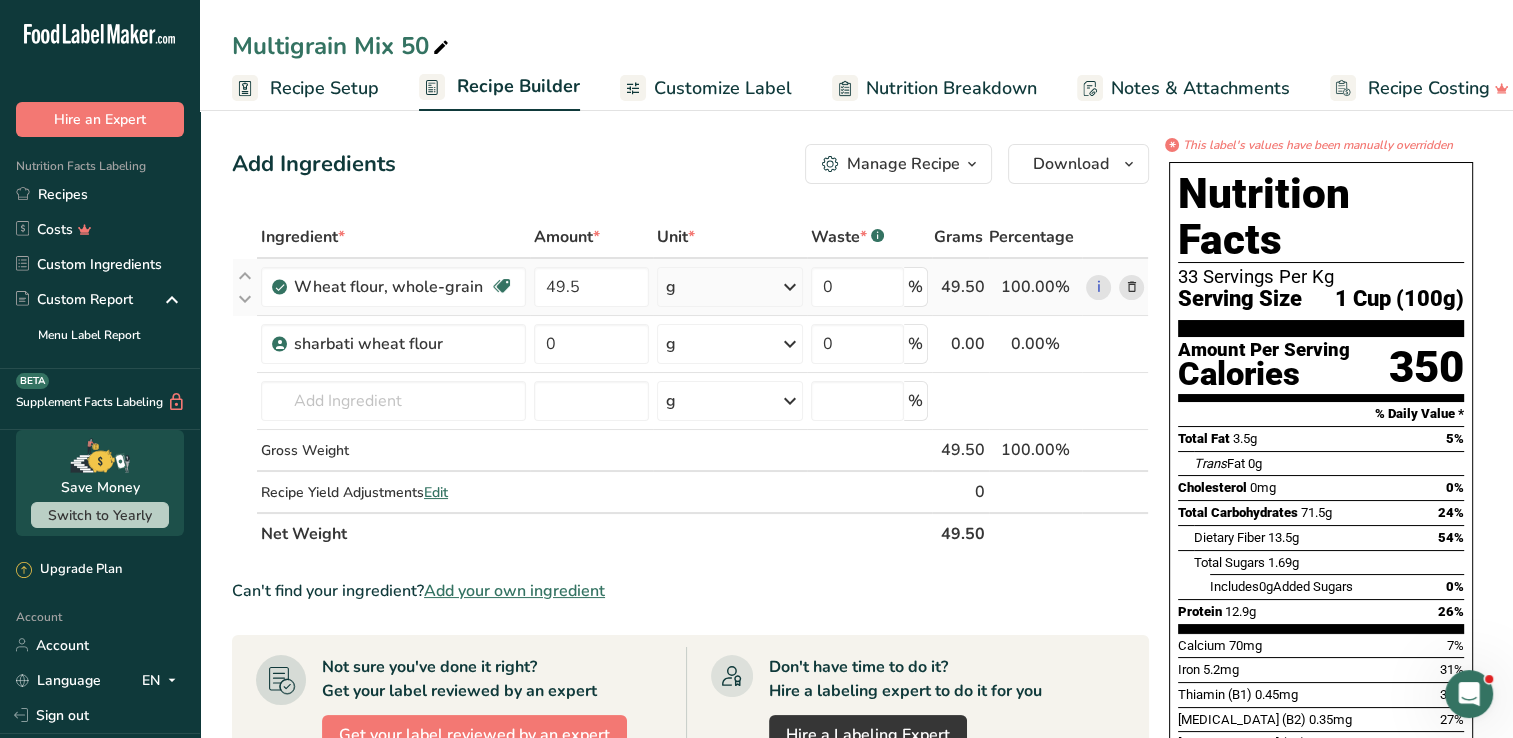 click at bounding box center (1131, 287) 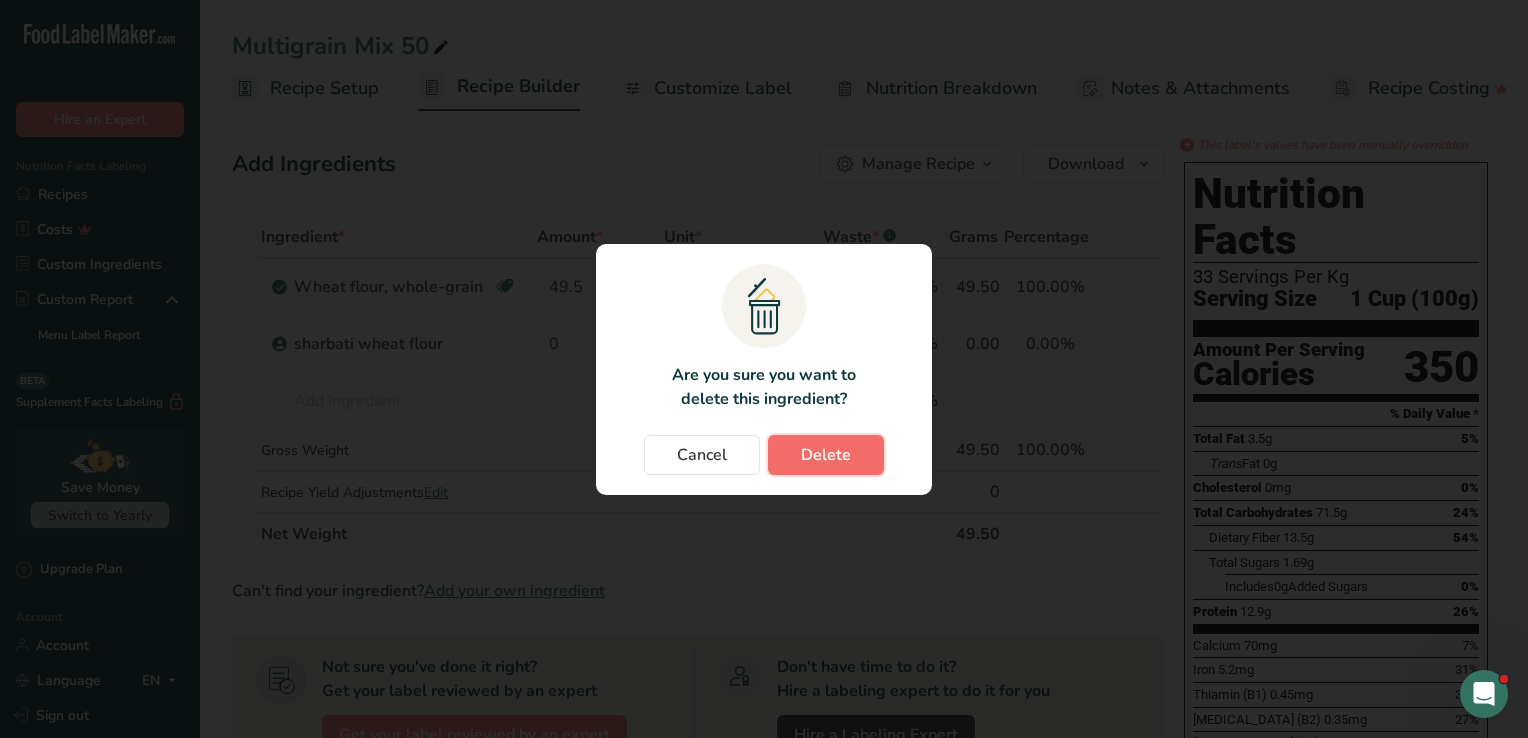 click on "Delete" at bounding box center [826, 455] 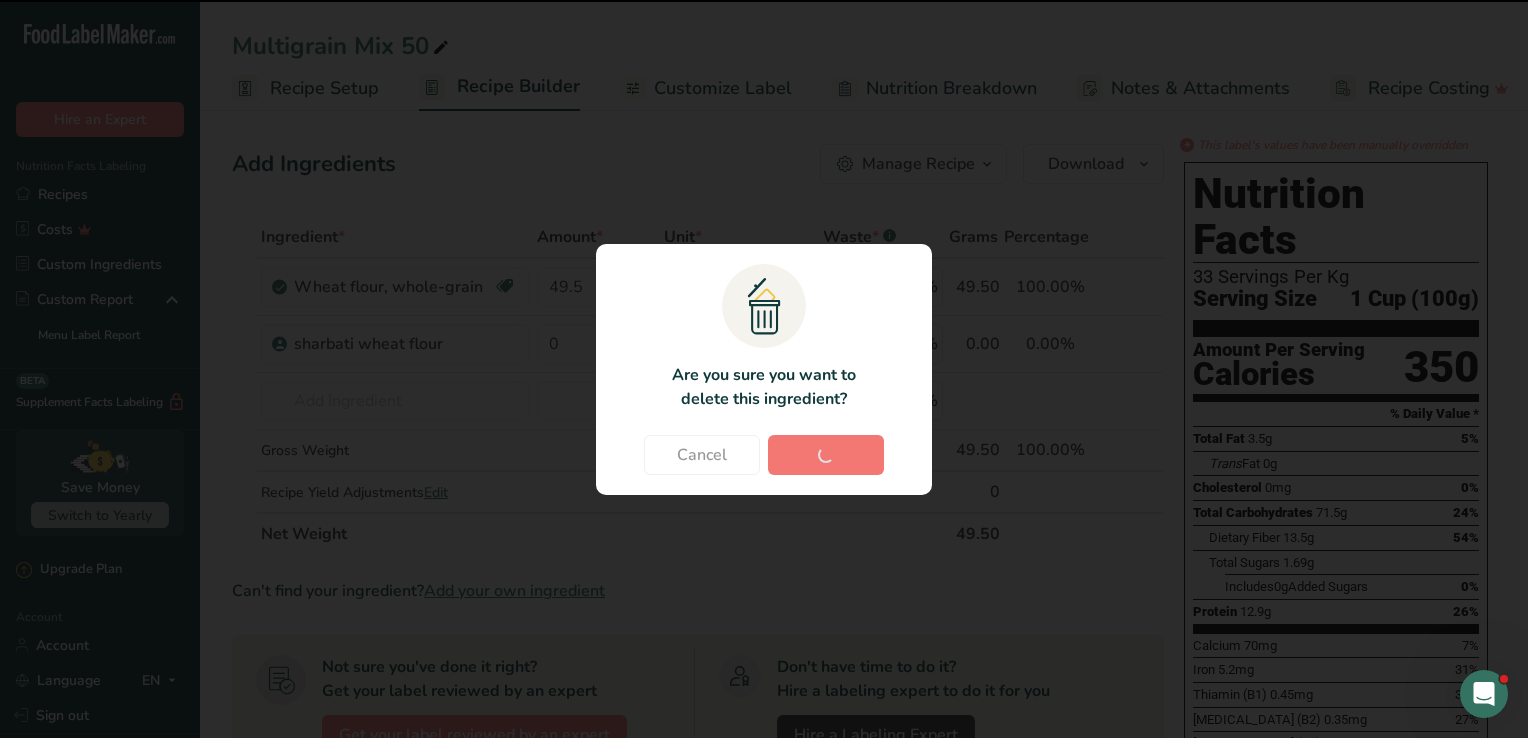 type on "0" 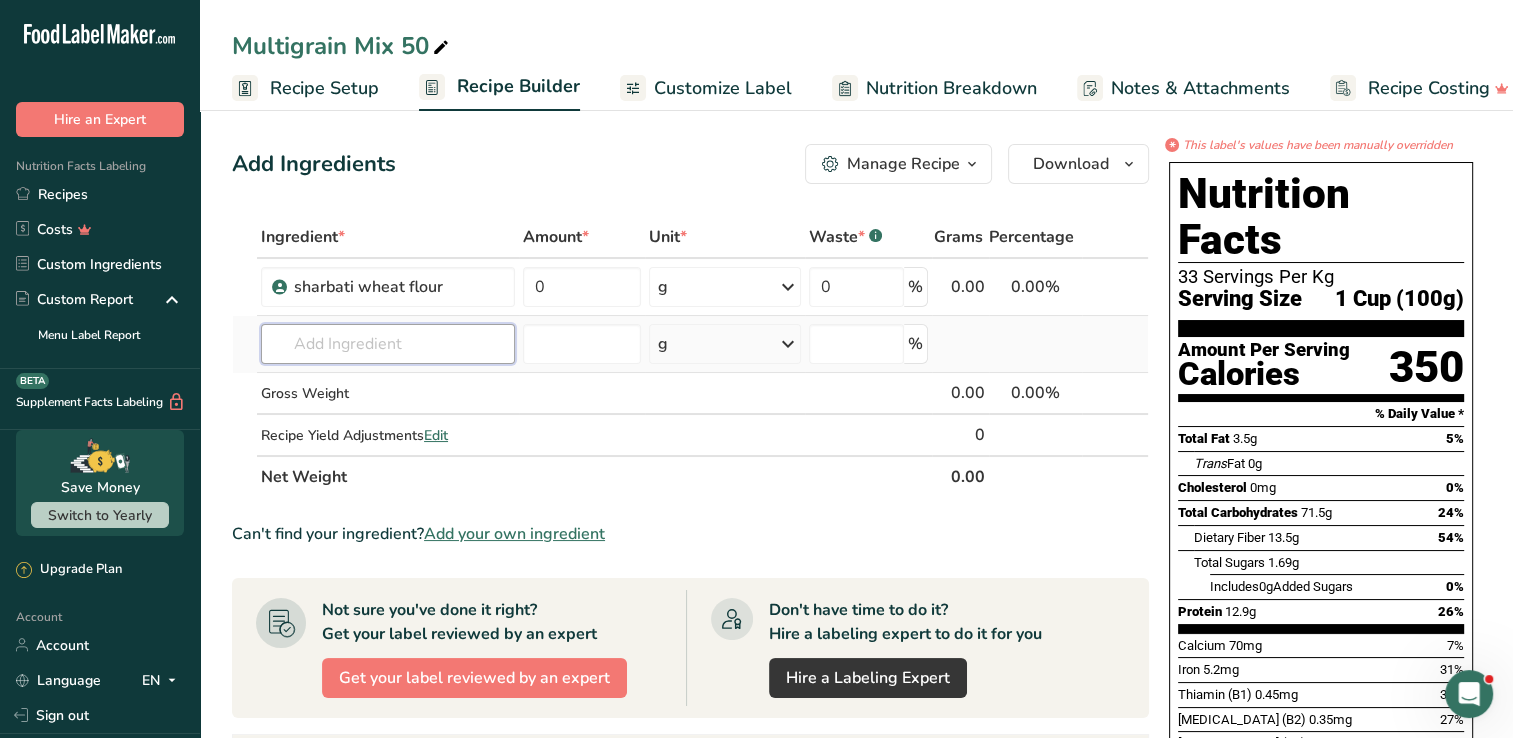 click at bounding box center [388, 344] 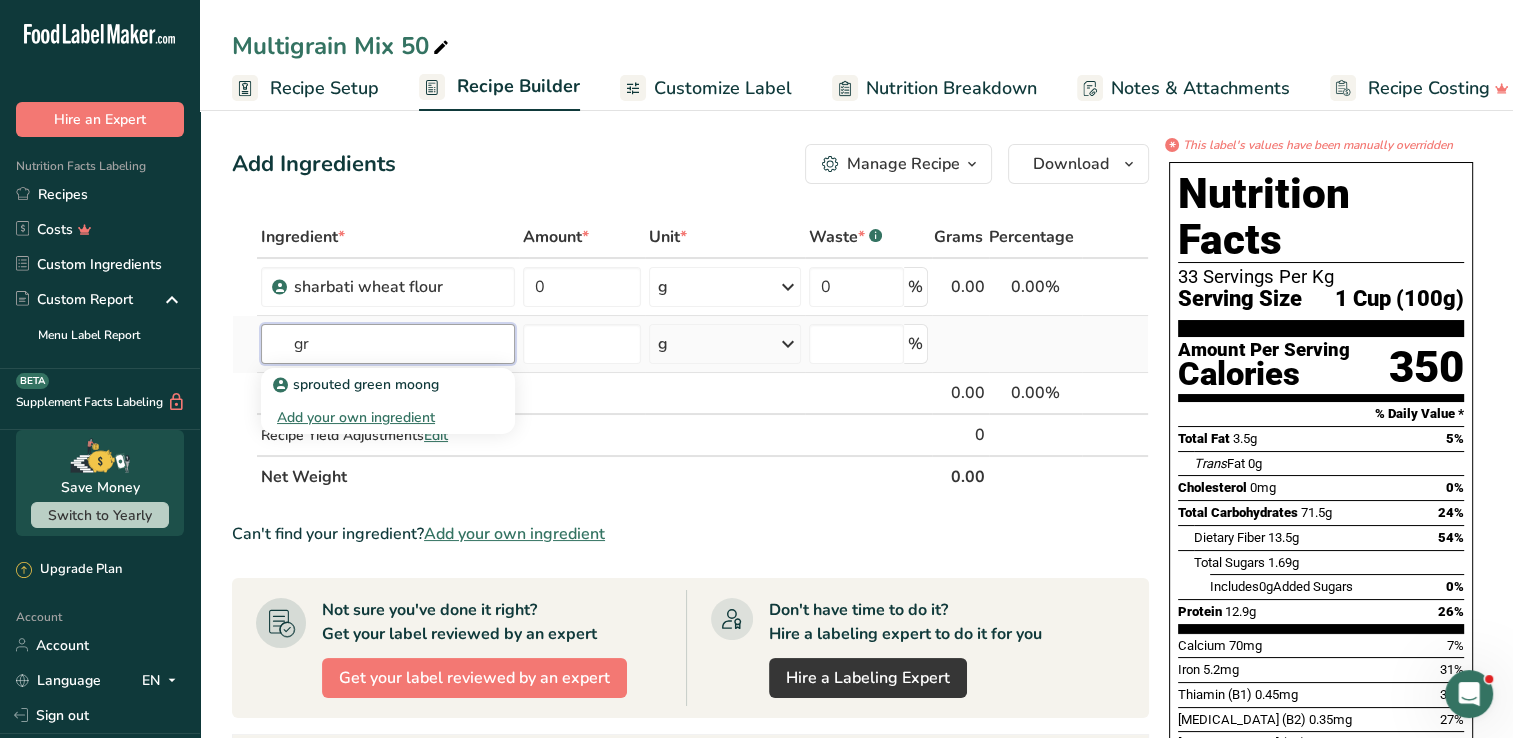 type on "g" 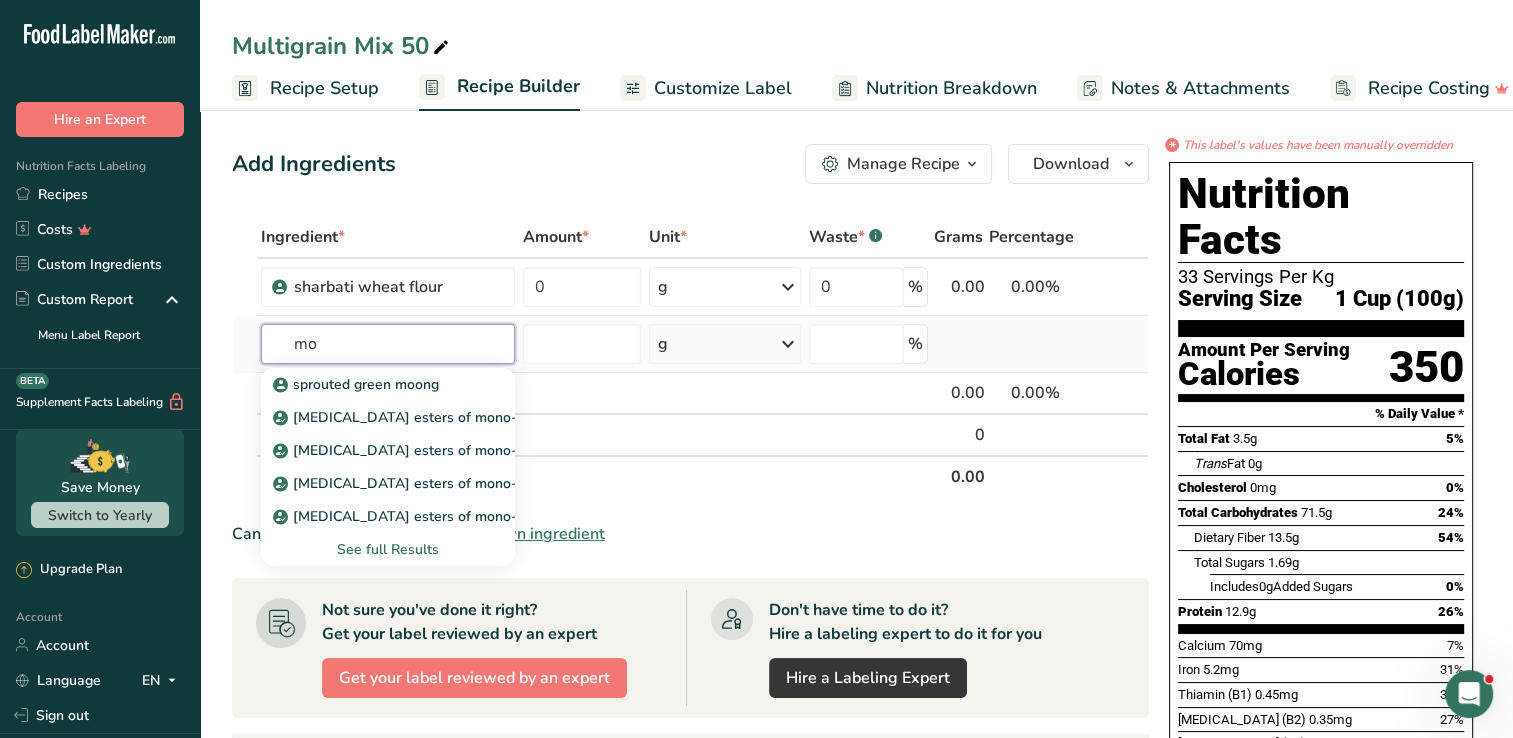 type on "m" 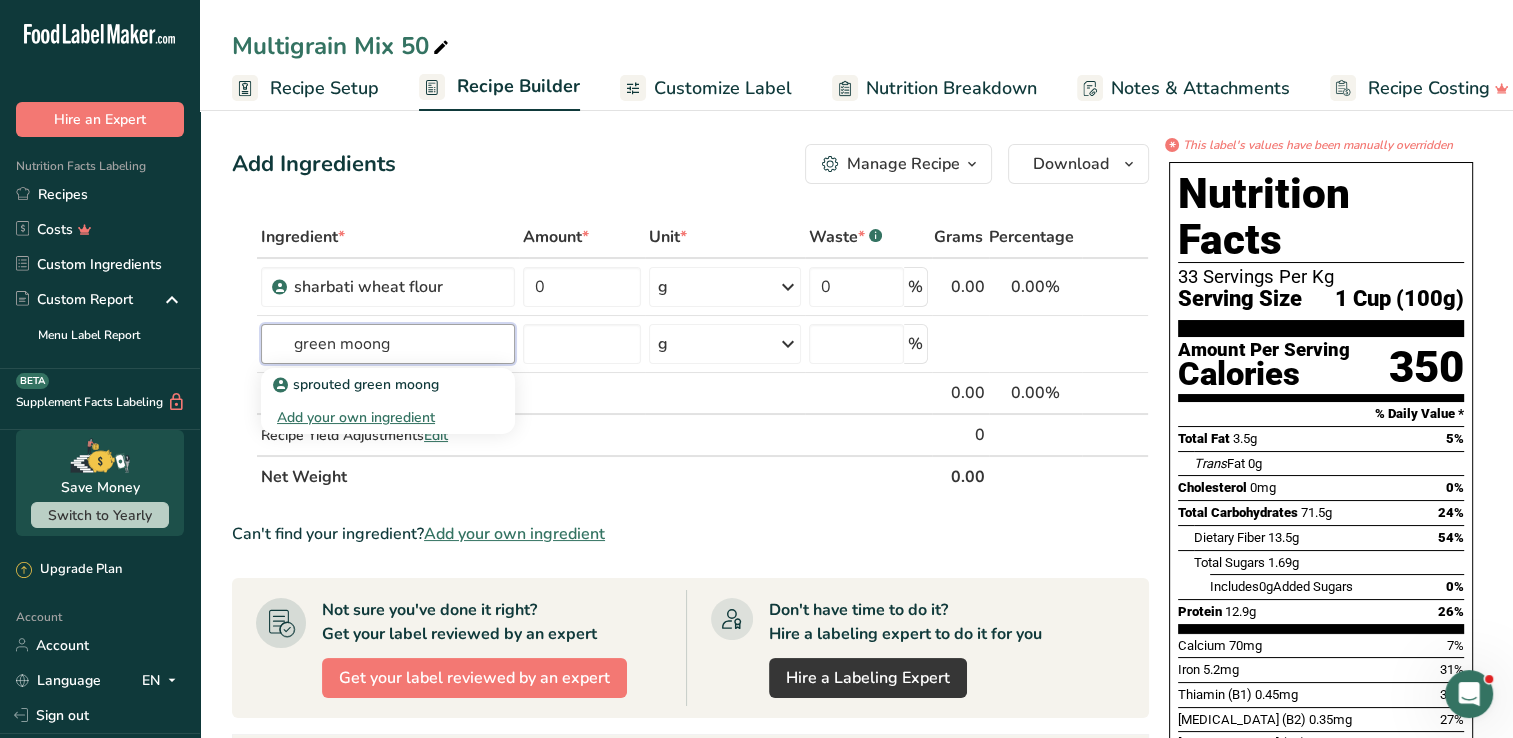 type on "green moong" 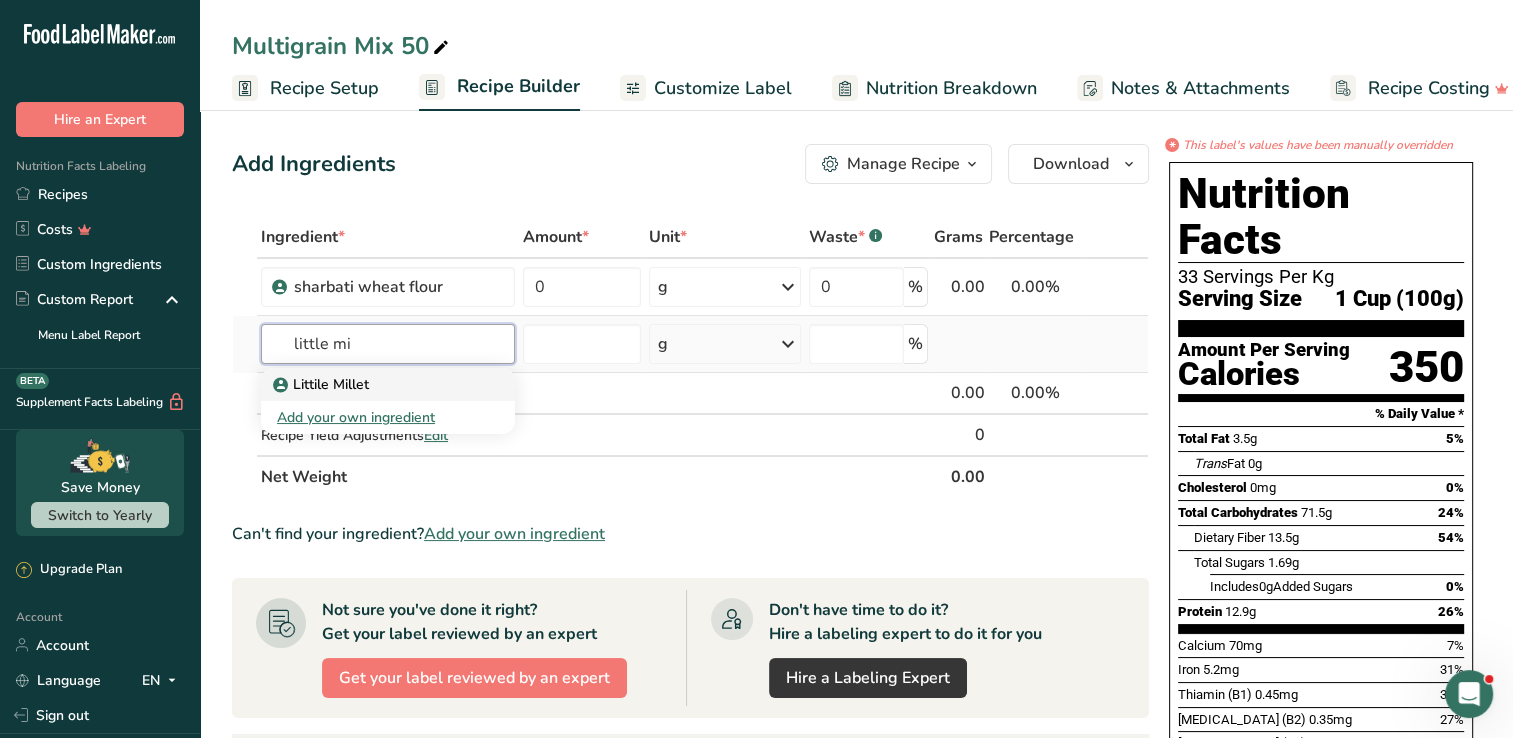 type on "little mi" 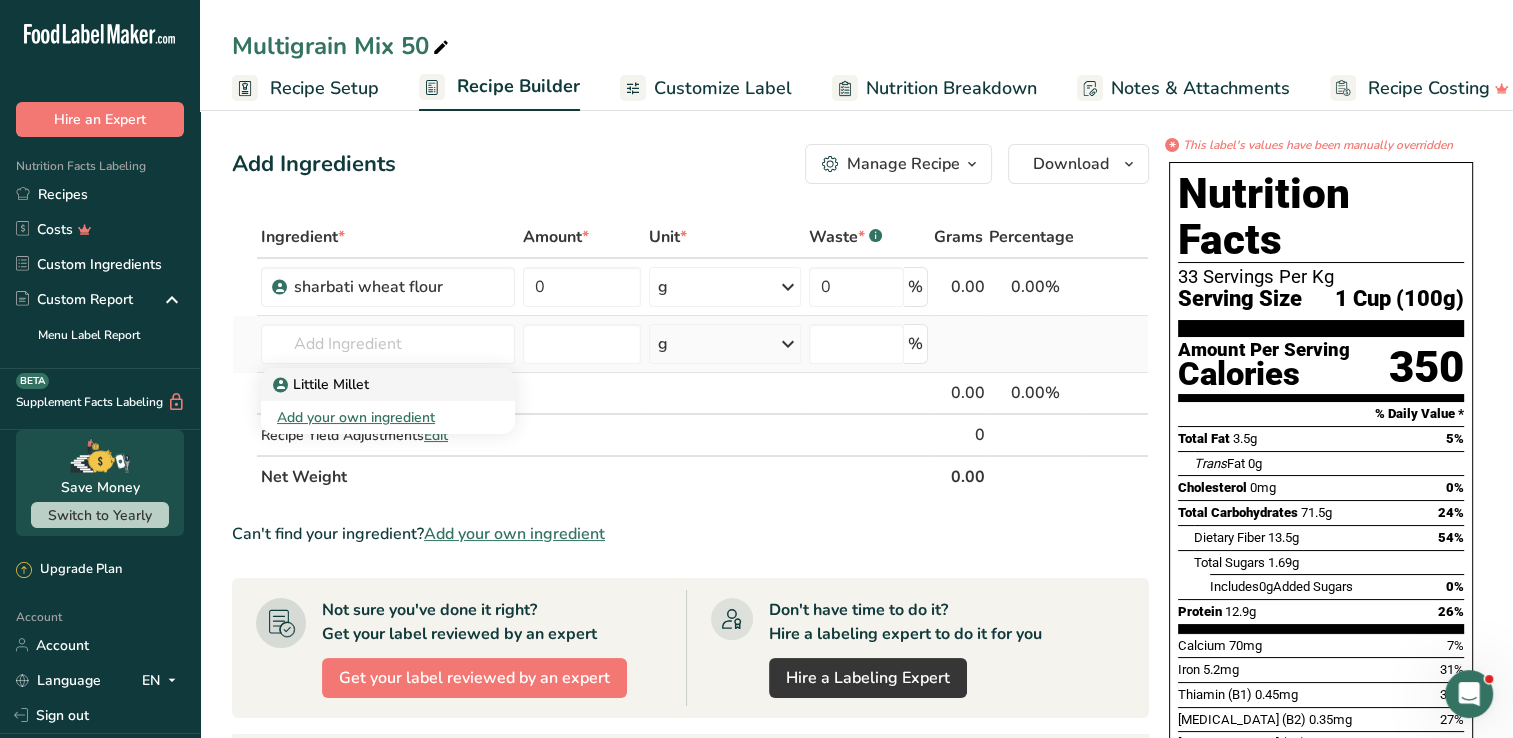 click on "Littile Millet" at bounding box center (323, 384) 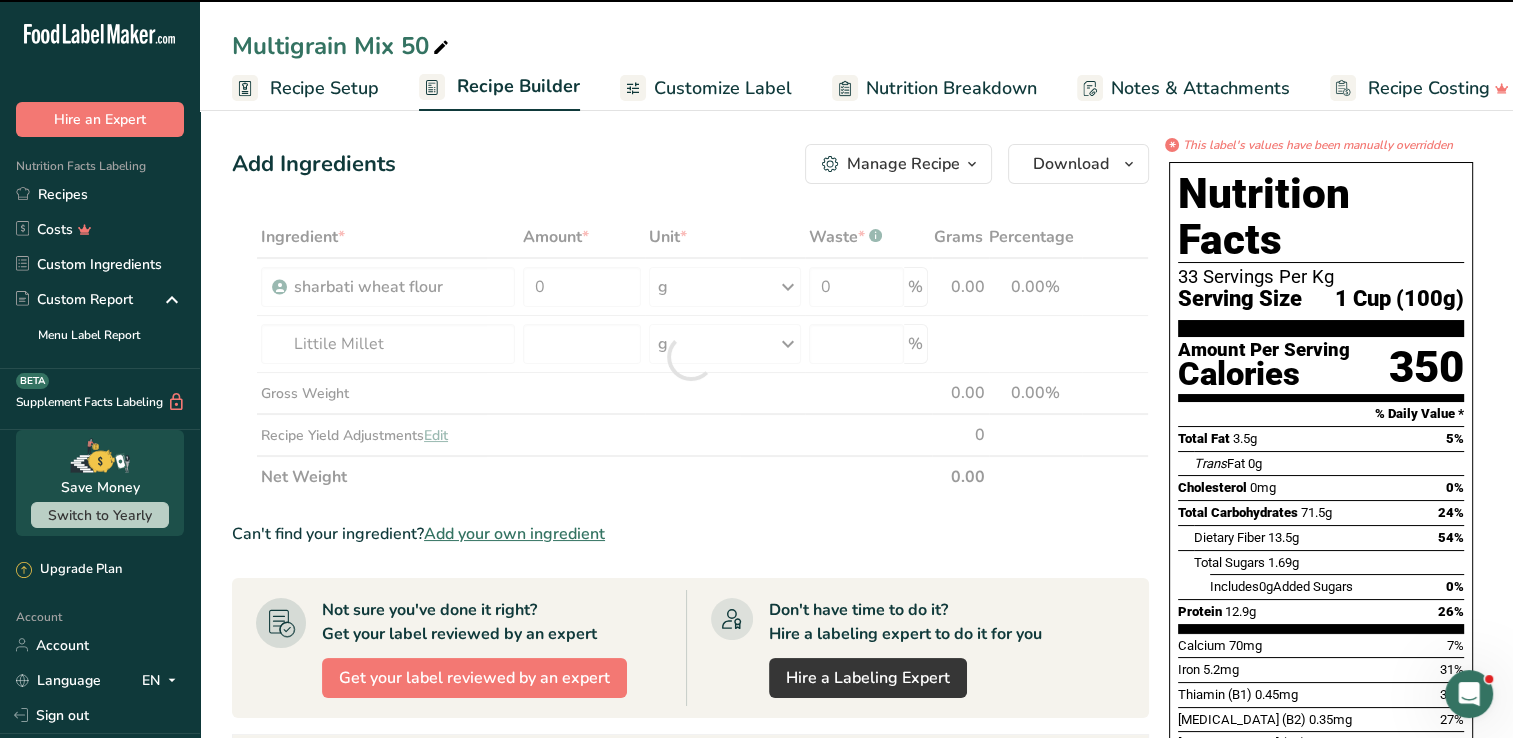 type on "0" 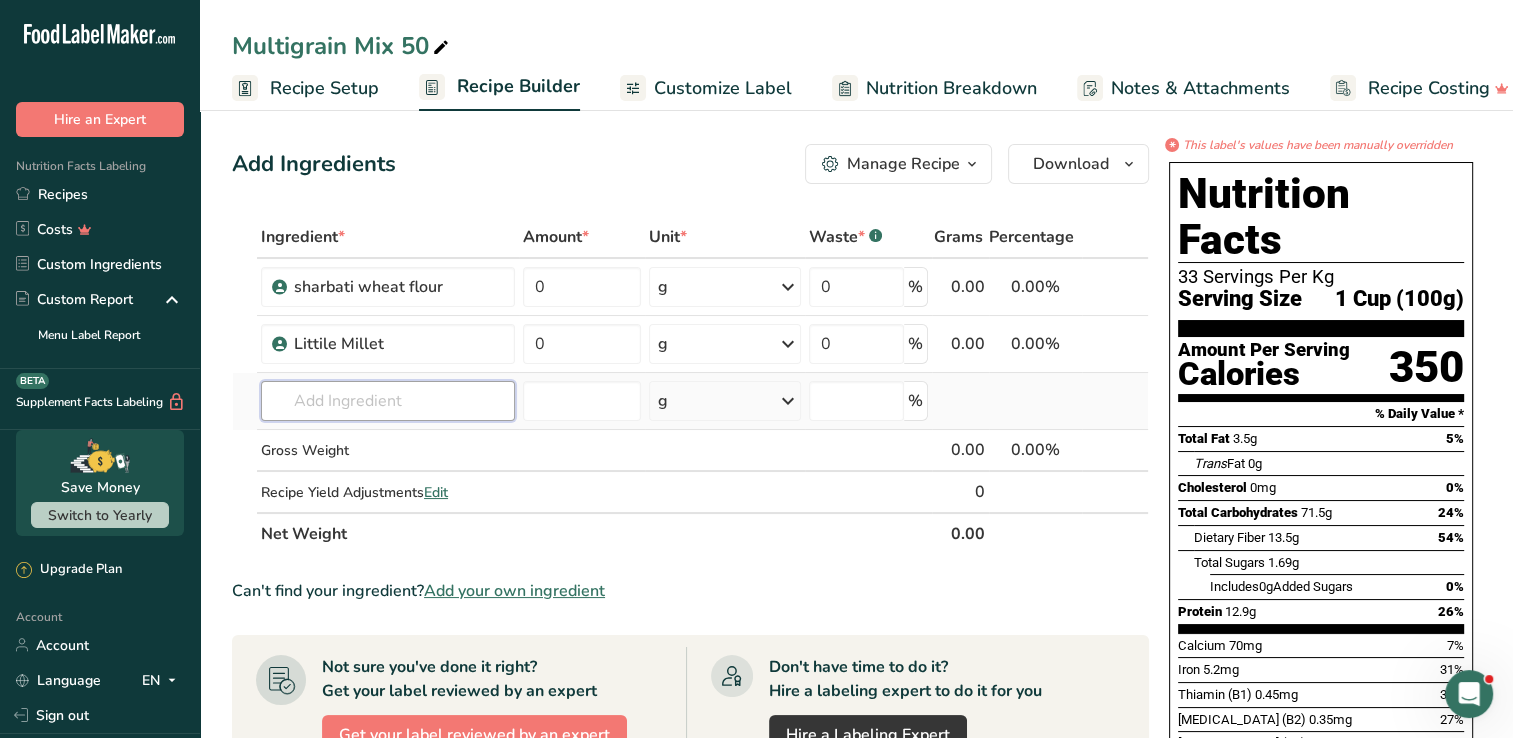 click at bounding box center [388, 401] 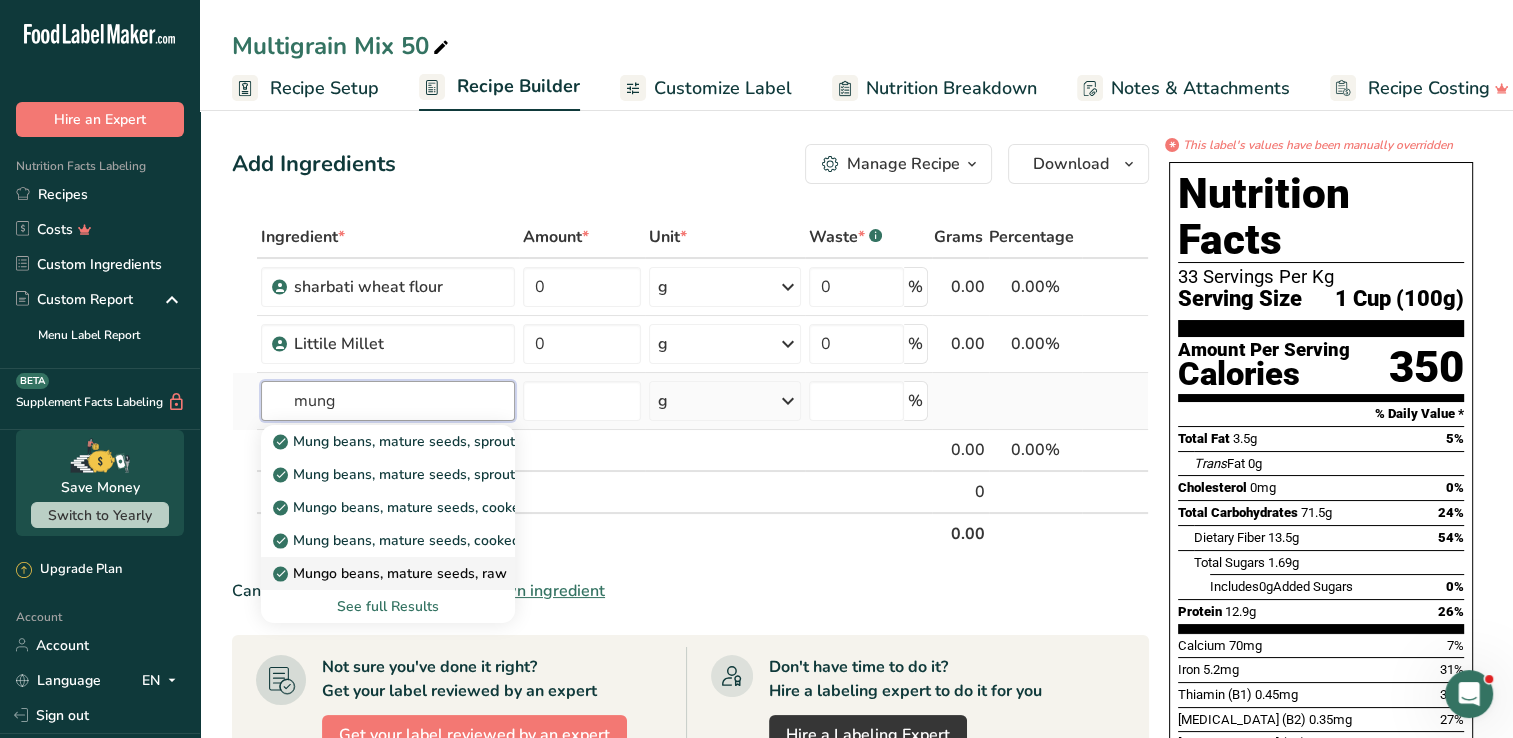 type on "mung" 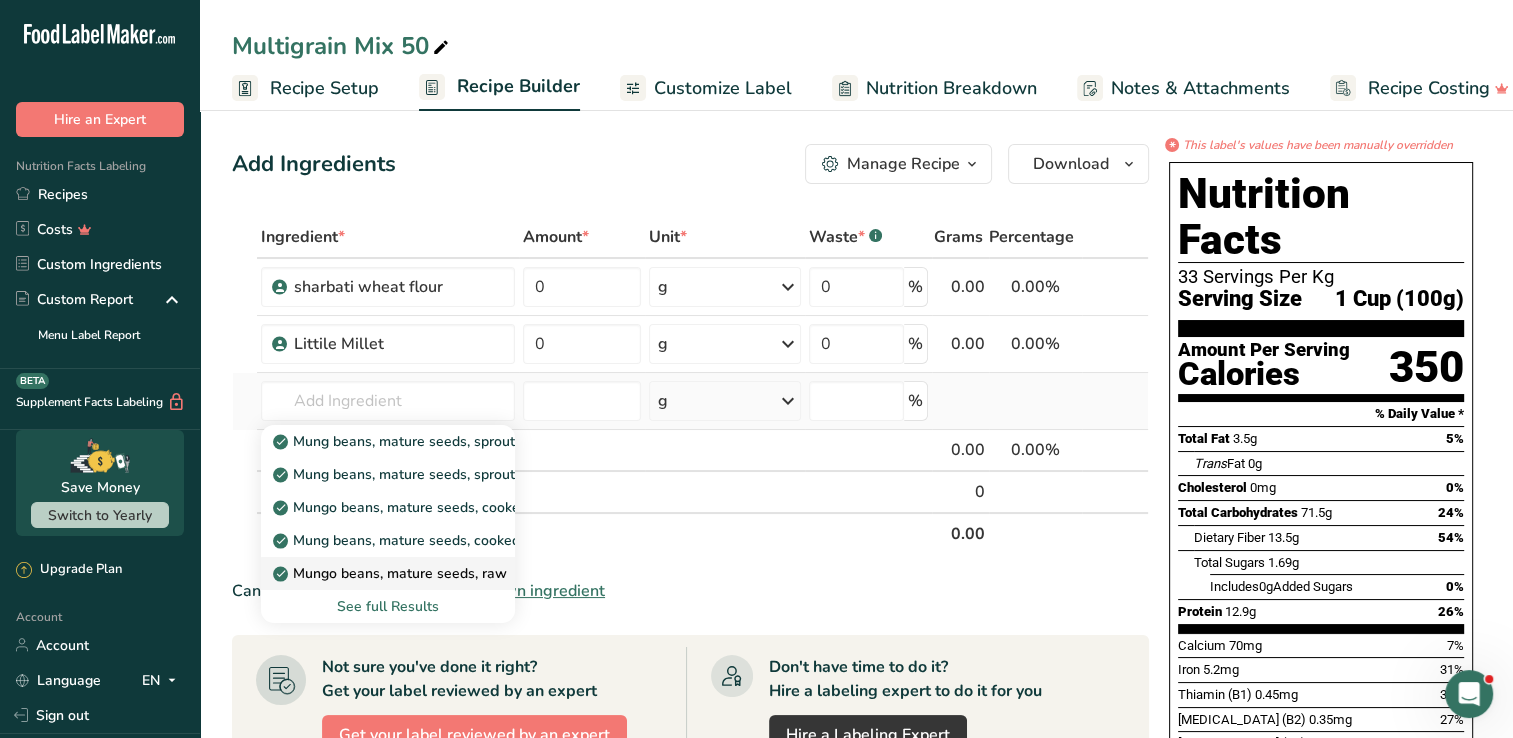 click on "Mungo beans, mature seeds, raw" at bounding box center (392, 573) 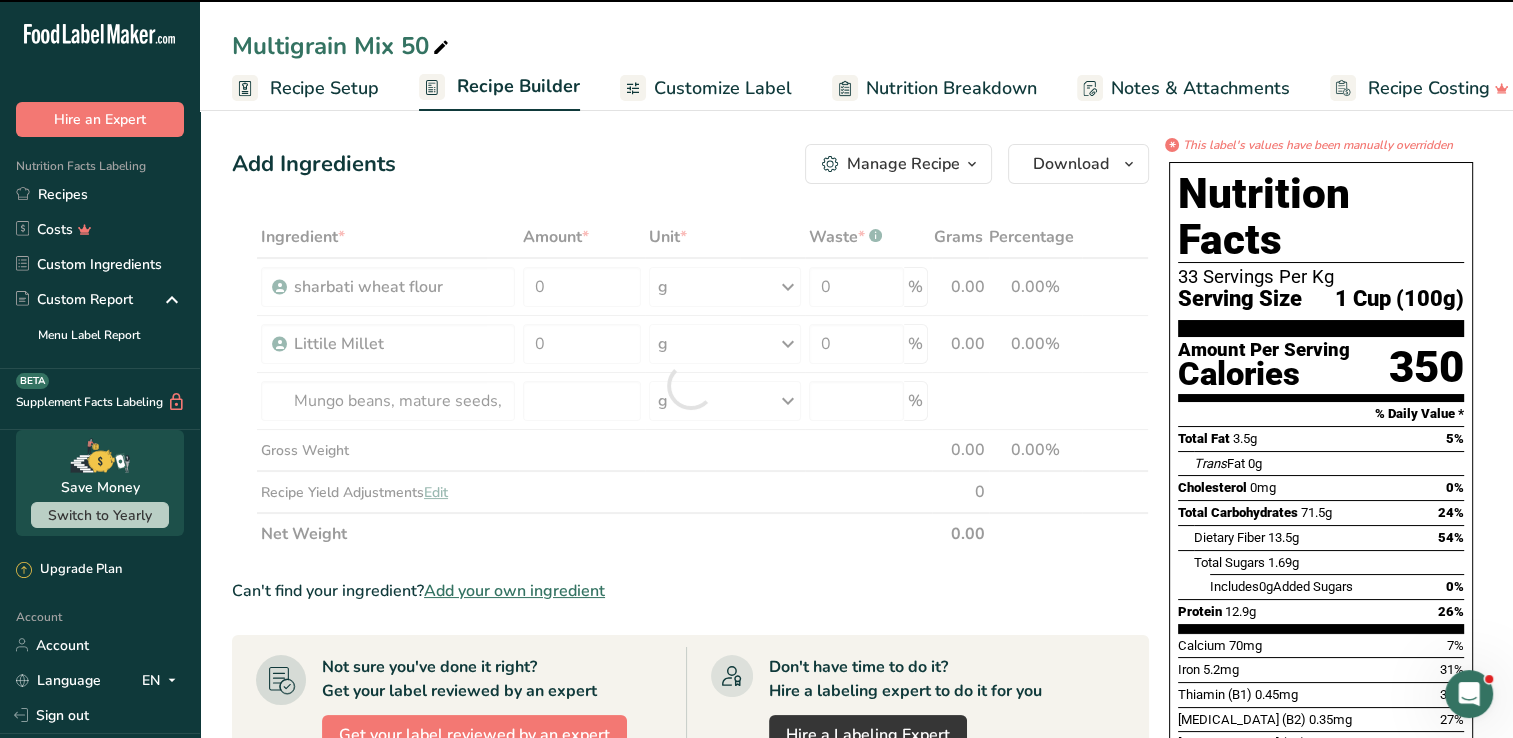 type on "0" 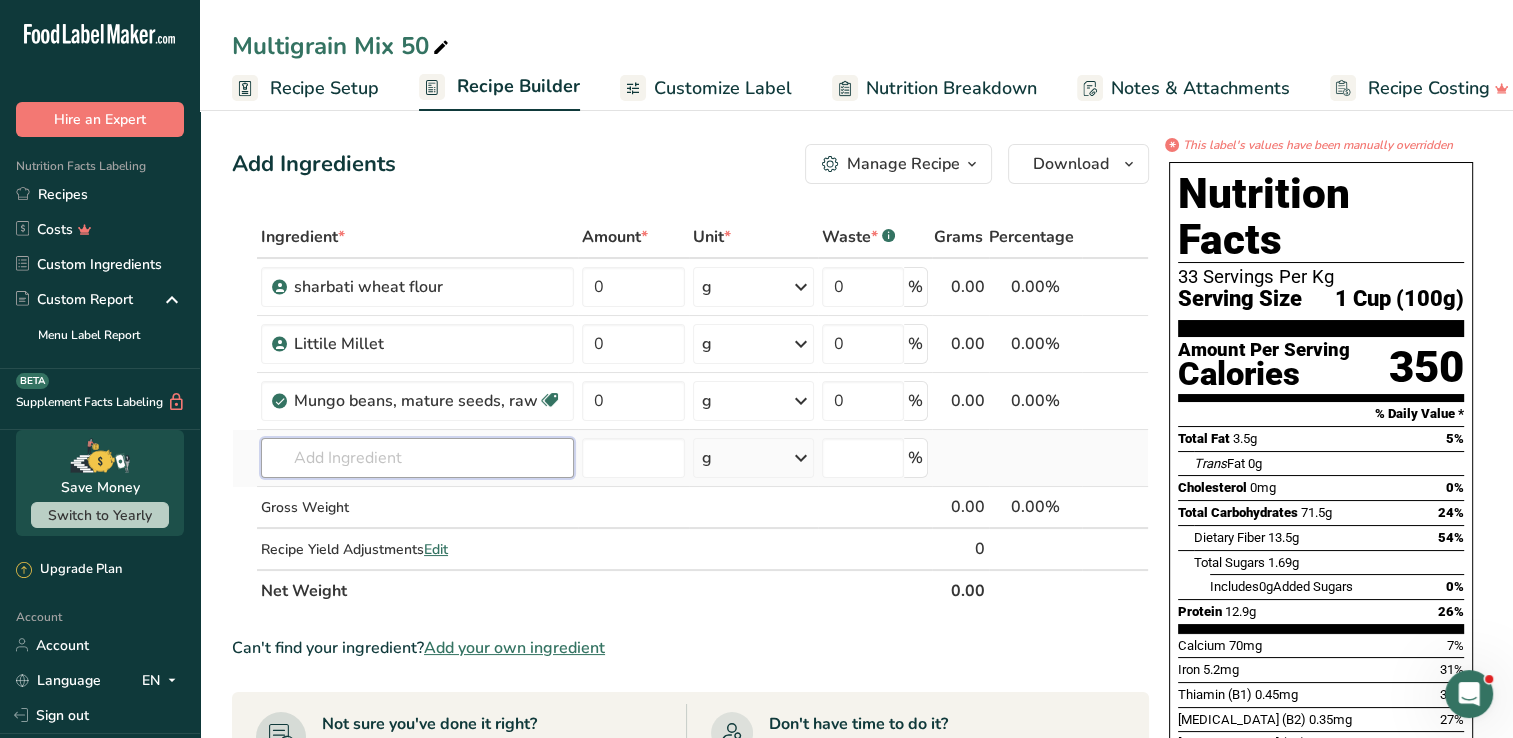 click at bounding box center (417, 458) 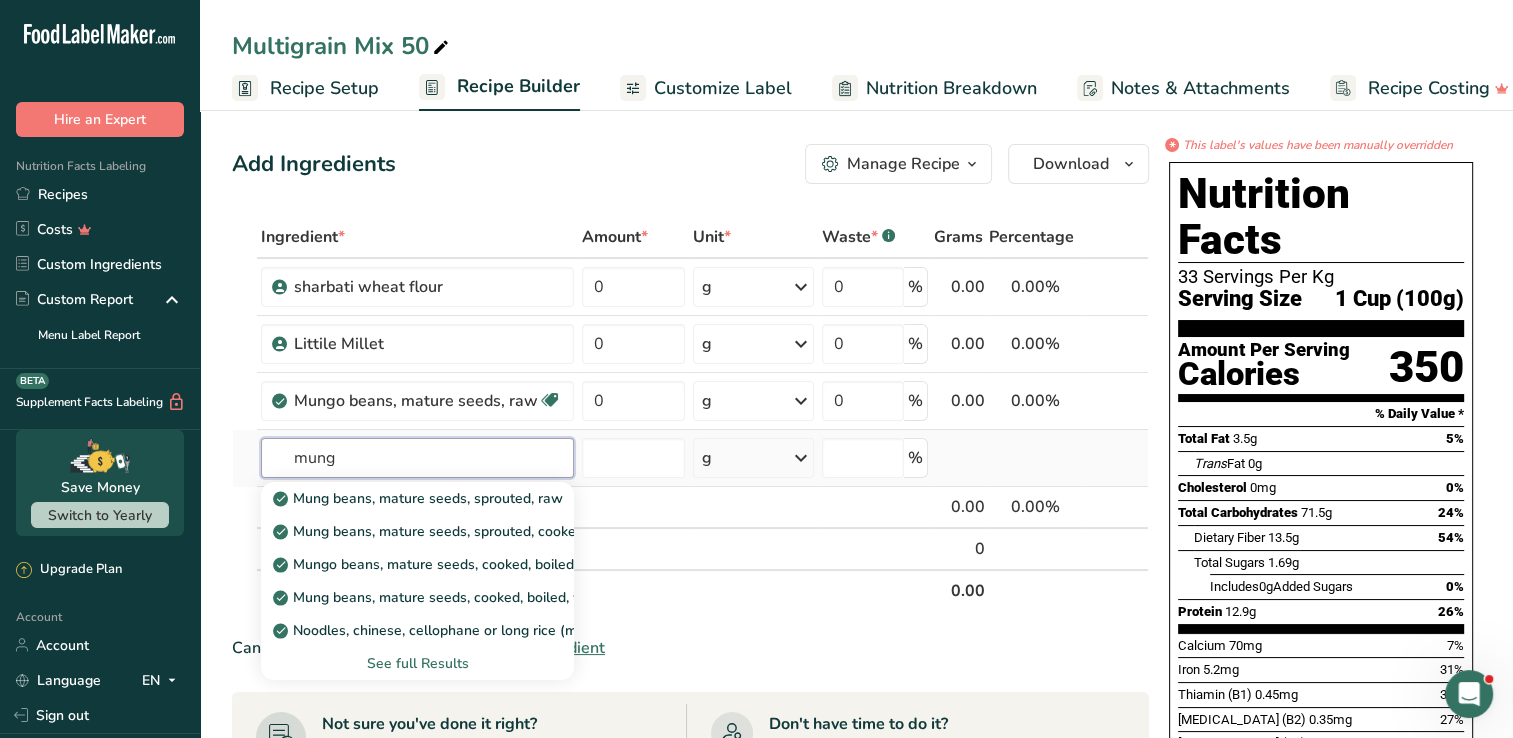 type on "mung" 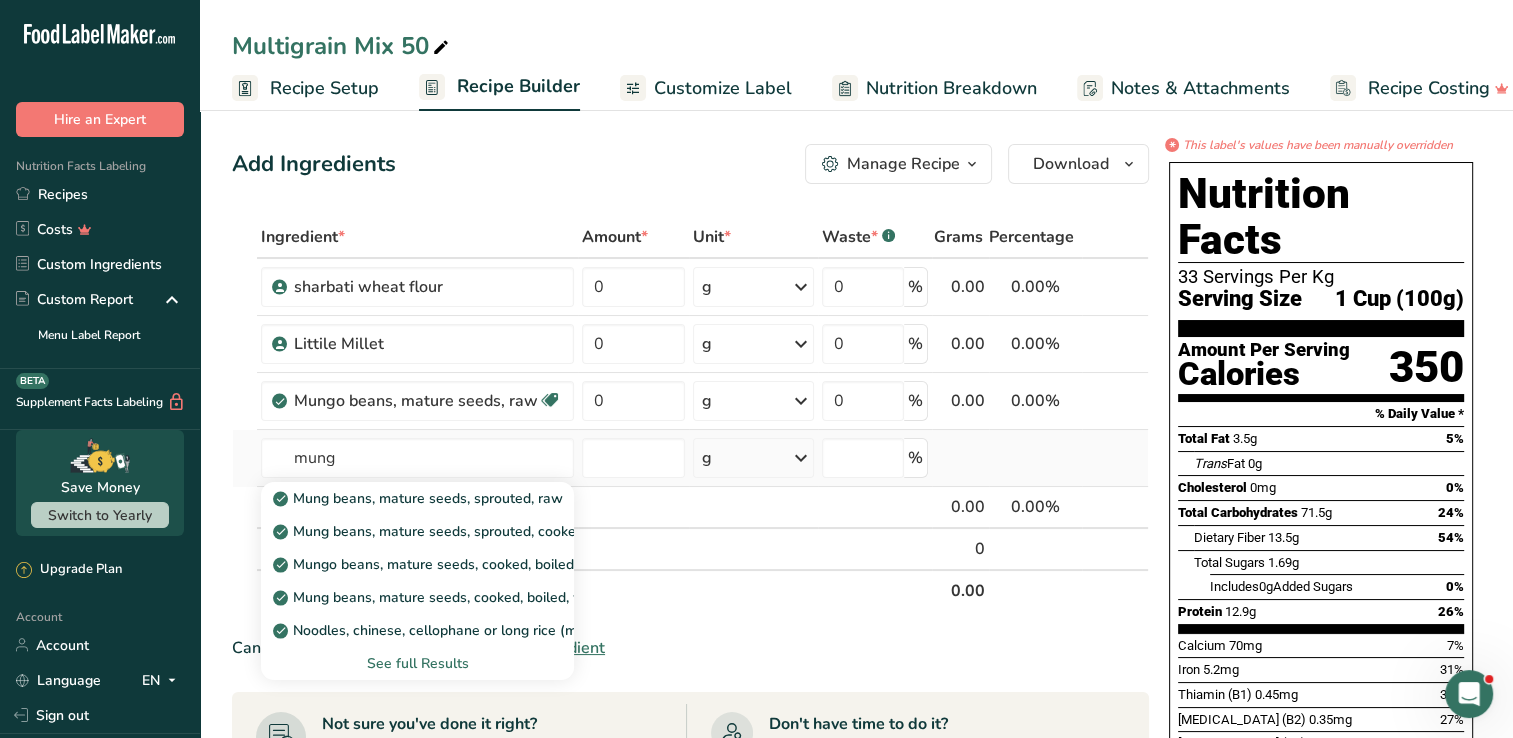 type 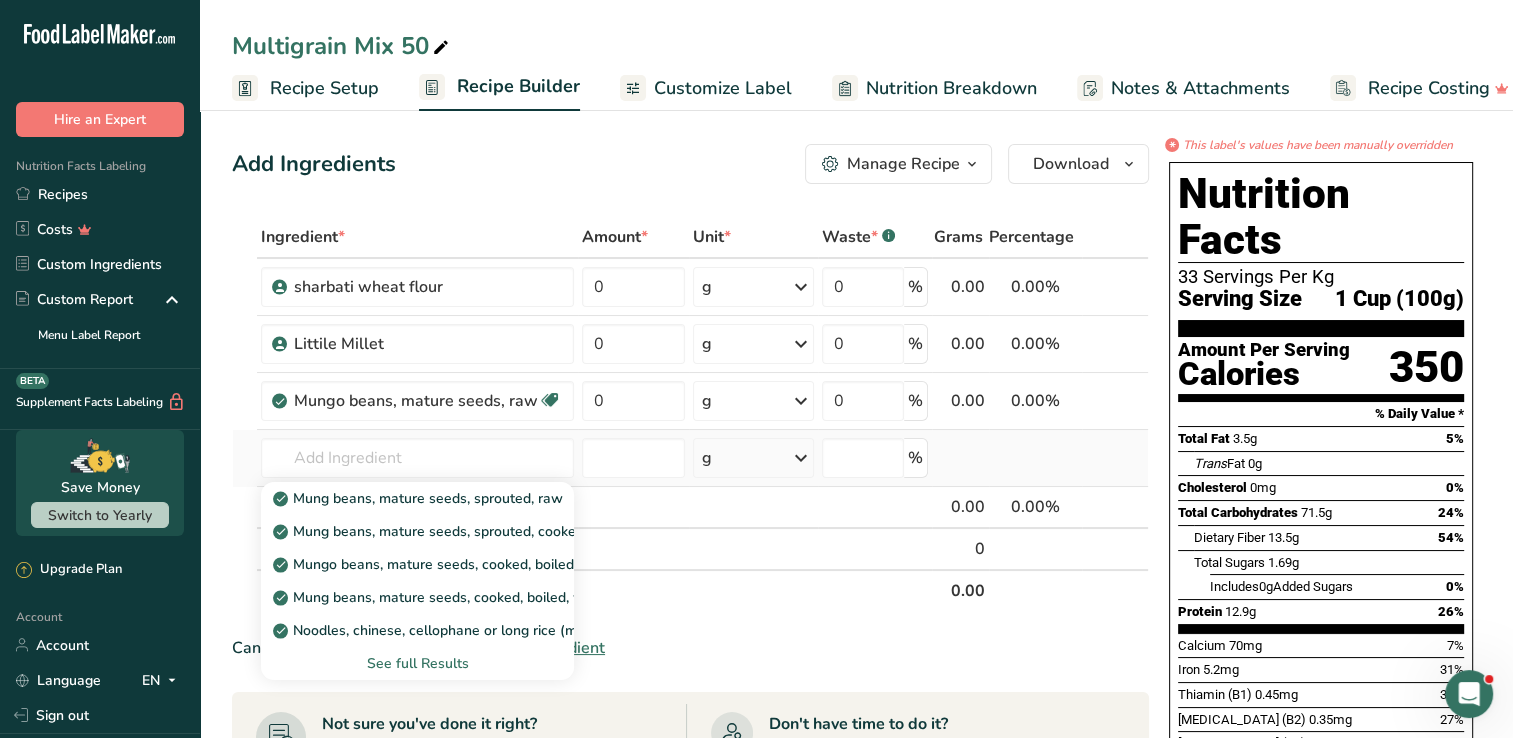 click on "See full Results" at bounding box center [417, 663] 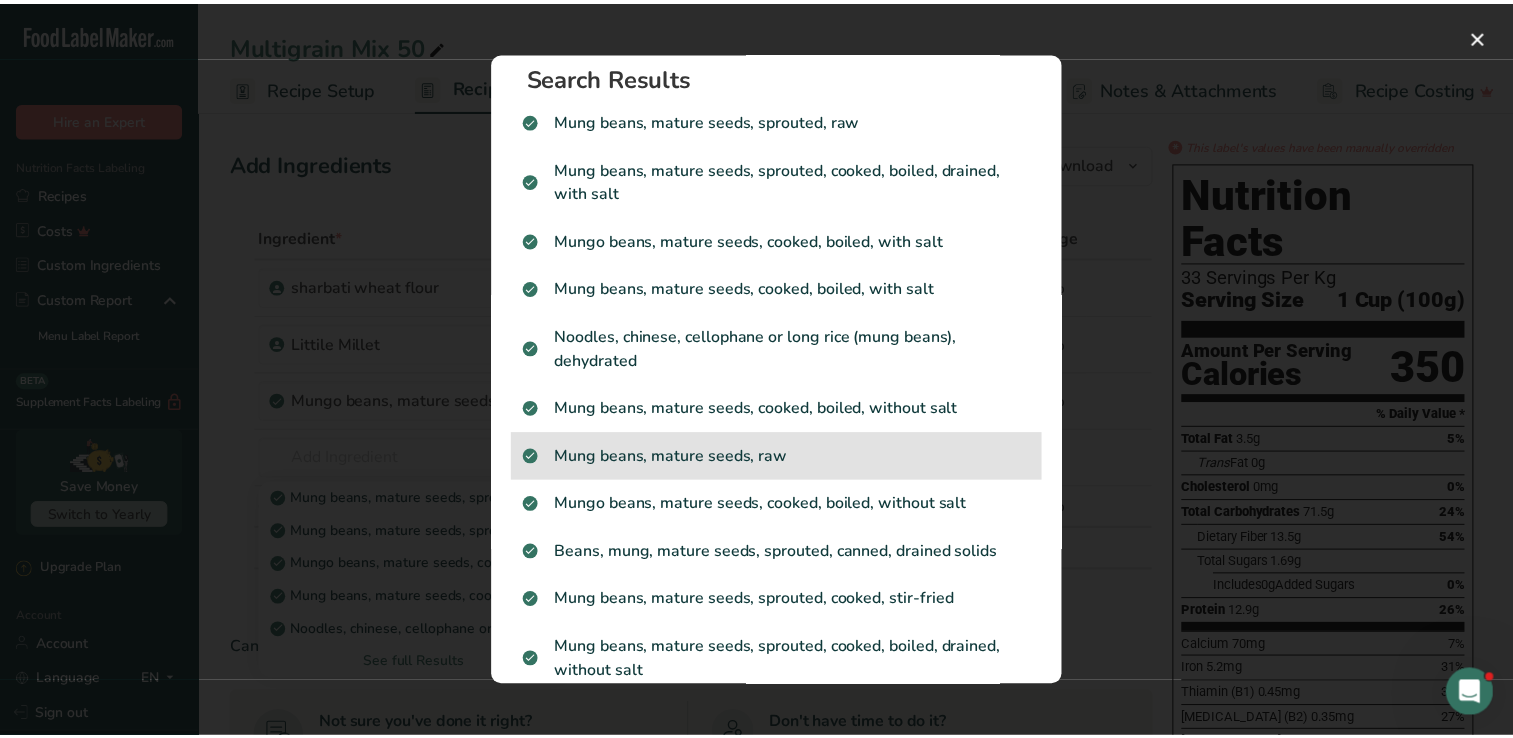 scroll, scrollTop: 20, scrollLeft: 0, axis: vertical 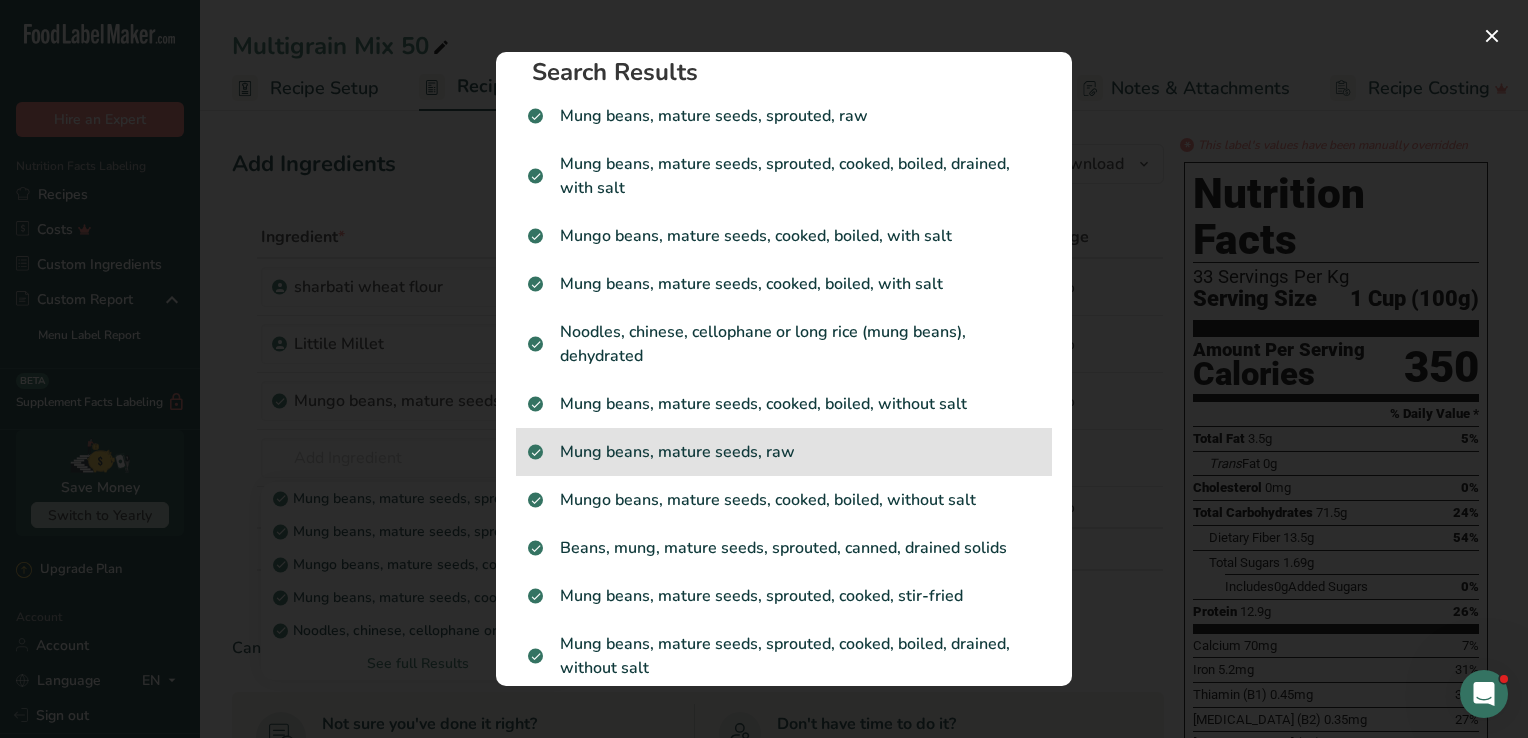 click on "Mung beans, mature seeds, raw" at bounding box center (784, 452) 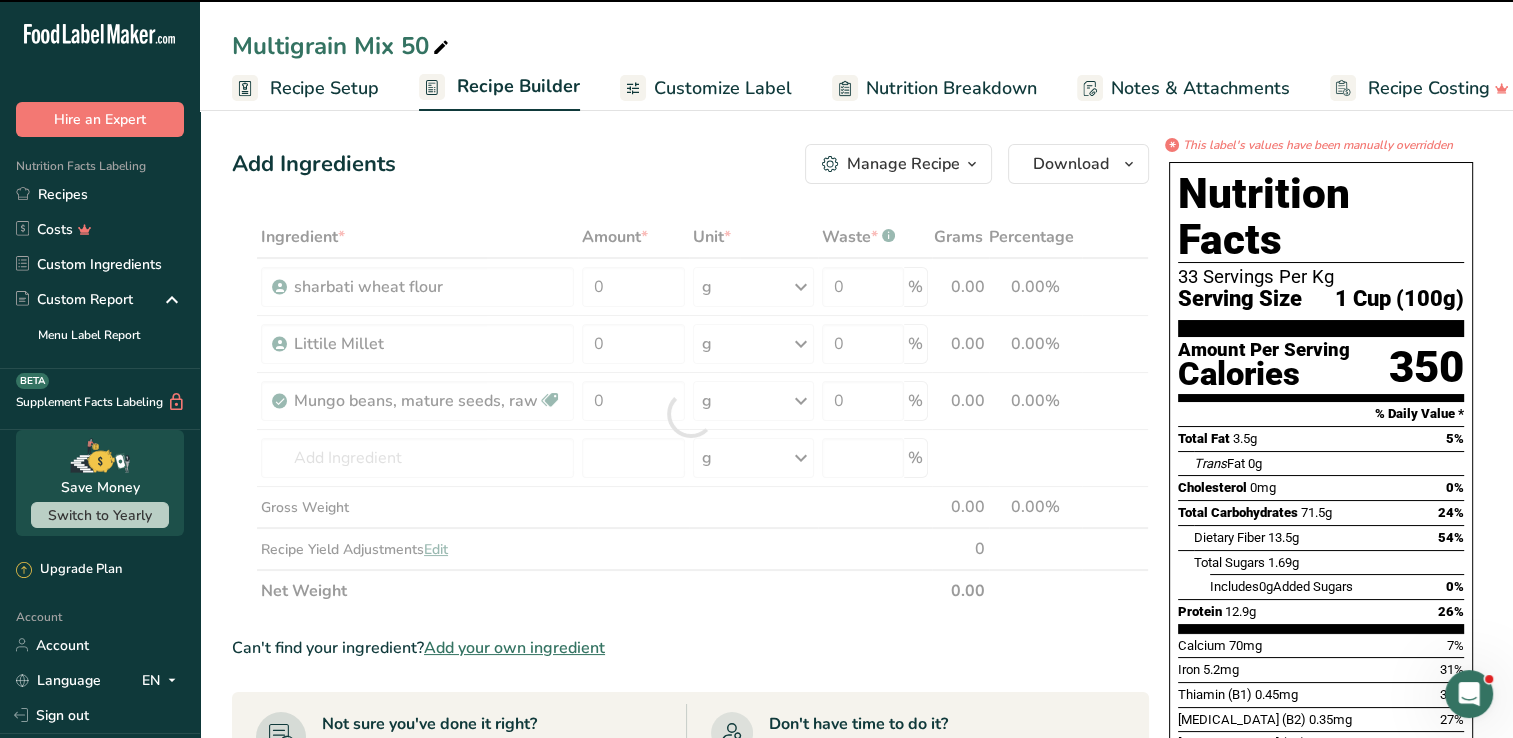 type on "0" 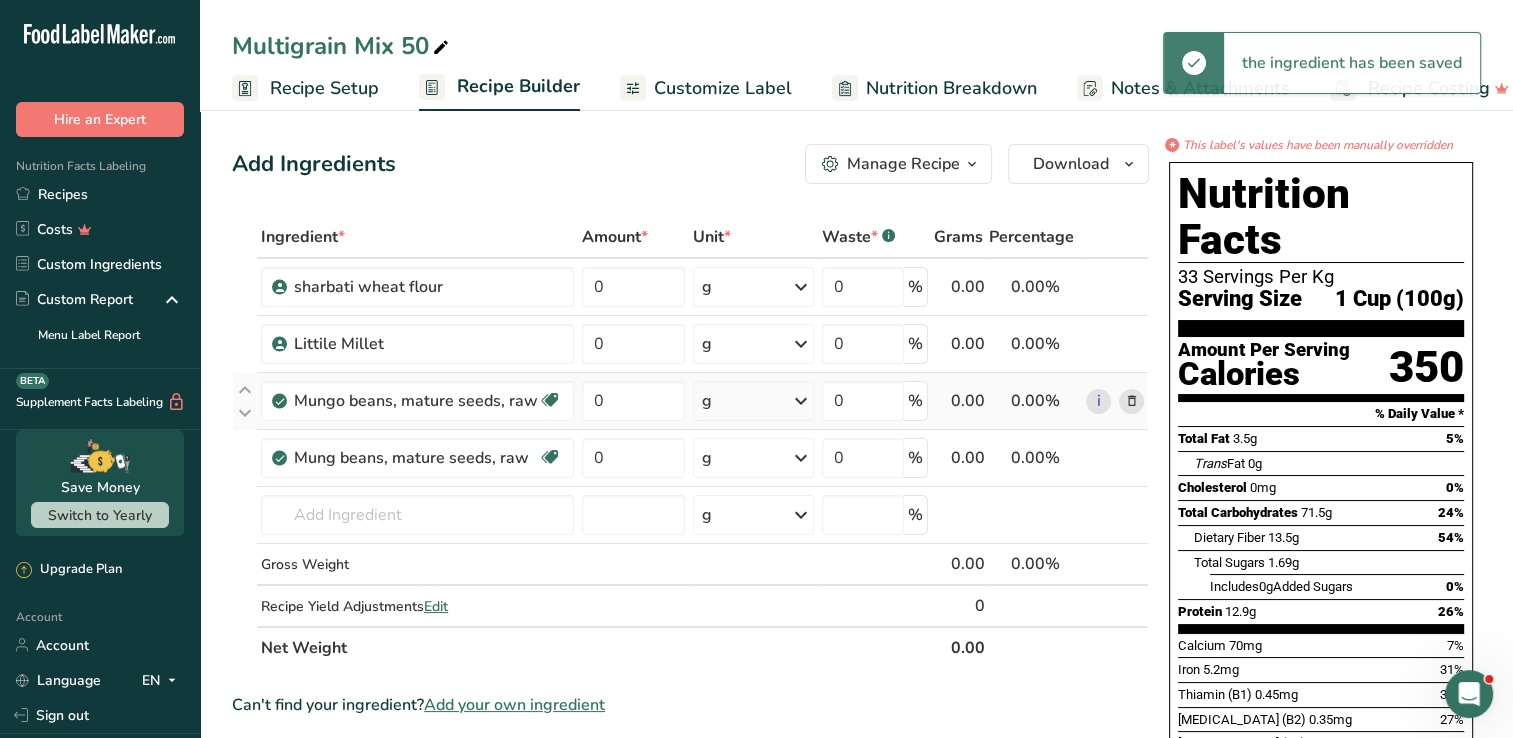 click at bounding box center (1131, 401) 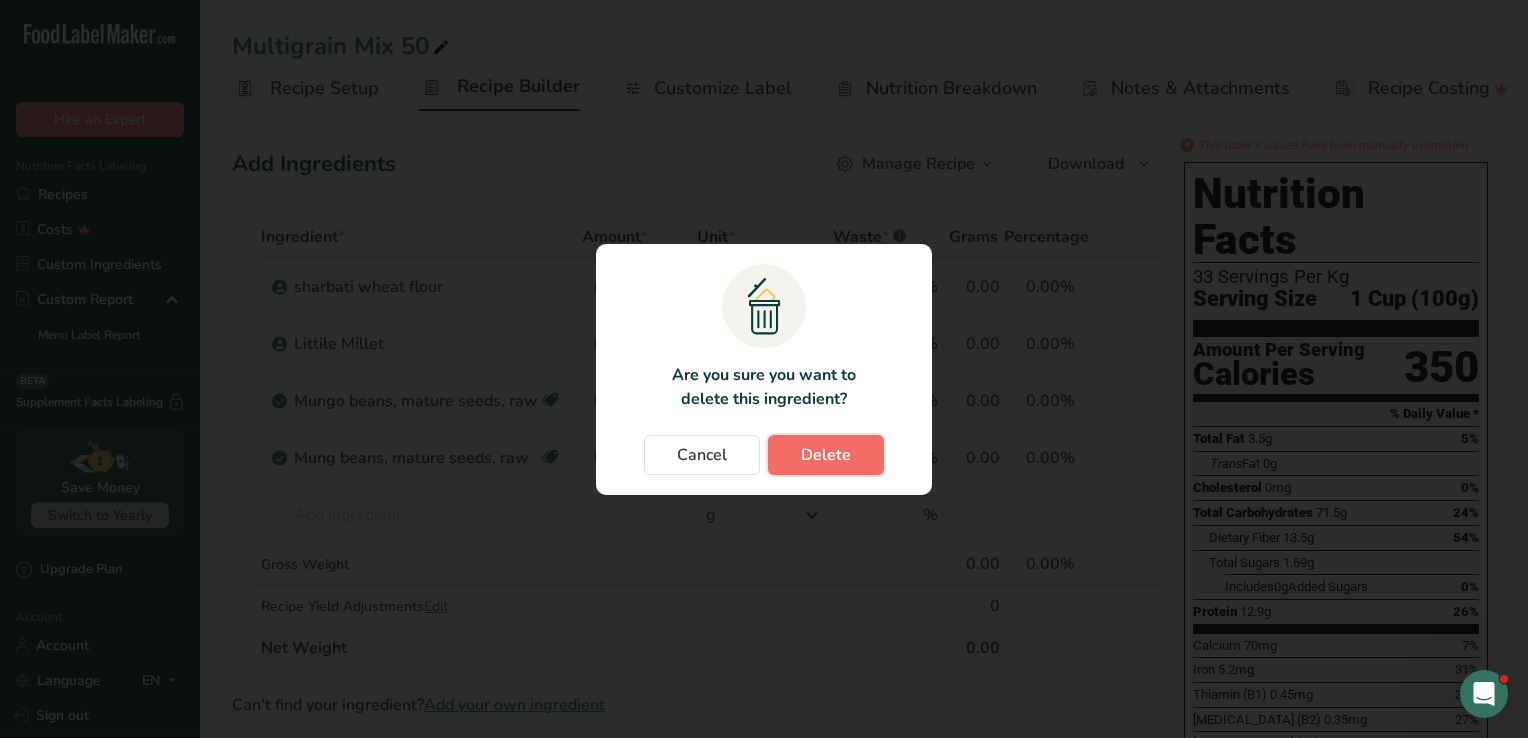 click on "Delete" at bounding box center [826, 455] 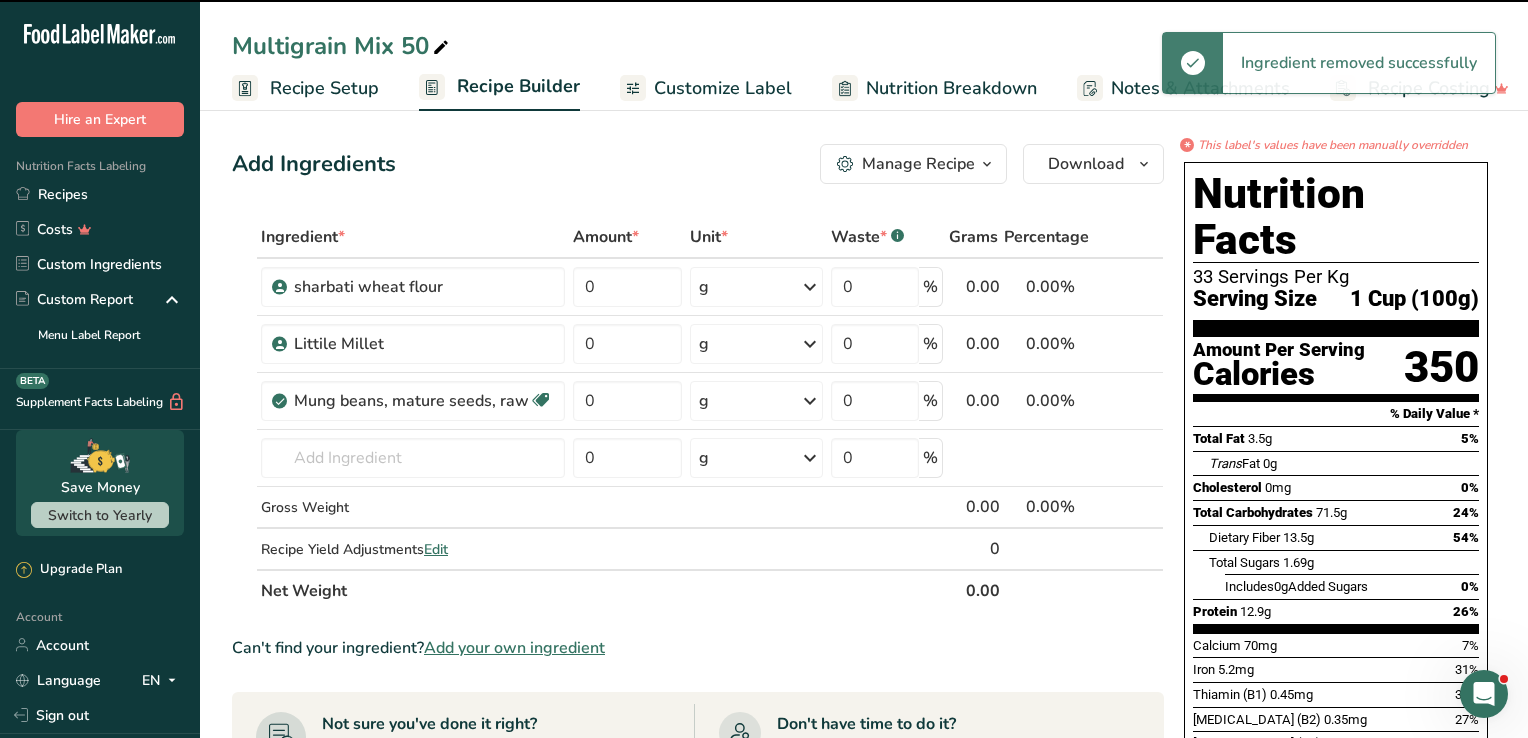 type 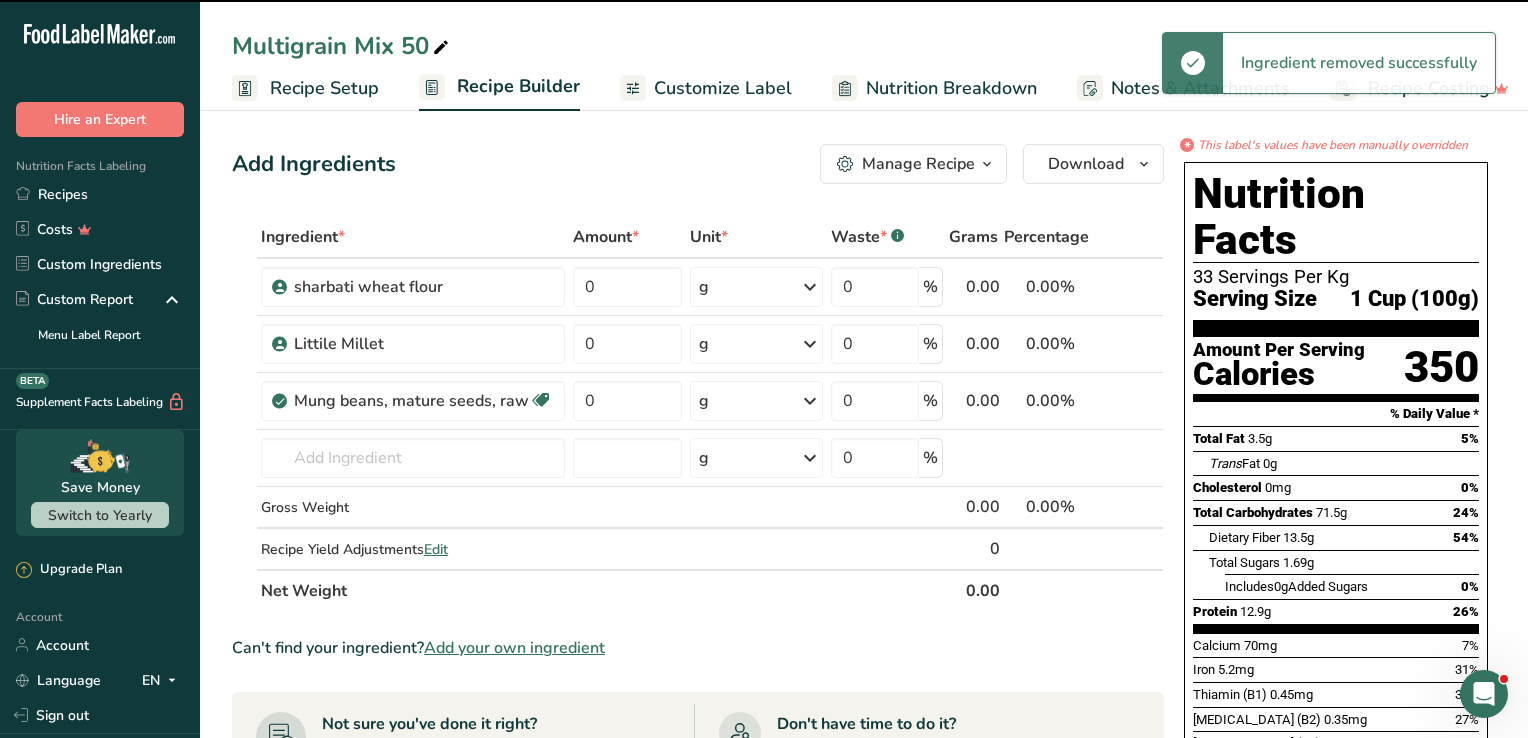 type 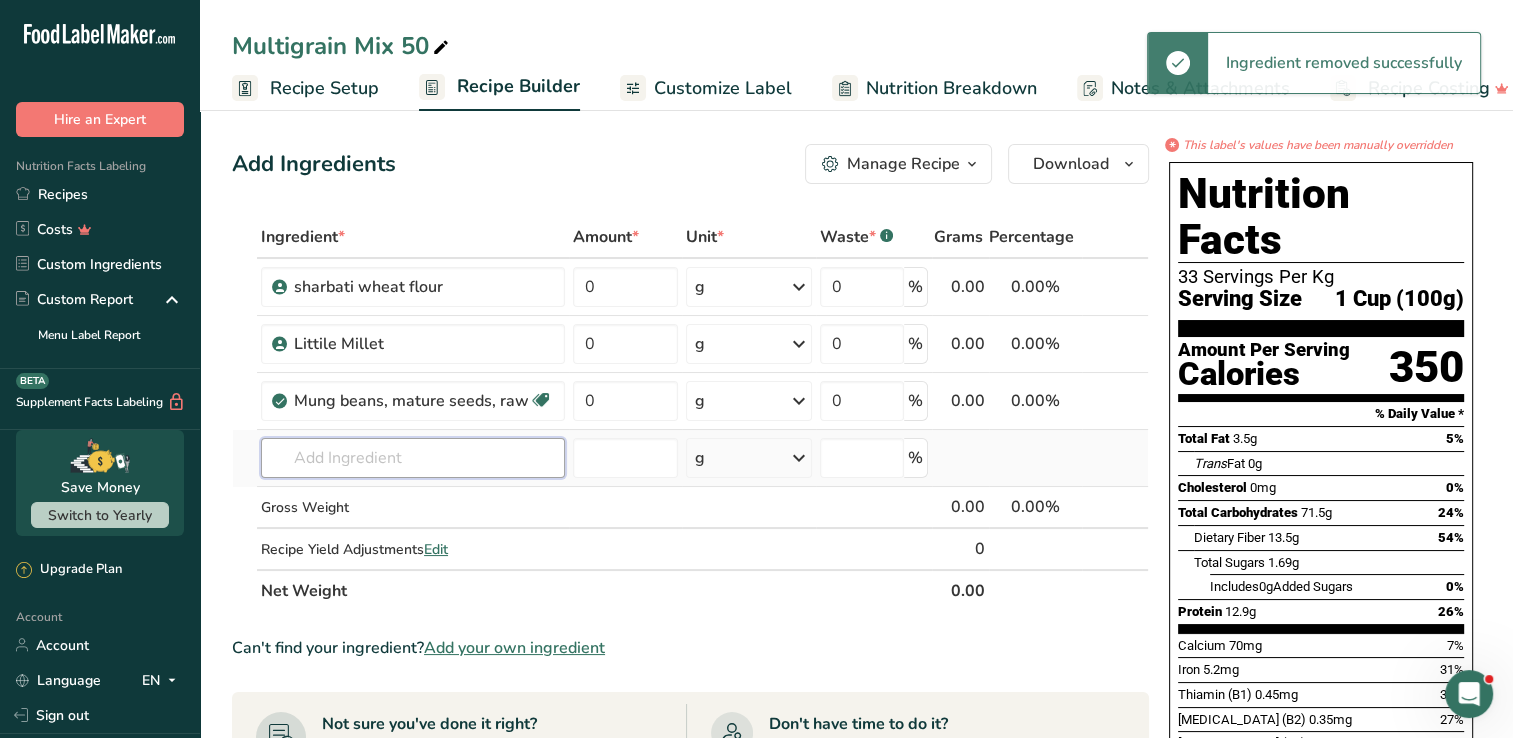 click at bounding box center [413, 458] 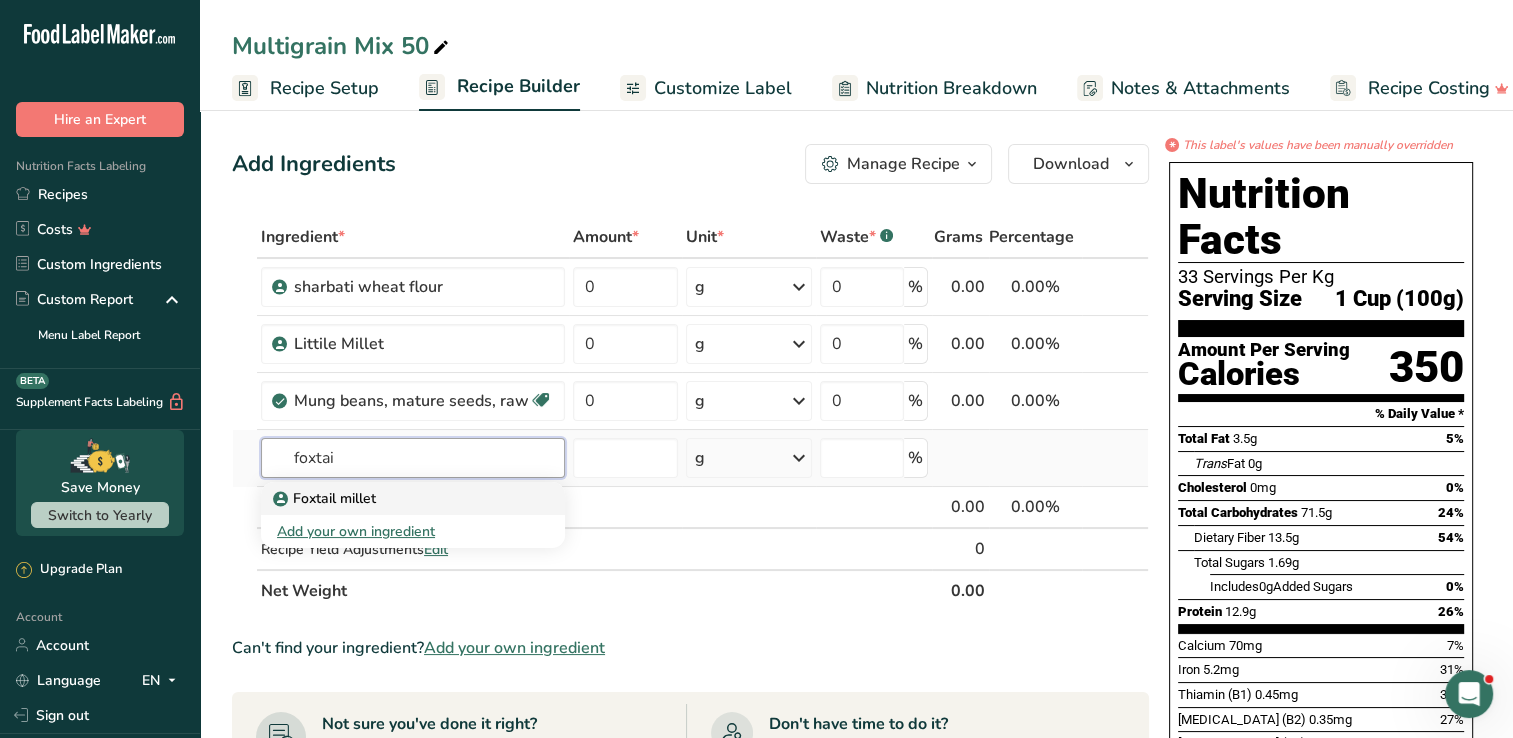 type on "foxtai" 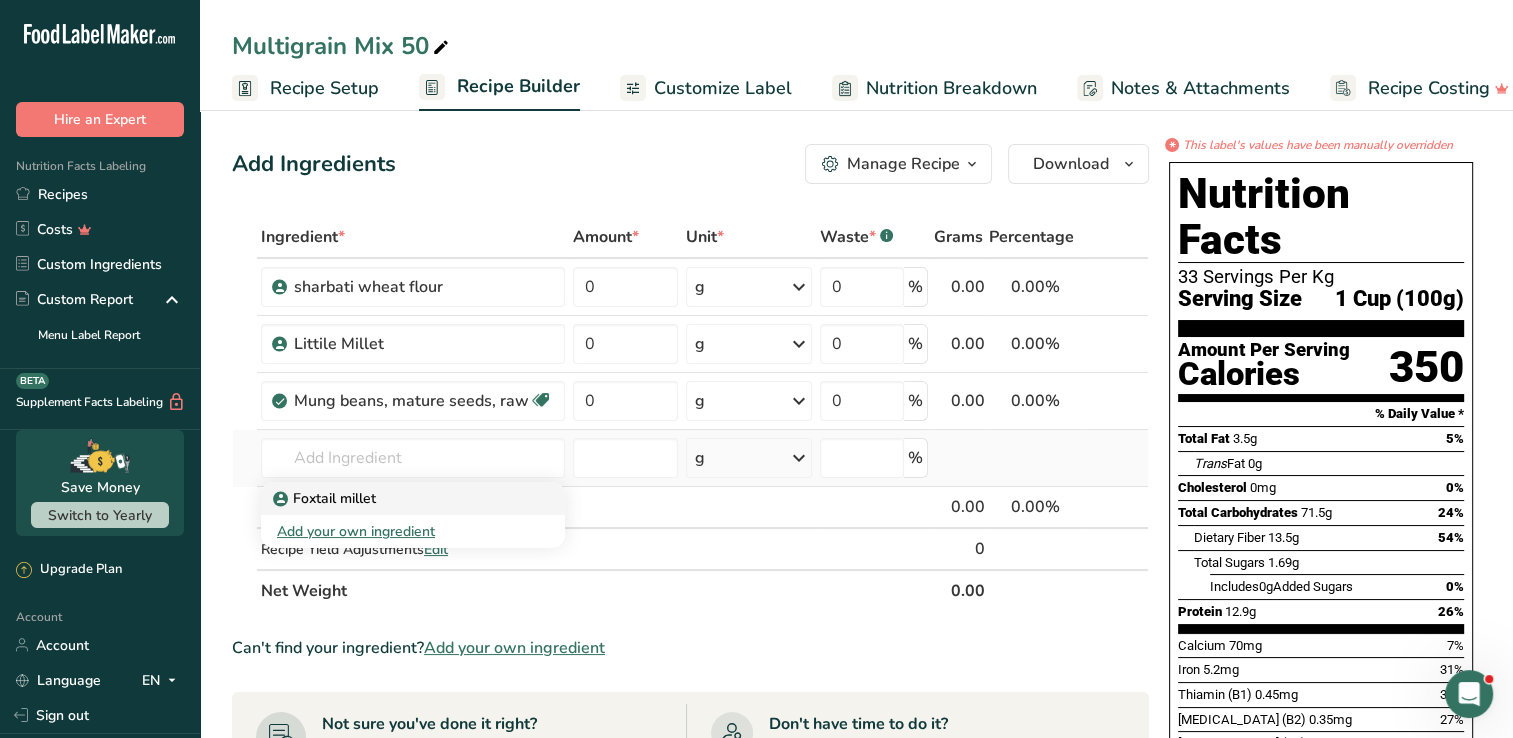 click on "Foxtail millet" at bounding box center [326, 498] 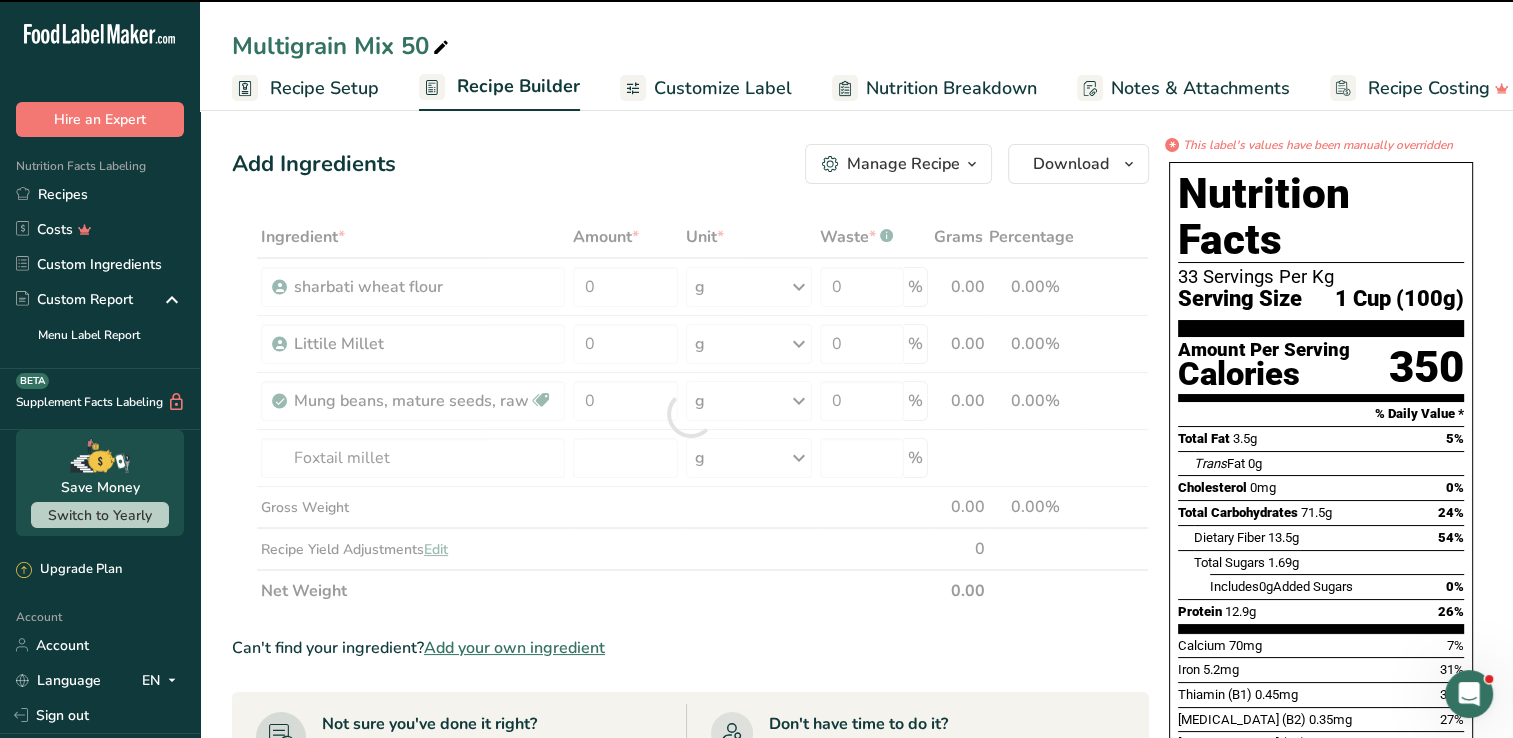type on "0" 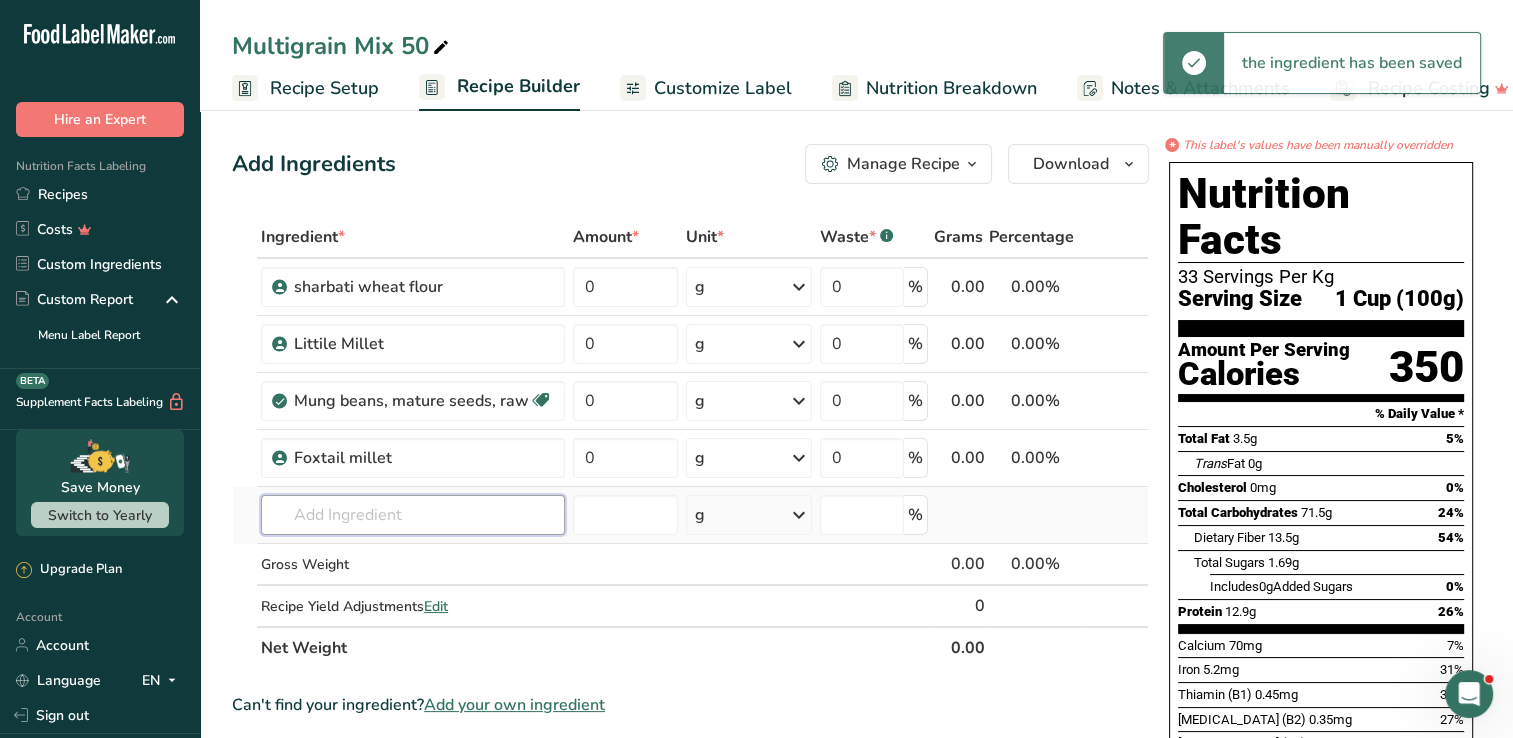 click at bounding box center [413, 515] 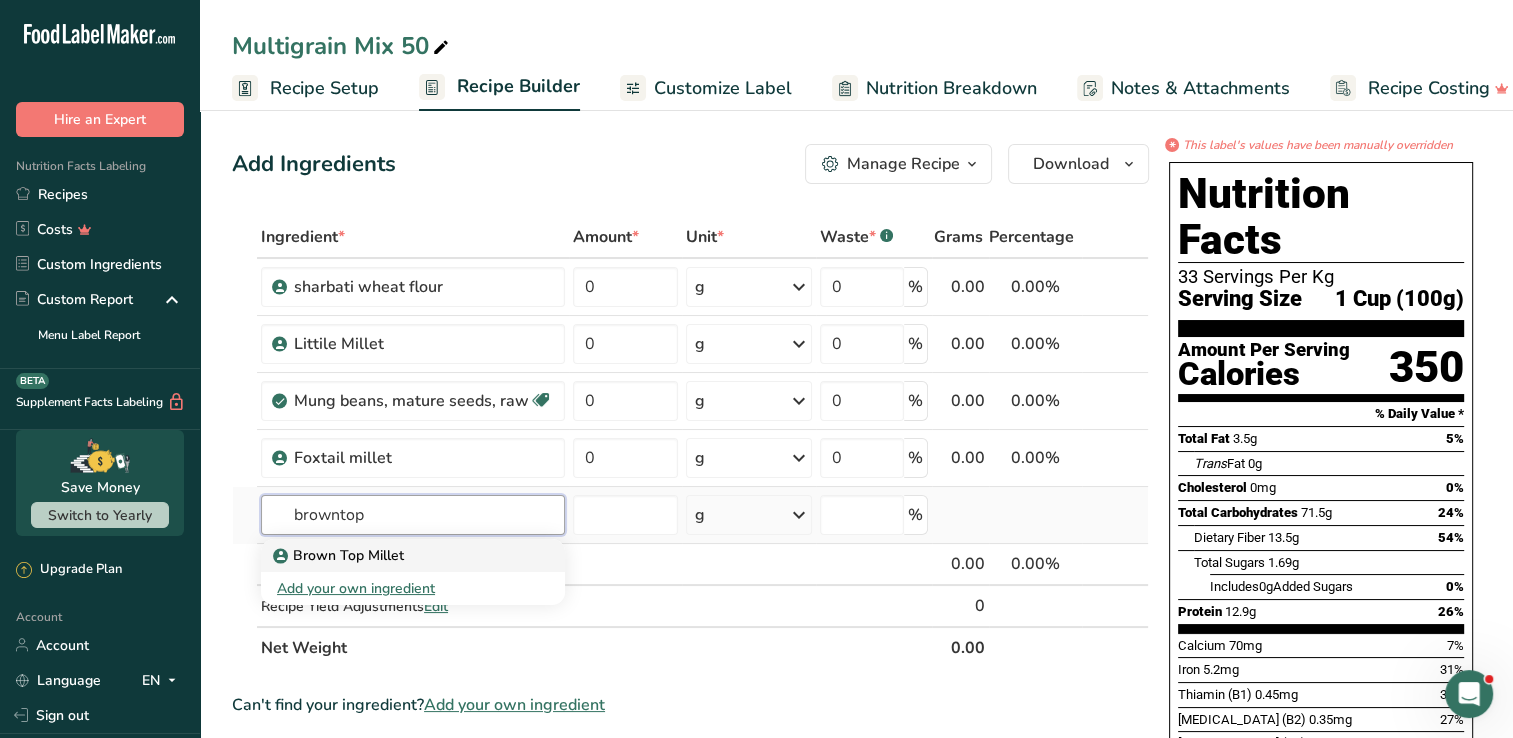 type on "browntop" 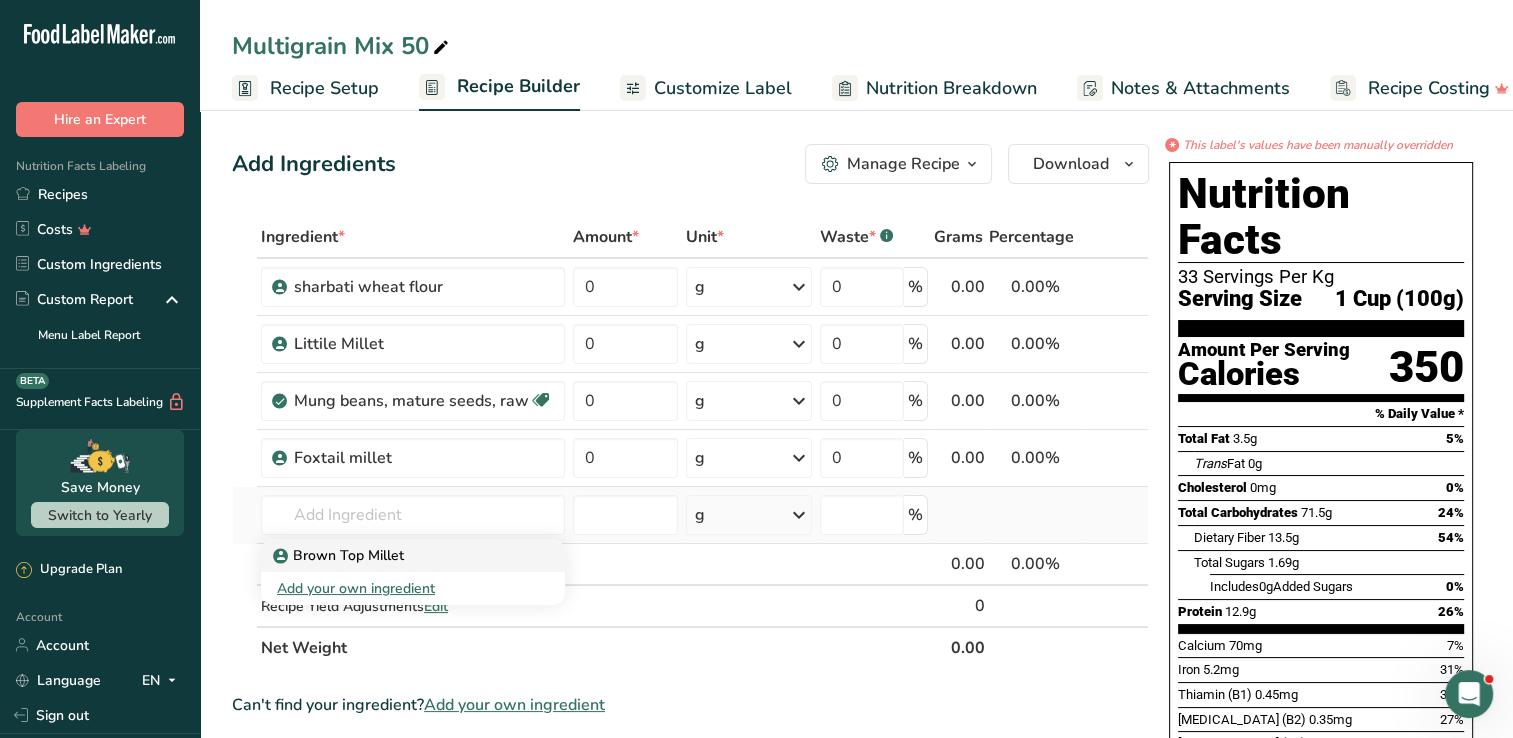 click on "Brown Top Millet" at bounding box center (340, 555) 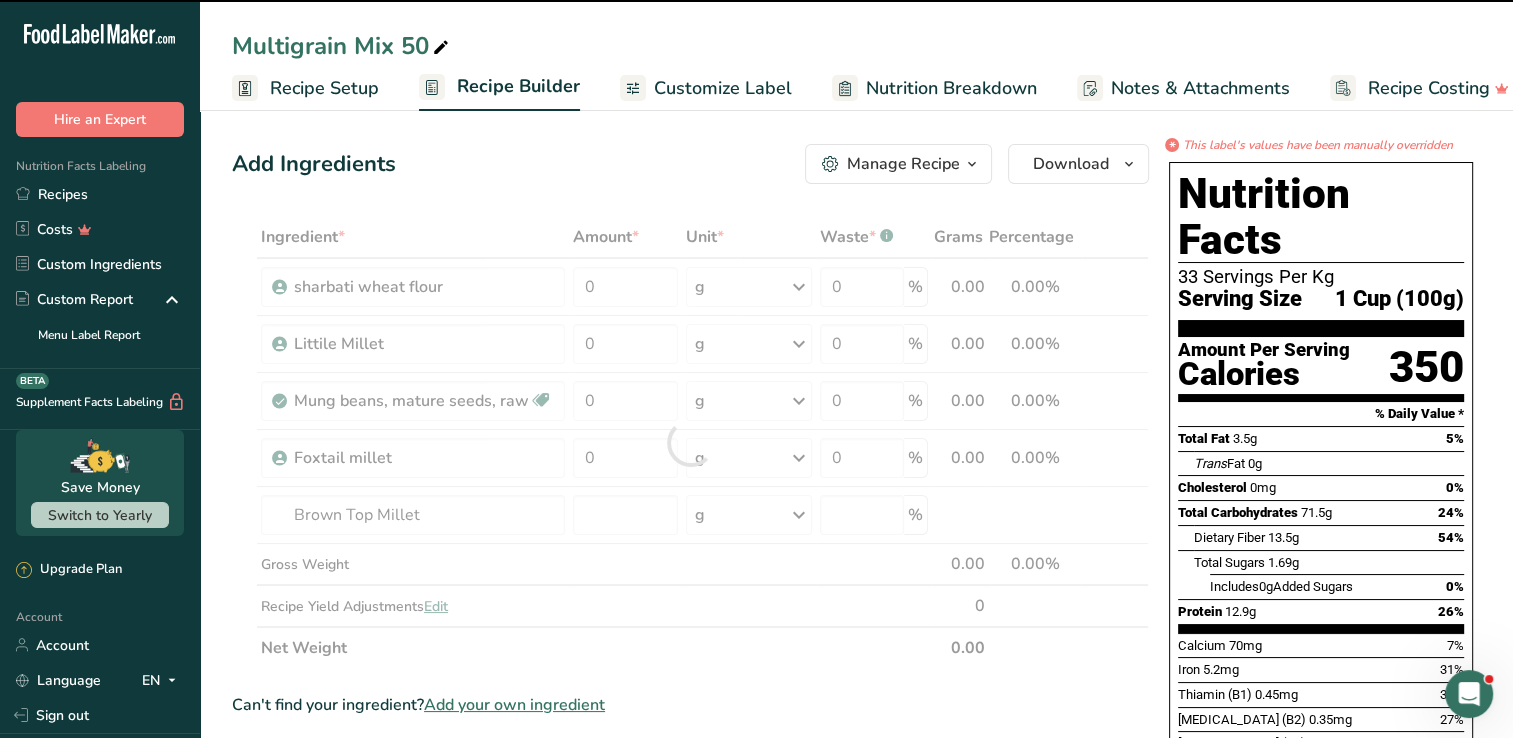 type on "0" 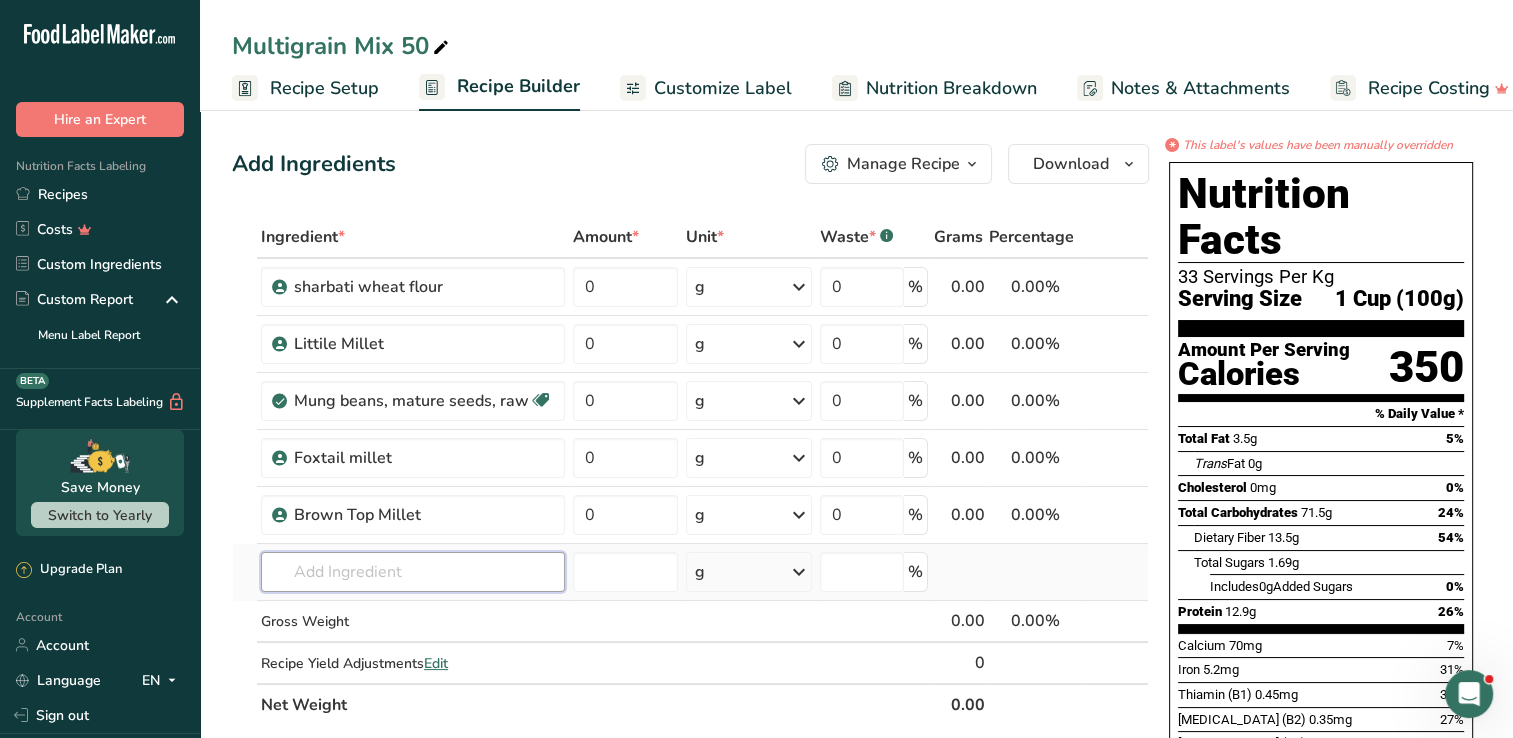 click at bounding box center (413, 572) 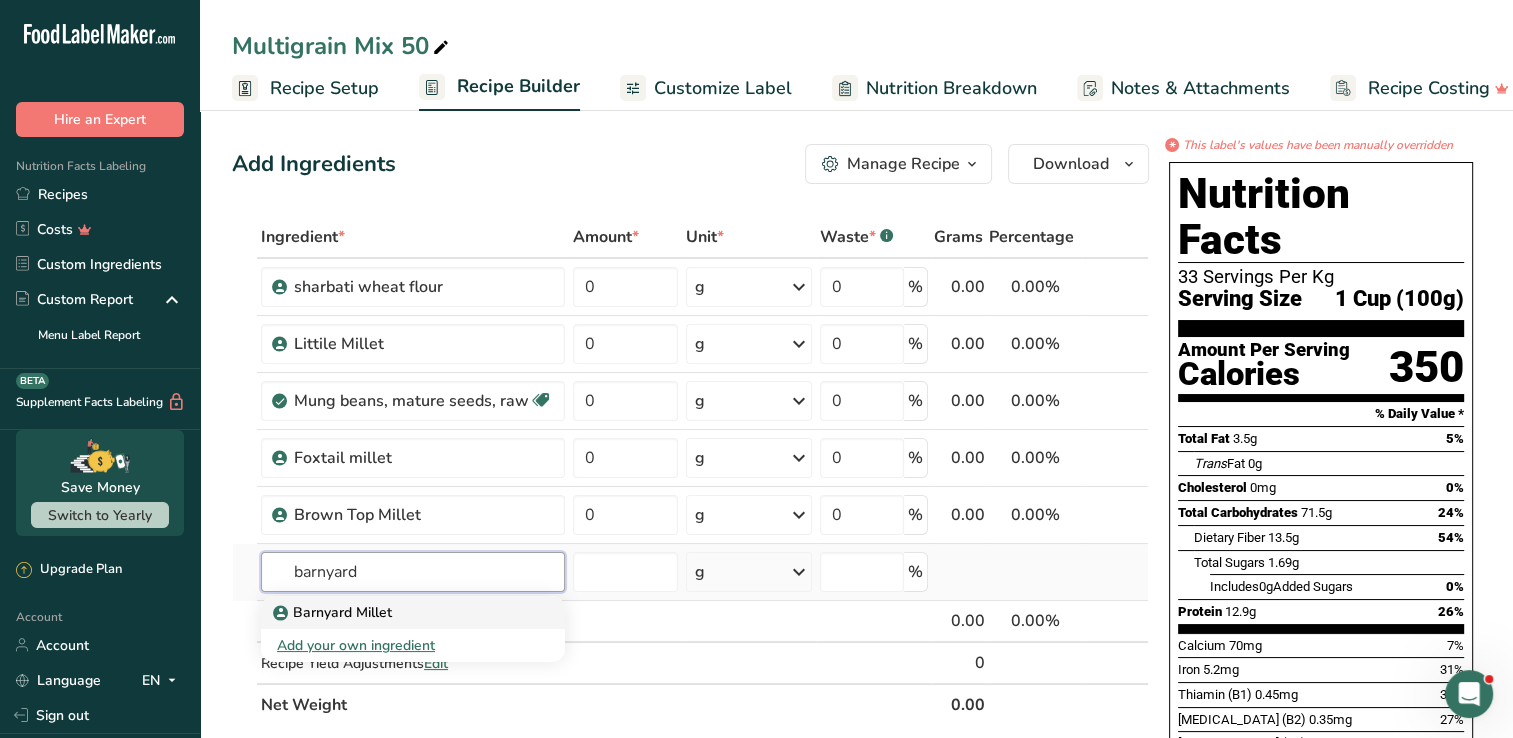 type on "barnyard" 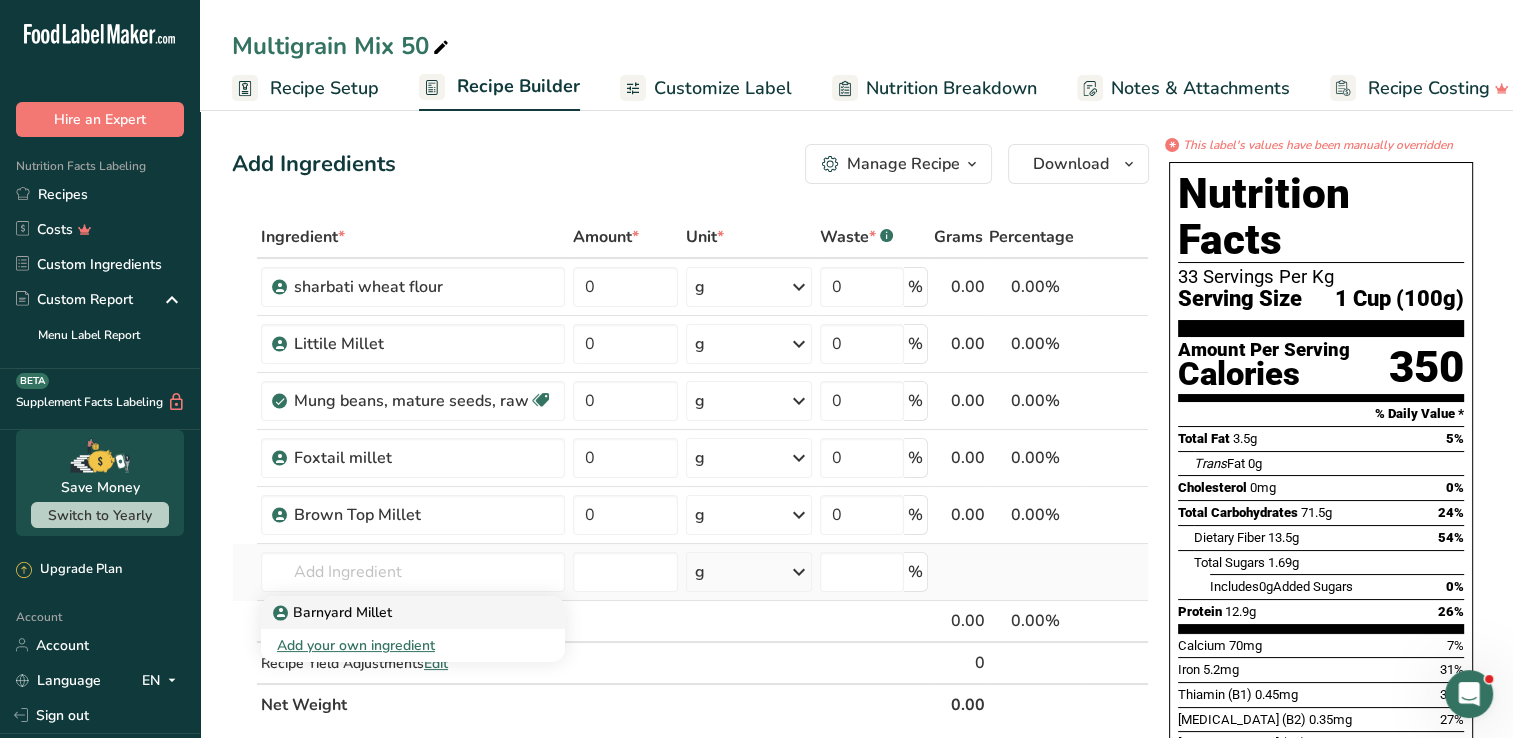 click on "Barnyard Millet" at bounding box center (397, 612) 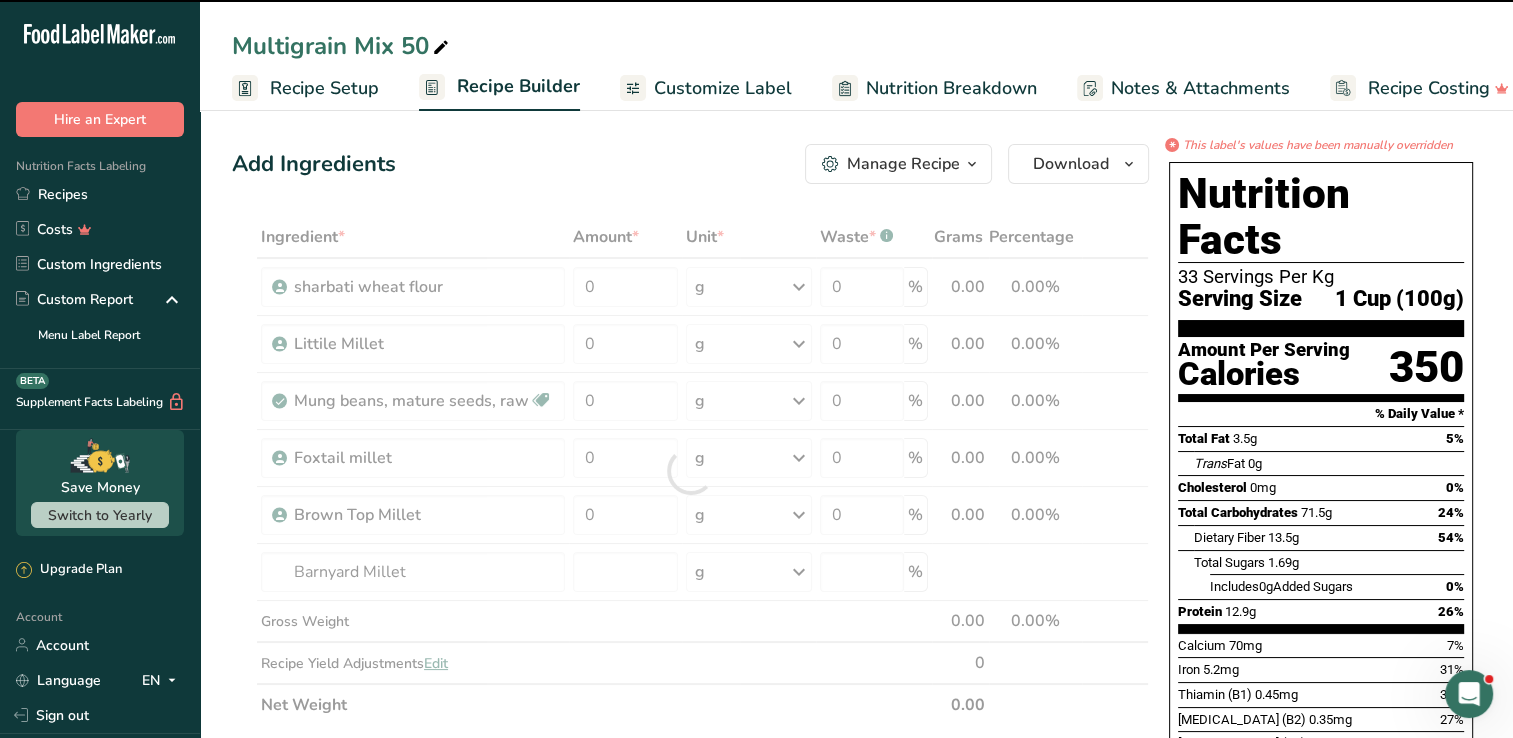 type on "0" 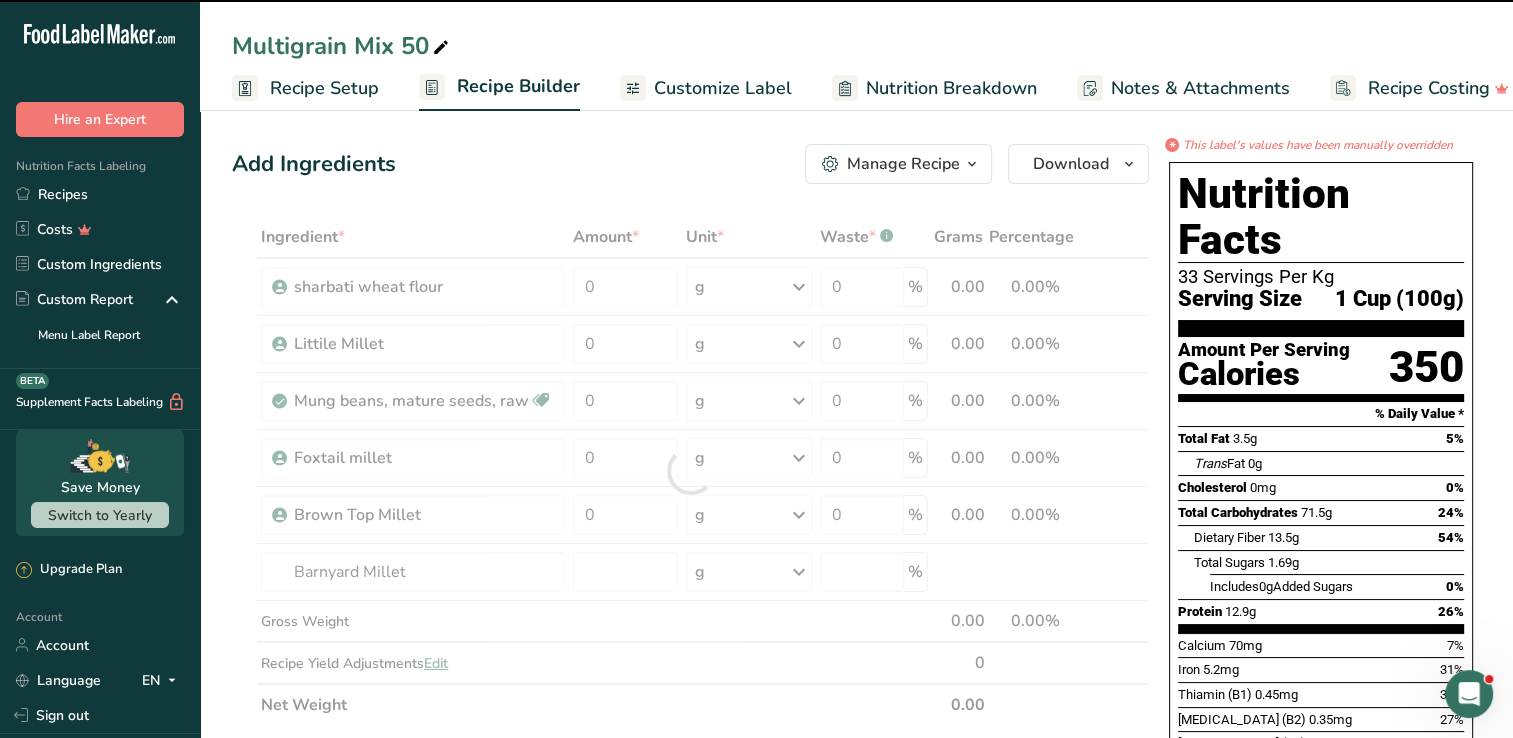 type on "0" 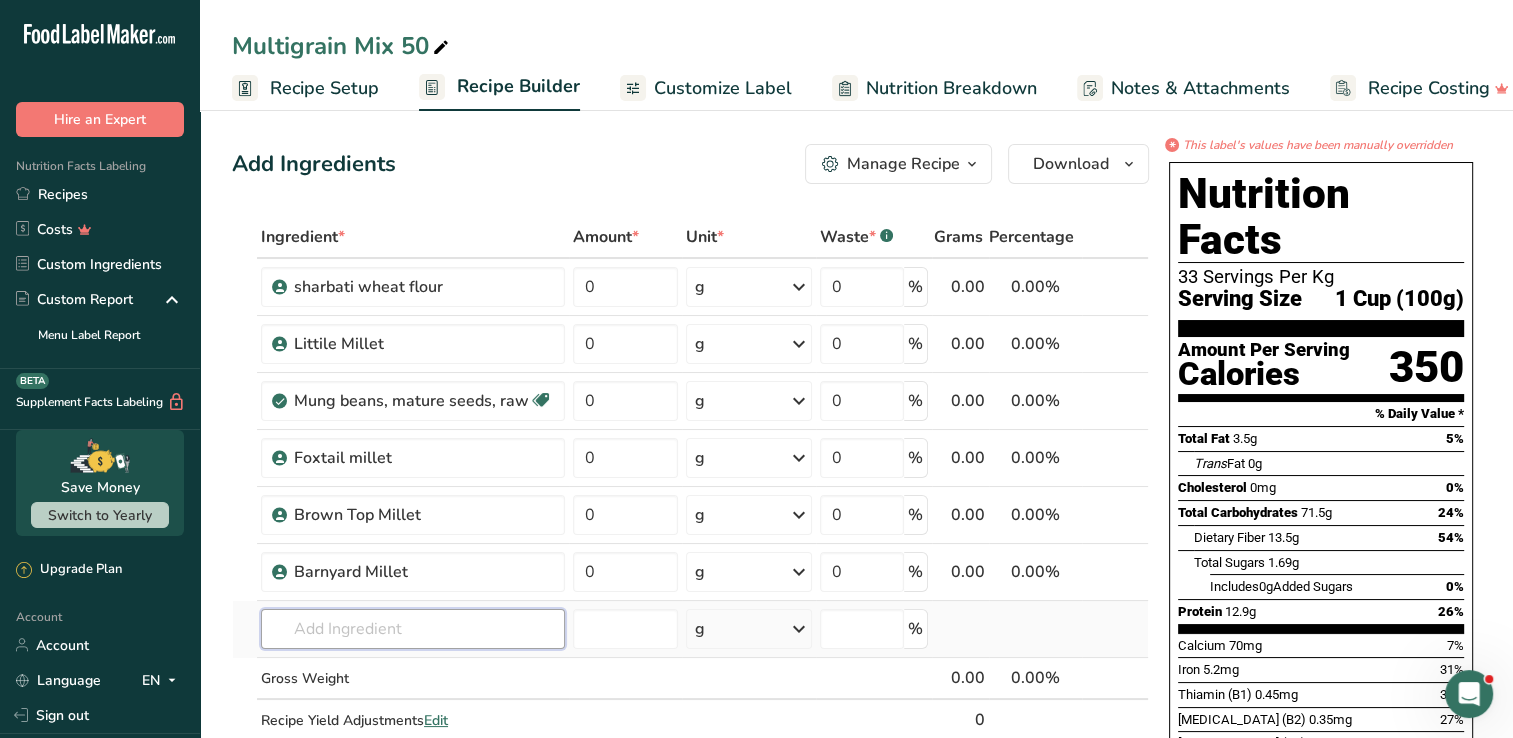 click at bounding box center [413, 629] 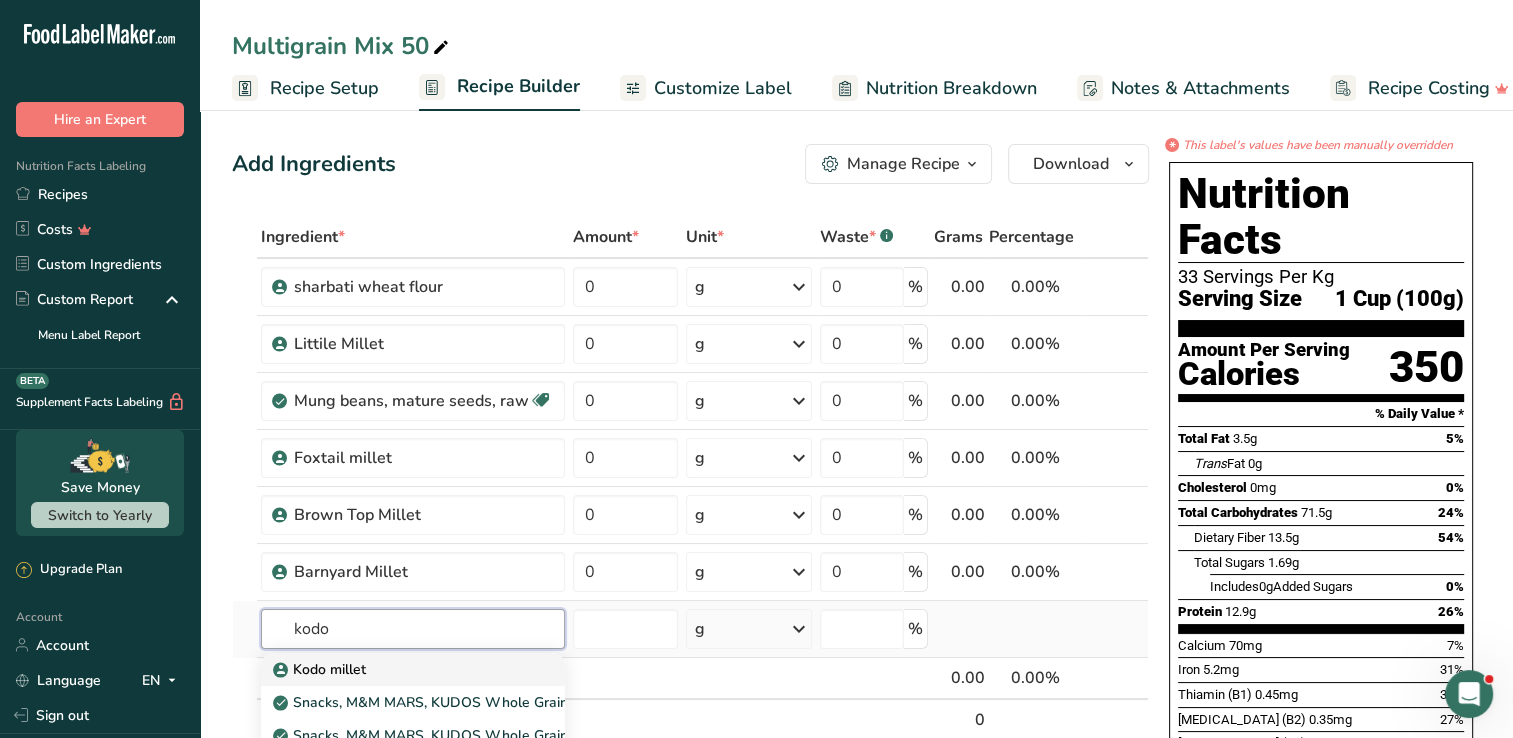 type on "kodo" 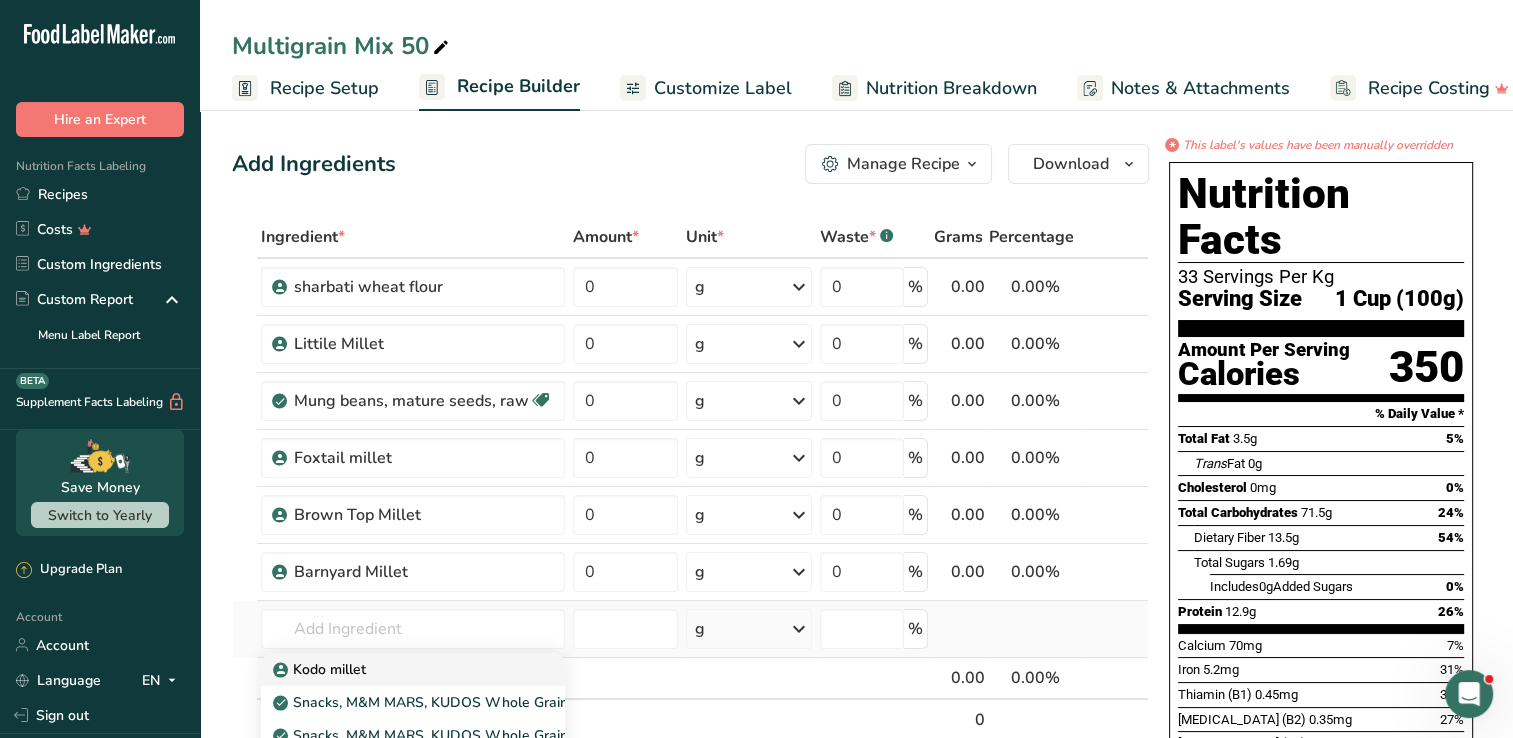 click on "Kodo millet" at bounding box center (321, 669) 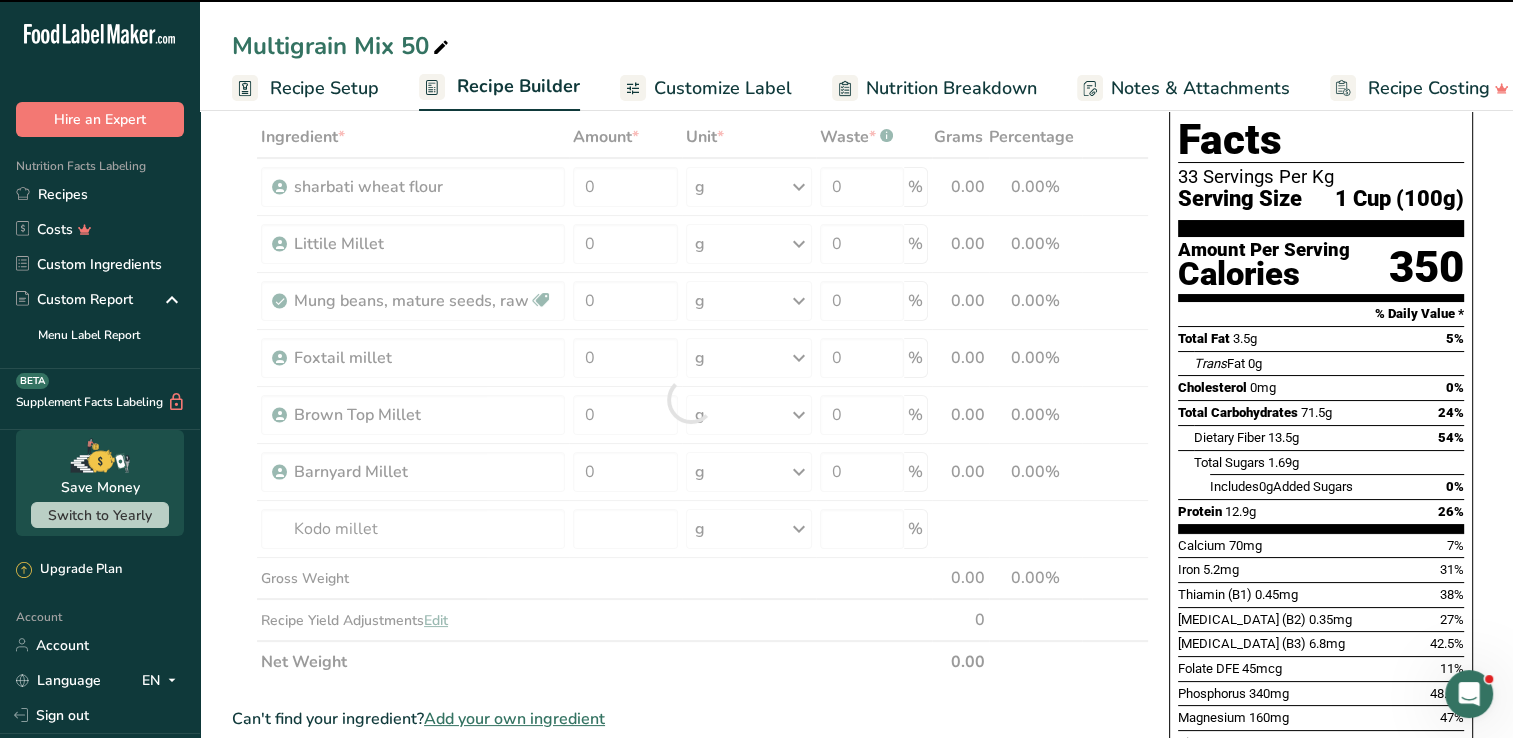 scroll, scrollTop: 103, scrollLeft: 0, axis: vertical 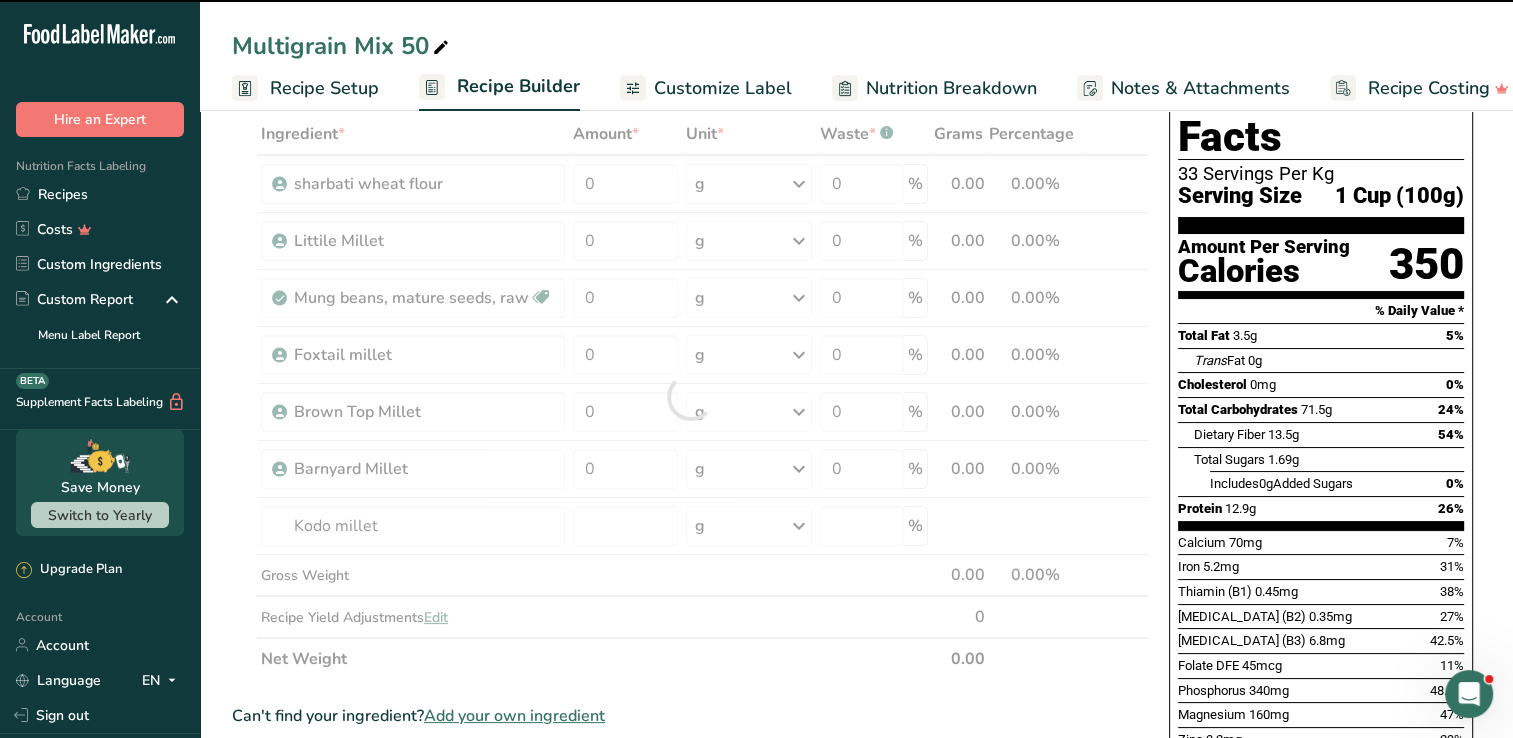 type on "0" 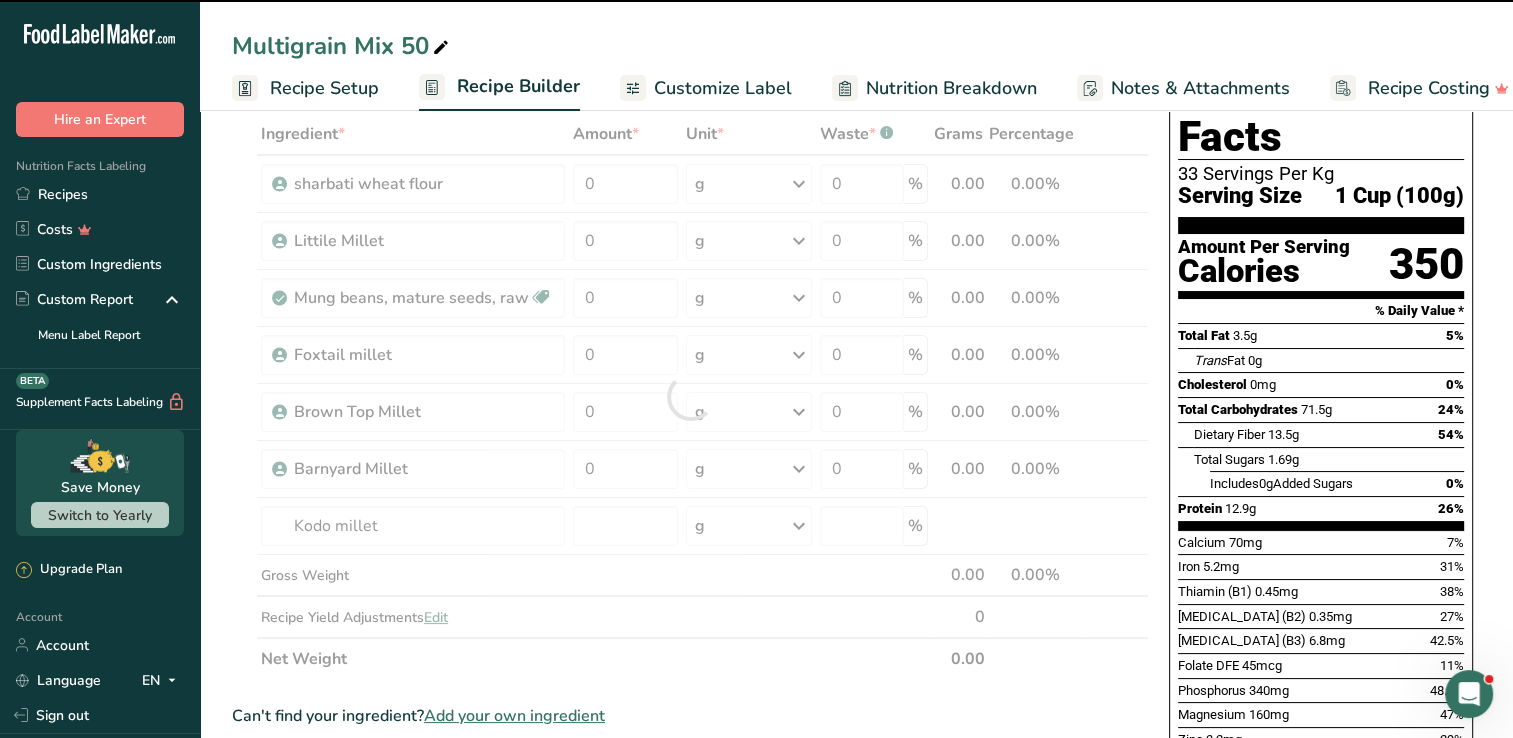 type on "0" 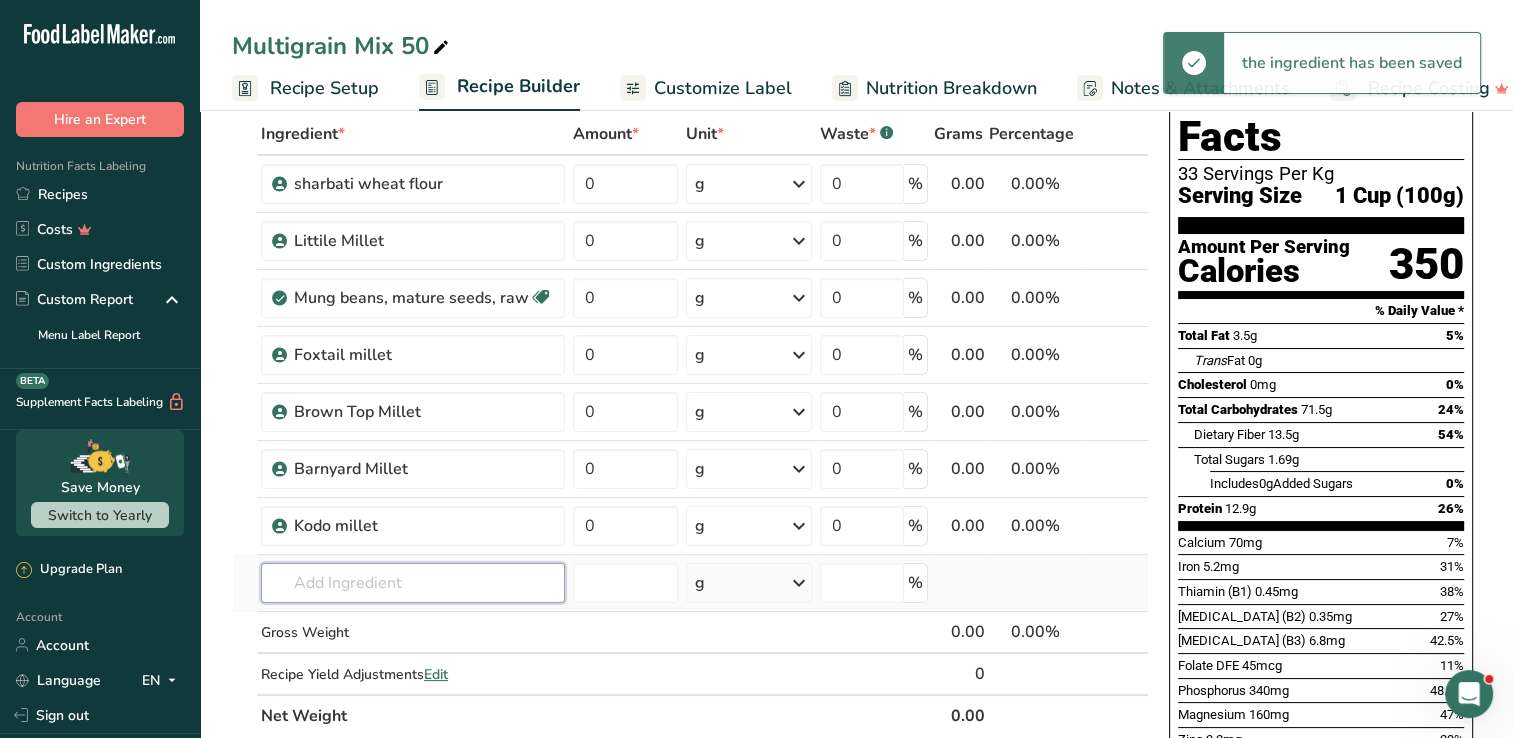 click at bounding box center [413, 583] 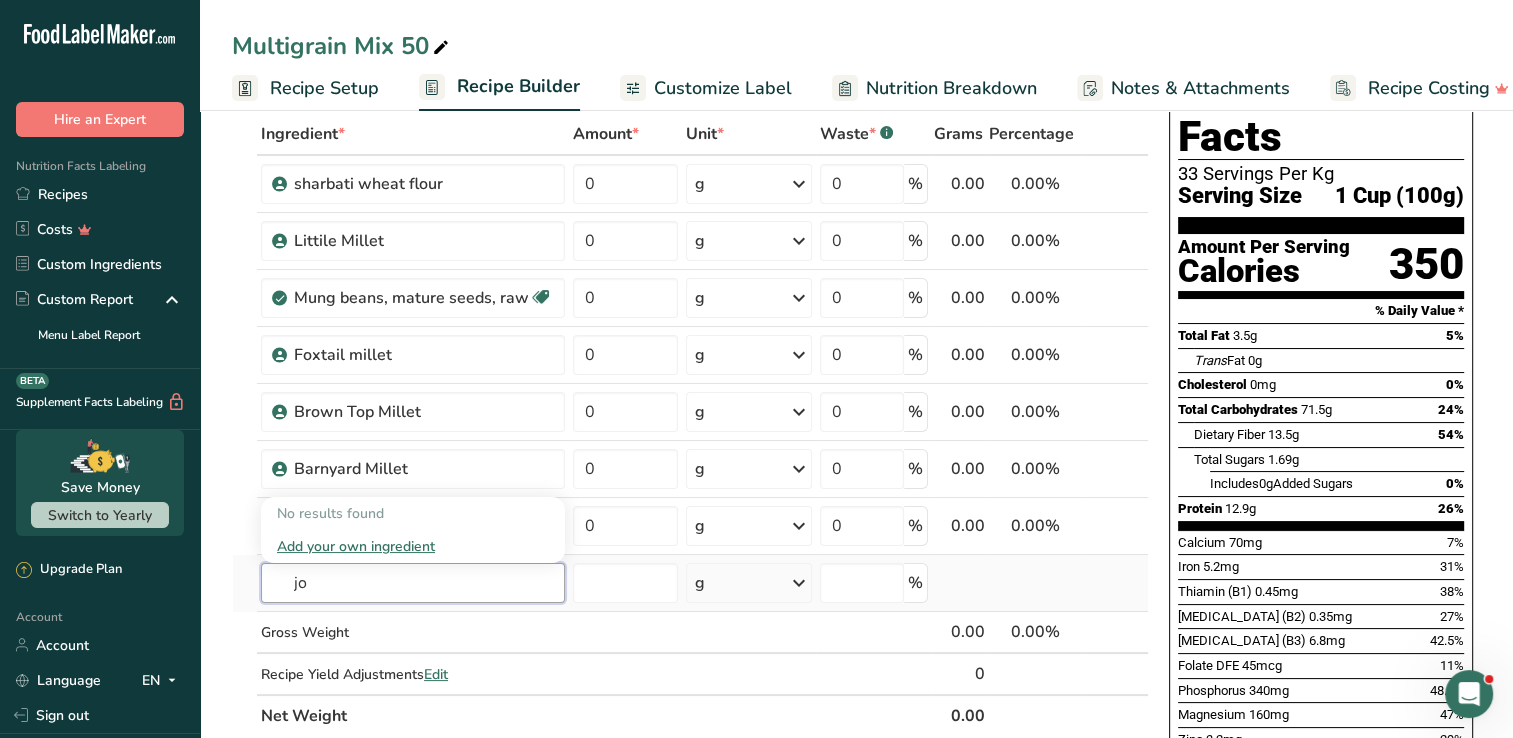 type on "j" 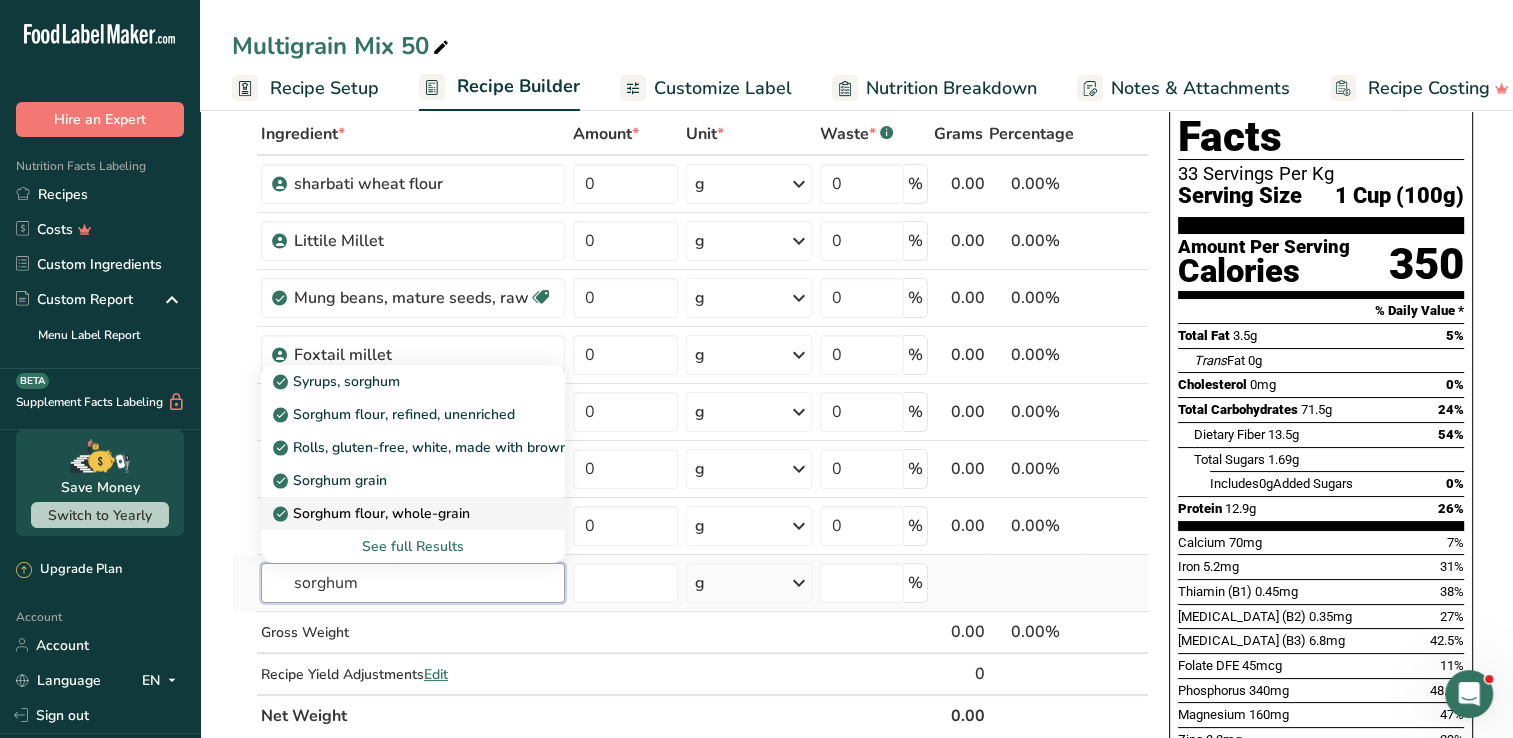 type on "sorghum" 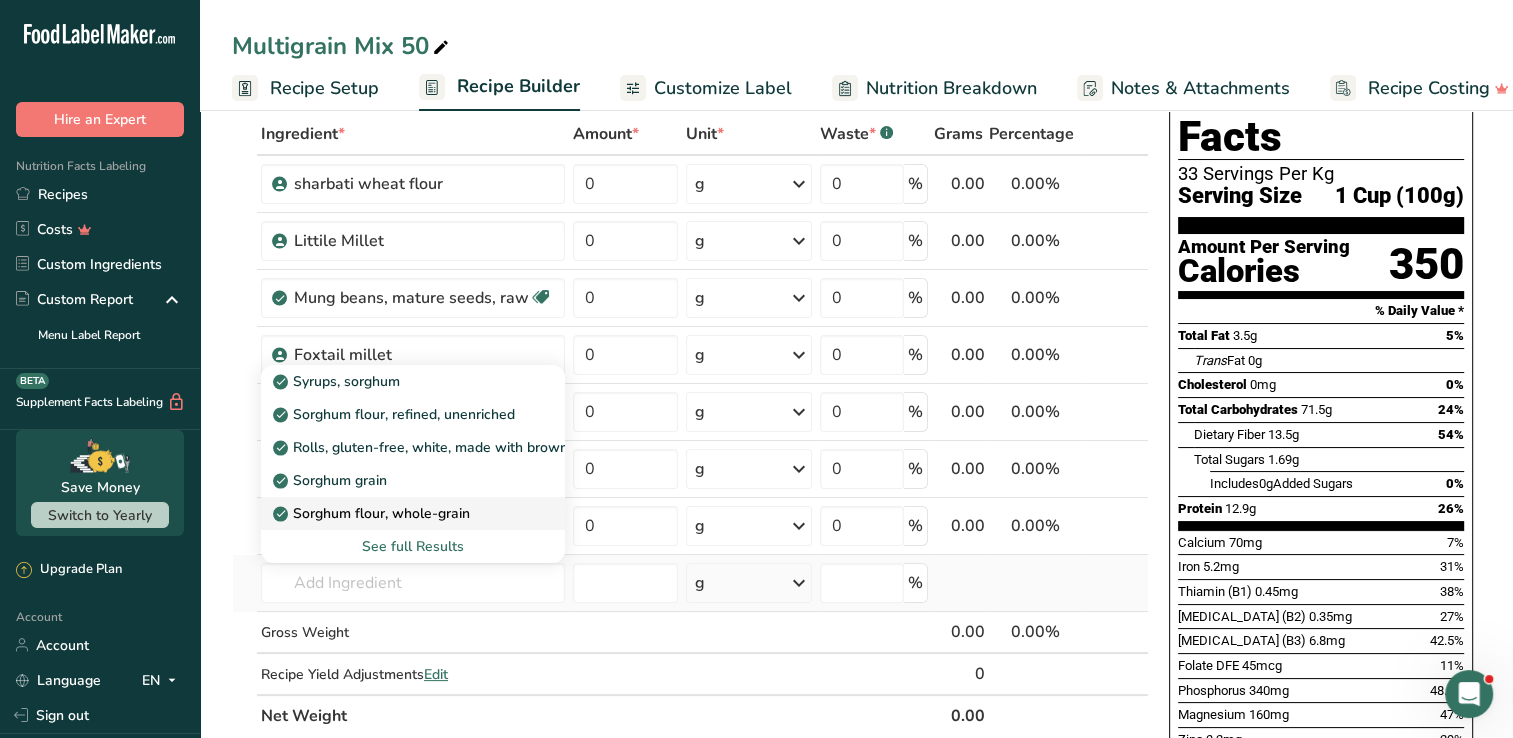 click on "Sorghum flour, whole-grain" at bounding box center [373, 513] 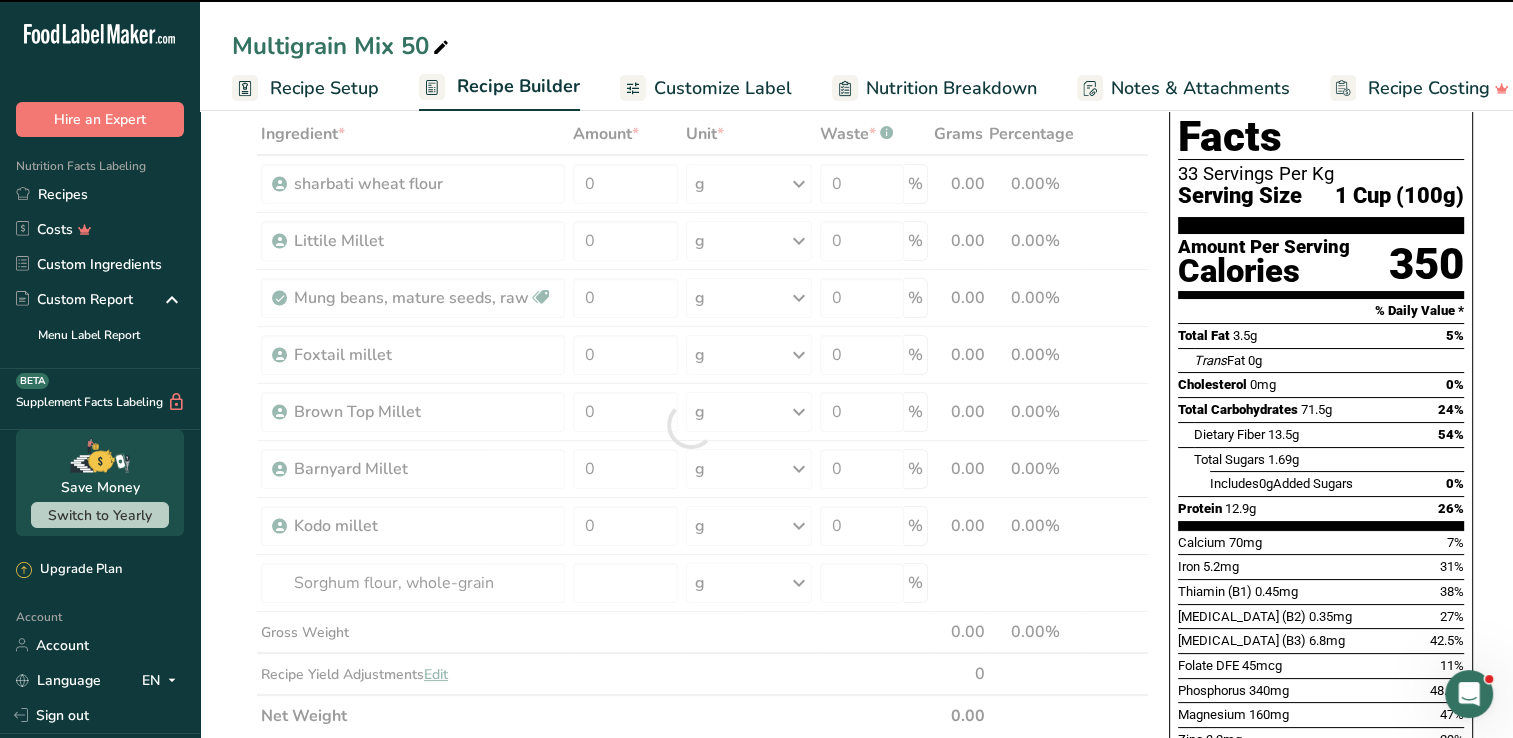 type on "0" 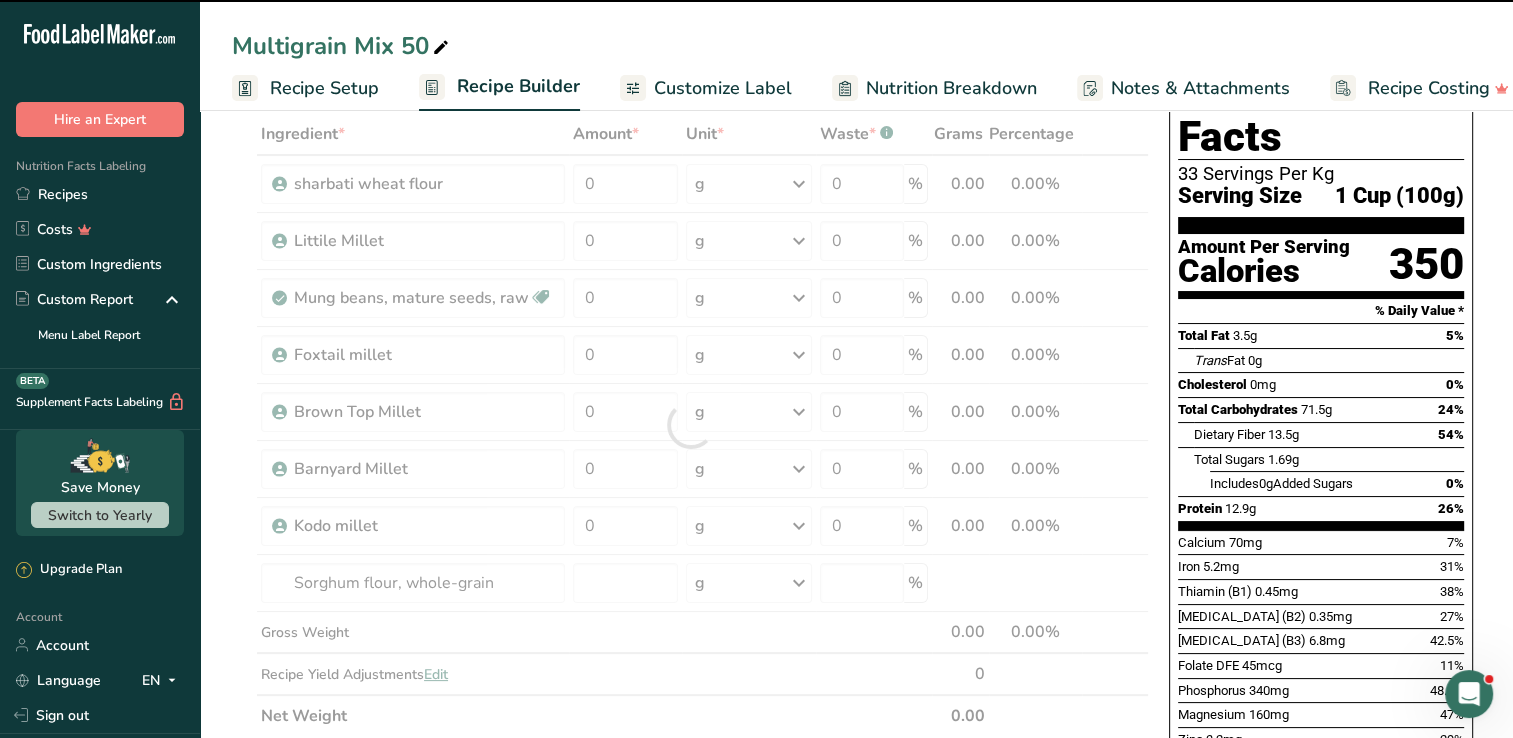 type on "0" 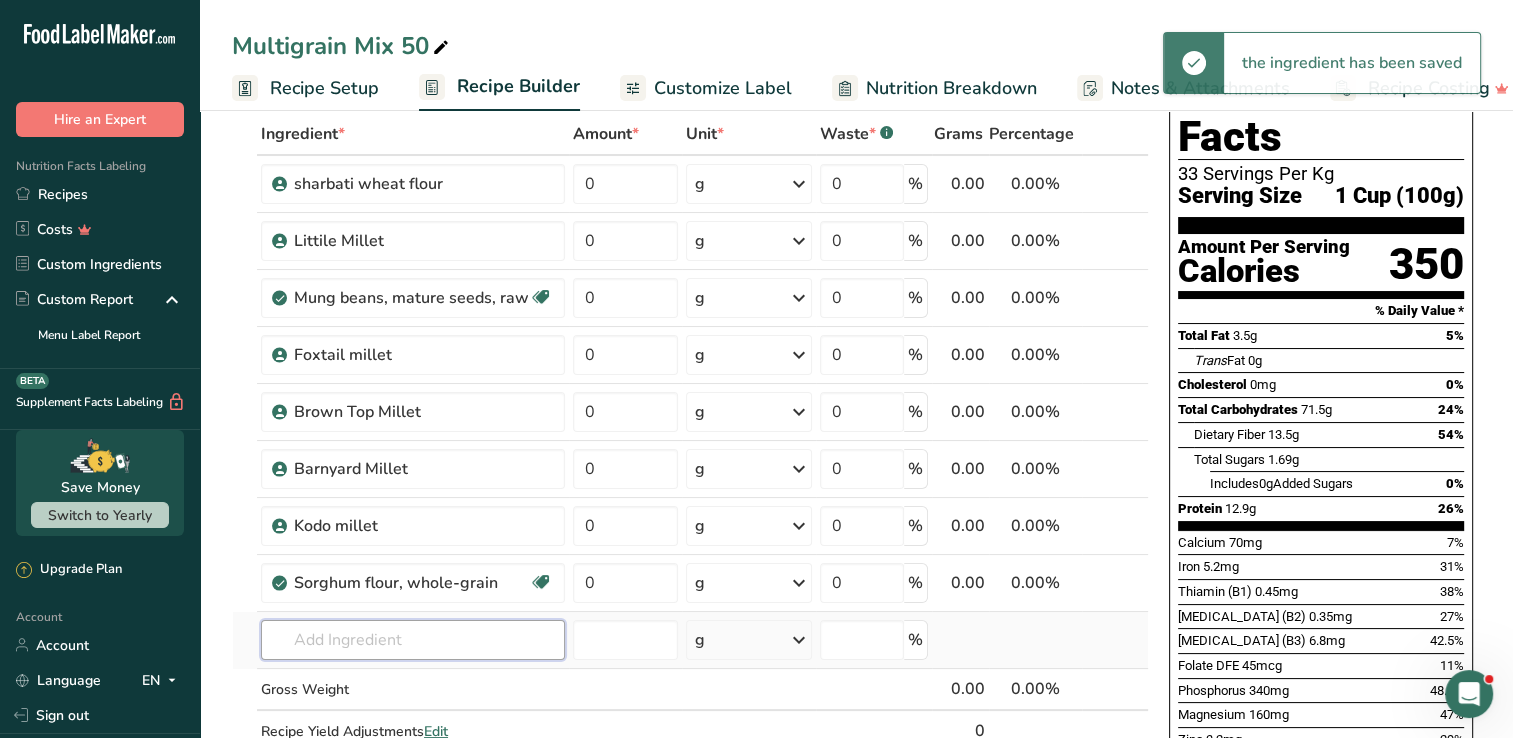 click at bounding box center (413, 640) 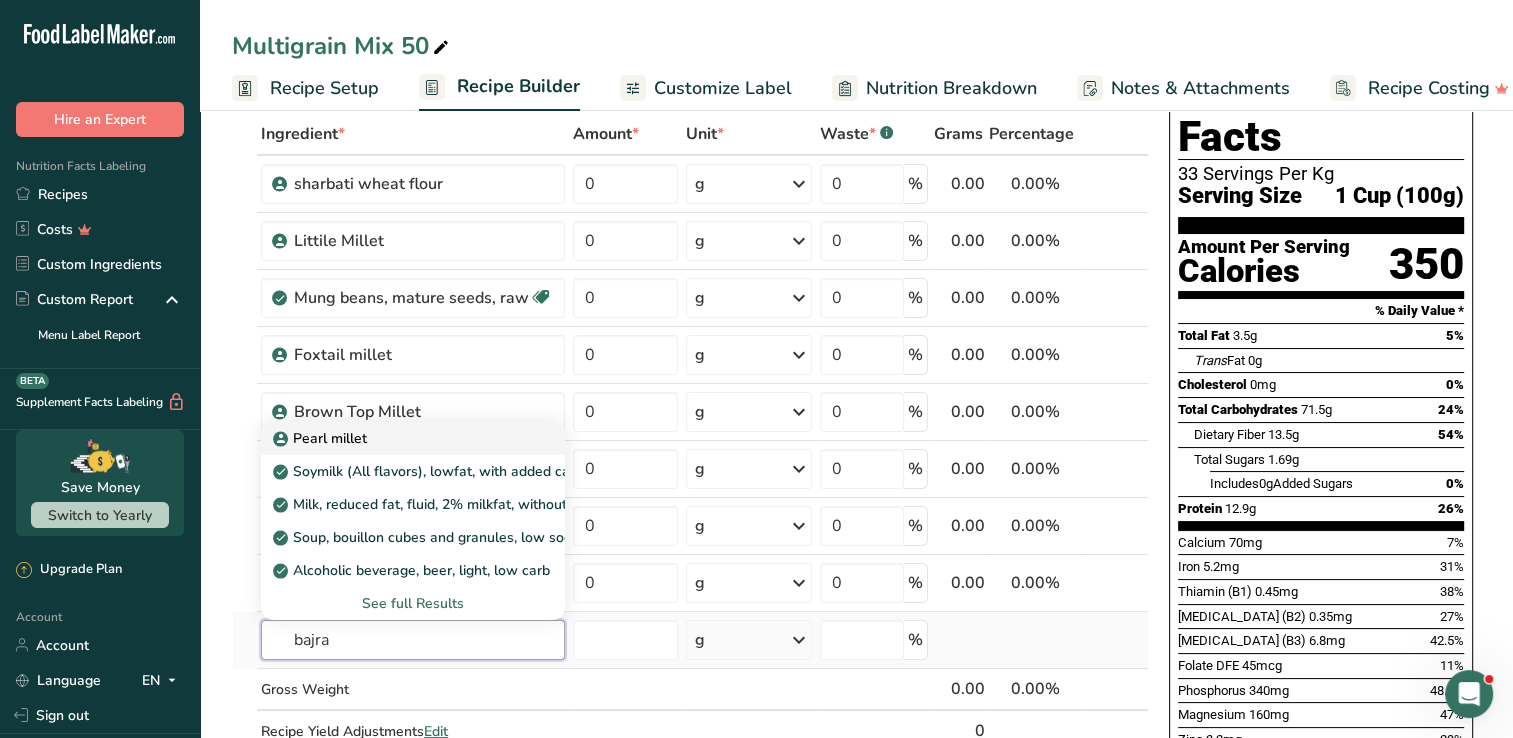 type on "bajra" 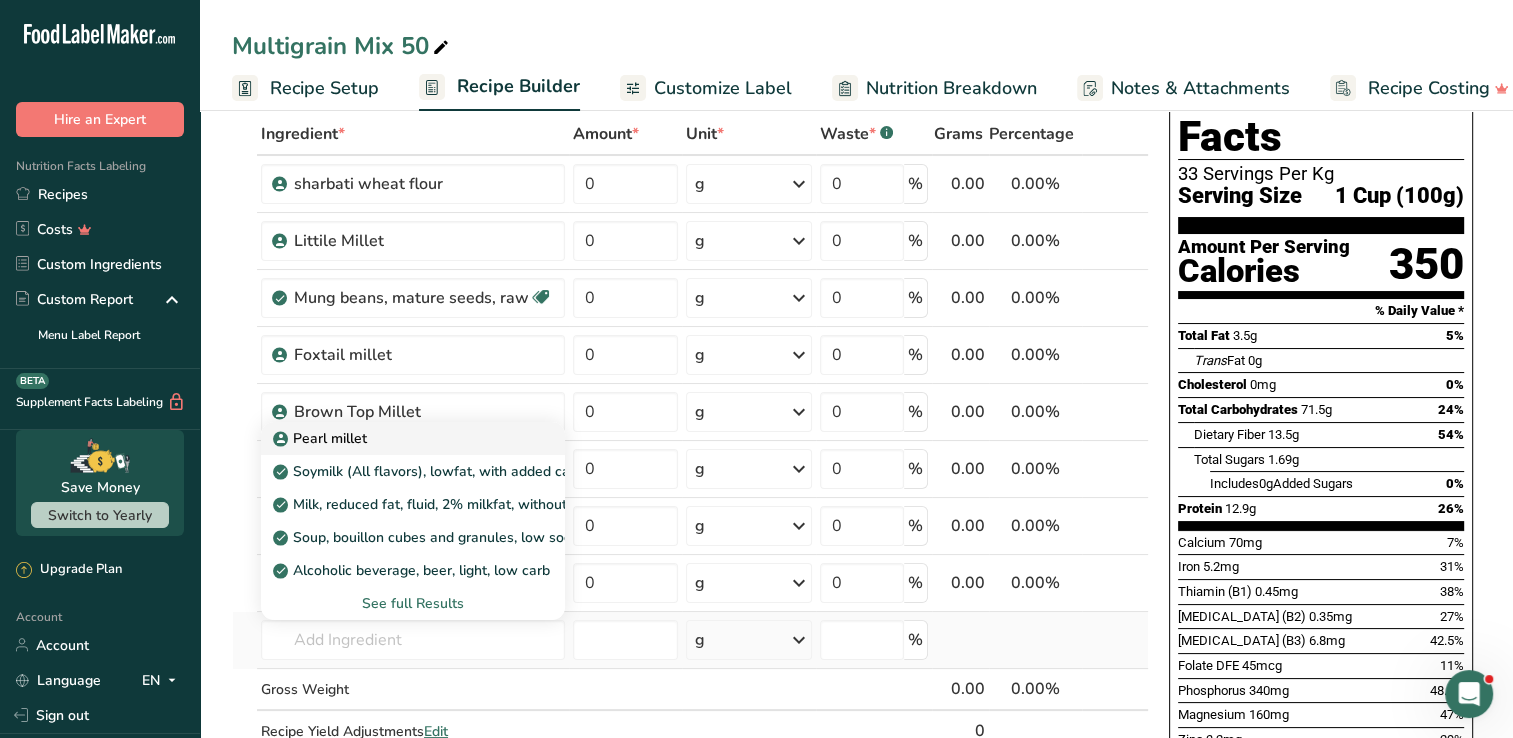 click on "Pearl millet" at bounding box center [322, 438] 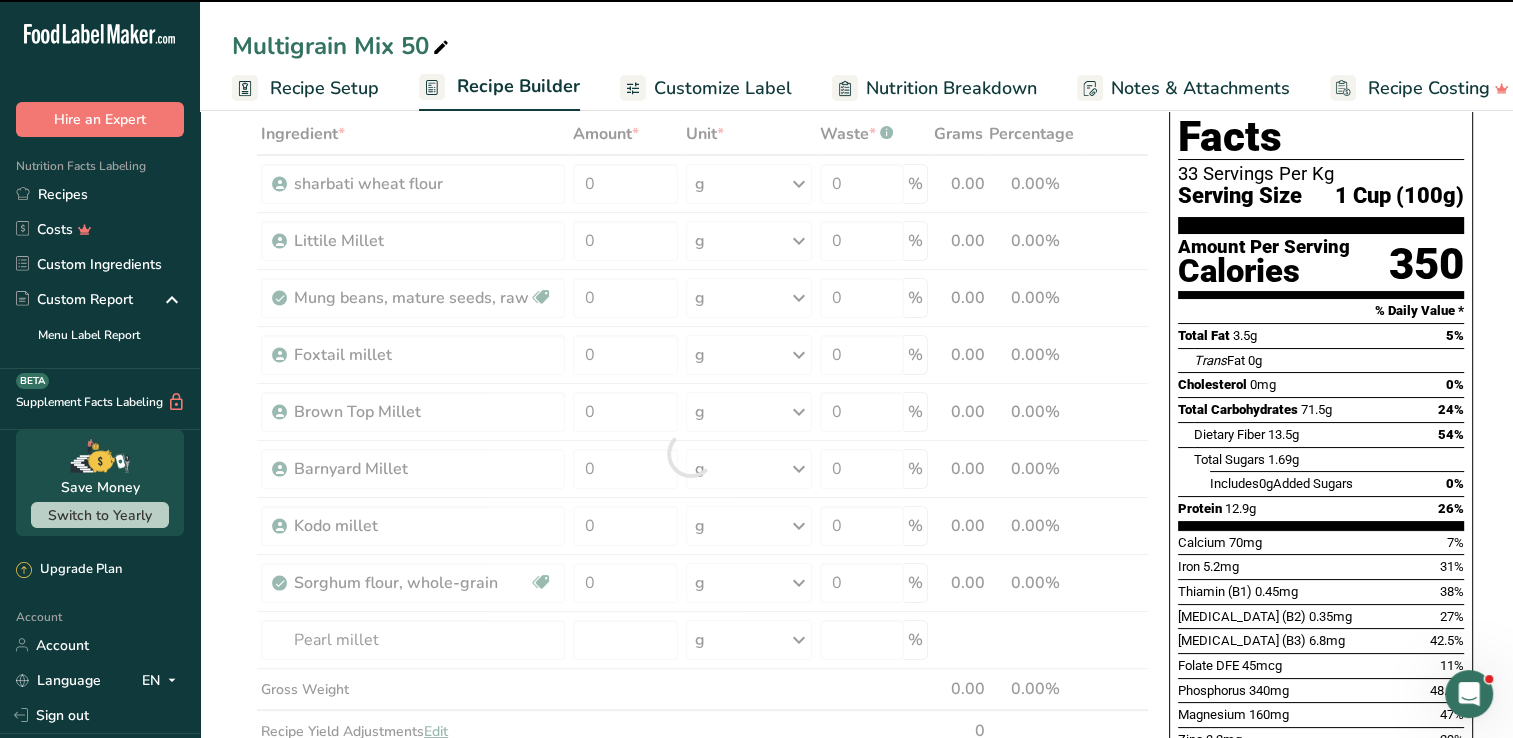 type on "0" 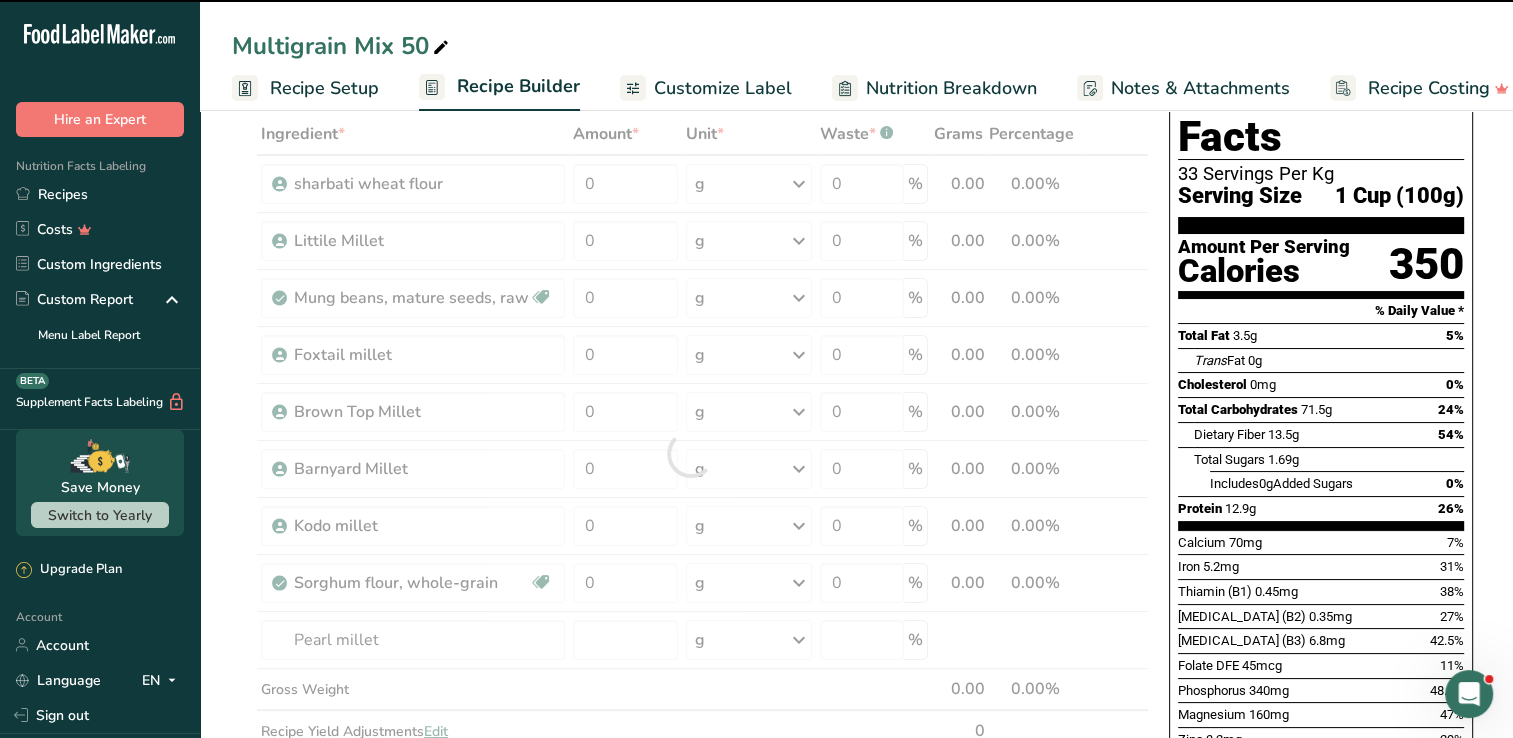 type on "0" 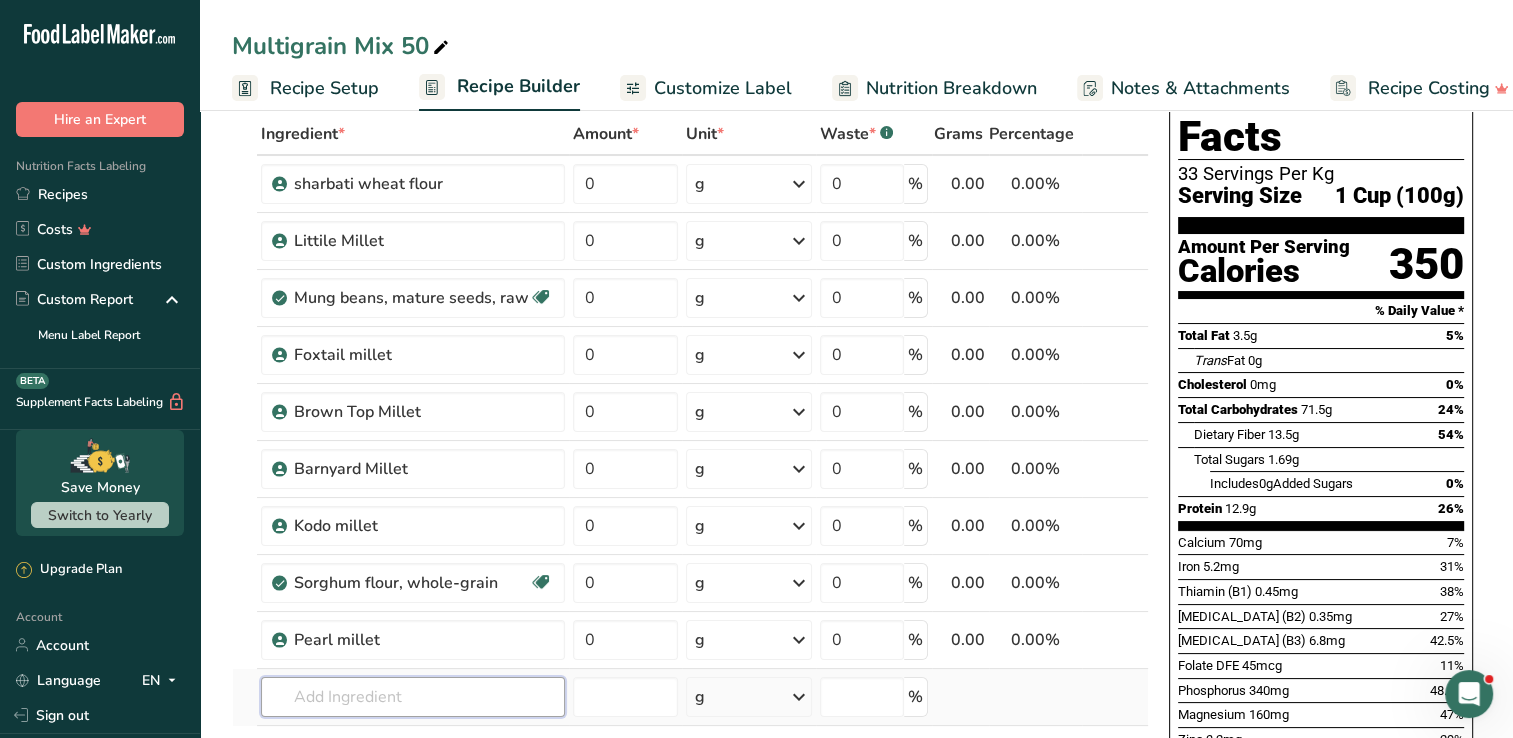 click at bounding box center (413, 697) 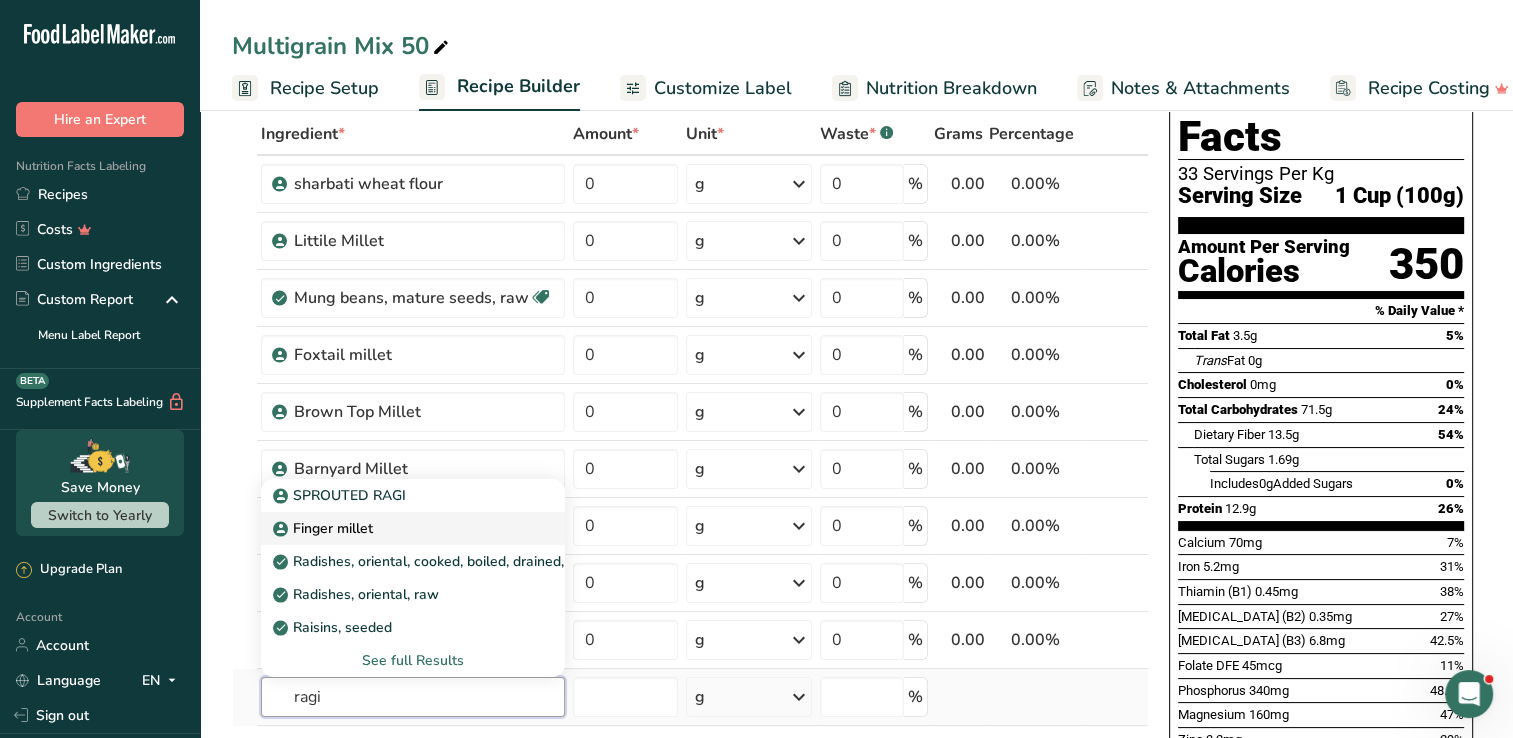 type on "ragi" 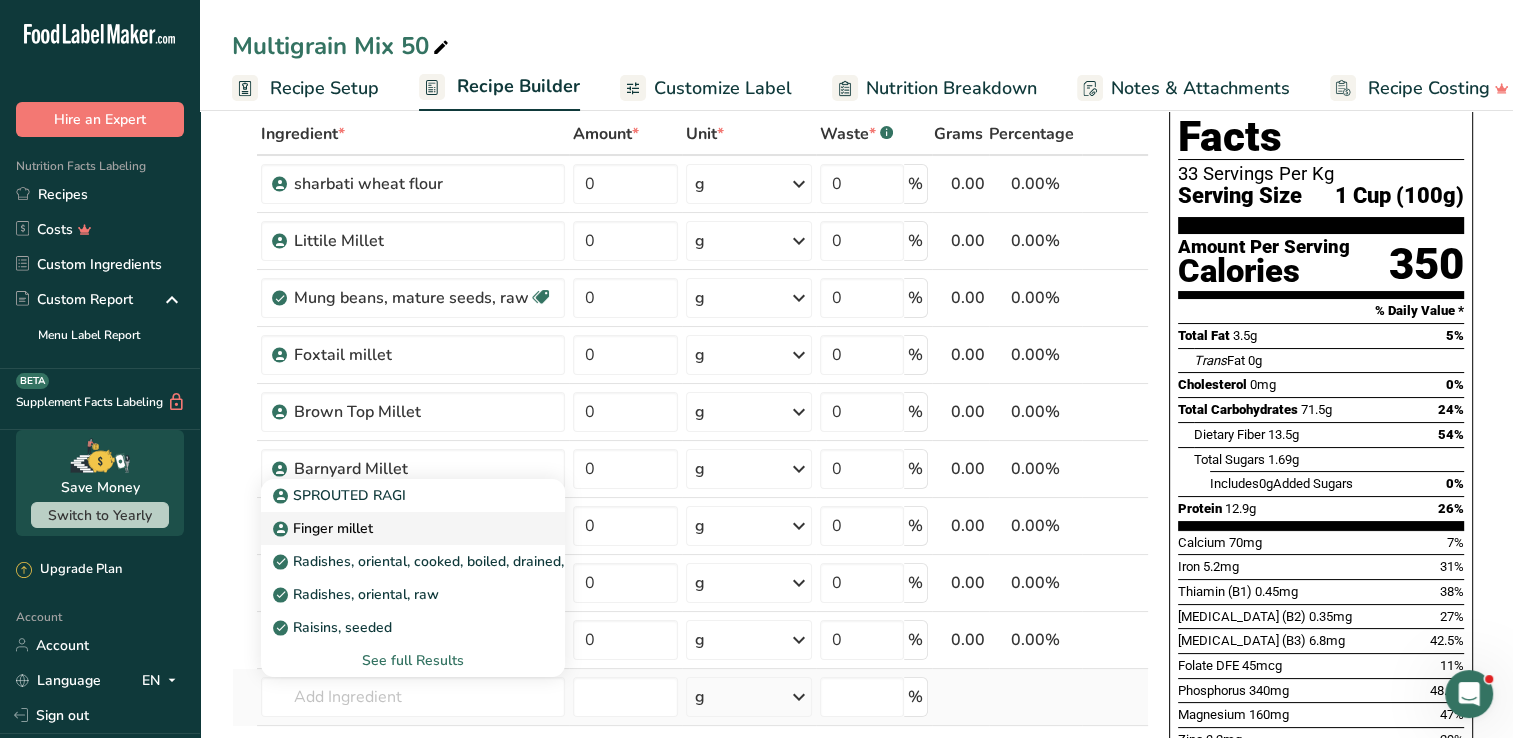 click on "Finger millet" at bounding box center [397, 528] 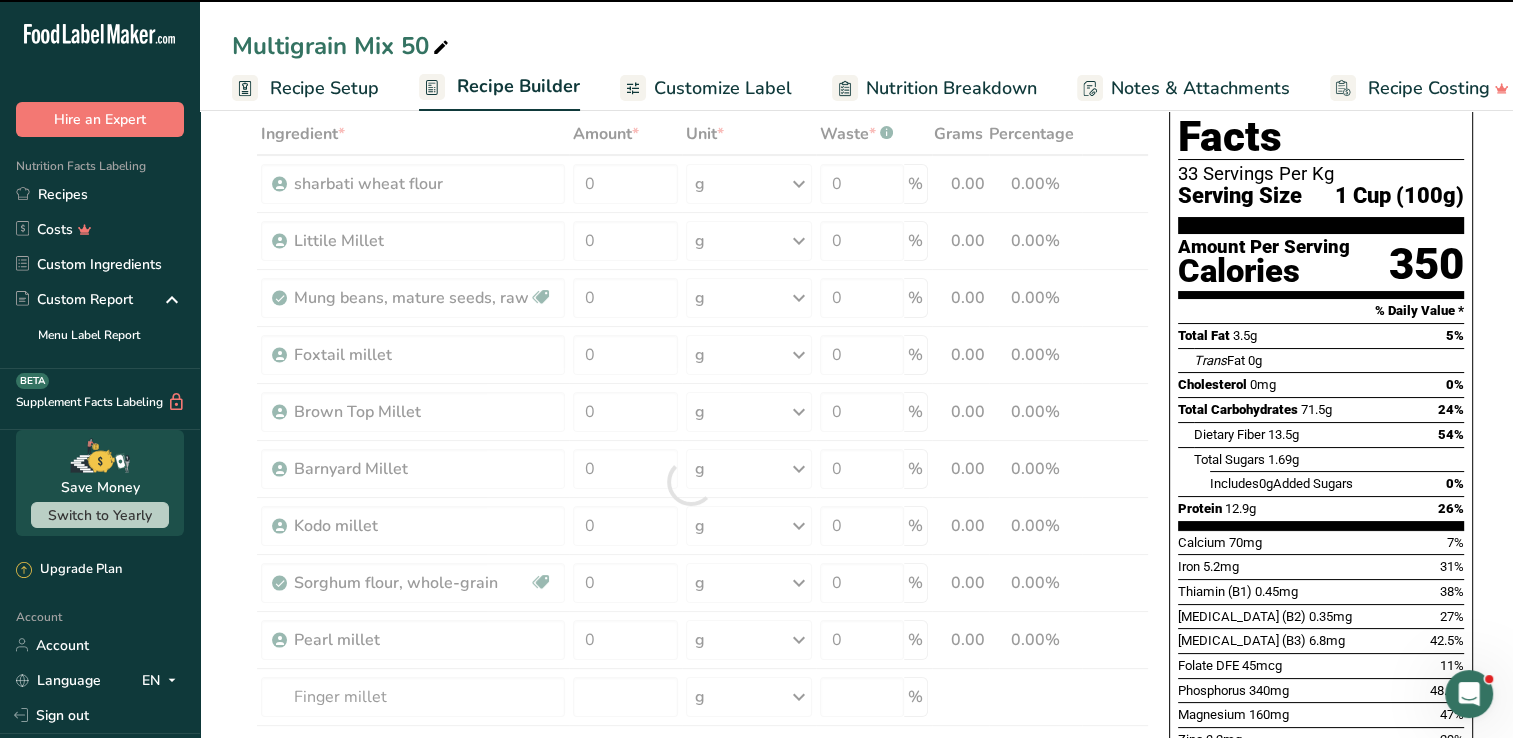 type on "0" 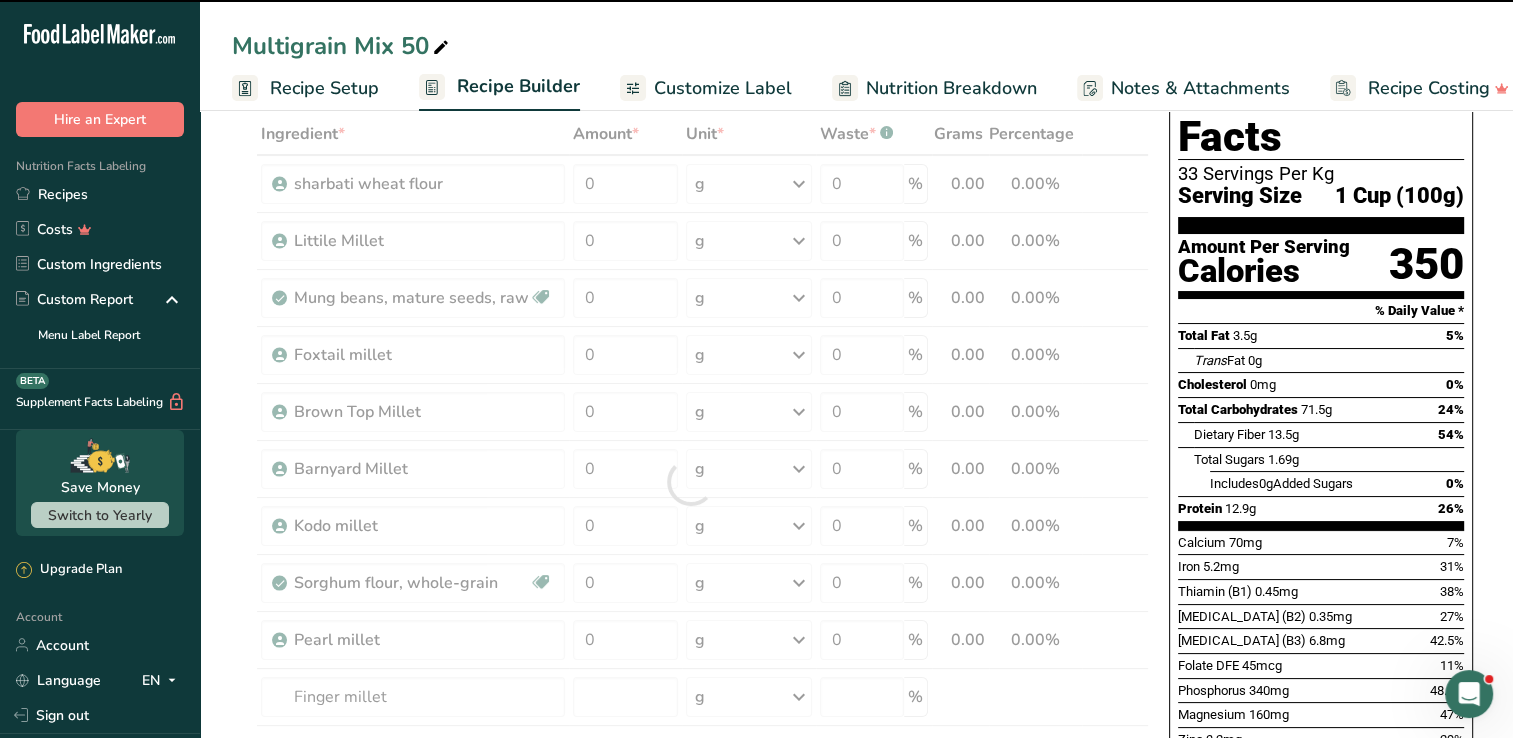 type on "0" 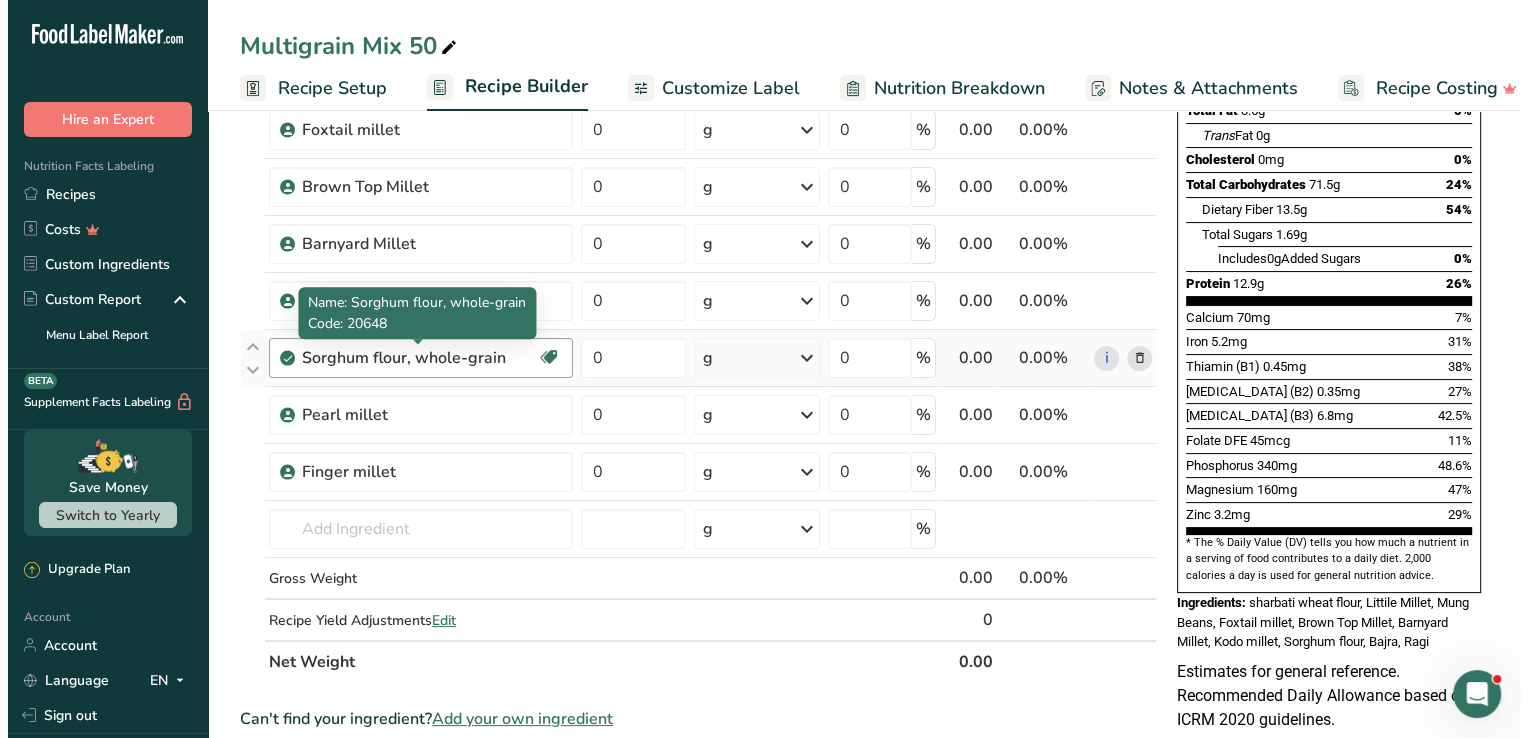 scroll, scrollTop: 347, scrollLeft: 0, axis: vertical 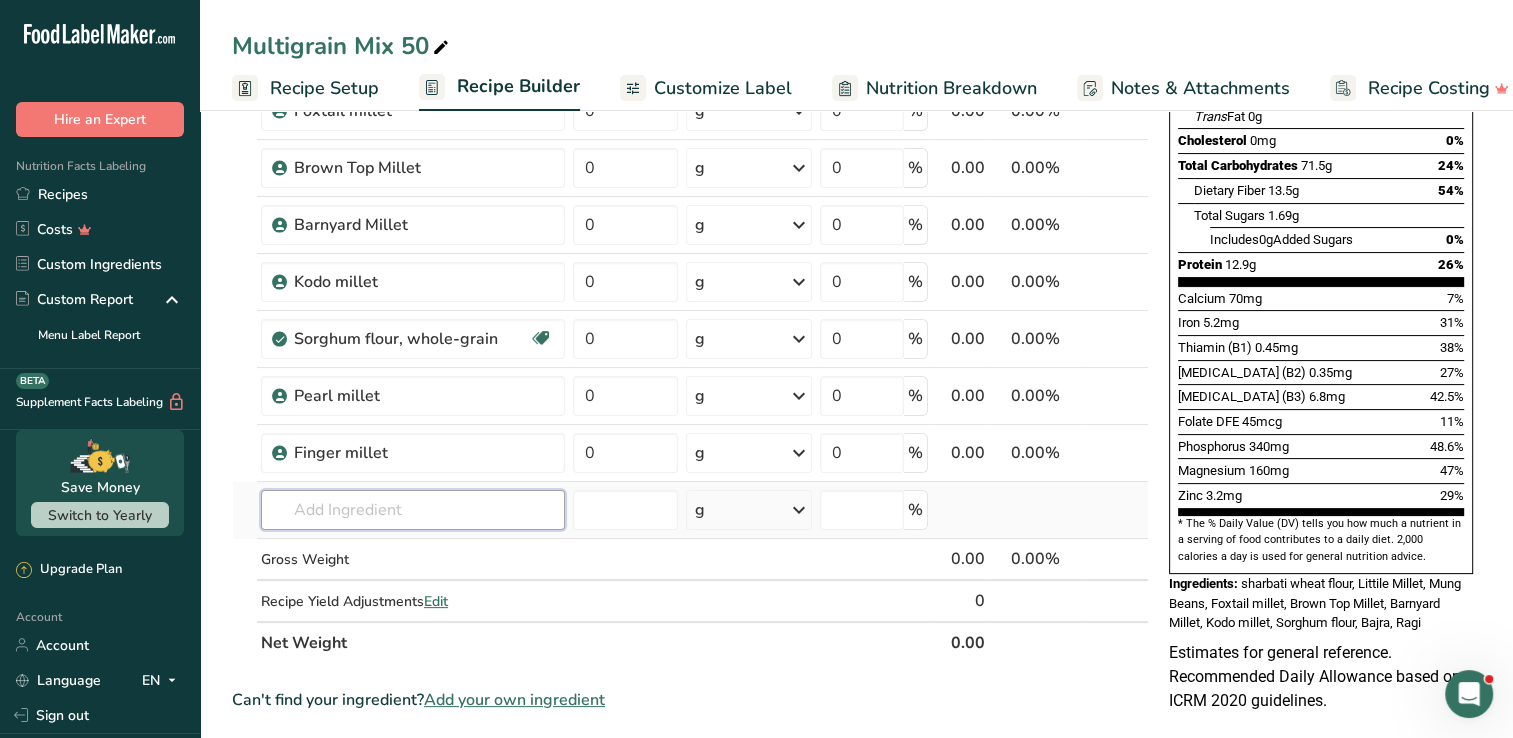 click at bounding box center (413, 510) 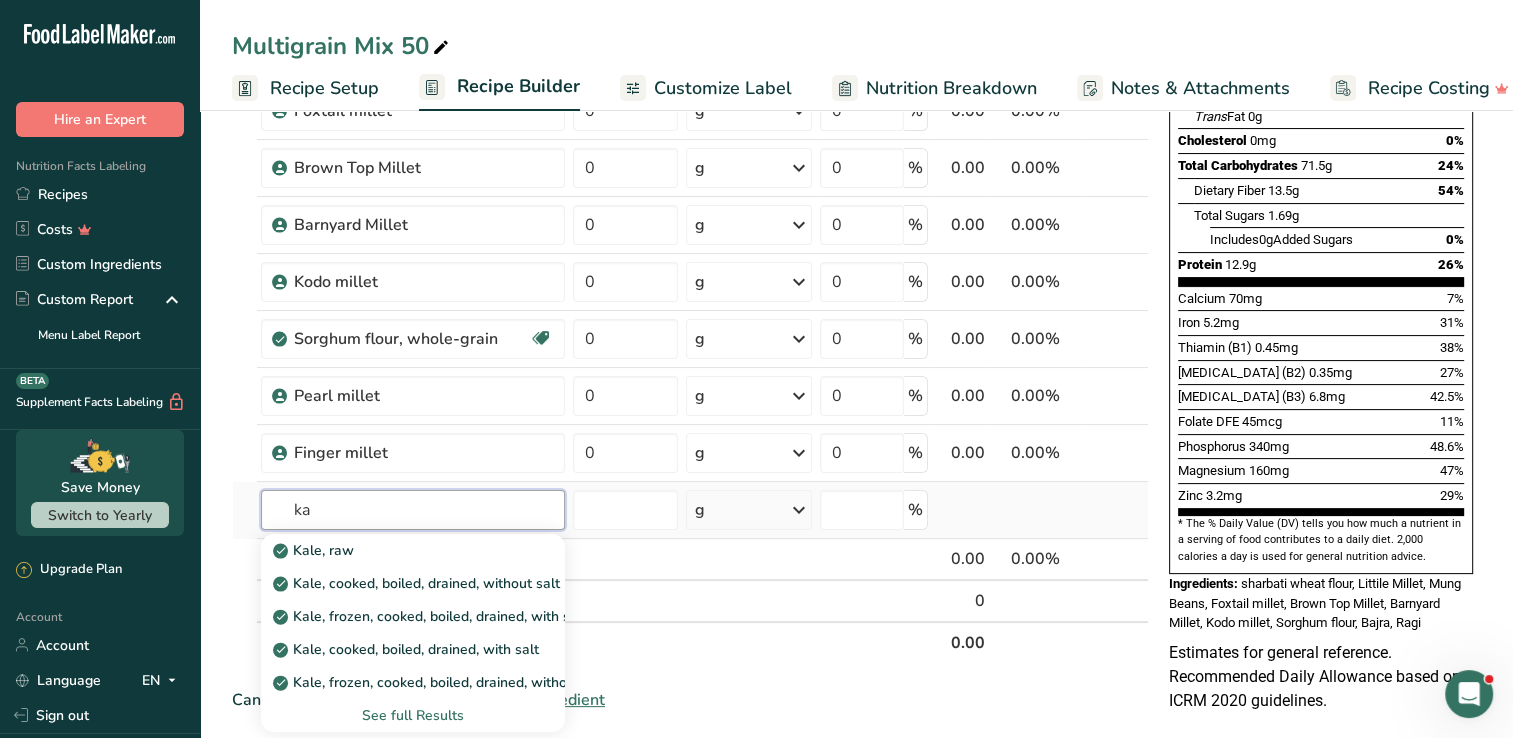 type on "k" 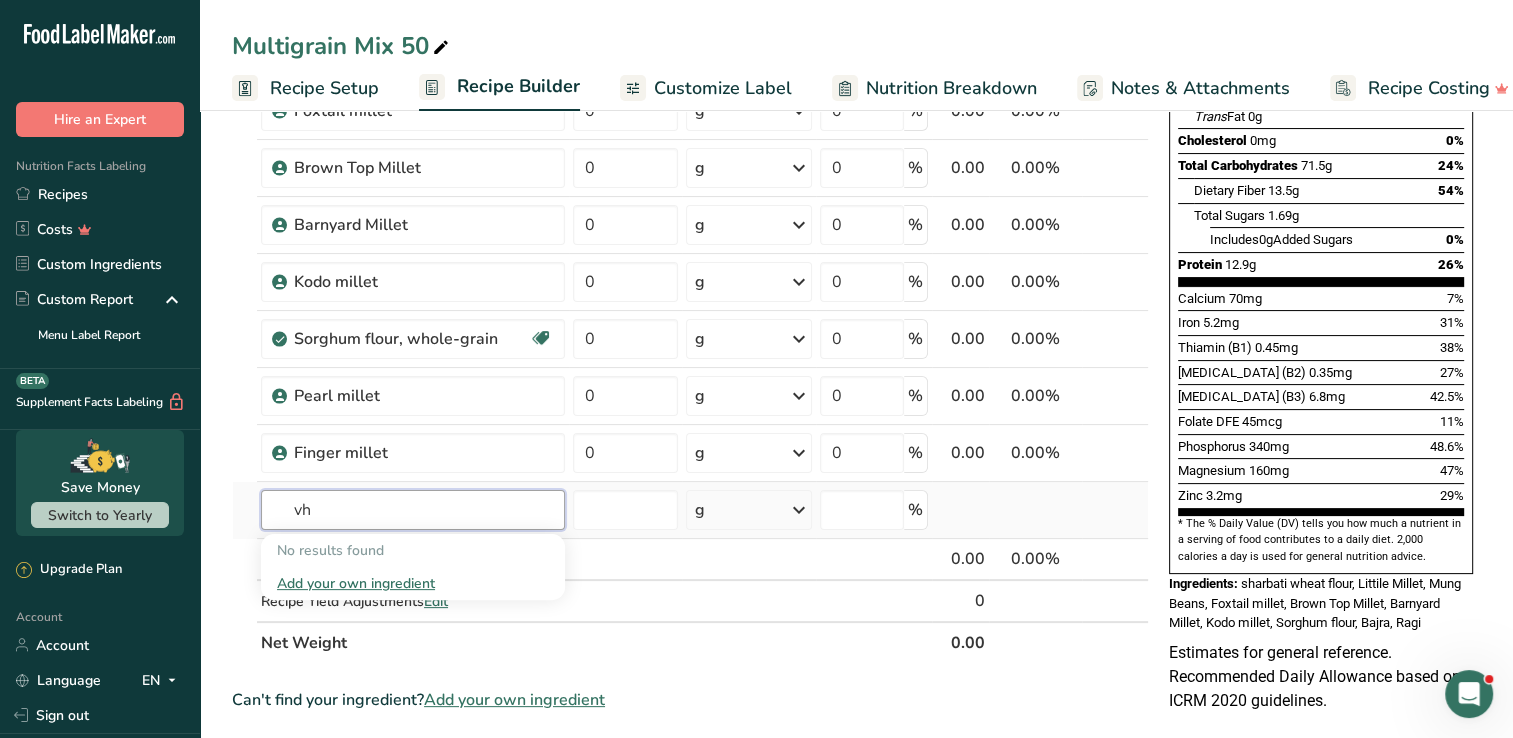 type on "v" 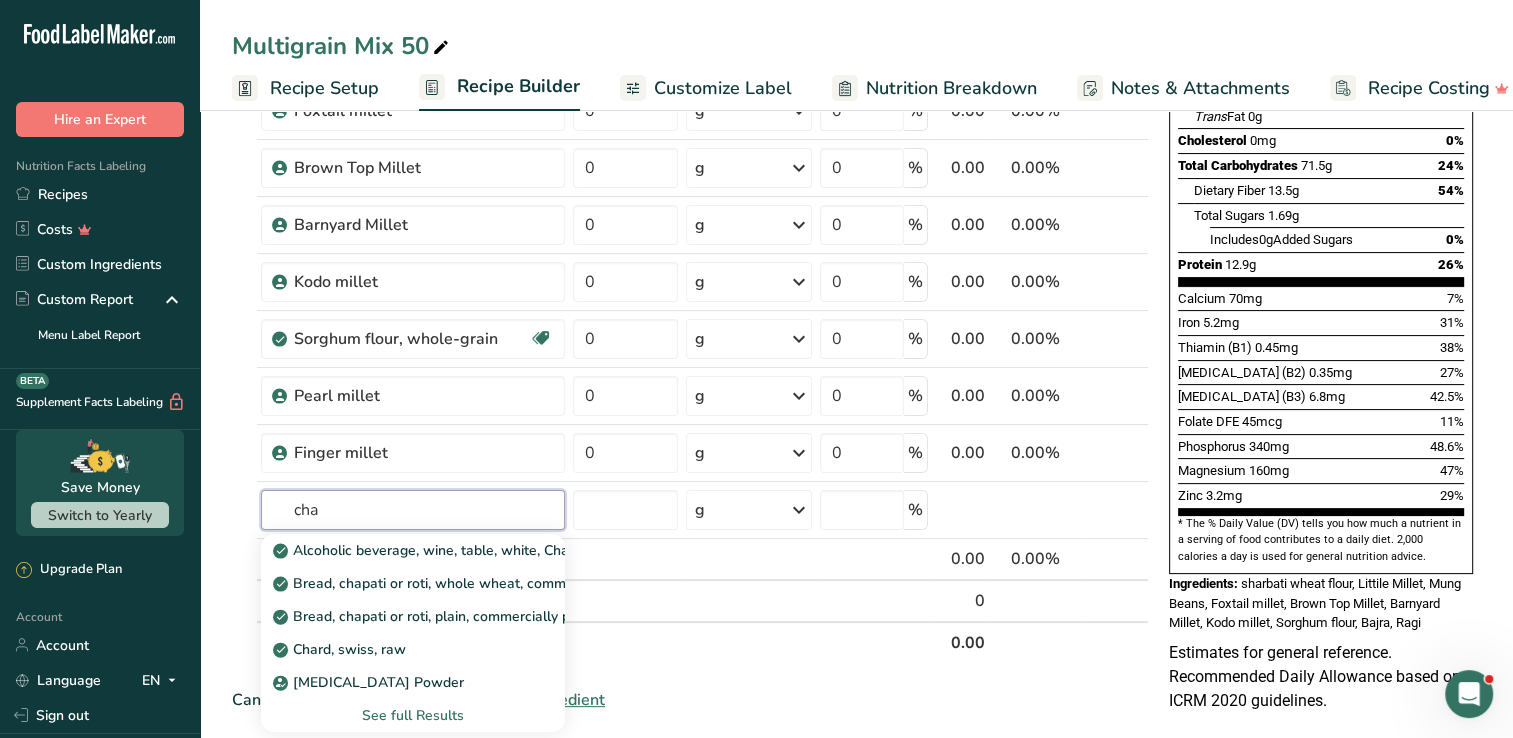 type on "cha" 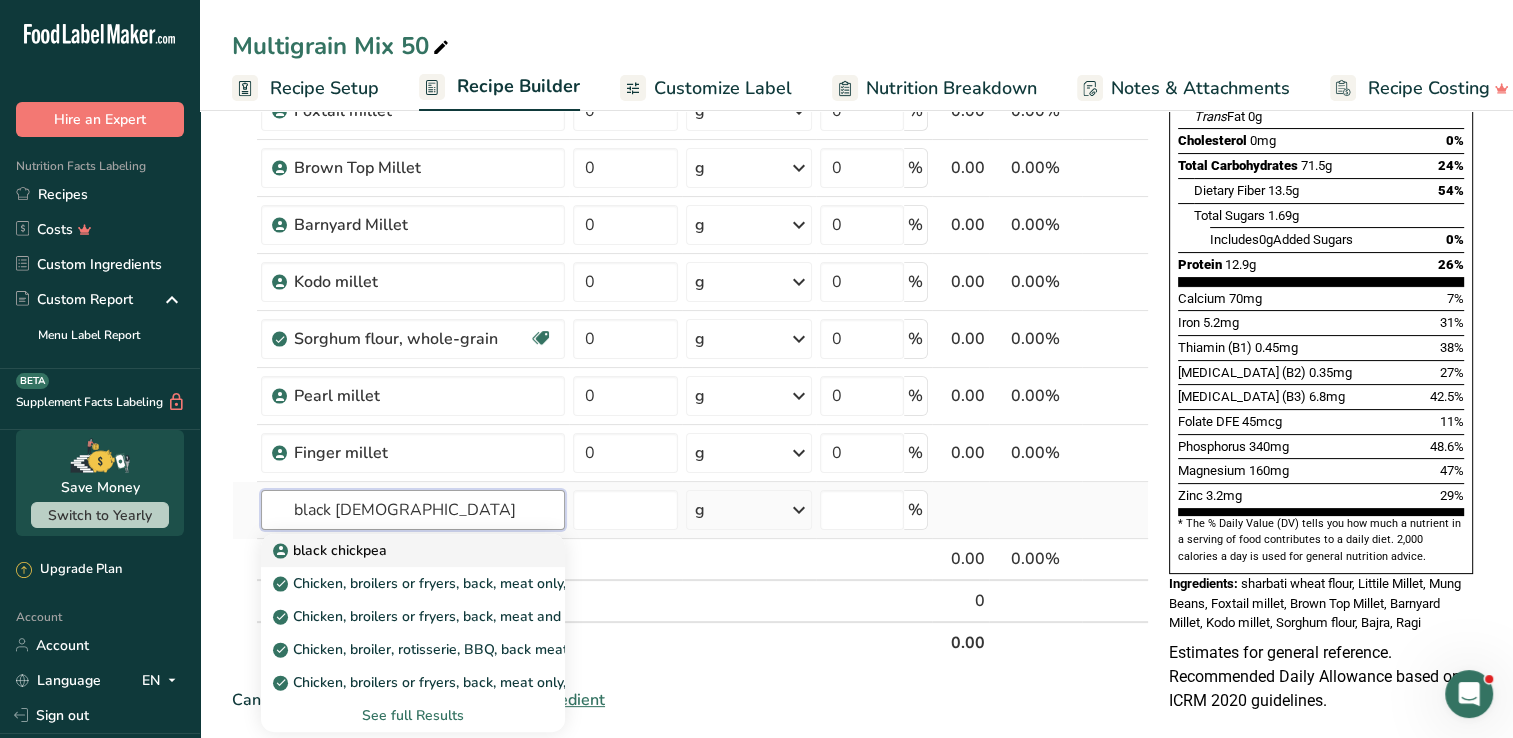 type on "black chick" 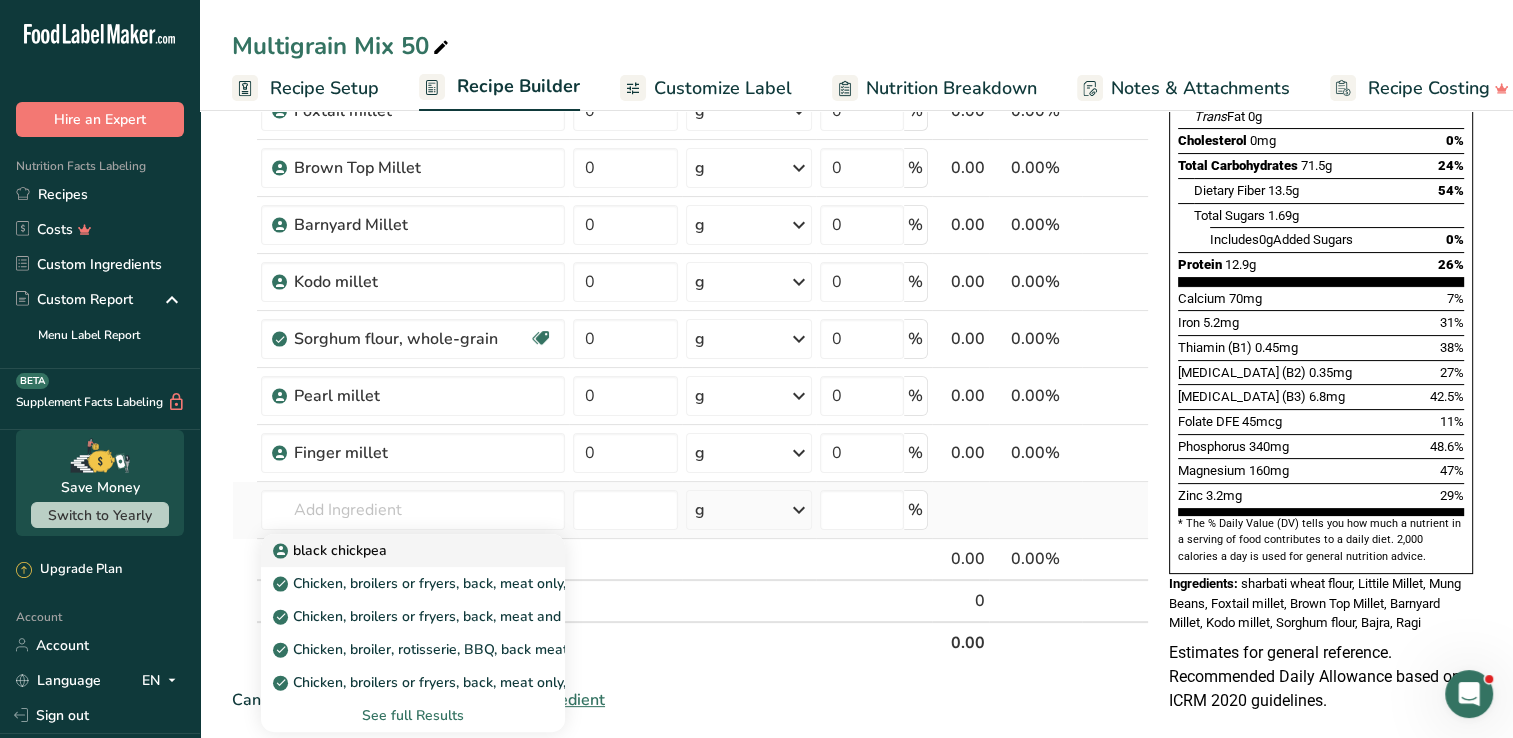 click on "black chickpea" at bounding box center [332, 550] 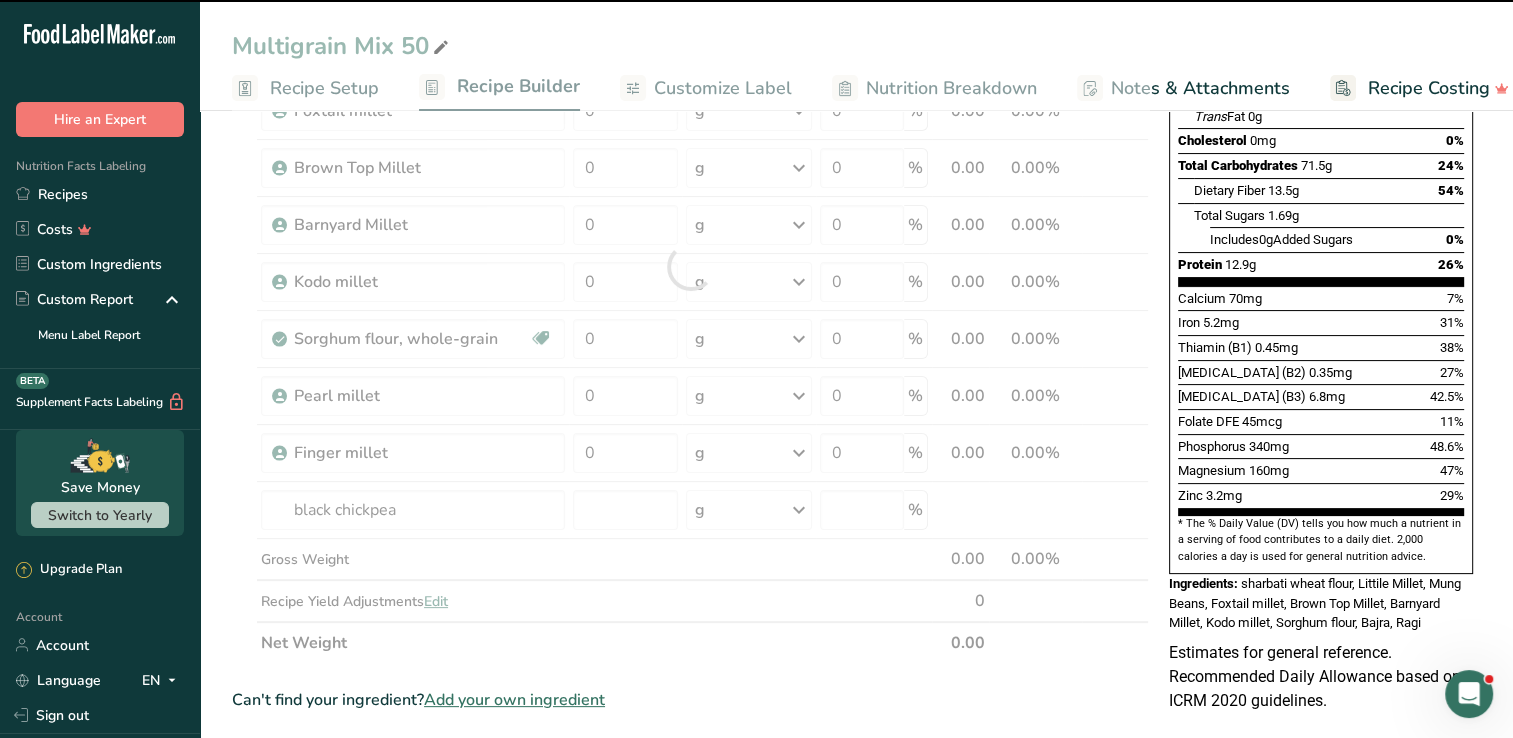 type on "0" 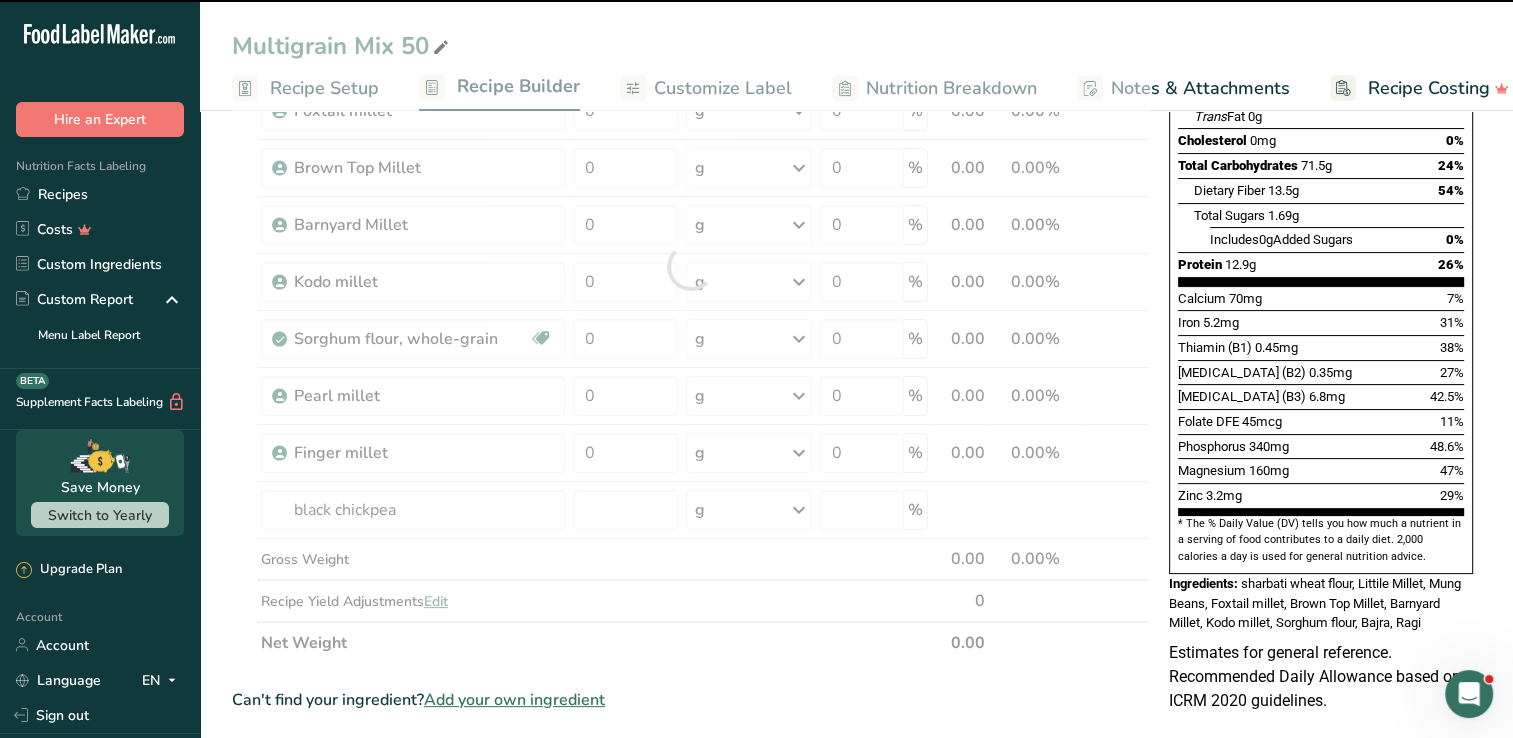 type on "0" 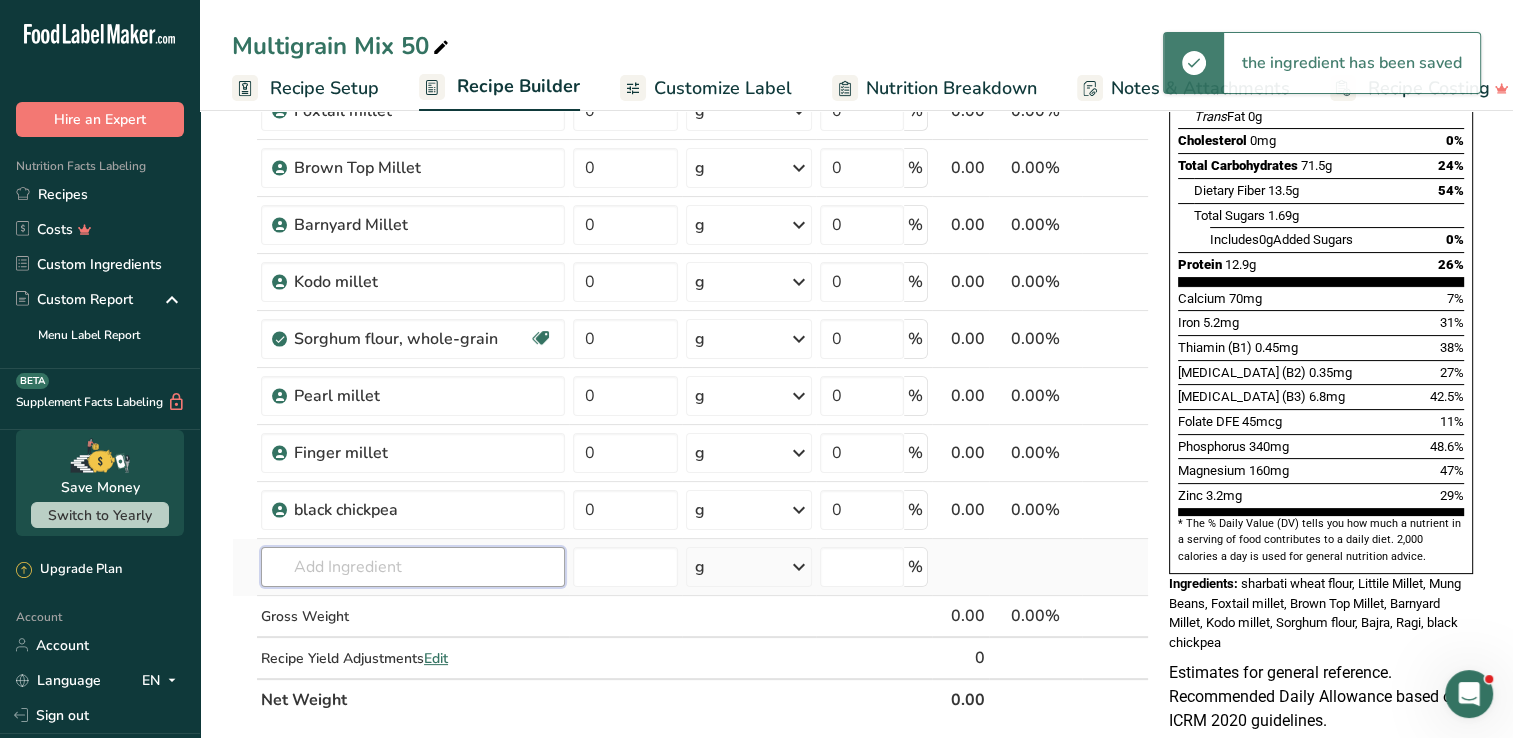 click at bounding box center (413, 567) 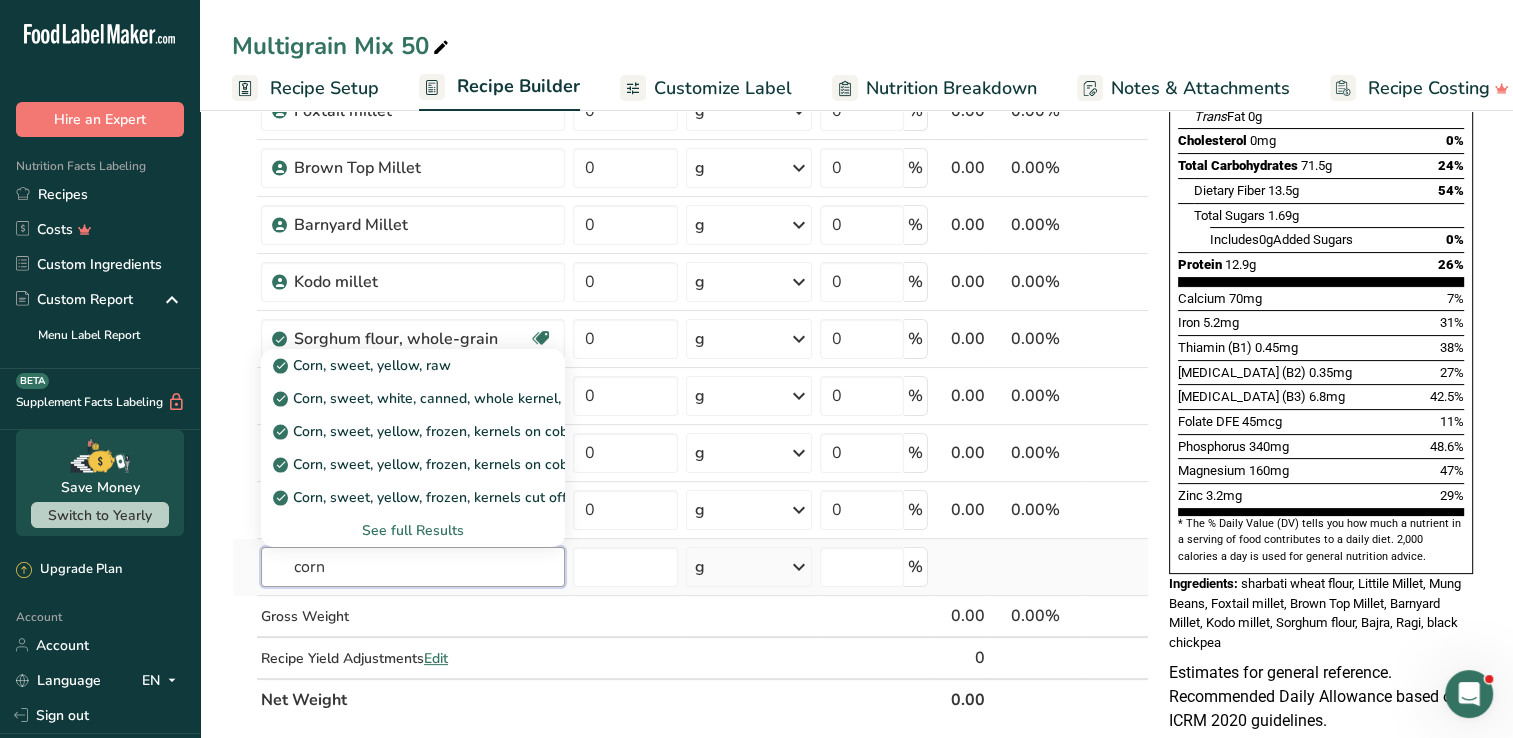 type on "corn" 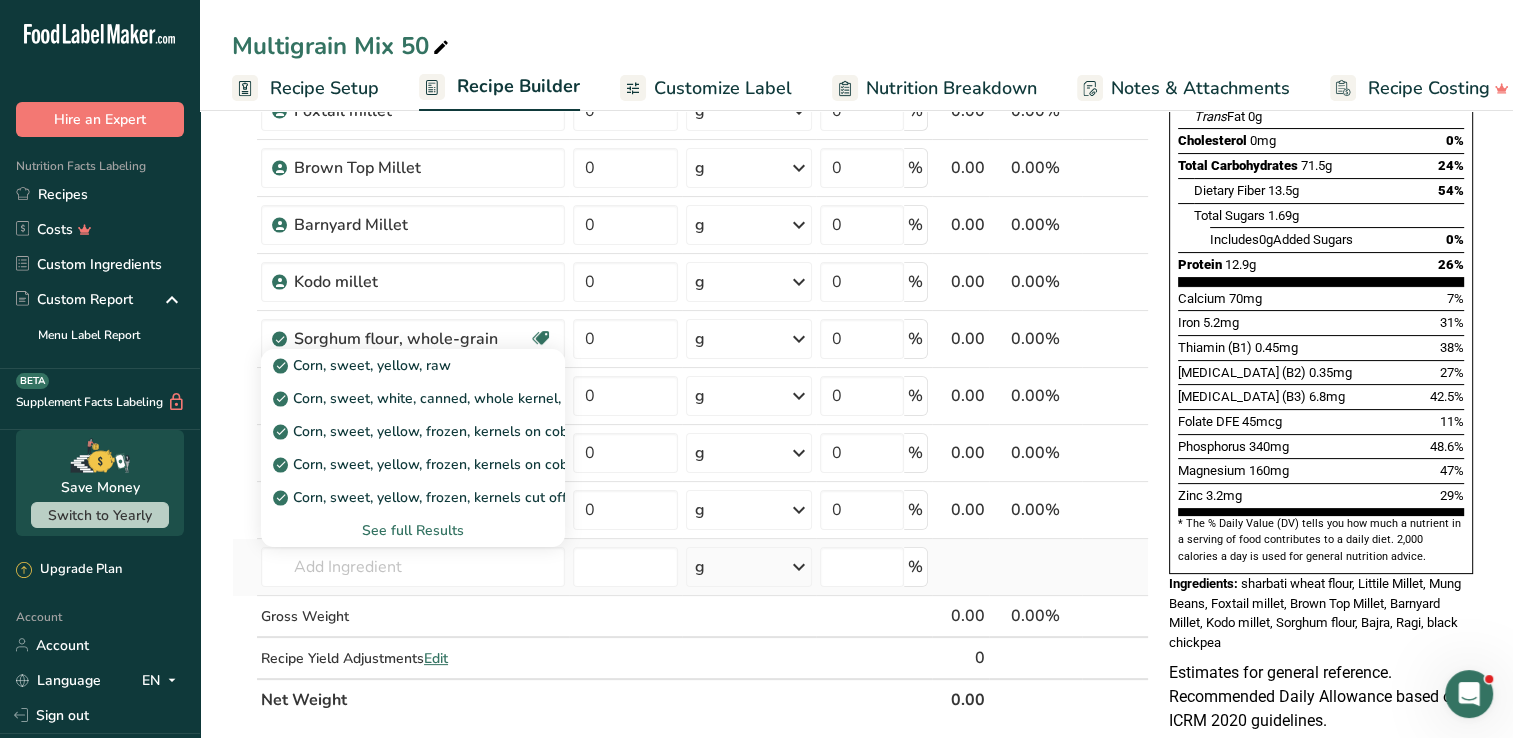 click on "See full Results" at bounding box center [413, 530] 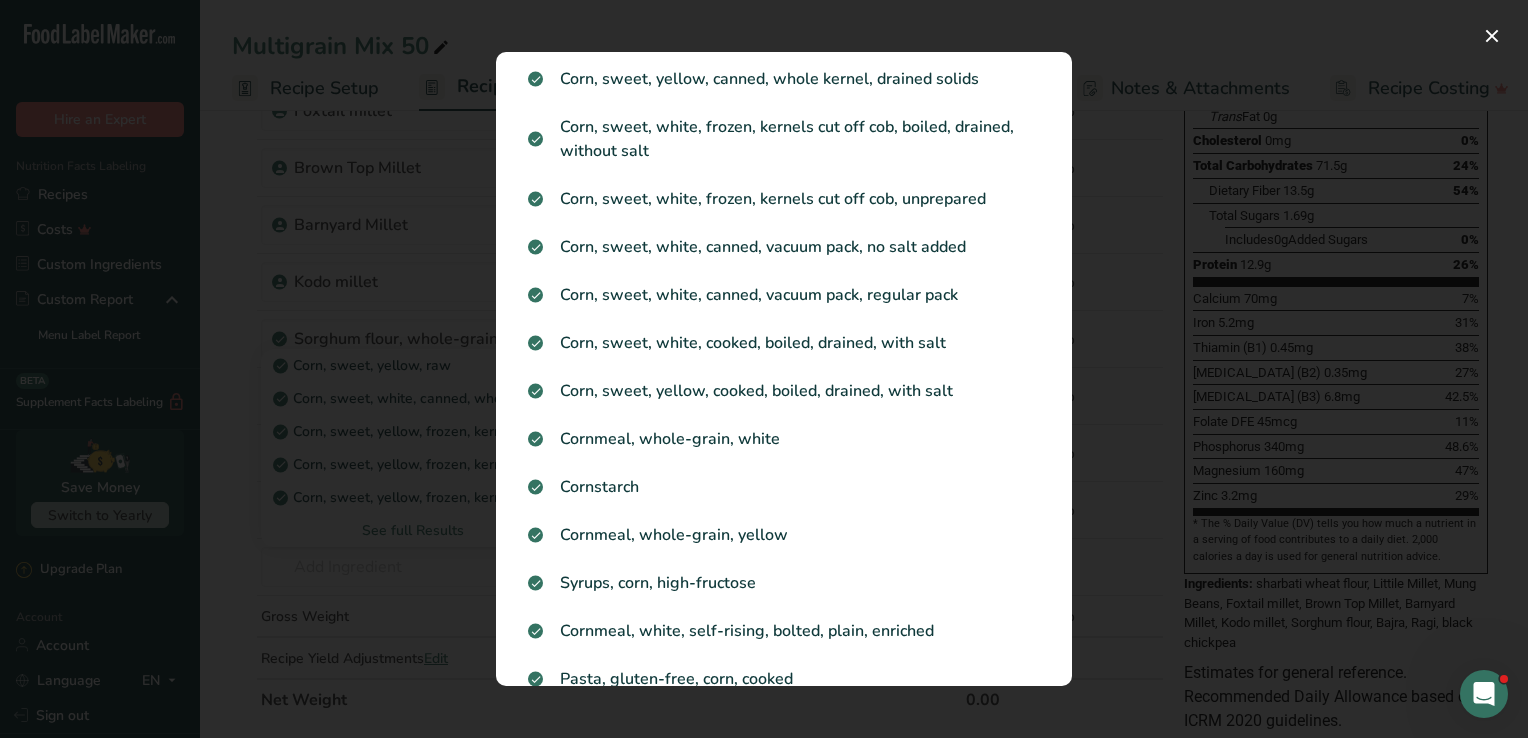 scroll, scrollTop: 1568, scrollLeft: 0, axis: vertical 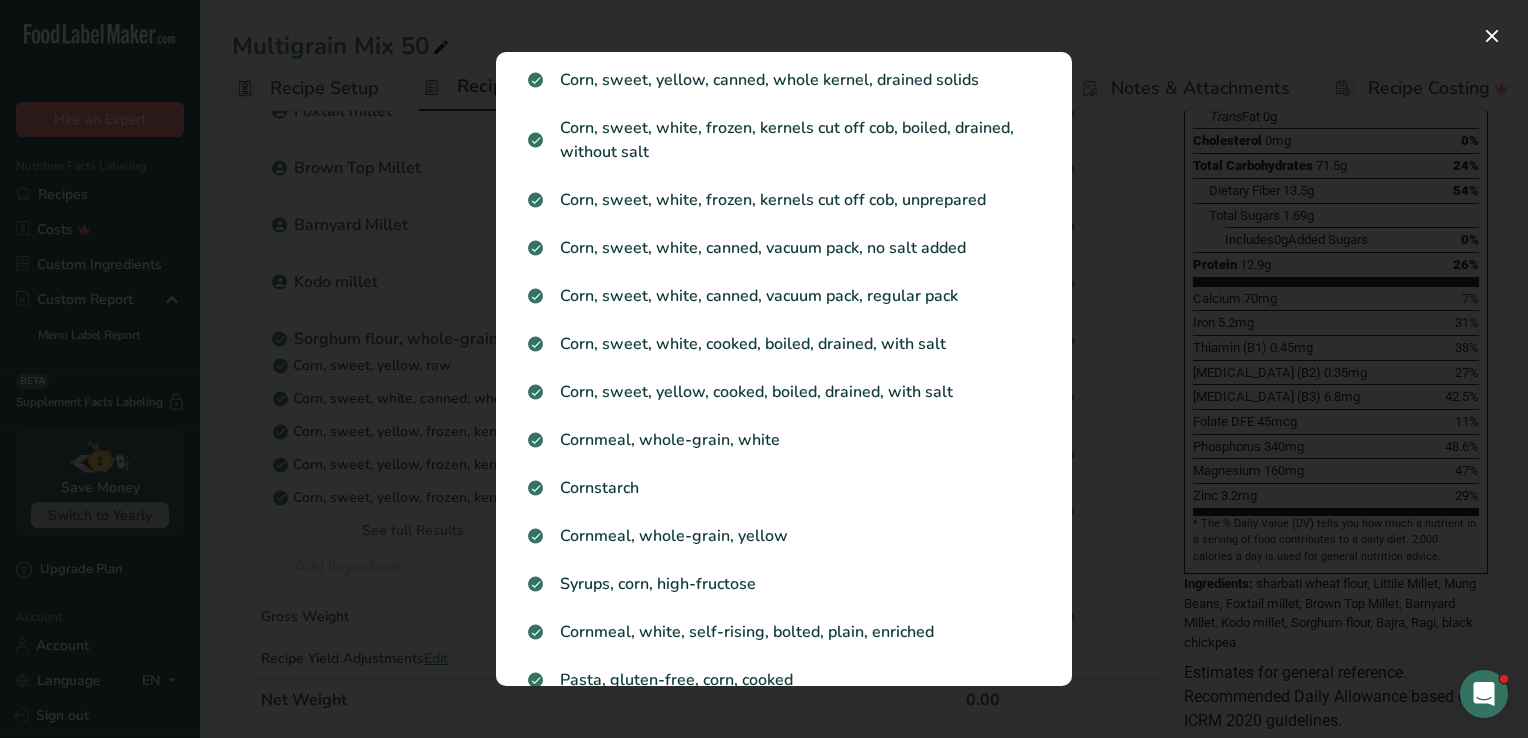 click at bounding box center [764, 369] 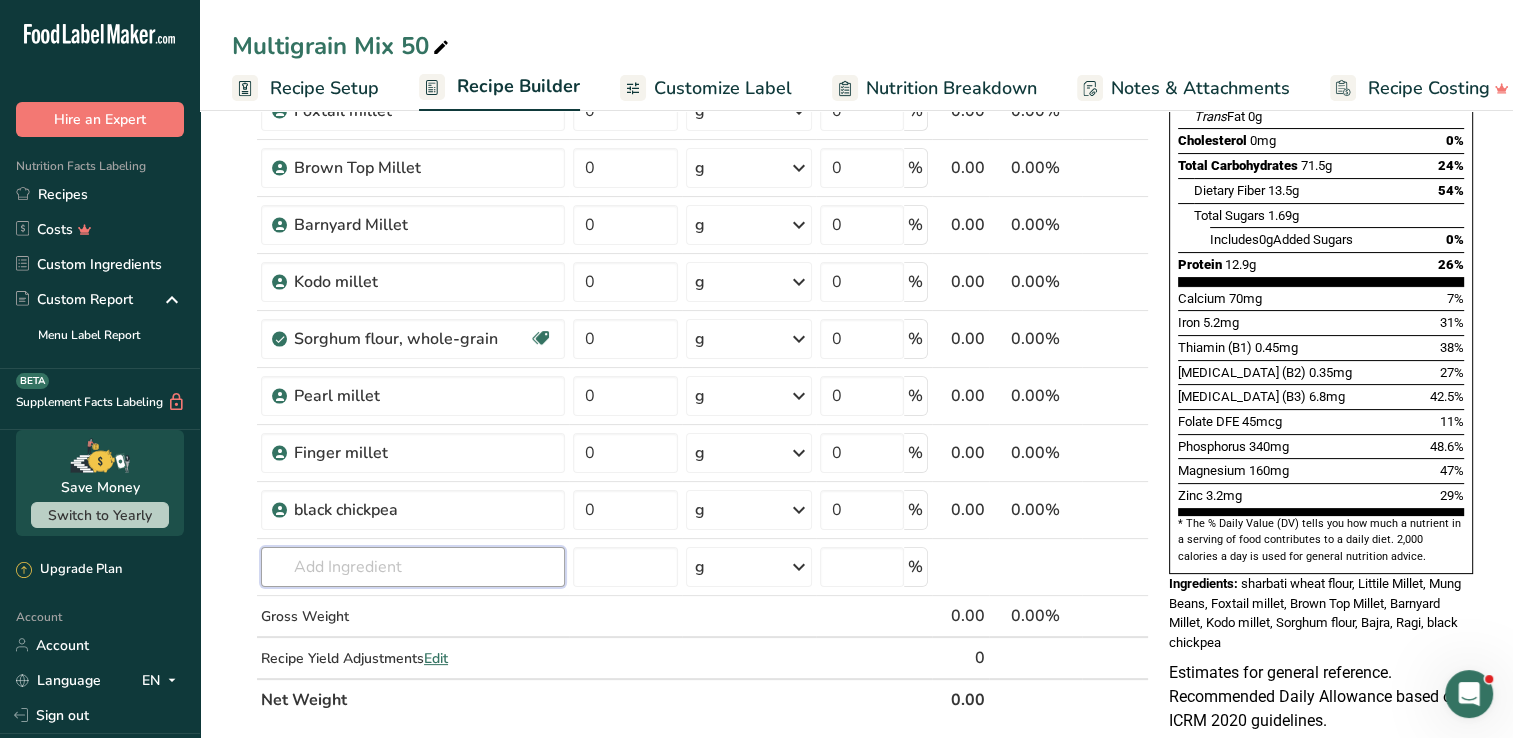 click at bounding box center (413, 567) 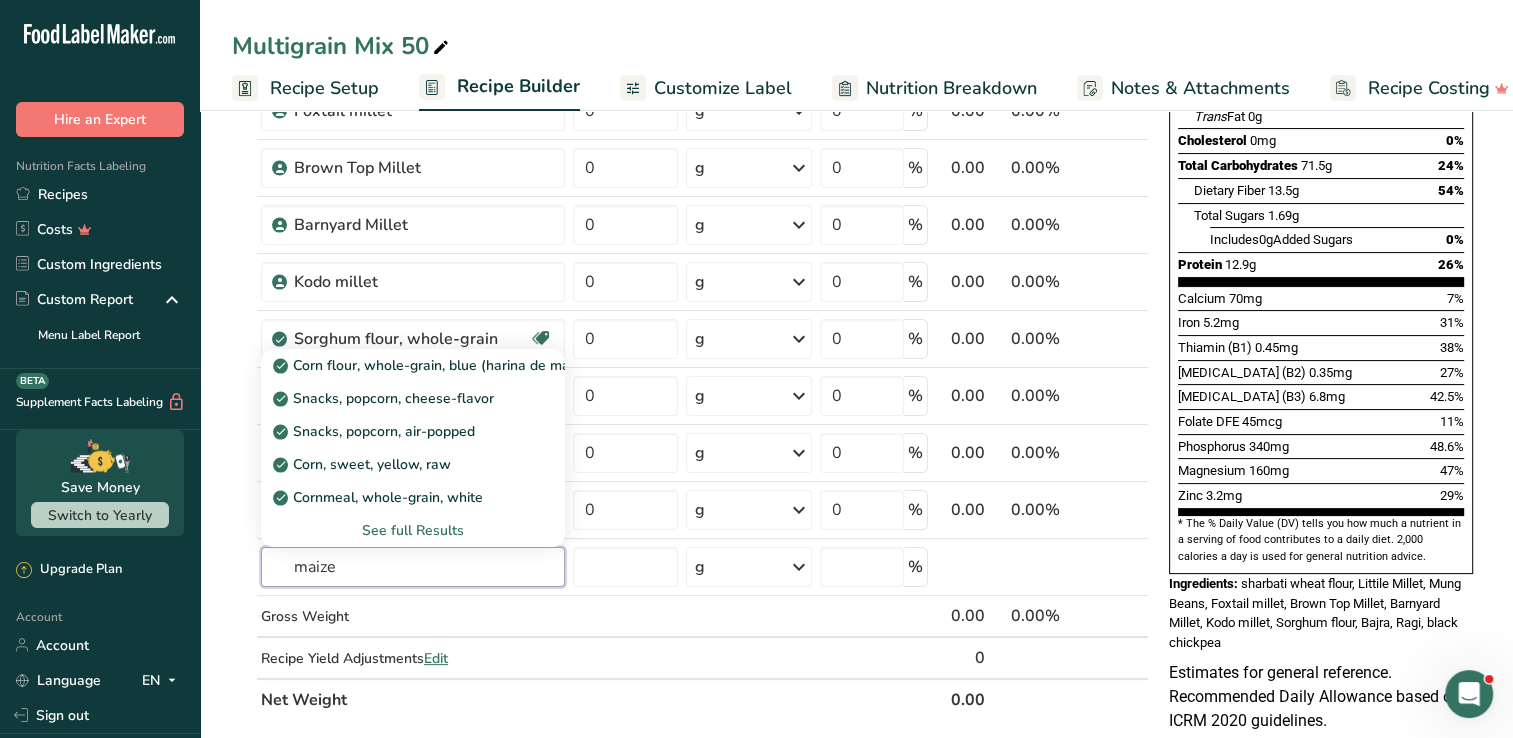 type on "maize" 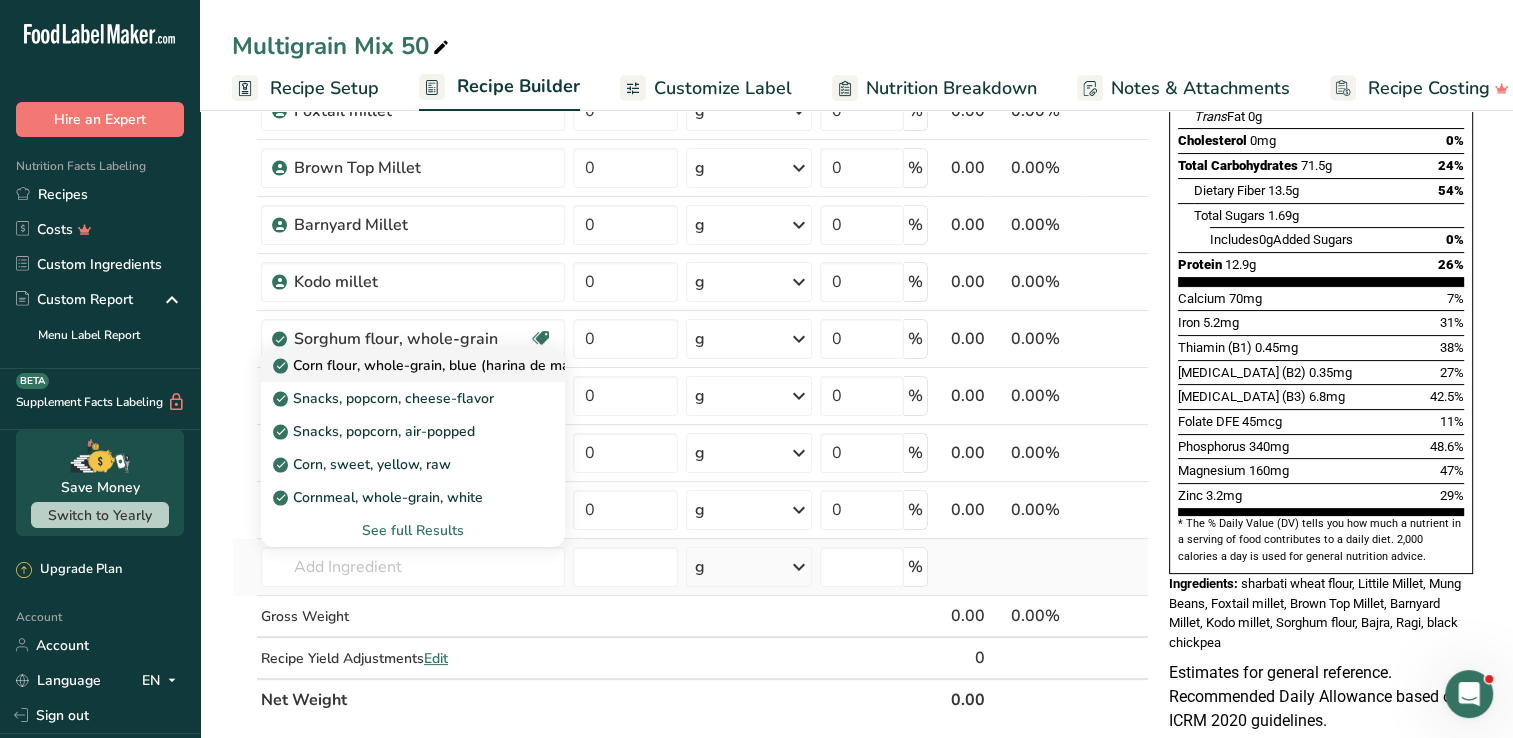 click on "Corn flour, whole-grain, blue (harina de maiz morado)" at bounding box center [457, 365] 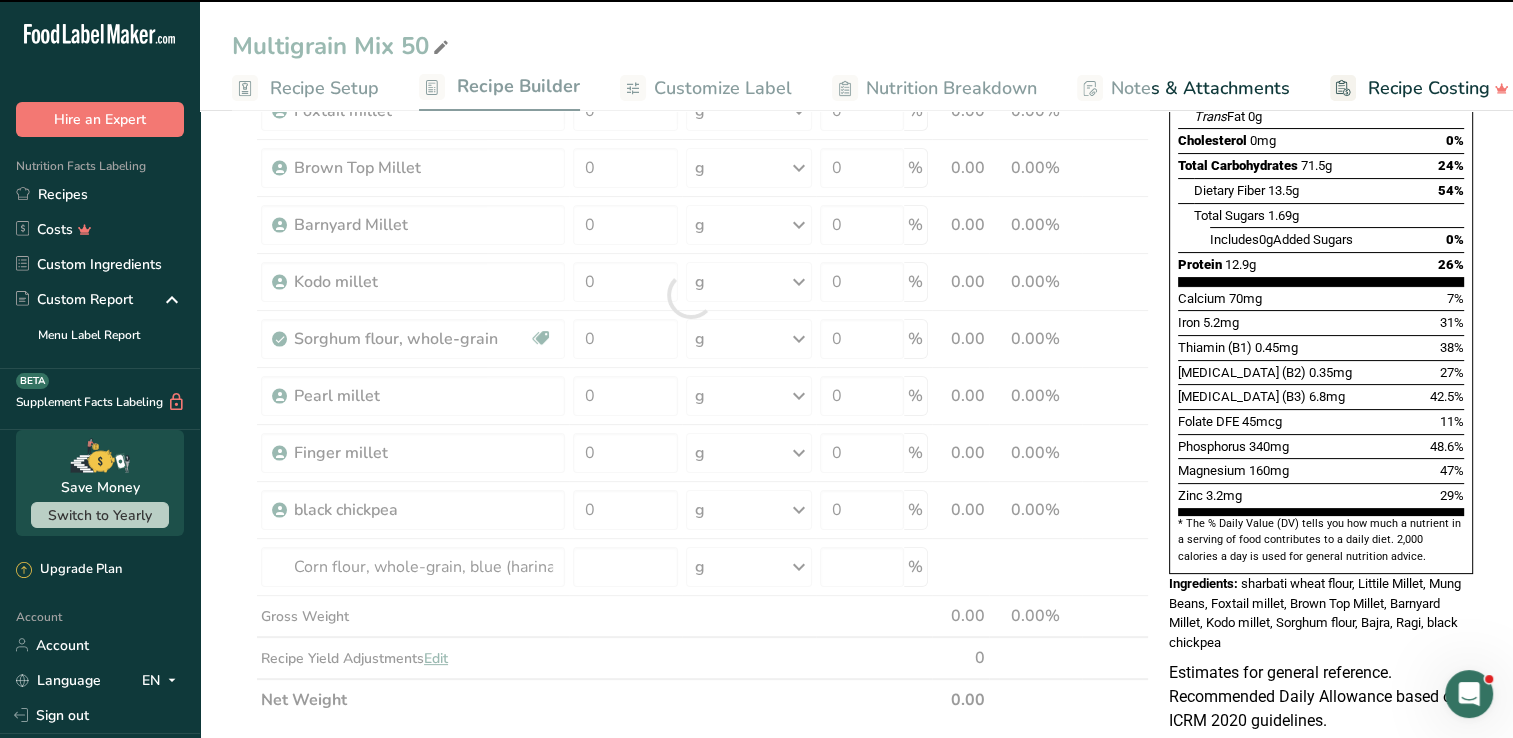 type on "0" 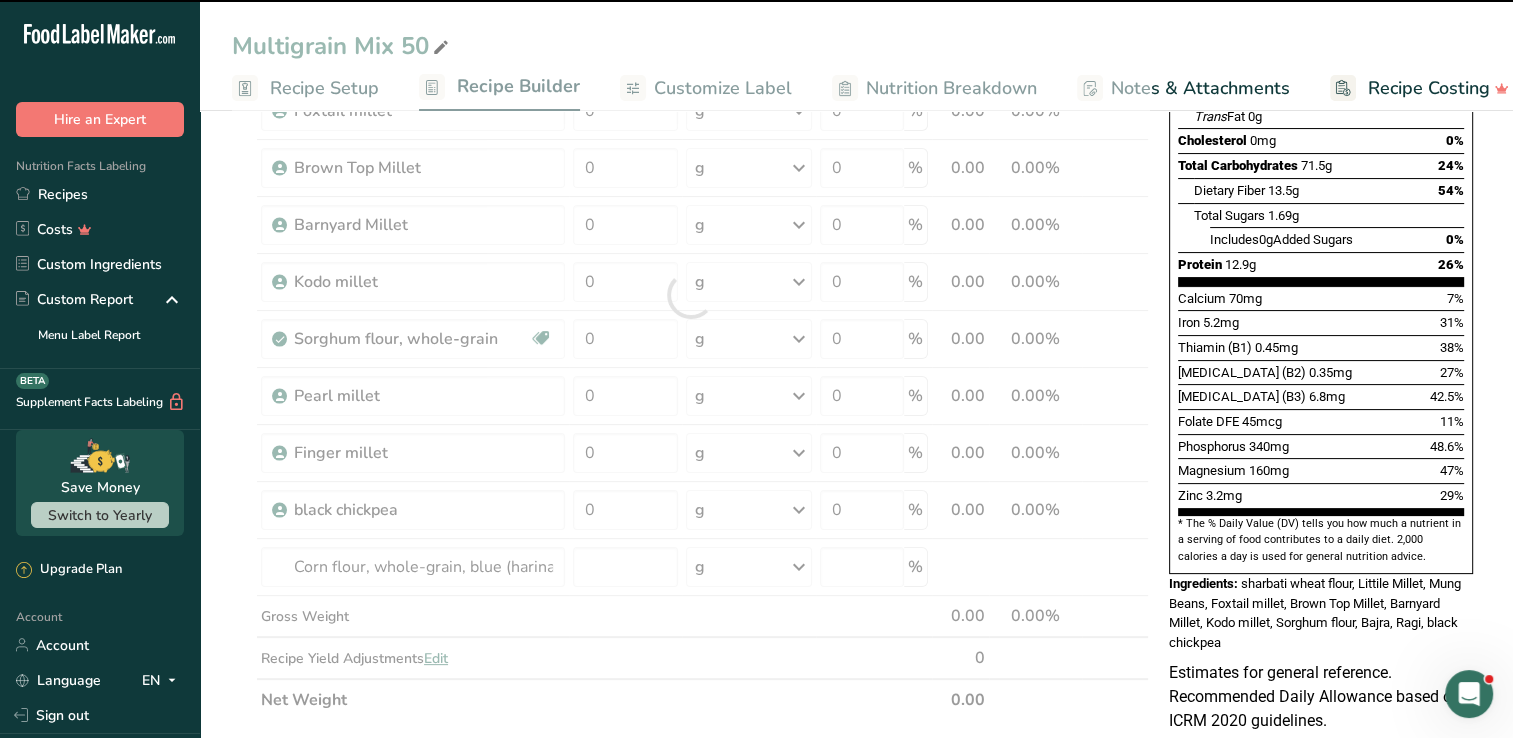 type on "0" 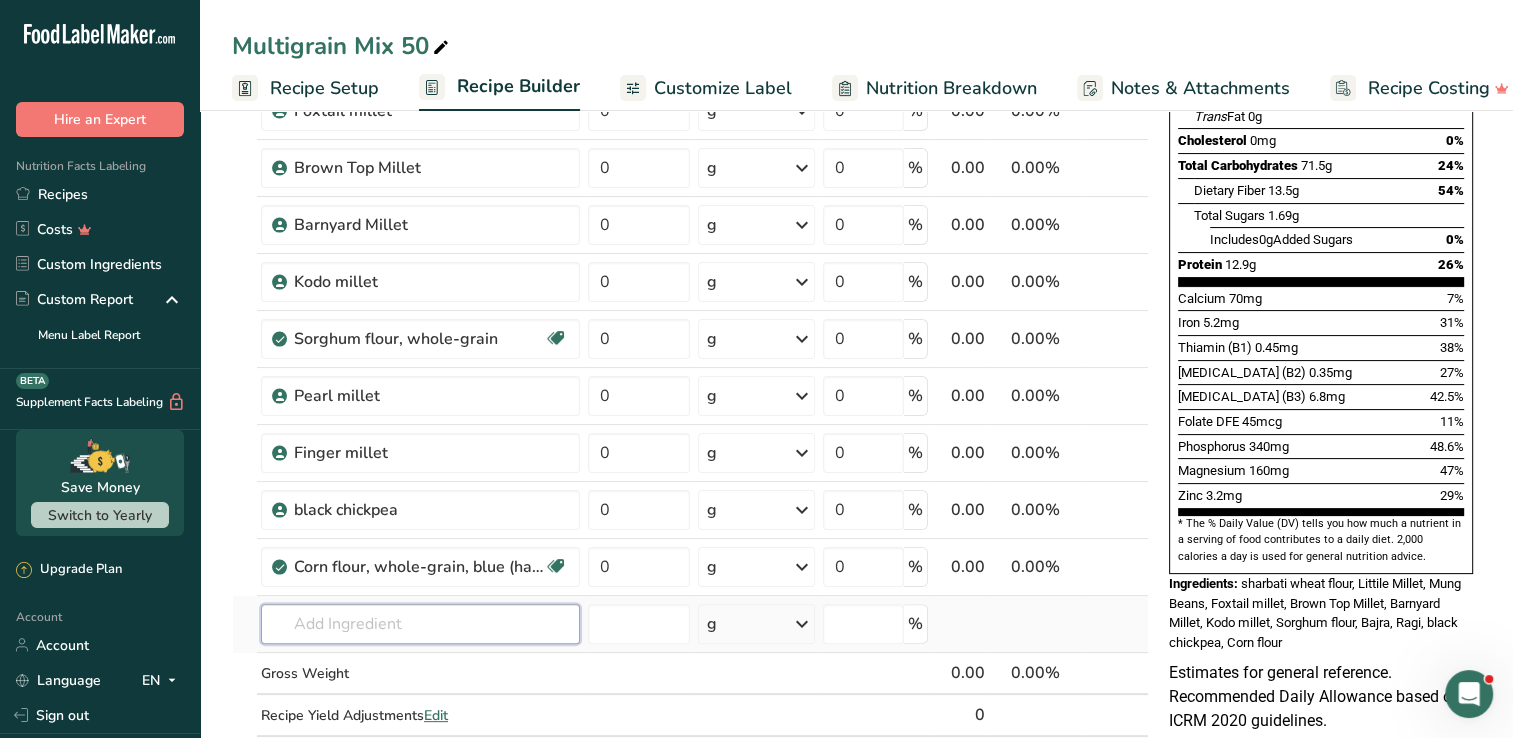 click at bounding box center (420, 624) 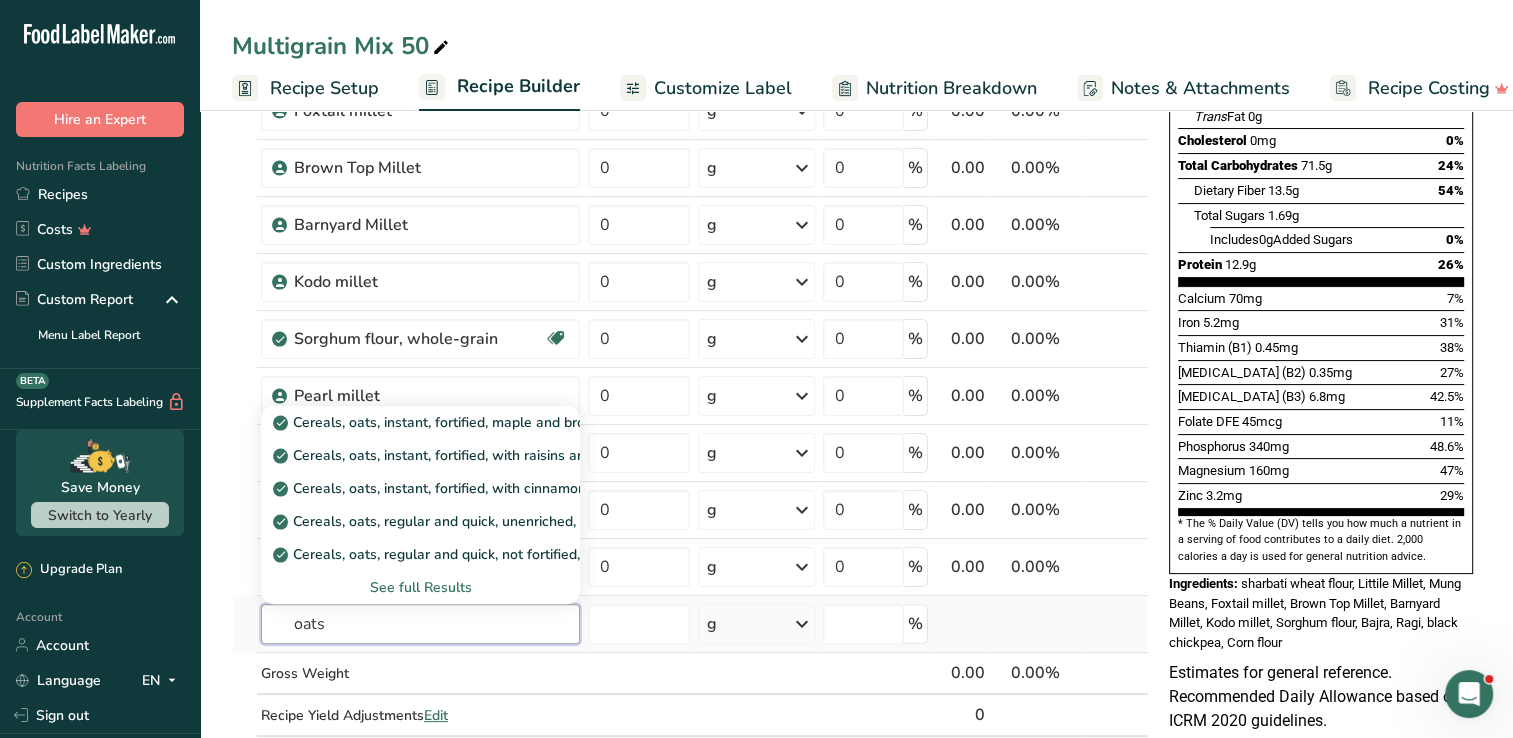 type on "oats" 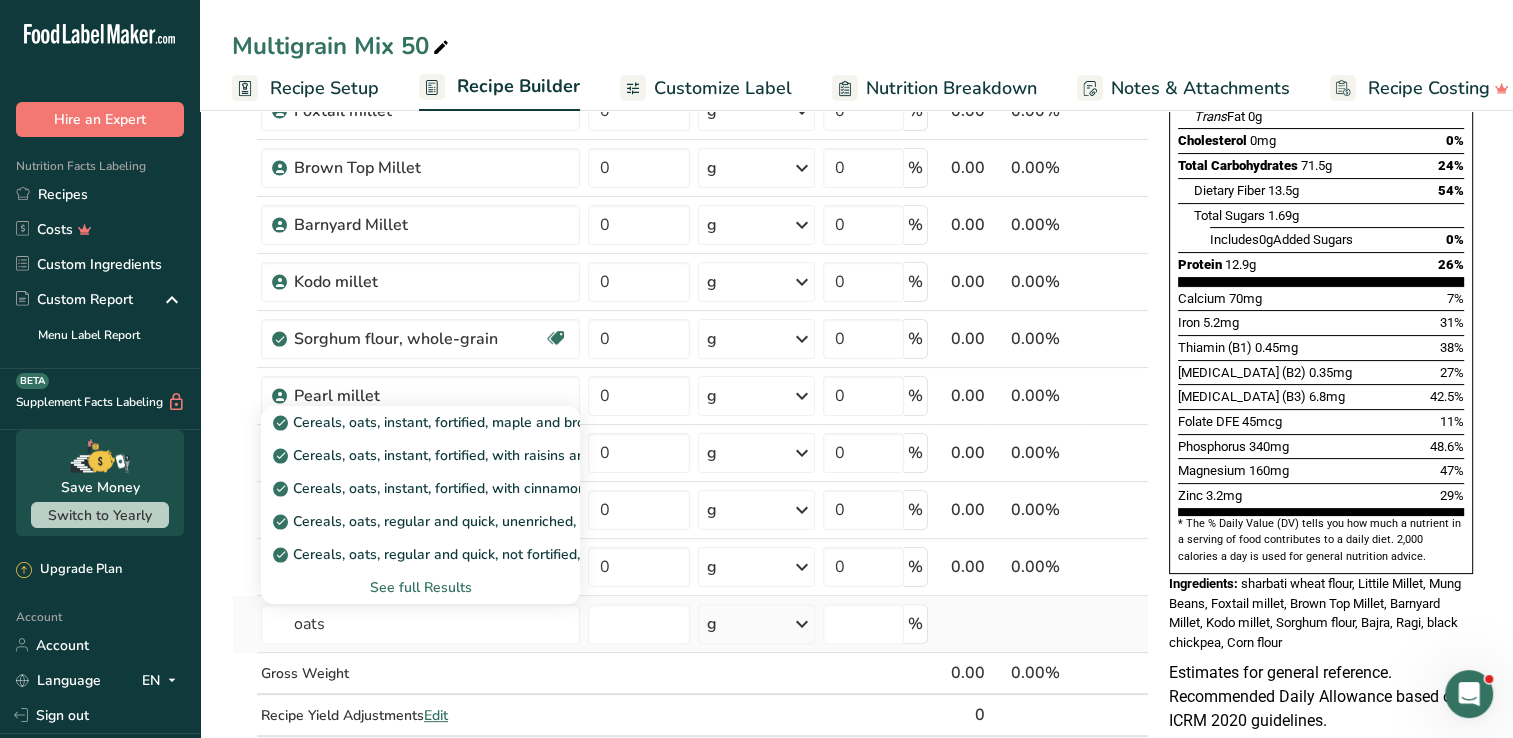 type 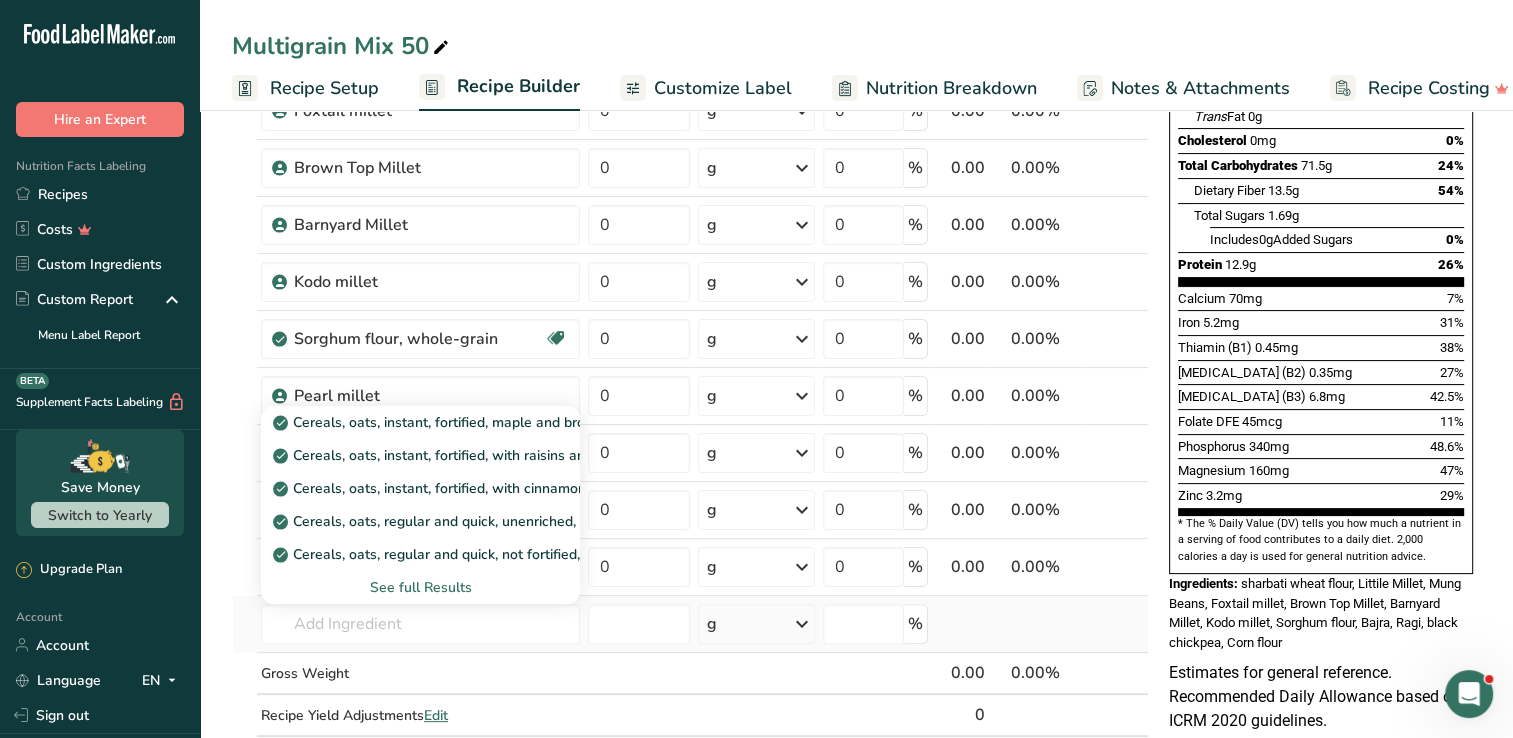 click on "See full Results" at bounding box center [420, 587] 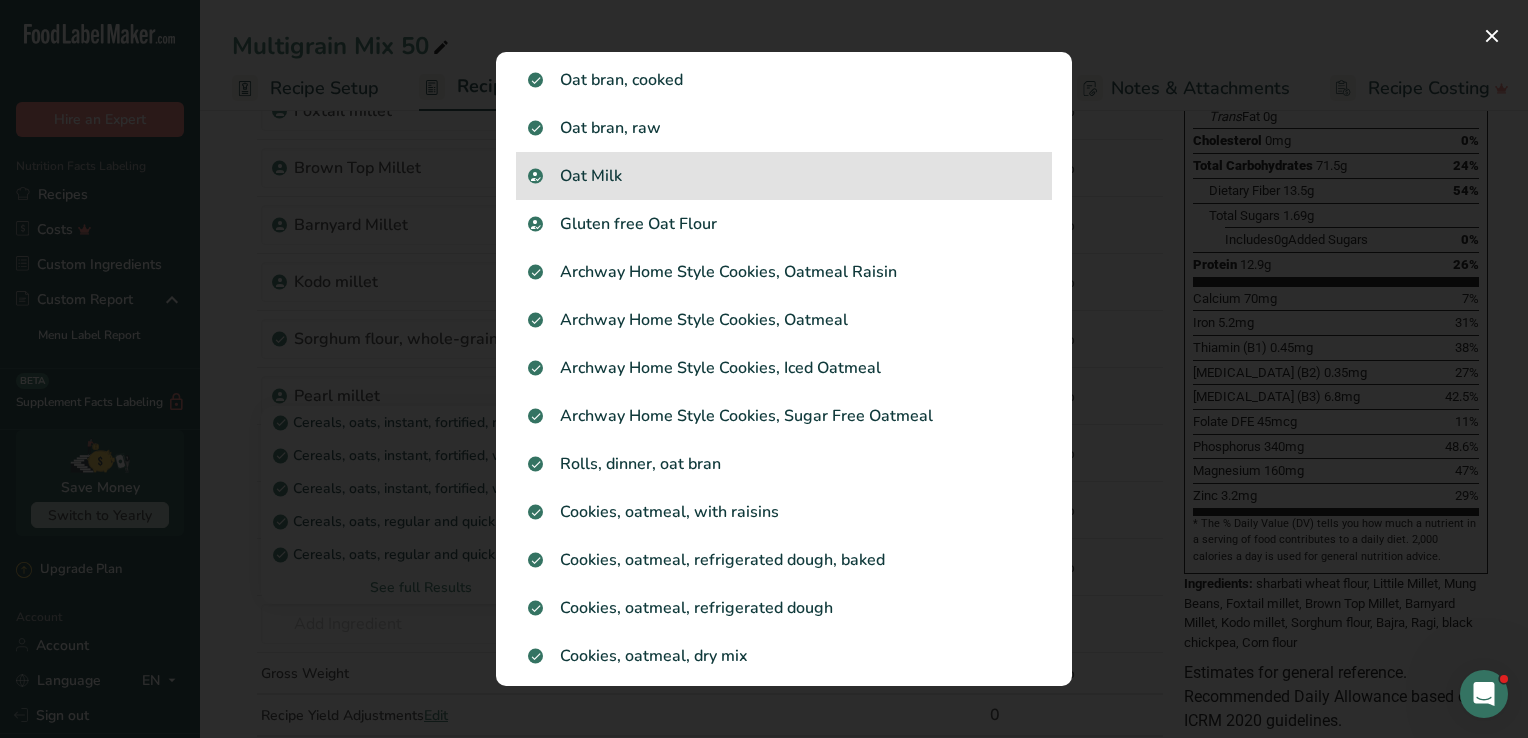 scroll, scrollTop: 1387, scrollLeft: 0, axis: vertical 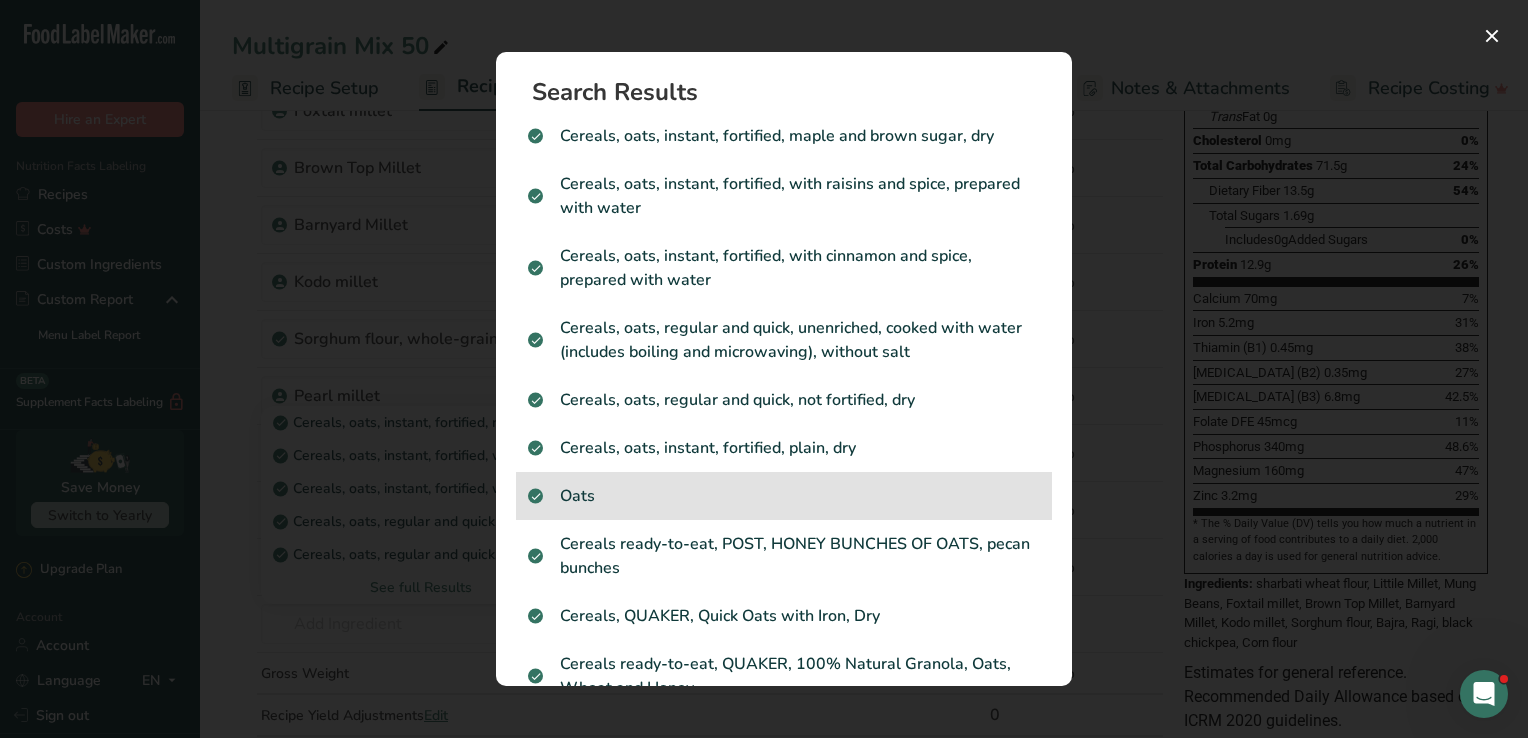 click on "Oats" at bounding box center [784, 496] 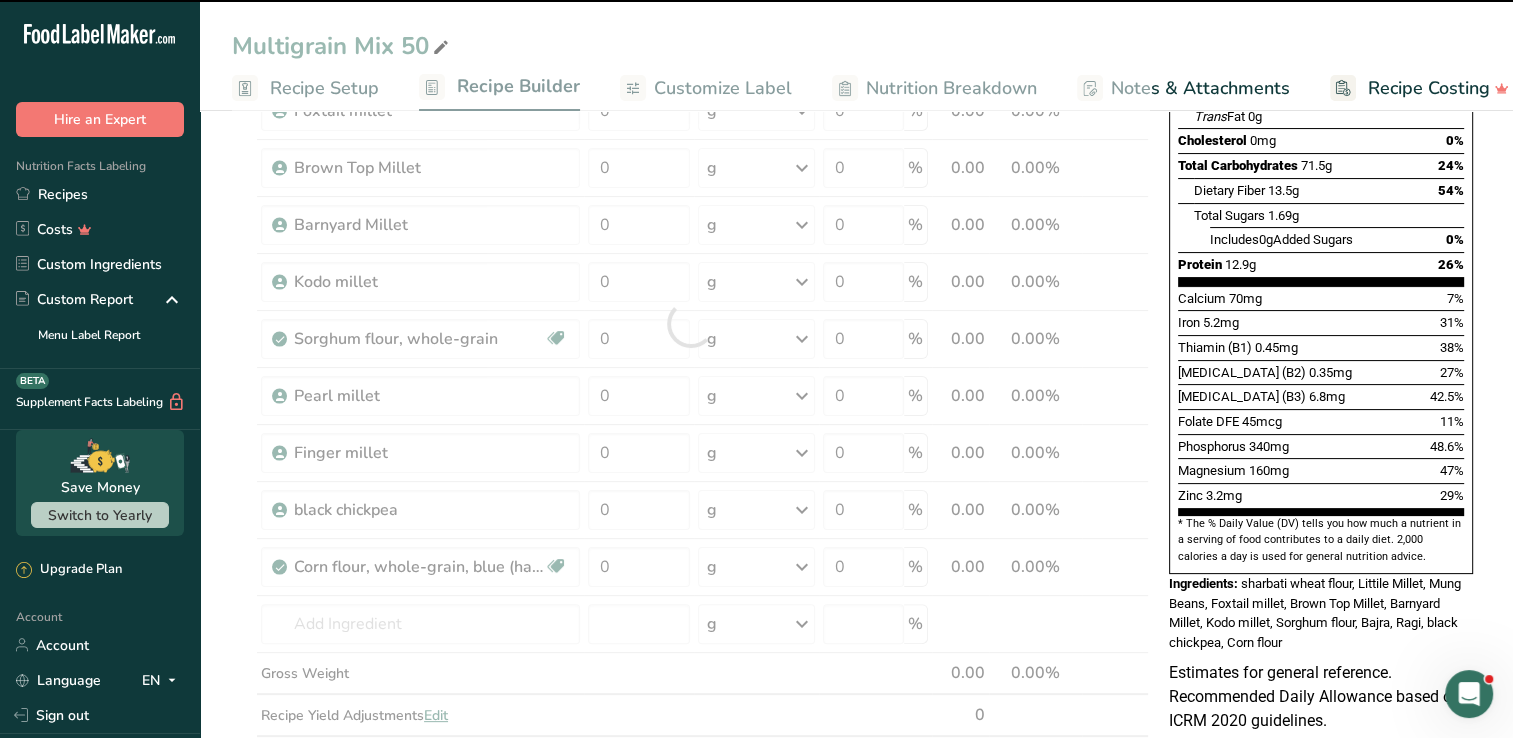 type on "0" 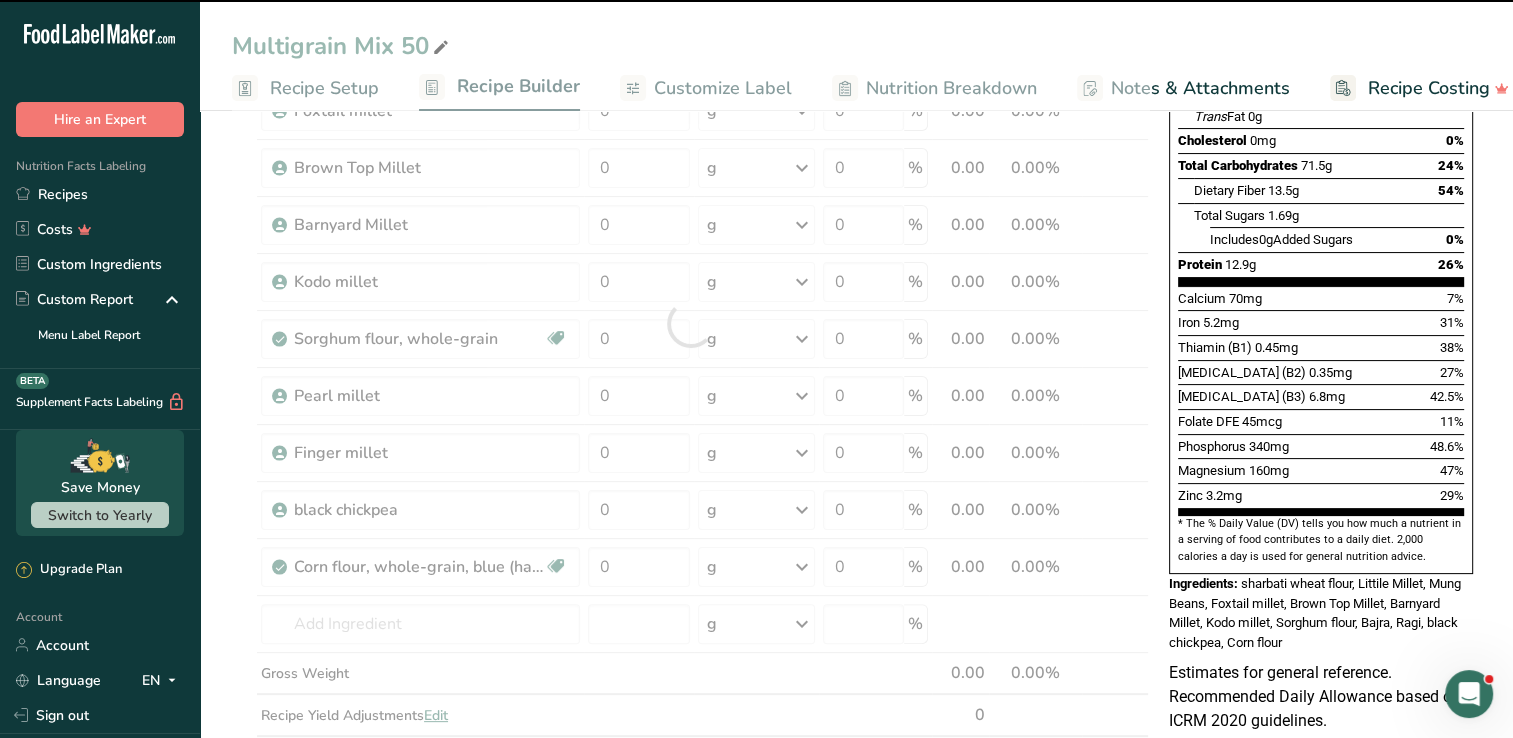 type on "0" 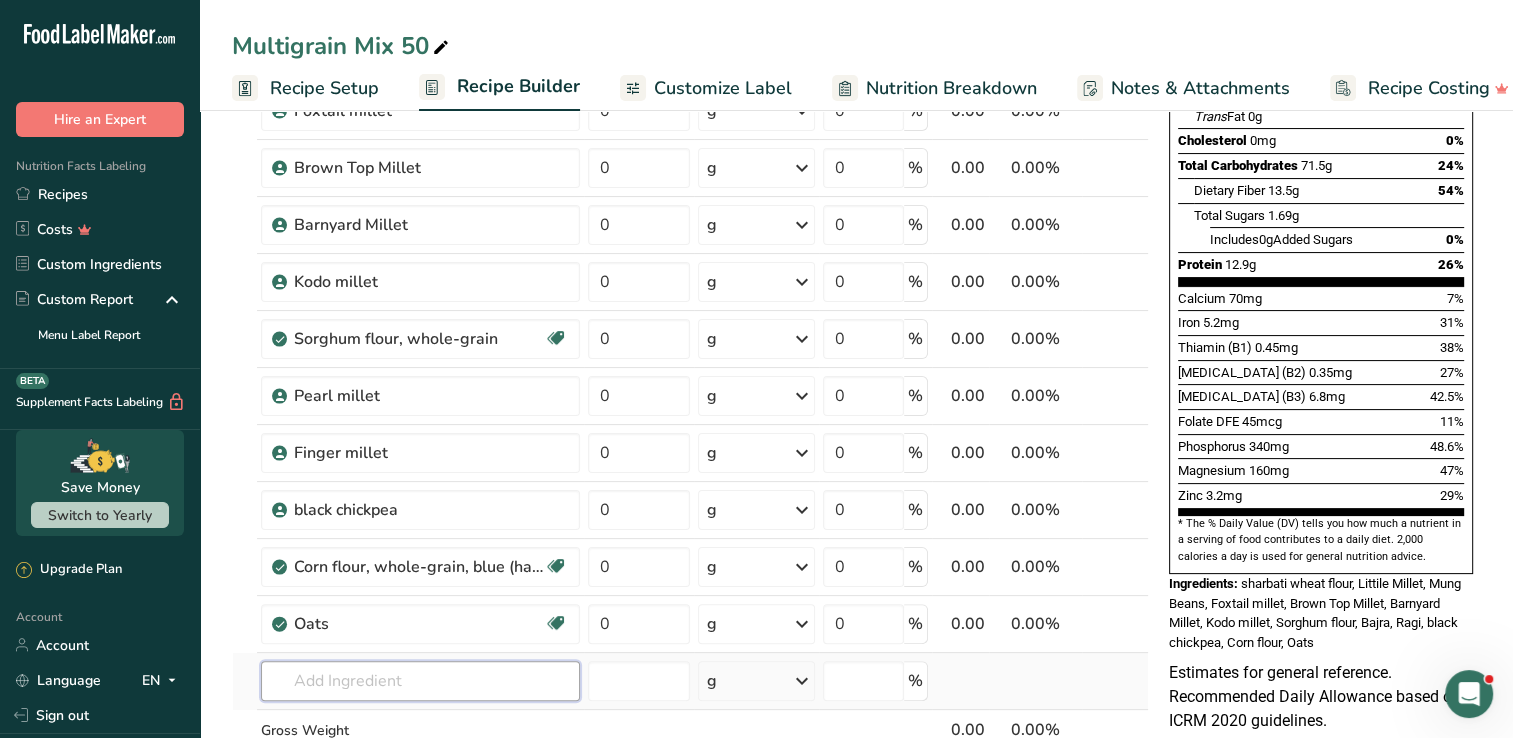 click at bounding box center (420, 681) 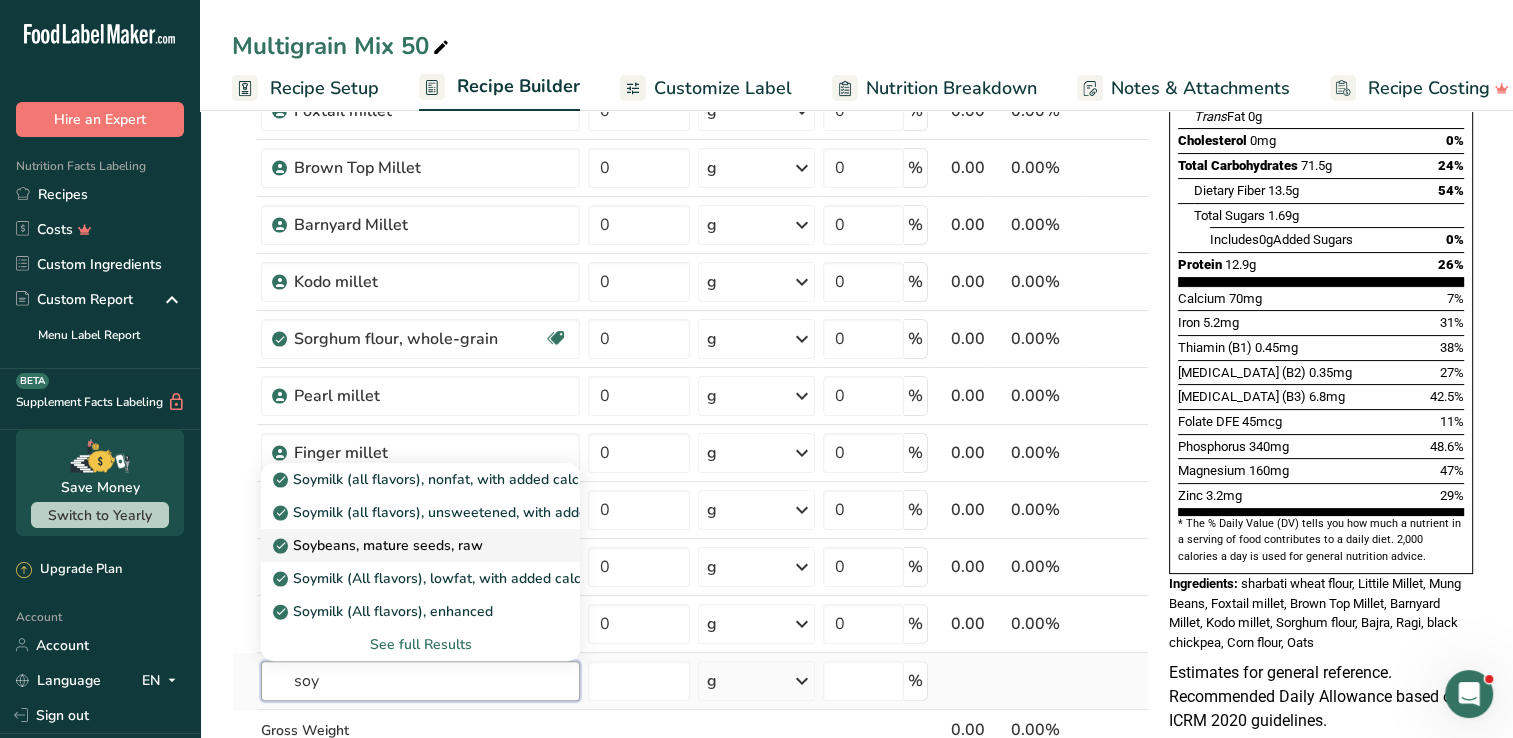 type on "soy" 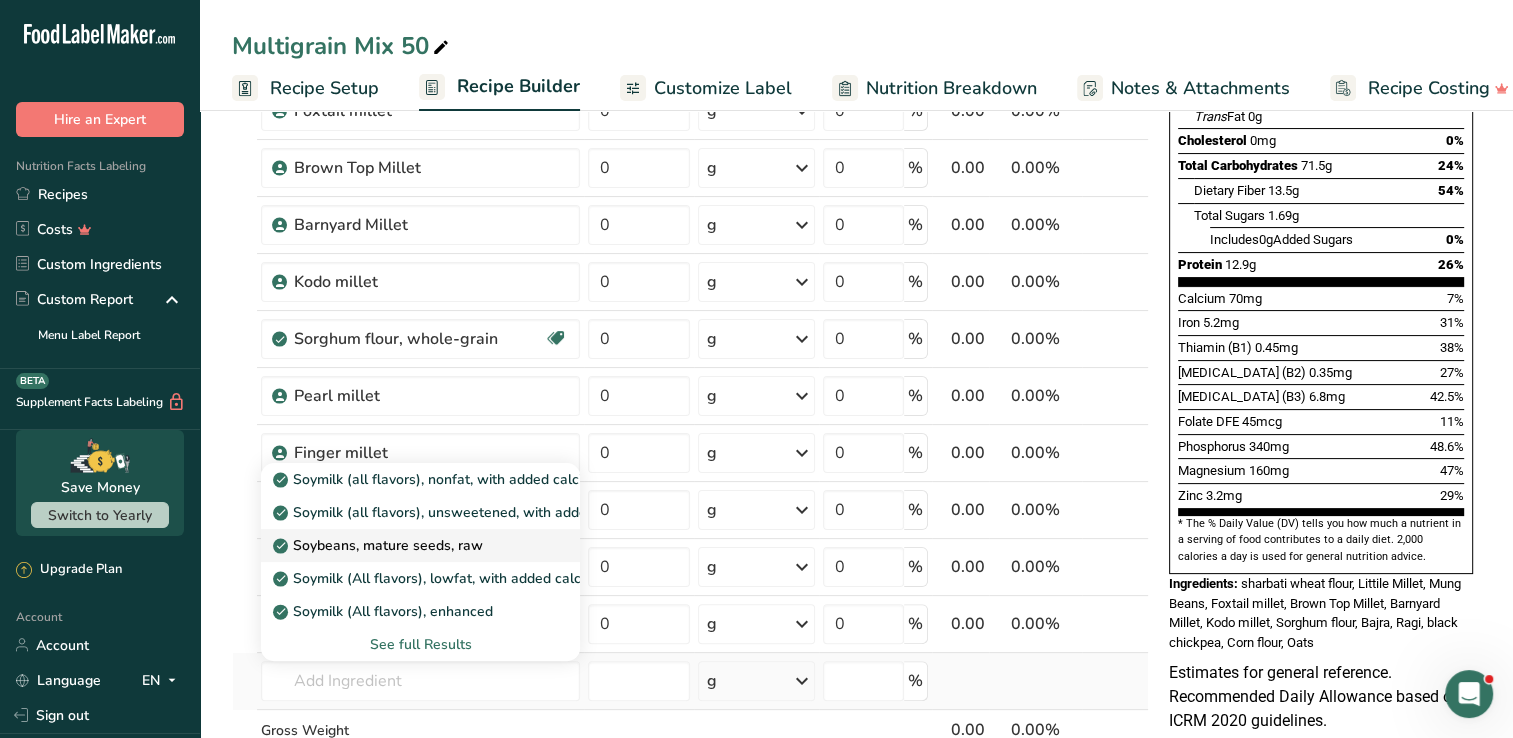 click on "Soybeans, mature seeds, raw" at bounding box center [380, 545] 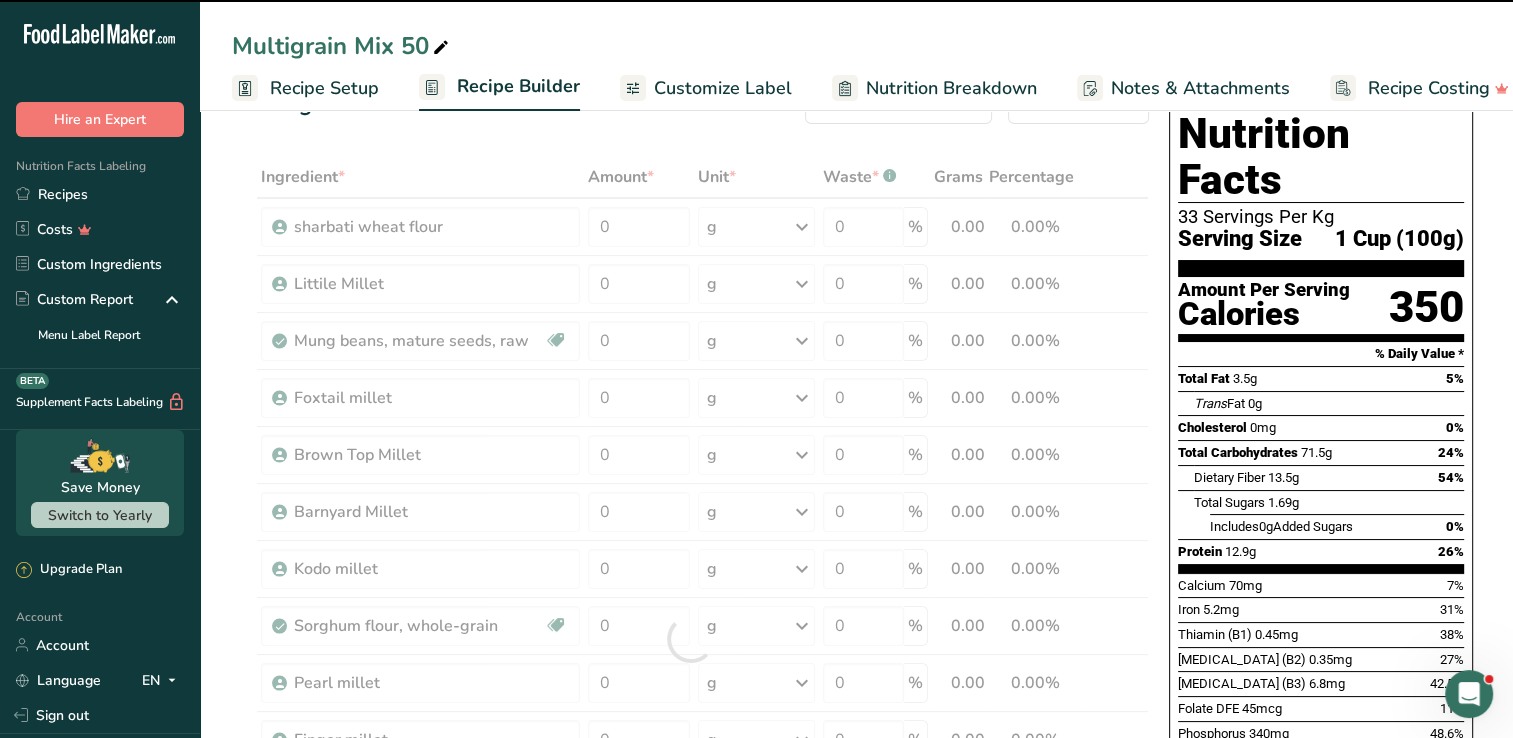 scroll, scrollTop: 0, scrollLeft: 0, axis: both 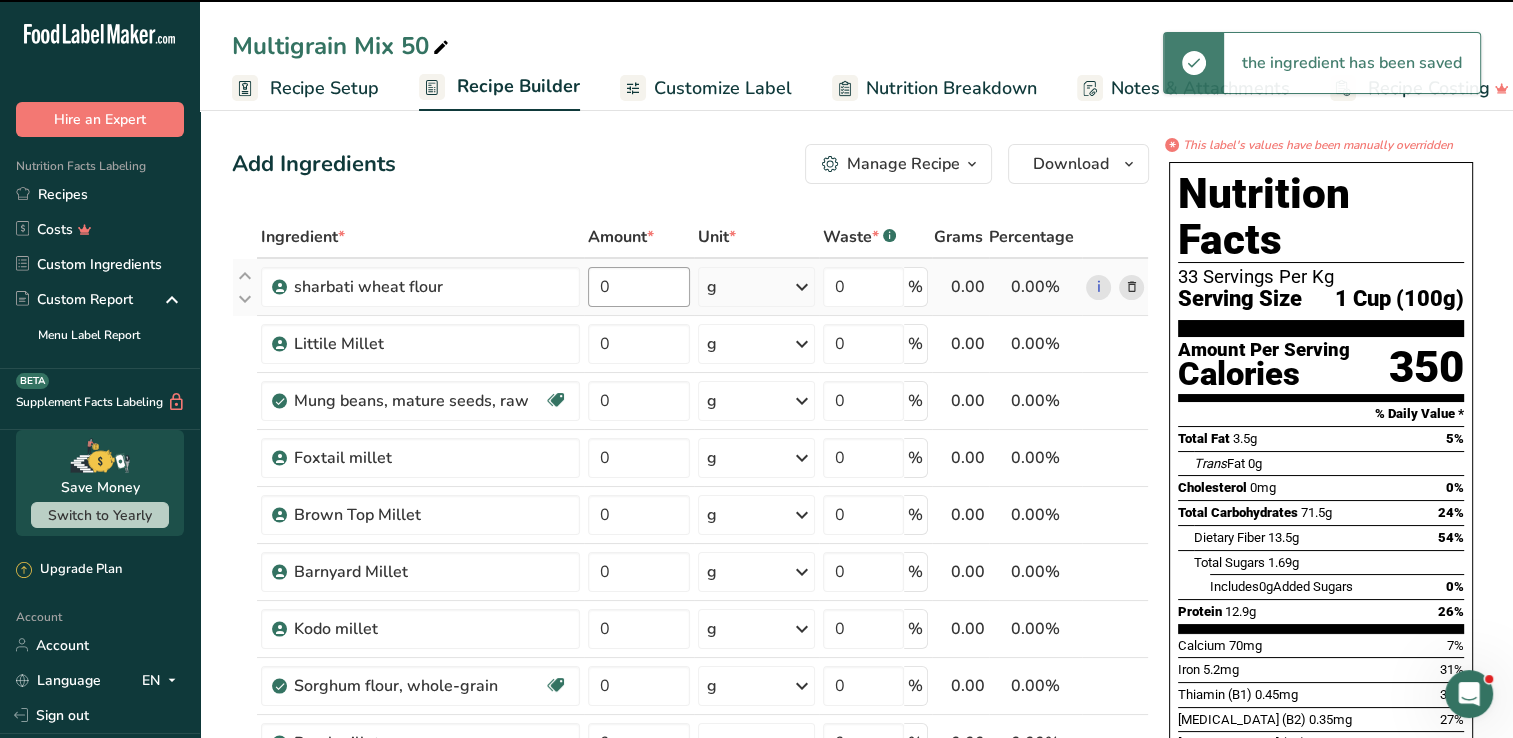 type on "0" 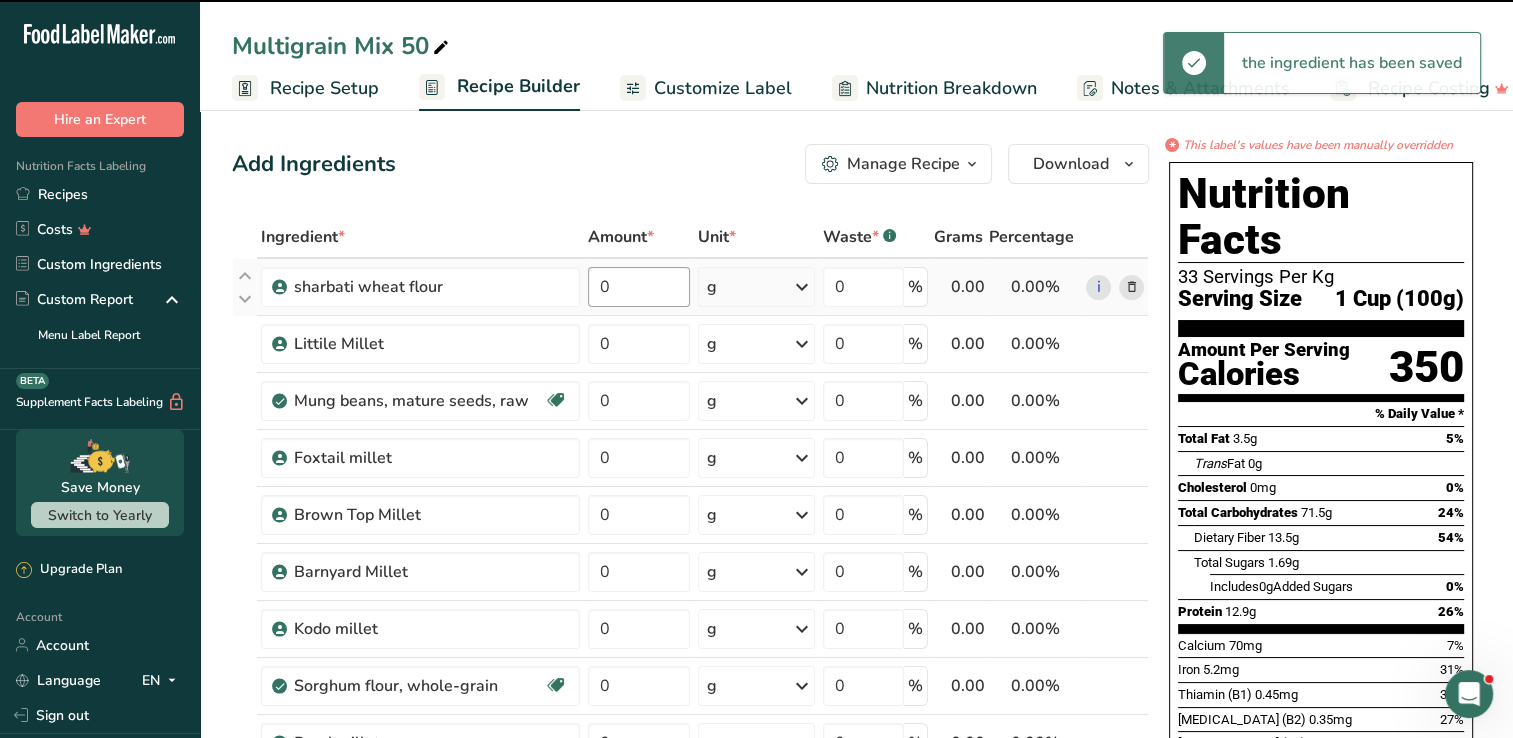type on "0" 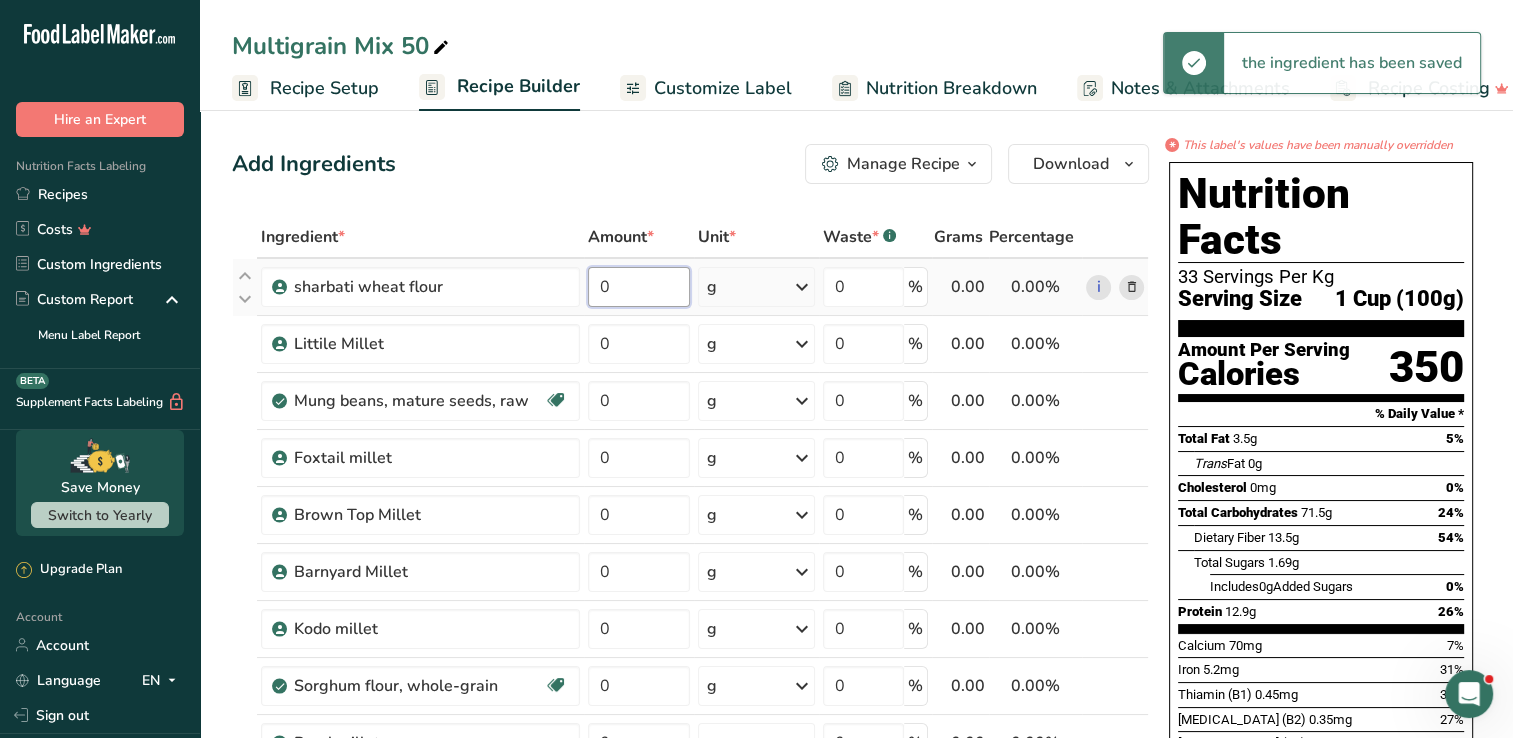 click on "0" at bounding box center (639, 287) 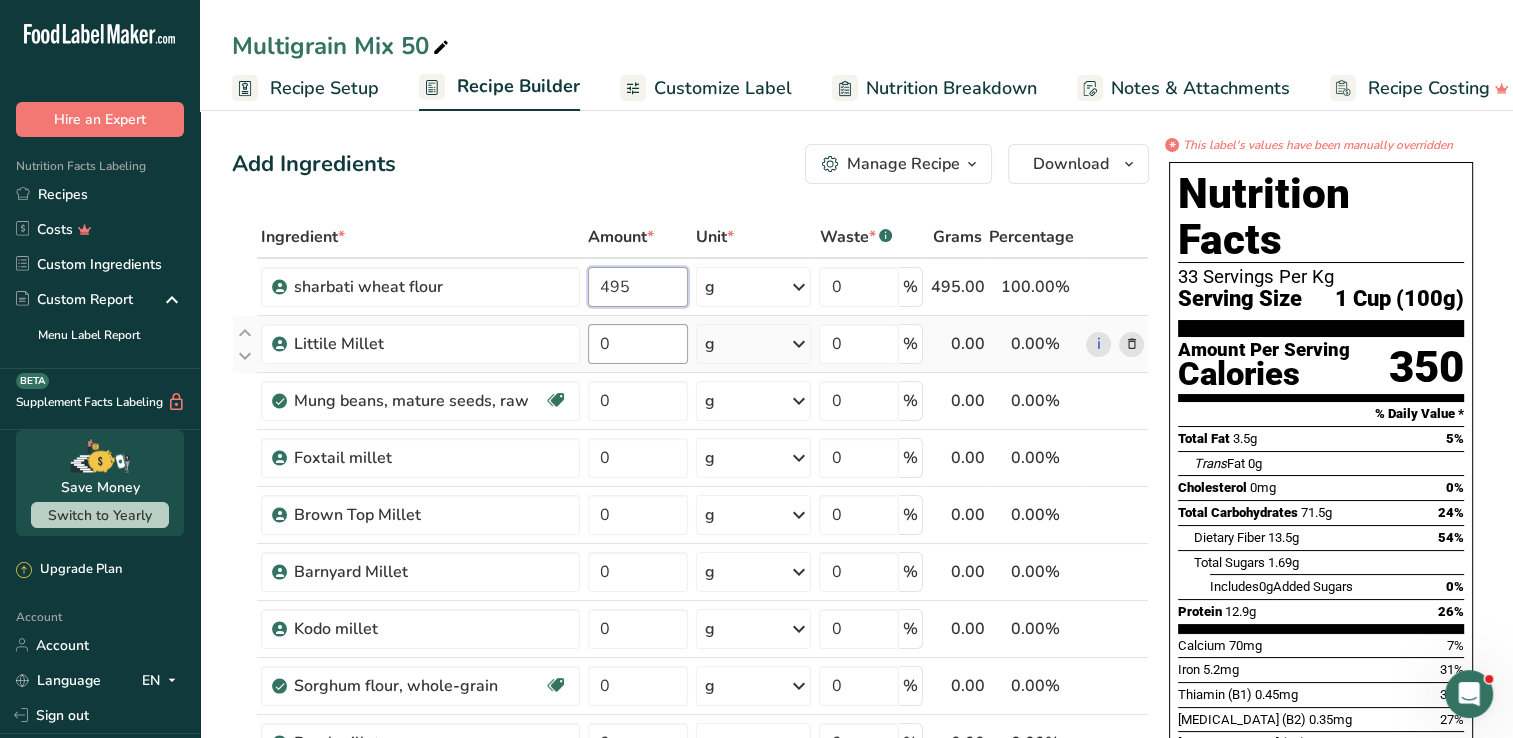 type on "495" 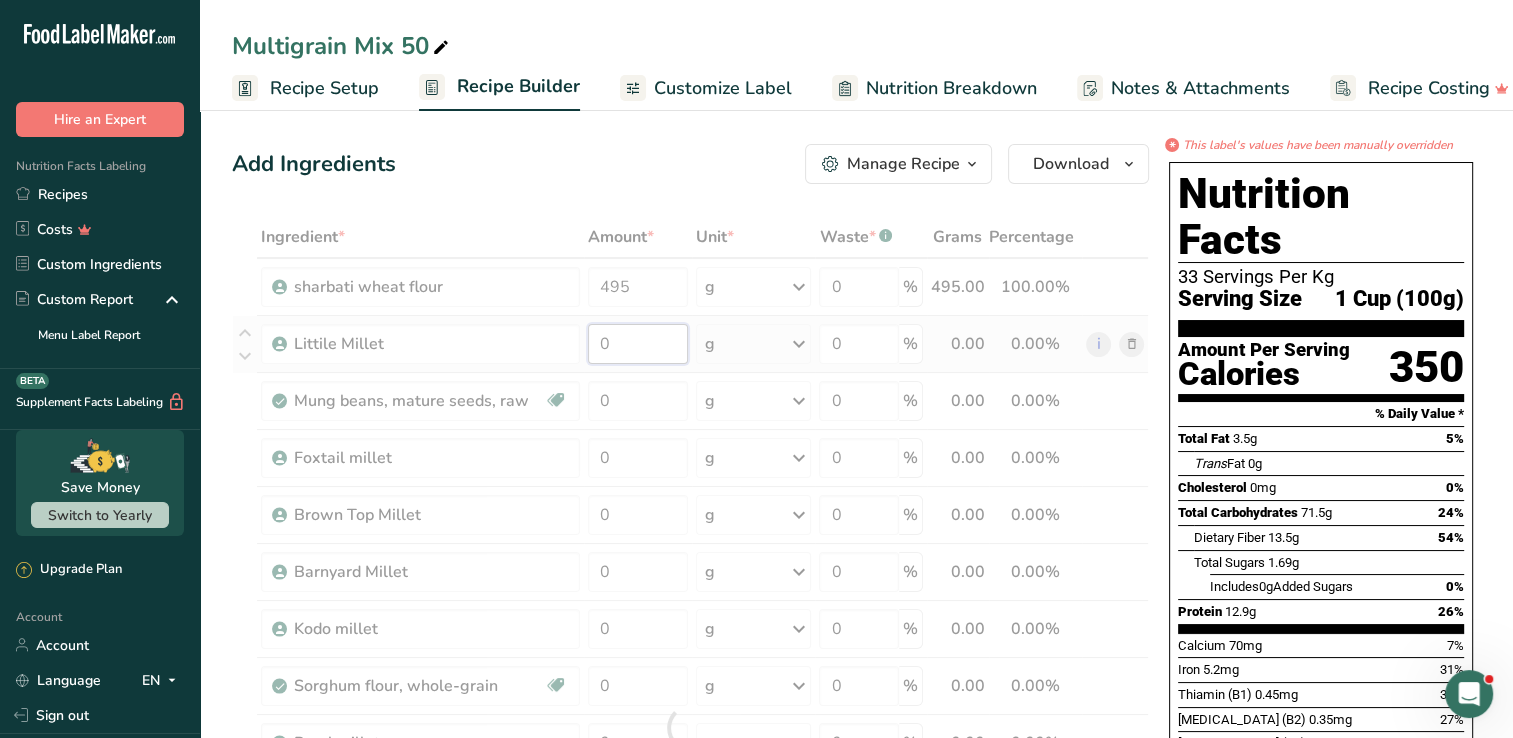 click on "Ingredient *
Amount *
Unit *
Waste *   .a-a{fill:#347362;}.b-a{fill:#fff;}          Grams
Percentage
sharbati wheat flour
495
g
Weight Units
g
kg
mg
See more
Volume Units
l
mL
fl oz
See more
0
%
495.00
100.00%
i
Littile Millet
0
g
Weight Units
g
kg
mg
See more
Volume Units
l
mL
fl oz
See more
0
%
0.00
0.00%
i" at bounding box center [690, 727] 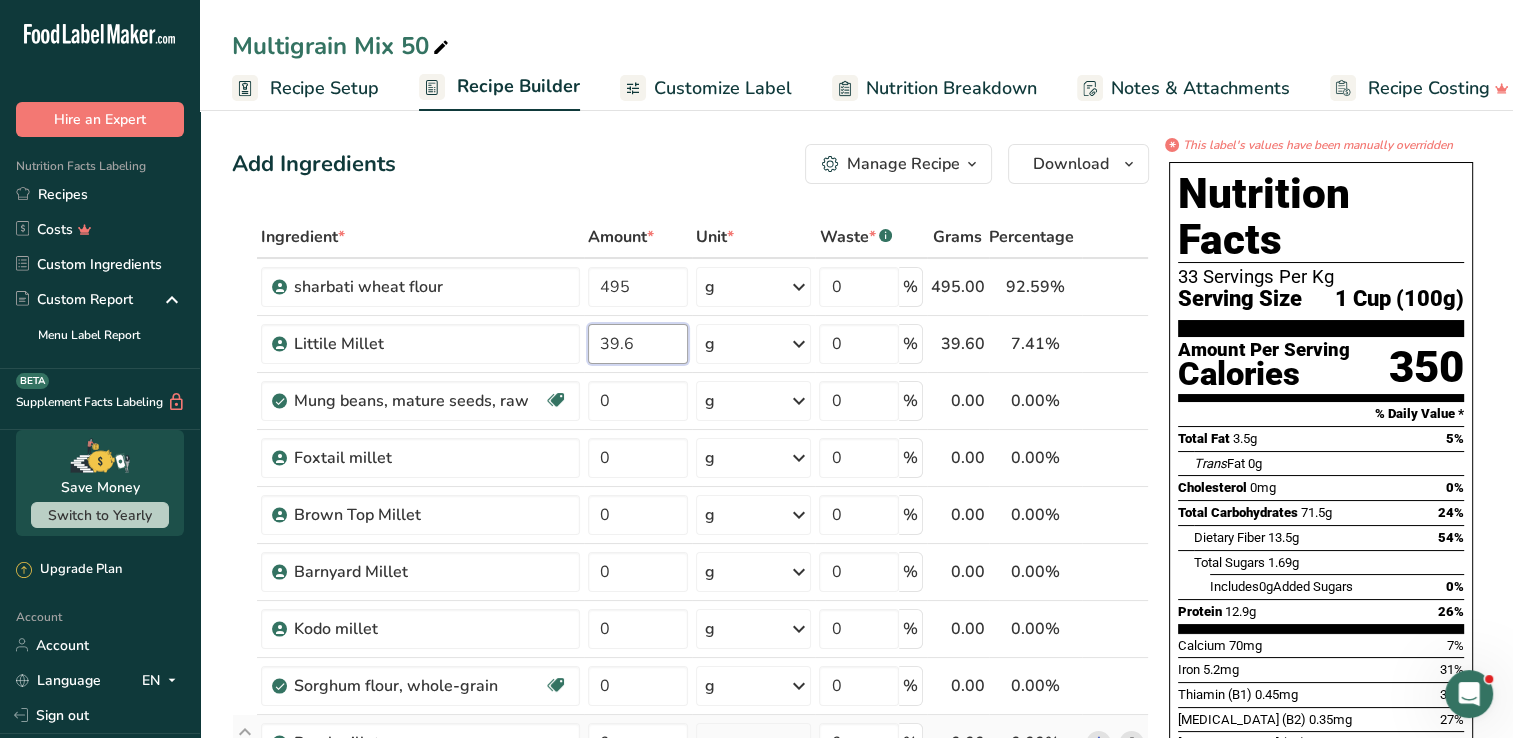 type on "39.6" 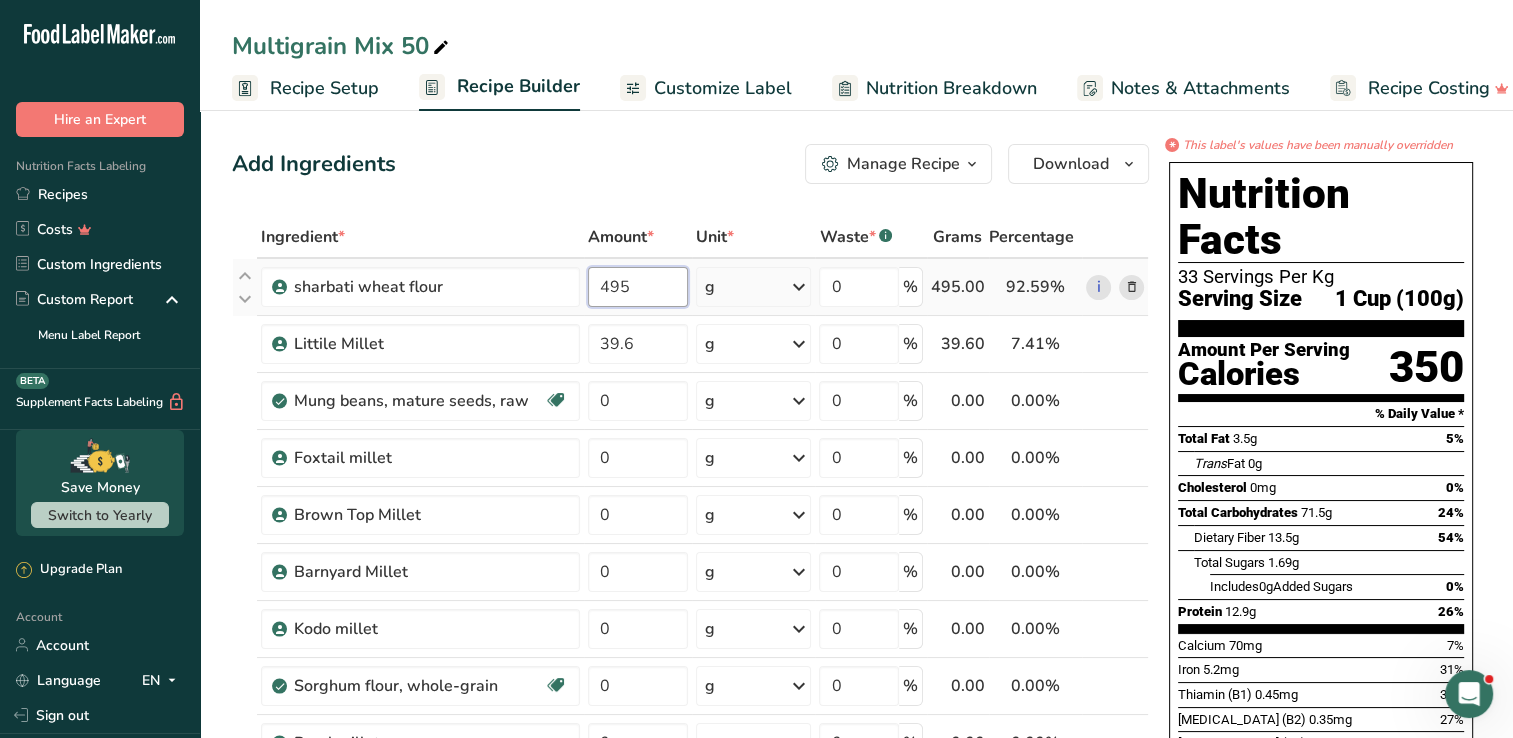 click on "Ingredient *
Amount *
Unit *
Waste *   .a-a{fill:#347362;}.b-a{fill:#fff;}          Grams
Percentage
sharbati wheat flour
495
g
Weight Units
g
kg
mg
See more
Volume Units
l
mL
fl oz
See more
0
%
495.00
92.59%
i
Littile Millet
39.6
g
Weight Units
g
kg
mg
See more
Volume Units
l
mL
fl oz
See more
0
%
39.60
7.41%
i" at bounding box center [690, 727] 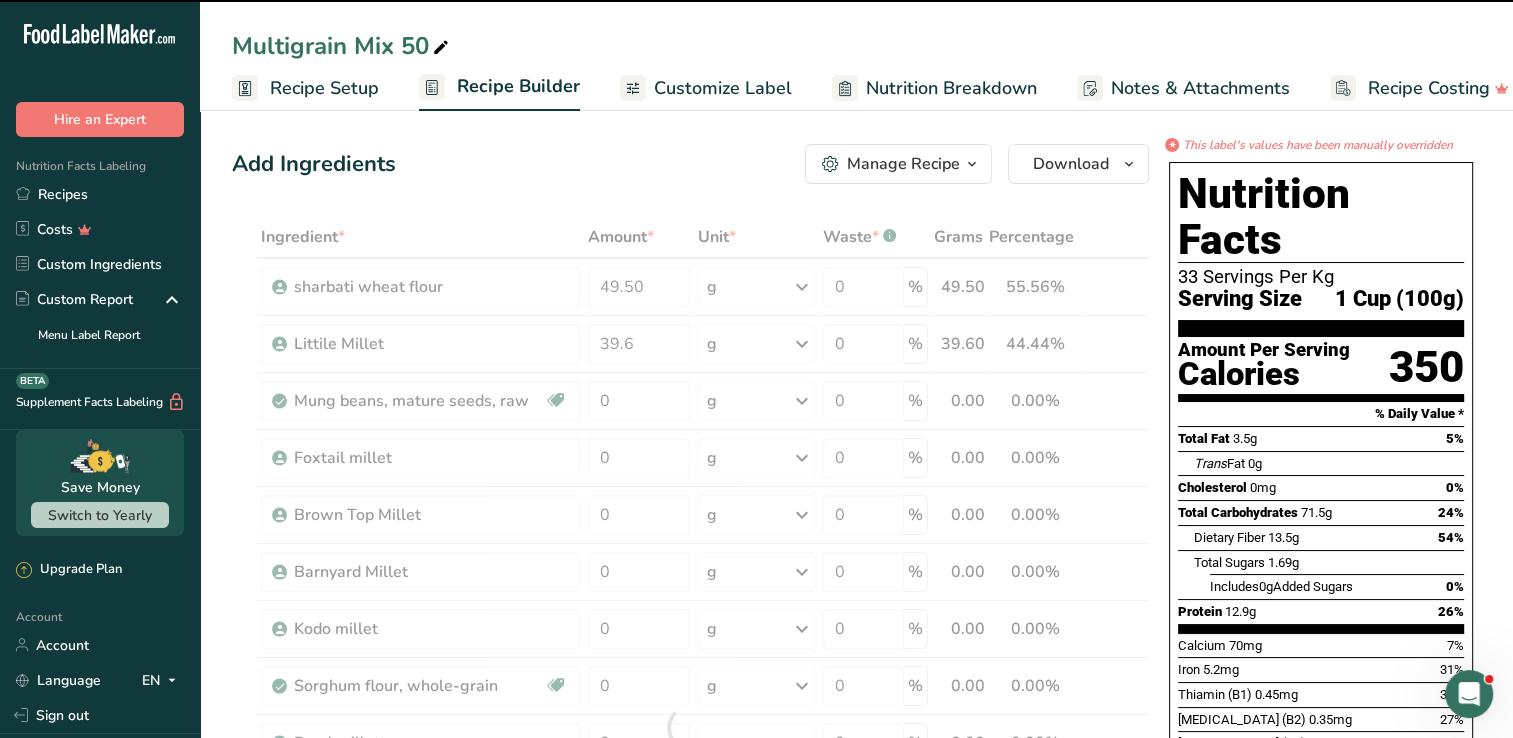 click at bounding box center (690, 727) 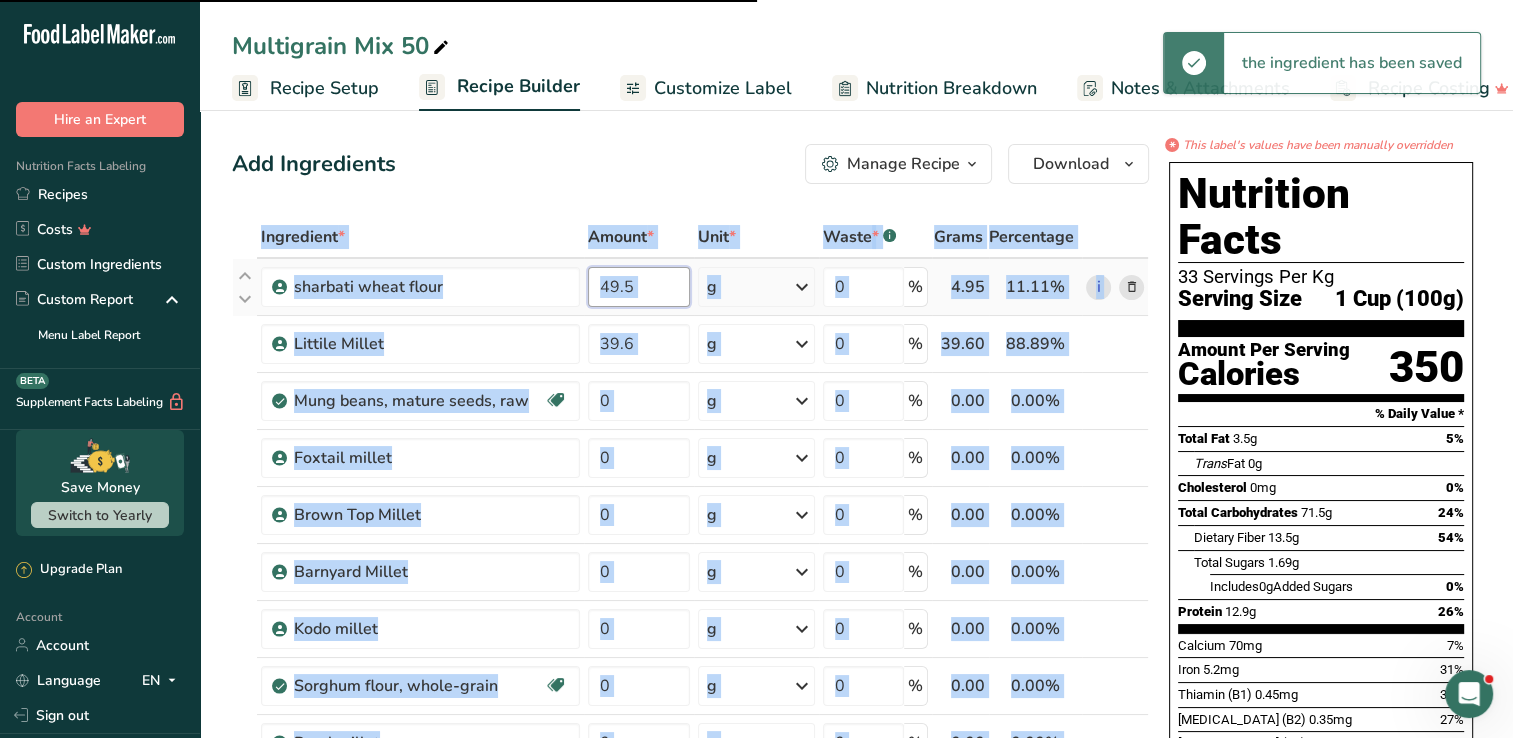 click on "49.5" at bounding box center [639, 287] 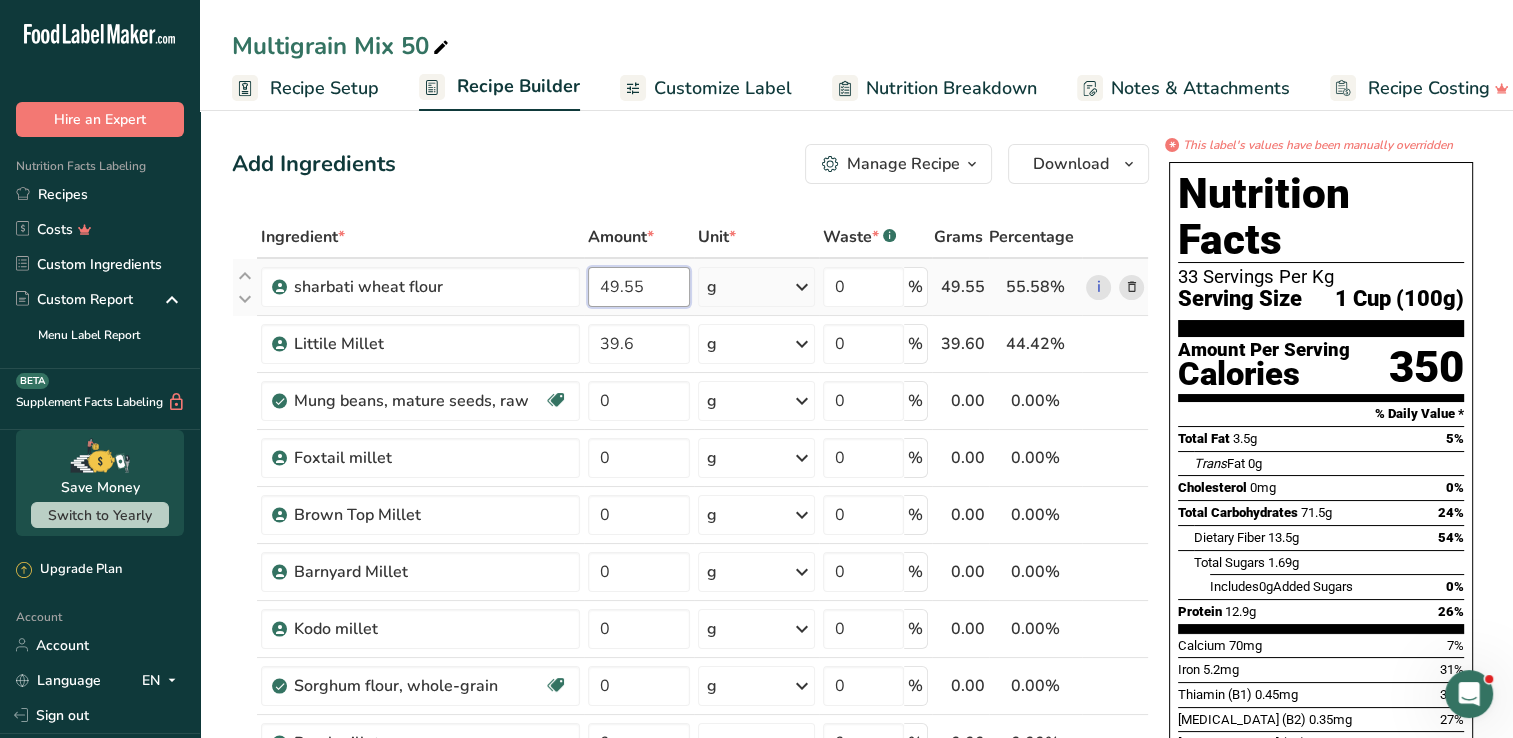 type on "49.5" 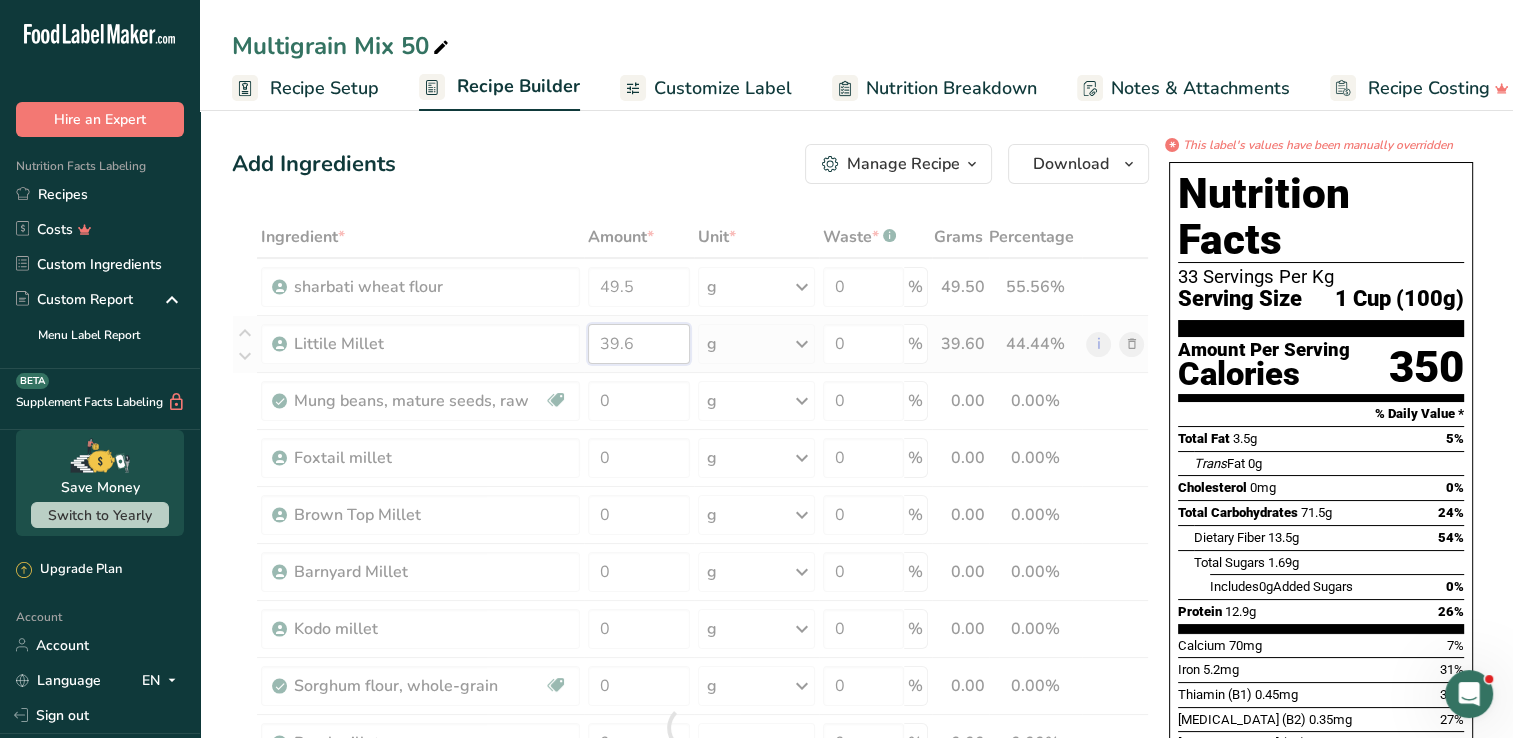 click on "Ingredient *
Amount *
Unit *
Waste *   .a-a{fill:#347362;}.b-a{fill:#fff;}          Grams
Percentage
sharbati wheat flour
49.5
g
Weight Units
g
kg
mg
See more
Volume Units
l
mL
fl oz
See more
0
%
49.50
55.56%
i
Littile Millet
39.6
g
Weight Units
g
kg
mg
See more
Volume Units
l
mL
fl oz
See more
0
%
39.60
44.44%
i" at bounding box center (690, 727) 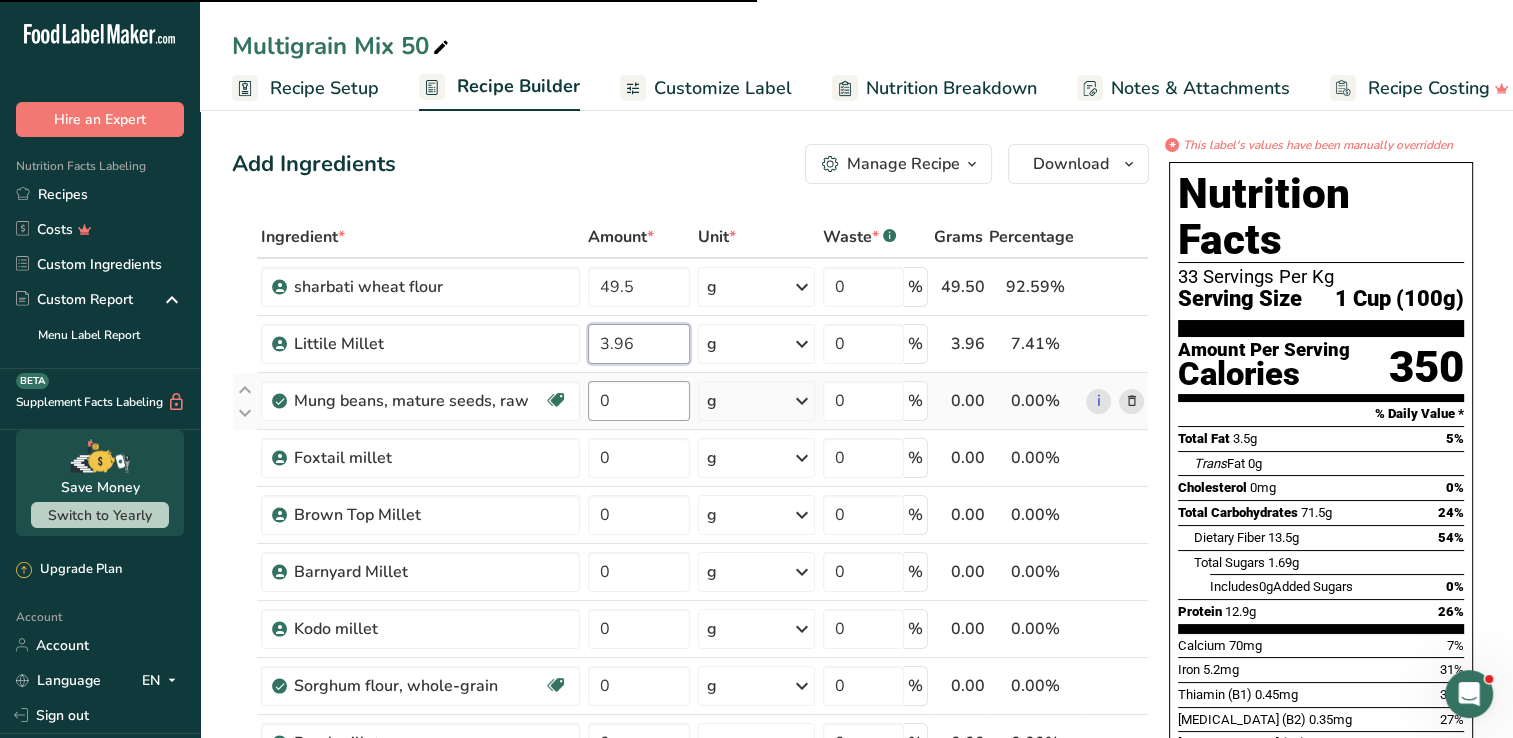 type on "3.96" 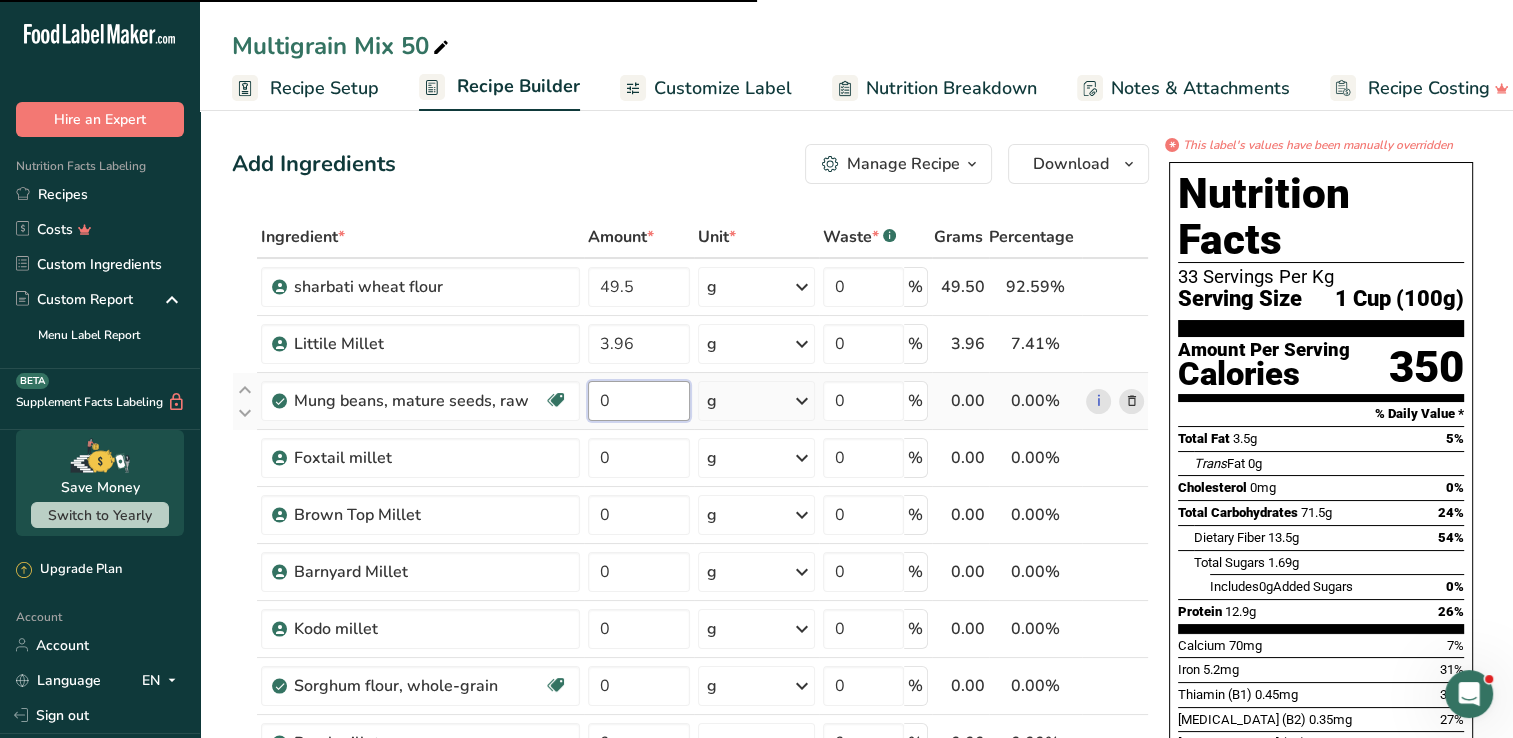 click on "Ingredient *
Amount *
Unit *
Waste *   .a-a{fill:#347362;}.b-a{fill:#fff;}          Grams
Percentage
sharbati wheat flour
49.5
g
Weight Units
g
kg
mg
See more
Volume Units
l
mL
fl oz
See more
0
%
49.50
92.59%
i
Littile Millet
3.96
g
Weight Units
g
kg
mg
See more
Volume Units
l
mL
fl oz
See more
0
%
3.96
7.41%
i" at bounding box center [690, 727] 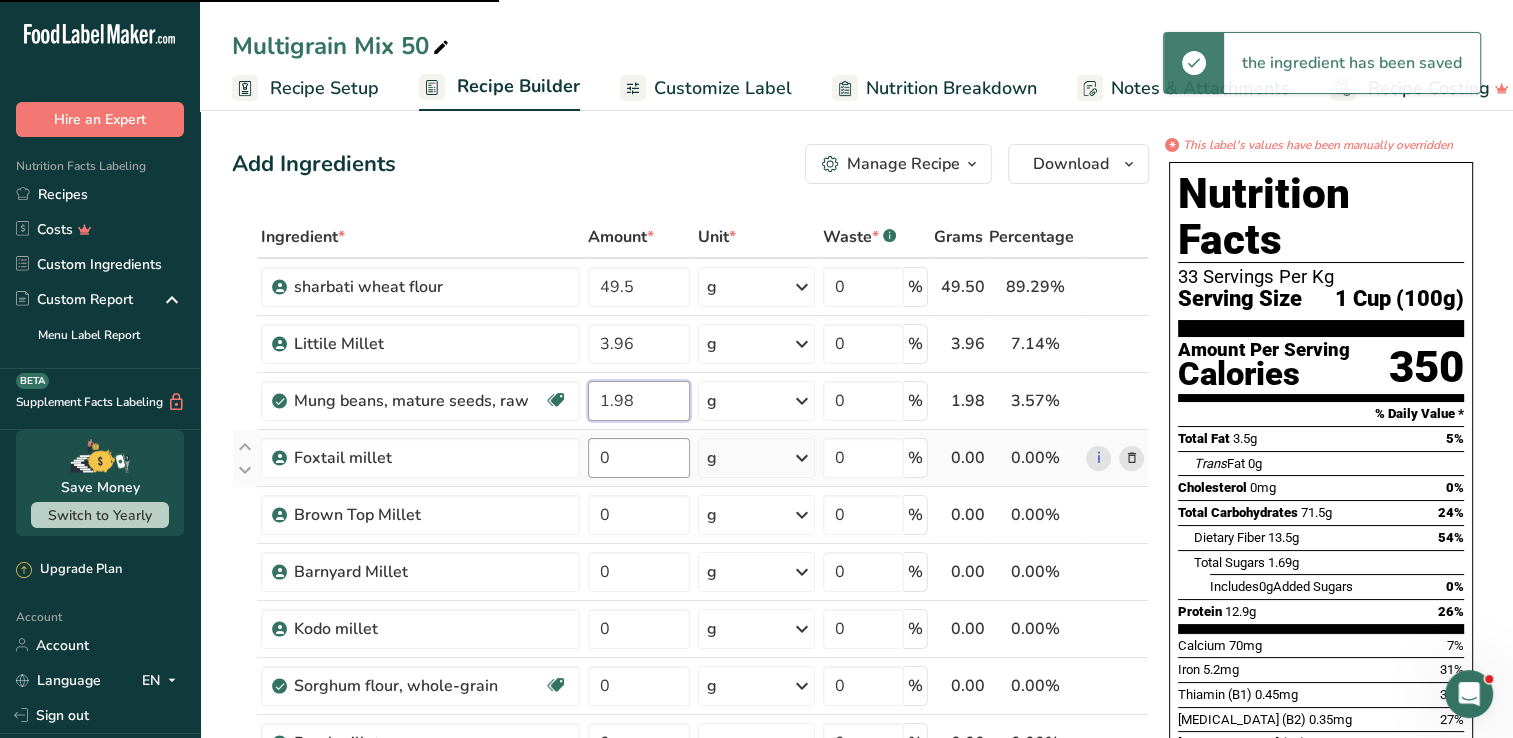 type on "1.98" 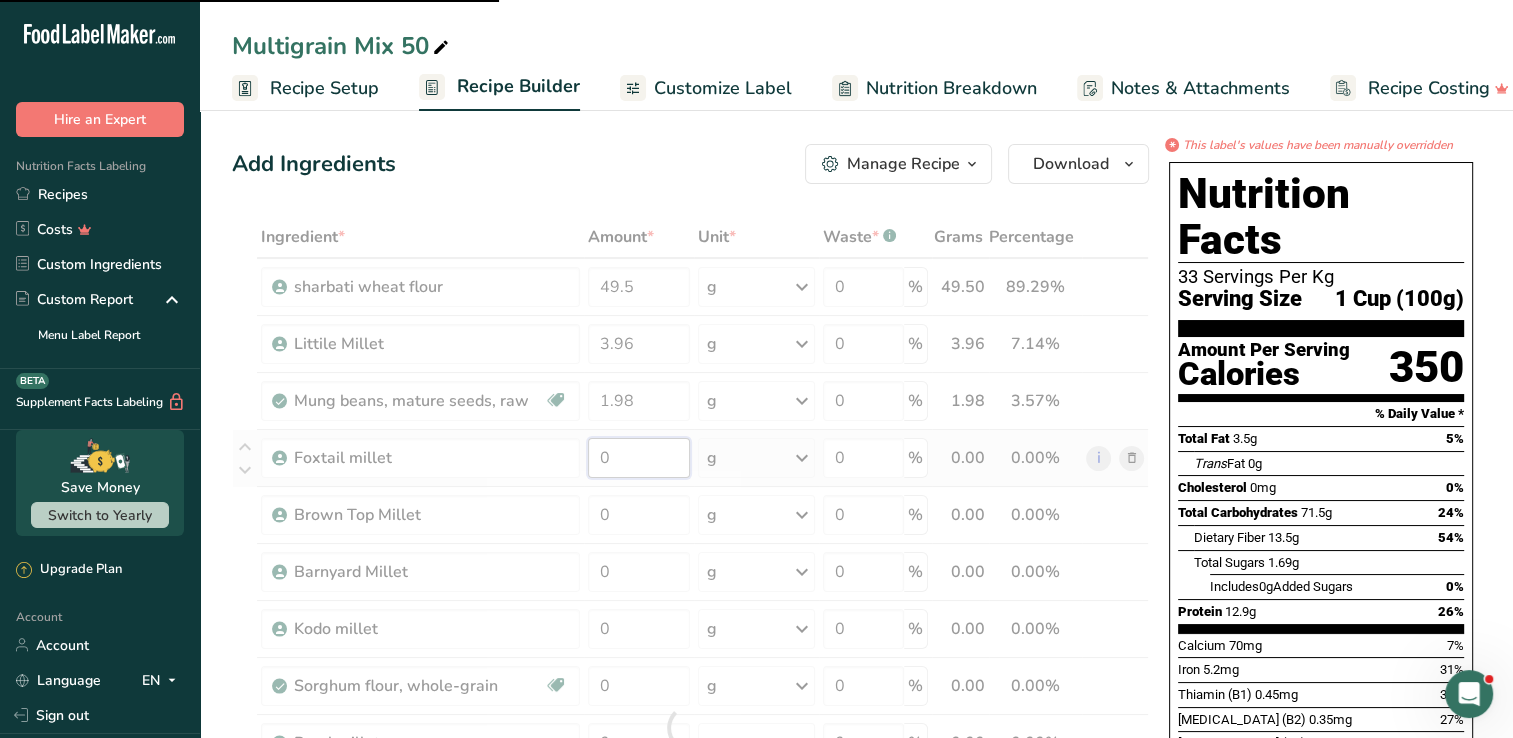 click on "Ingredient *
Amount *
Unit *
Waste *   .a-a{fill:#347362;}.b-a{fill:#fff;}          Grams
Percentage
sharbati wheat flour
49.5
g
Weight Units
g
kg
mg
See more
Volume Units
l
mL
fl oz
See more
0
%
49.50
89.29%
i
Littile Millet
3.96
g
Weight Units
g
kg
mg
See more
Volume Units
l
mL
fl oz
See more
0
%
3.96
7.14%
i" at bounding box center [690, 727] 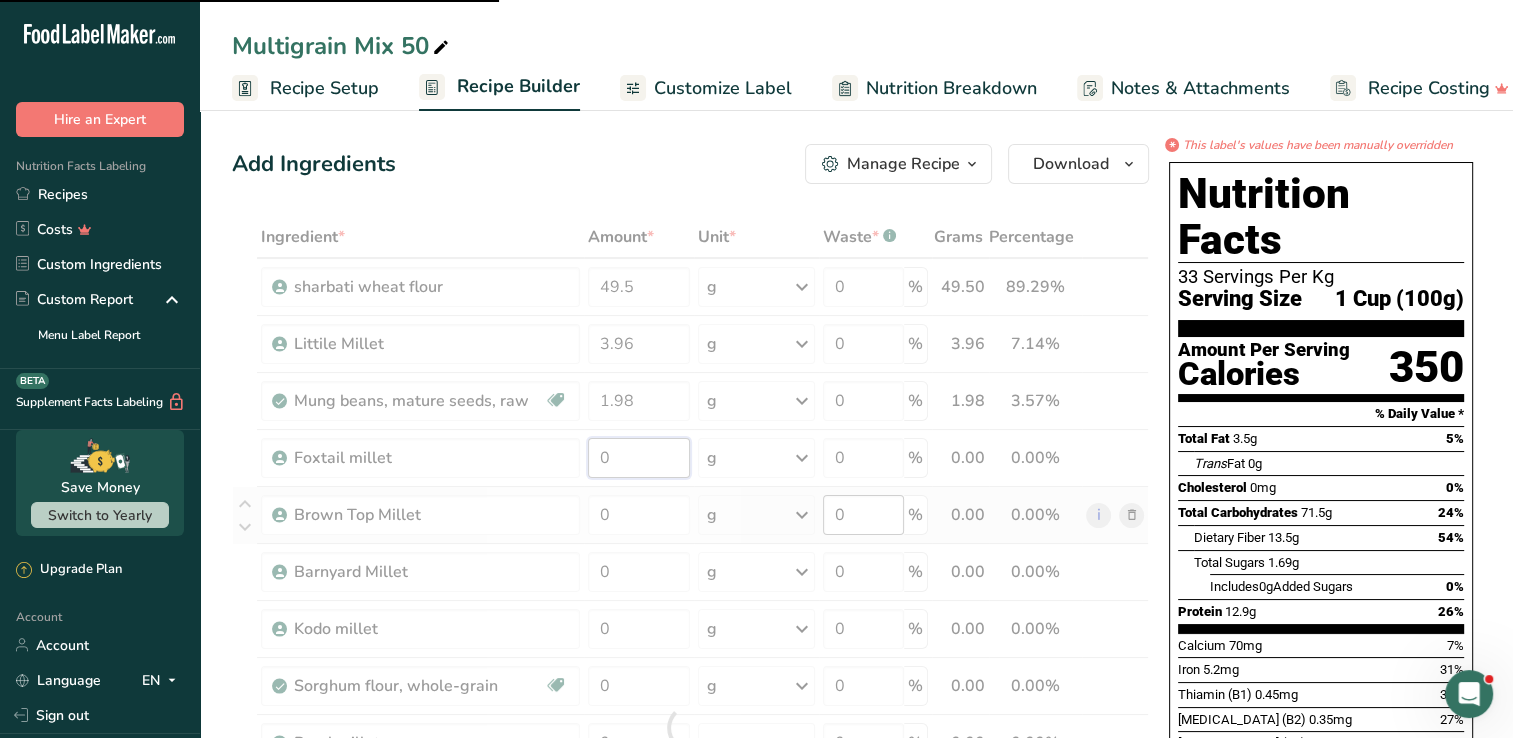 type on "39.6" 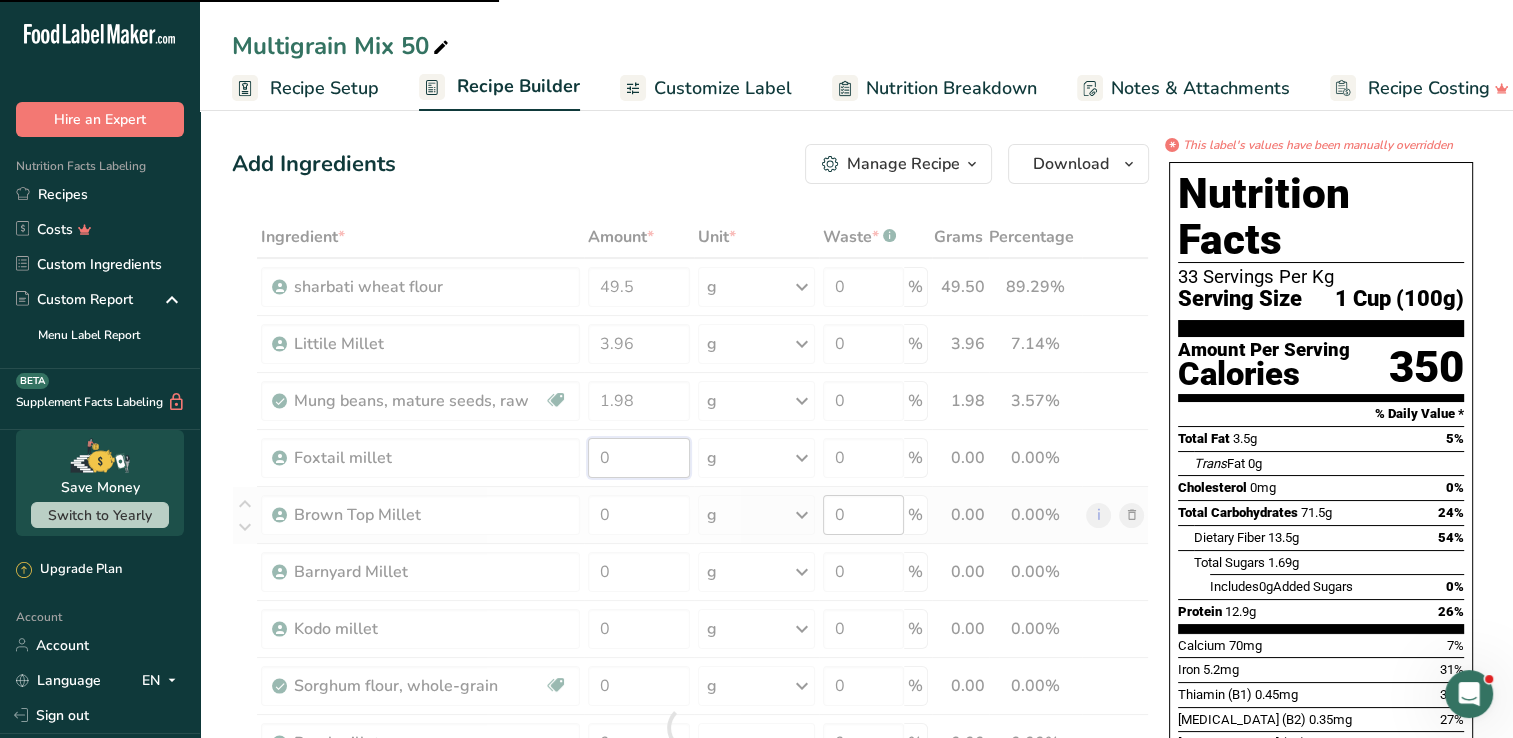 type on "0" 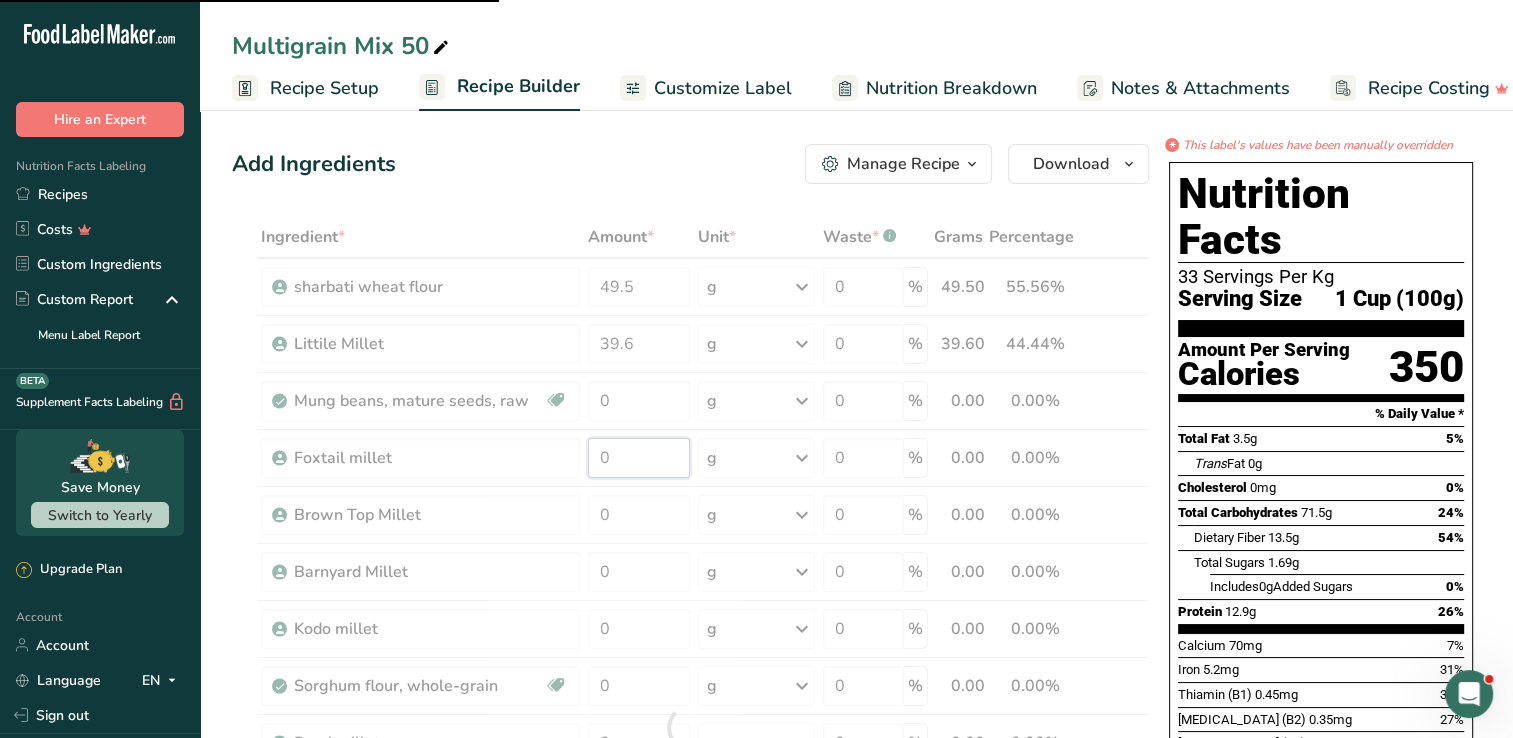 type on "3.96" 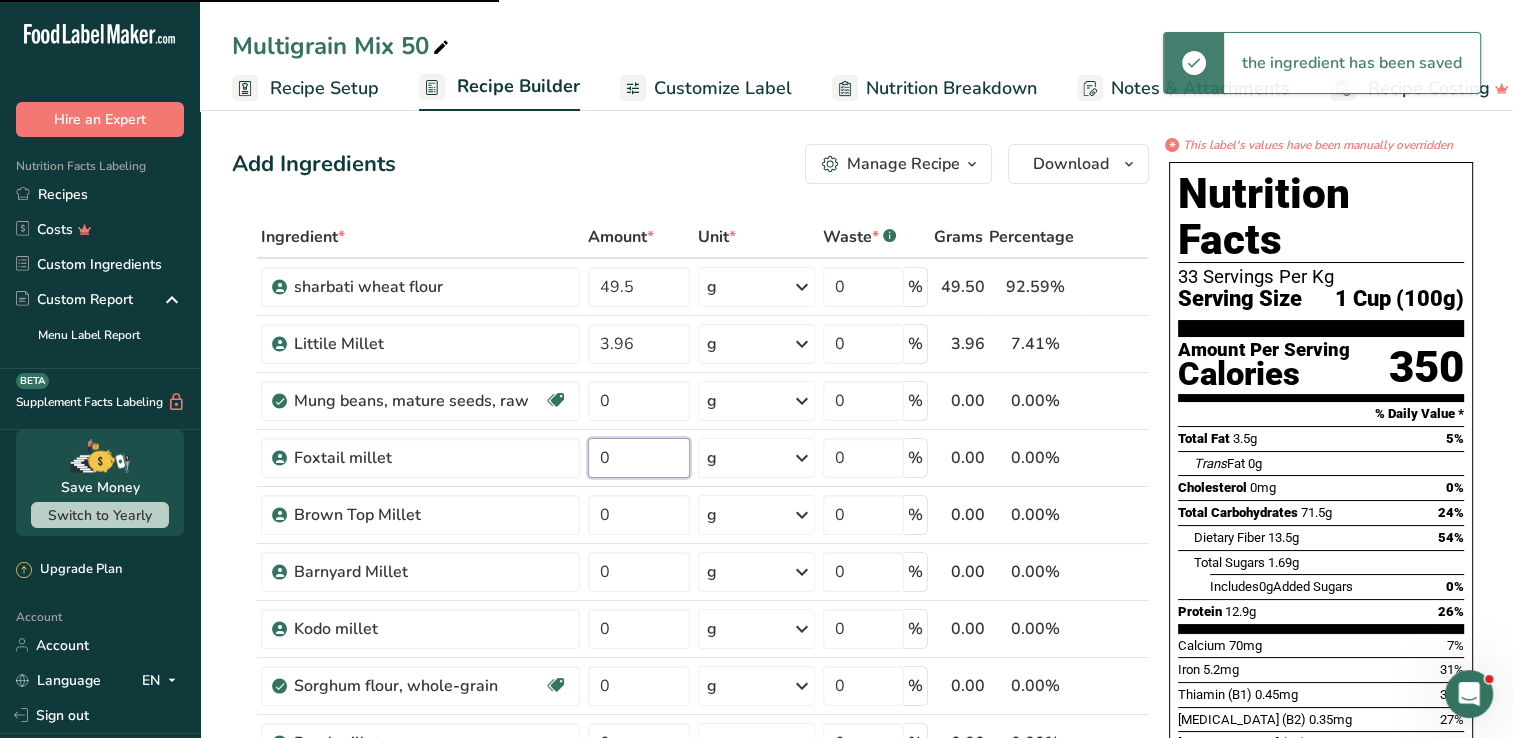 type on "1.98" 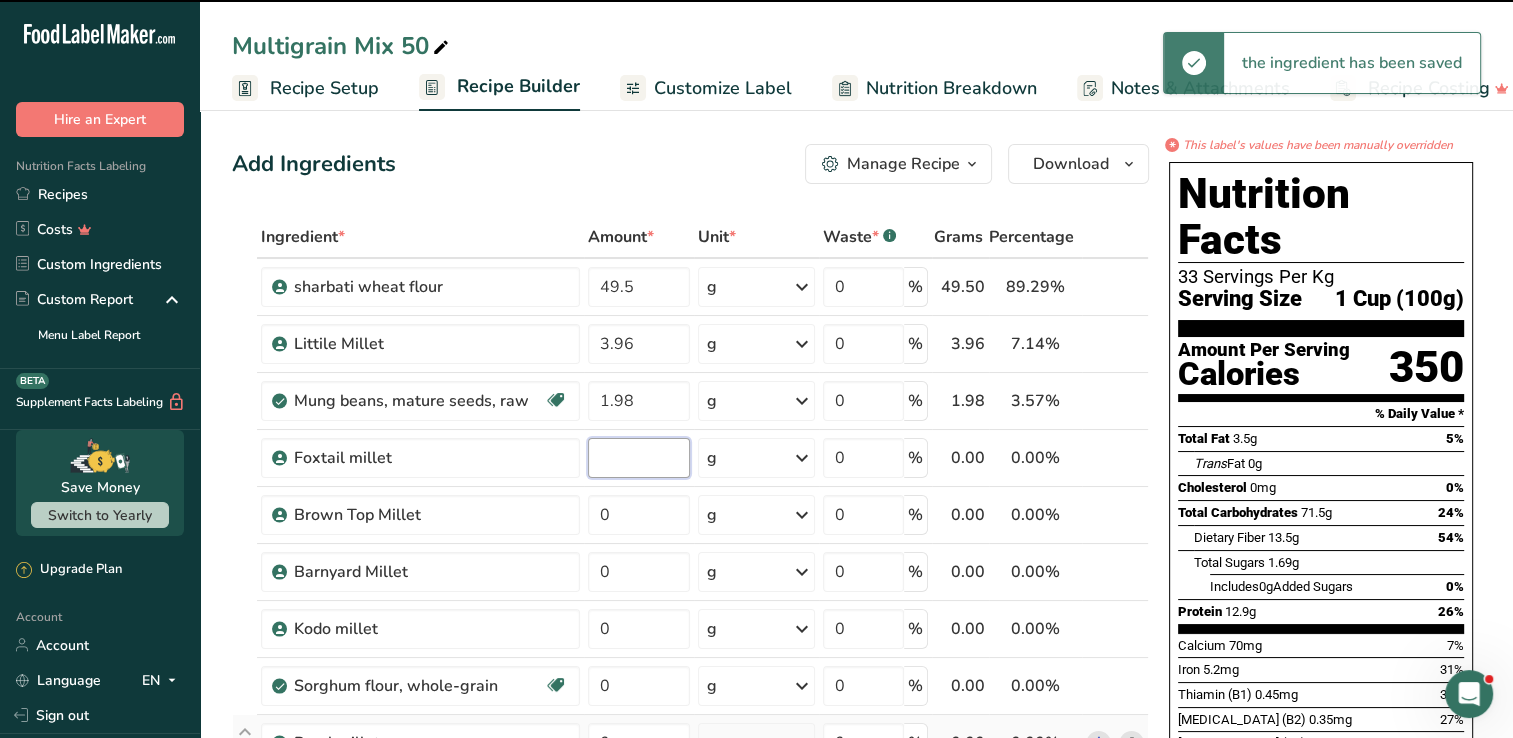 type on "0" 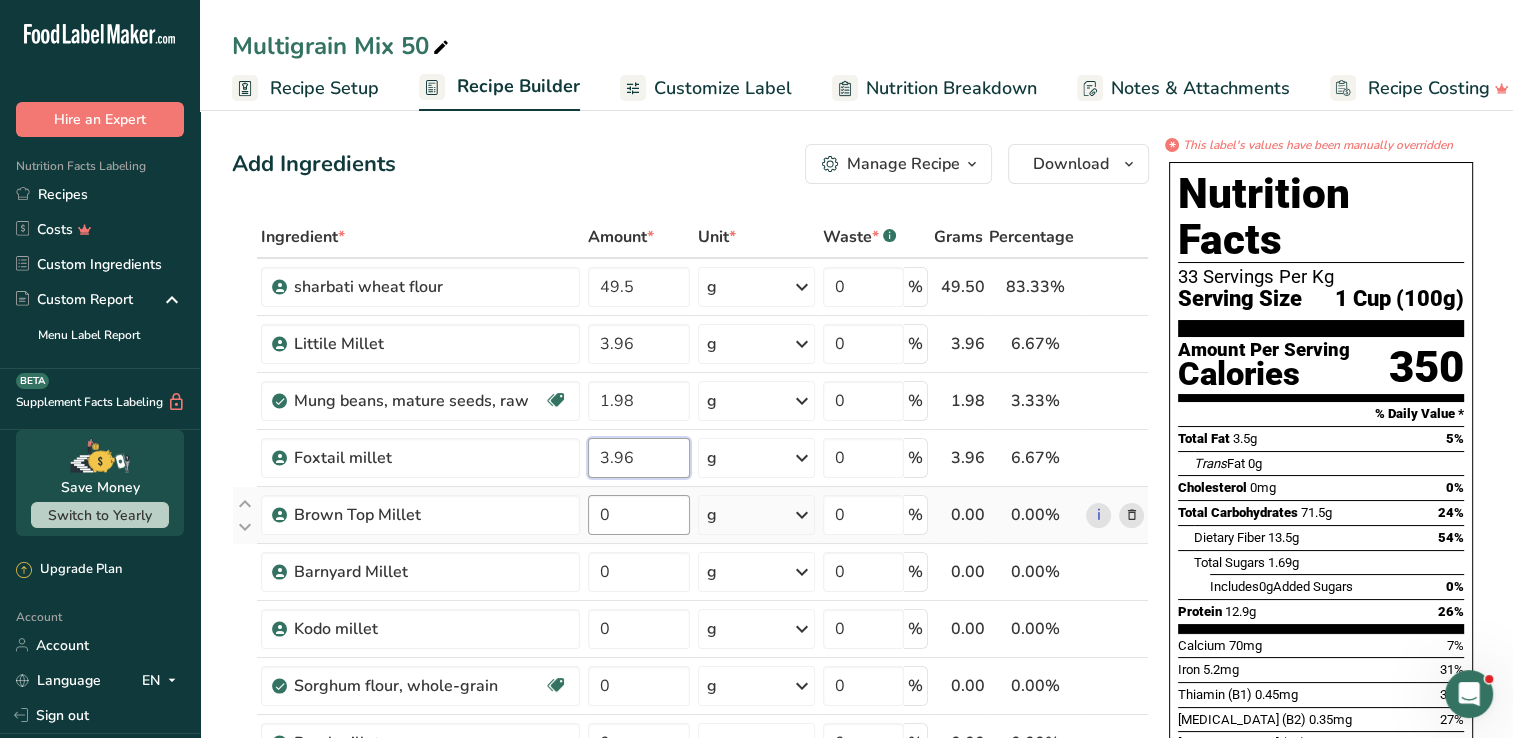 type on "3.96" 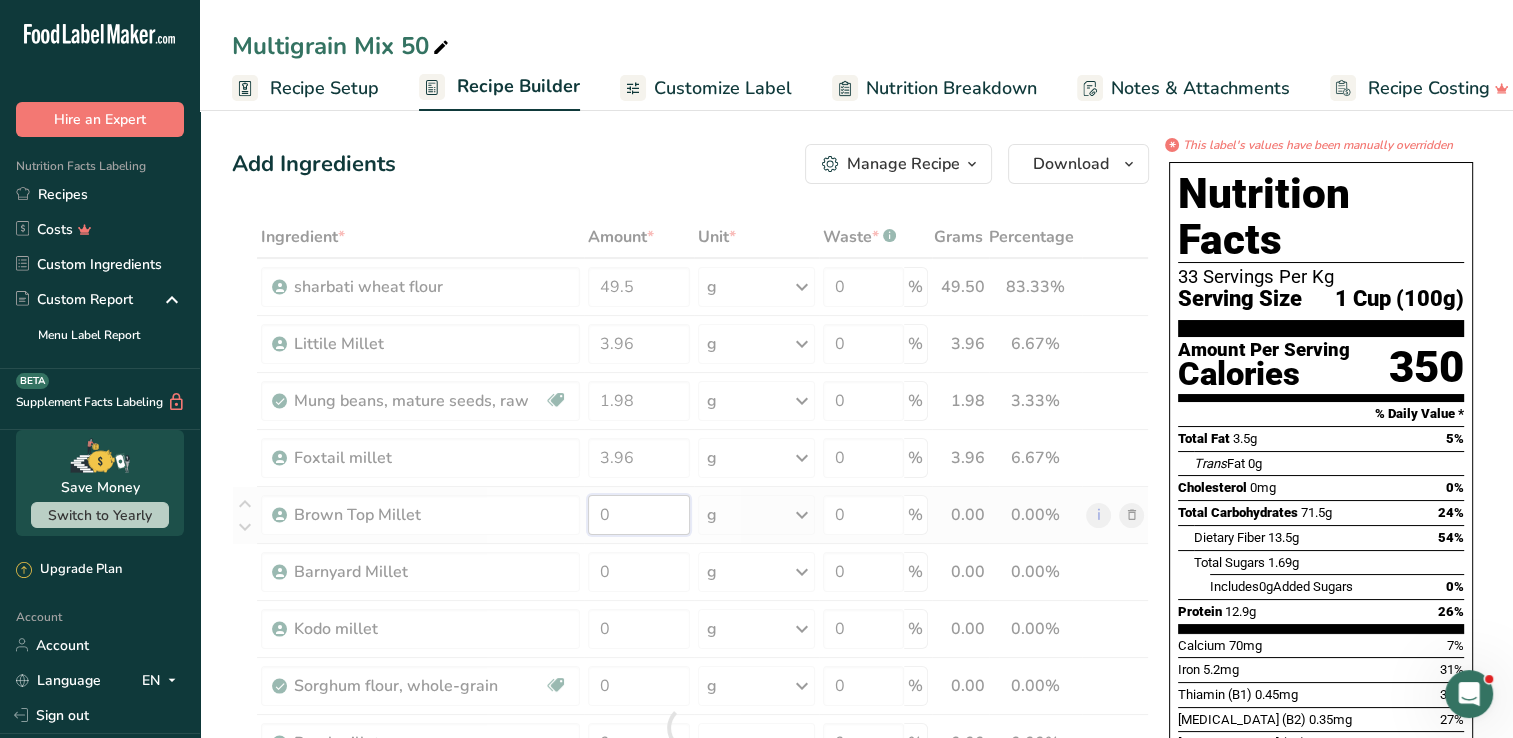 click on "Ingredient *
Amount *
Unit *
Waste *   .a-a{fill:#347362;}.b-a{fill:#fff;}          Grams
Percentage
sharbati wheat flour
49.5
g
Weight Units
g
kg
mg
See more
Volume Units
l
mL
fl oz
See more
0
%
49.50
83.33%
i
Littile Millet
3.96
g
Weight Units
g
kg
mg
See more
Volume Units
l
mL
fl oz
See more
0
%
3.96
6.67%
i" at bounding box center (690, 727) 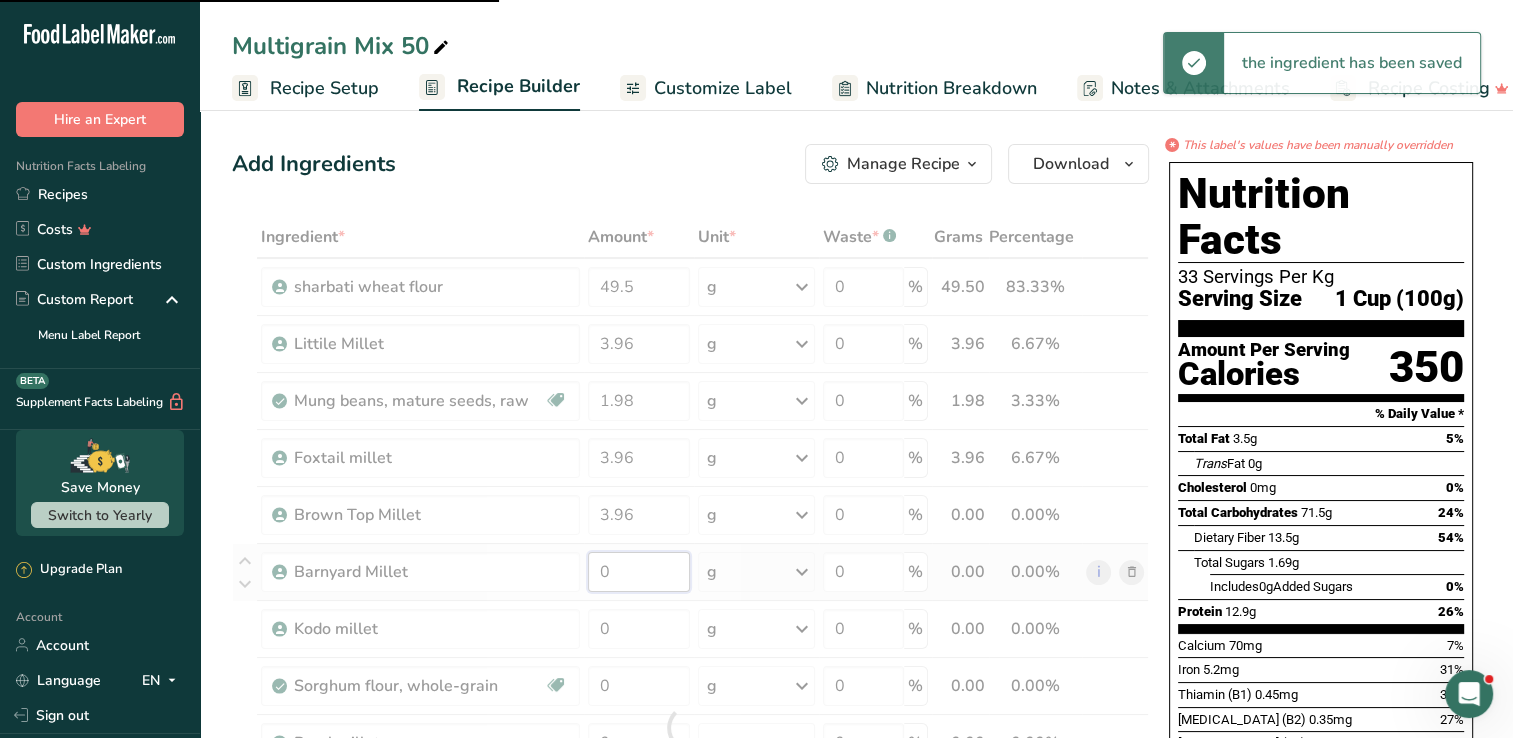 type on "0" 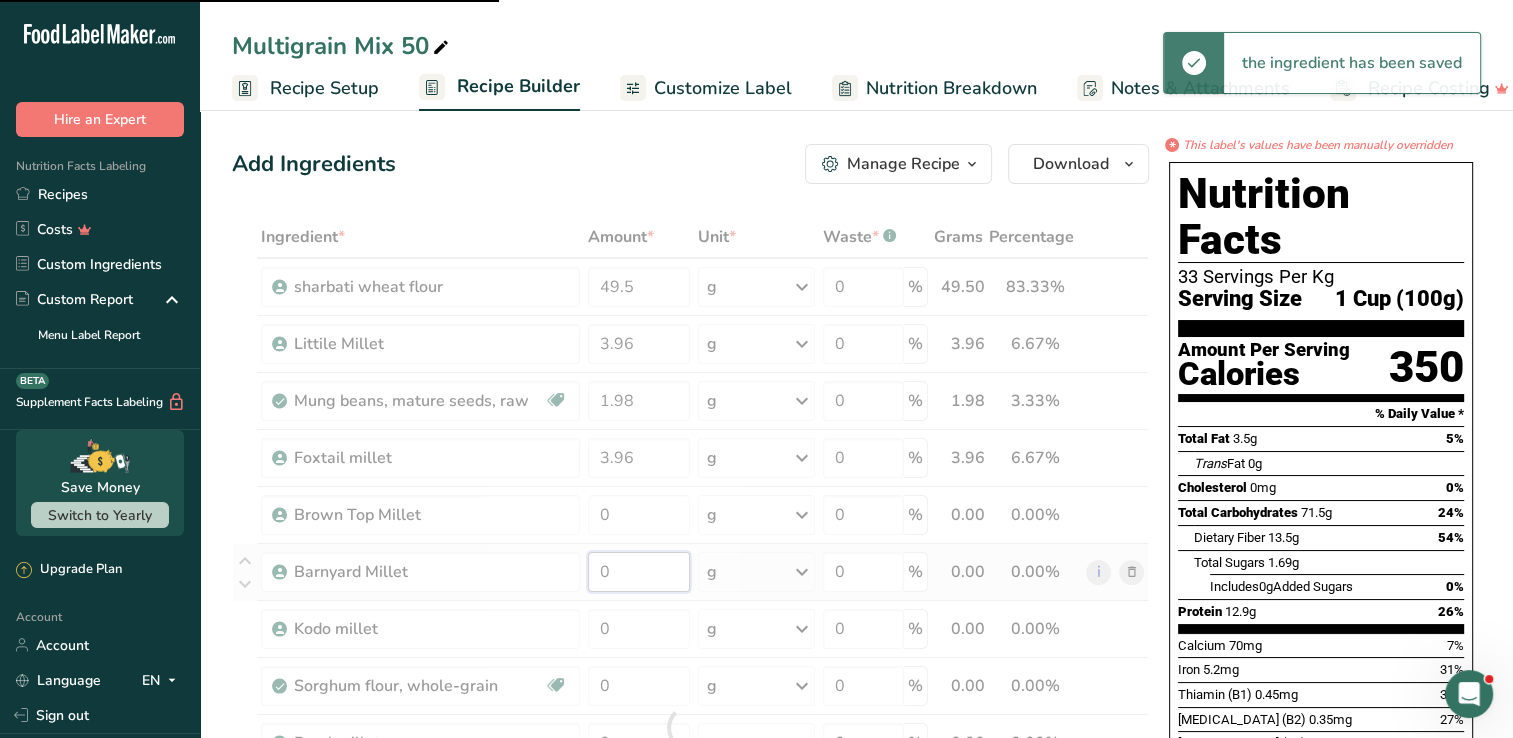 click on "Ingredient *
Amount *
Unit *
Waste *   .a-a{fill:#347362;}.b-a{fill:#fff;}          Grams
Percentage
sharbati wheat flour
49.5
g
Weight Units
g
kg
mg
See more
Volume Units
l
mL
fl oz
See more
0
%
49.50
83.33%
i
Littile Millet
3.96
g
Weight Units
g
kg
mg
See more
Volume Units
l
mL
fl oz
See more
0
%
3.96
6.67%
i" at bounding box center [690, 727] 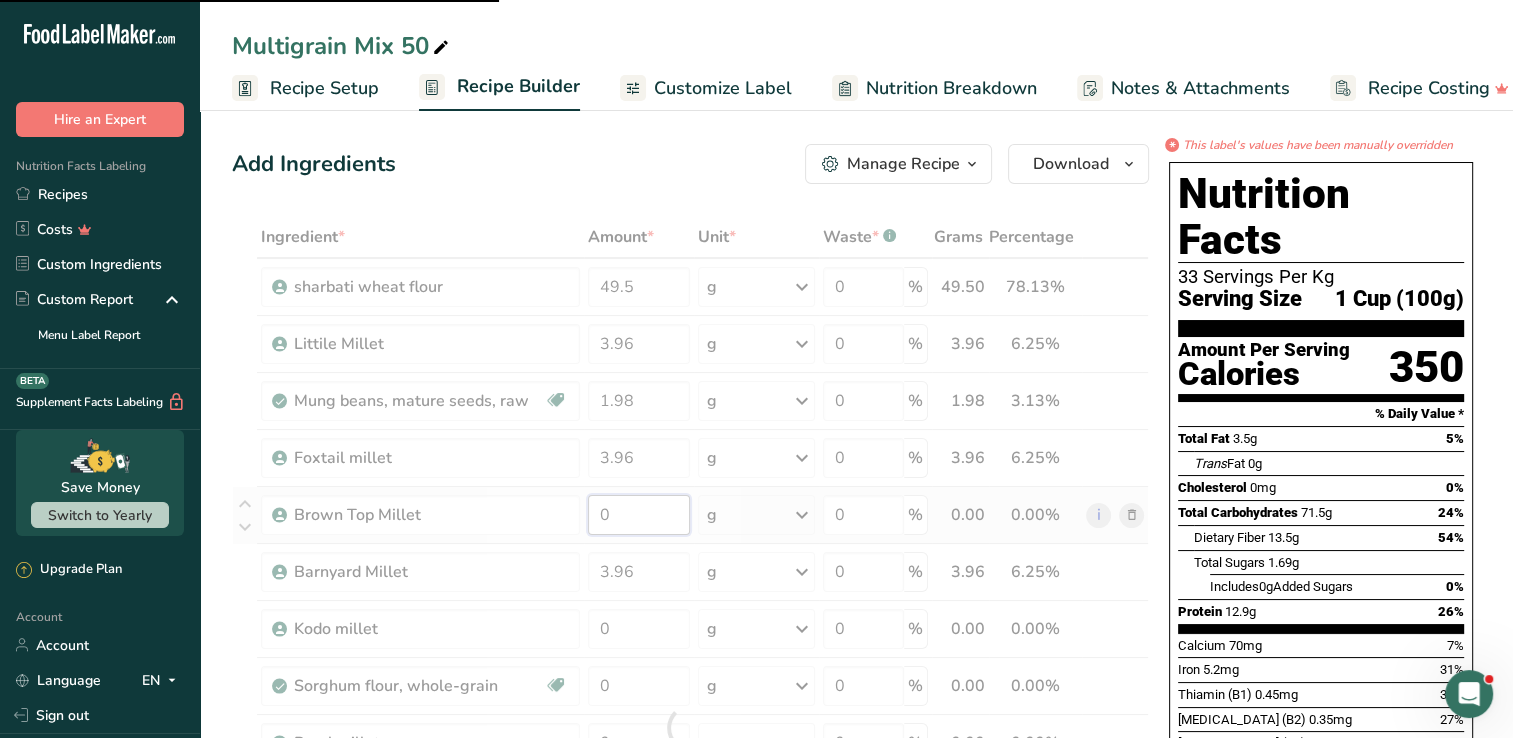 click on "Ingredient *
Amount *
Unit *
Waste *   .a-a{fill:#347362;}.b-a{fill:#fff;}          Grams
Percentage
sharbati wheat flour
49.5
g
Weight Units
g
kg
mg
See more
Volume Units
l
mL
fl oz
See more
0
%
49.50
78.13%
i
Littile Millet
3.96
g
Weight Units
g
kg
mg
See more
Volume Units
l
mL
fl oz
See more
0
%
3.96
6.25%
i" at bounding box center [690, 727] 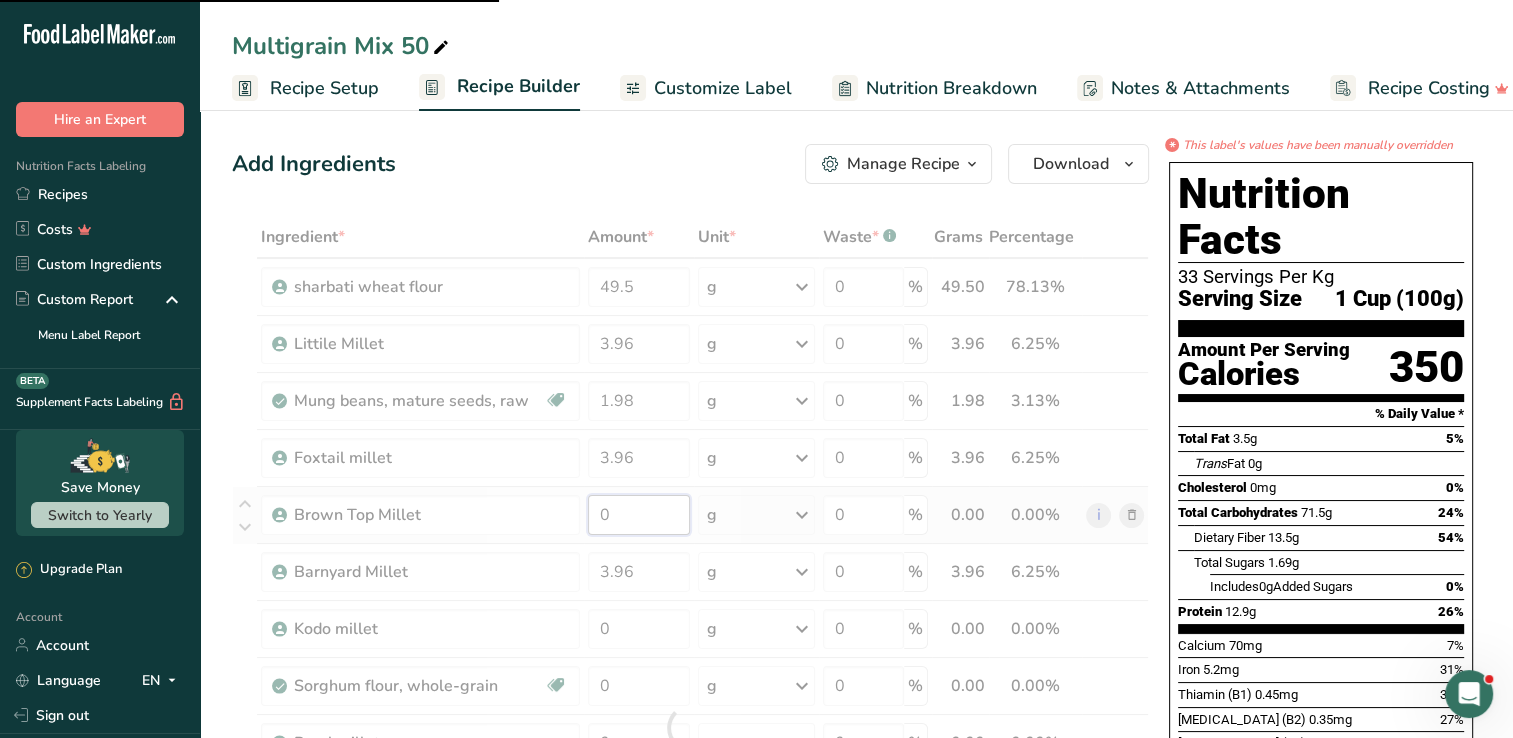 type on "0" 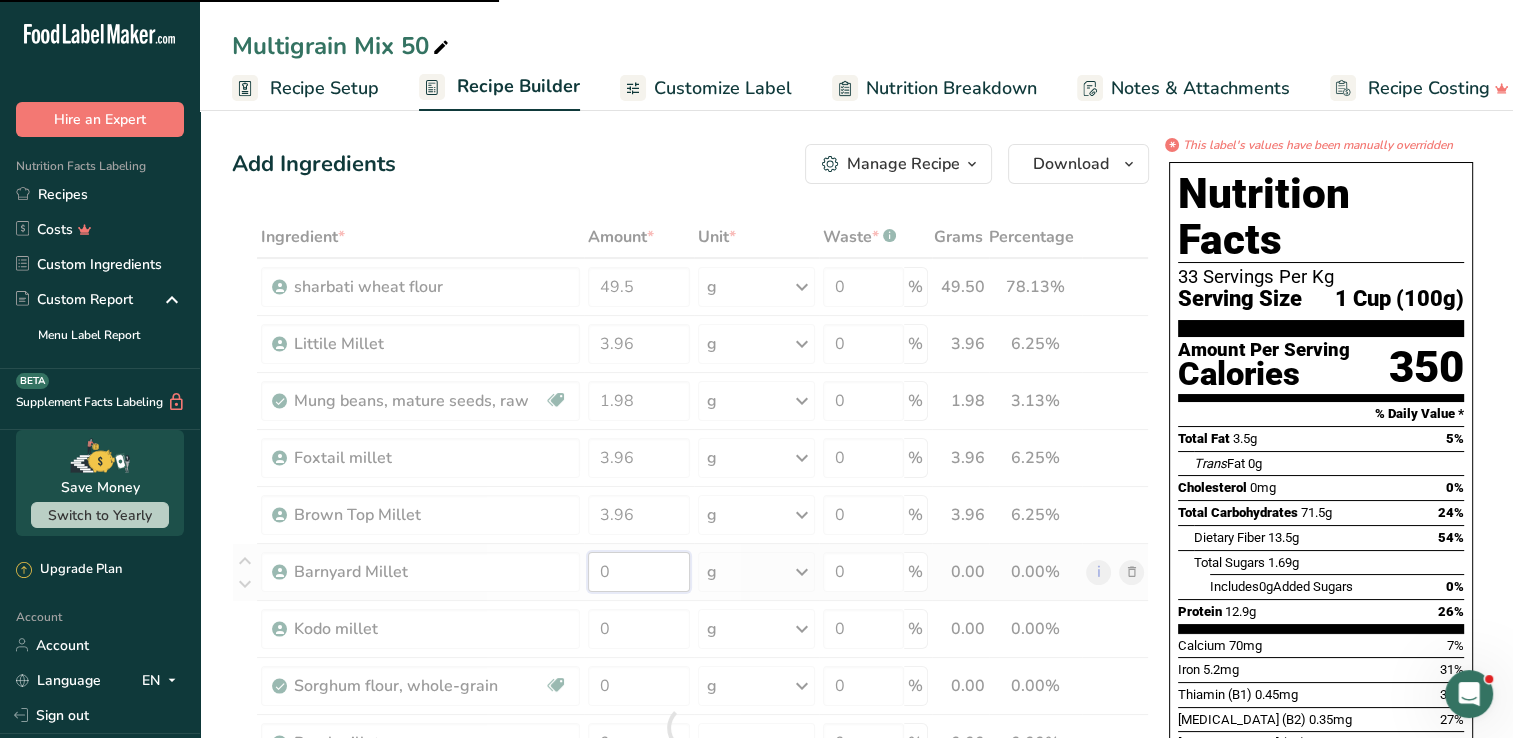 click on "Ingredient *
Amount *
Unit *
Waste *   .a-a{fill:#347362;}.b-a{fill:#fff;}          Grams
Percentage
sharbati wheat flour
49.5
g
Weight Units
g
kg
mg
See more
Volume Units
l
mL
fl oz
See more
0
%
49.50
78.13%
i
Littile Millet
3.96
g
Weight Units
g
kg
mg
See more
Volume Units
l
mL
fl oz
See more
0
%
3.96
6.25%
i" at bounding box center [690, 727] 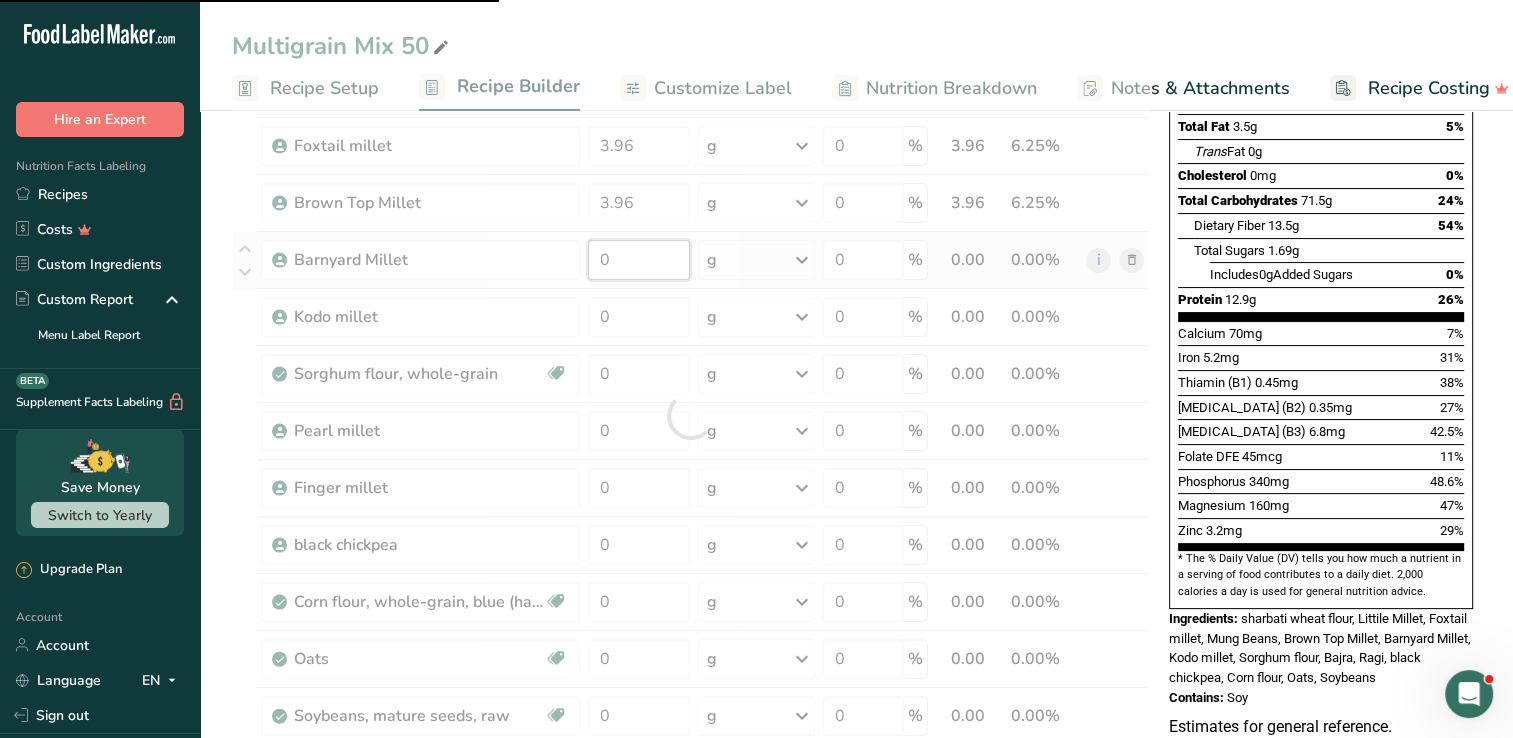 scroll, scrollTop: 0, scrollLeft: 0, axis: both 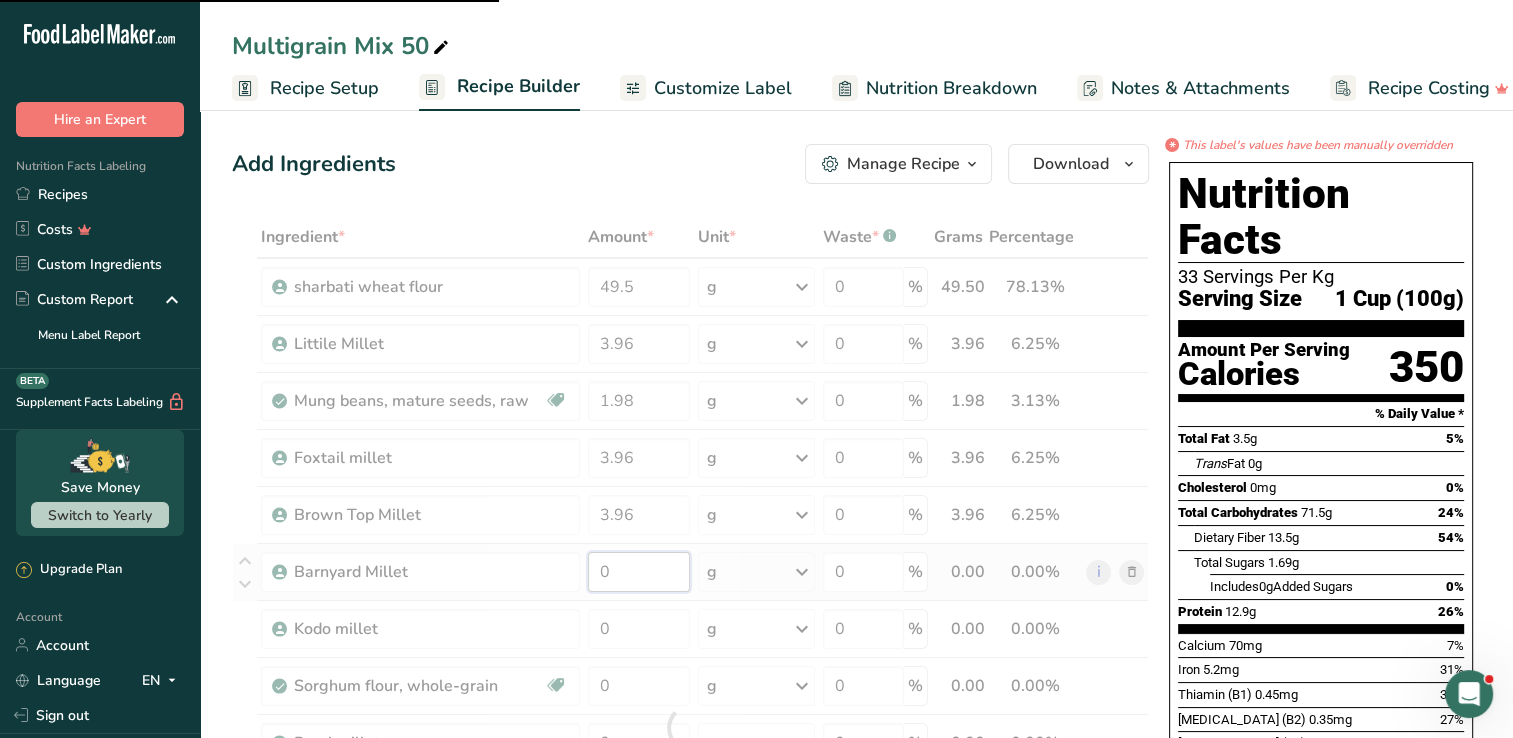 type on "0" 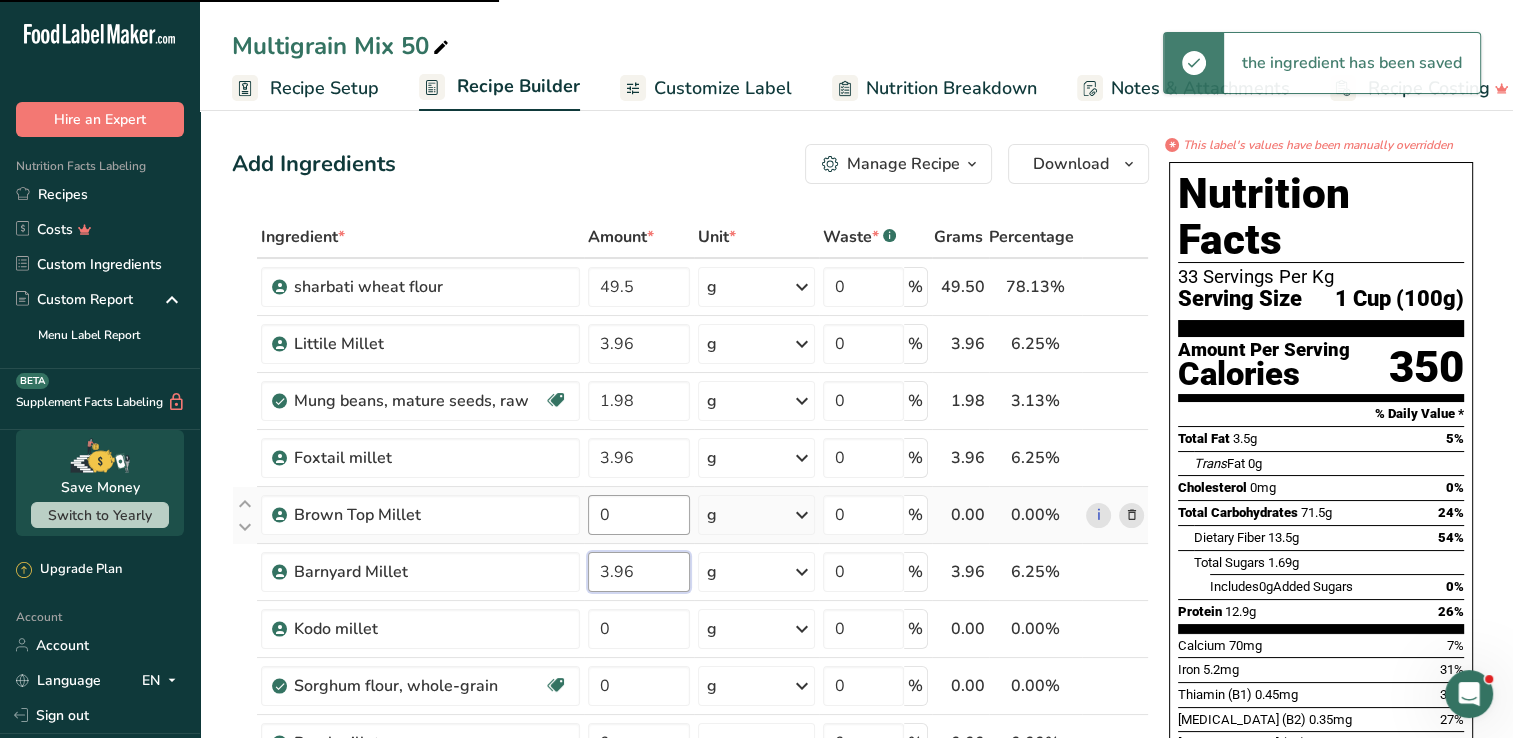 type on "3.96" 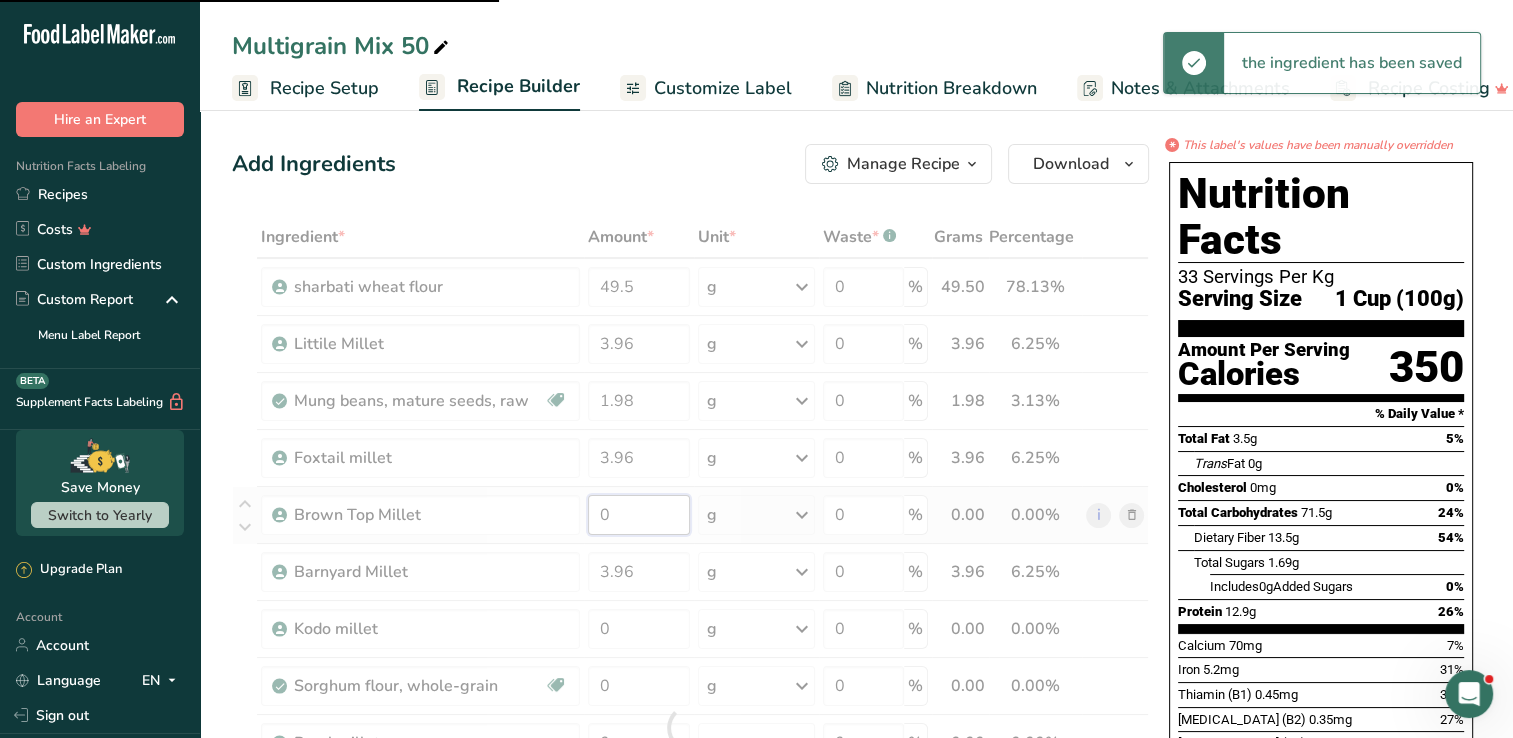 click on "Ingredient *
Amount *
Unit *
Waste *   .a-a{fill:#347362;}.b-a{fill:#fff;}          Grams
Percentage
sharbati wheat flour
49.5
g
Weight Units
g
kg
mg
See more
Volume Units
l
mL
fl oz
See more
0
%
49.50
78.13%
i
Littile Millet
3.96
g
Weight Units
g
kg
mg
See more
Volume Units
l
mL
fl oz
See more
0
%
3.96
6.25%
i" at bounding box center [690, 727] 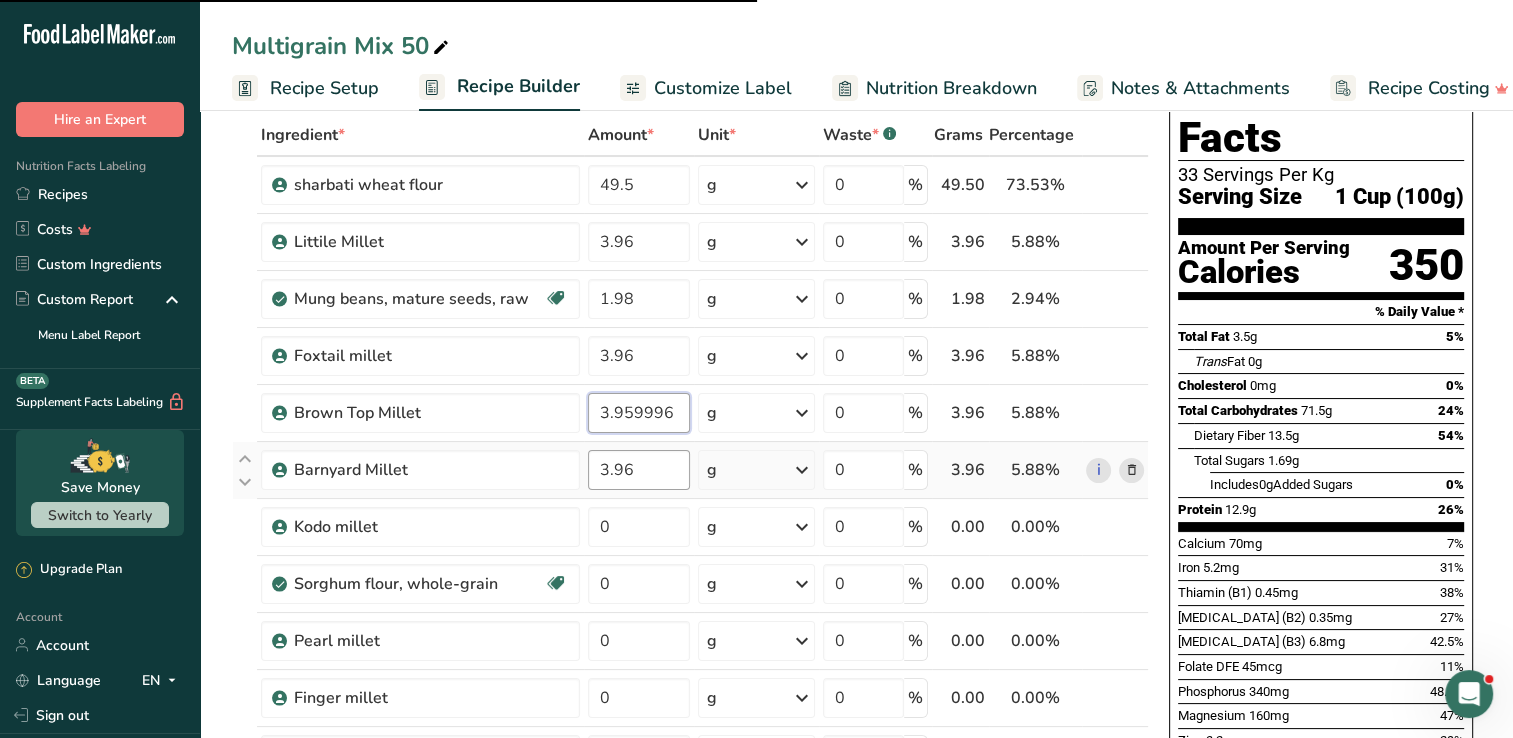 scroll, scrollTop: 76, scrollLeft: 0, axis: vertical 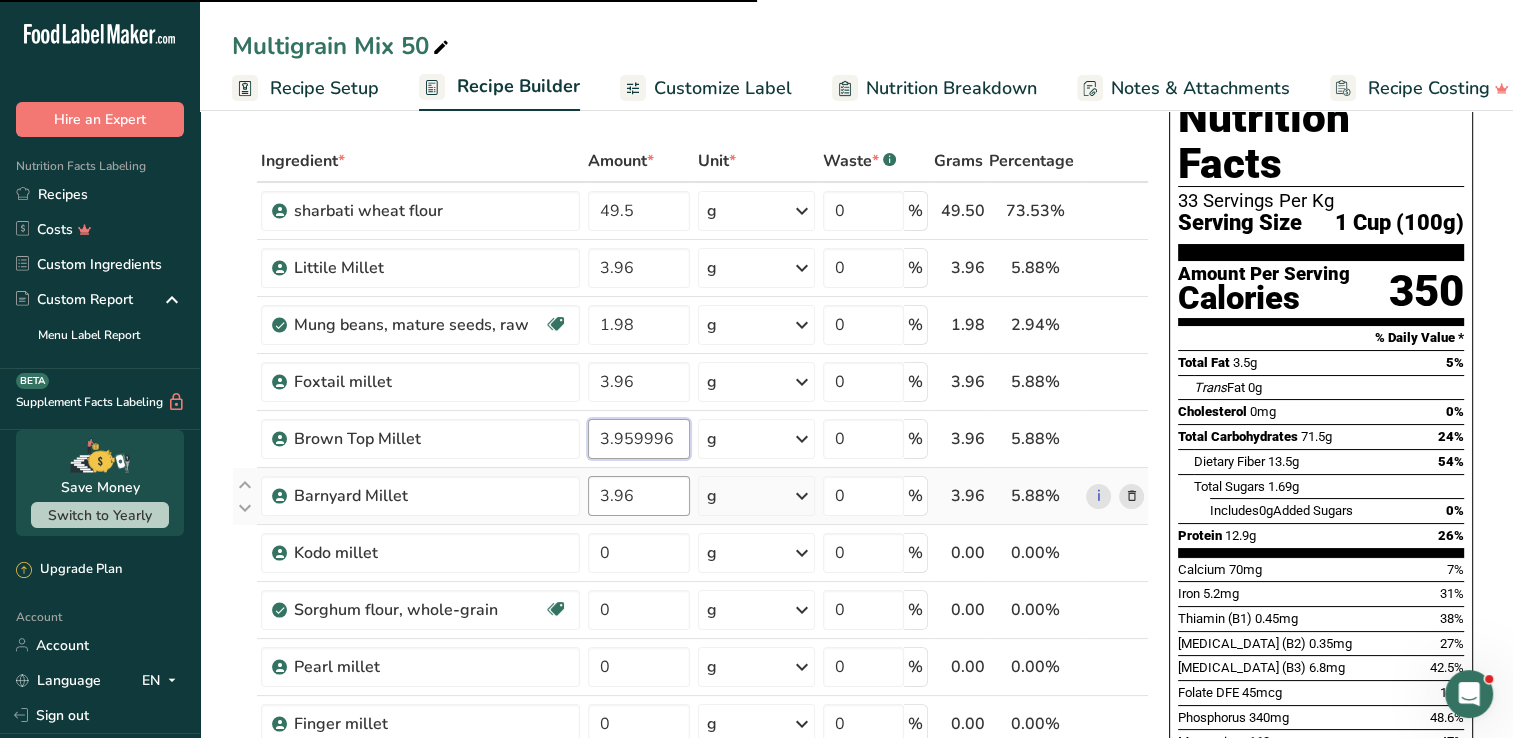 type on "3.96" 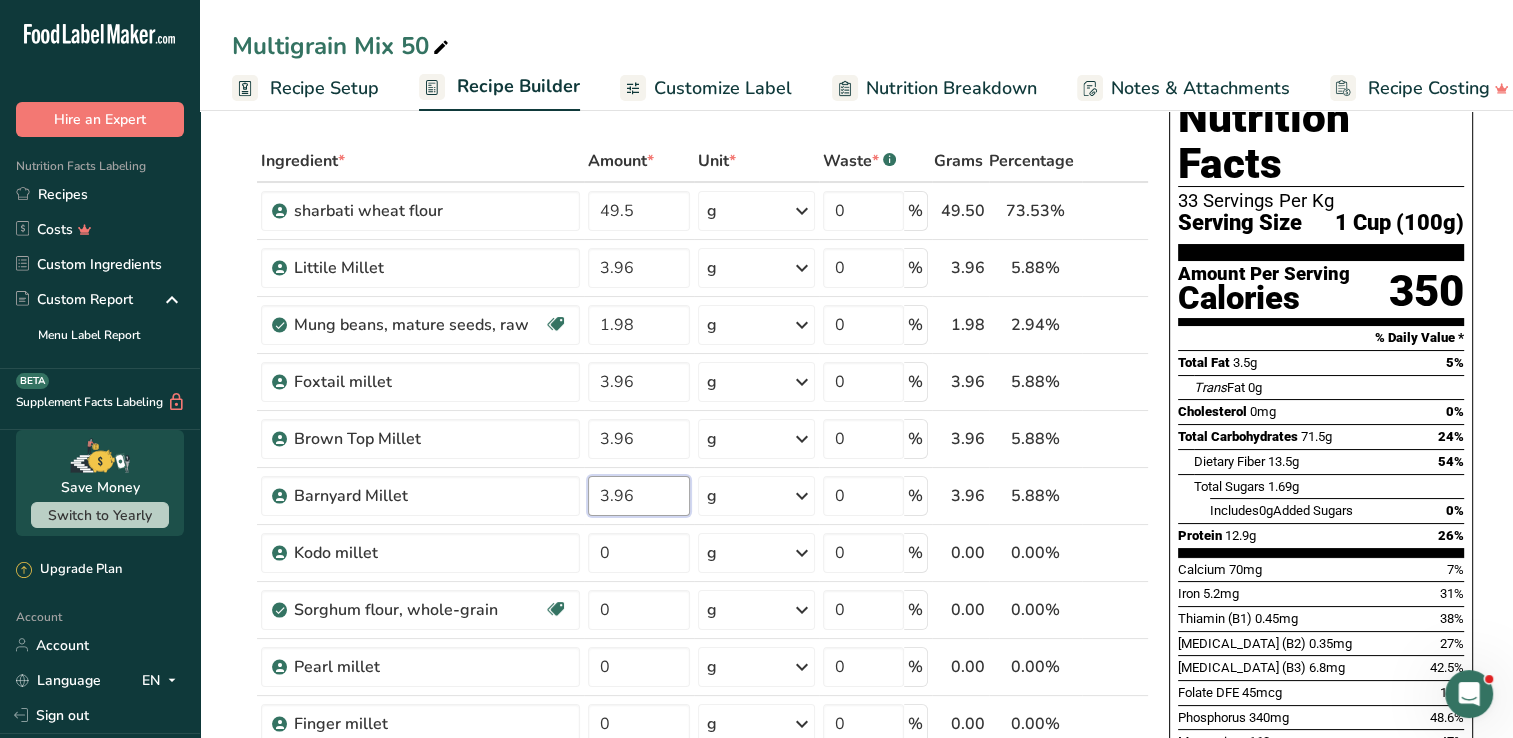drag, startPoint x: 653, startPoint y: 495, endPoint x: 1531, endPoint y: -21, distance: 1018.4007 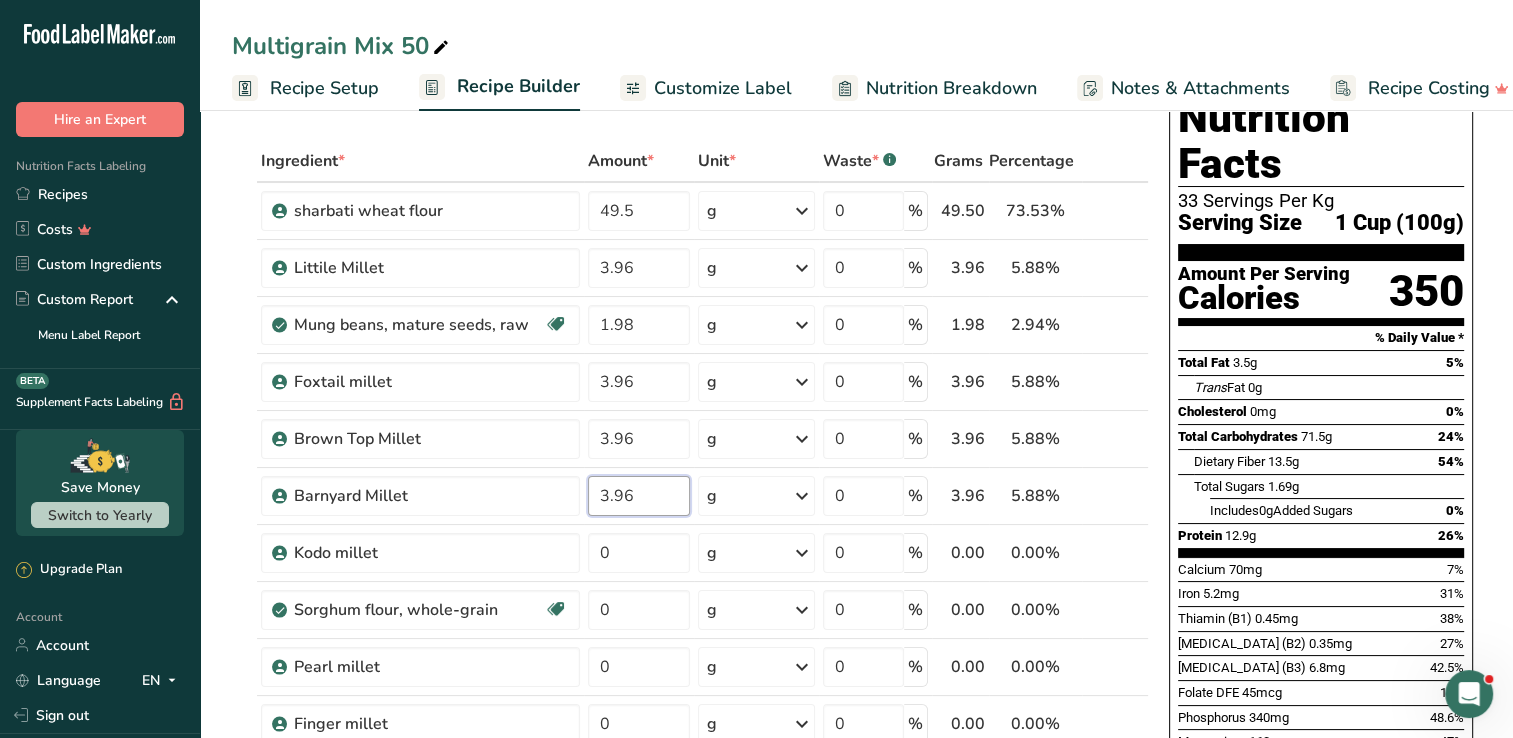 click on ".a-20{fill:#fff;}
Hire an Expert
Nutrition Facts Labeling
Recipes
Costs
Custom Ingredients
Custom Report
Menu Label Report
Supplement Facts Labeling
BETA
Save Money
Switch to Yearly
Upgrade Plan
Account
Account
Language
EN
English
Spanish" at bounding box center [756, 904] 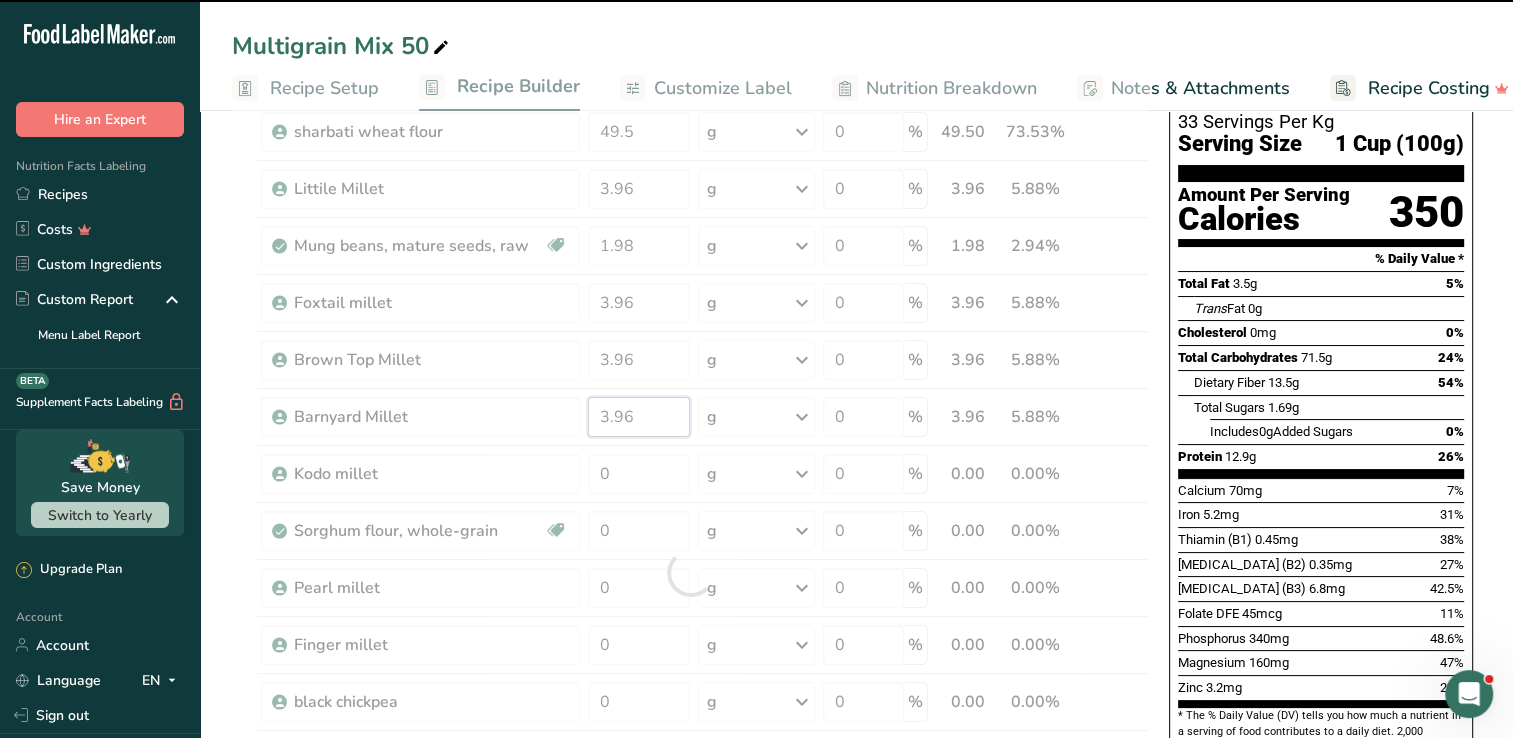 scroll, scrollTop: 176, scrollLeft: 0, axis: vertical 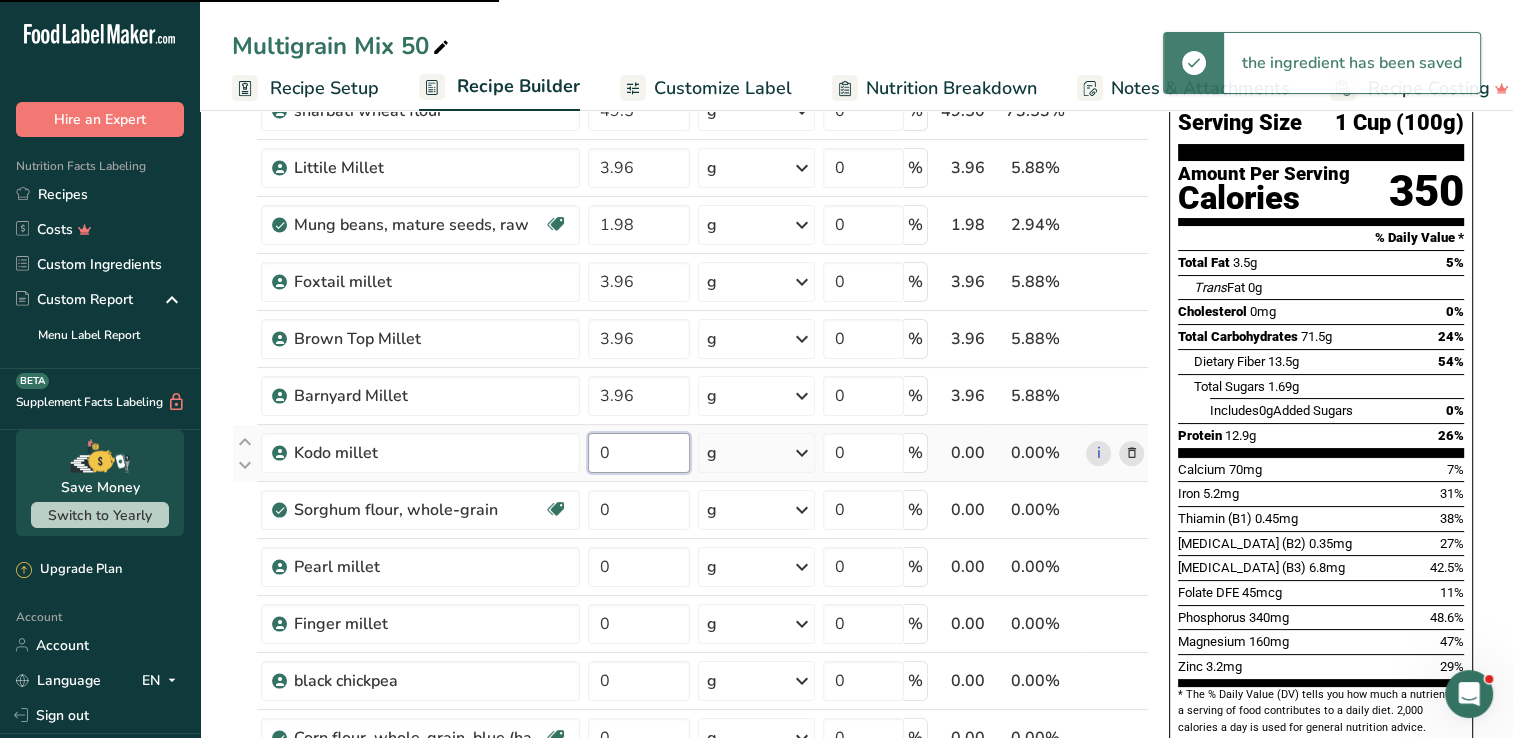 click on "Ingredient *
Amount *
Unit *
Waste *   .a-a{fill:#347362;}.b-a{fill:#fff;}          Grams
Percentage
sharbati wheat flour
49.5
g
Weight Units
g
kg
mg
See more
Volume Units
l
mL
fl oz
See more
0
%
49.50
73.53%
i
Littile Millet
3.96
g
Weight Units
g
kg
mg
See more
Volume Units
l
mL
fl oz
See more
0
%
3.96
5.88%
i" at bounding box center [690, 551] 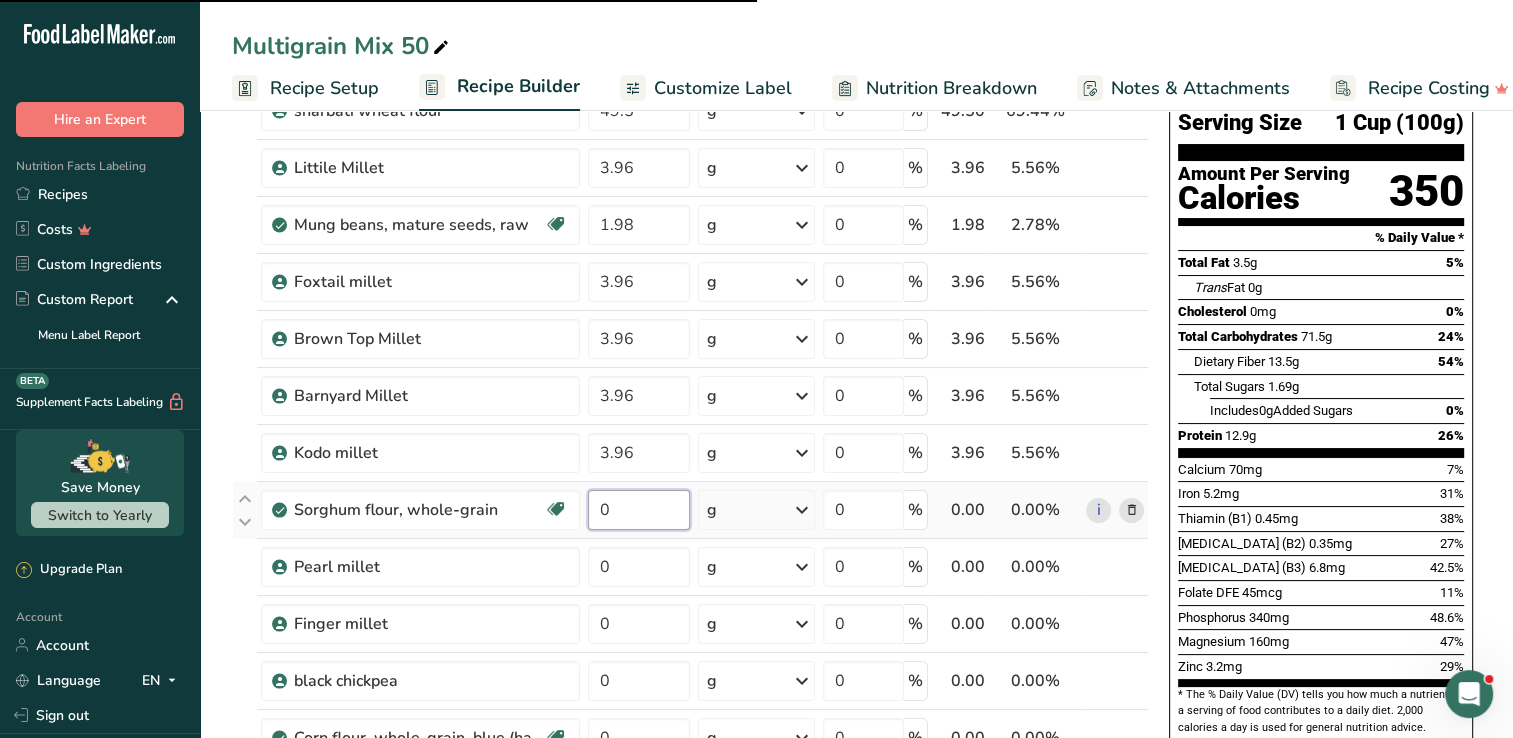 click on "Ingredient *
Amount *
Unit *
Waste *   .a-a{fill:#347362;}.b-a{fill:#fff;}          Grams
Percentage
sharbati wheat flour
49.5
g
Weight Units
g
kg
mg
See more
Volume Units
l
mL
fl oz
See more
0
%
49.50
69.44%
i
Littile Millet
3.96
g
Weight Units
g
kg
mg
See more
Volume Units
l
mL
fl oz
See more
0
%
3.96
5.56%
i" at bounding box center (690, 551) 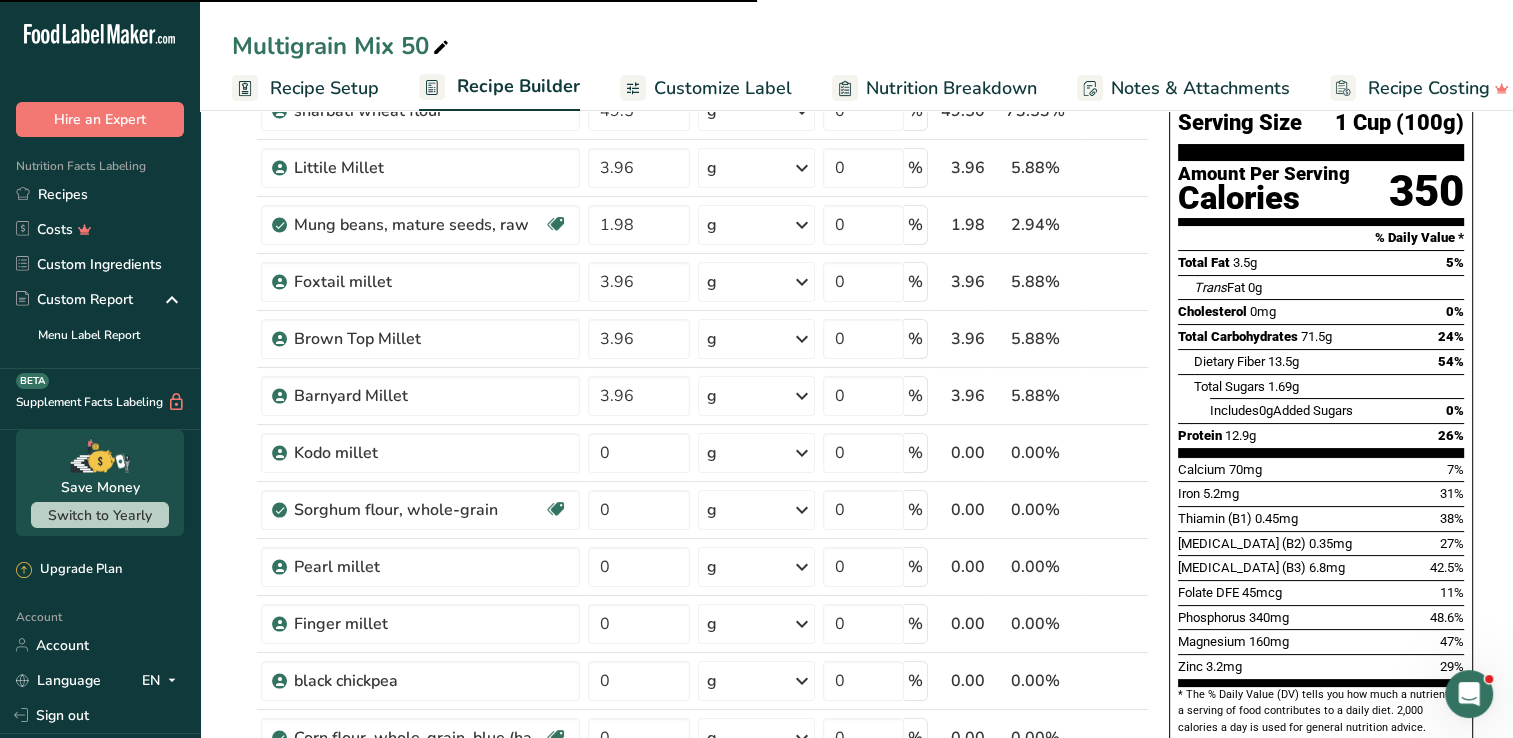 click on "Multigrain Mix 50" at bounding box center (856, 46) 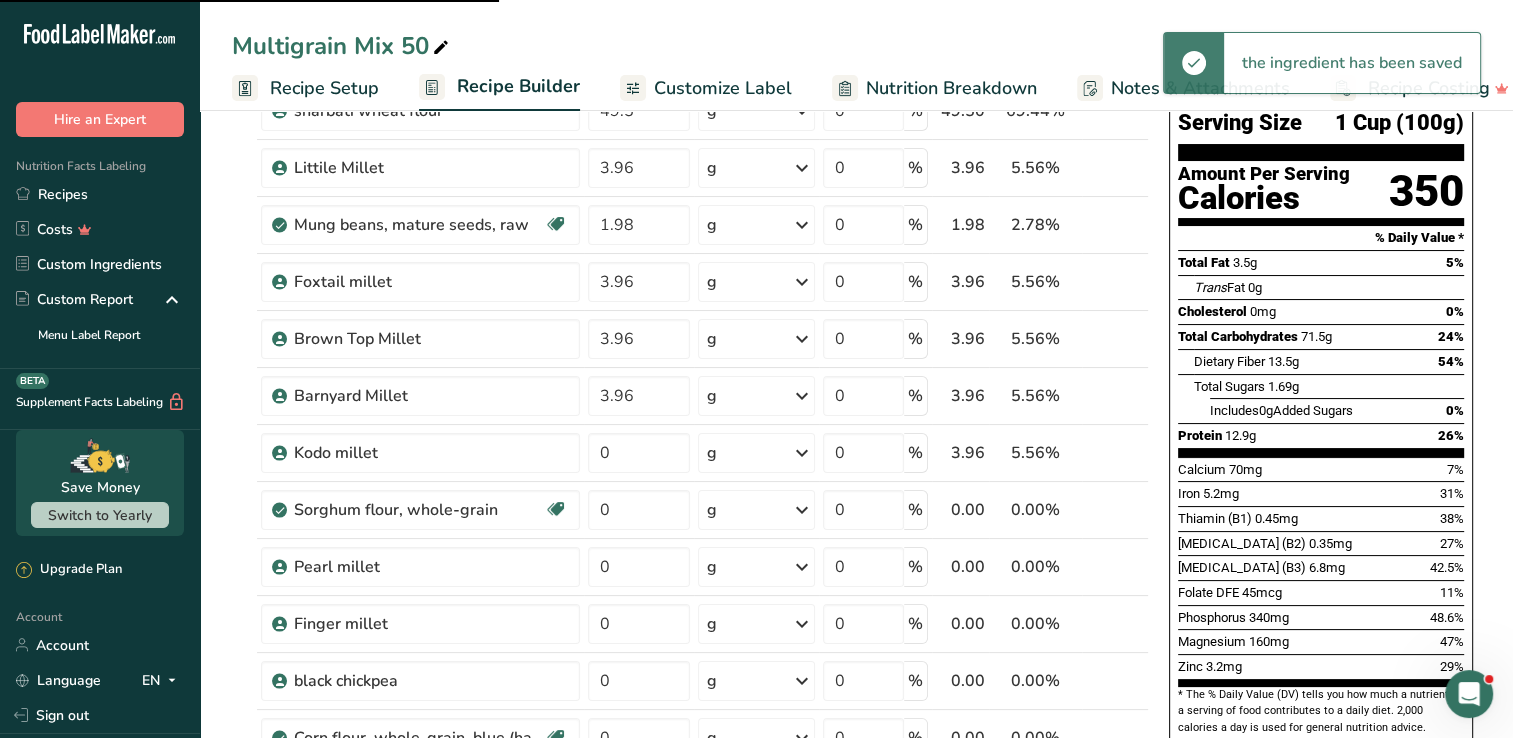 type on "3.96" 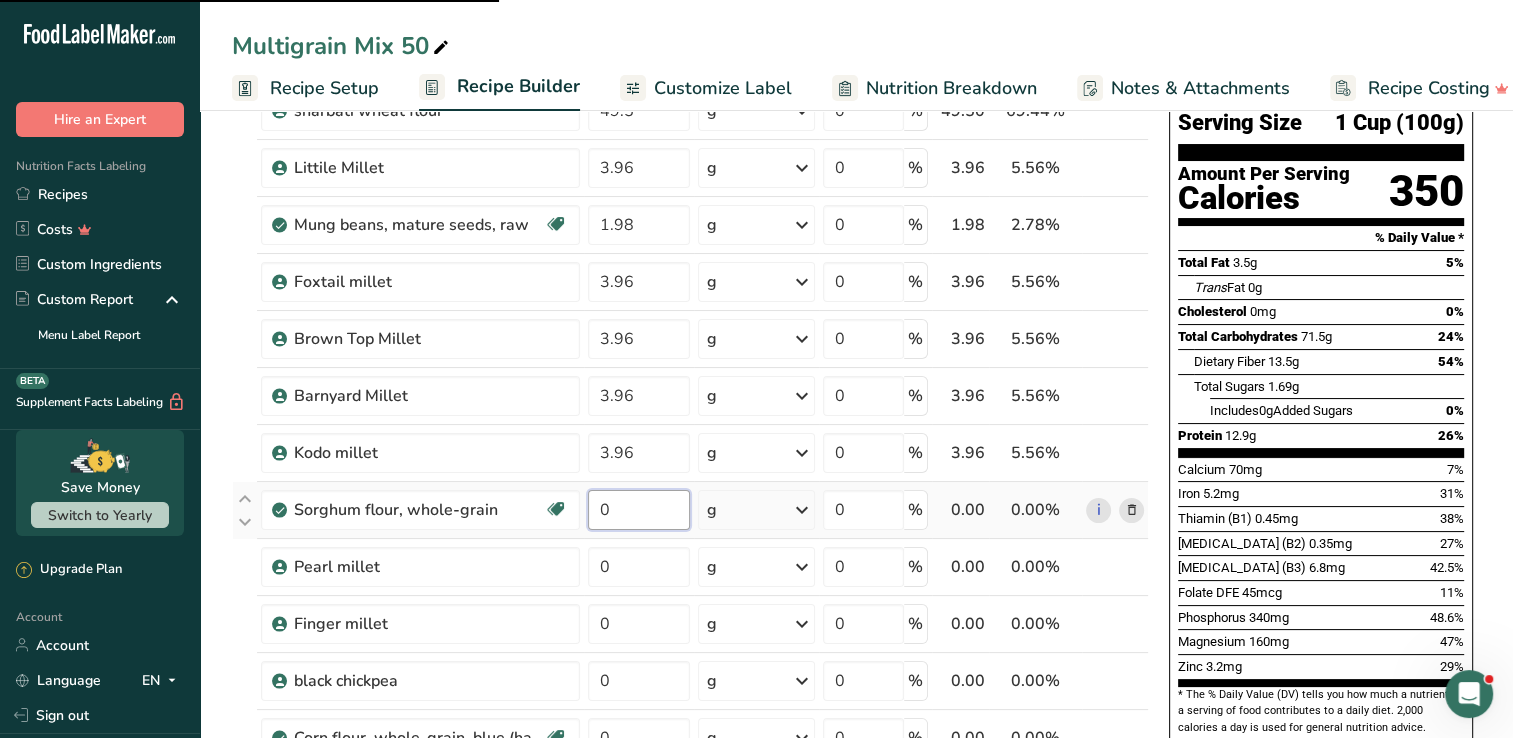 click on "0" at bounding box center (639, 510) 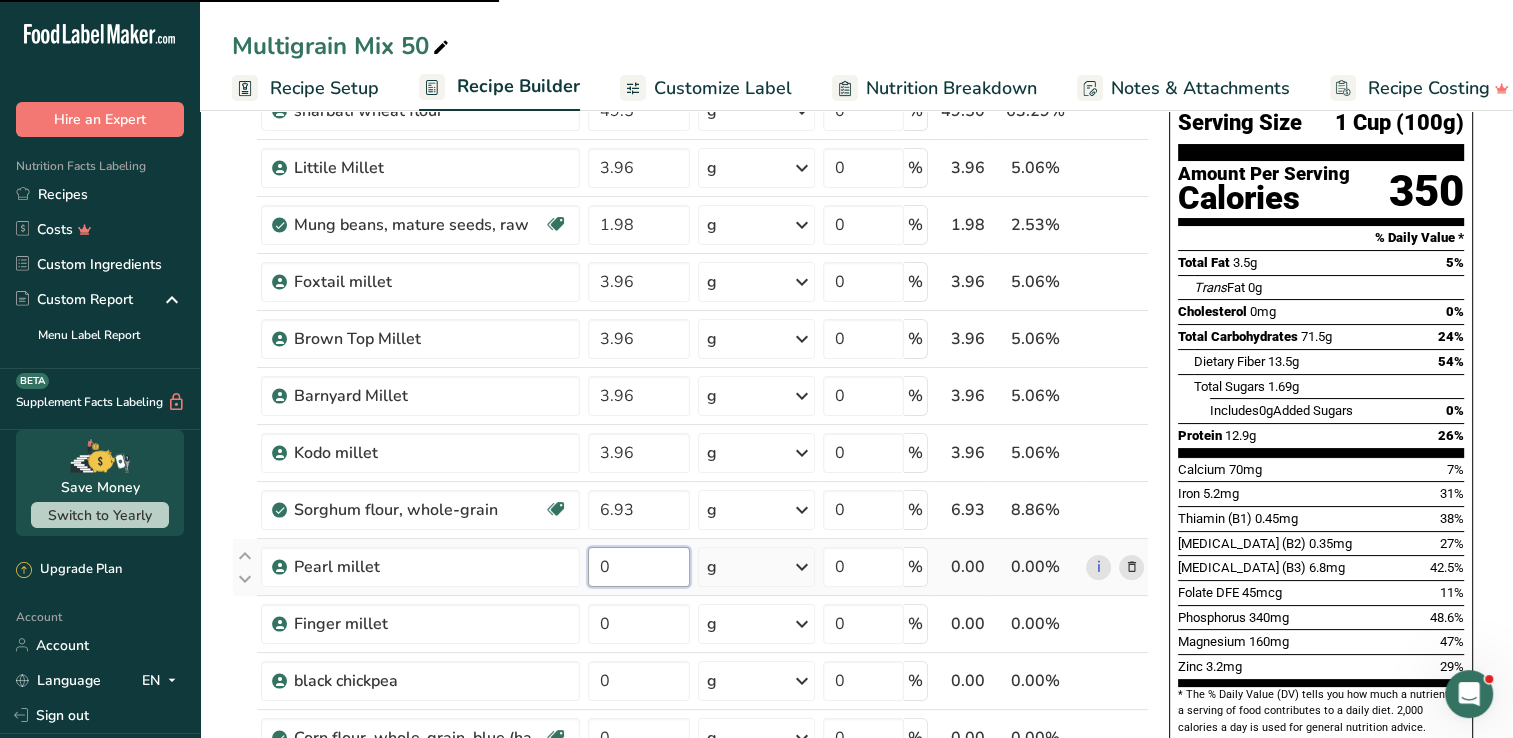 click on "Ingredient *
Amount *
Unit *
Waste *   .a-a{fill:#347362;}.b-a{fill:#fff;}          Grams
Percentage
sharbati wheat flour
49.5
g
Weight Units
g
kg
mg
See more
Volume Units
l
mL
fl oz
See more
0
%
49.50
63.29%
i
Littile Millet
3.96
g
Weight Units
g
kg
mg
See more
Volume Units
l
mL
fl oz
See more
0
%
3.96
5.06%
i" at bounding box center (690, 551) 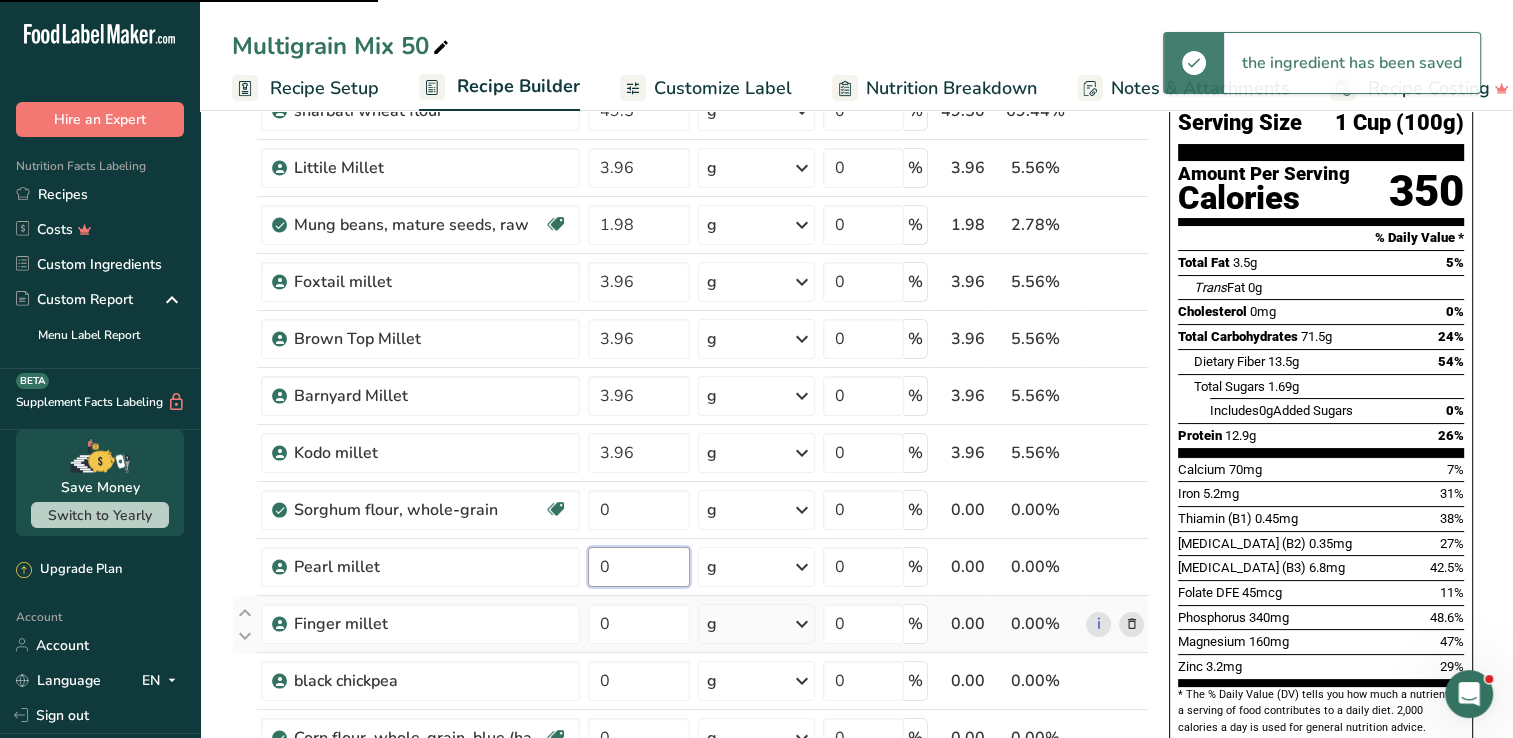 type on "6.93" 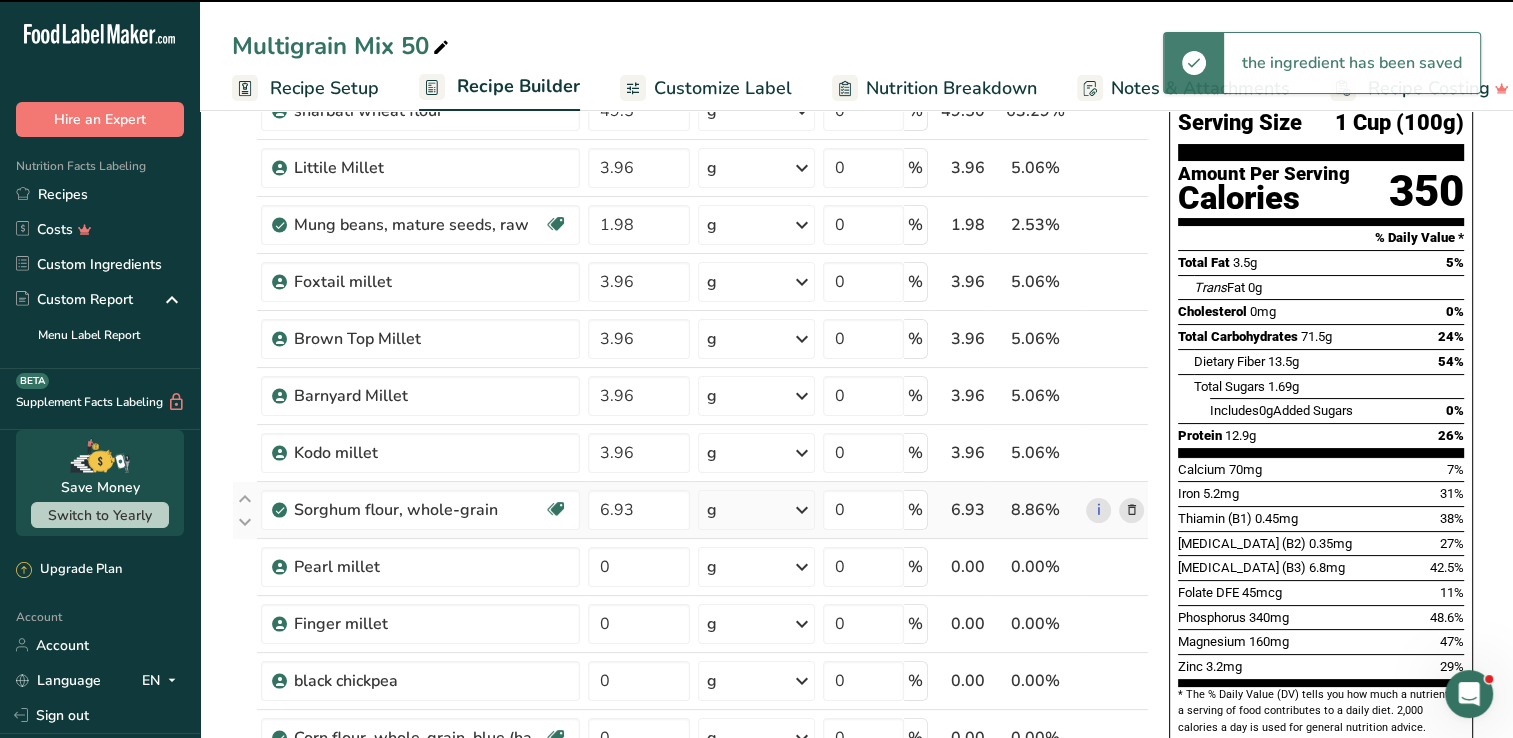 click on "Ingredient *
Amount *
Unit *
Waste *   .a-a{fill:#347362;}.b-a{fill:#fff;}          Grams
Percentage
sharbati wheat flour
49.5
g
Weight Units
g
kg
mg
See more
Volume Units
l
mL
fl oz
See more
0
%
49.50
63.29%
i
Littile Millet
3.96
g
Weight Units
g
kg
mg
See more
Volume Units
l
mL
fl oz
See more
0
%
3.96
5.06%
i" at bounding box center [690, 551] 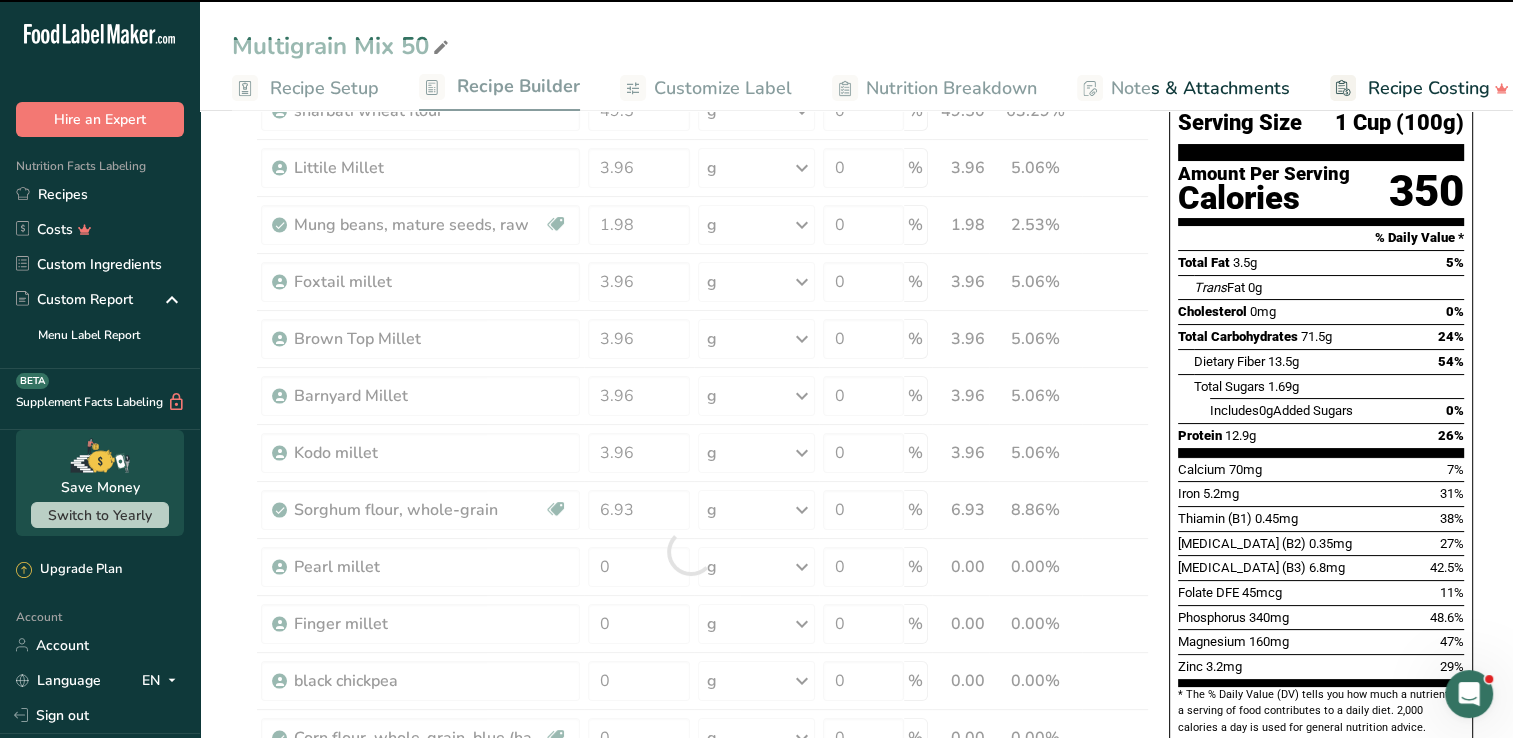 click at bounding box center (690, 551) 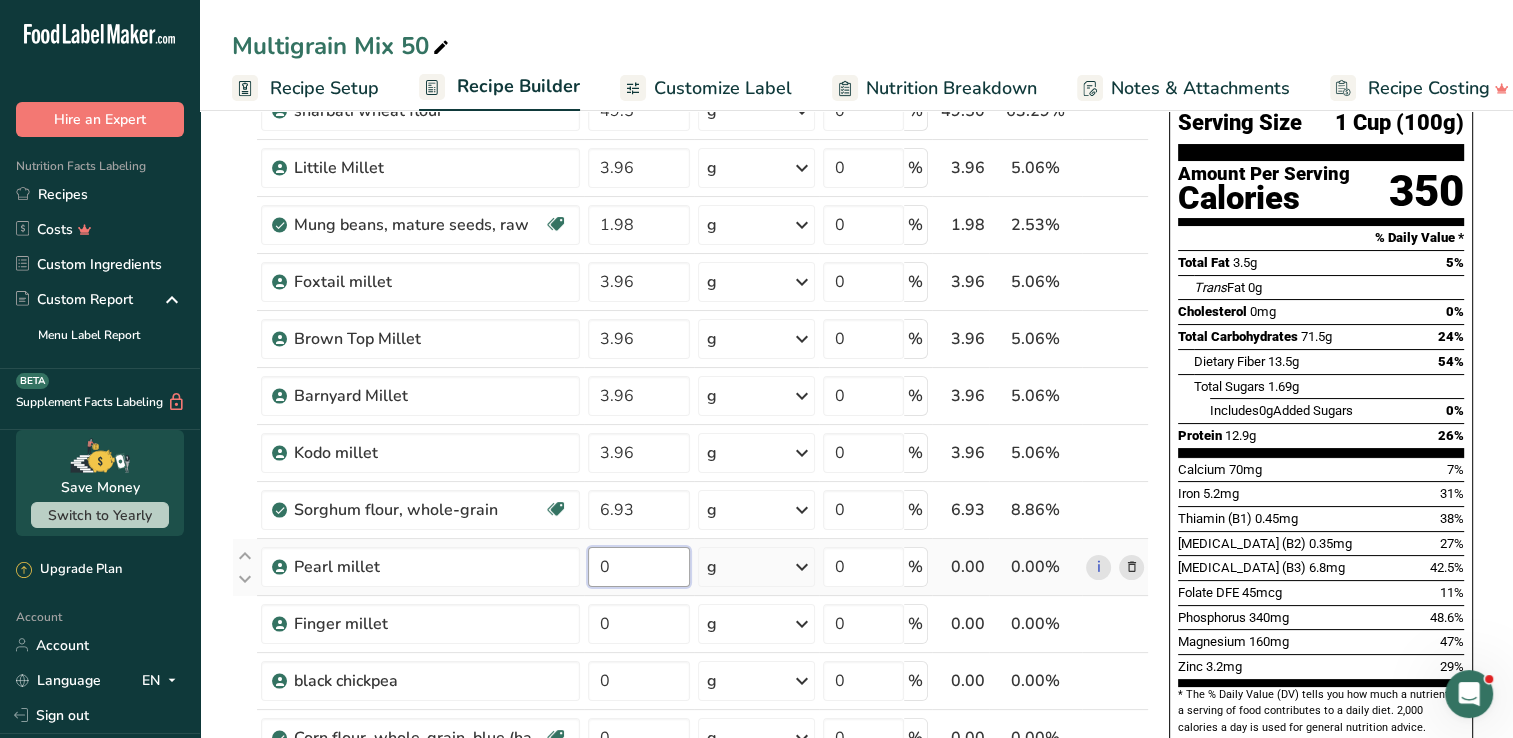 click on "0" at bounding box center [639, 567] 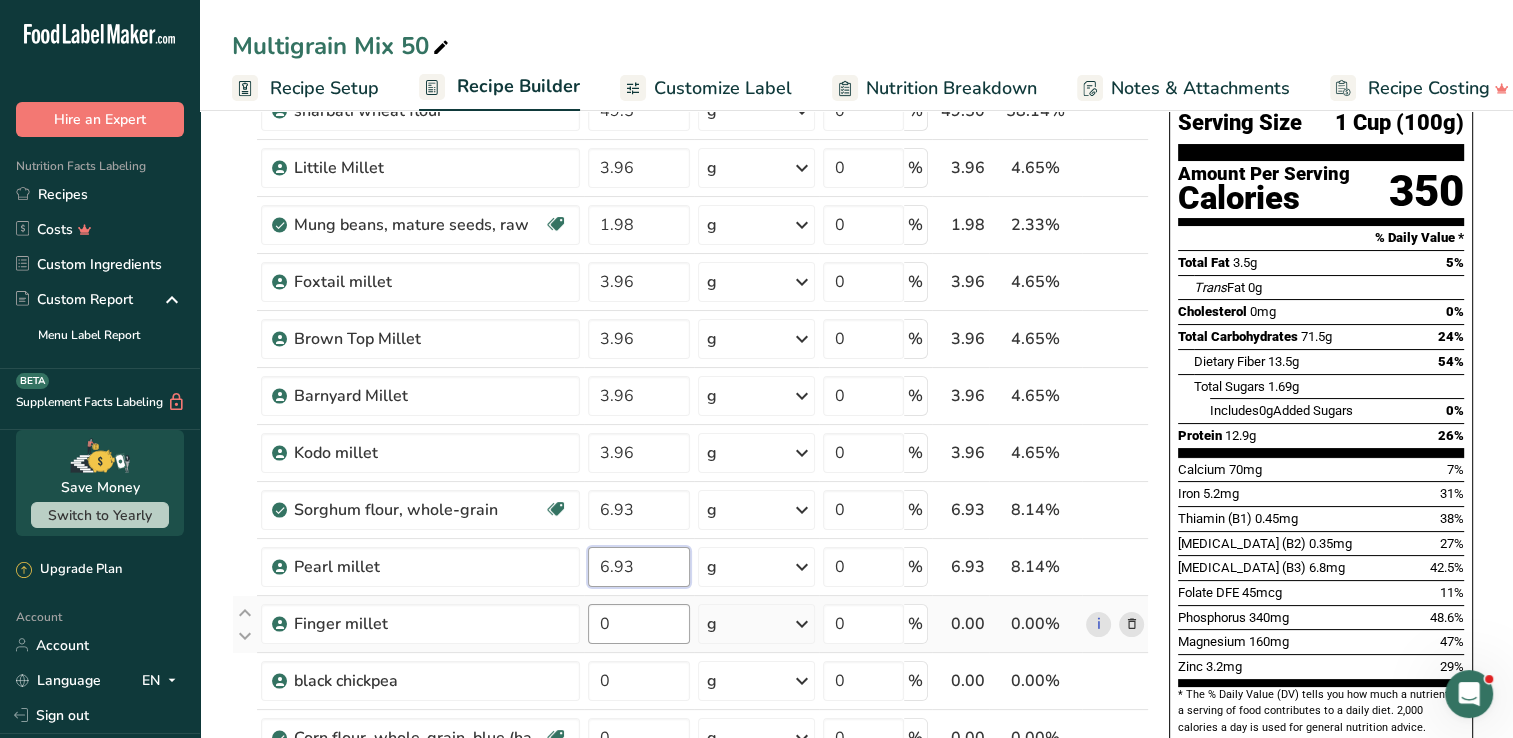 type on "6.93" 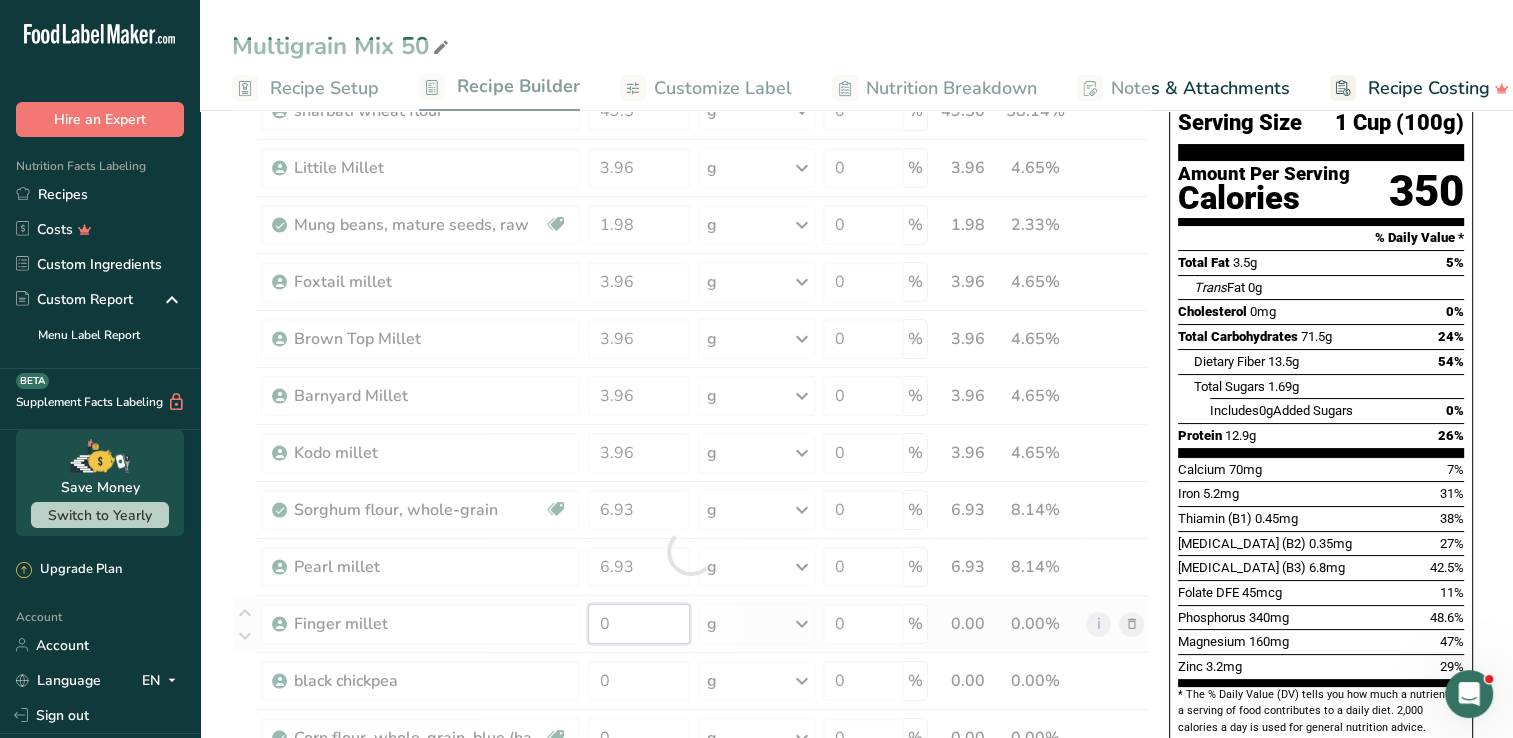 click on "Ingredient *
Amount *
Unit *
Waste *   .a-a{fill:#347362;}.b-a{fill:#fff;}          Grams
Percentage
sharbati wheat flour
49.5
g
Weight Units
g
kg
mg
See more
Volume Units
l
mL
fl oz
See more
0
%
49.50
58.14%
i
Littile Millet
3.96
g
Weight Units
g
kg
mg
See more
Volume Units
l
mL
fl oz
See more
0
%
3.96
4.65%
i" at bounding box center (690, 551) 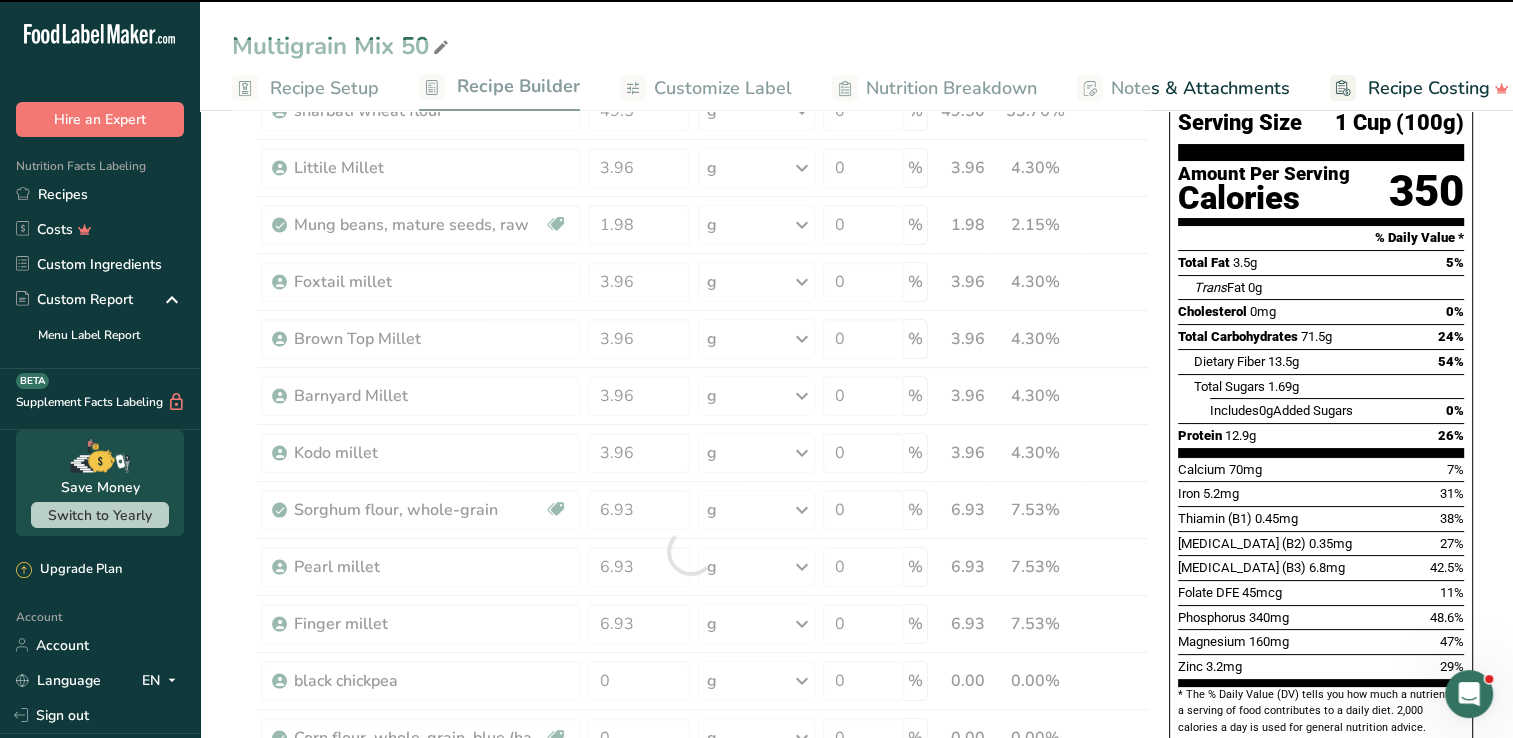 click at bounding box center (690, 551) 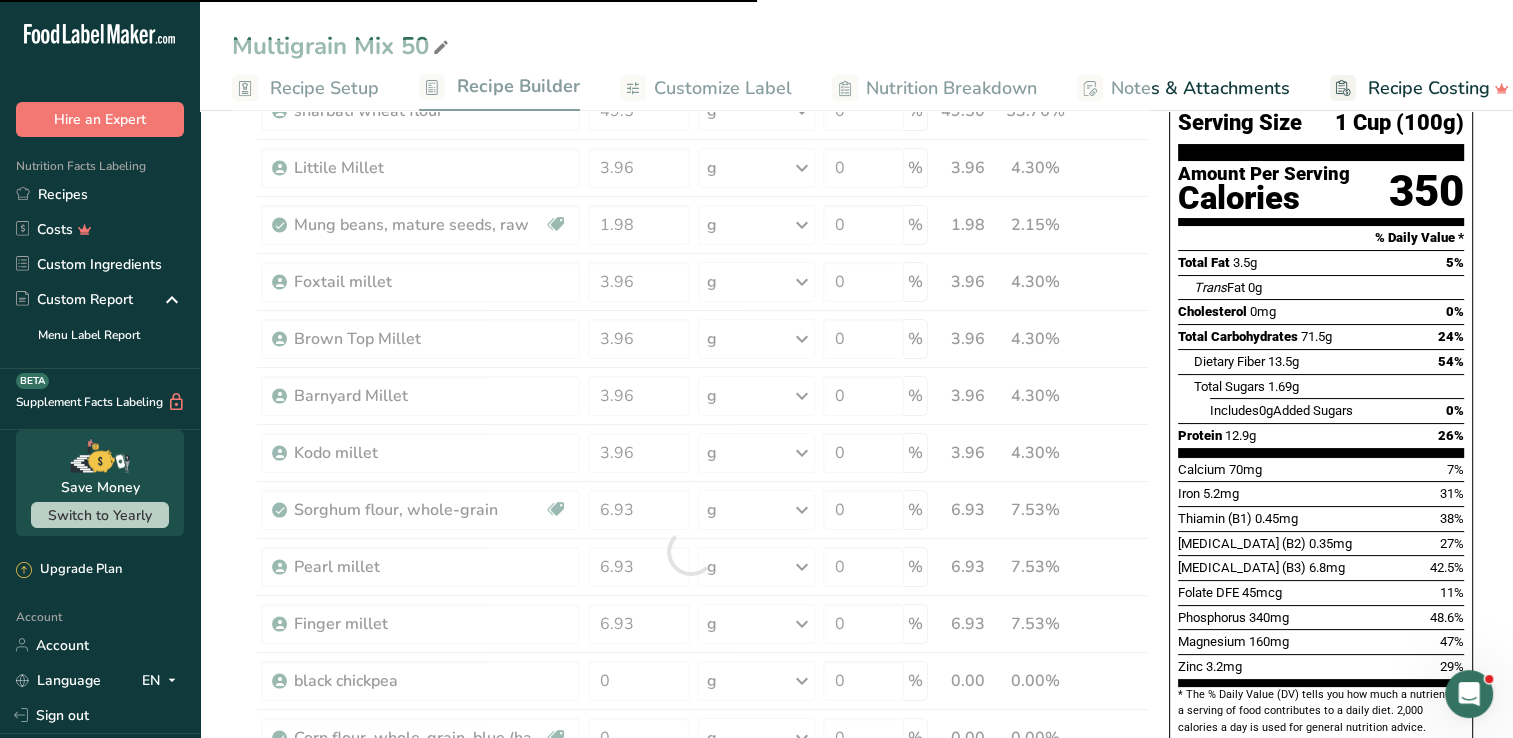 click at bounding box center (690, 551) 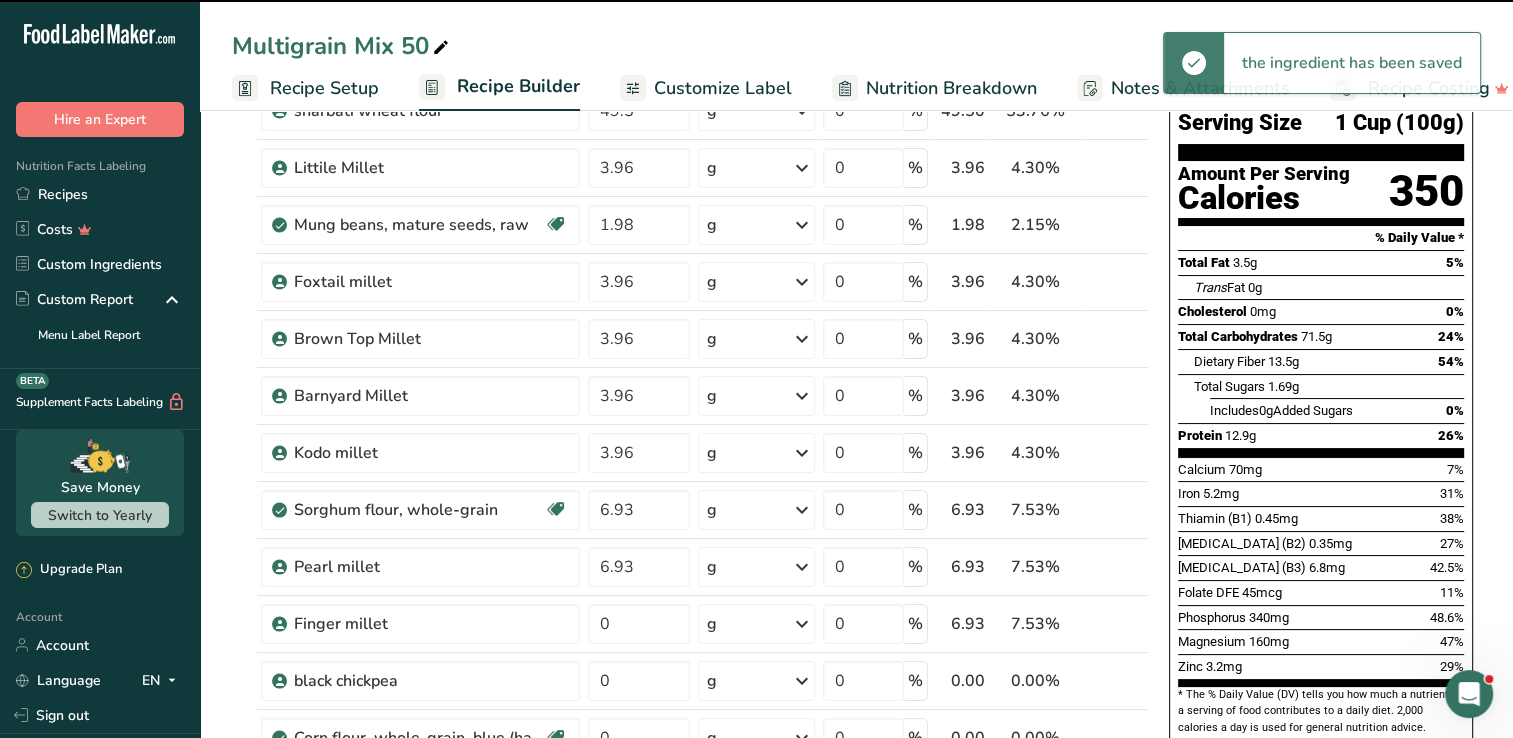 type on "6.93" 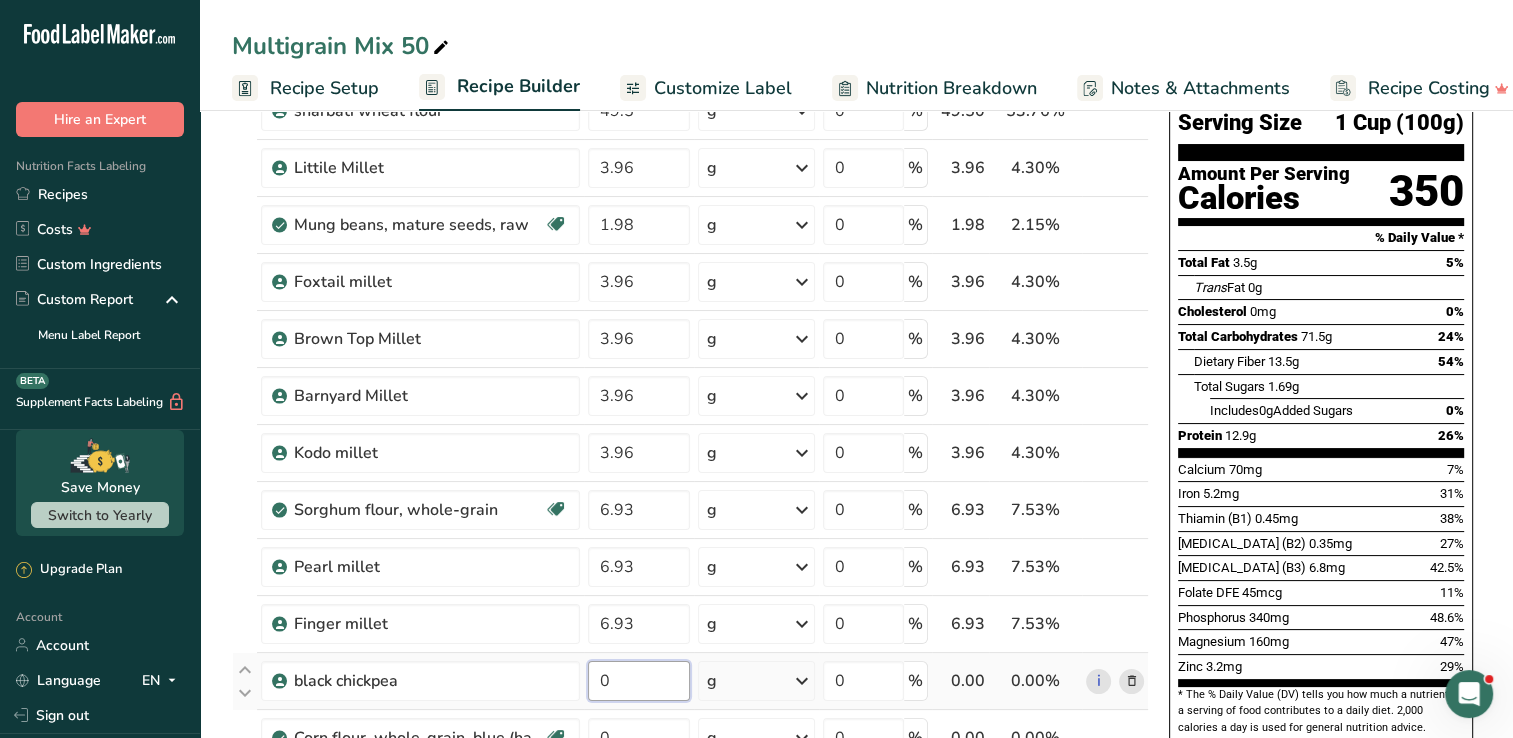 click on "0" at bounding box center [639, 681] 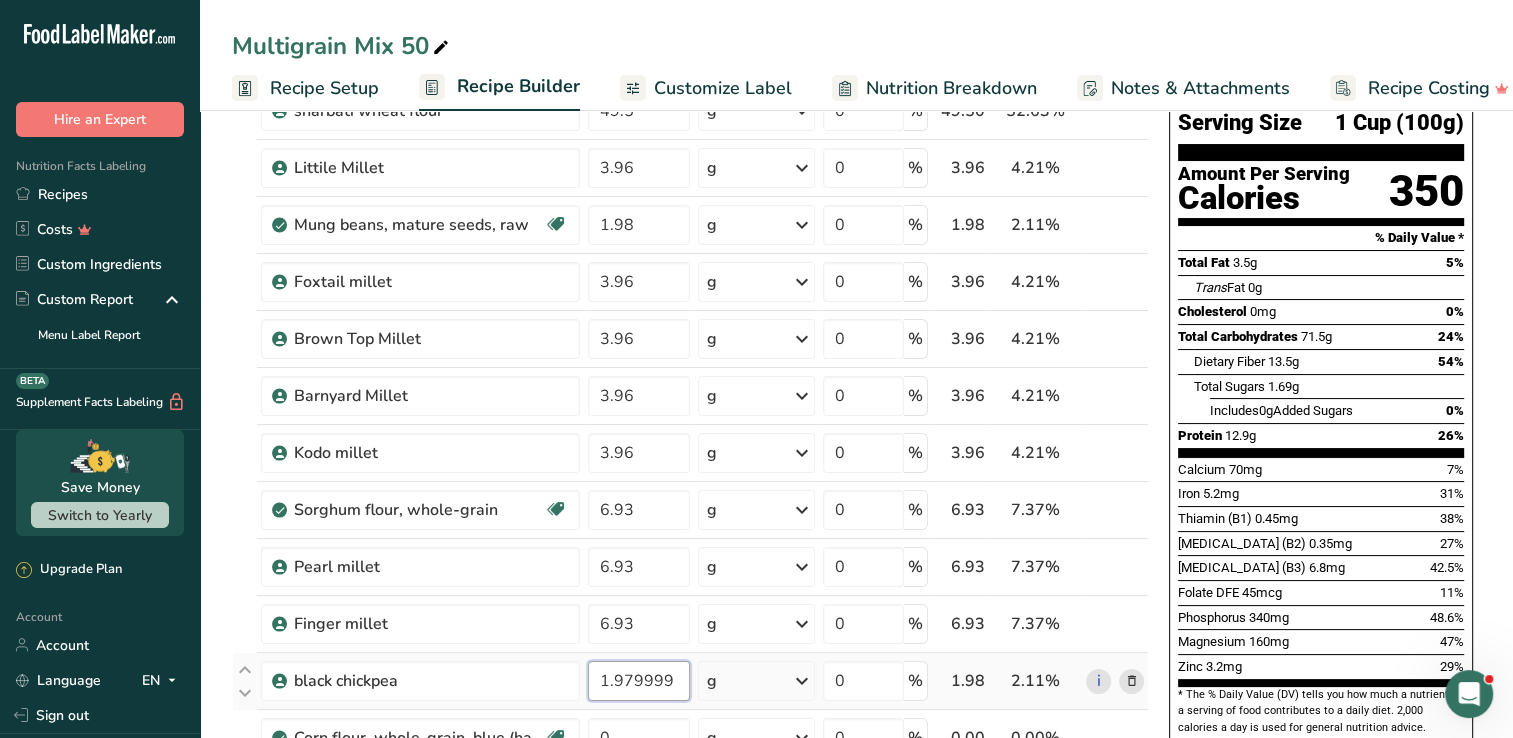 scroll, scrollTop: 276, scrollLeft: 0, axis: vertical 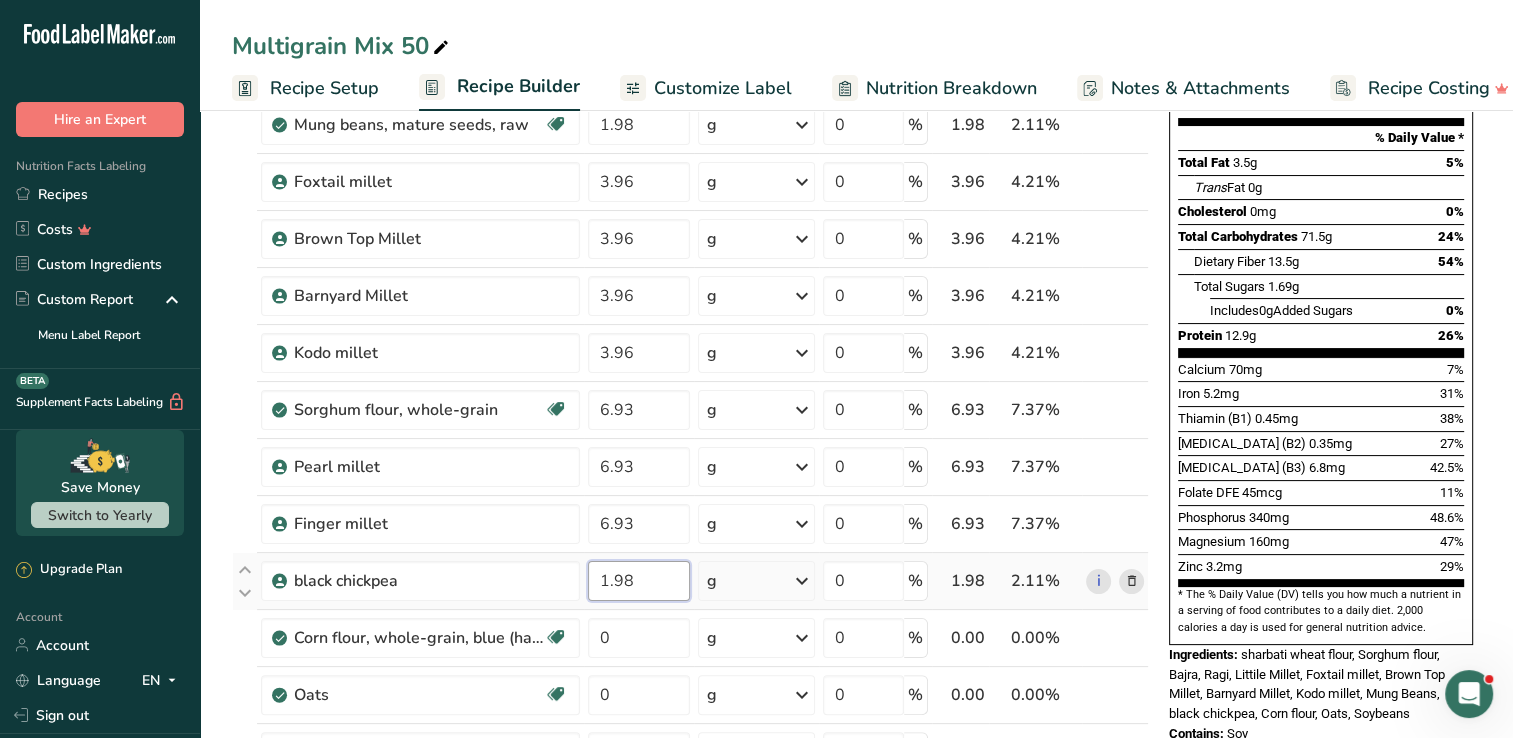 type on "1.98" 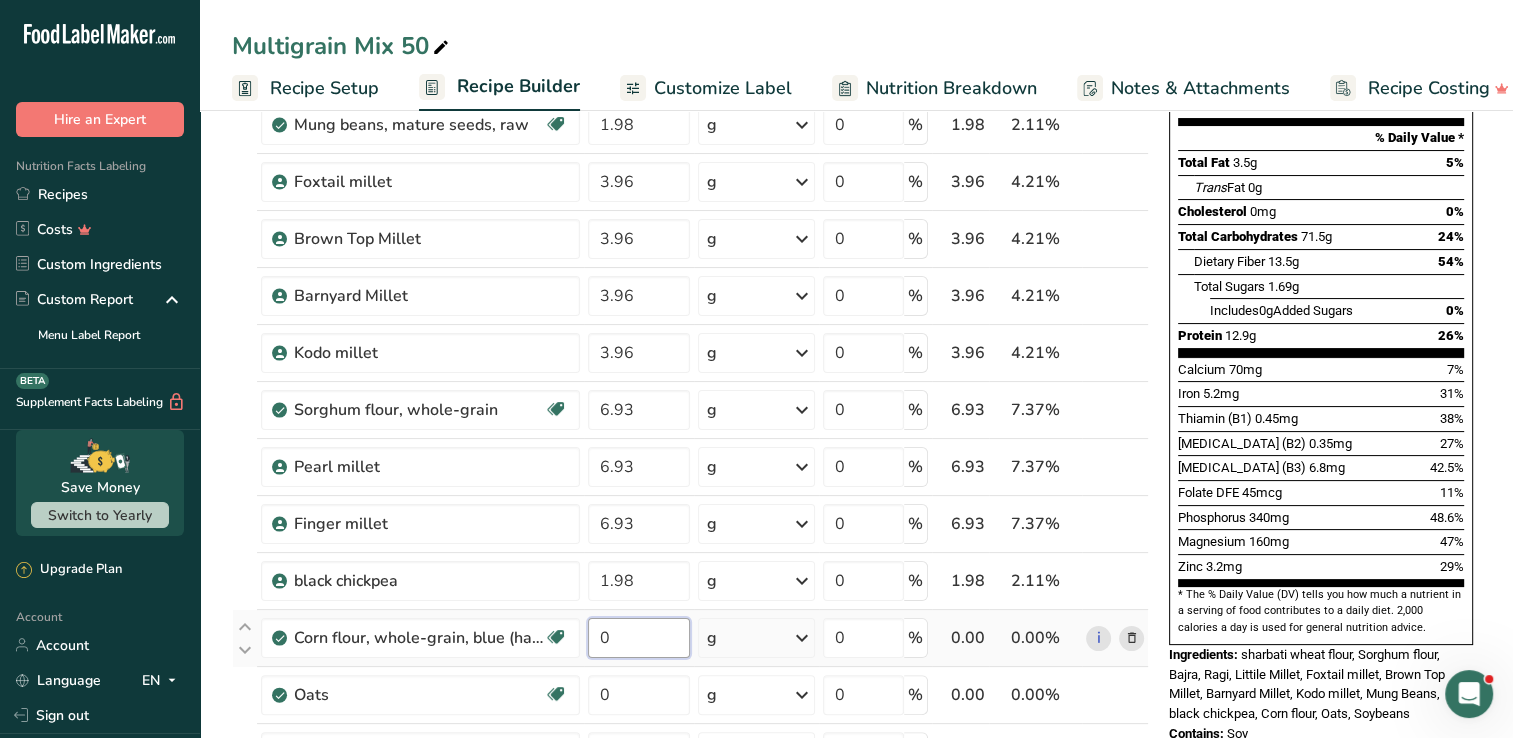 click on "Ingredient *
Amount *
Unit *
Waste *   .a-a{fill:#347362;}.b-a{fill:#fff;}          Grams
Percentage
sharbati wheat flour
49.5
g
Weight Units
g
kg
mg
See more
Volume Units
l
mL
fl oz
See more
0
%
49.50
52.63%
i
Littile Millet
3.96
g
Weight Units
g
kg
mg
See more
Volume Units
l
mL
fl oz
See more
0
%
3.96
4.21%
i" at bounding box center [690, 451] 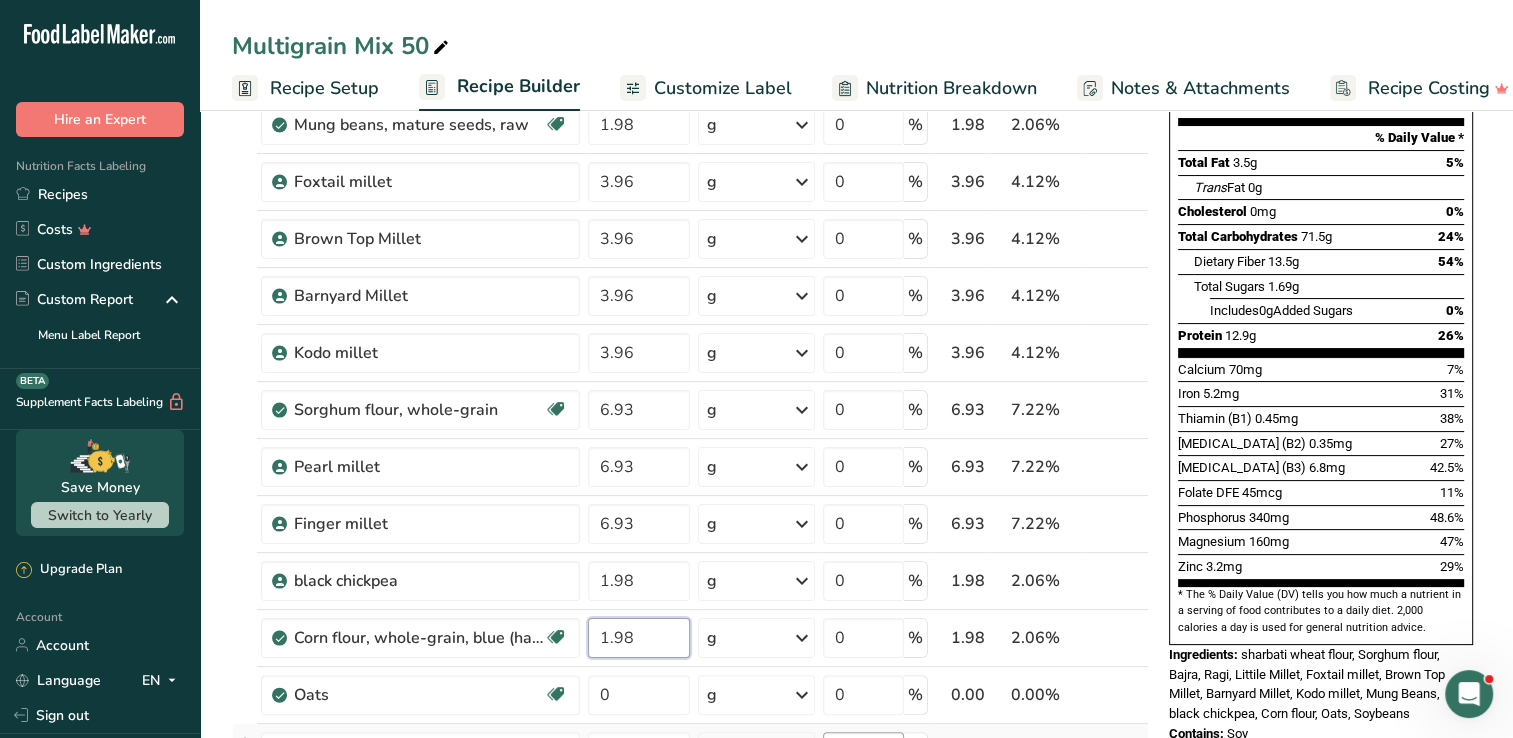 type on "1.98" 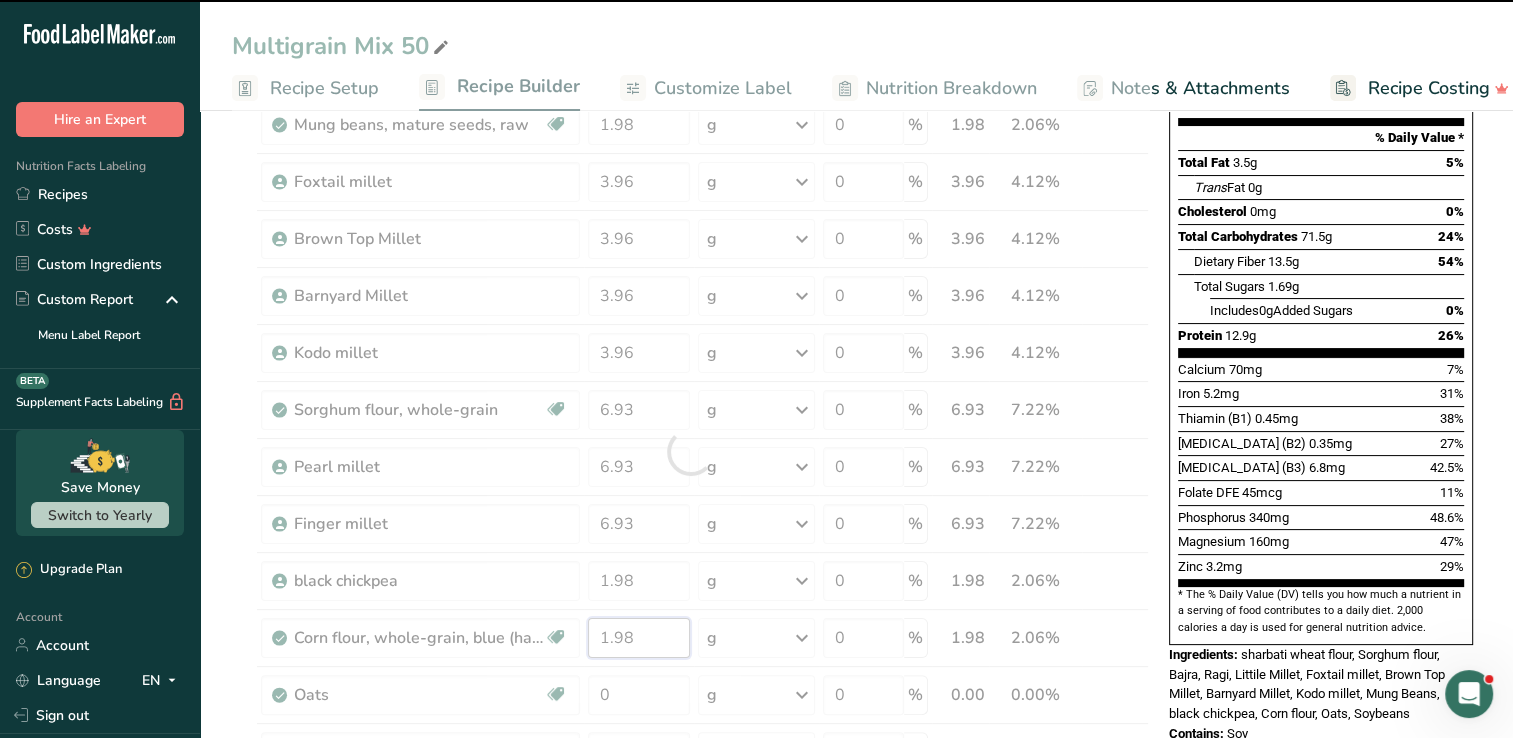 scroll, scrollTop: 376, scrollLeft: 0, axis: vertical 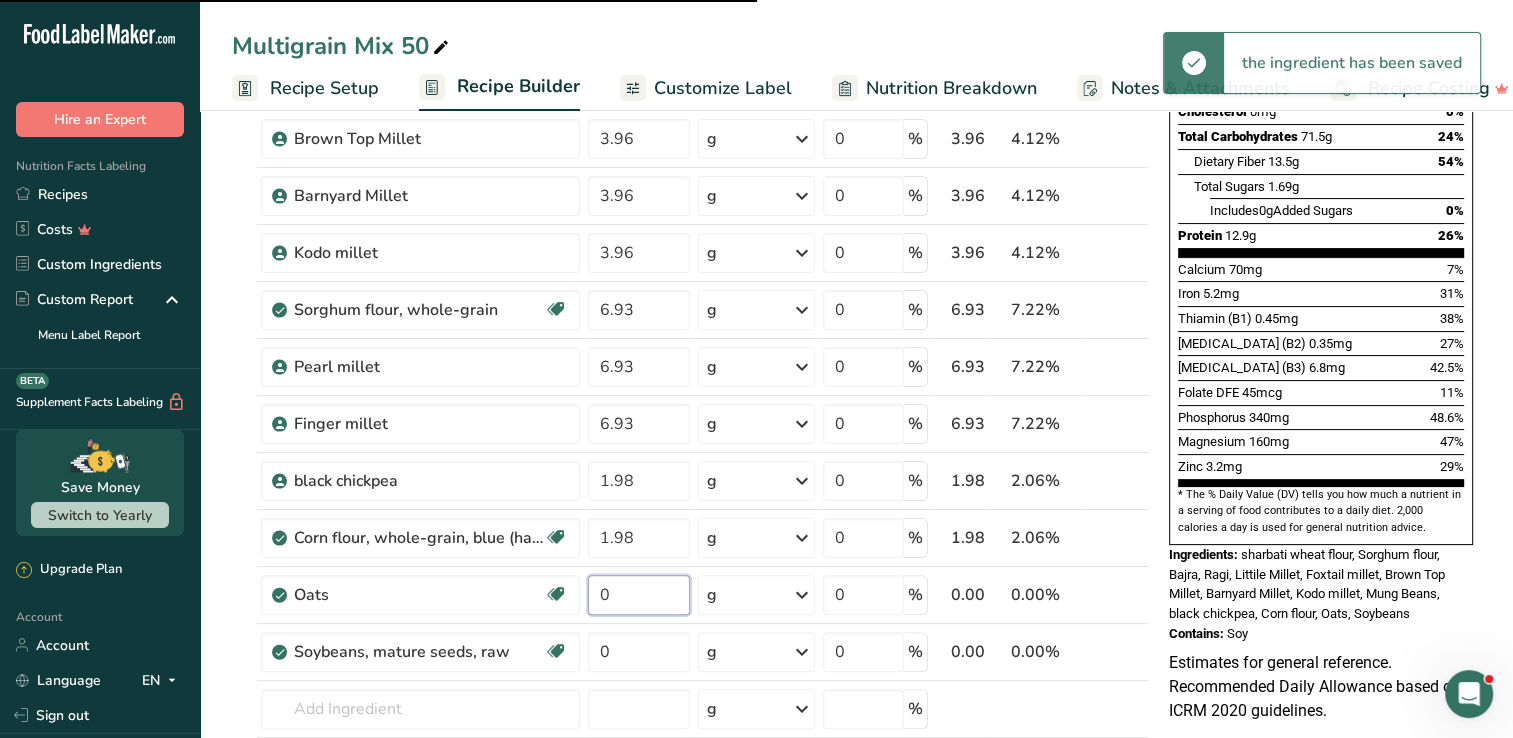 click on "Ingredient *
Amount *
Unit *
Waste *   .a-a{fill:#347362;}.b-a{fill:#fff;}          Grams
Percentage
sharbati wheat flour
49.5
g
Weight Units
g
kg
mg
See more
Volume Units
l
mL
fl oz
See more
0
%
49.50
51.55%
i
Littile Millet
3.96
g
Weight Units
g
kg
mg
See more
Volume Units
l
mL
fl oz
See more
0
%
3.96
4.12%
i" at bounding box center (690, 351) 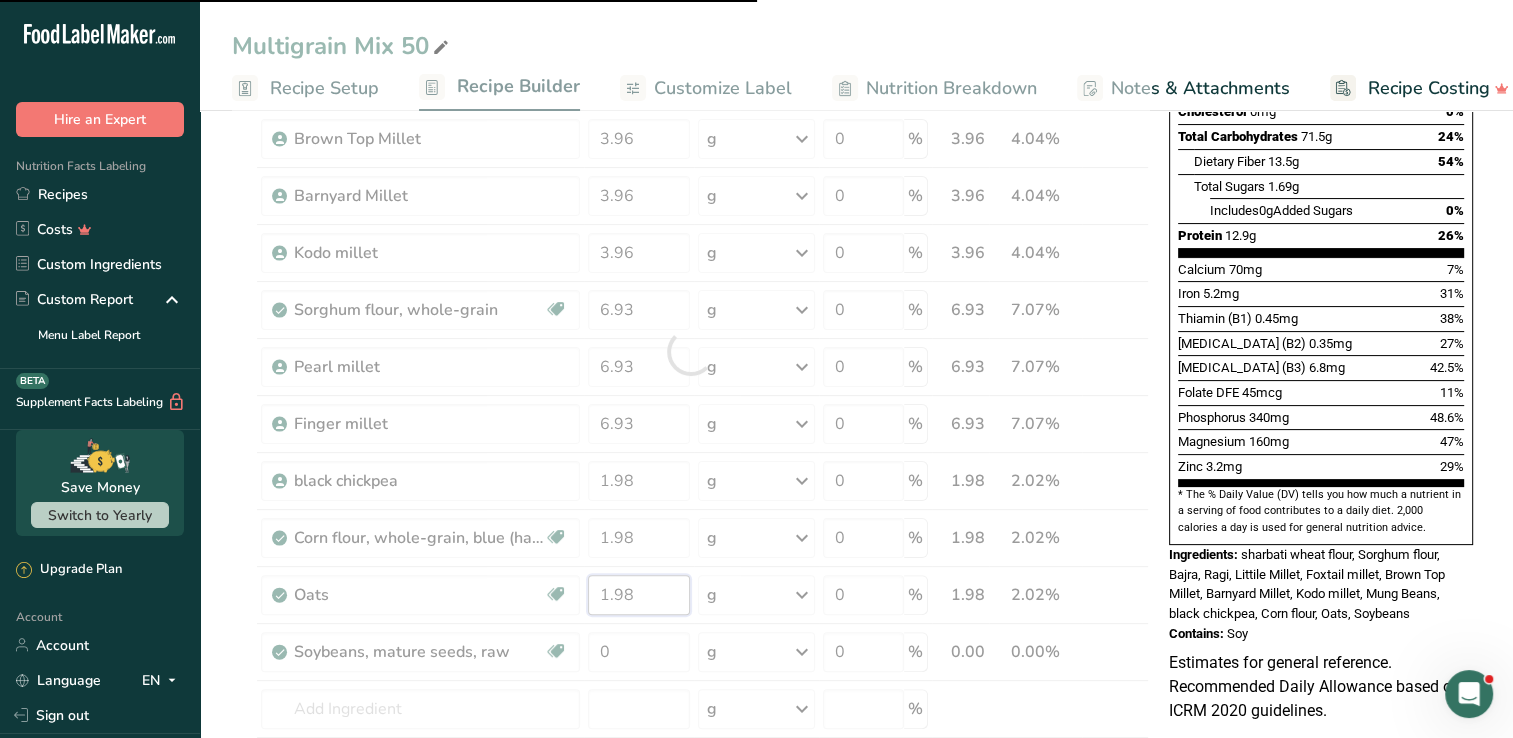 type on "0" 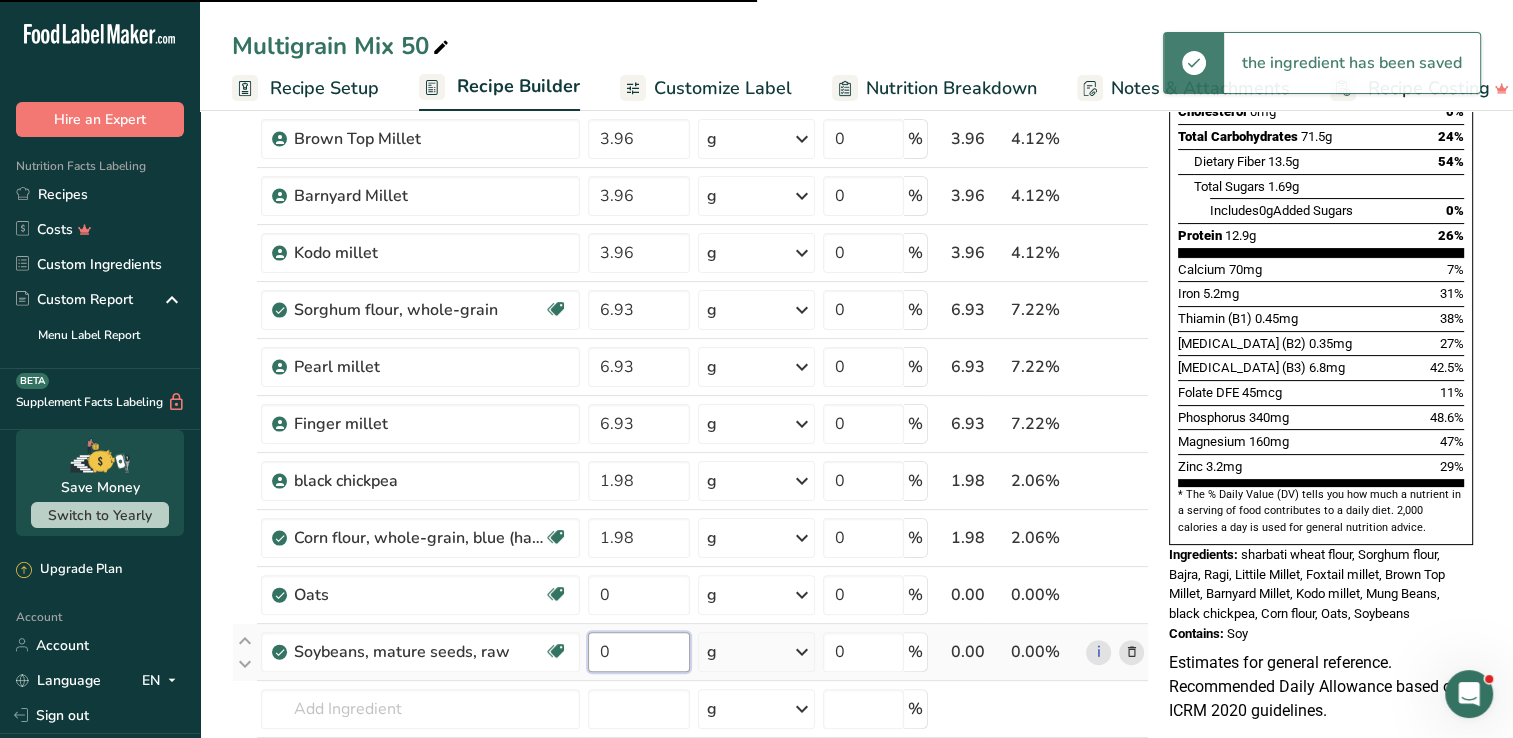 click on "Ingredient *
Amount *
Unit *
Waste *   .a-a{fill:#347362;}.b-a{fill:#fff;}          Grams
Percentage
sharbati wheat flour
49.5
g
Weight Units
g
kg
mg
See more
Volume Units
l
mL
fl oz
See more
0
%
49.50
51.55%
i
Littile Millet
3.96
g
Weight Units
g
kg
mg
See more
Volume Units
l
mL
fl oz
See more
0
%
3.96
4.12%
i" at bounding box center [690, 351] 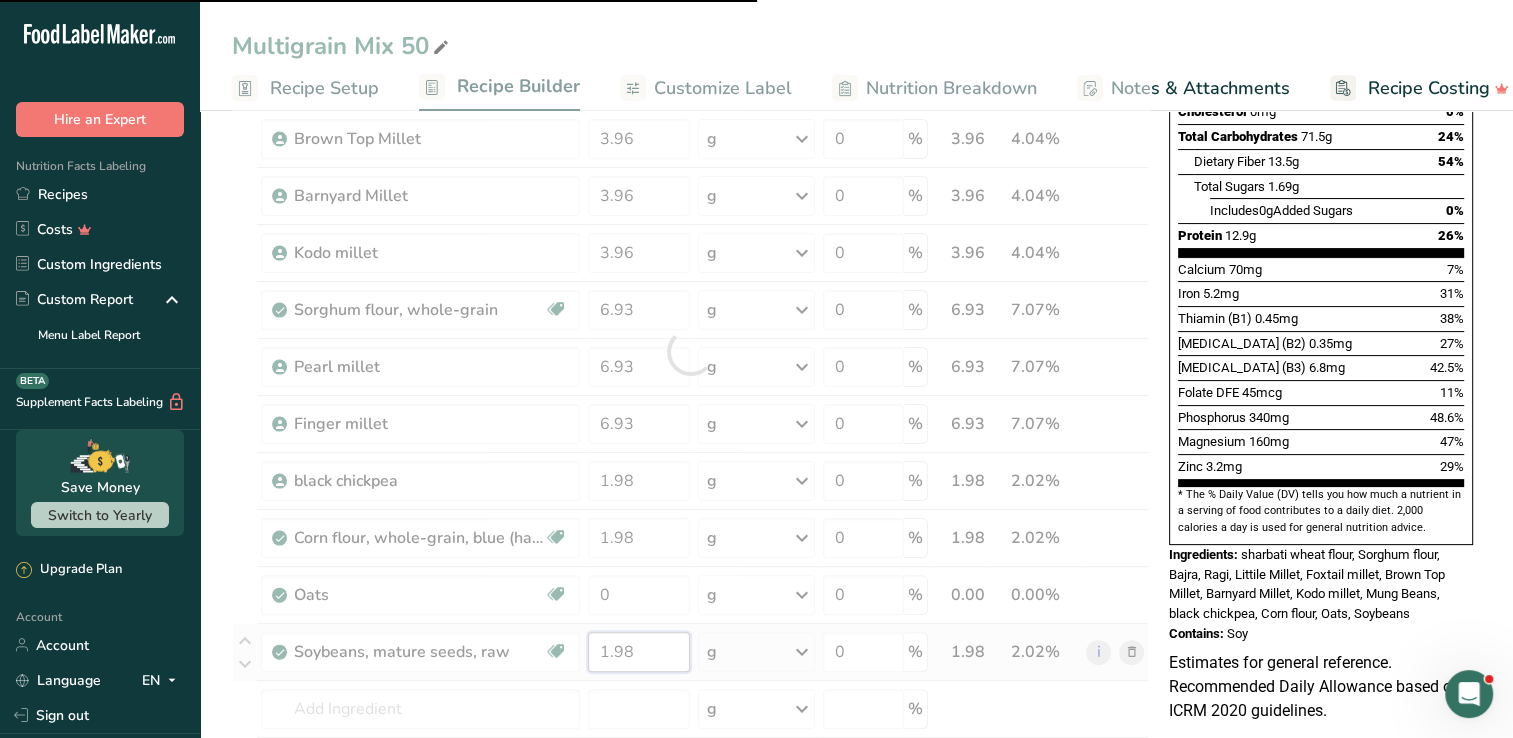 type on "0" 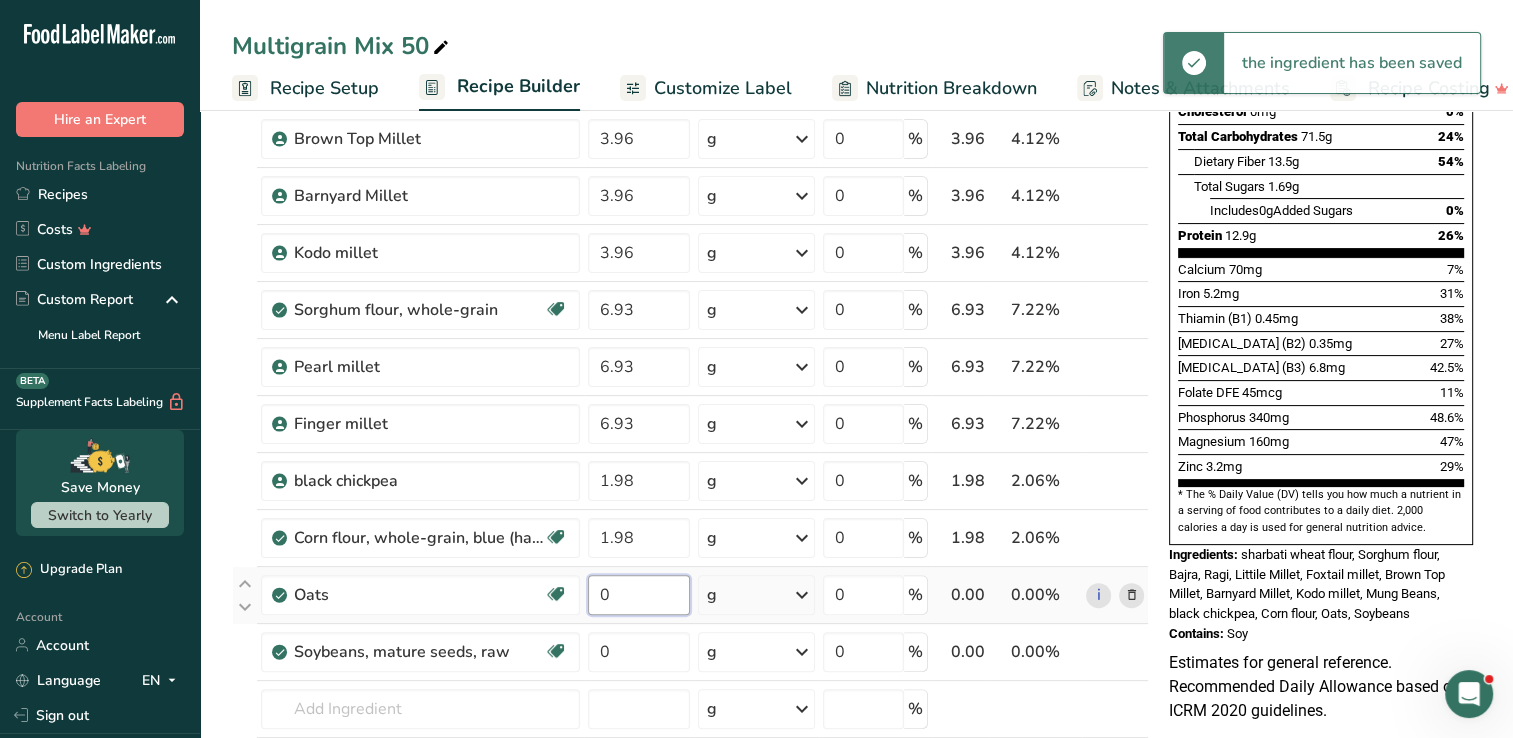 click on "Ingredient *
Amount *
Unit *
Waste *   .a-a{fill:#347362;}.b-a{fill:#fff;}          Grams
Percentage
sharbati wheat flour
49.5
g
Weight Units
g
kg
mg
See more
Volume Units
l
mL
fl oz
See more
0
%
49.50
51.55%
i
Littile Millet
3.96
g
Weight Units
g
kg
mg
See more
Volume Units
l
mL
fl oz
See more
0
%
3.96
4.12%
i" at bounding box center (690, 351) 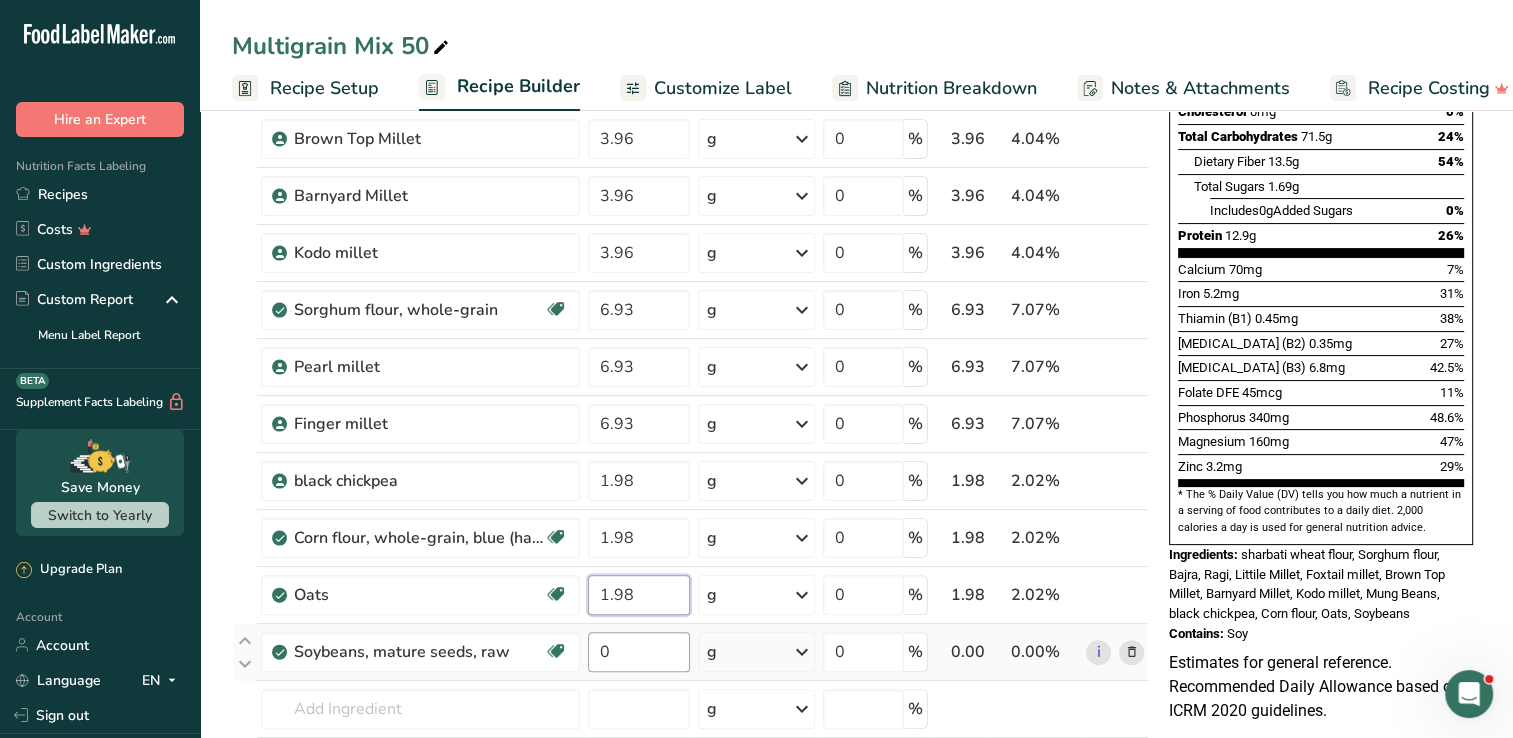 type on "1.98" 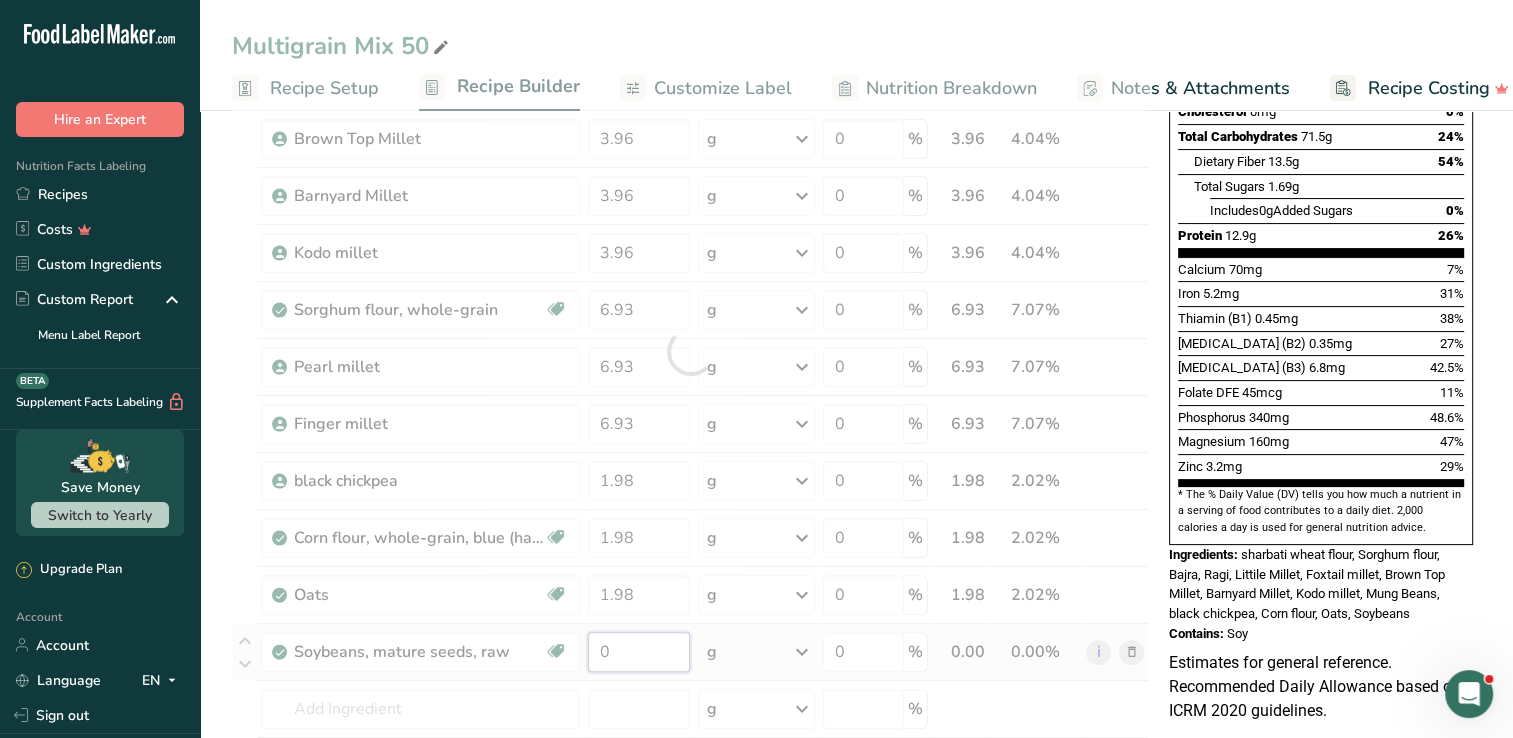 click on "Ingredient *
Amount *
Unit *
Waste *   .a-a{fill:#347362;}.b-a{fill:#fff;}          Grams
Percentage
sharbati wheat flour
49.5
g
Weight Units
g
kg
mg
See more
Volume Units
l
mL
fl oz
See more
0
%
49.50
50.51%
i
Littile Millet
3.96
g
Weight Units
g
kg
mg
See more
Volume Units
l
mL
fl oz
See more
0
%
3.96
4.04%
i" at bounding box center [690, 351] 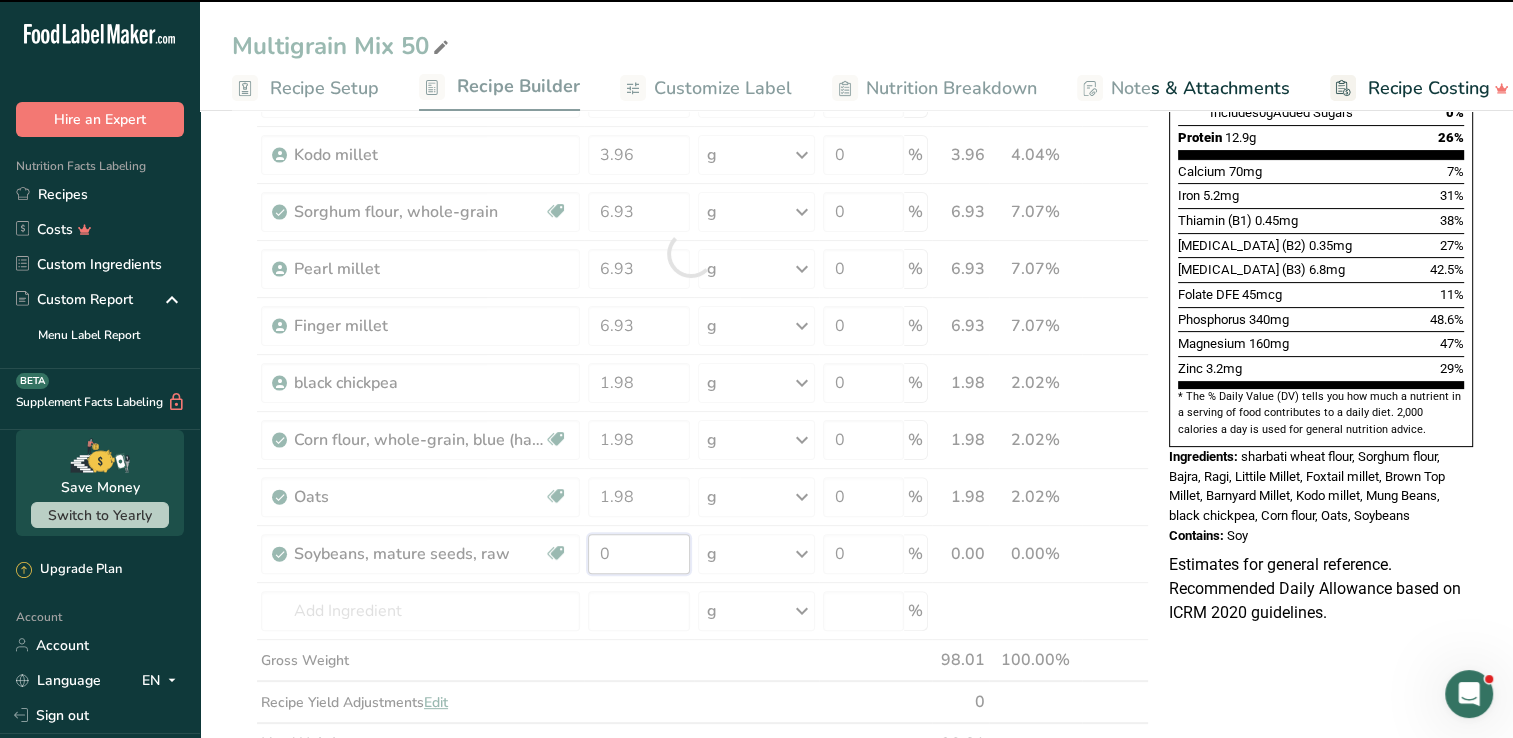 scroll, scrollTop: 476, scrollLeft: 0, axis: vertical 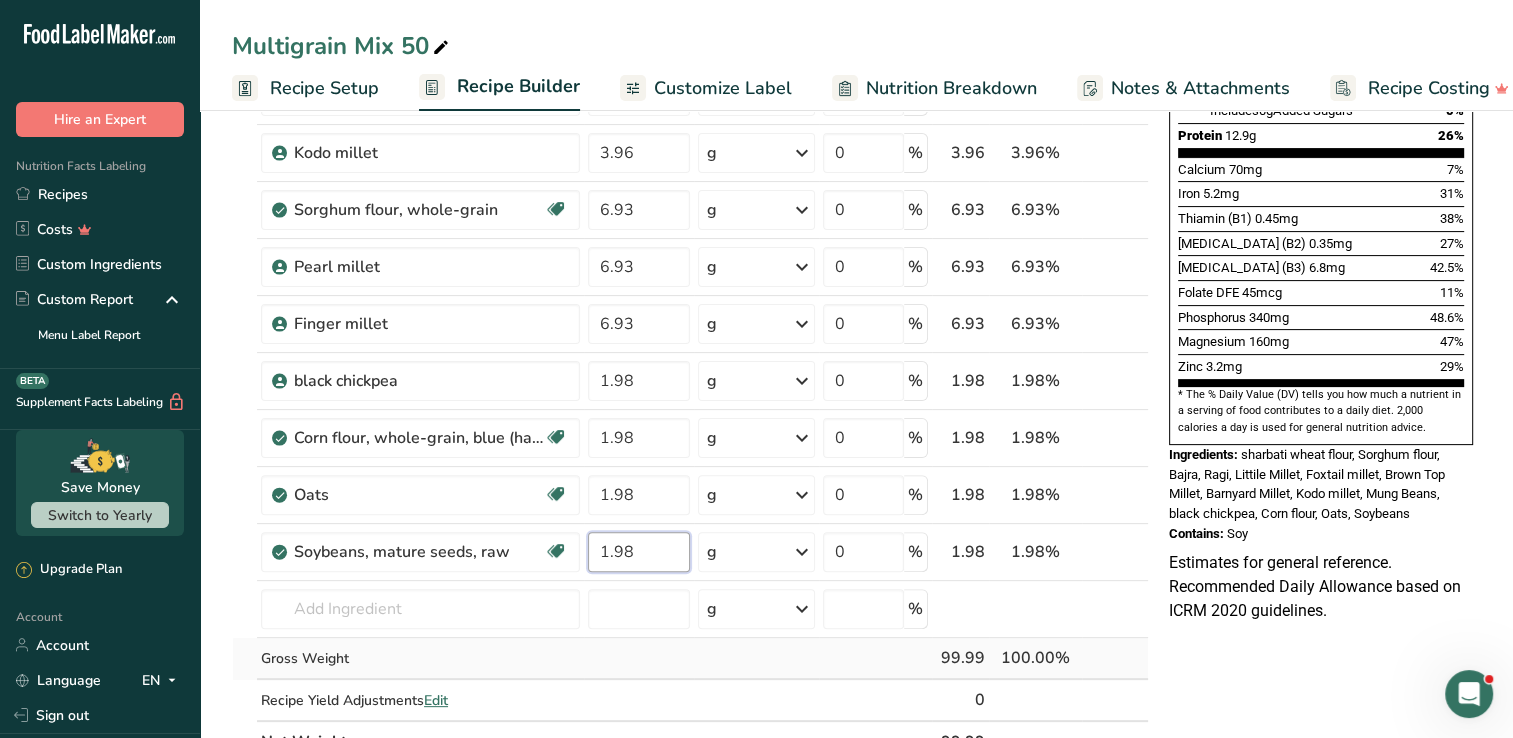 type on "1.98" 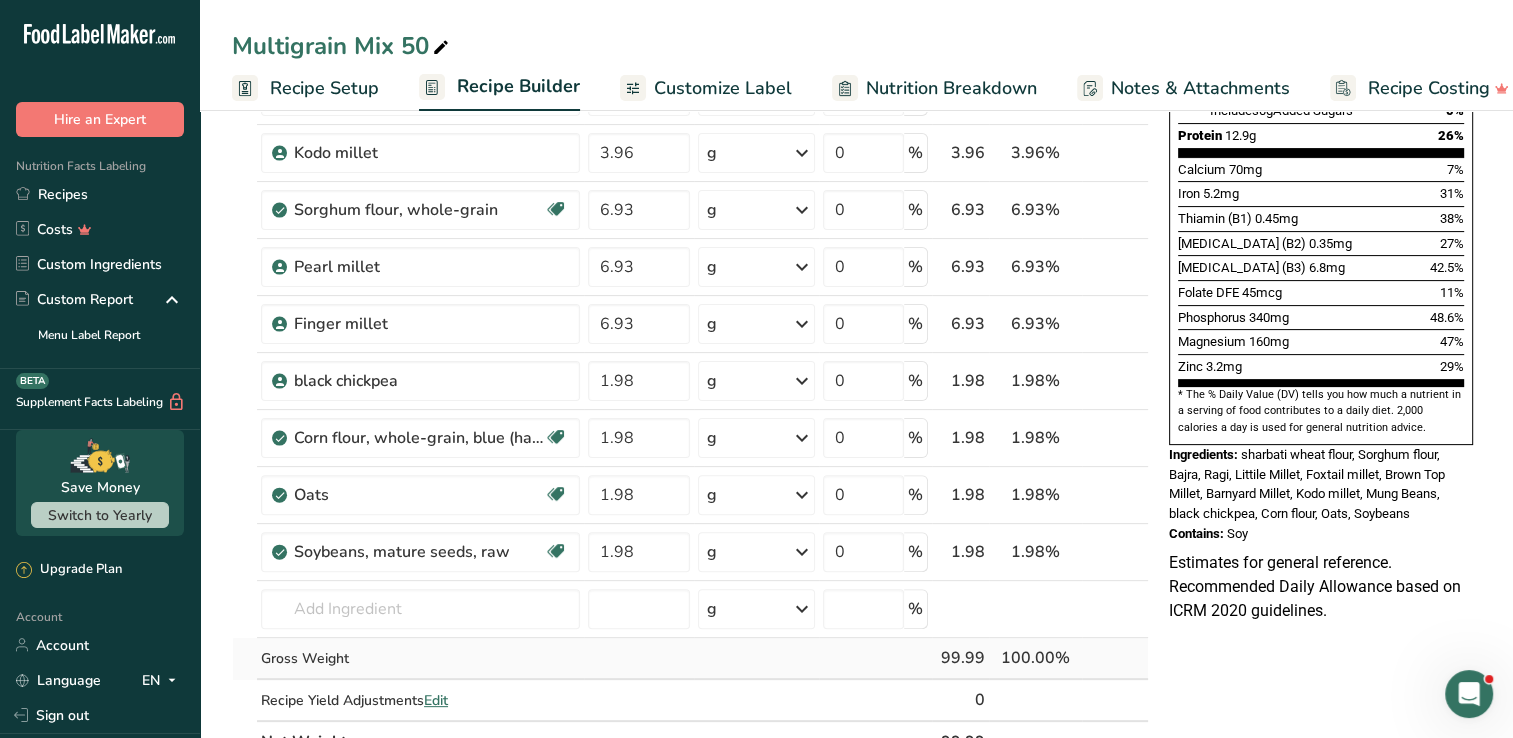 click on "Ingredient *
Amount *
Unit *
Waste *   .a-a{fill:#347362;}.b-a{fill:#fff;}          Grams
Percentage
sharbati wheat flour
49.5
g
Weight Units
g
kg
mg
See more
Volume Units
l
mL
fl oz
See more
0
%
49.50
49.50%
i
Littile Millet
3.96
g
Weight Units
g
kg
mg
See more
Volume Units
l
mL
fl oz
See more
0
%
3.96
3.96%
i" at bounding box center [690, 251] 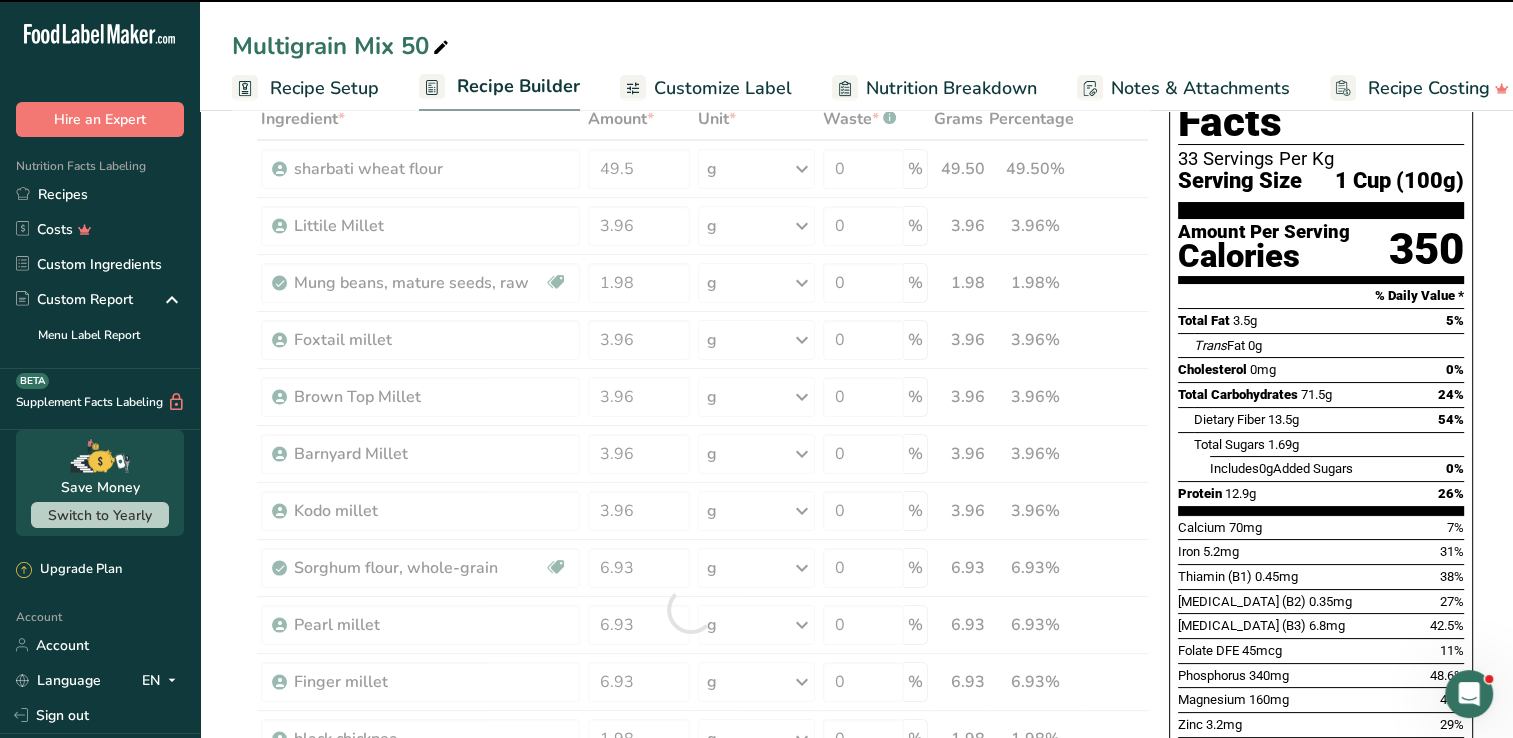 scroll, scrollTop: 0, scrollLeft: 0, axis: both 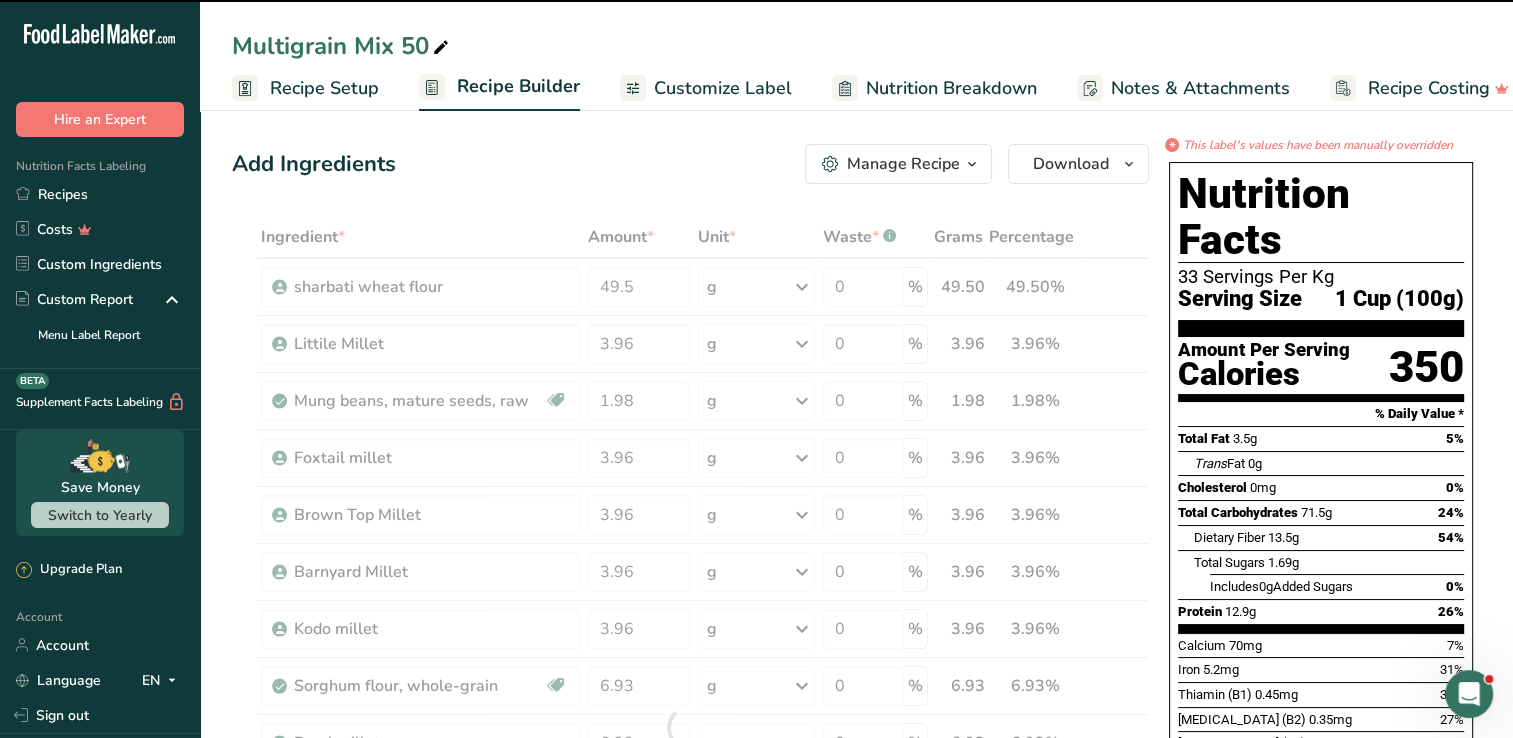 click on "Customize Label" at bounding box center (723, 88) 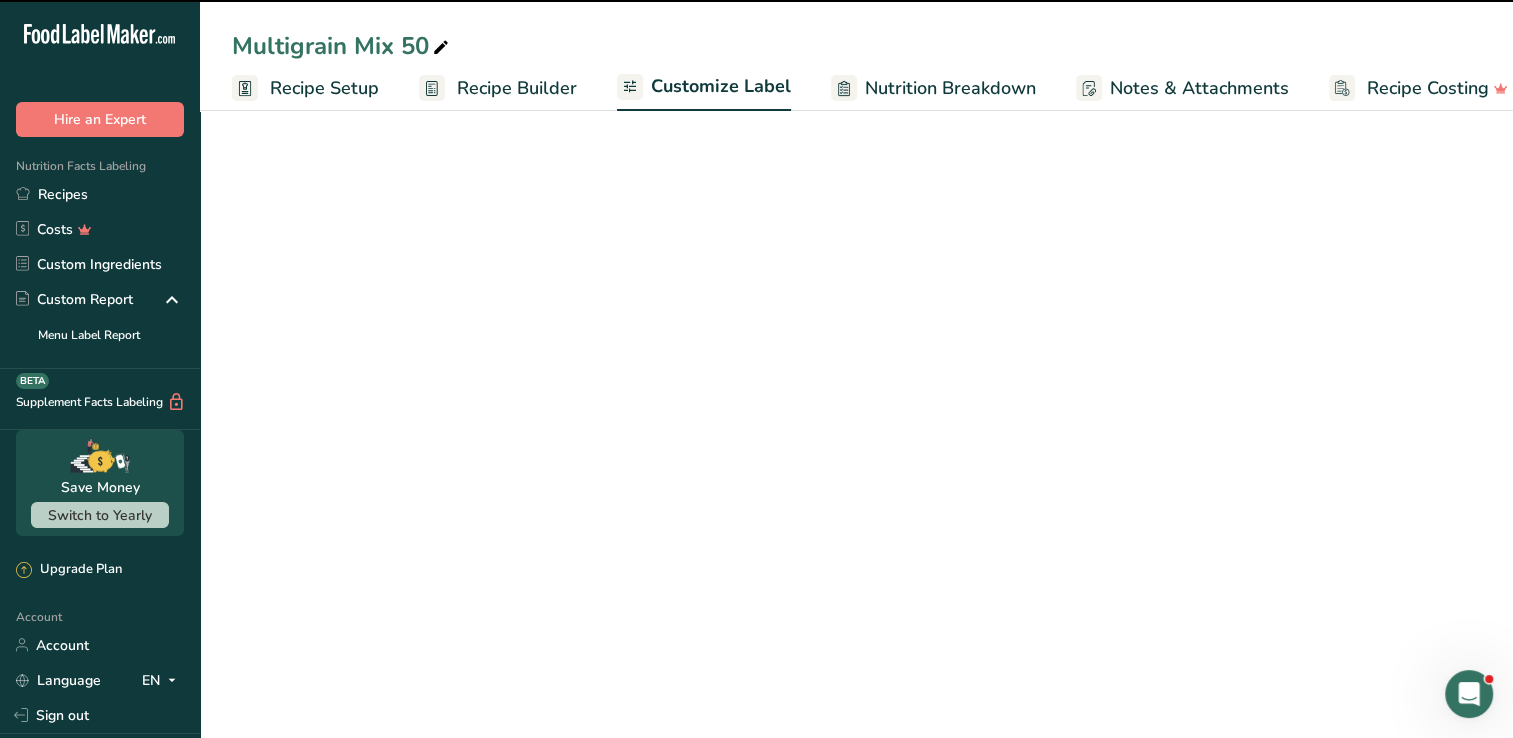 scroll, scrollTop: 0, scrollLeft: 27, axis: horizontal 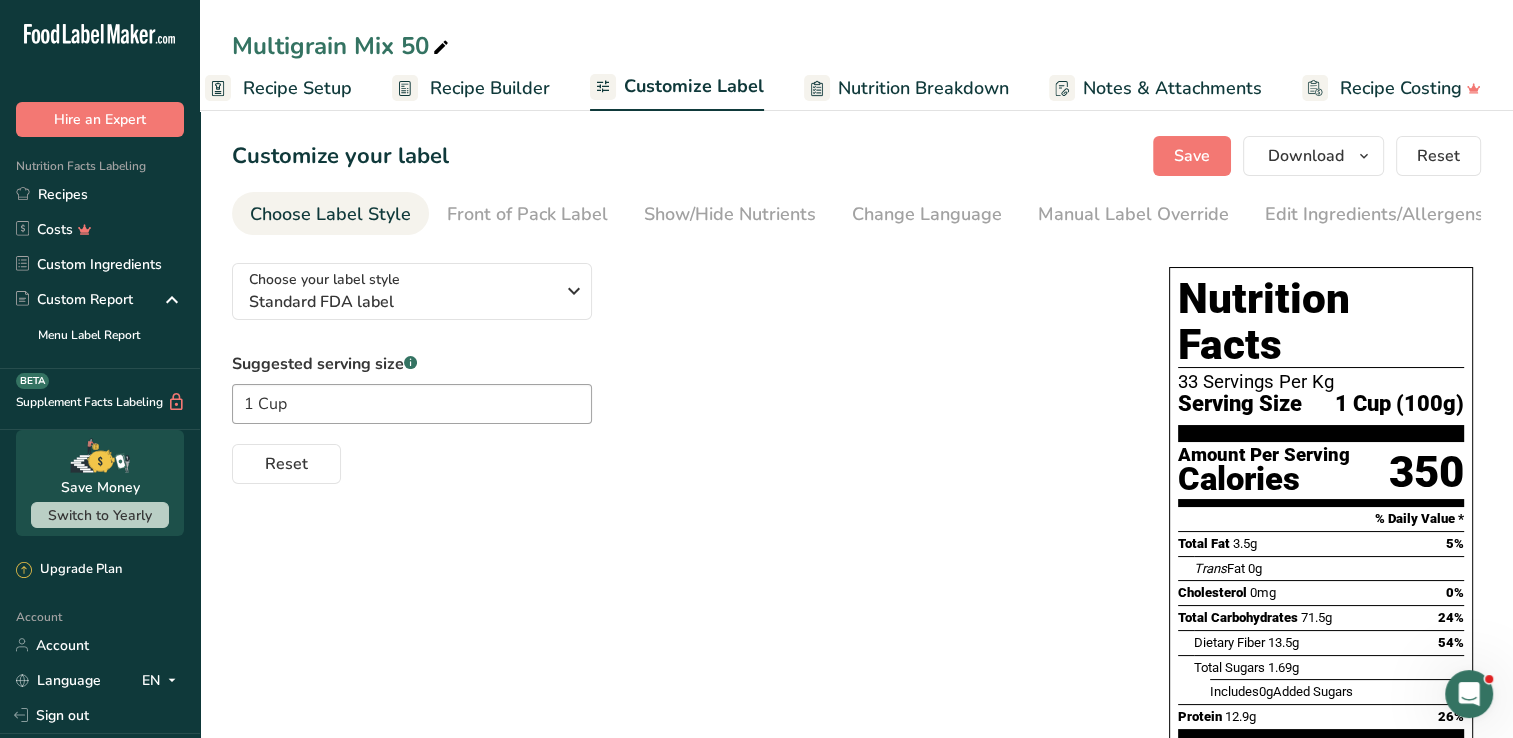 click on "Recipe Setup" at bounding box center [278, 88] 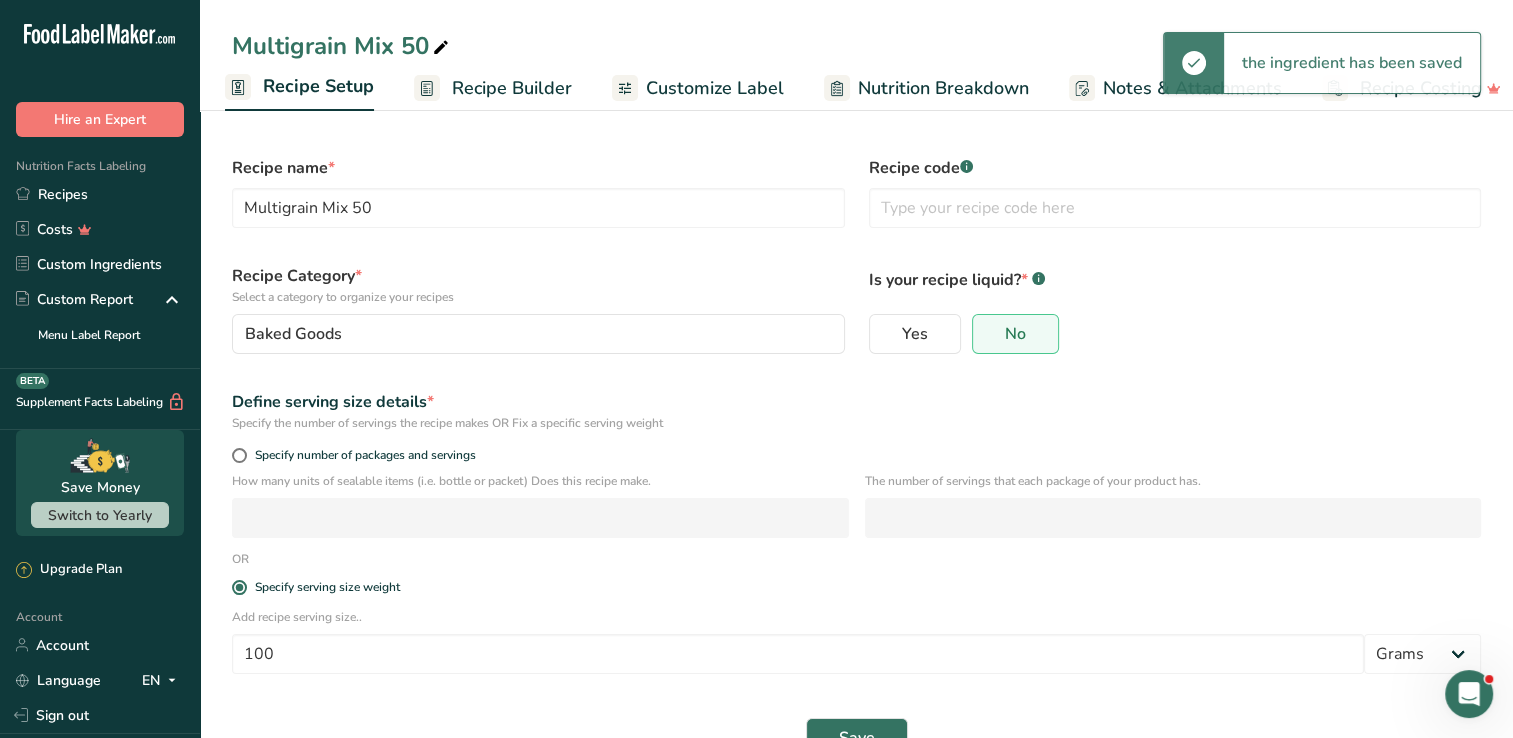click on "Recipe Builder" at bounding box center (512, 88) 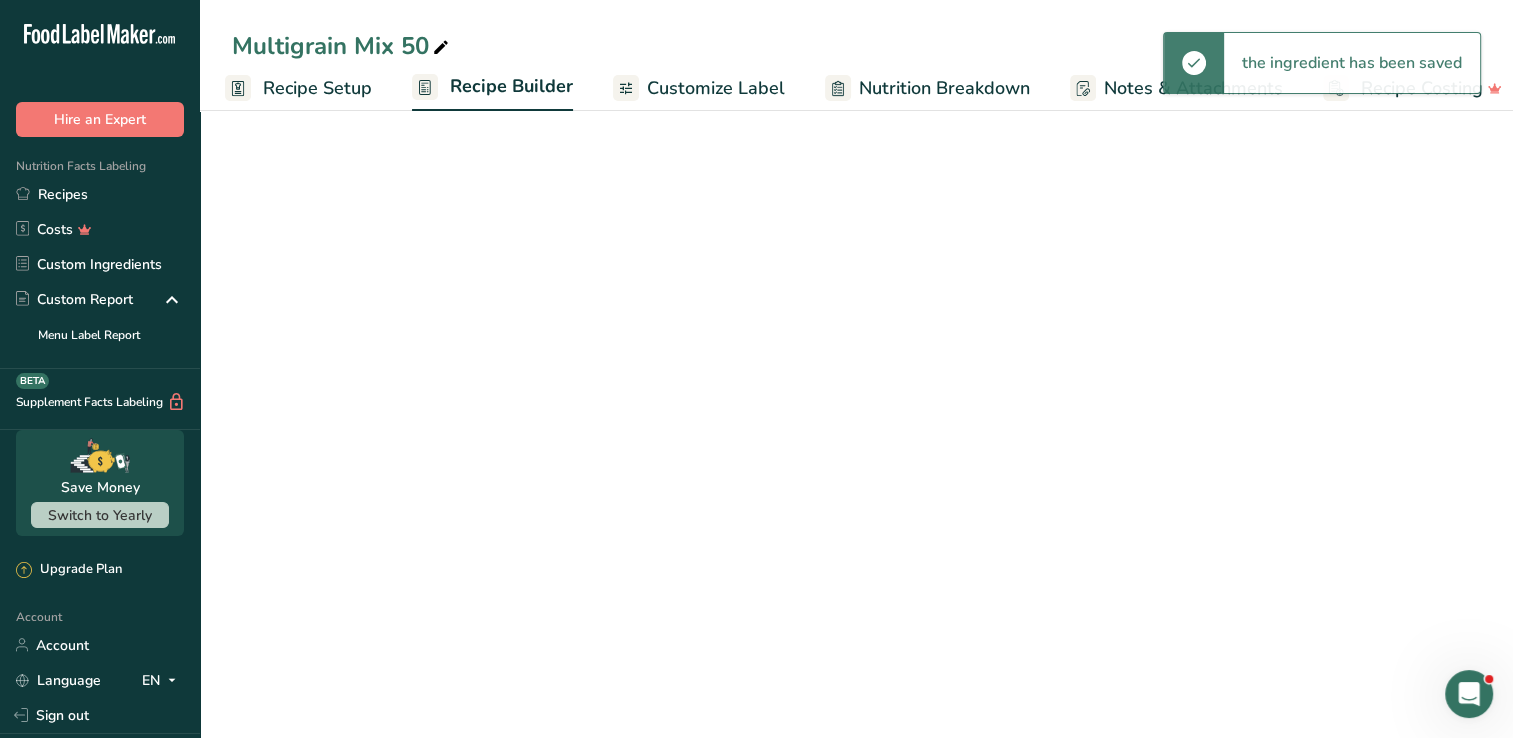 scroll, scrollTop: 0, scrollLeft: 27, axis: horizontal 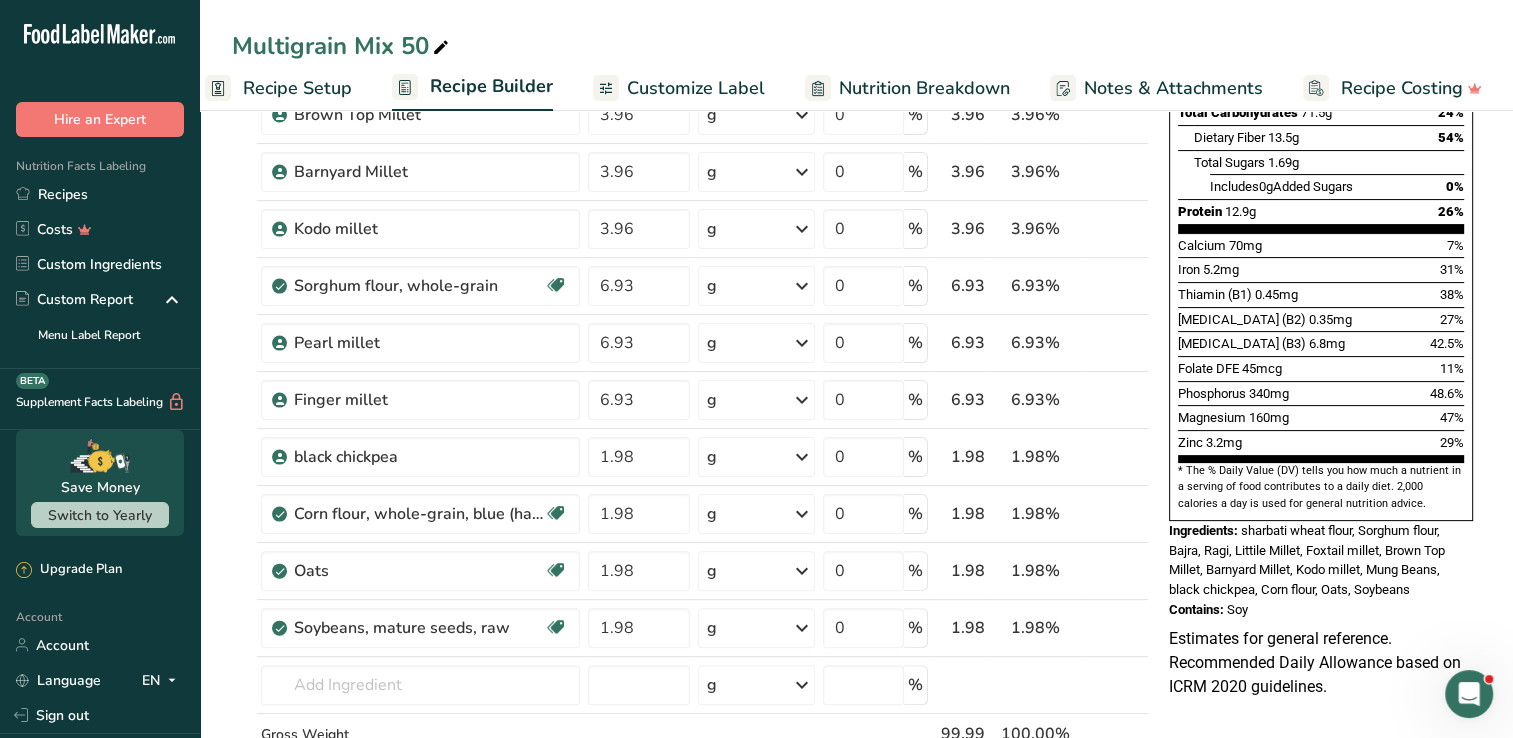 click on "Customize Label" at bounding box center [696, 88] 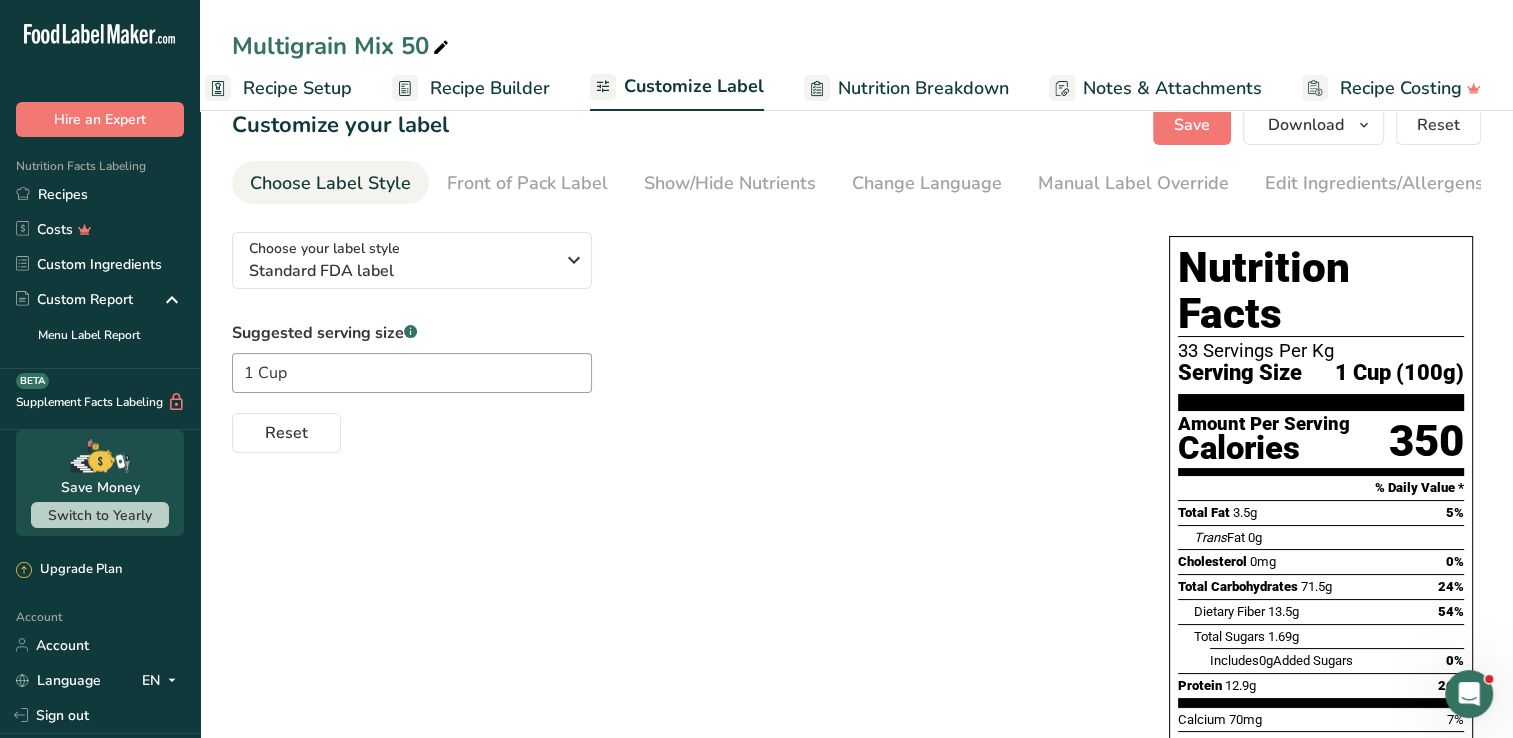 scroll, scrollTop: 0, scrollLeft: 0, axis: both 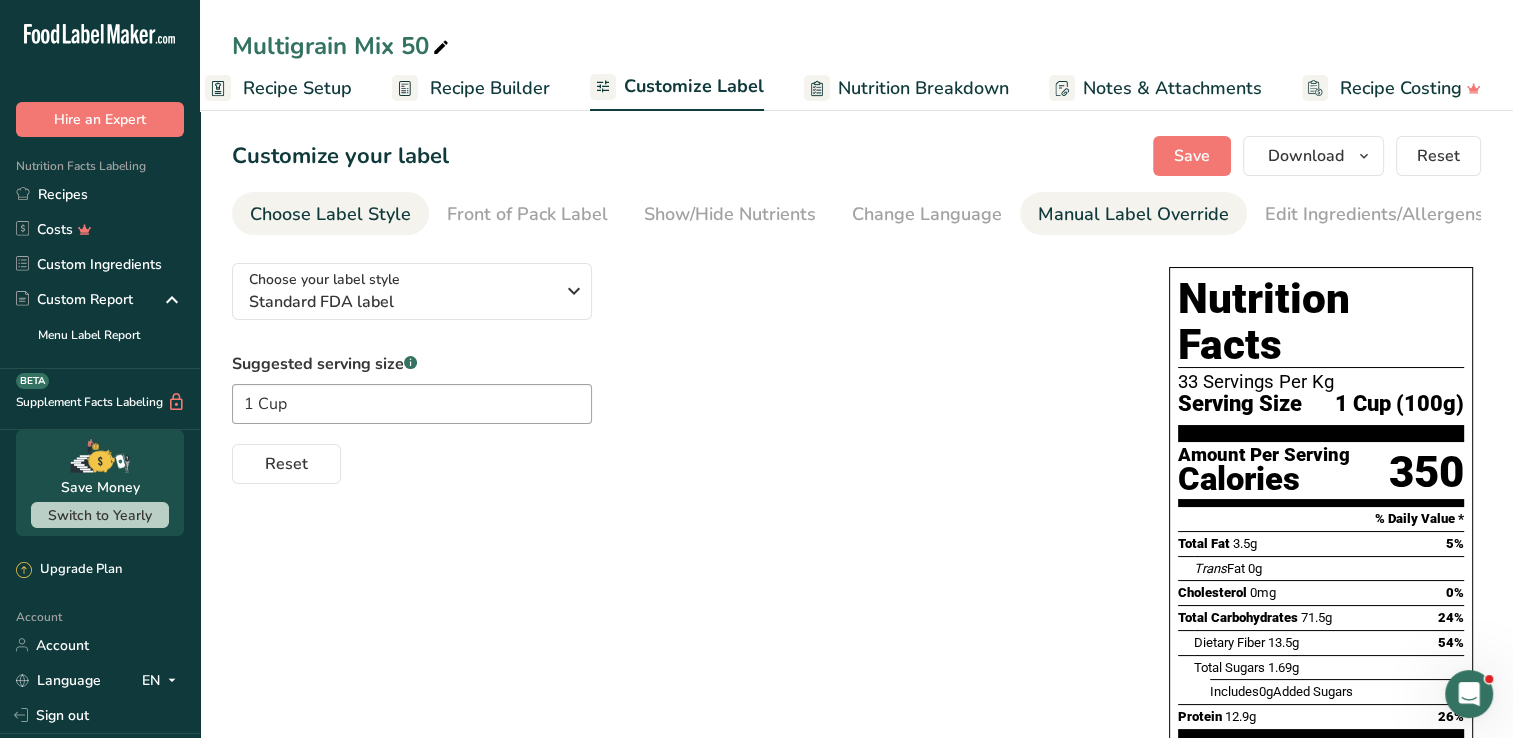 click on "Manual Label Override" at bounding box center (1133, 214) 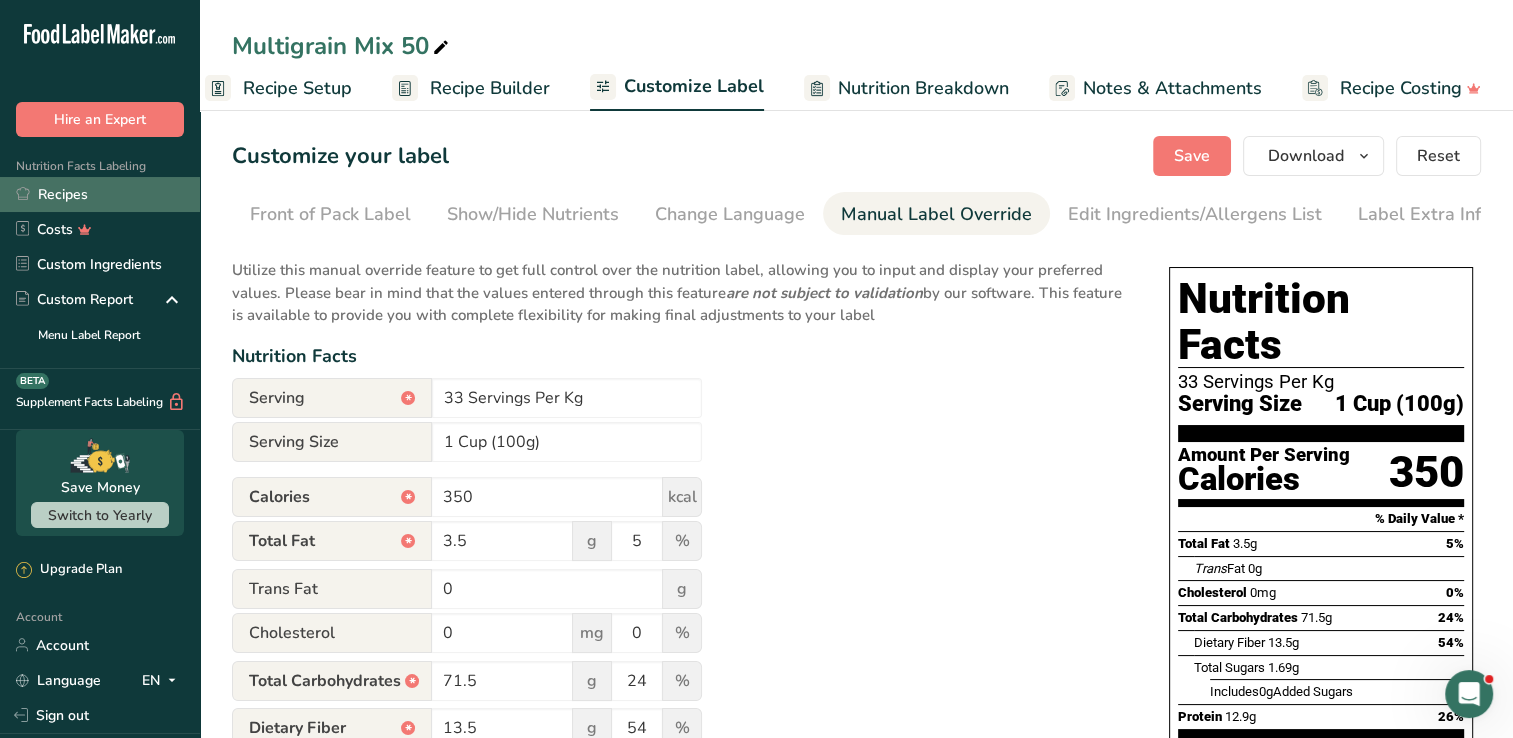 scroll, scrollTop: 0, scrollLeft: 204, axis: horizontal 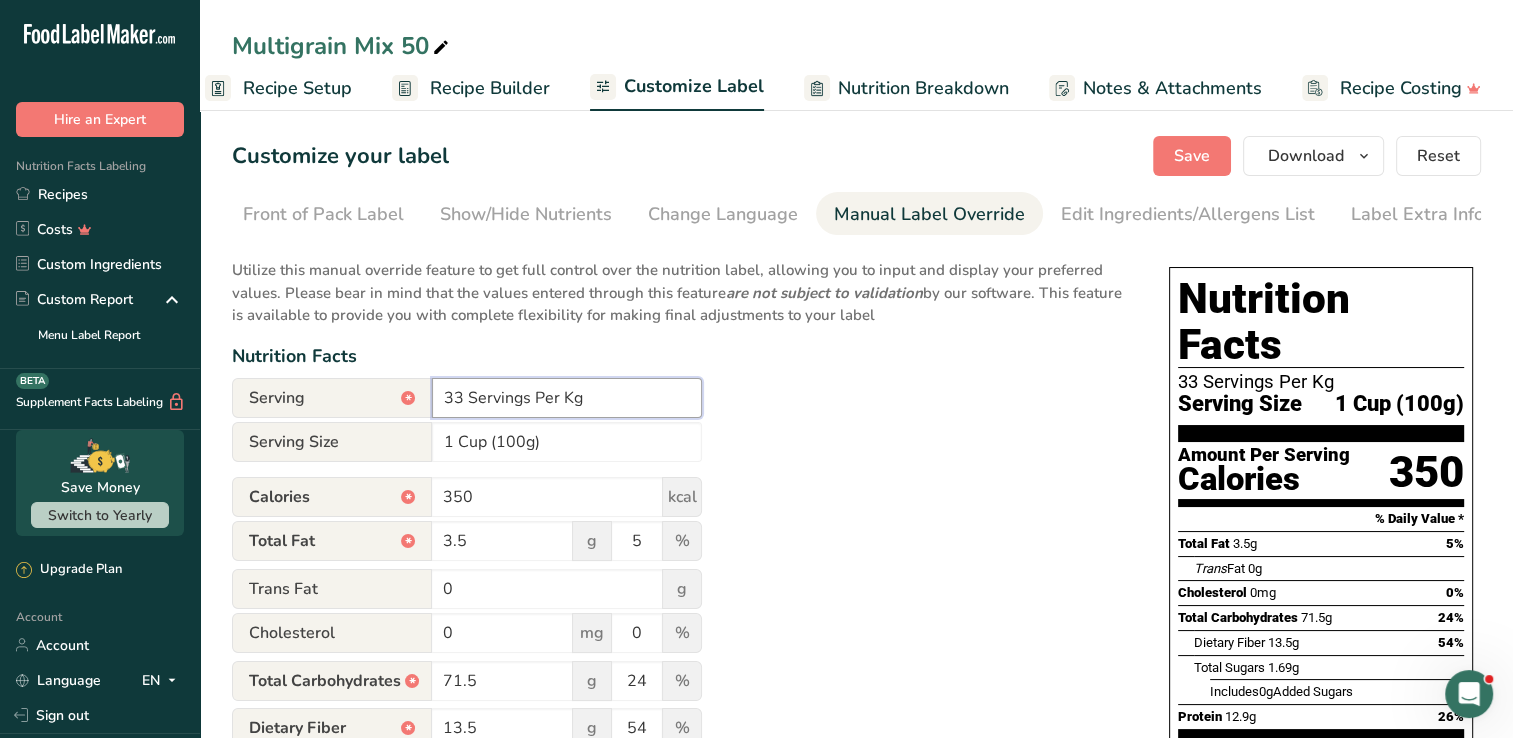 click on "33 Servings Per Kg" at bounding box center (567, 398) 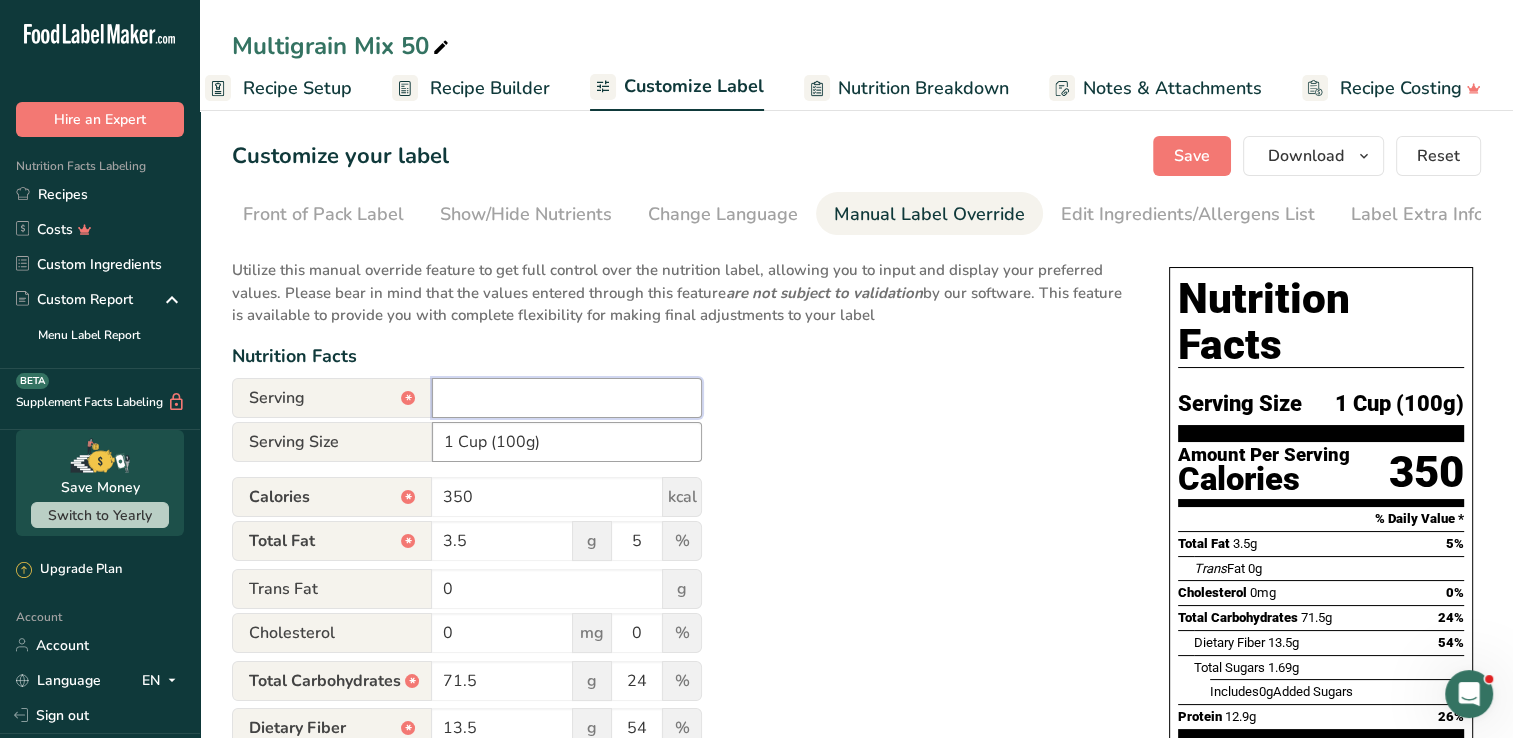 type on "‎" 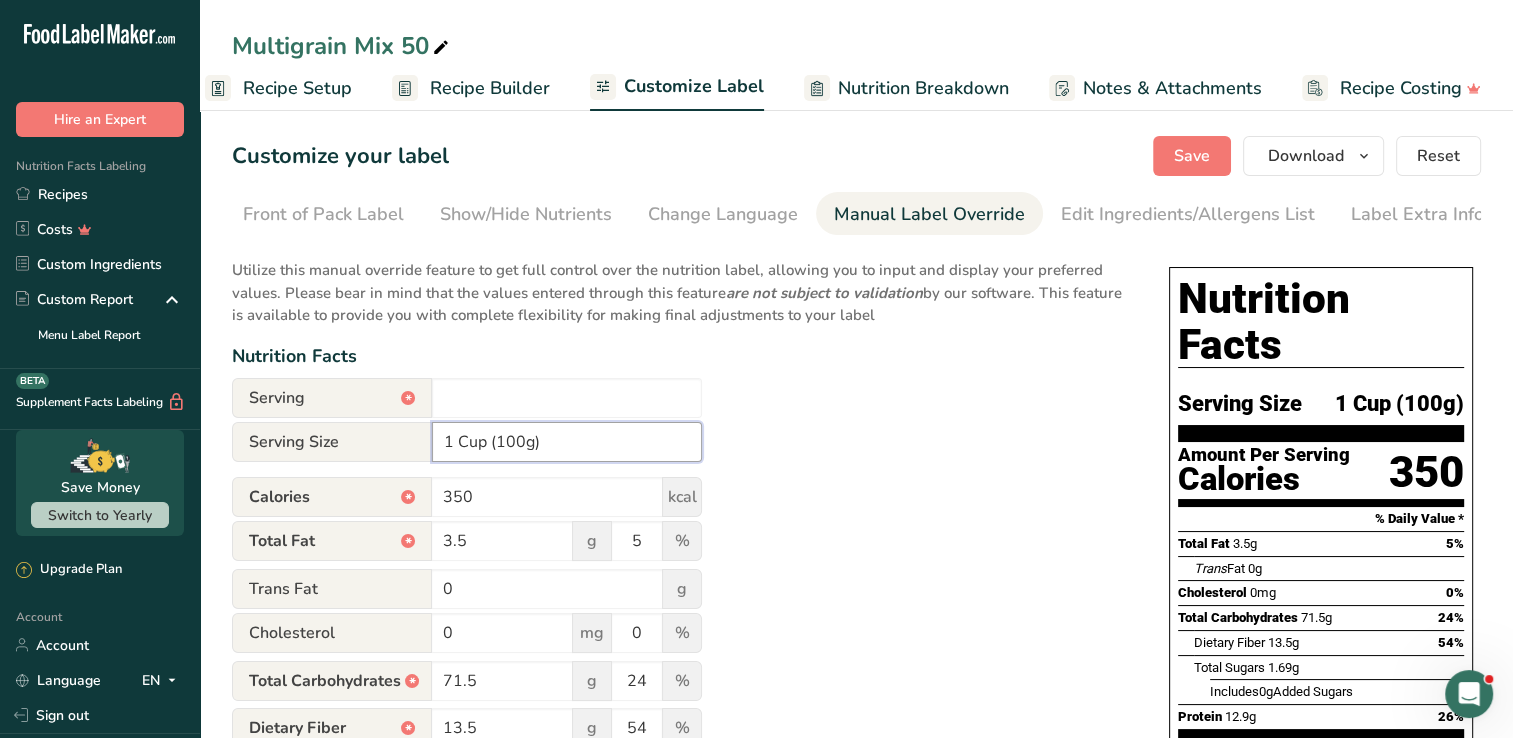 click on "1 Cup (100g)" at bounding box center (567, 442) 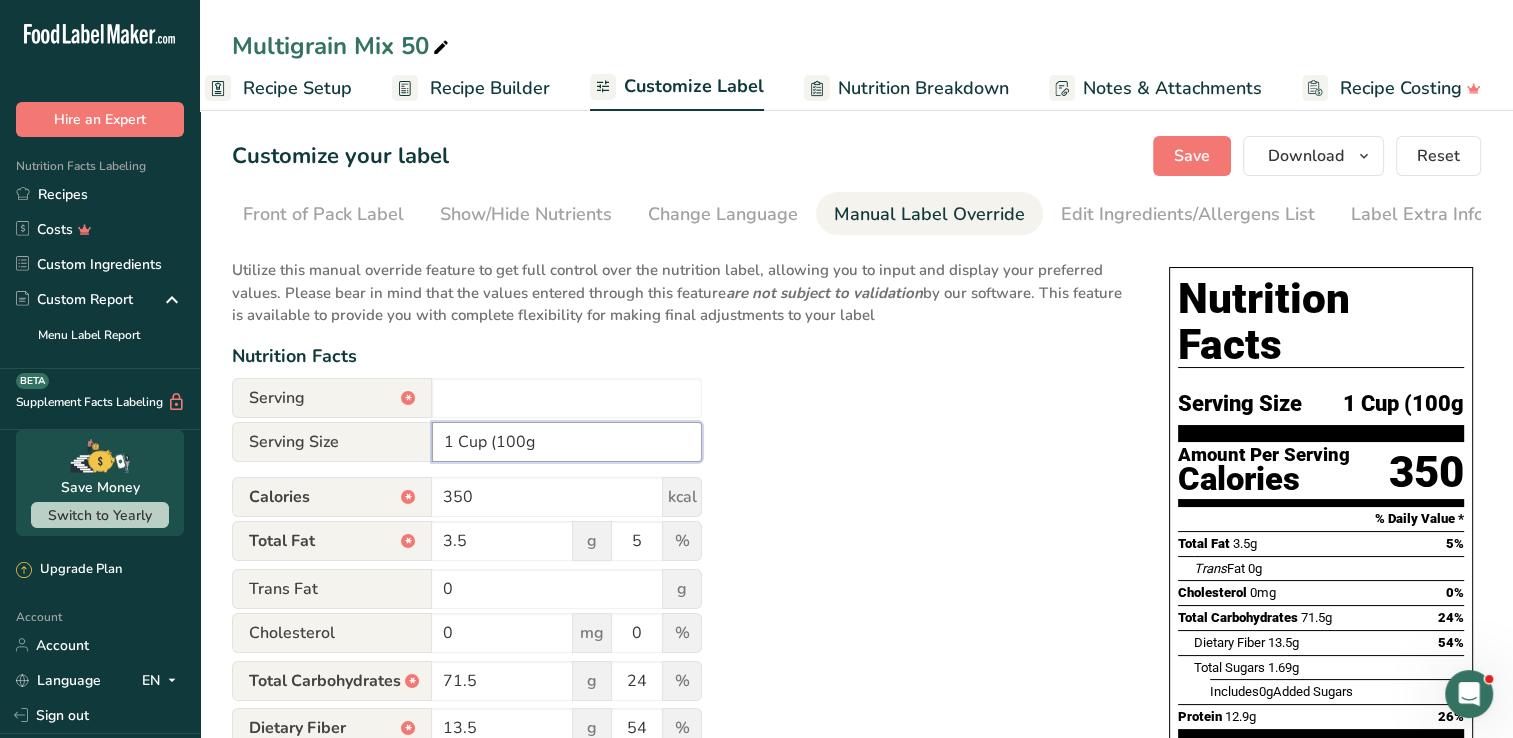 click on "1 Cup (100g" at bounding box center (567, 442) 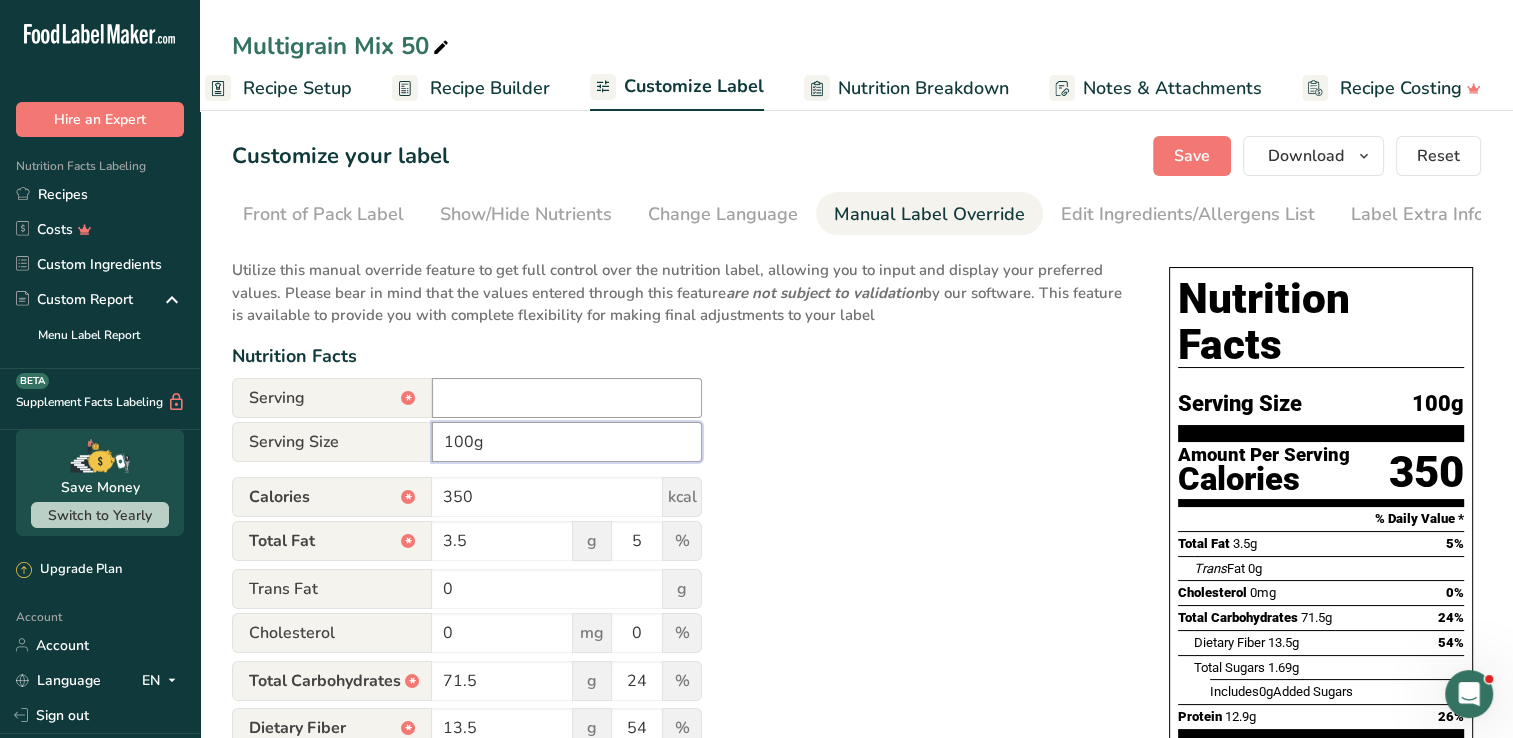 type on "100g" 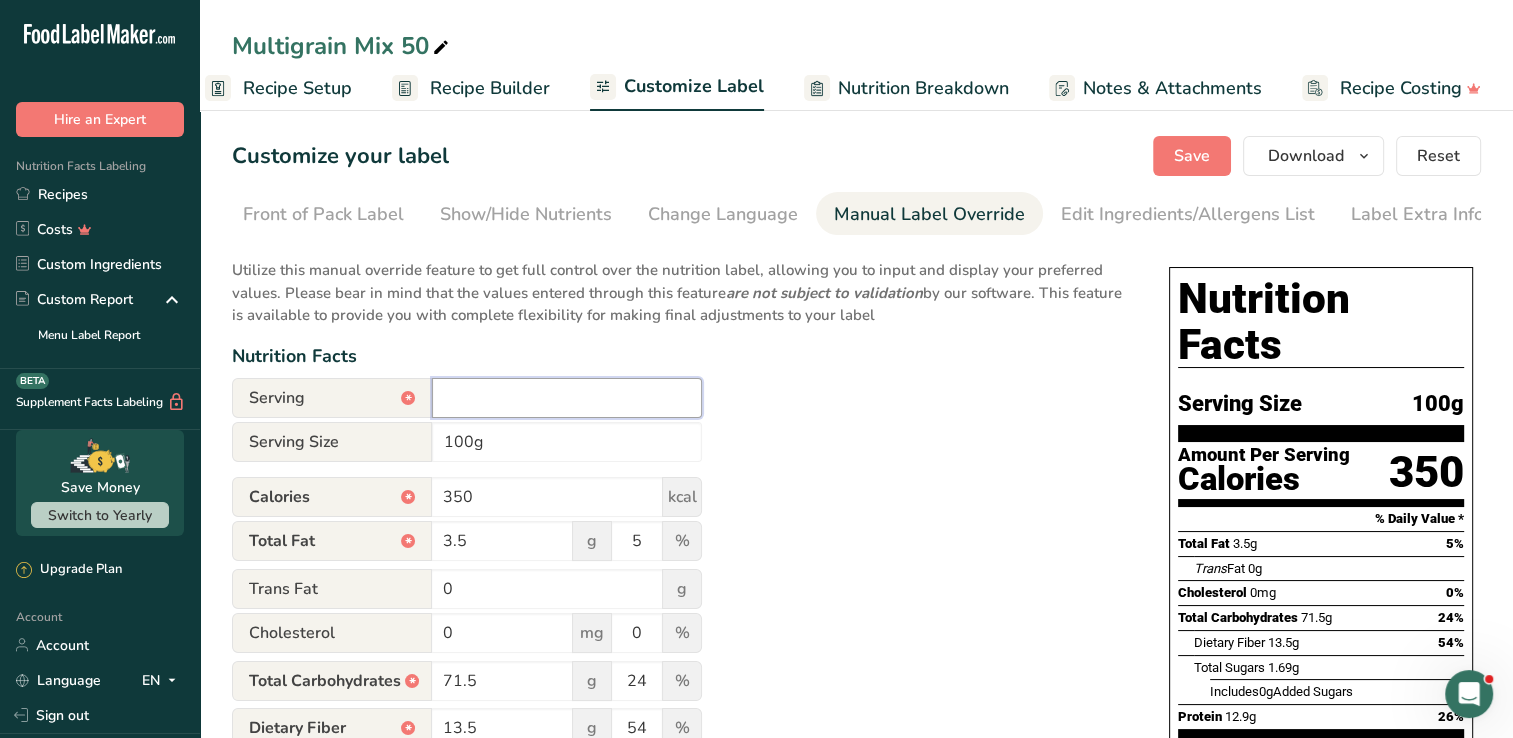 click on "‎" at bounding box center [567, 398] 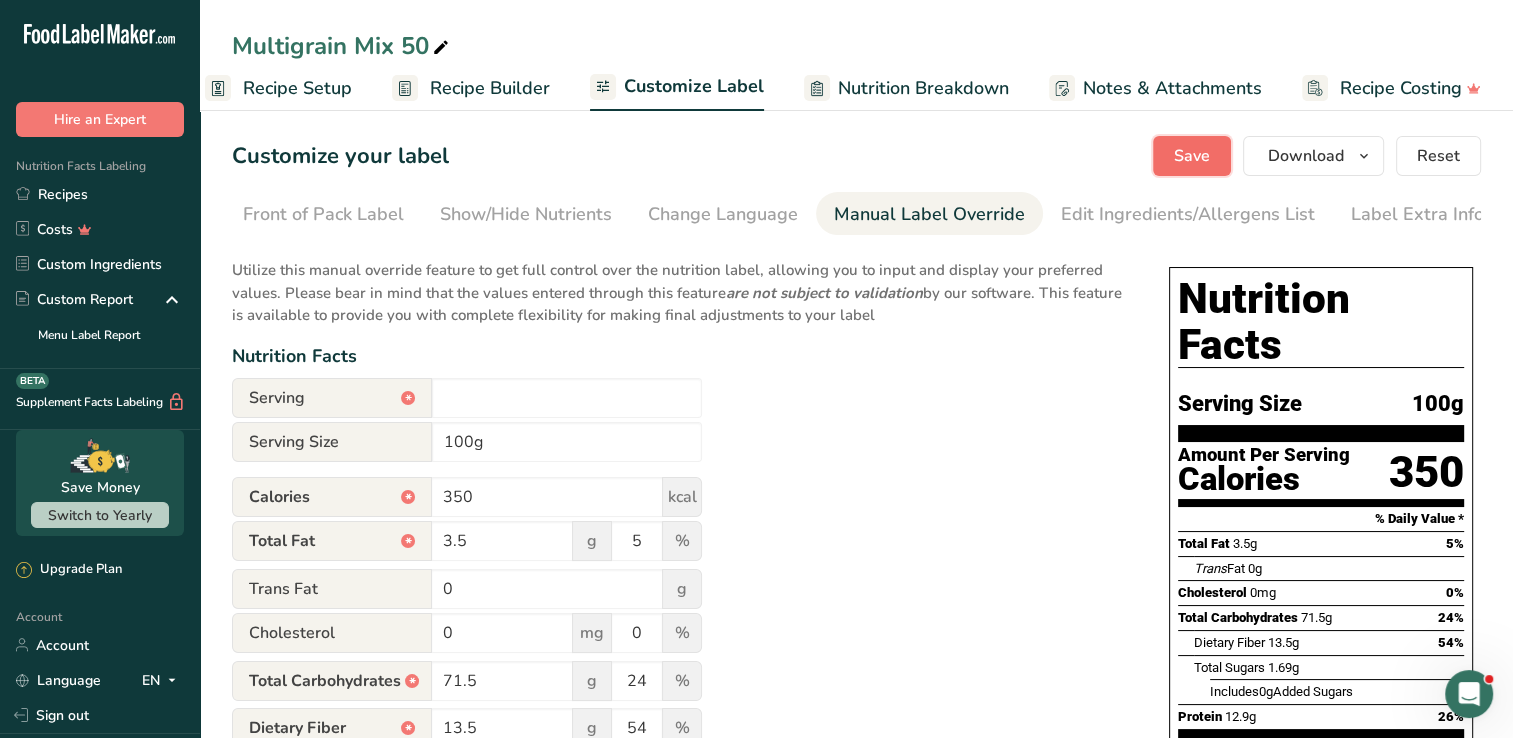 click on "Save" at bounding box center (1192, 156) 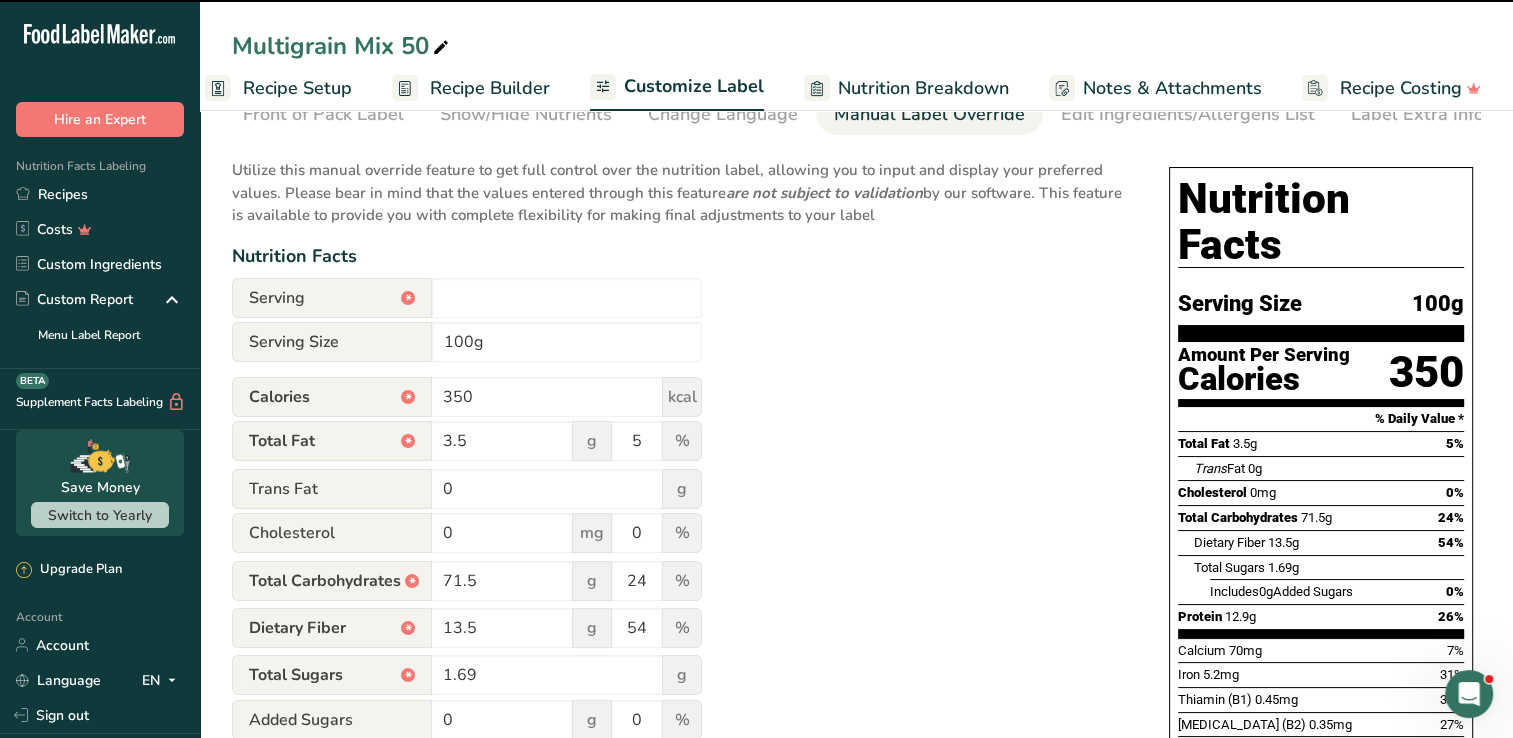 scroll, scrollTop: 200, scrollLeft: 0, axis: vertical 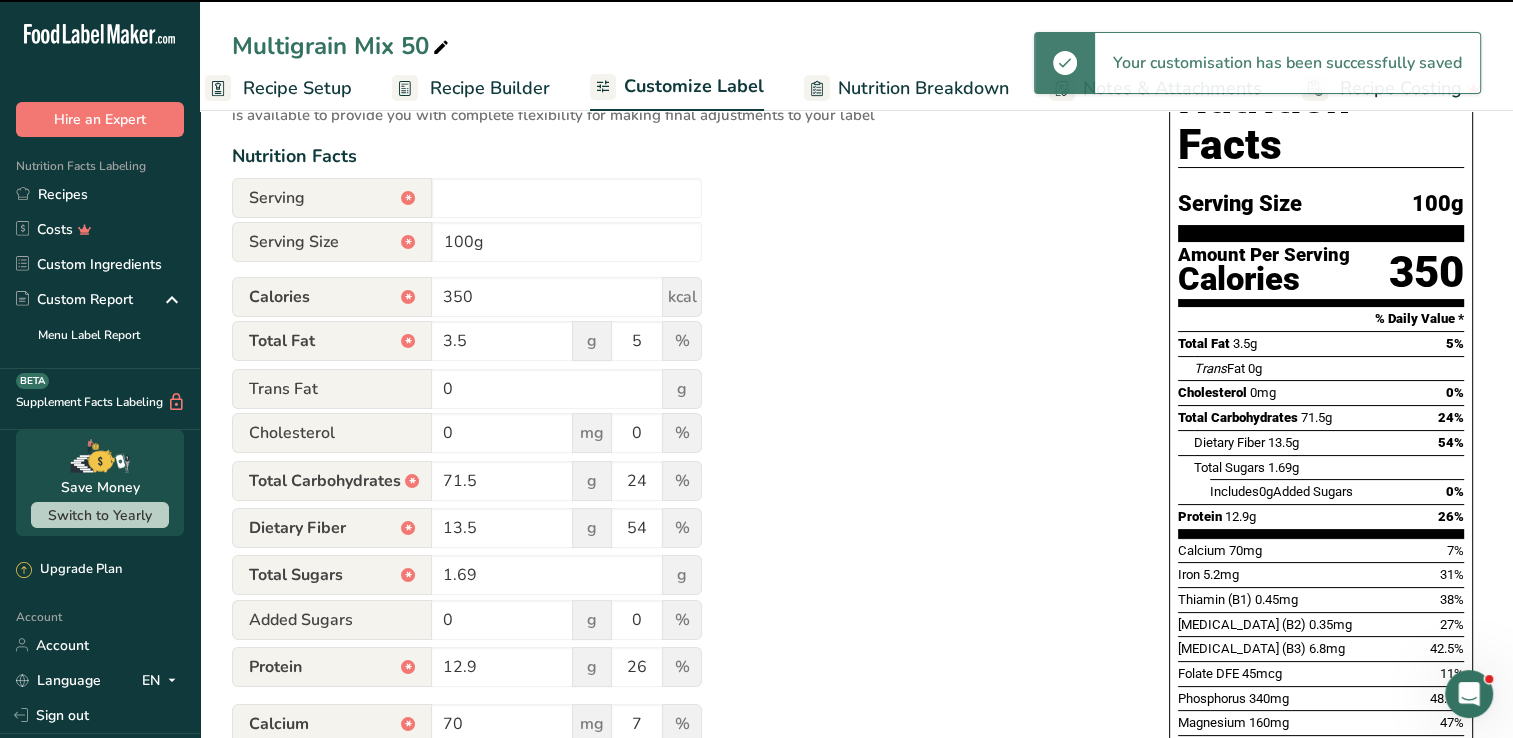 type on "‎" 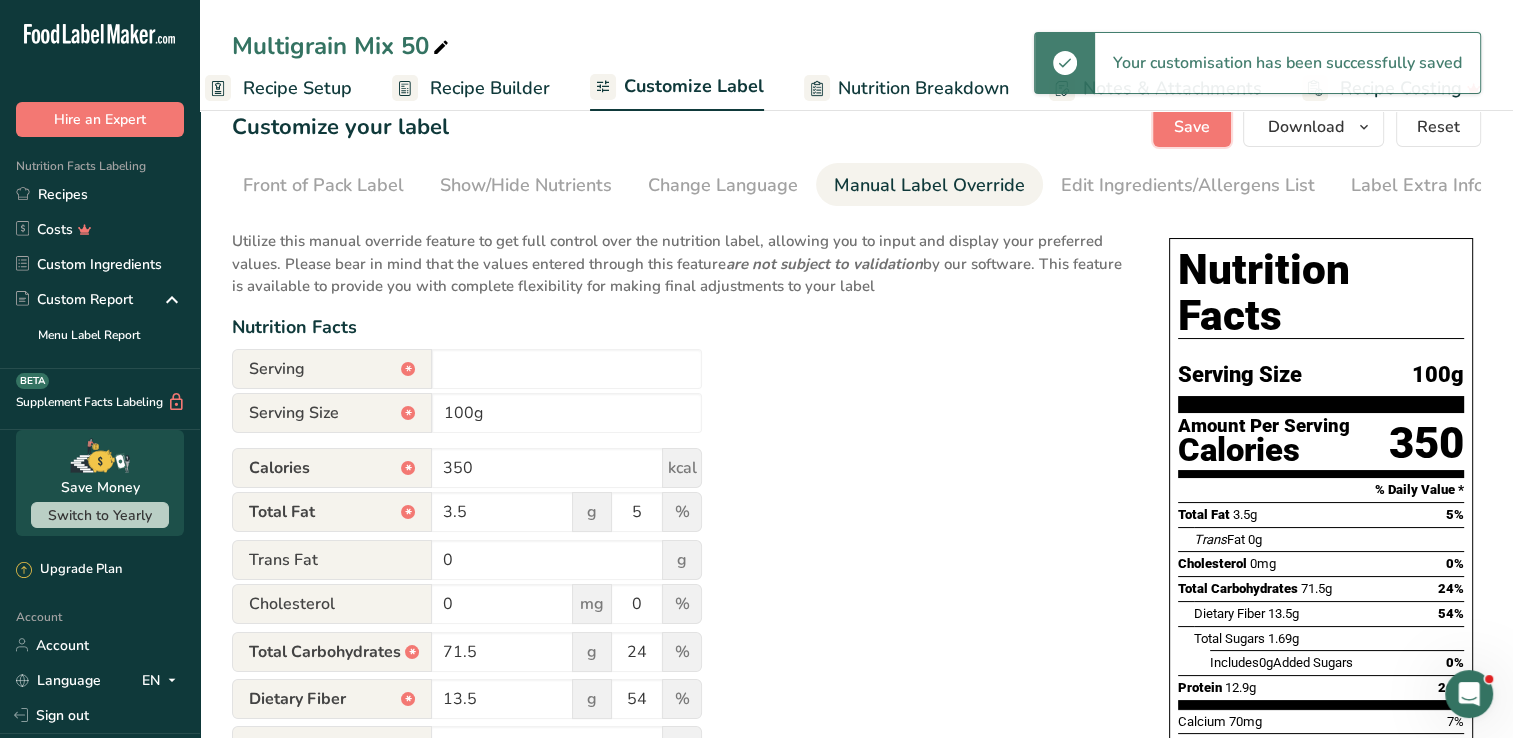 scroll, scrollTop: 0, scrollLeft: 0, axis: both 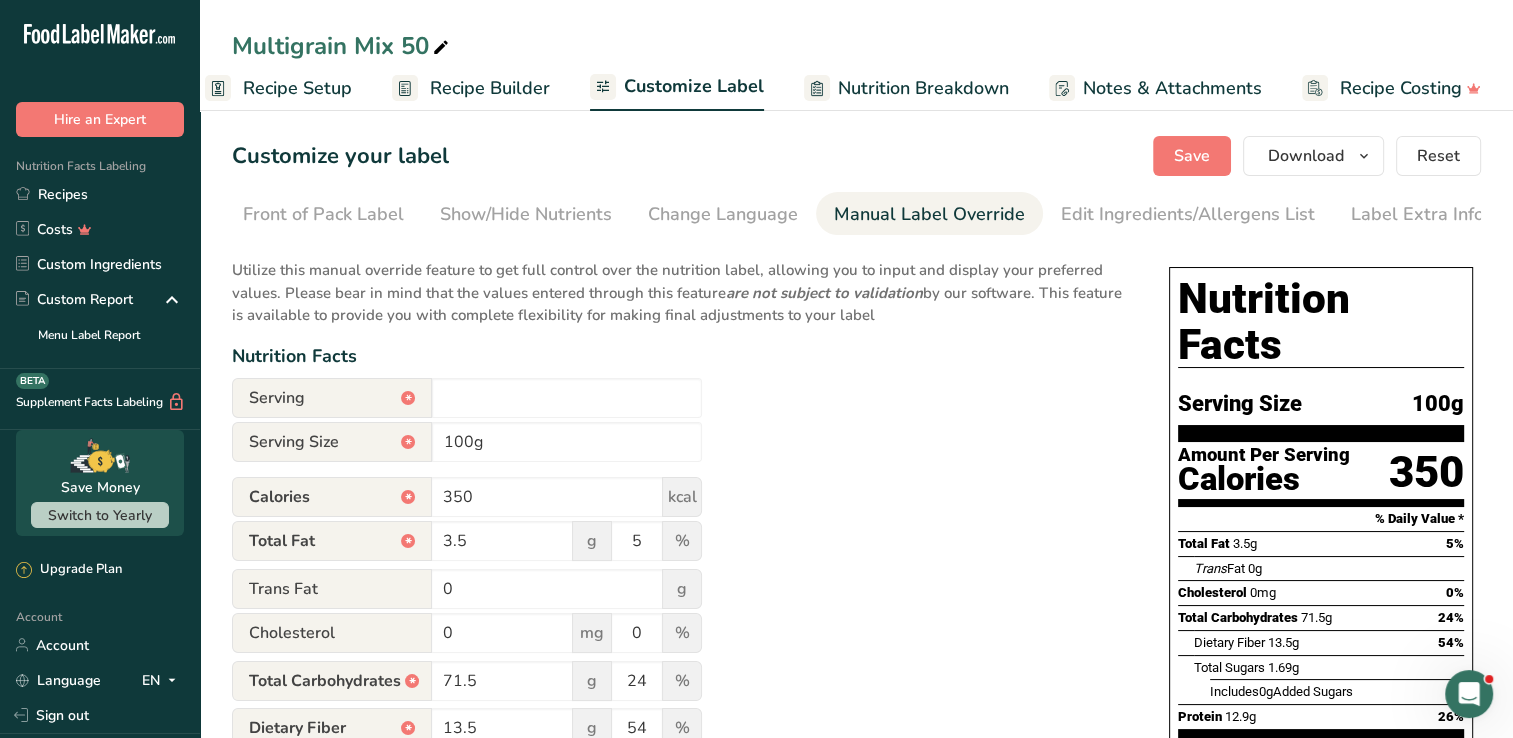 click on "Recipe Builder" at bounding box center (490, 88) 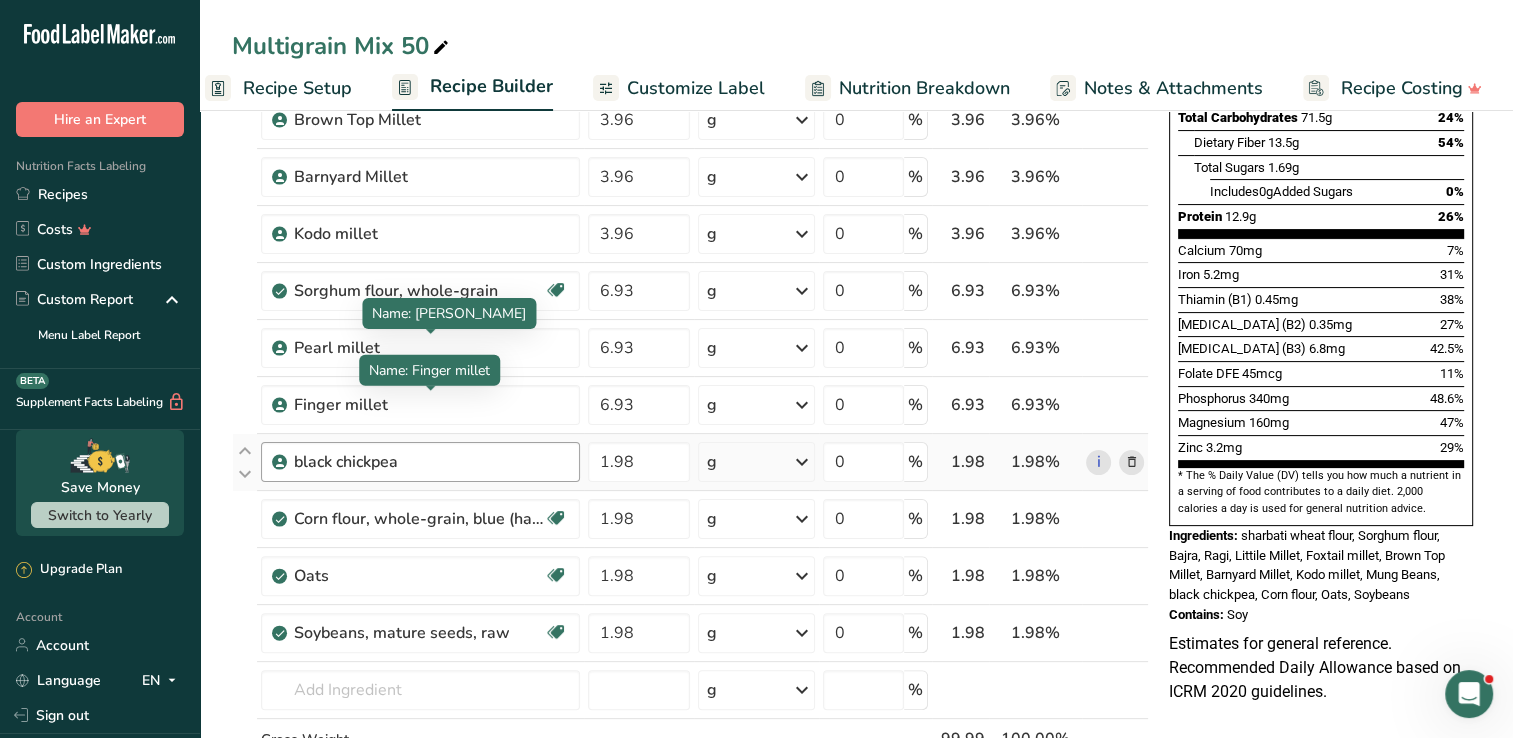 scroll, scrollTop: 400, scrollLeft: 0, axis: vertical 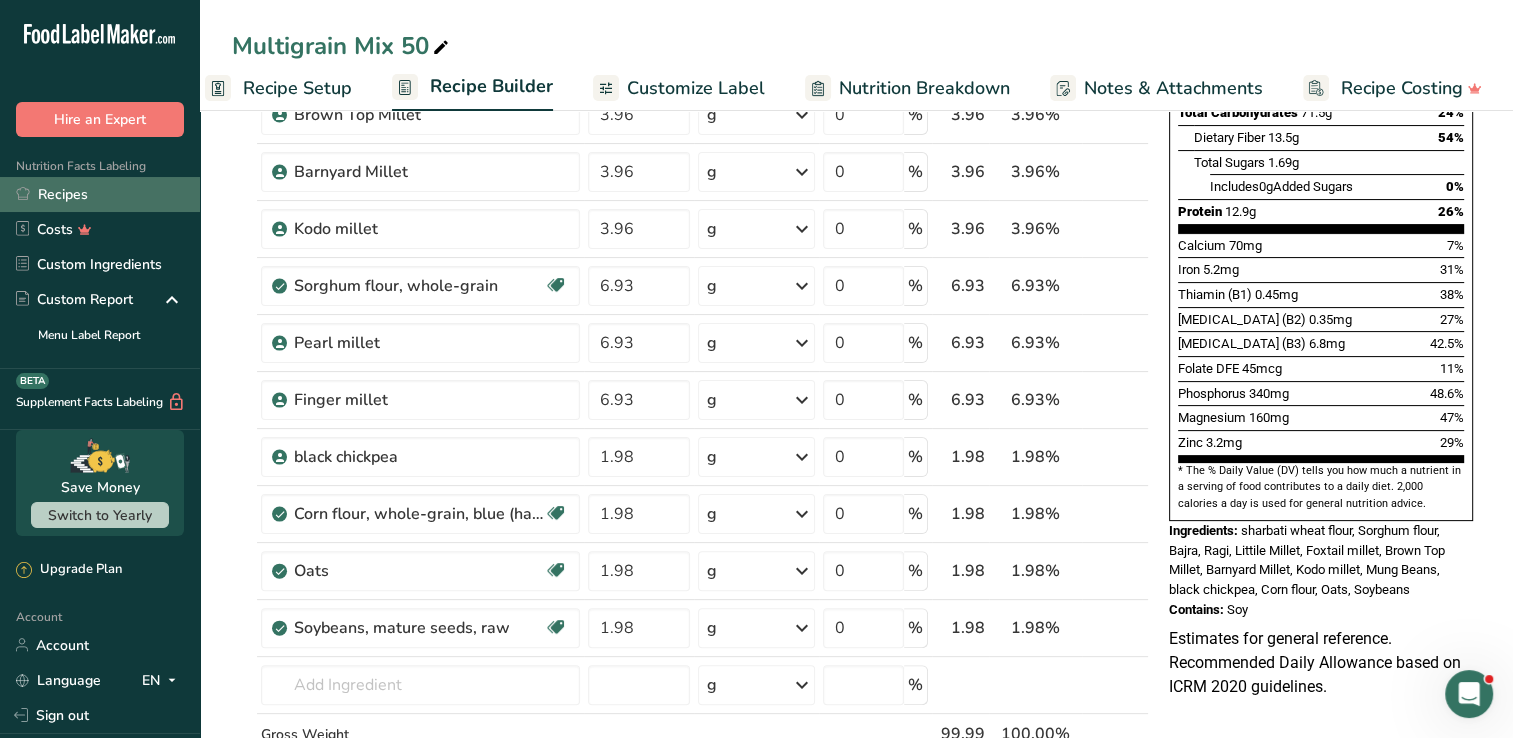 click on "Recipes" at bounding box center (100, 194) 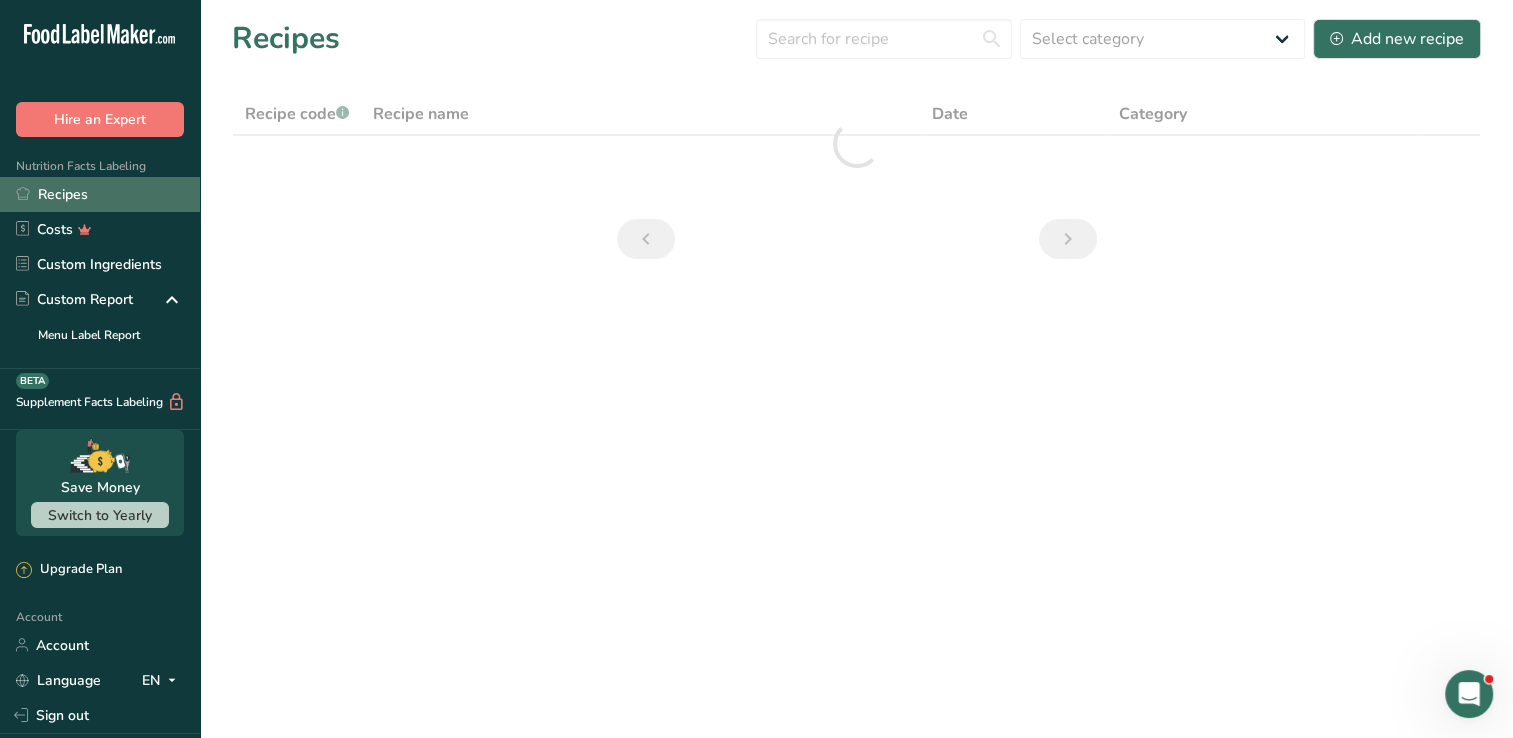 scroll, scrollTop: 0, scrollLeft: 0, axis: both 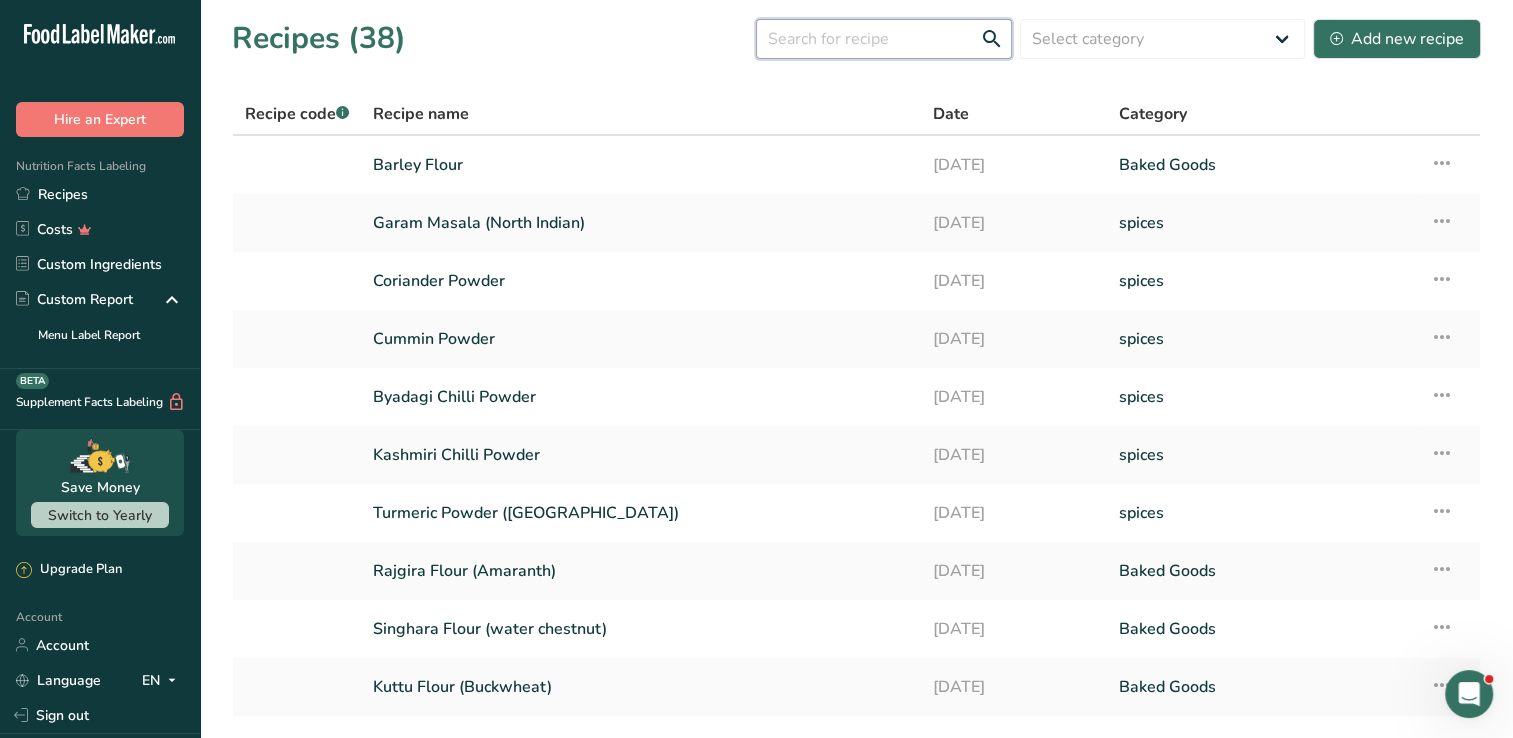 click at bounding box center (884, 39) 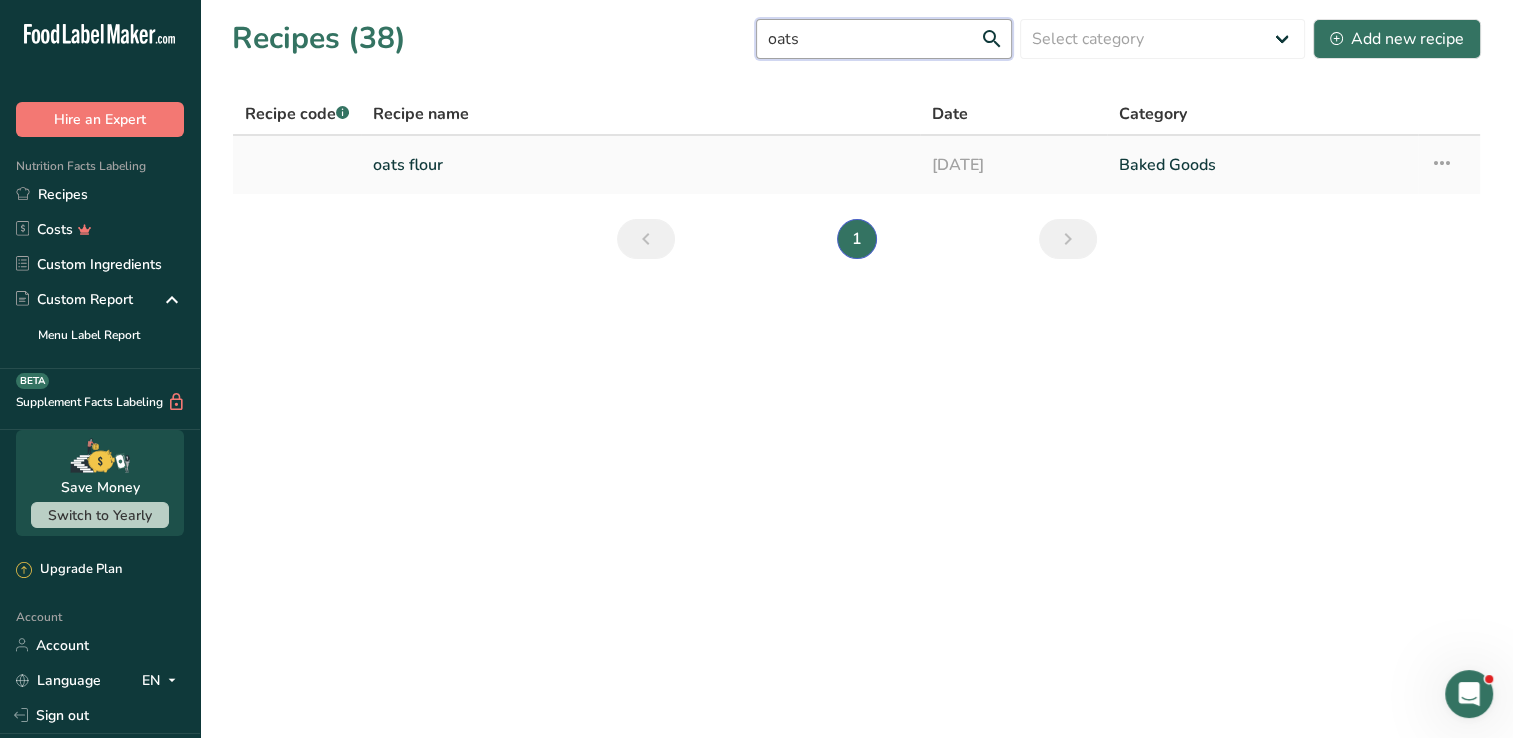 type on "oats" 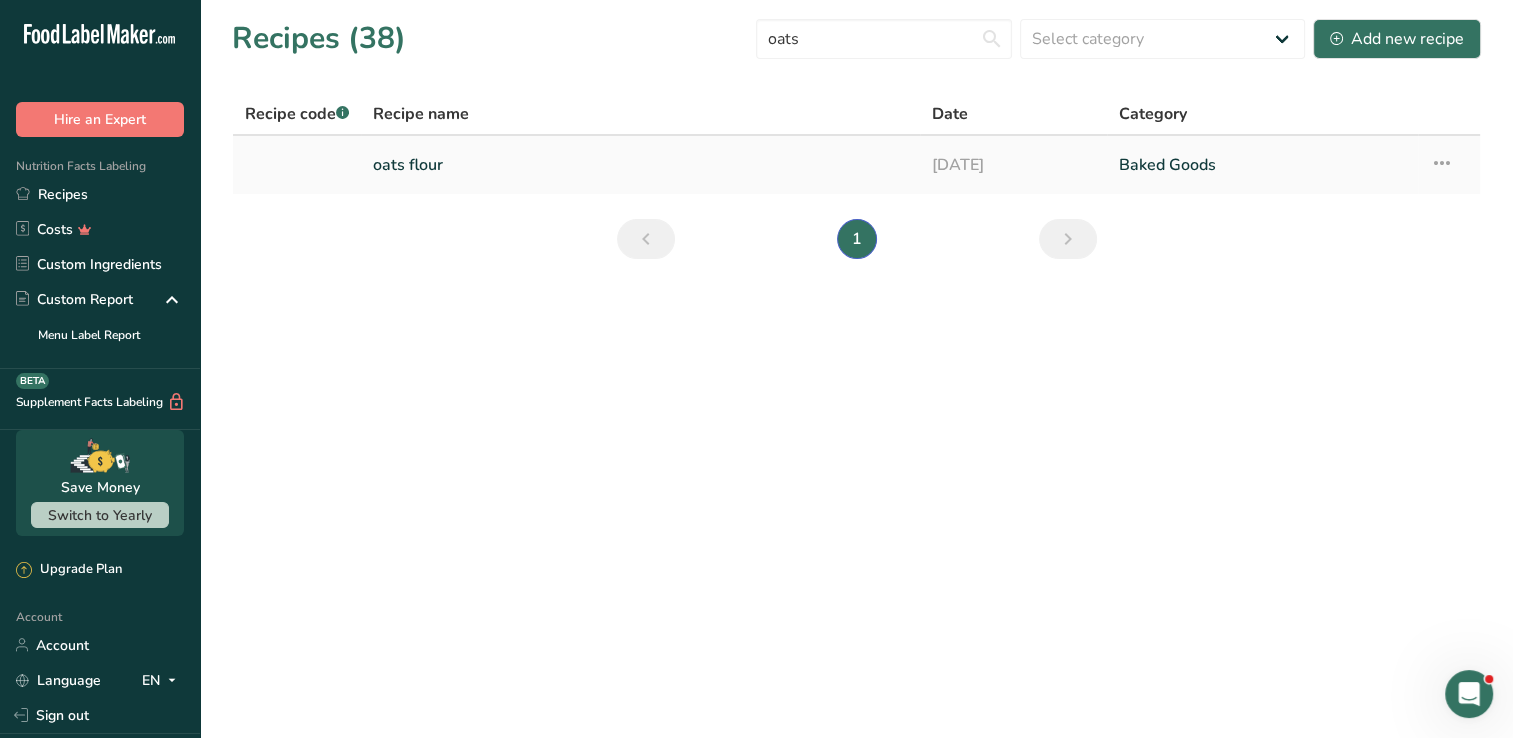 click on "oats flour" at bounding box center (640, 165) 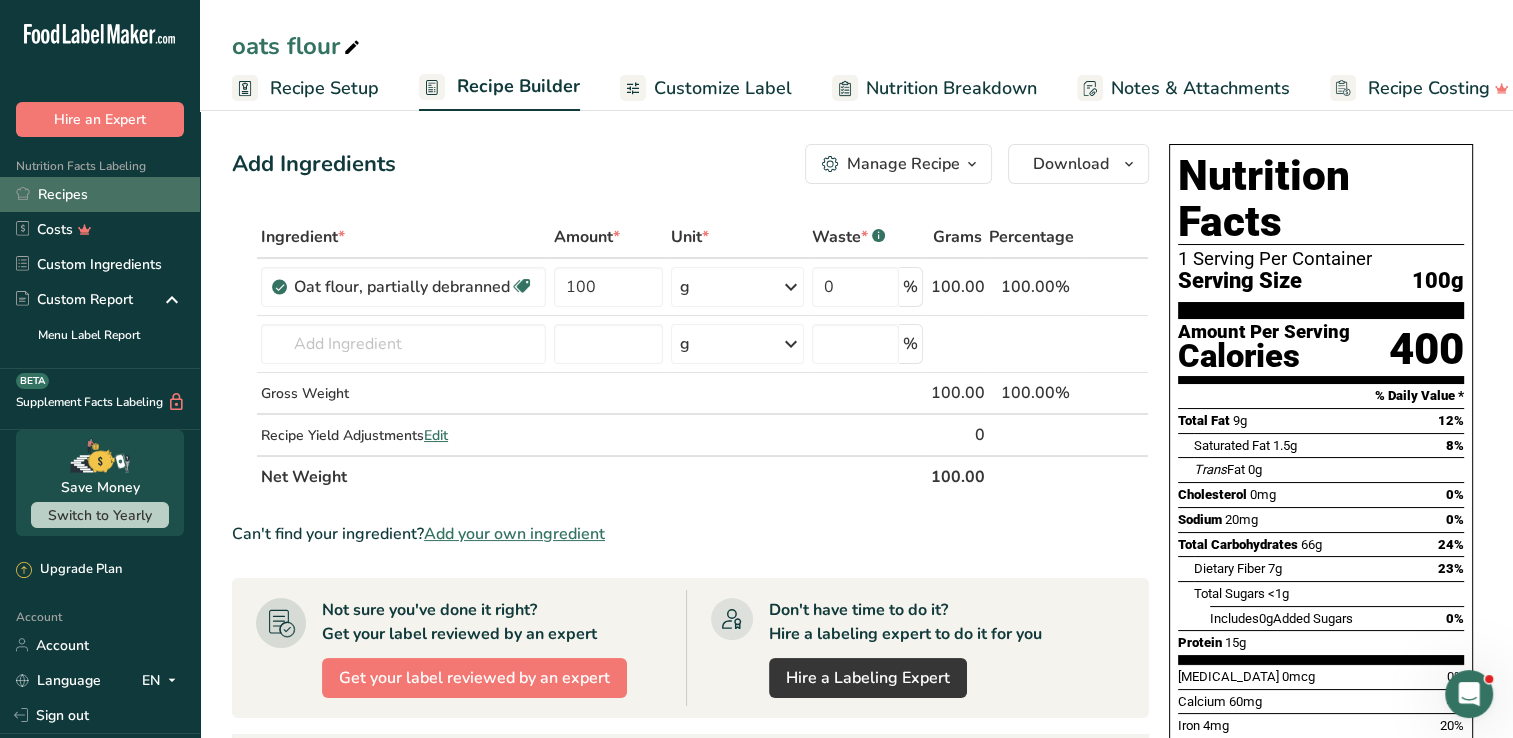click on "Recipes" at bounding box center (100, 194) 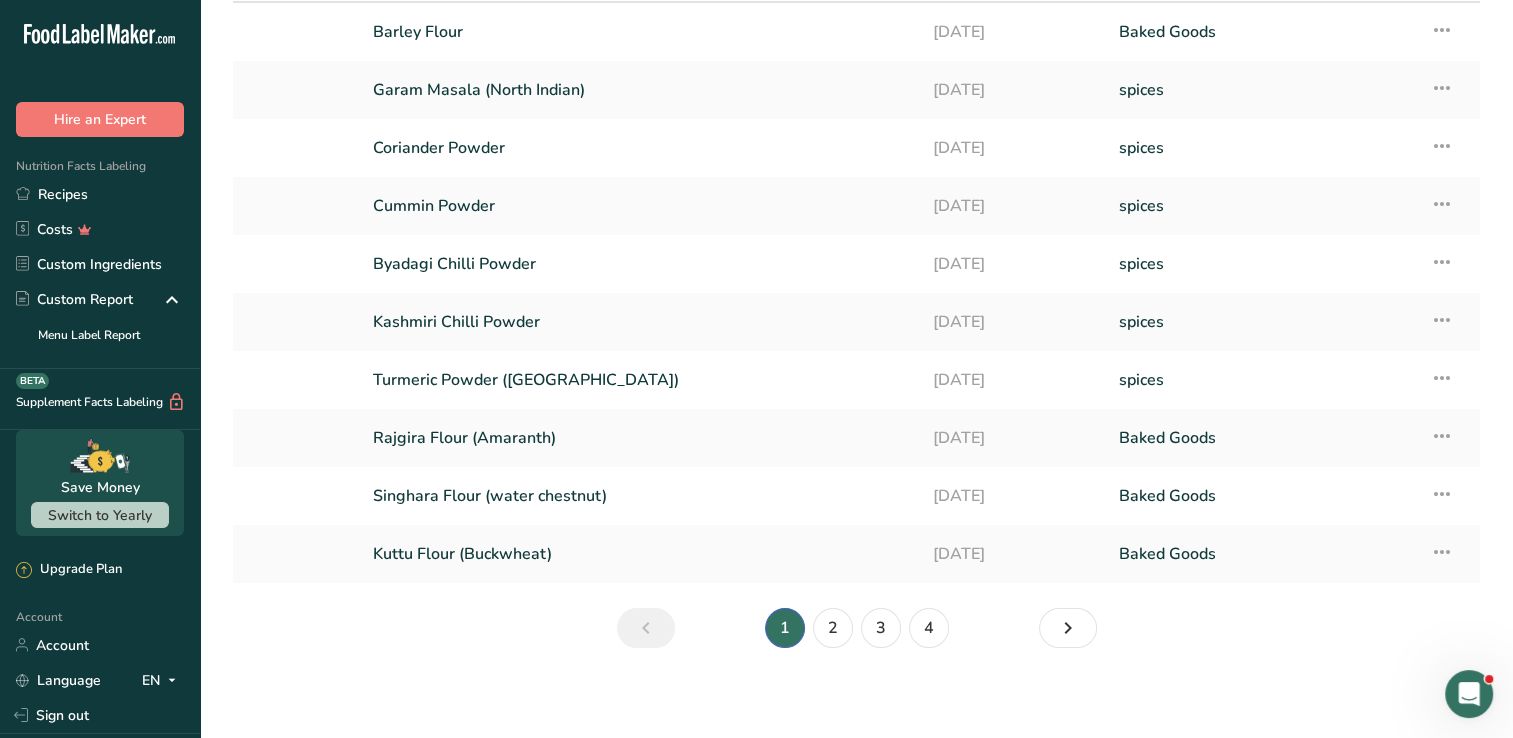 scroll, scrollTop: 137, scrollLeft: 0, axis: vertical 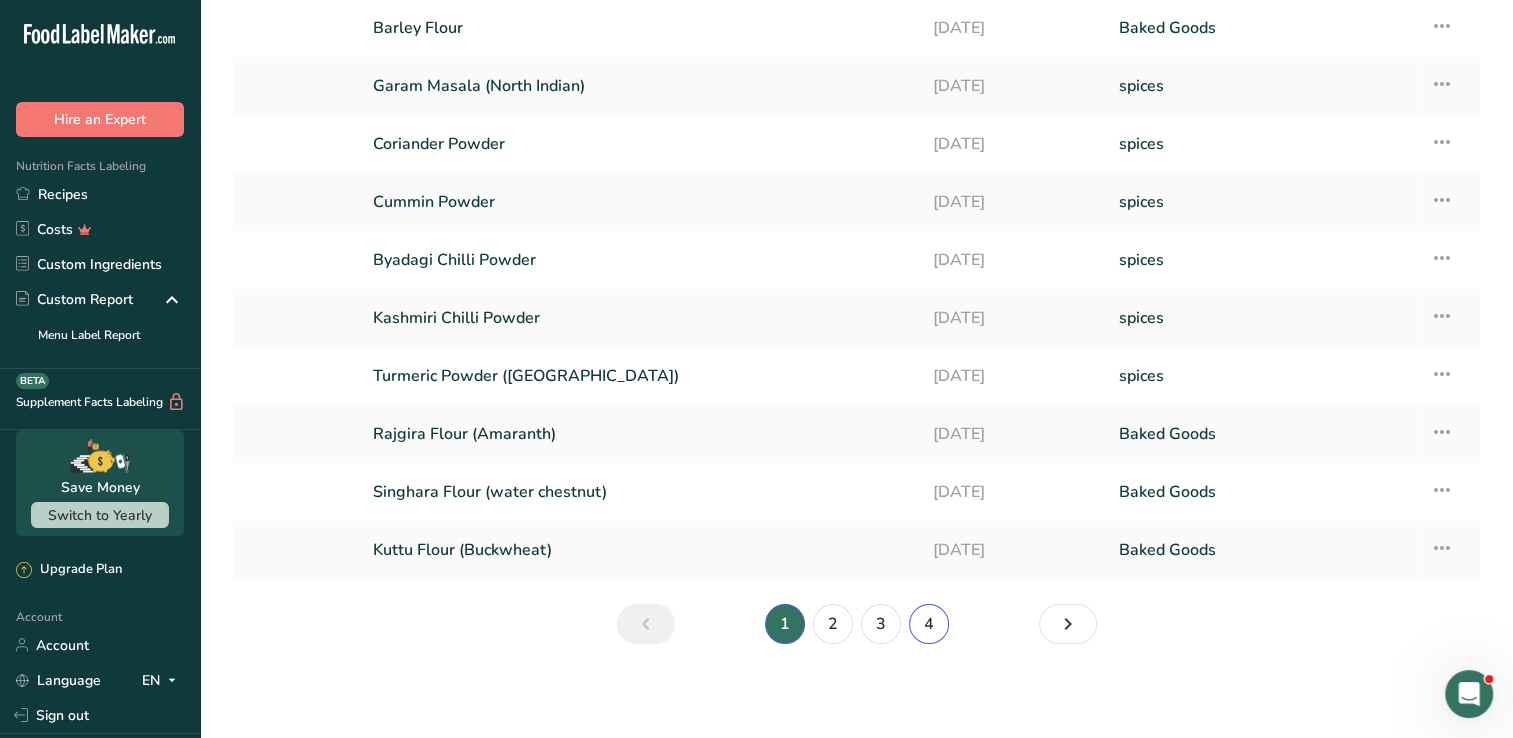 click on "4" at bounding box center [929, 624] 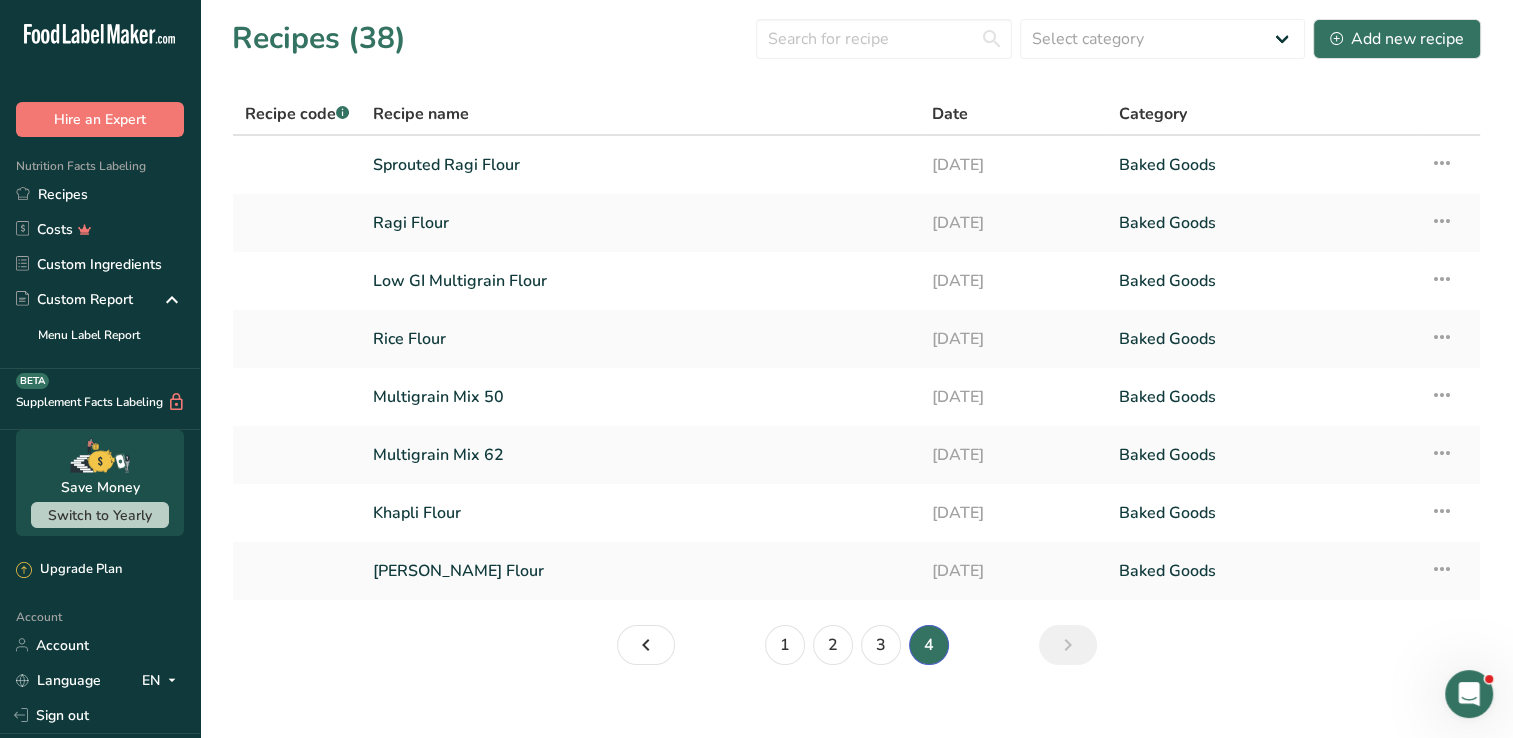 scroll, scrollTop: 21, scrollLeft: 0, axis: vertical 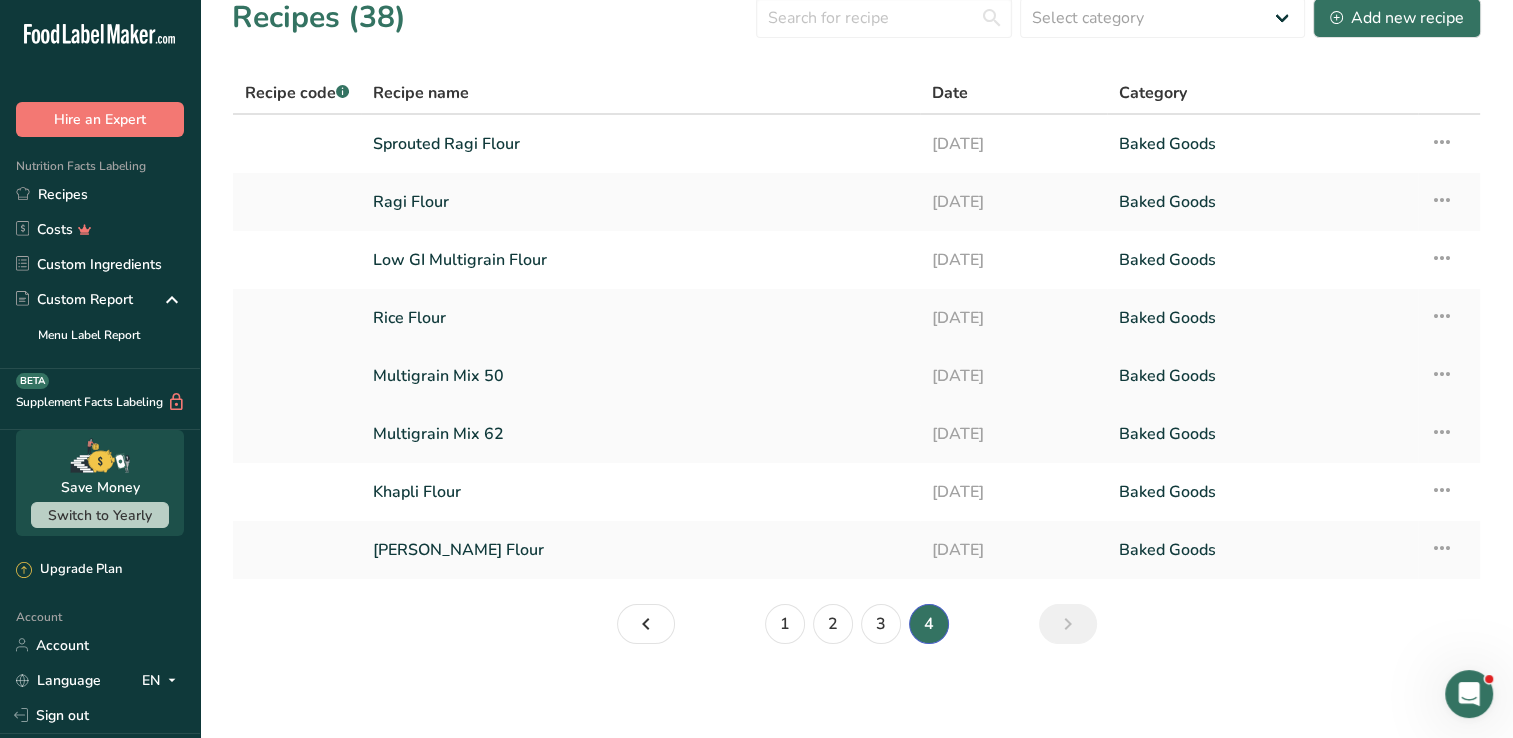 click on "Multigrain Mix 50" at bounding box center (640, 376) 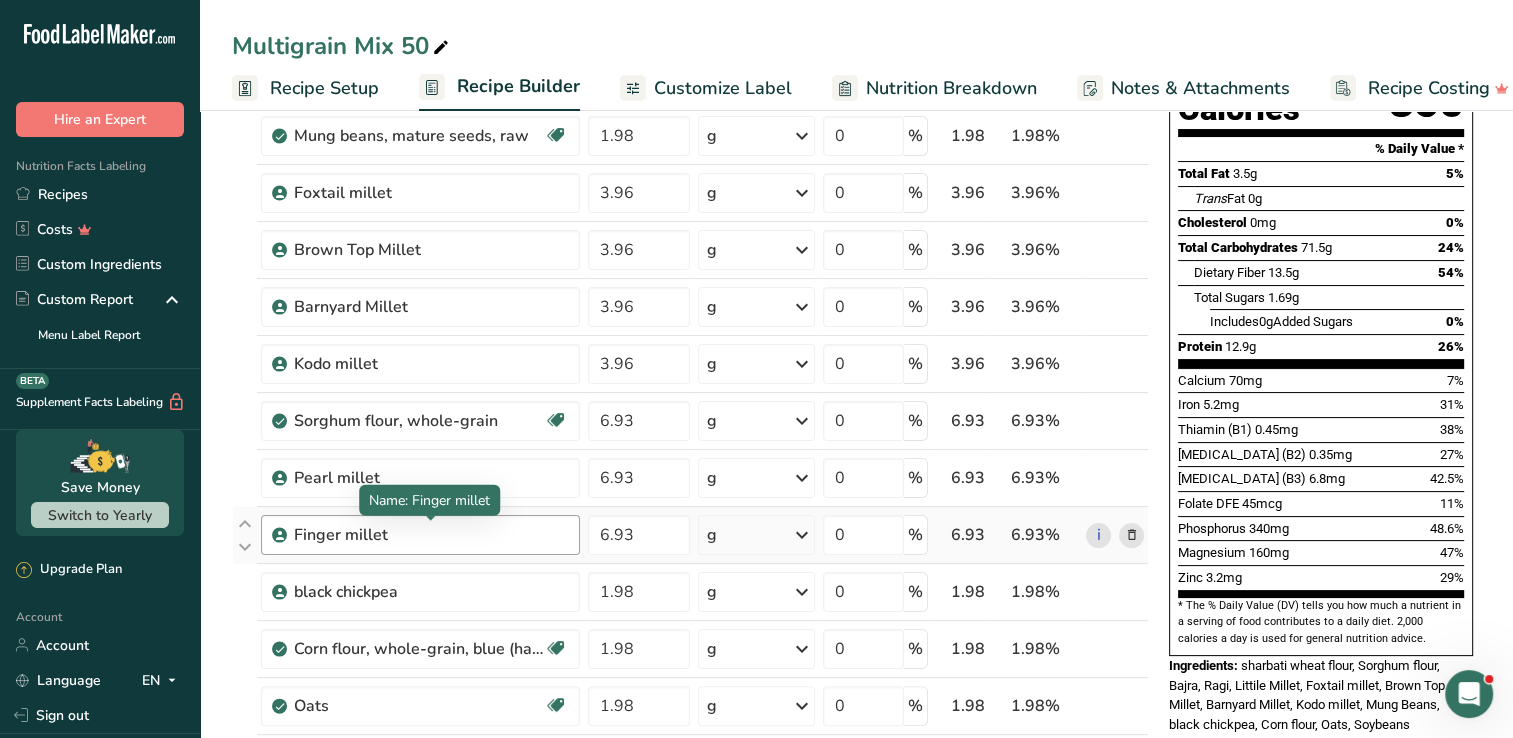 scroll, scrollTop: 300, scrollLeft: 0, axis: vertical 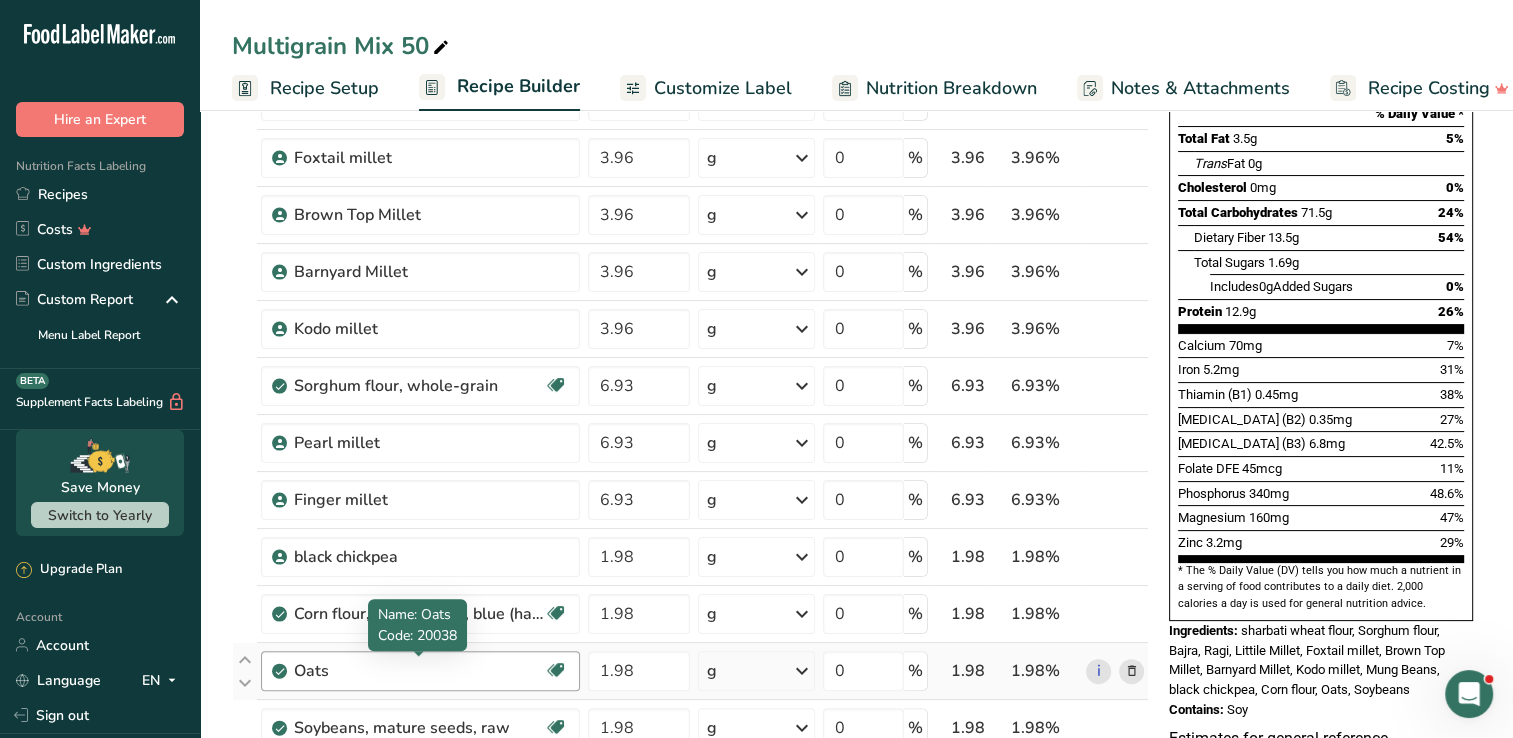 click on "Oats" at bounding box center (419, 671) 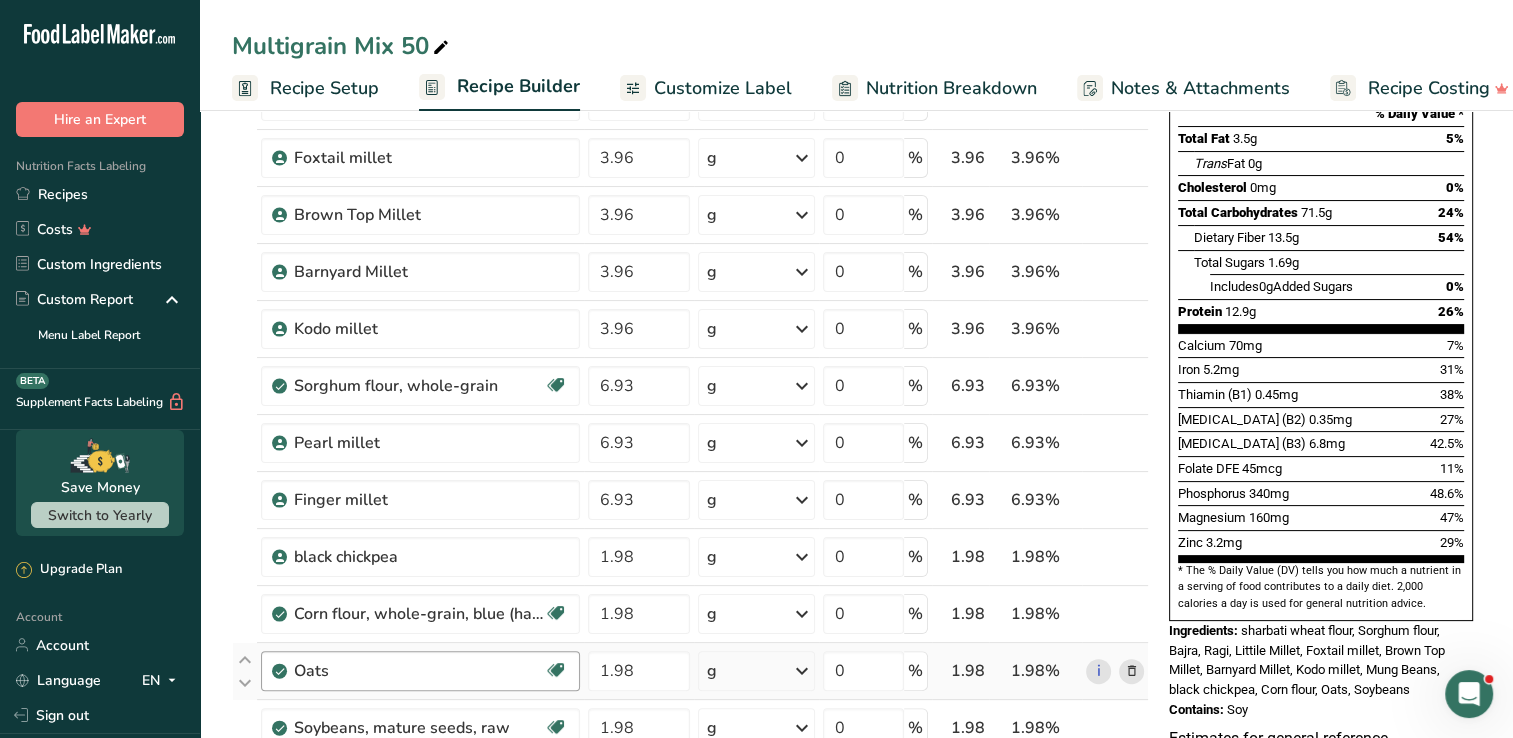 click on "Oats" at bounding box center [419, 671] 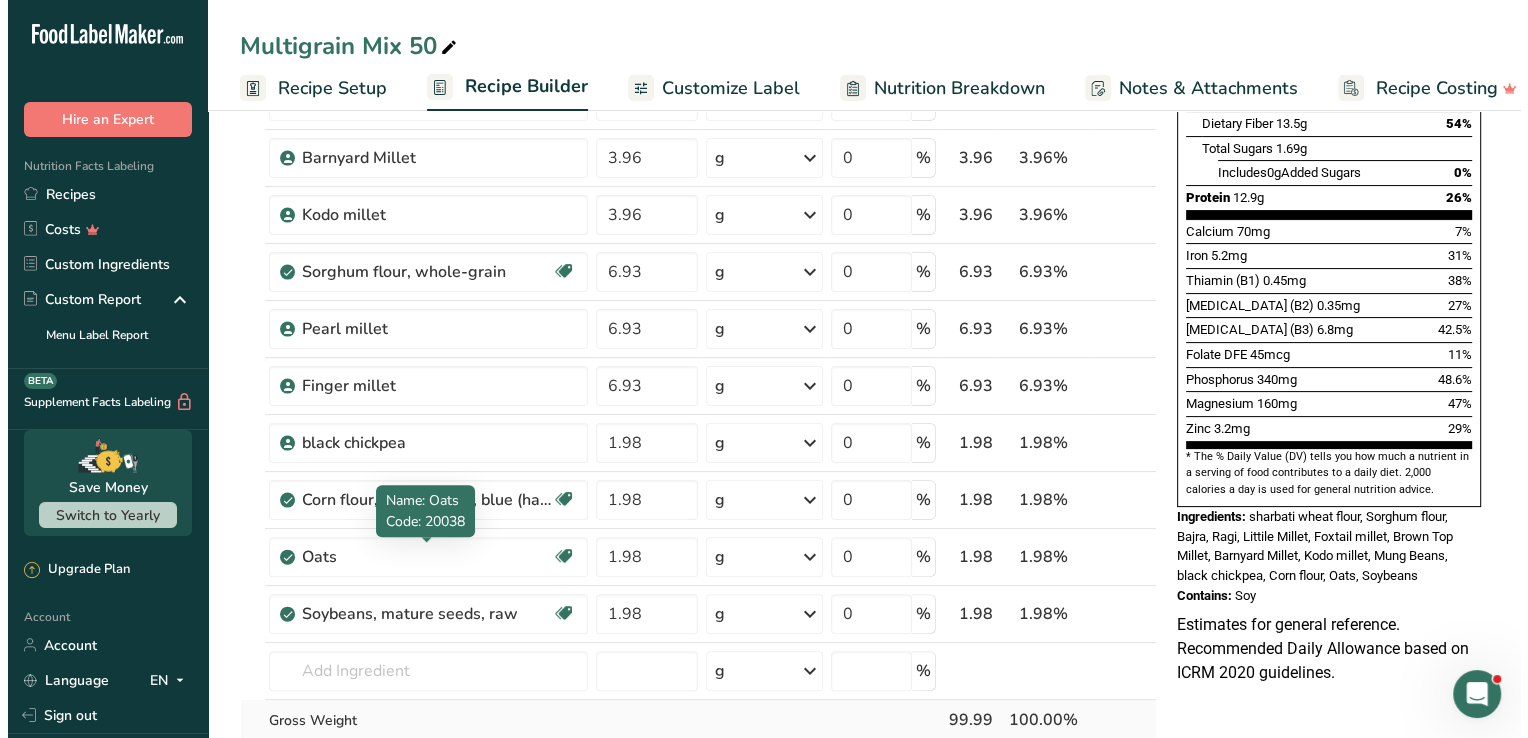 scroll, scrollTop: 500, scrollLeft: 0, axis: vertical 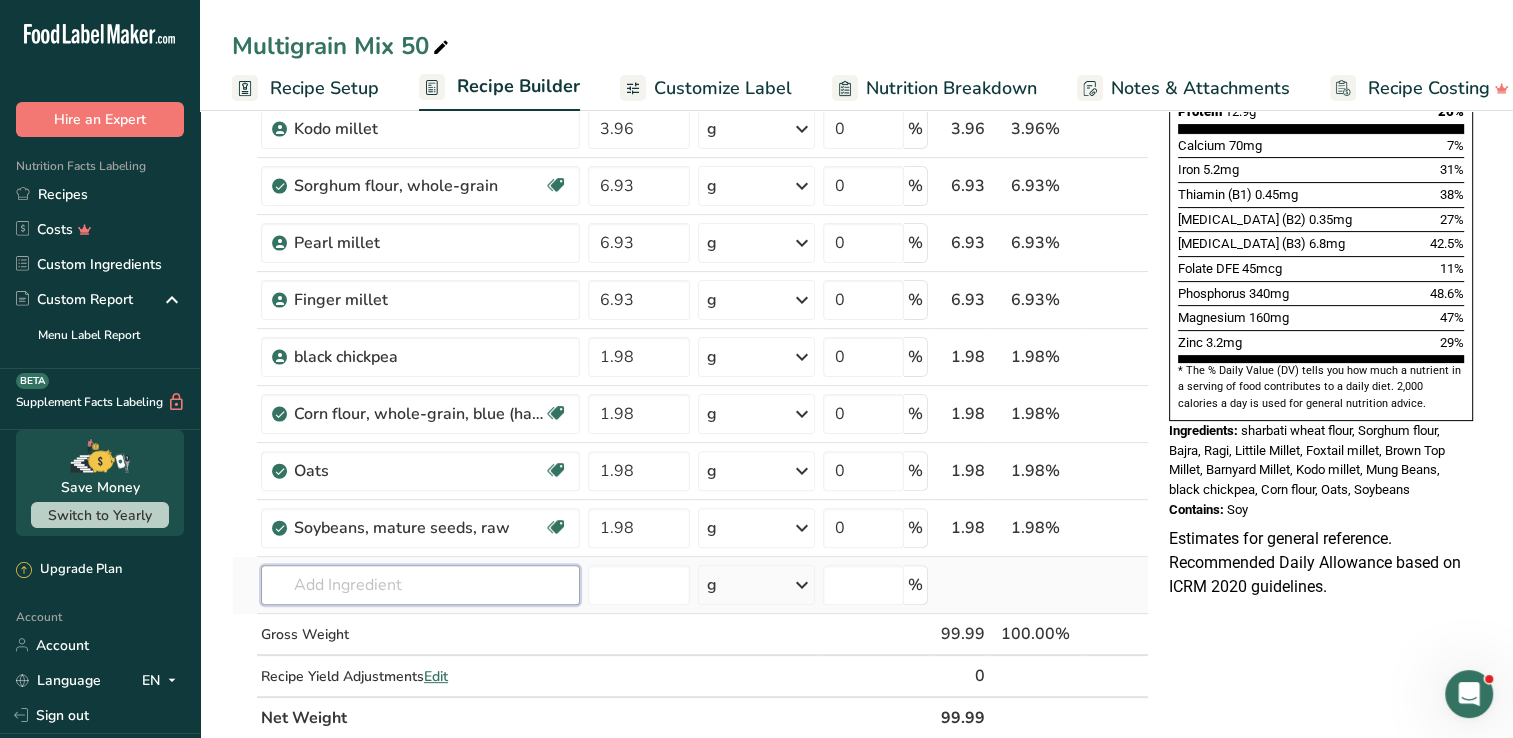 click at bounding box center [420, 585] 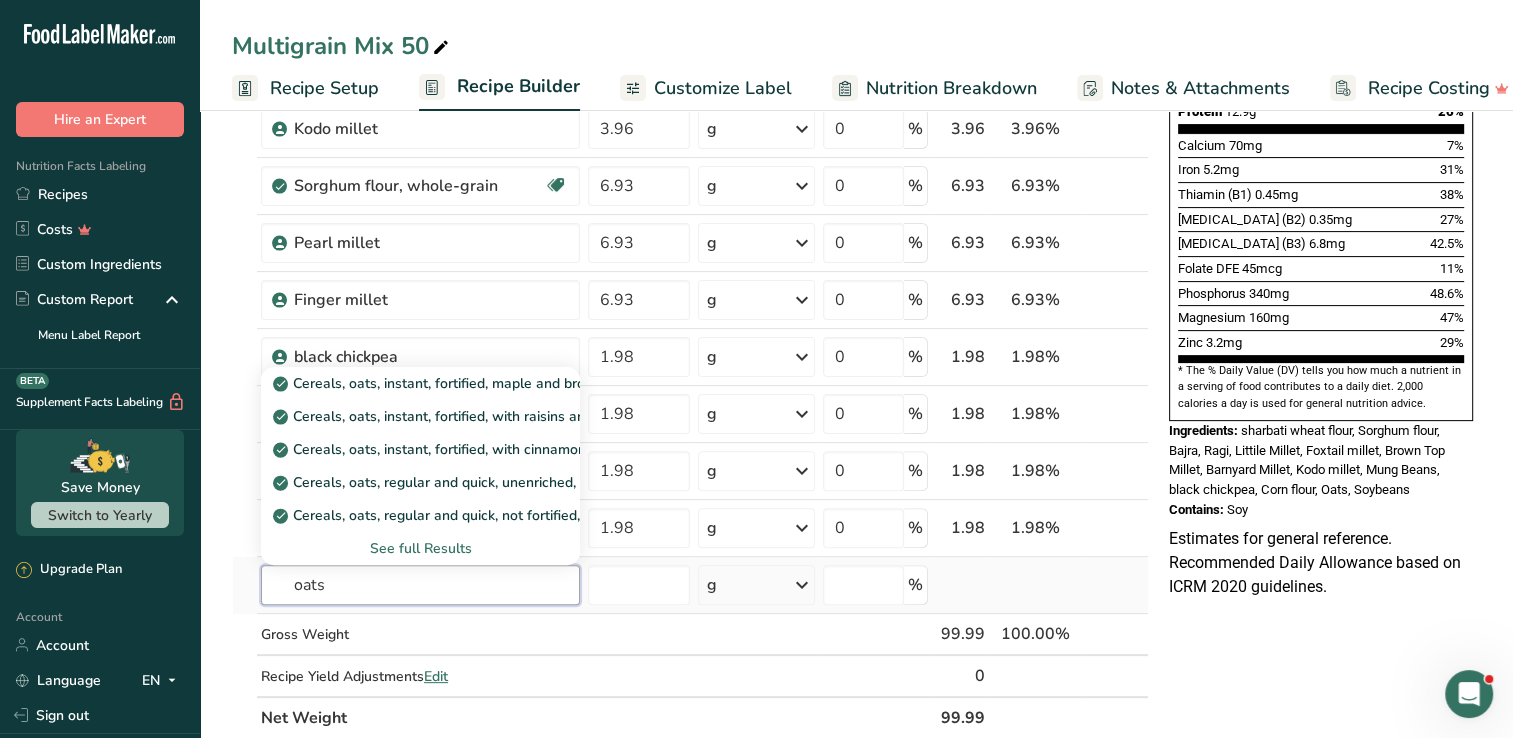 type on "oats" 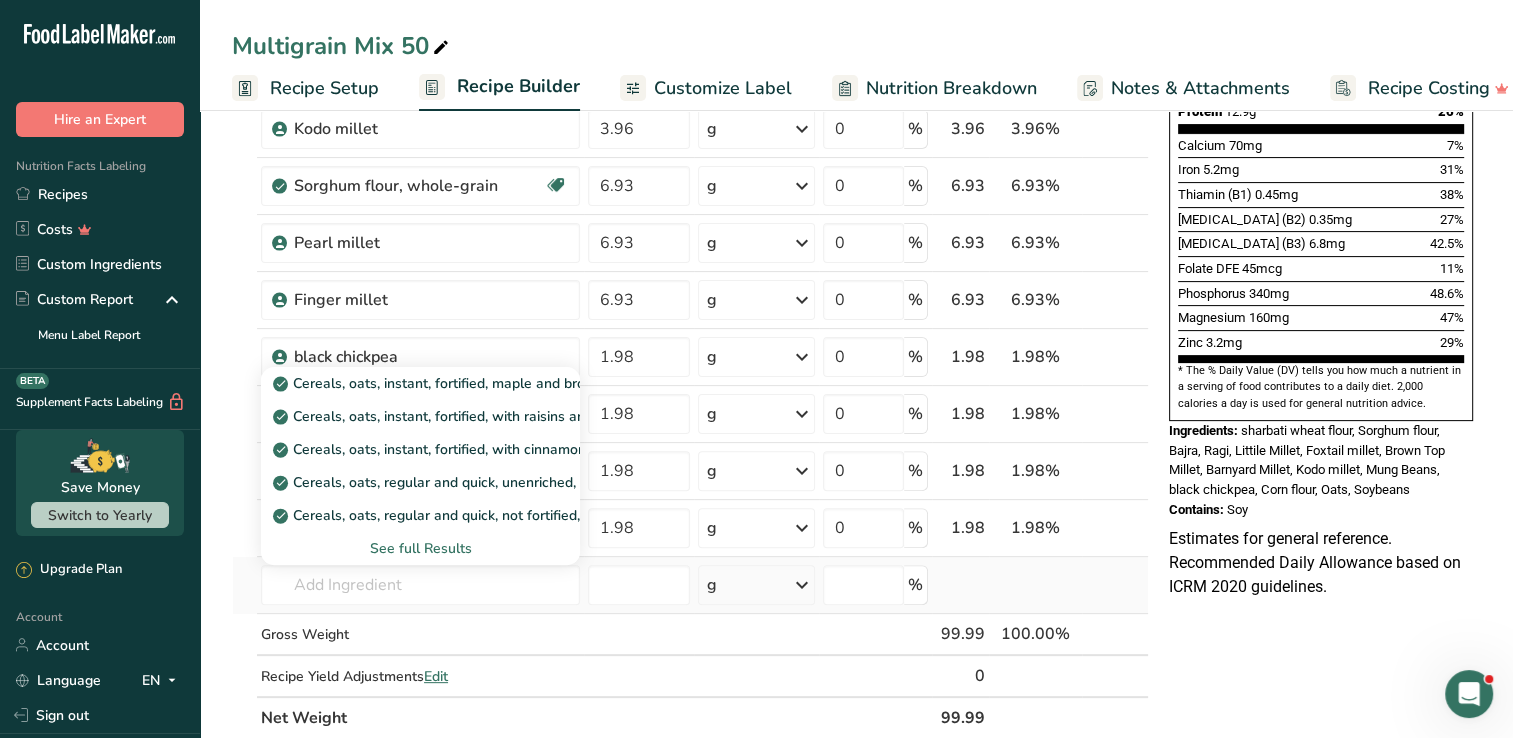 click on "See full Results" at bounding box center (420, 548) 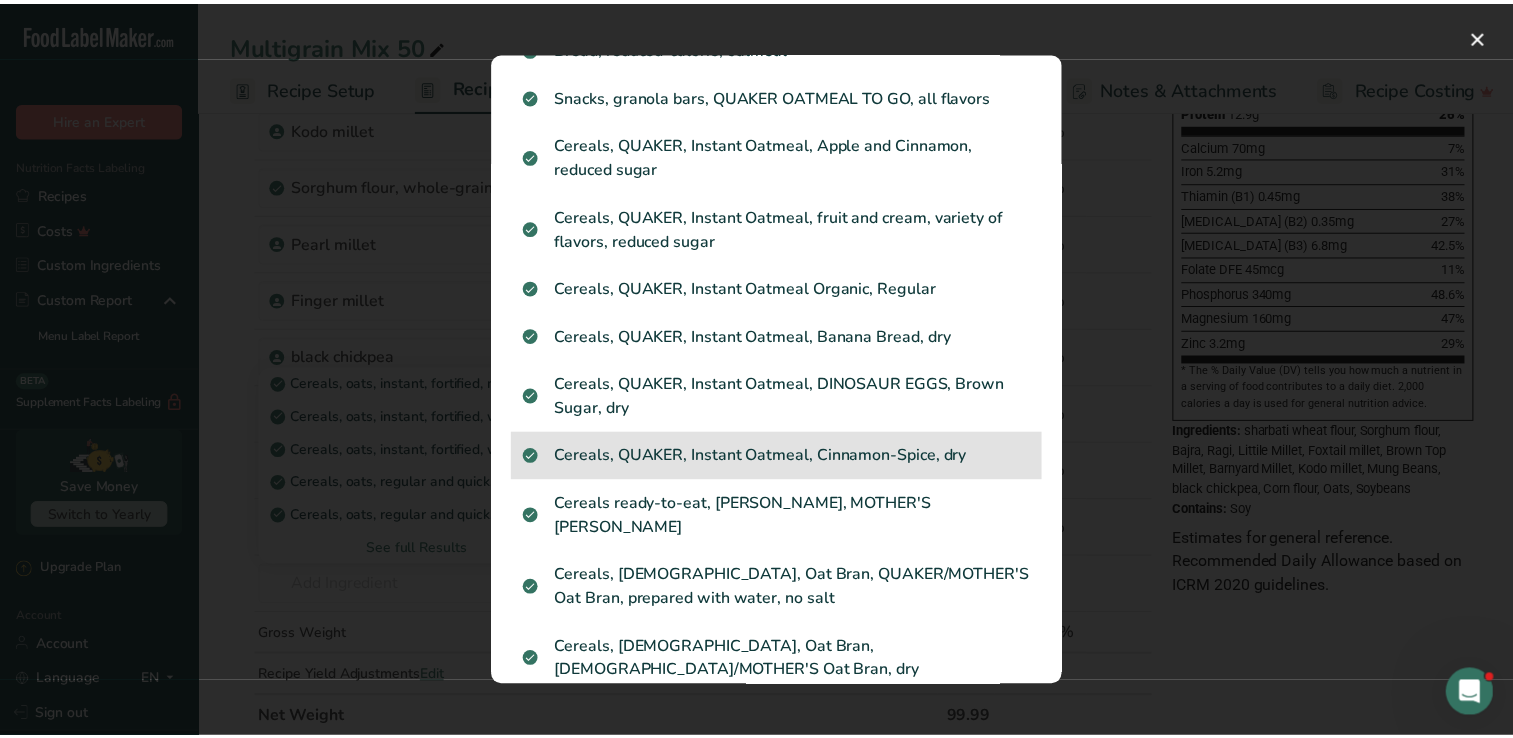 scroll, scrollTop: 2325, scrollLeft: 0, axis: vertical 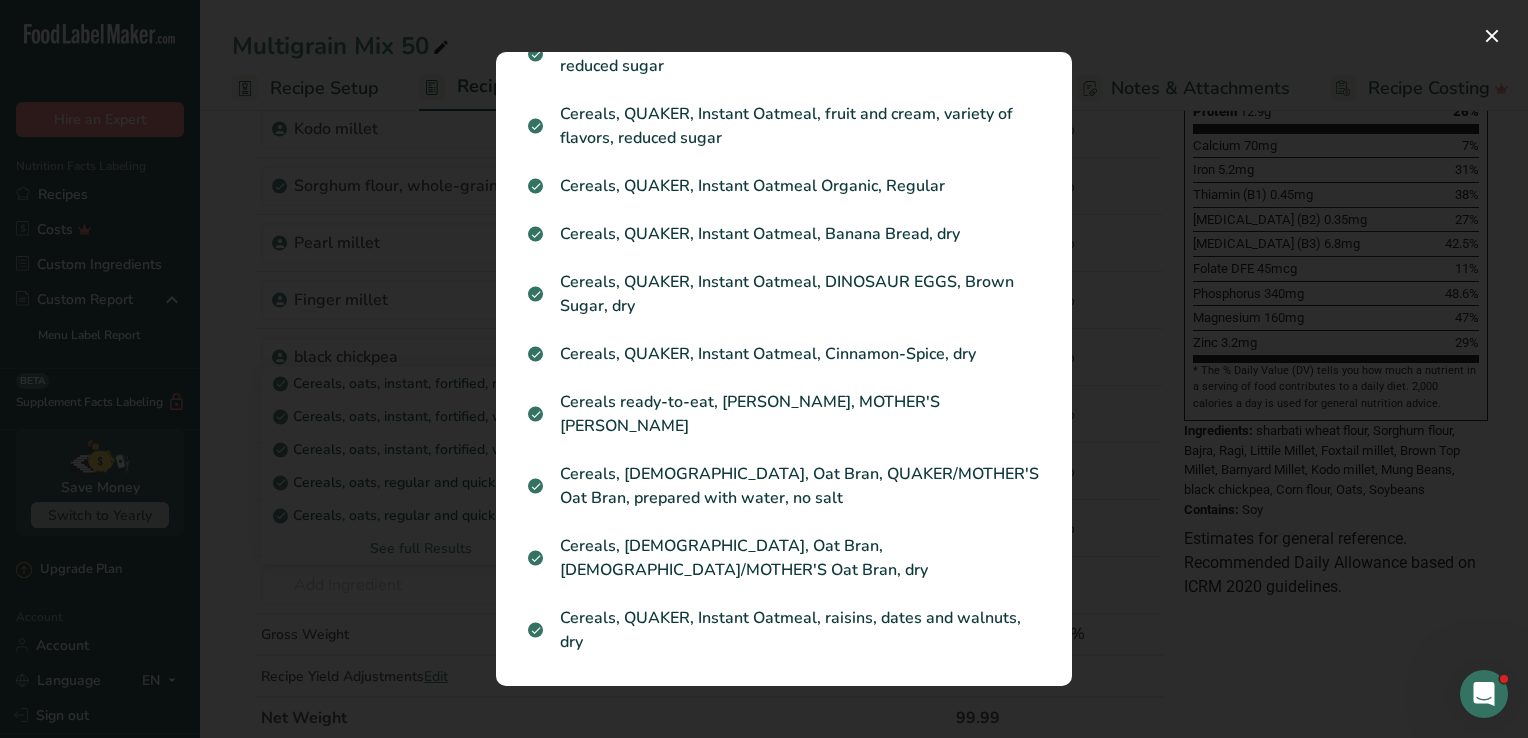 click at bounding box center (764, 369) 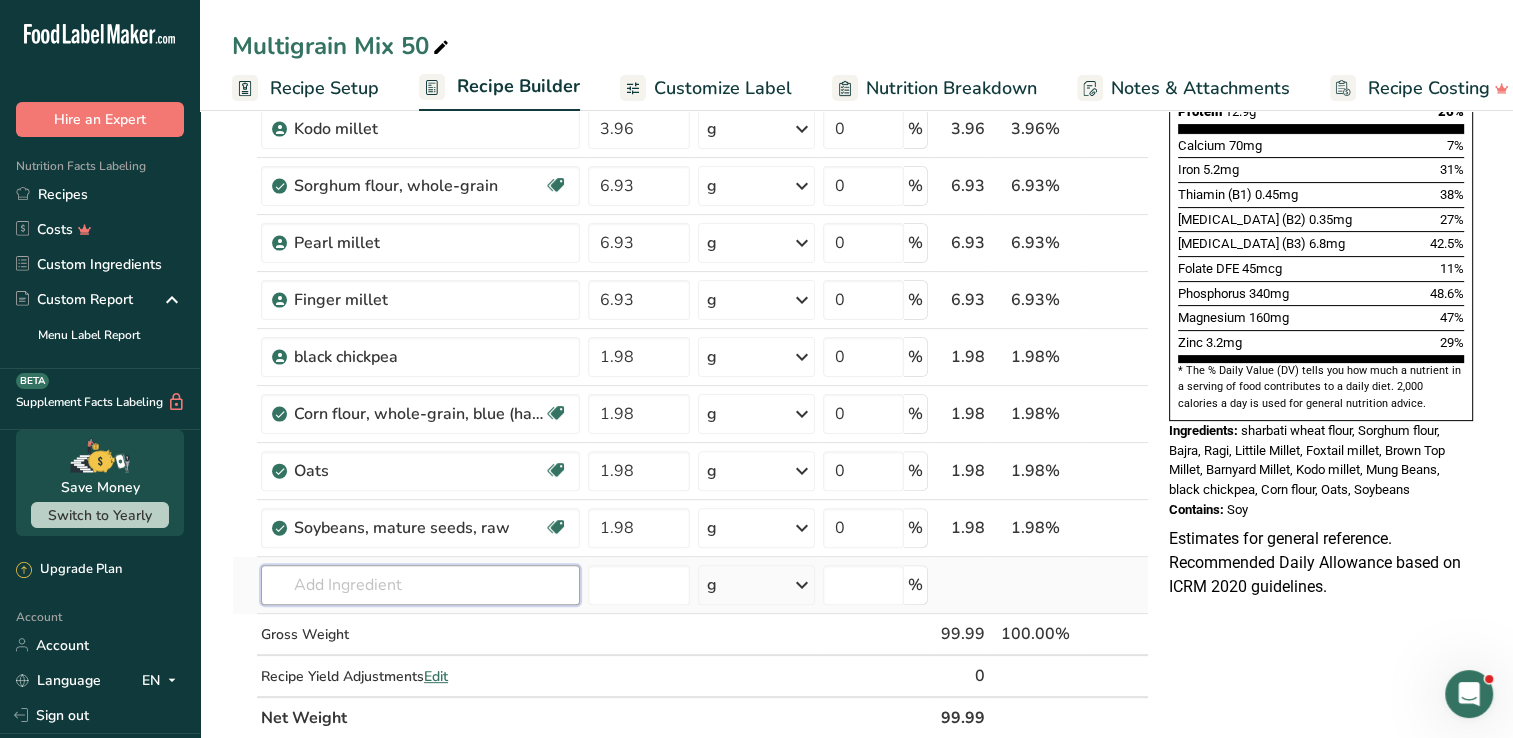 click at bounding box center [420, 585] 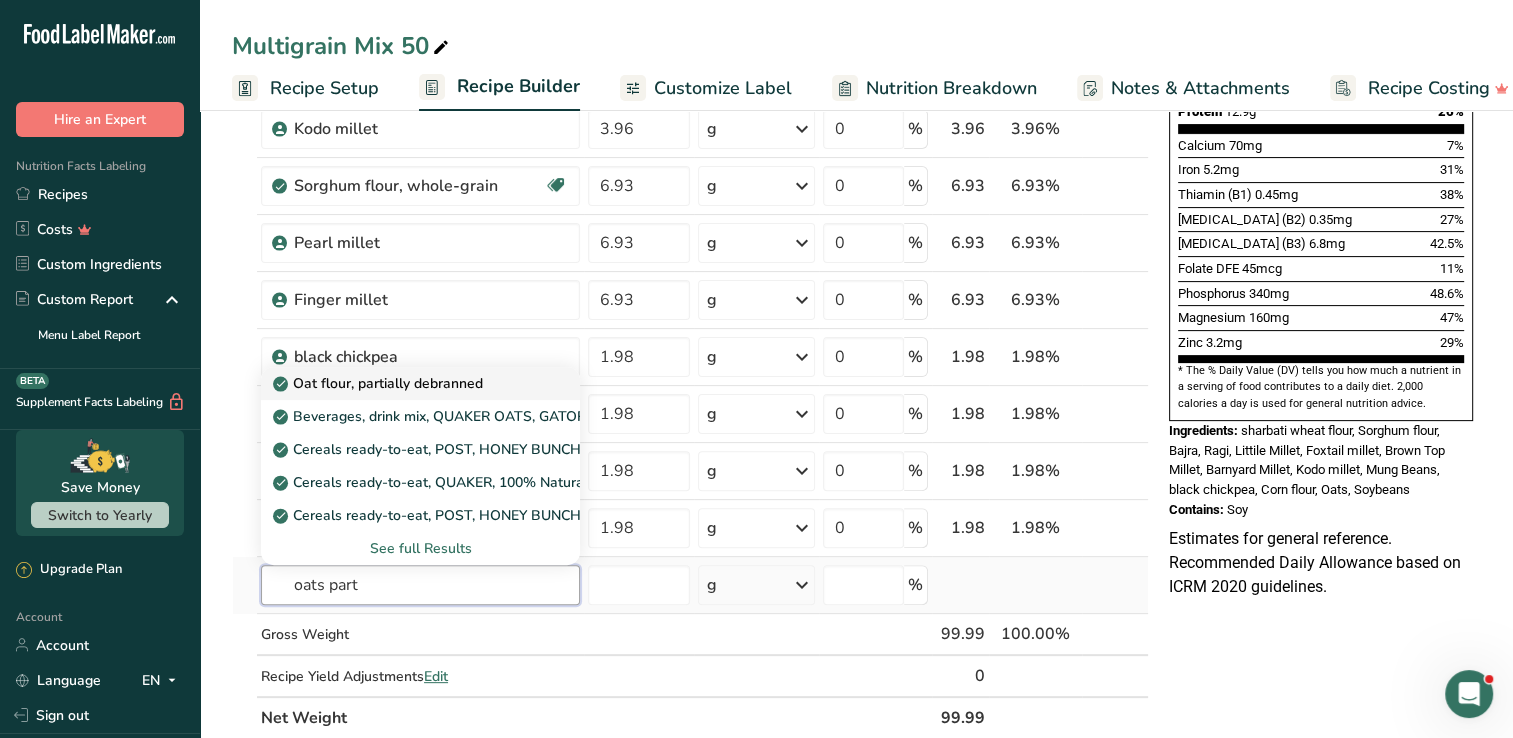 type on "oats part" 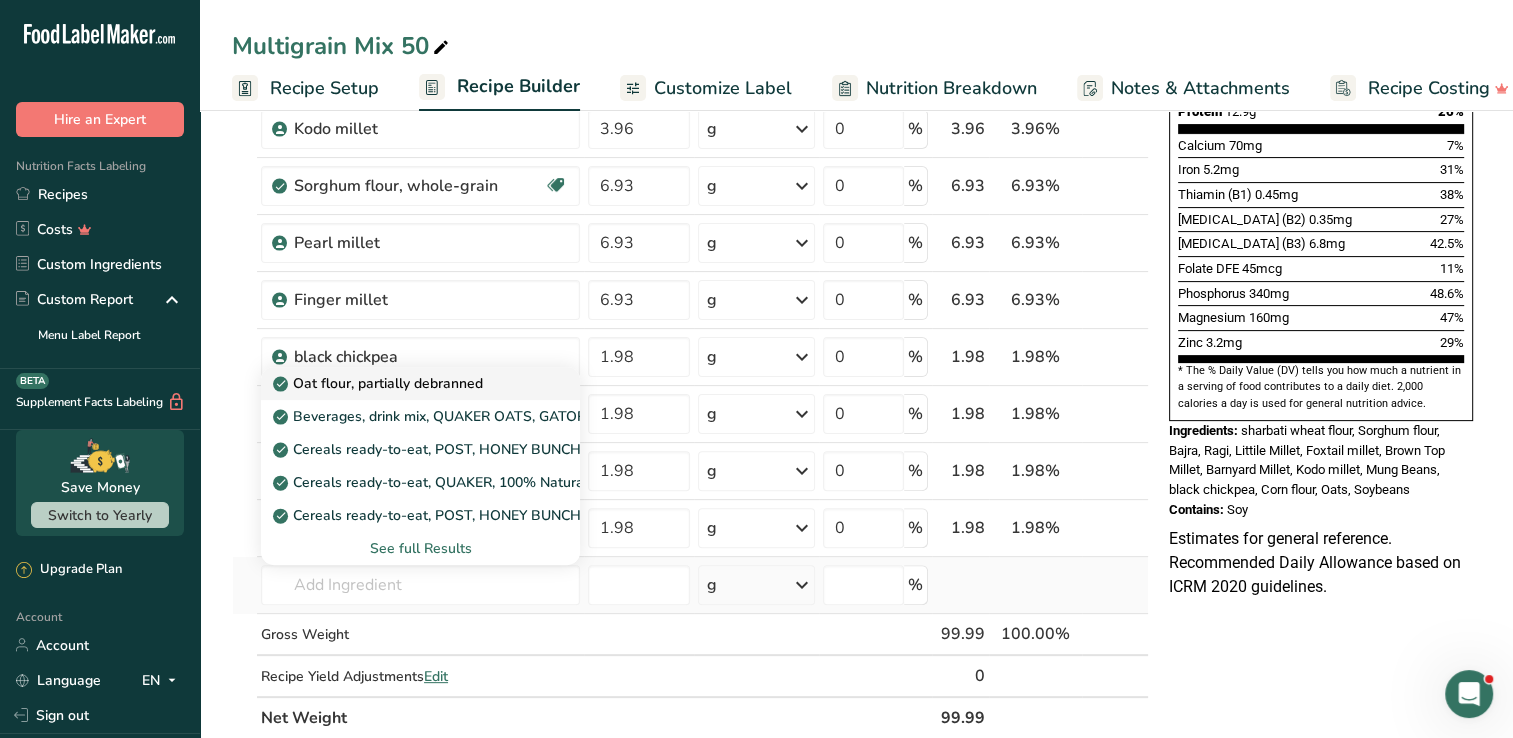 click on "Oat flour, partially debranned" at bounding box center (380, 383) 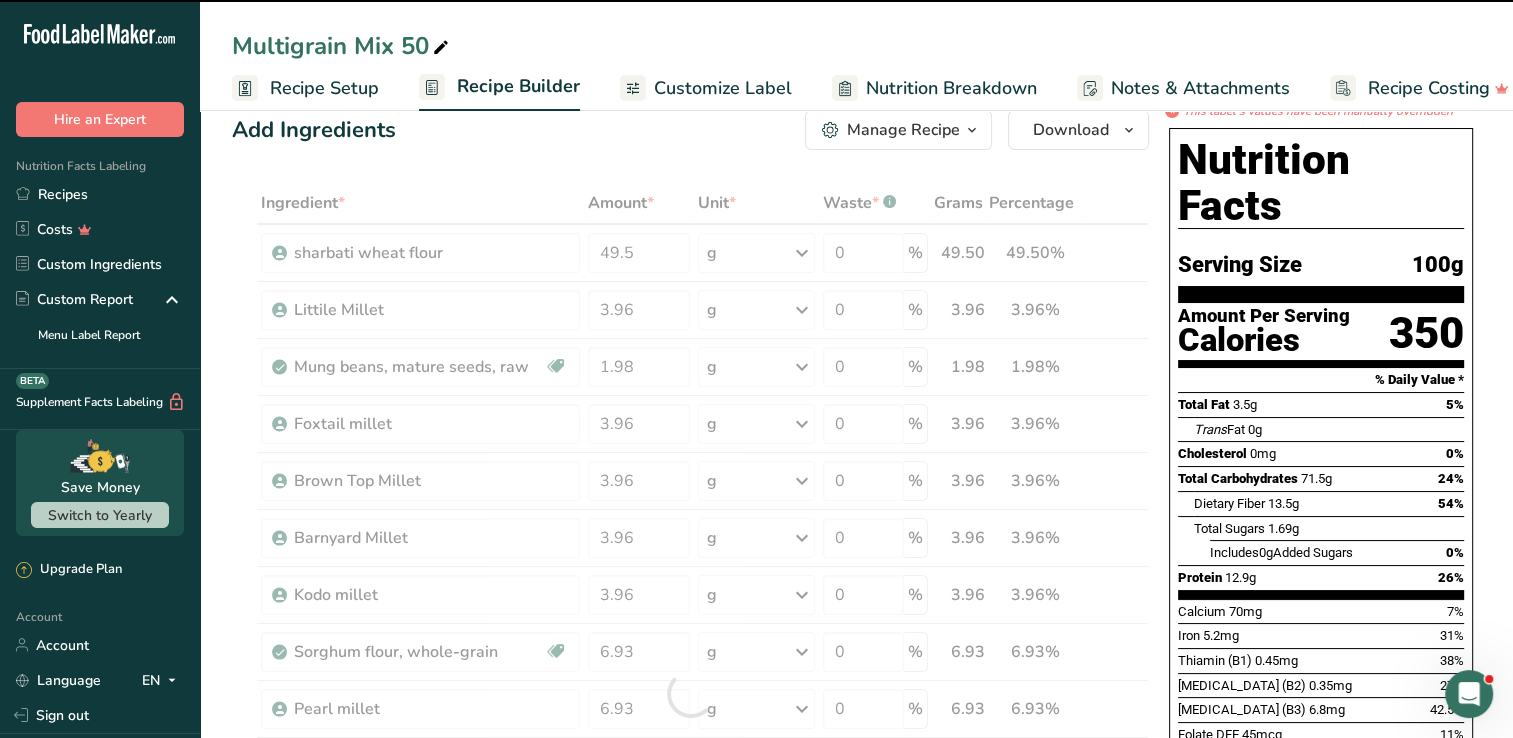 scroll, scrollTop: 0, scrollLeft: 0, axis: both 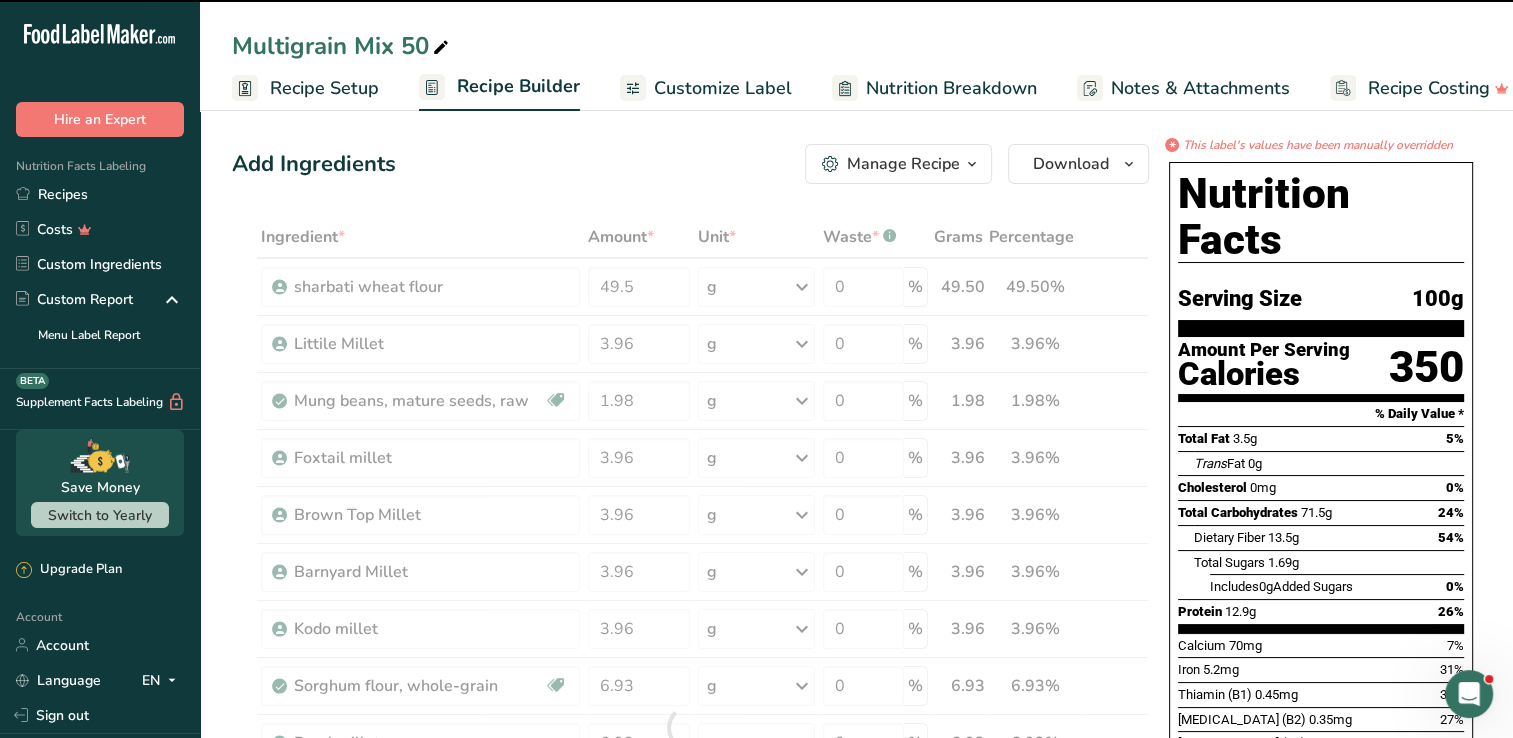 type on "0" 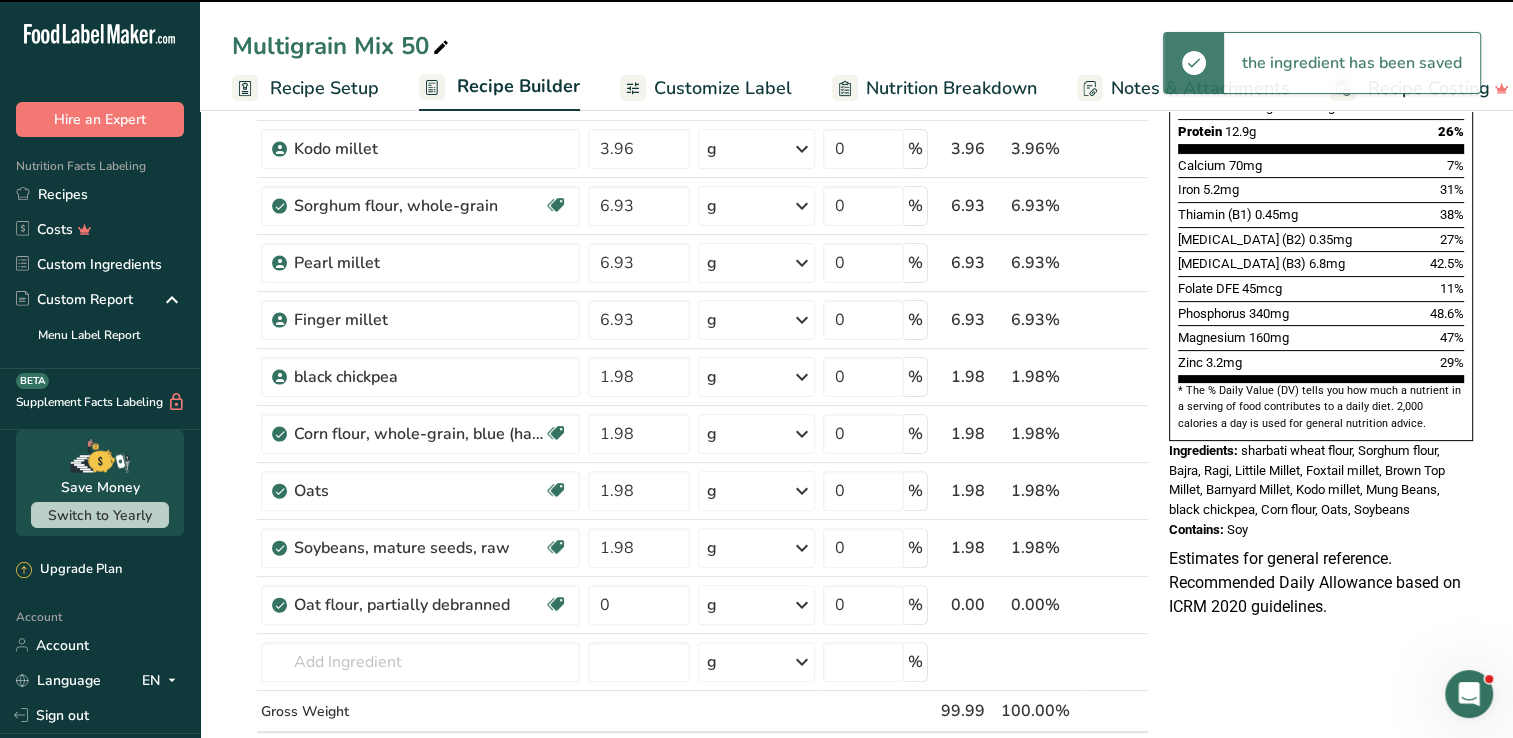 scroll, scrollTop: 500, scrollLeft: 0, axis: vertical 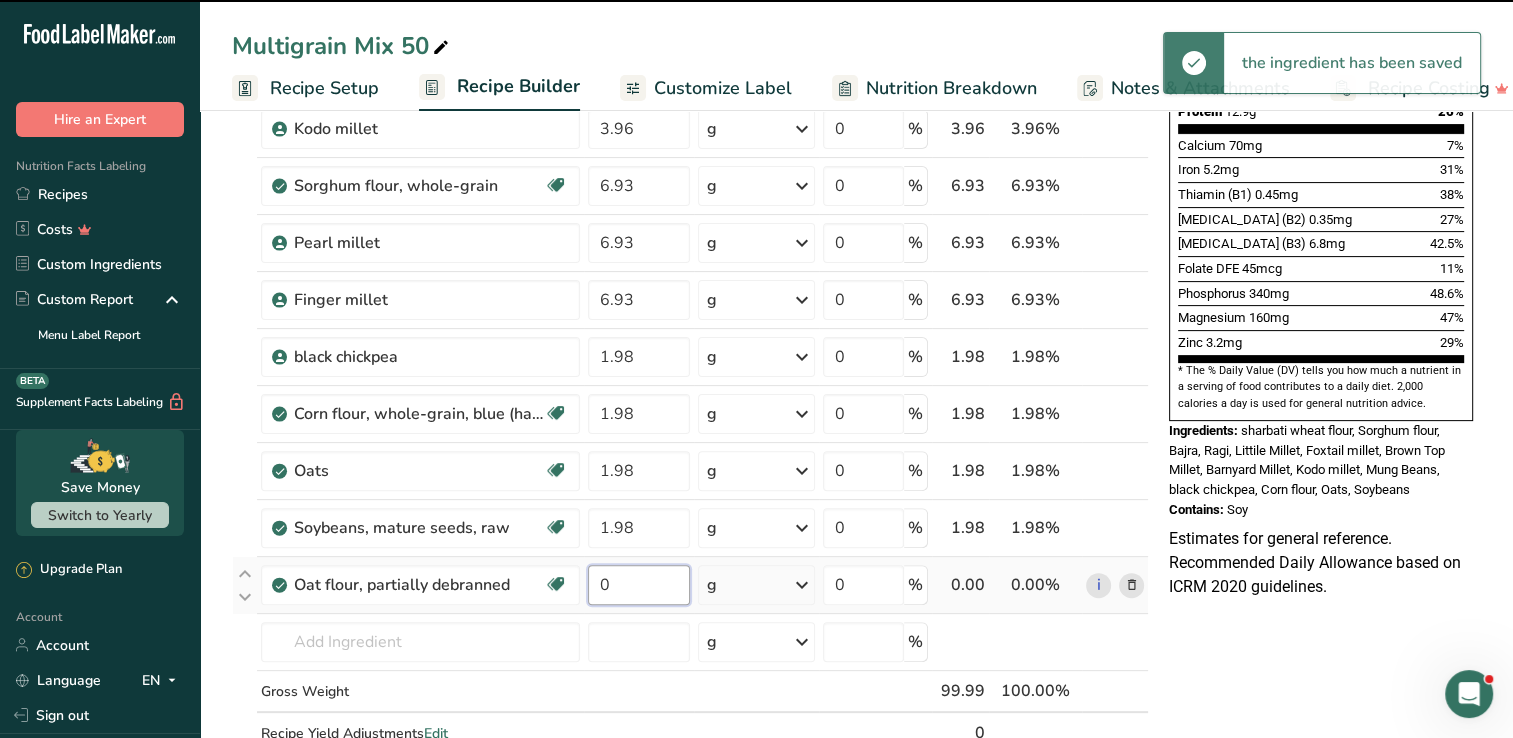 click on "0" at bounding box center [639, 585] 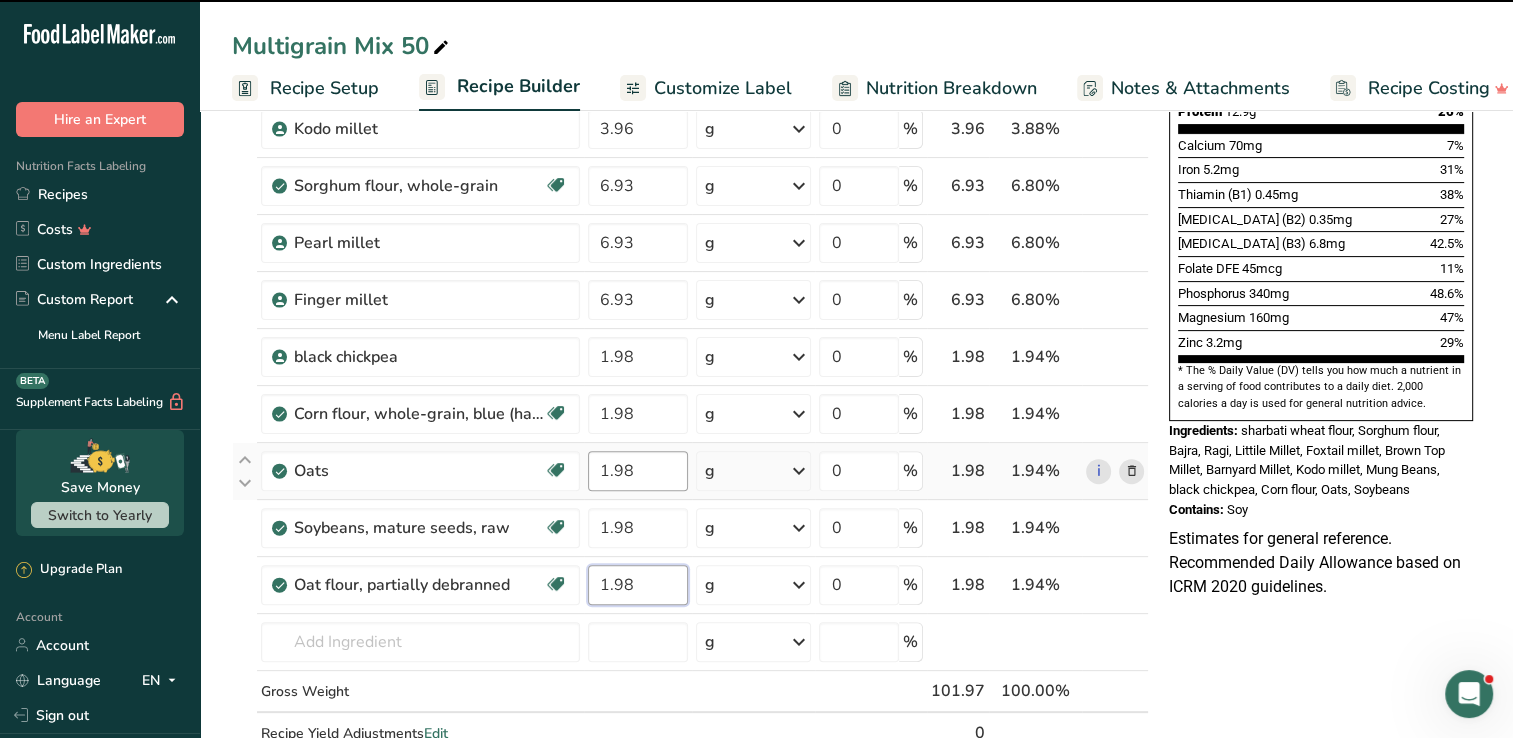 type on "1.98" 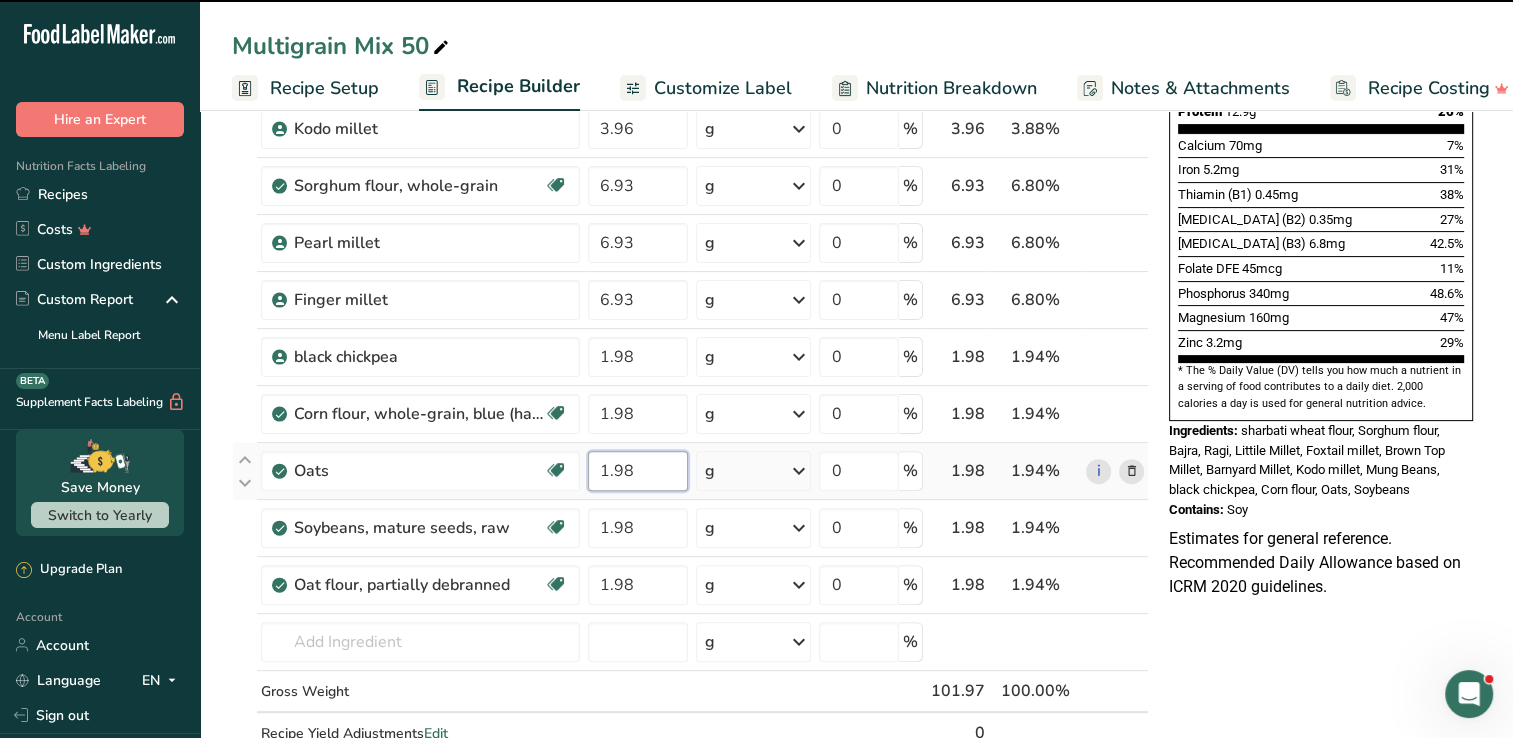 click on "Ingredient *
Amount *
Unit *
Waste *   .a-a{fill:#347362;}.b-a{fill:#fff;}          Grams
Percentage
sharbati wheat flour
49.5
g
Weight Units
g
kg
mg
See more
Volume Units
l
mL
fl oz
See more
0
%
49.50
48.54%
i
Littile Millet
3.96
g
Weight Units
g
kg
mg
See more
Volume Units
l
mL
fl oz
See more
0
%
3.96
3.88%
i" at bounding box center [690, 256] 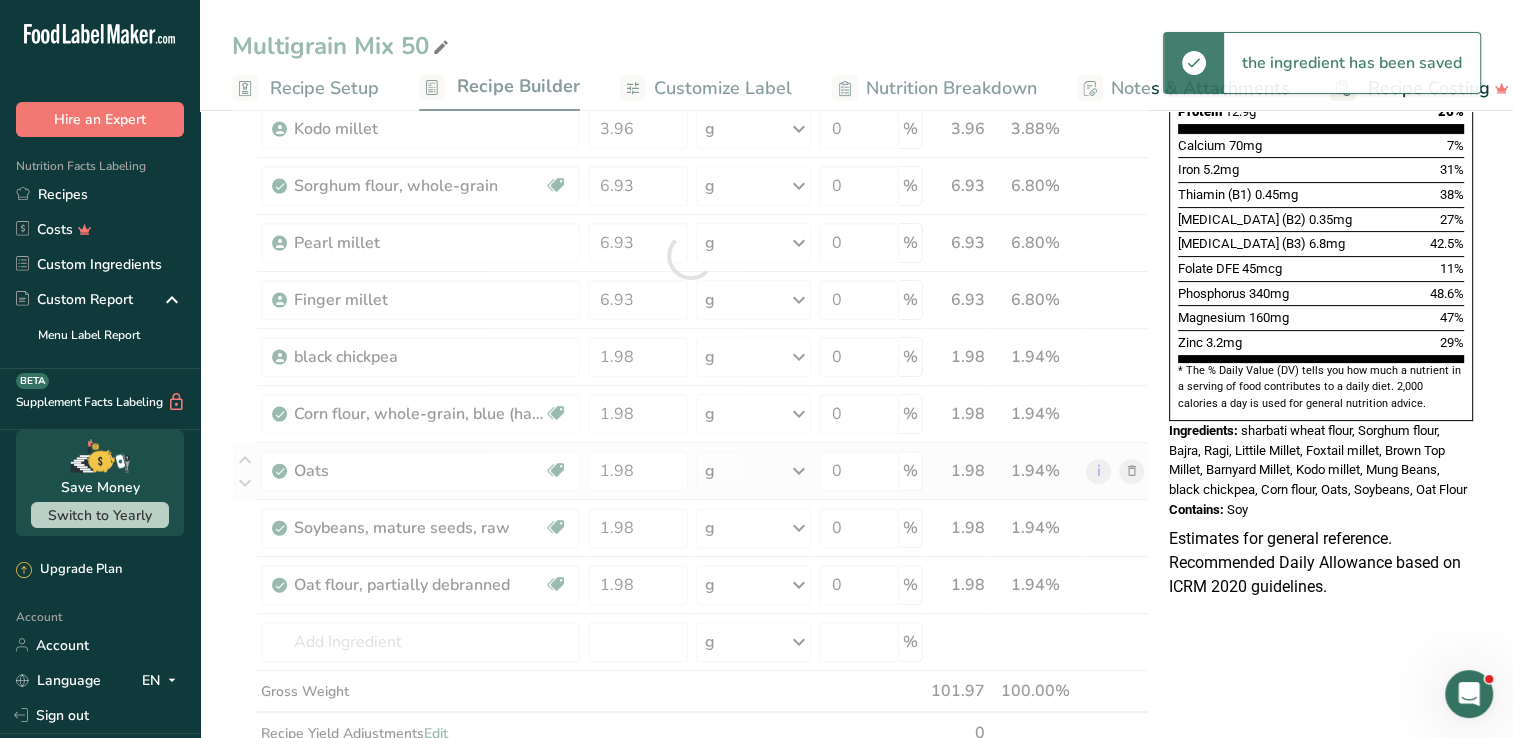 click on "Ingredient *
Amount *
Unit *
Waste *   .a-a{fill:#347362;}.b-a{fill:#fff;}          Grams
Percentage
sharbati wheat flour
49.5
g
Weight Units
g
kg
mg
See more
Volume Units
l
mL
fl oz
See more
0
%
49.50
48.54%
i
Littile Millet
3.96
g
Weight Units
g
kg
mg
See more
Volume Units
l
mL
fl oz
See more
0
%
3.96
3.88%
i" at bounding box center [690, 256] 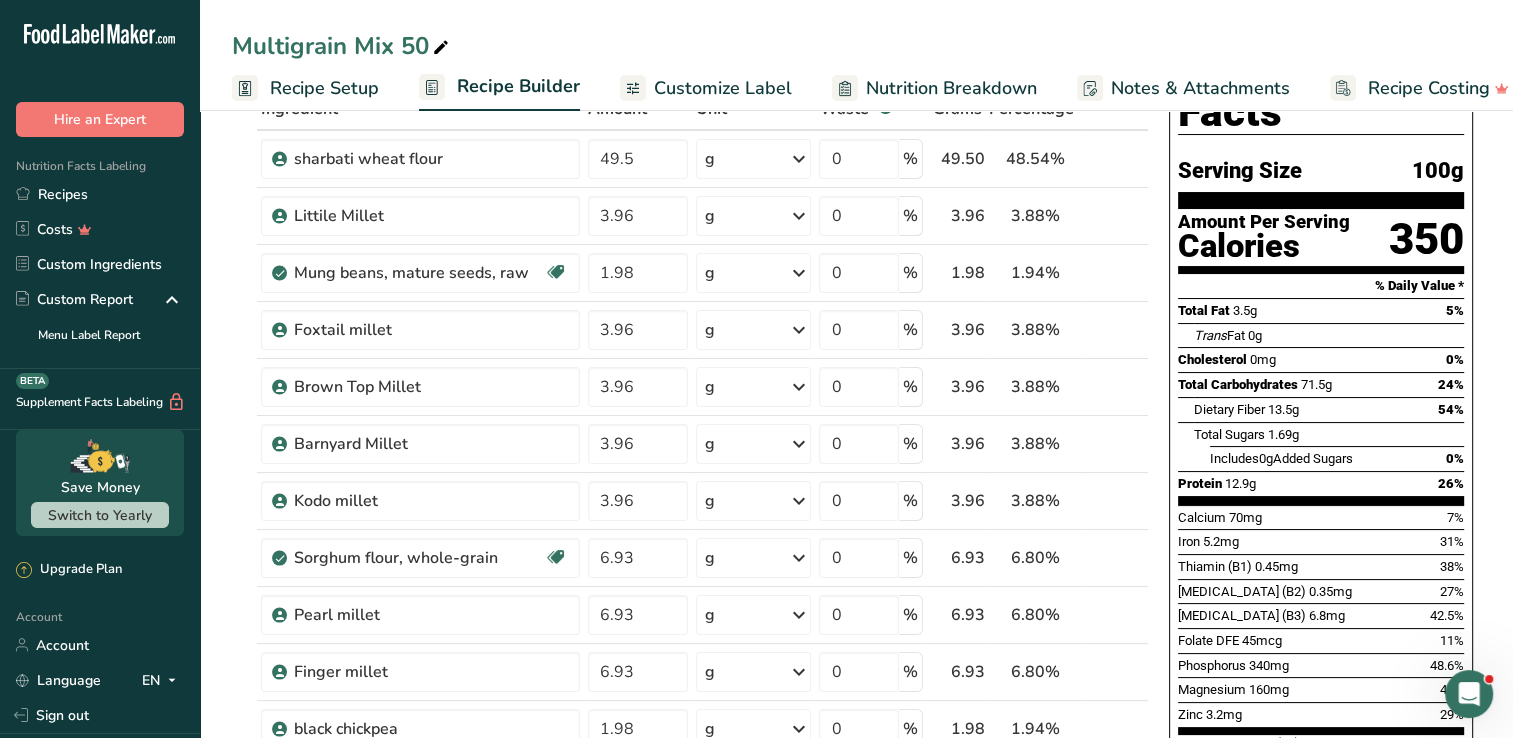 scroll, scrollTop: 0, scrollLeft: 0, axis: both 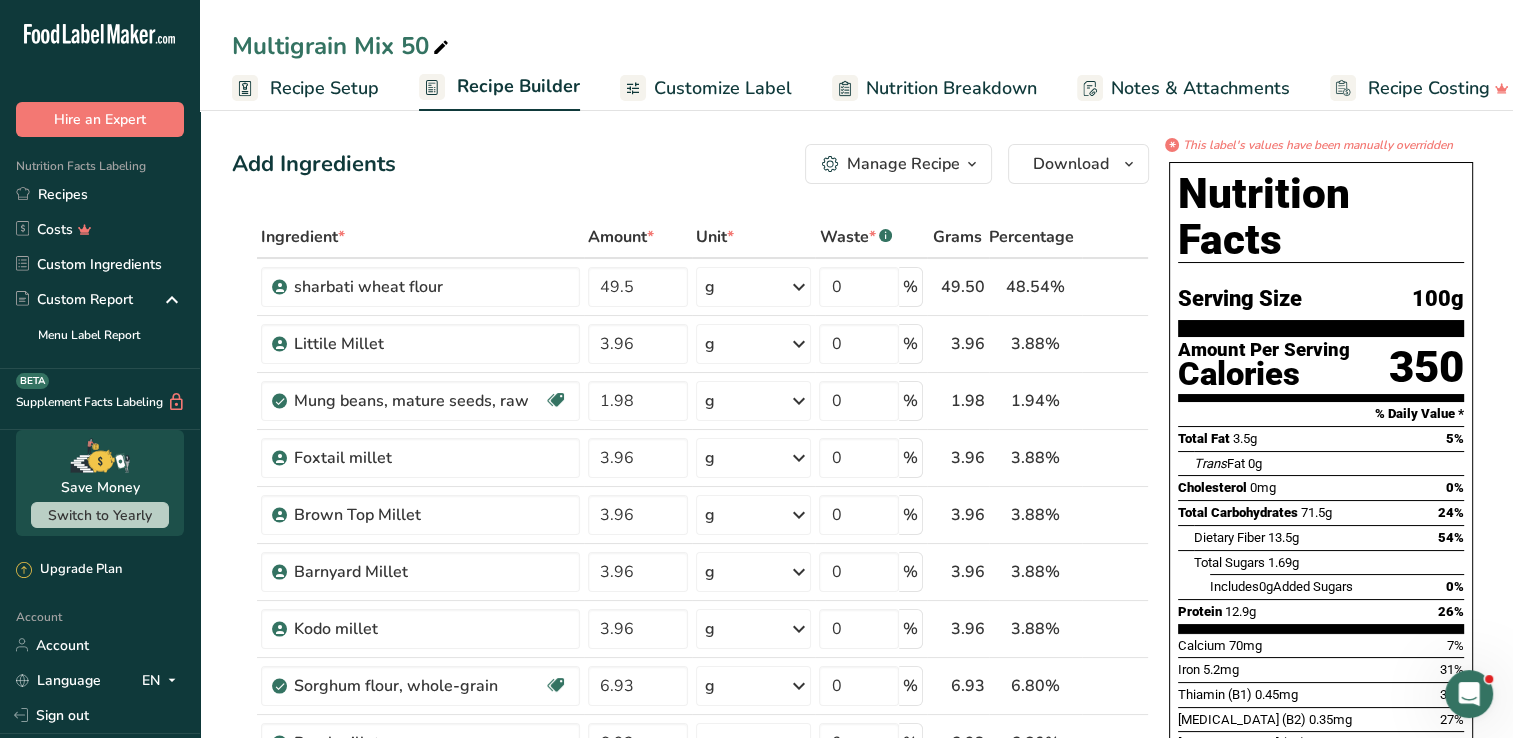 click at bounding box center [441, 48] 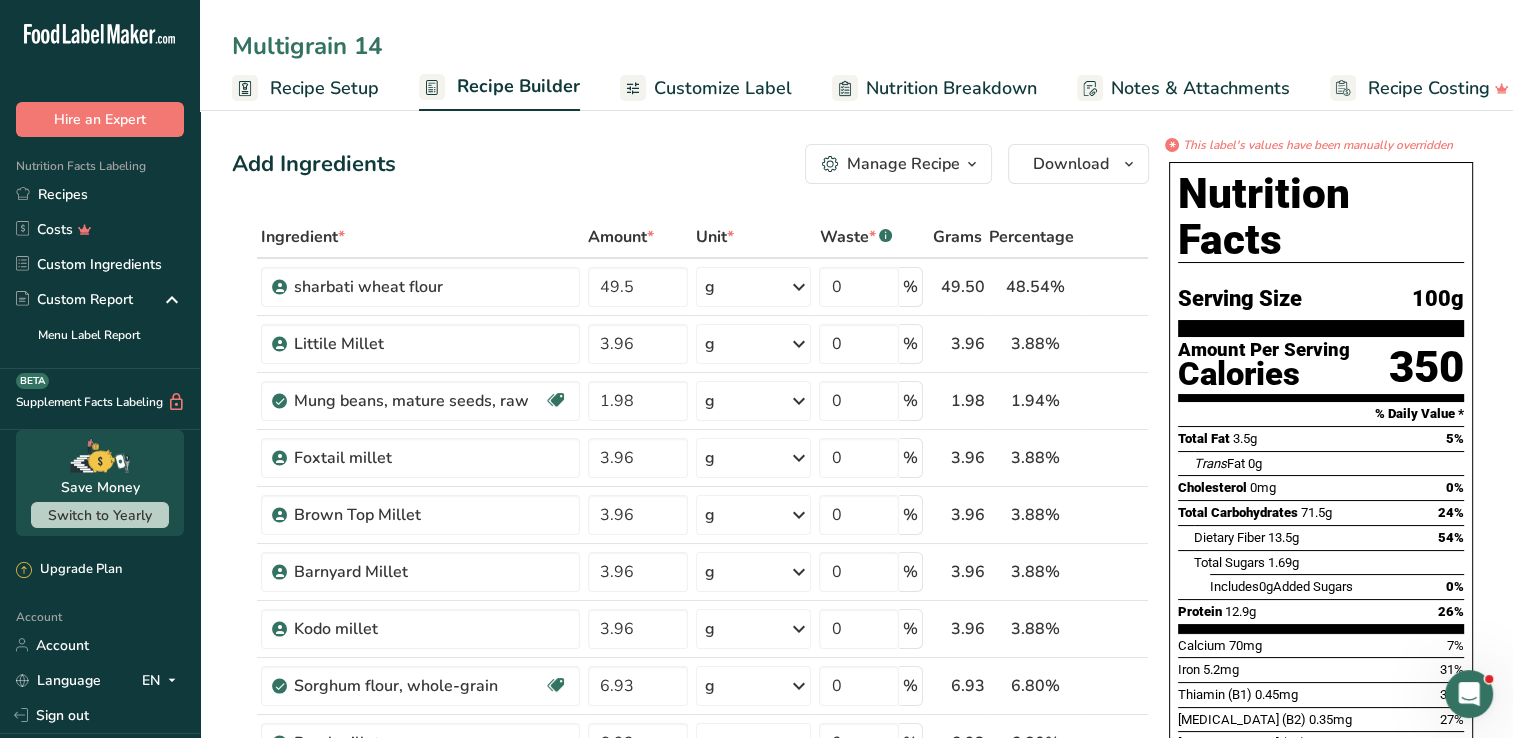 click on "Multigrain 14" at bounding box center [856, 46] 